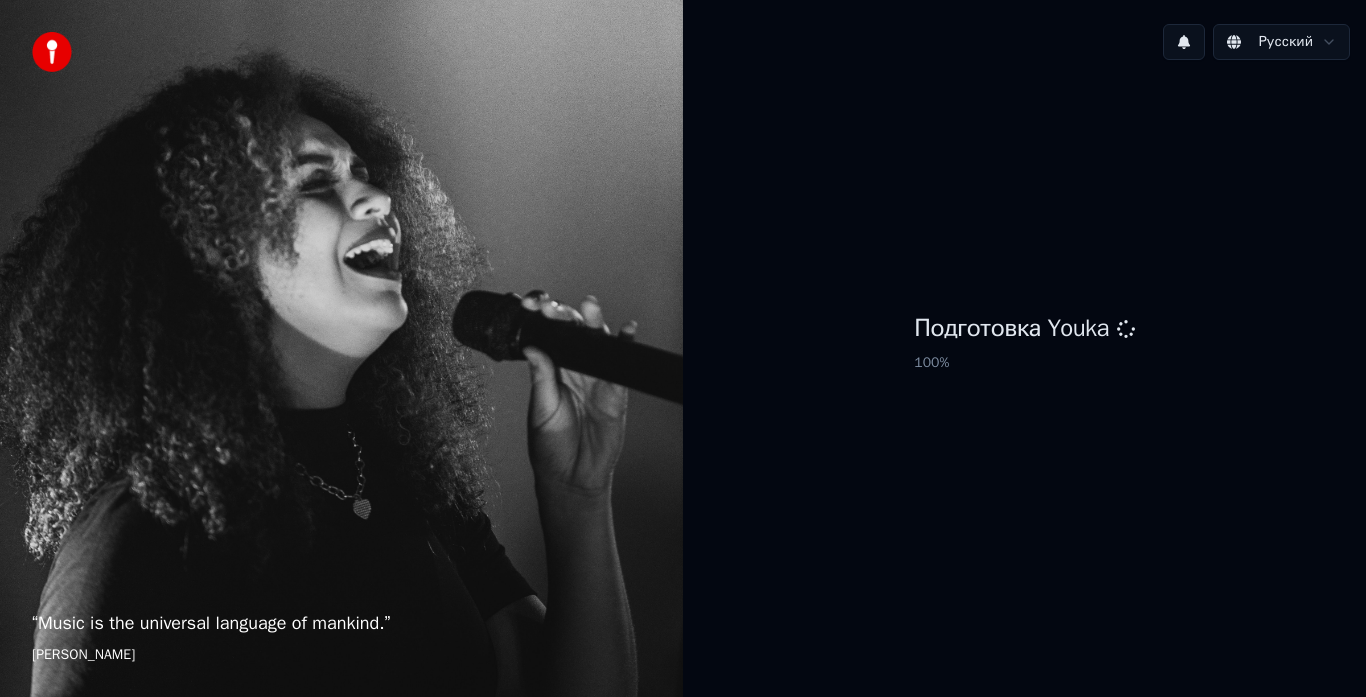 scroll, scrollTop: 0, scrollLeft: 0, axis: both 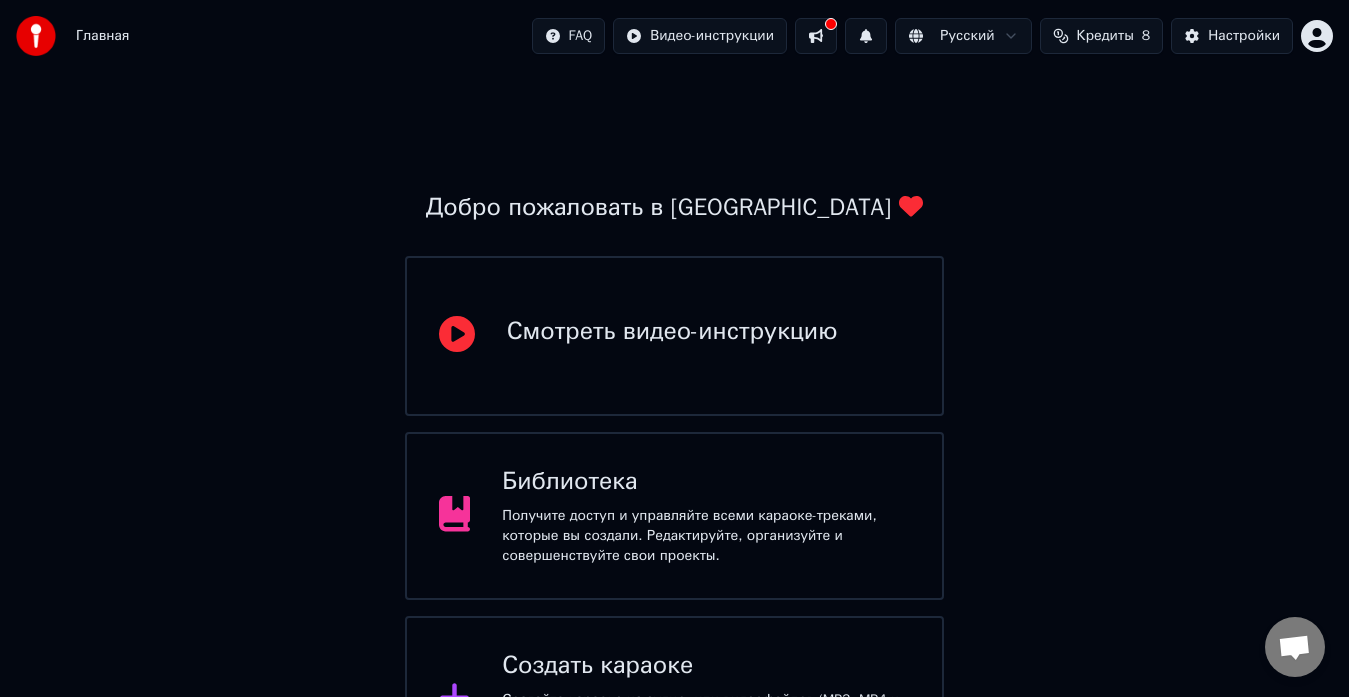 click on "Создать караоке" at bounding box center [706, 666] 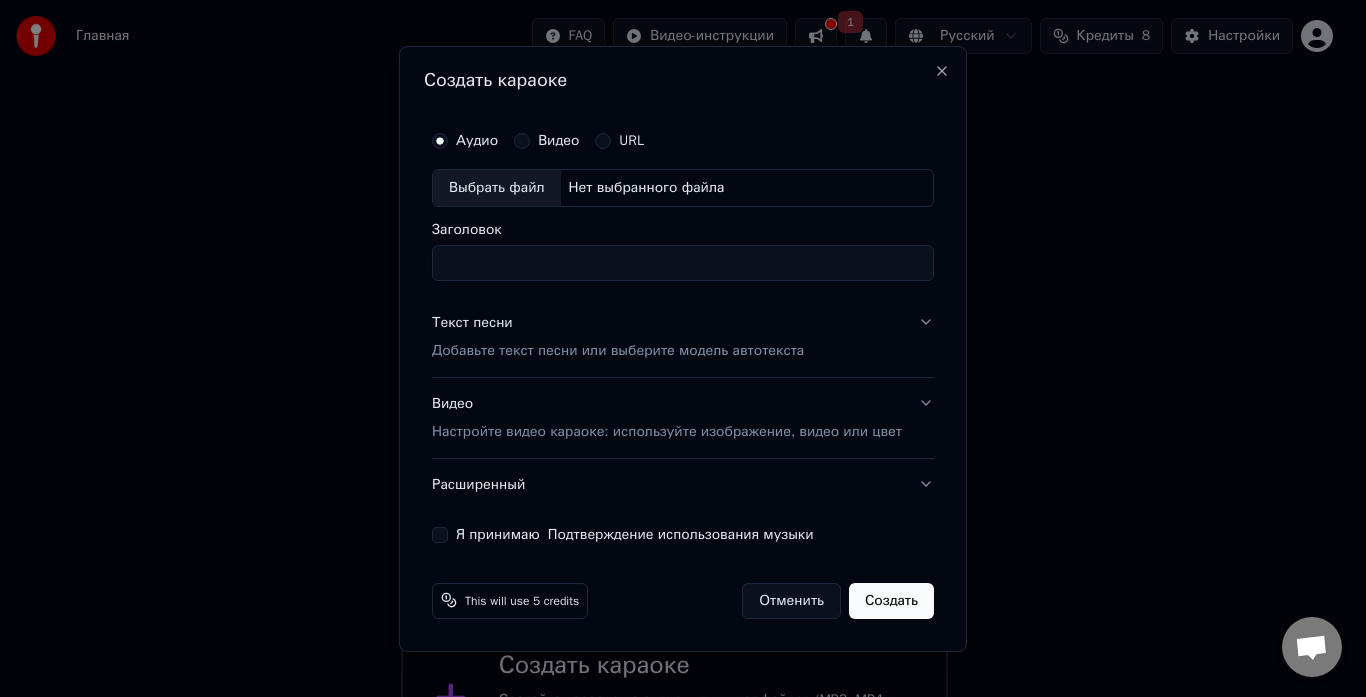 click on "Выбрать файл" at bounding box center [497, 188] 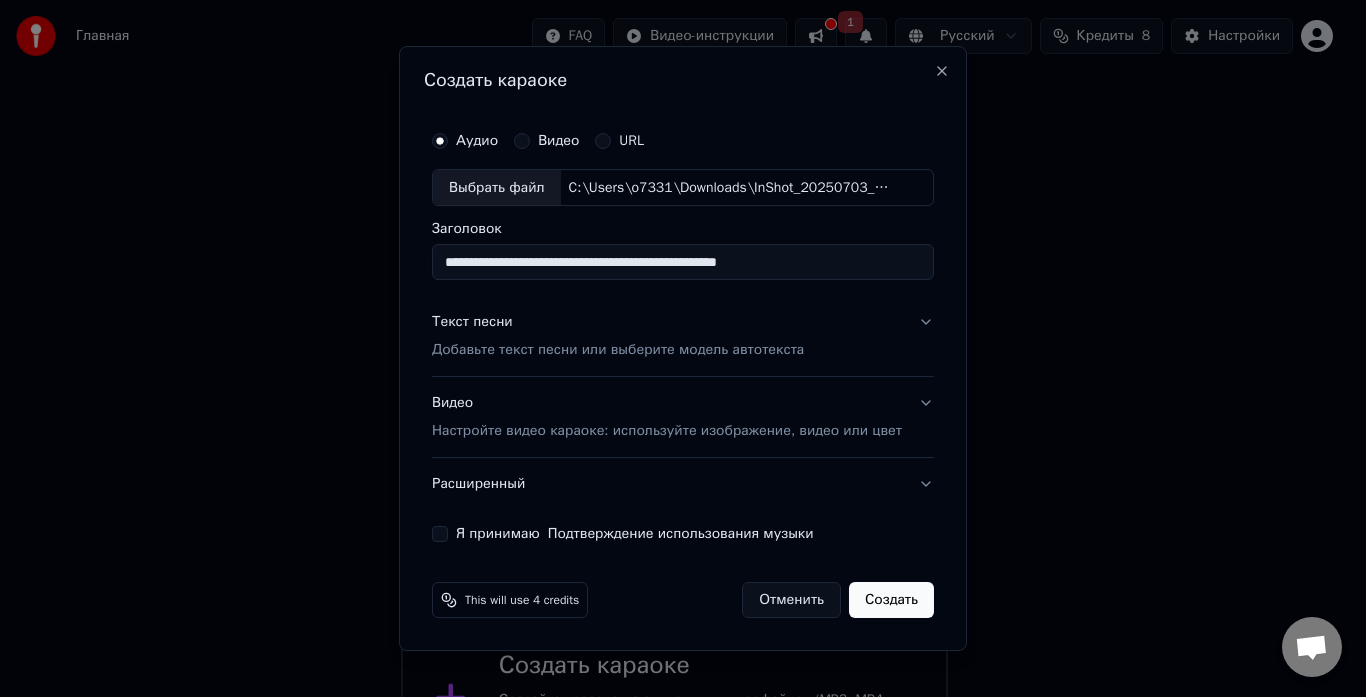 drag, startPoint x: 825, startPoint y: 263, endPoint x: 354, endPoint y: 282, distance: 471.38306 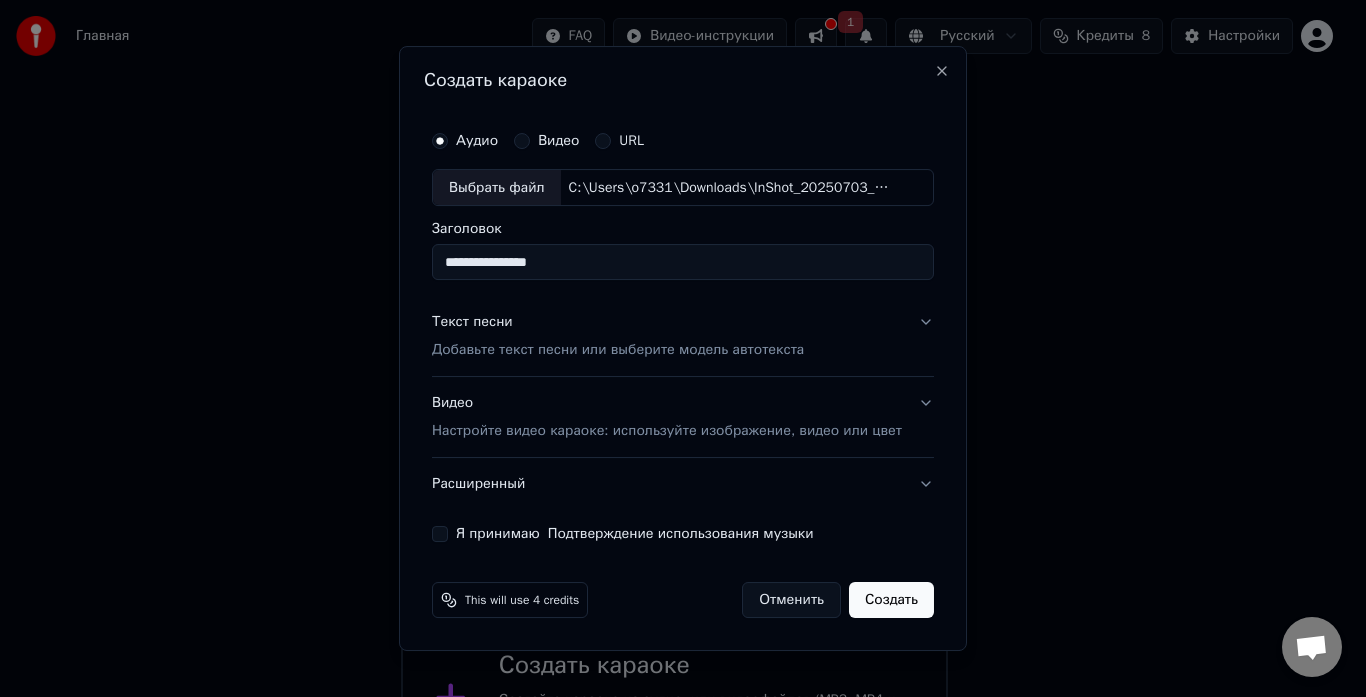 type on "**********" 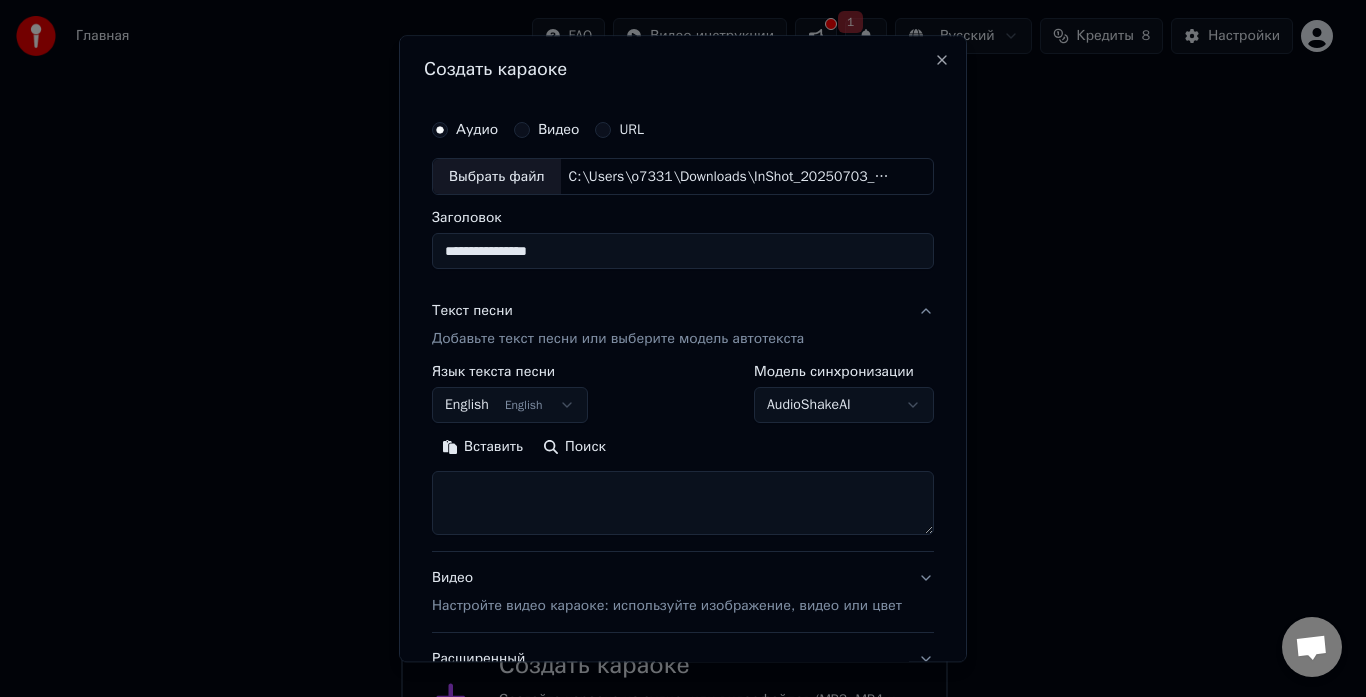 click on "Аудио Видео URL" at bounding box center (683, 130) 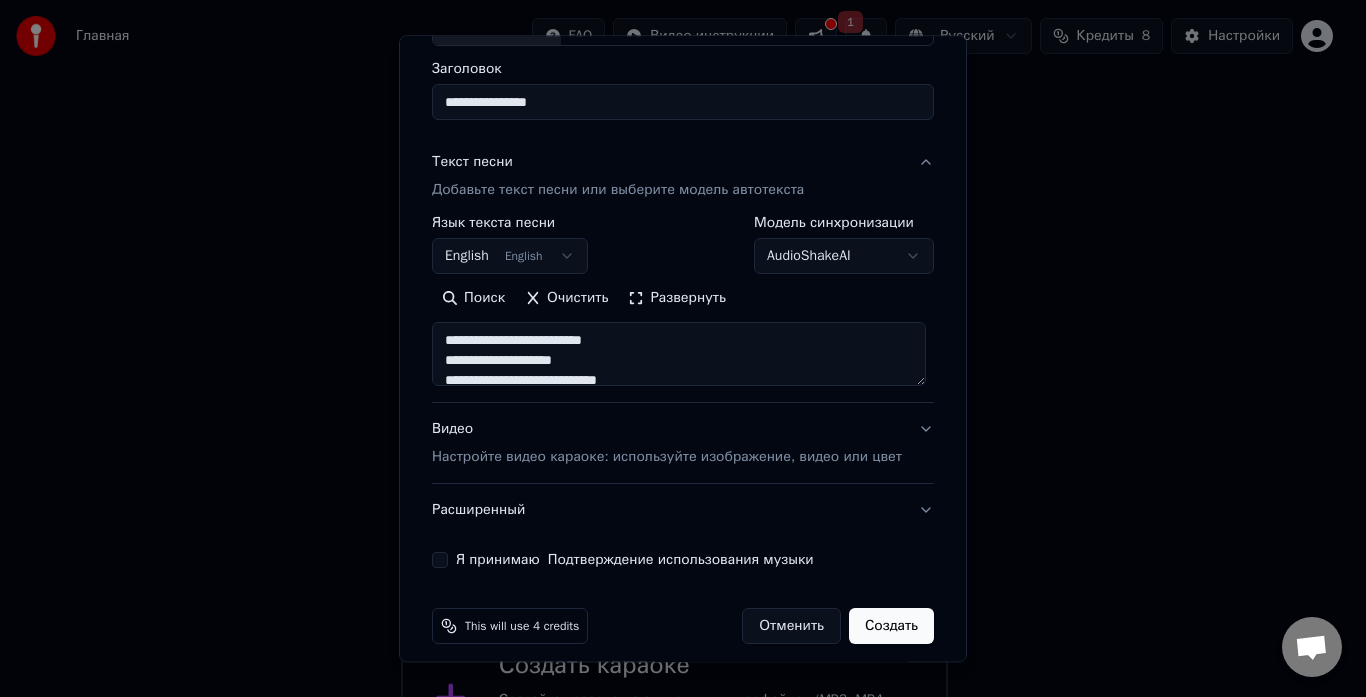 scroll, scrollTop: 164, scrollLeft: 0, axis: vertical 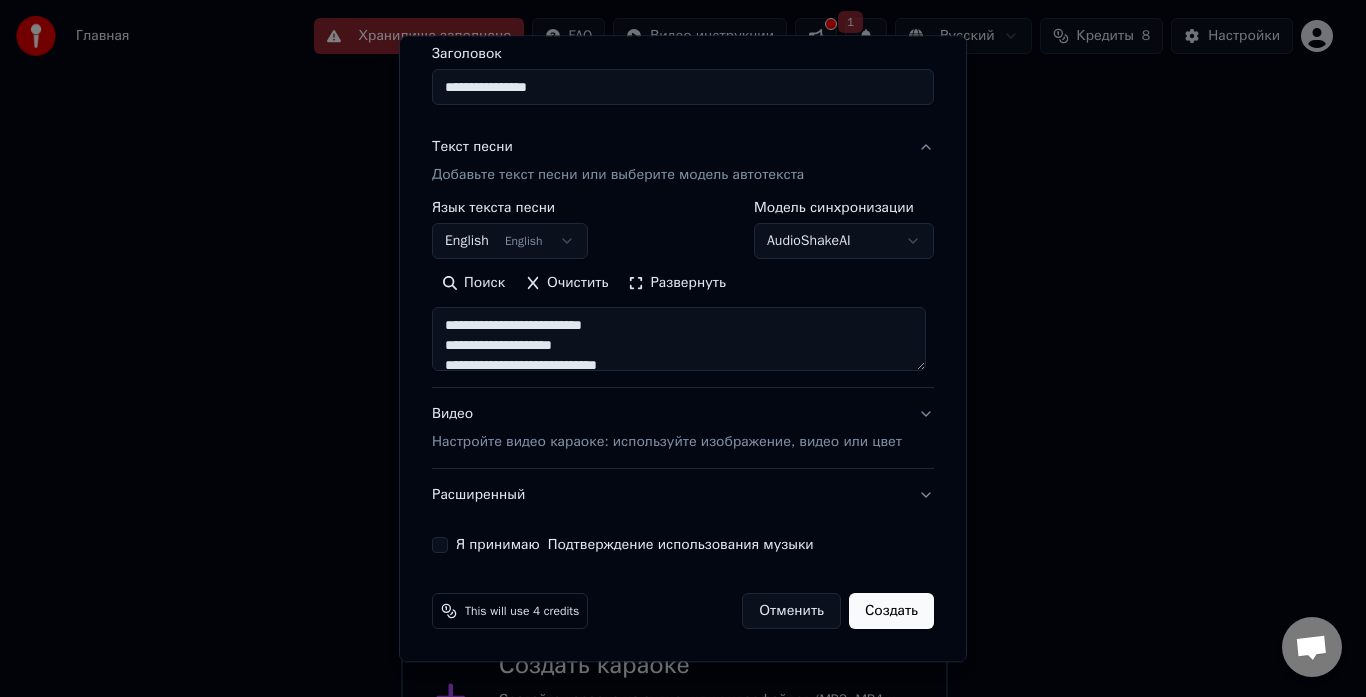 click on "Я принимаю   Подтверждение использования музыки" at bounding box center [440, 546] 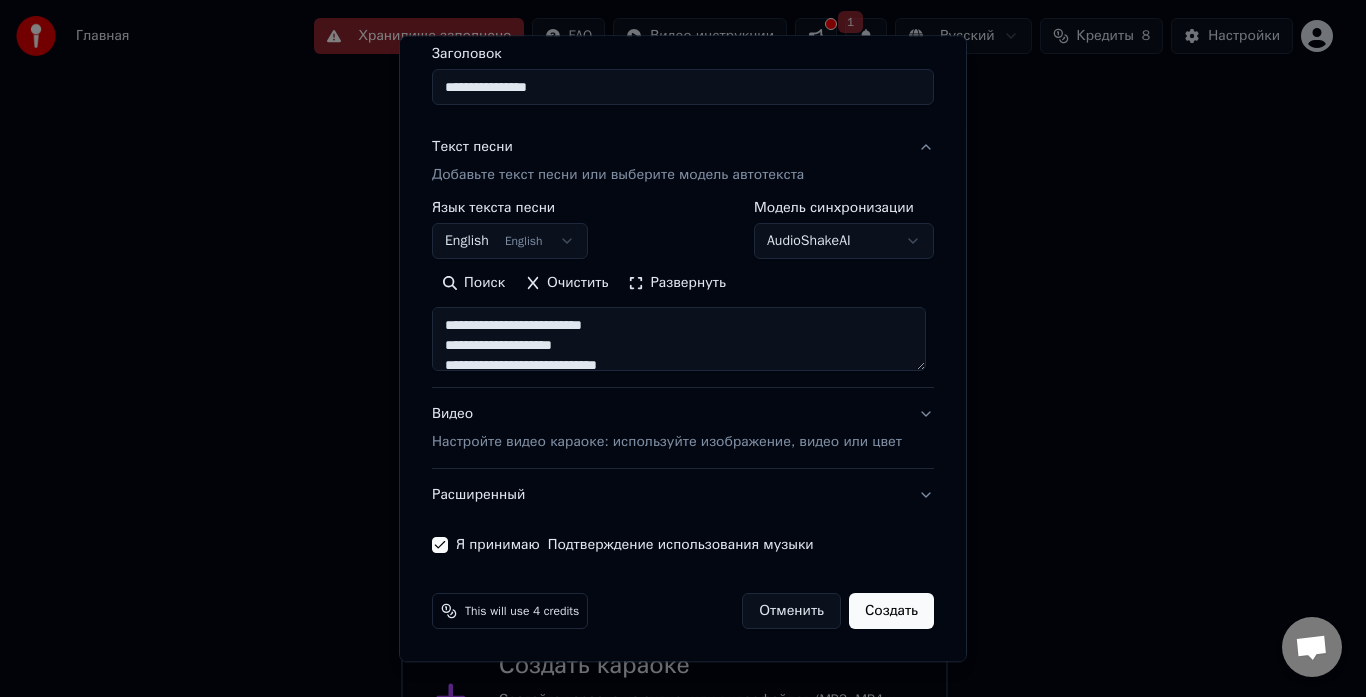 click on "Я принимаю   Подтверждение использования музыки" at bounding box center (440, 546) 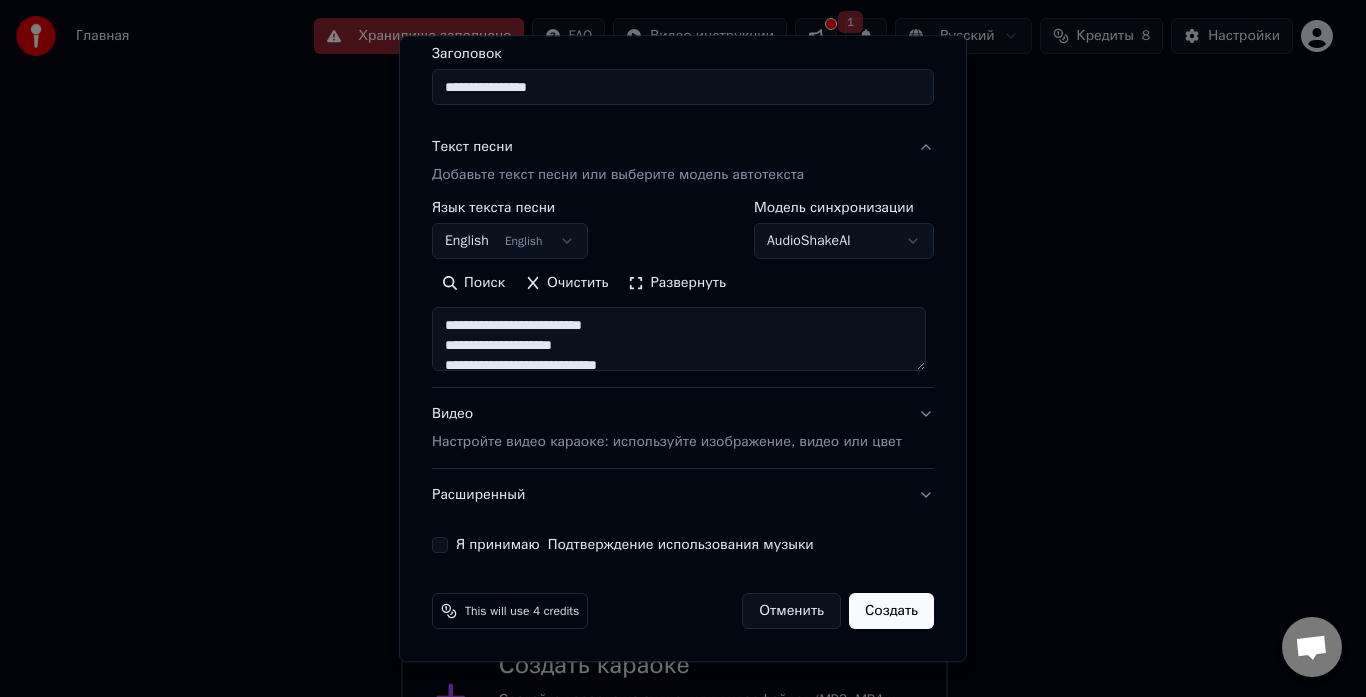 click on "**********" at bounding box center (683, 250) 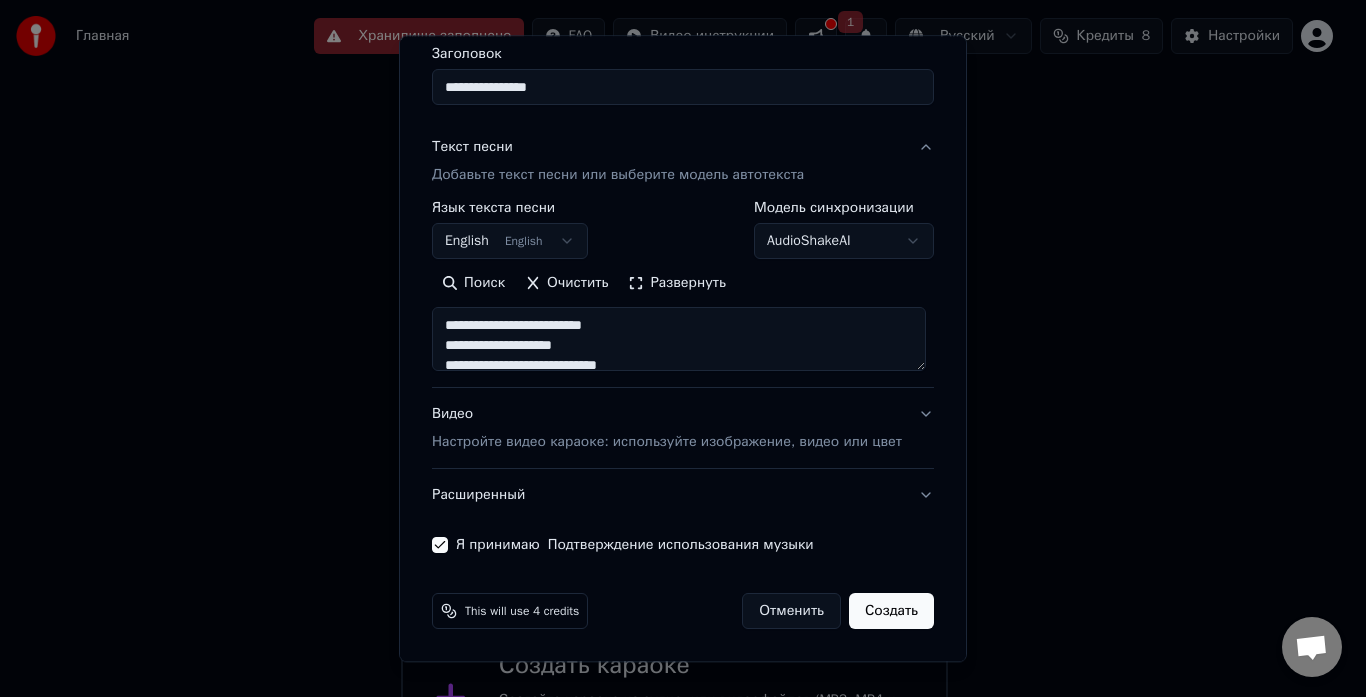 click on "Настройте видео караоке: используйте изображение, видео или цвет" at bounding box center [667, 443] 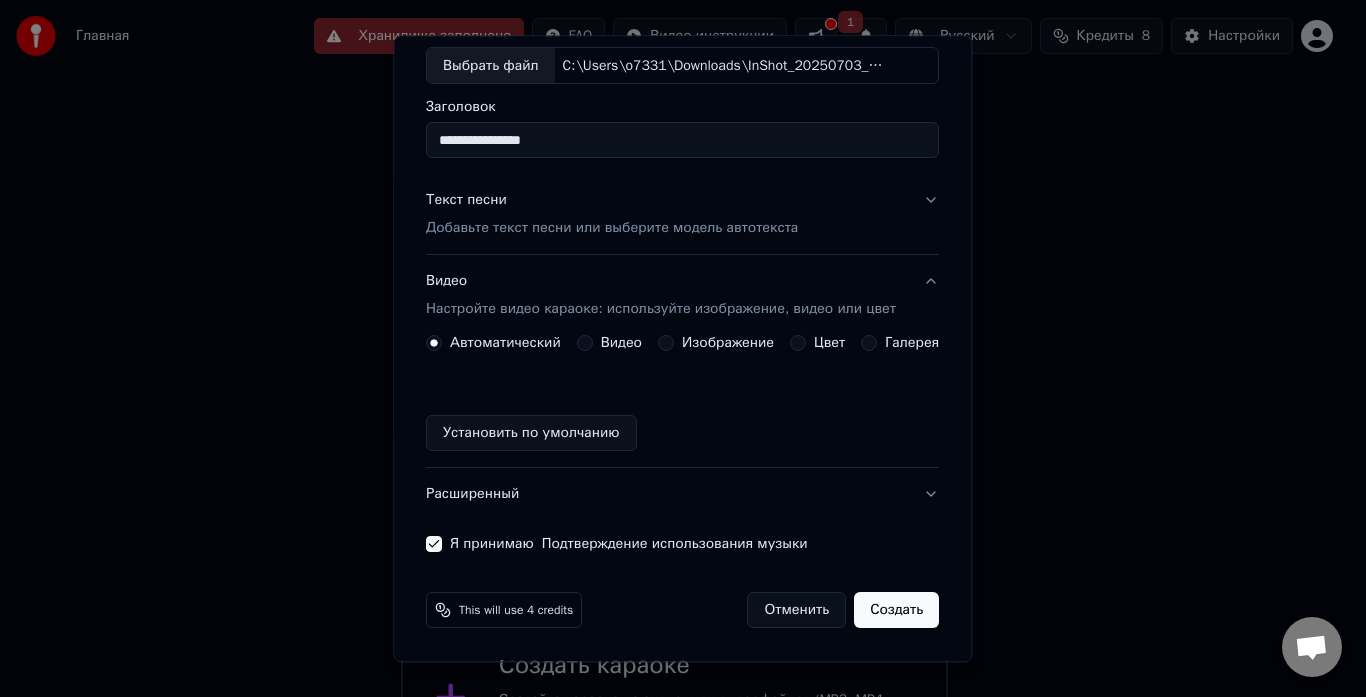 scroll, scrollTop: 111, scrollLeft: 0, axis: vertical 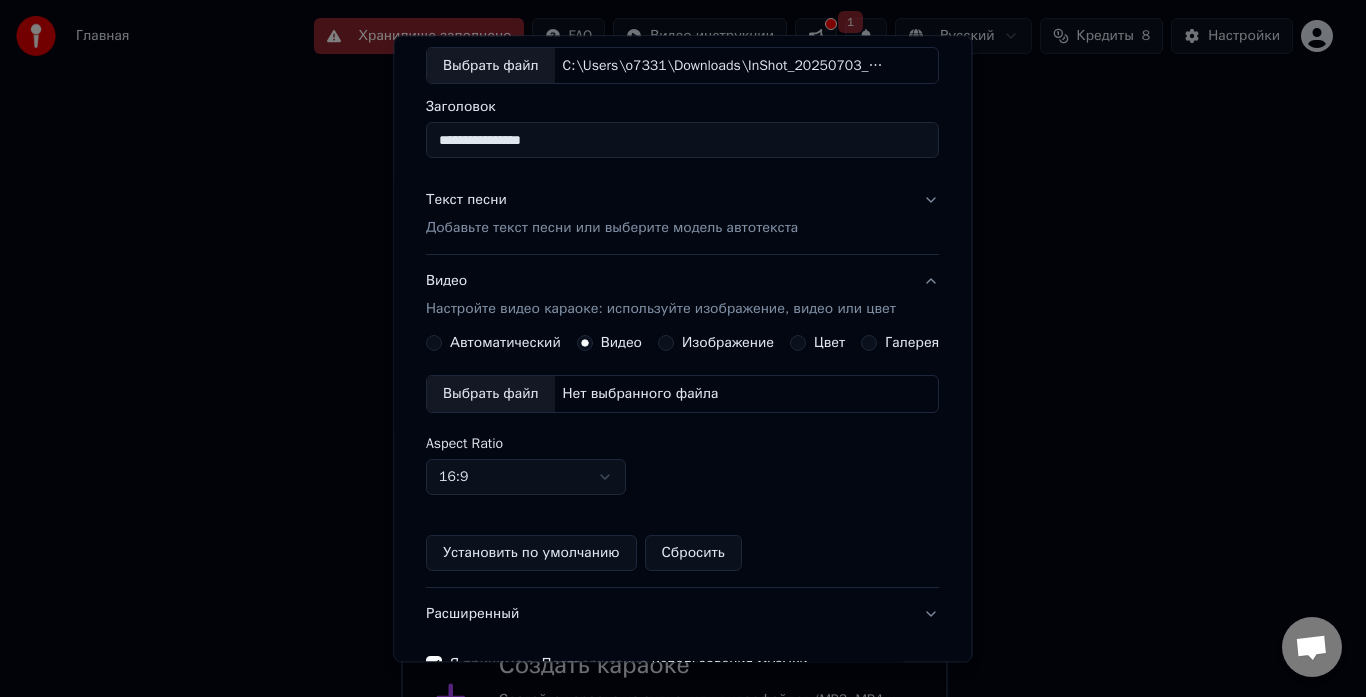 click on "Выбрать файл" at bounding box center [491, 395] 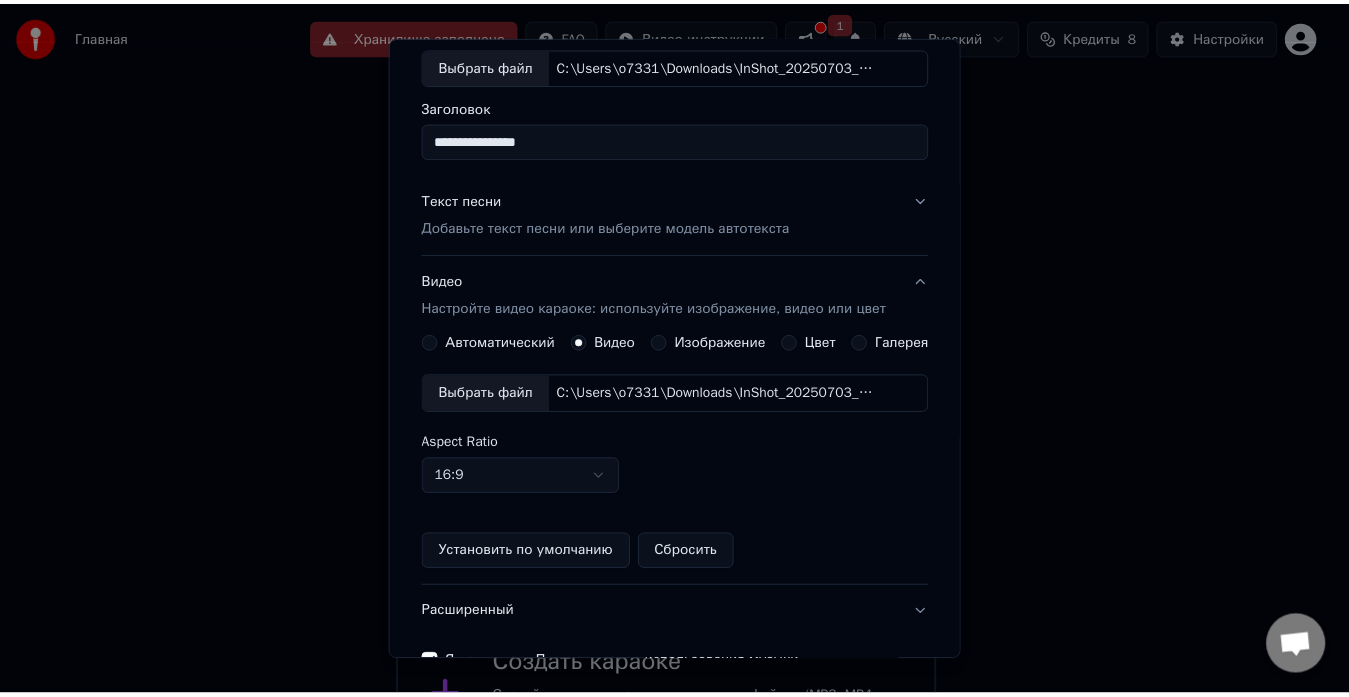 scroll, scrollTop: 230, scrollLeft: 0, axis: vertical 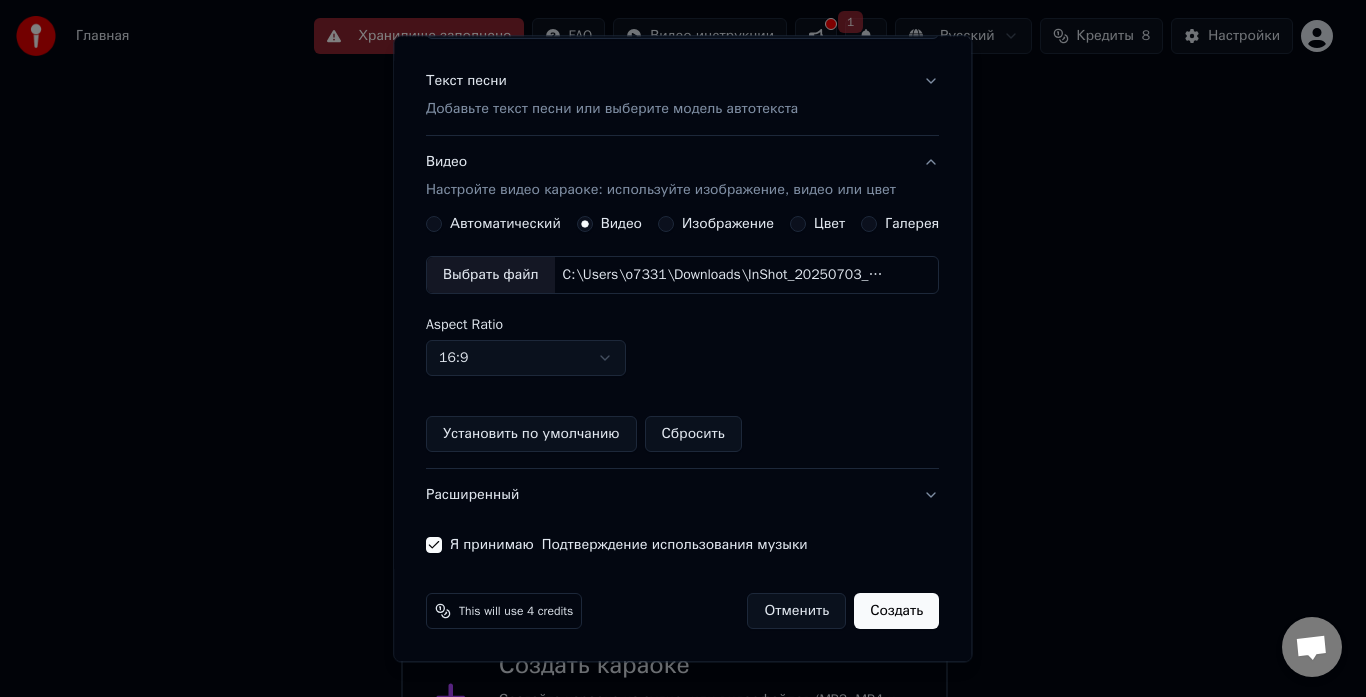 click on "Создать" at bounding box center [897, 612] 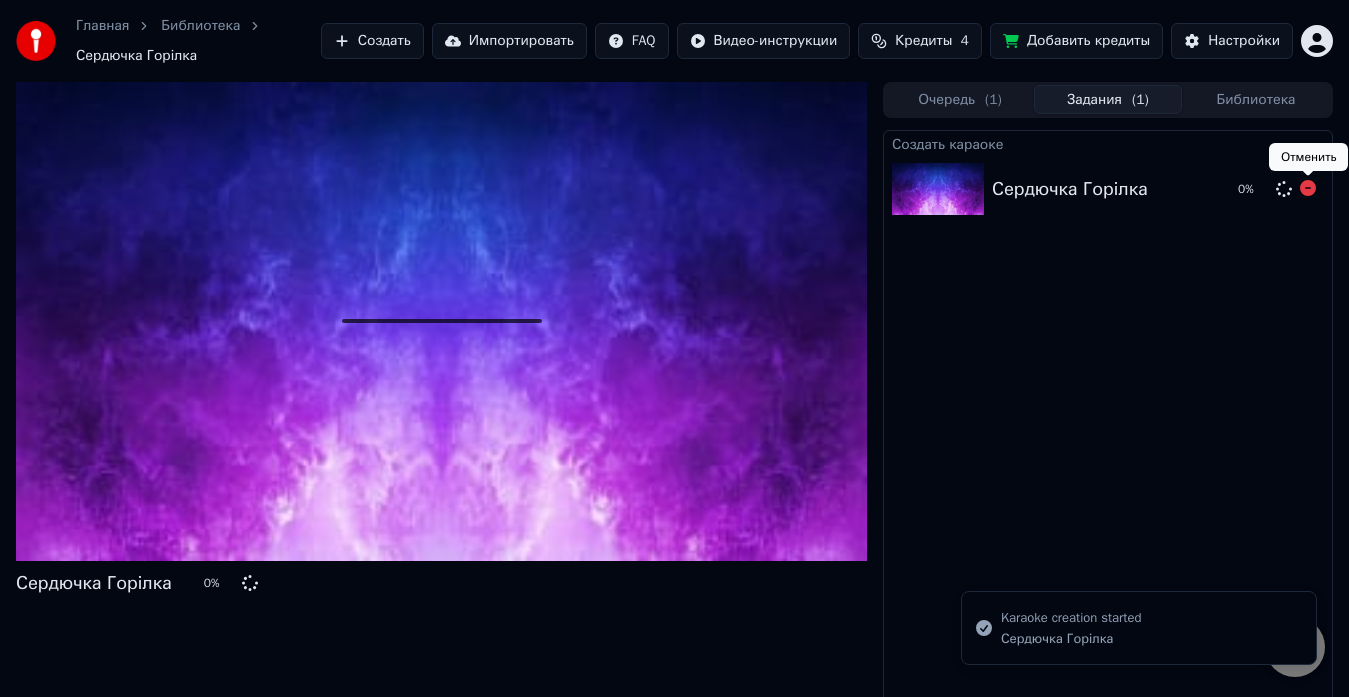 click 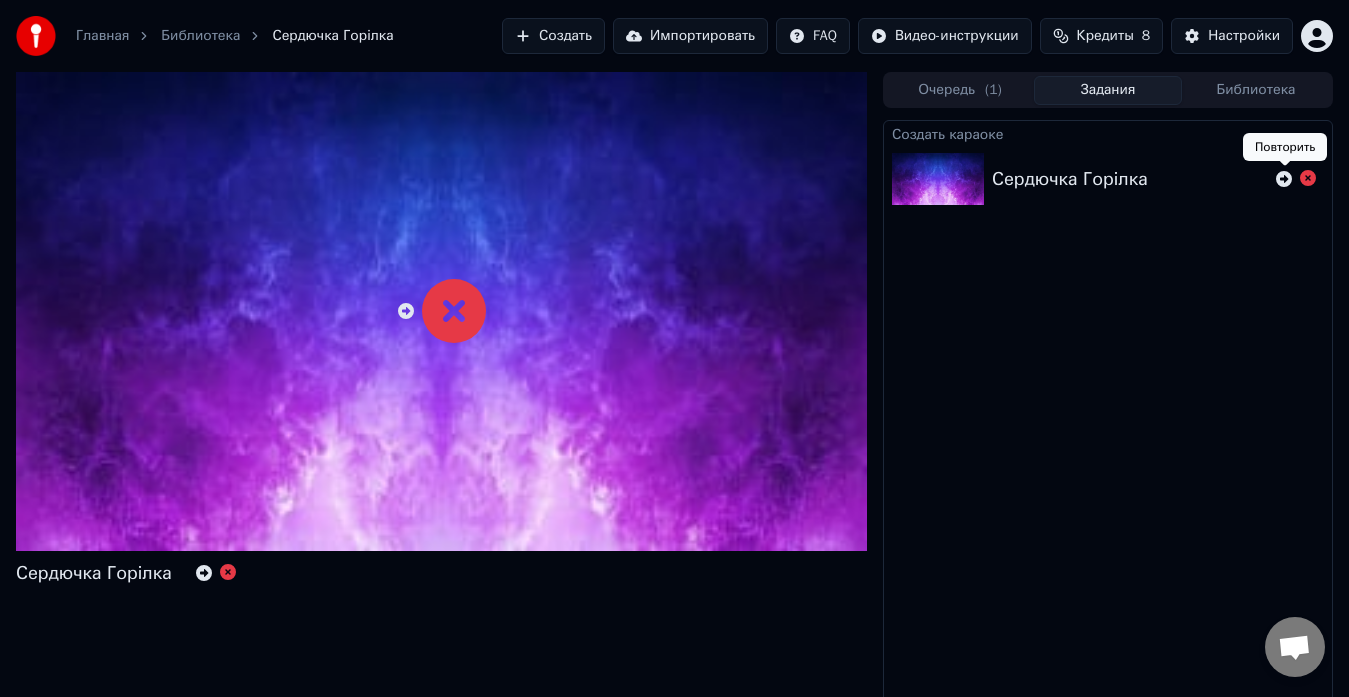 click 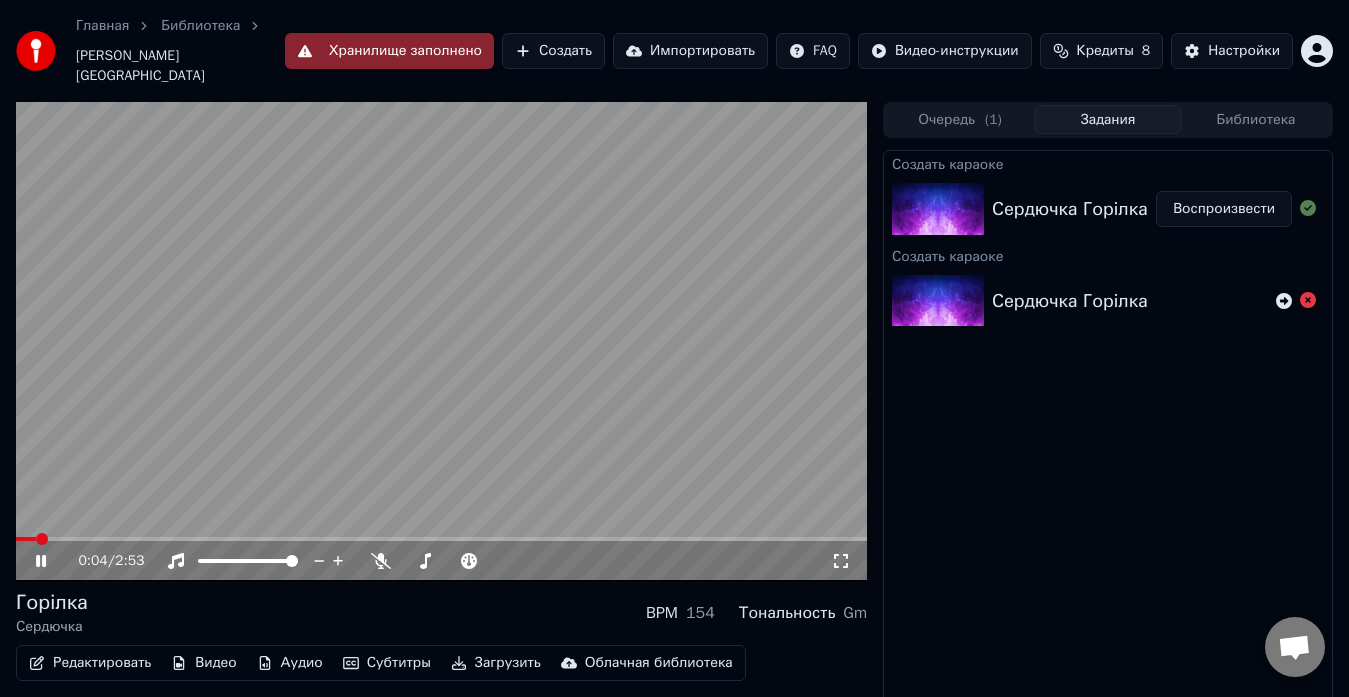 click at bounding box center (441, 341) 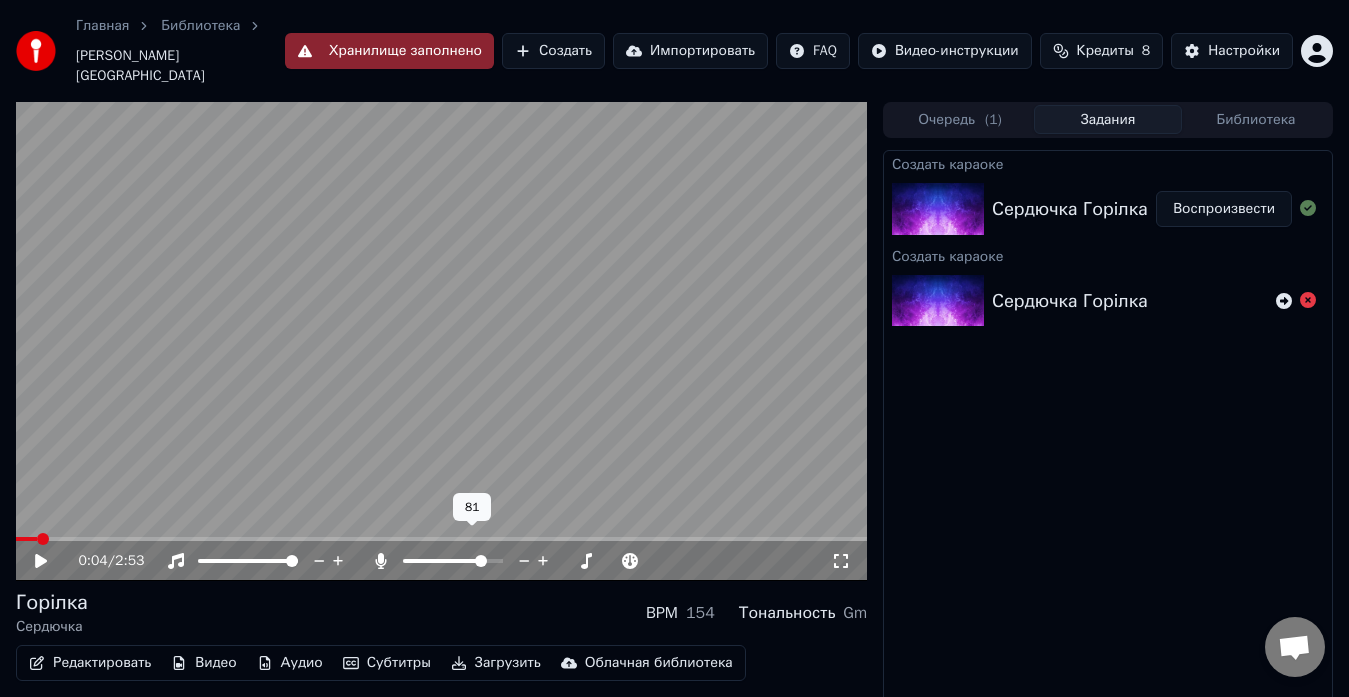 click at bounding box center (481, 561) 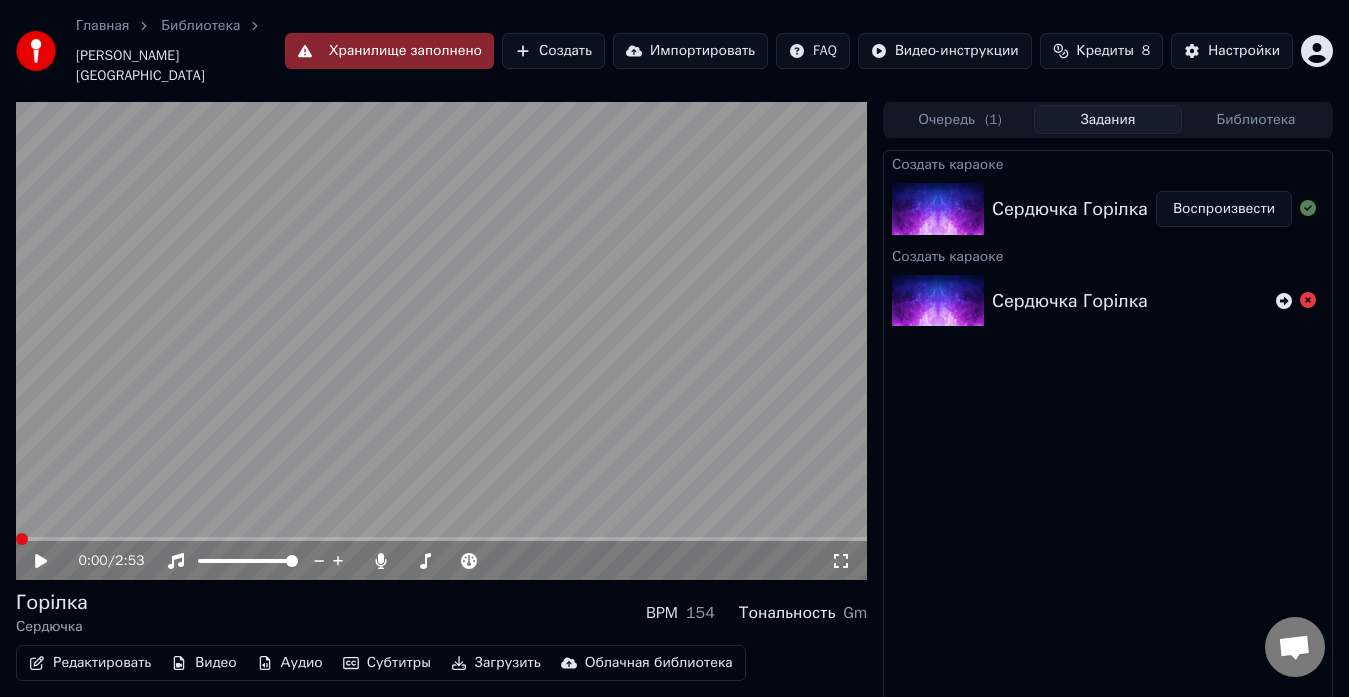 click at bounding box center (22, 539) 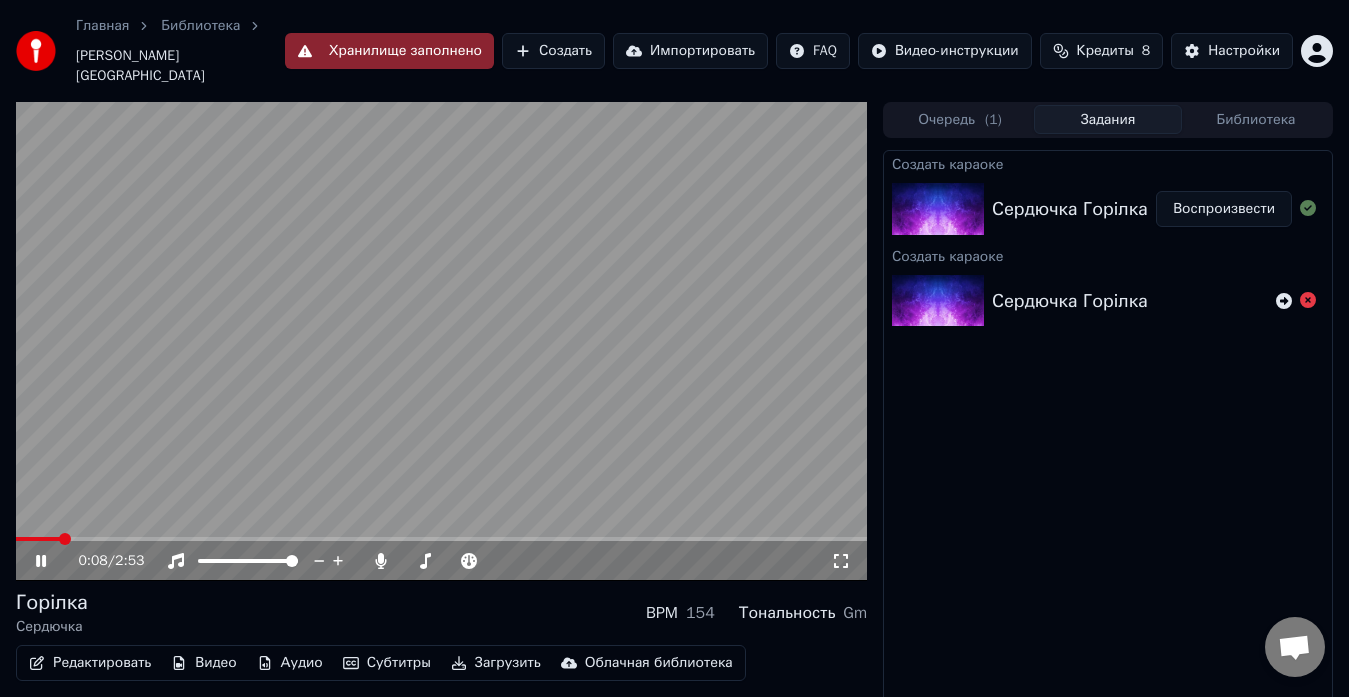 click 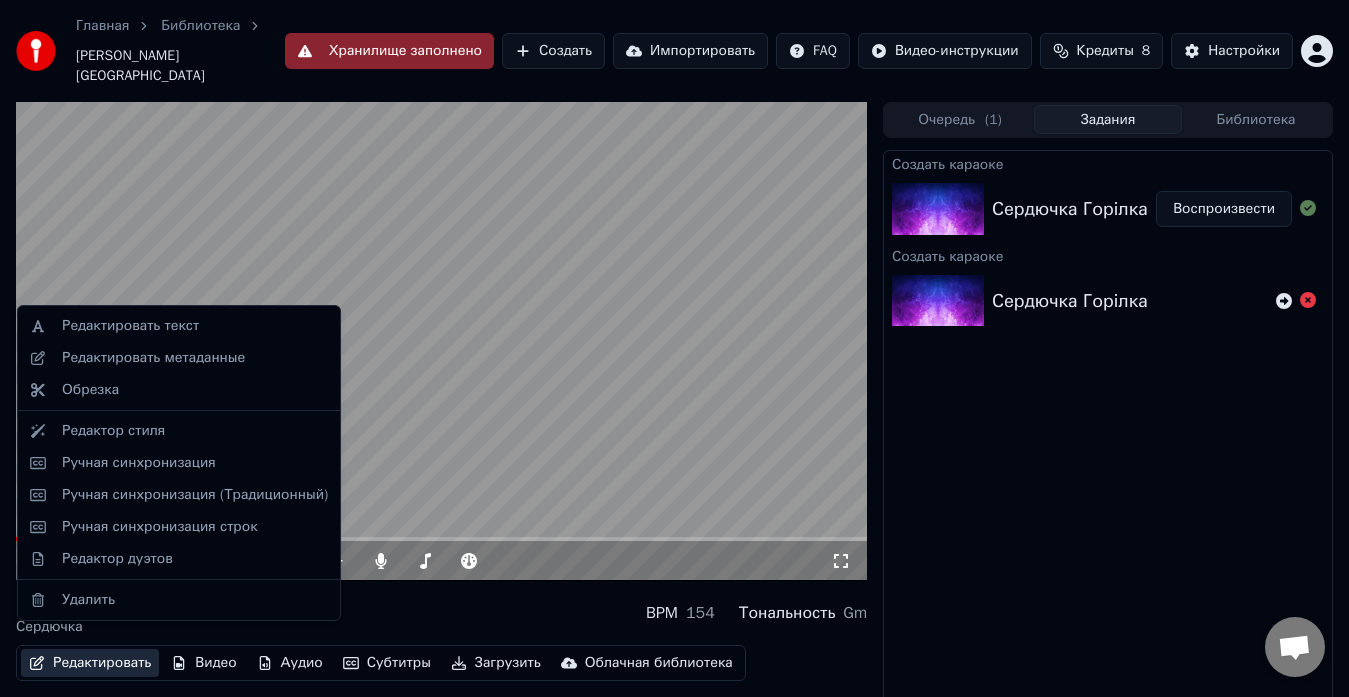 click on "Редактировать" at bounding box center [90, 663] 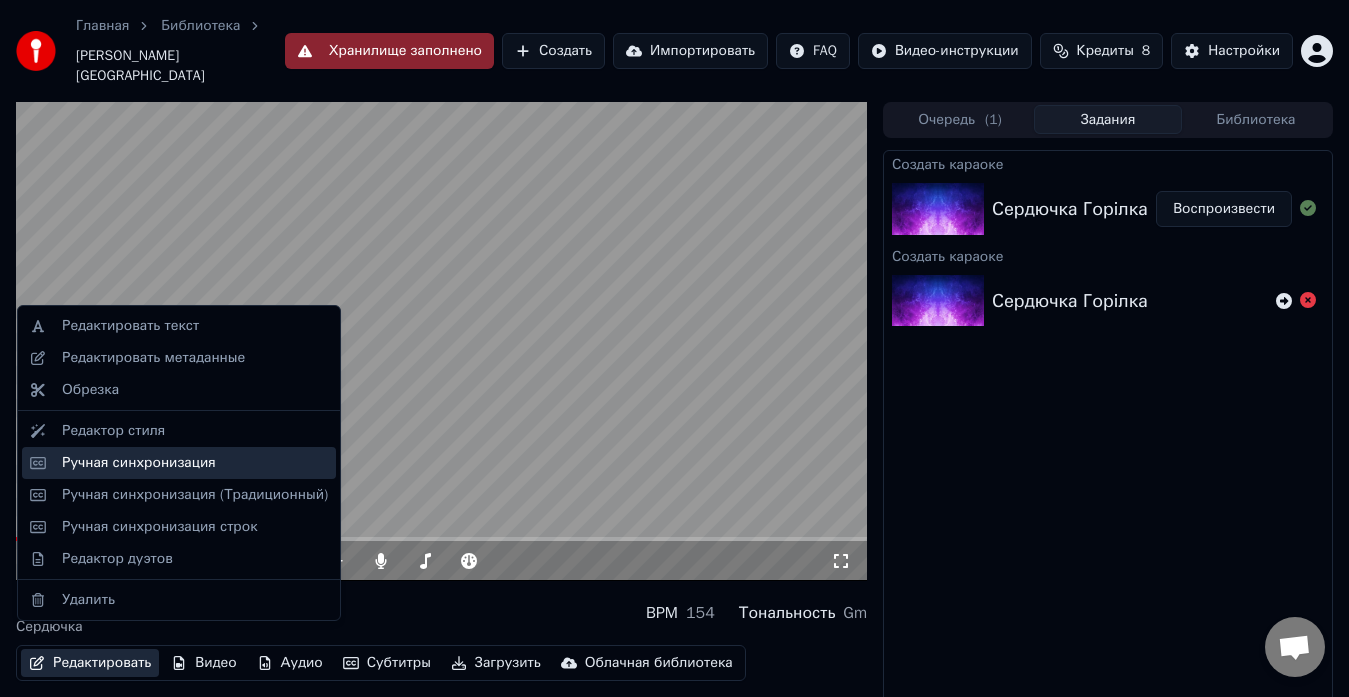 click on "Ручная синхронизация" at bounding box center (139, 463) 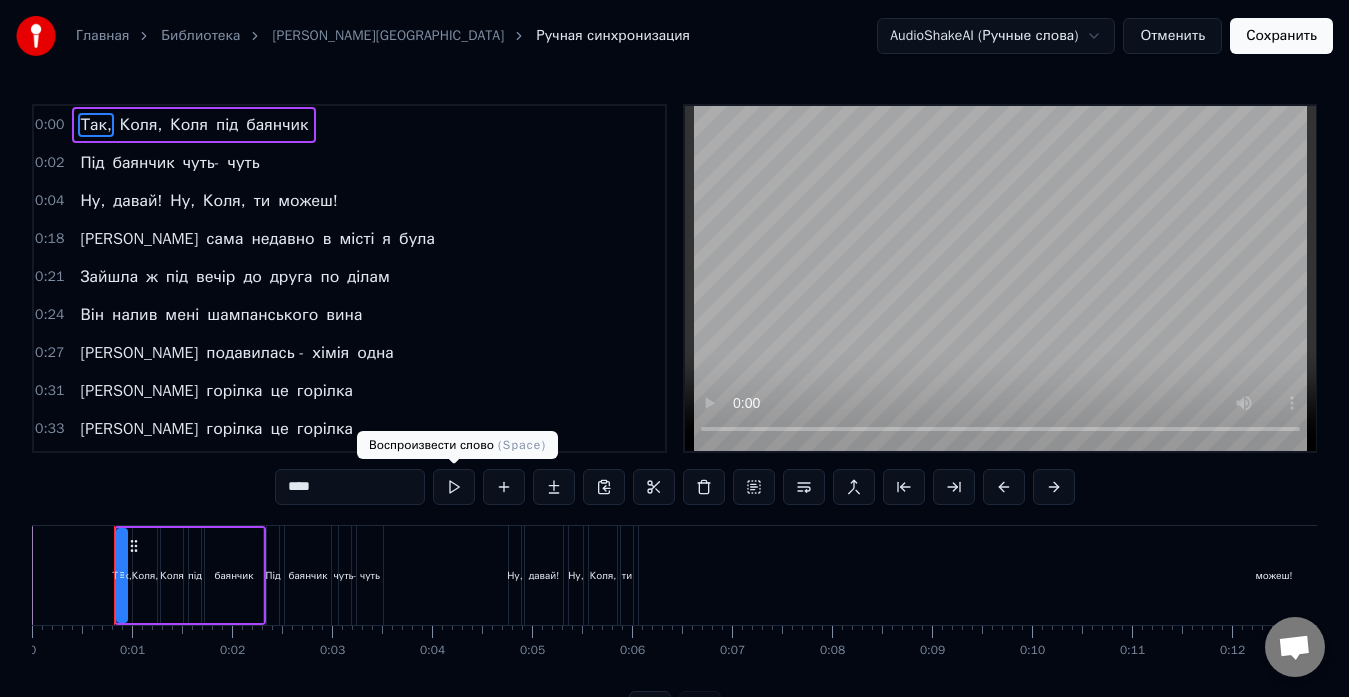 click at bounding box center [454, 487] 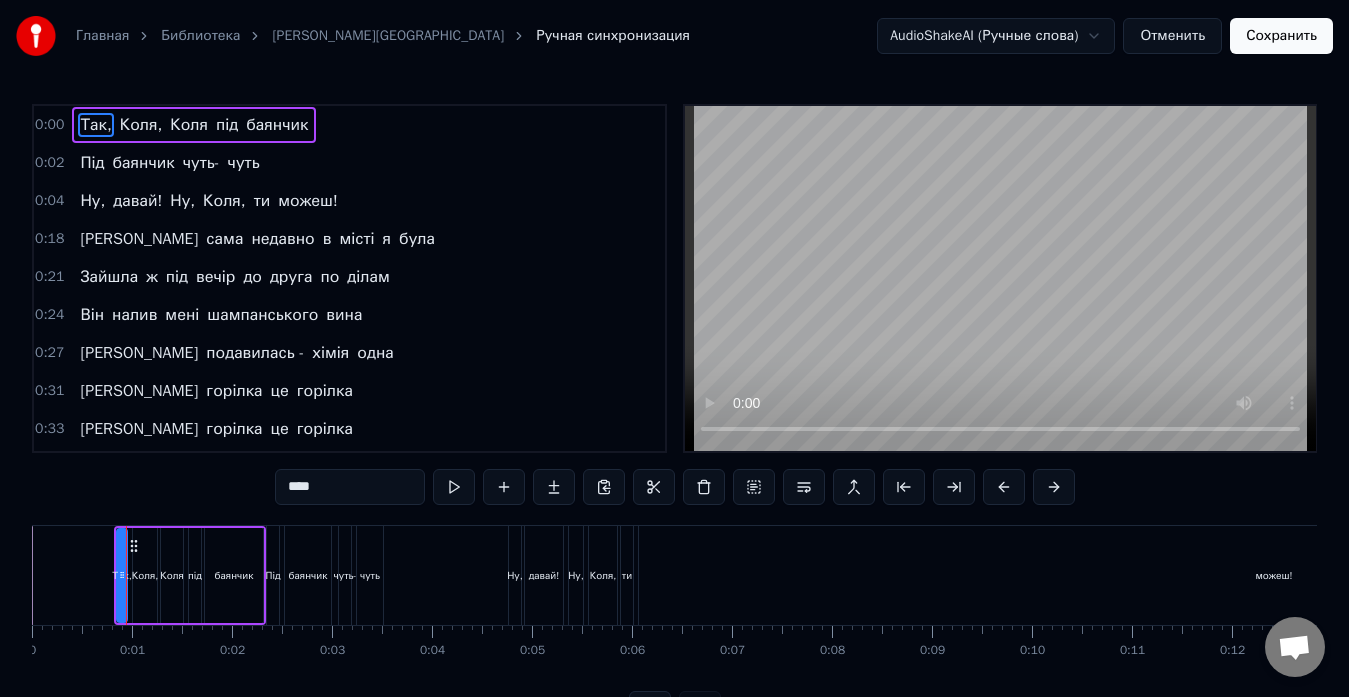 click at bounding box center [454, 487] 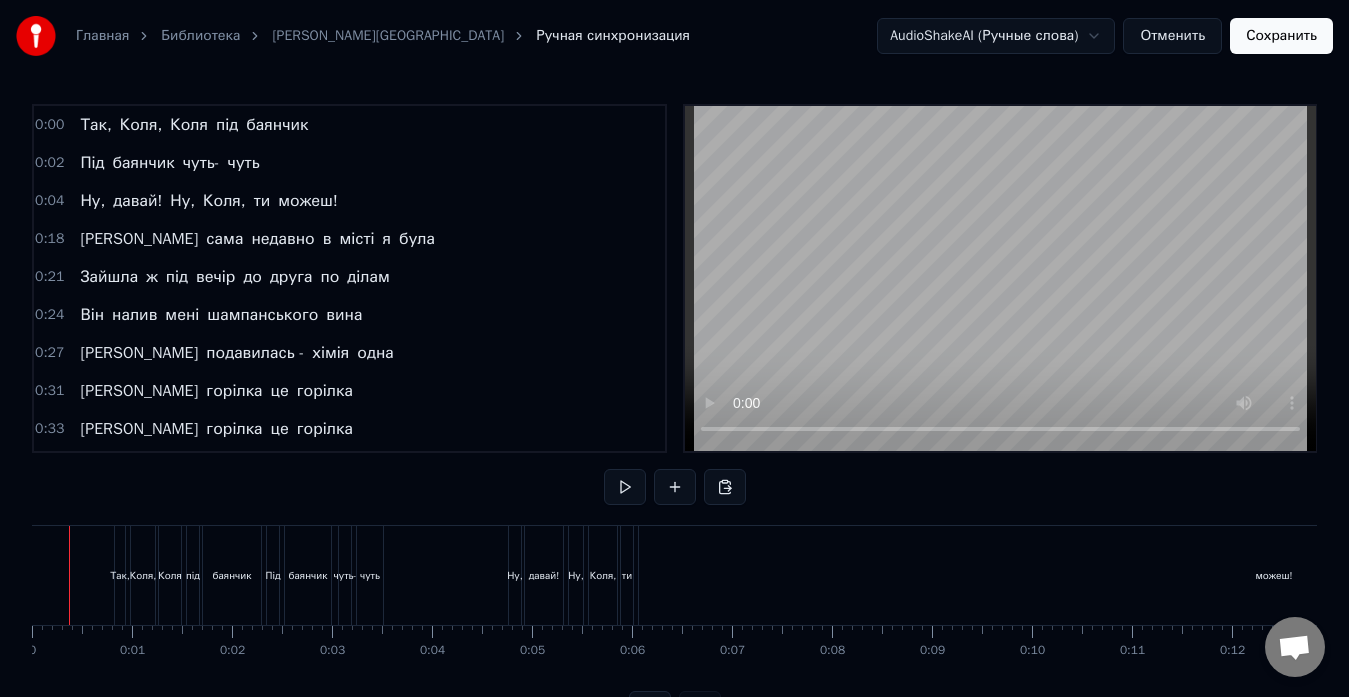click at bounding box center [625, 487] 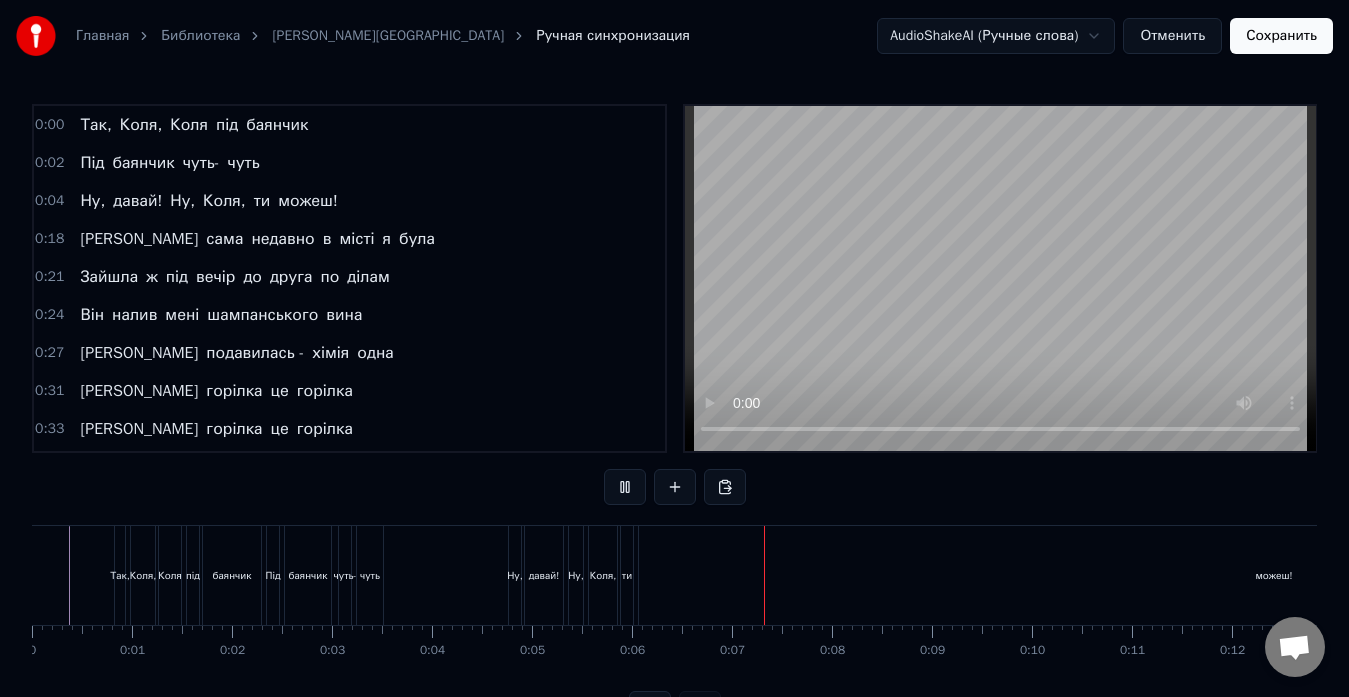 click at bounding box center [625, 487] 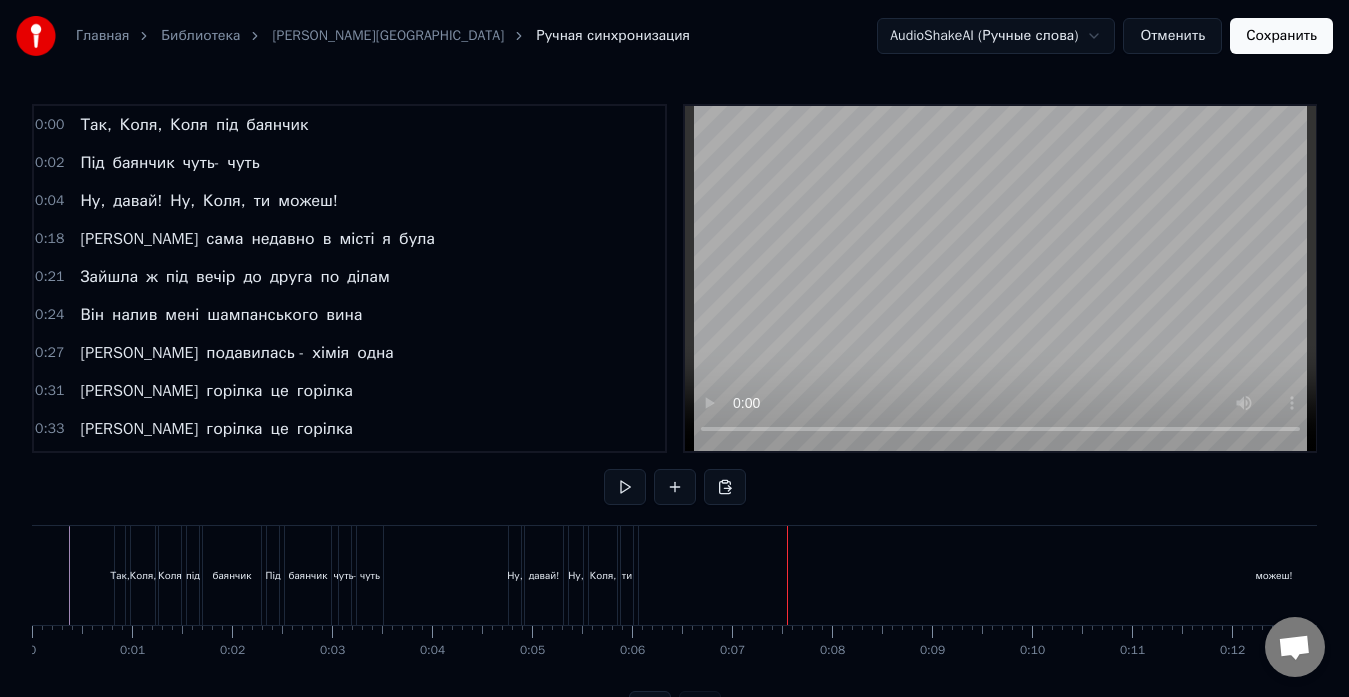 click on "можеш!" at bounding box center (1274, 575) 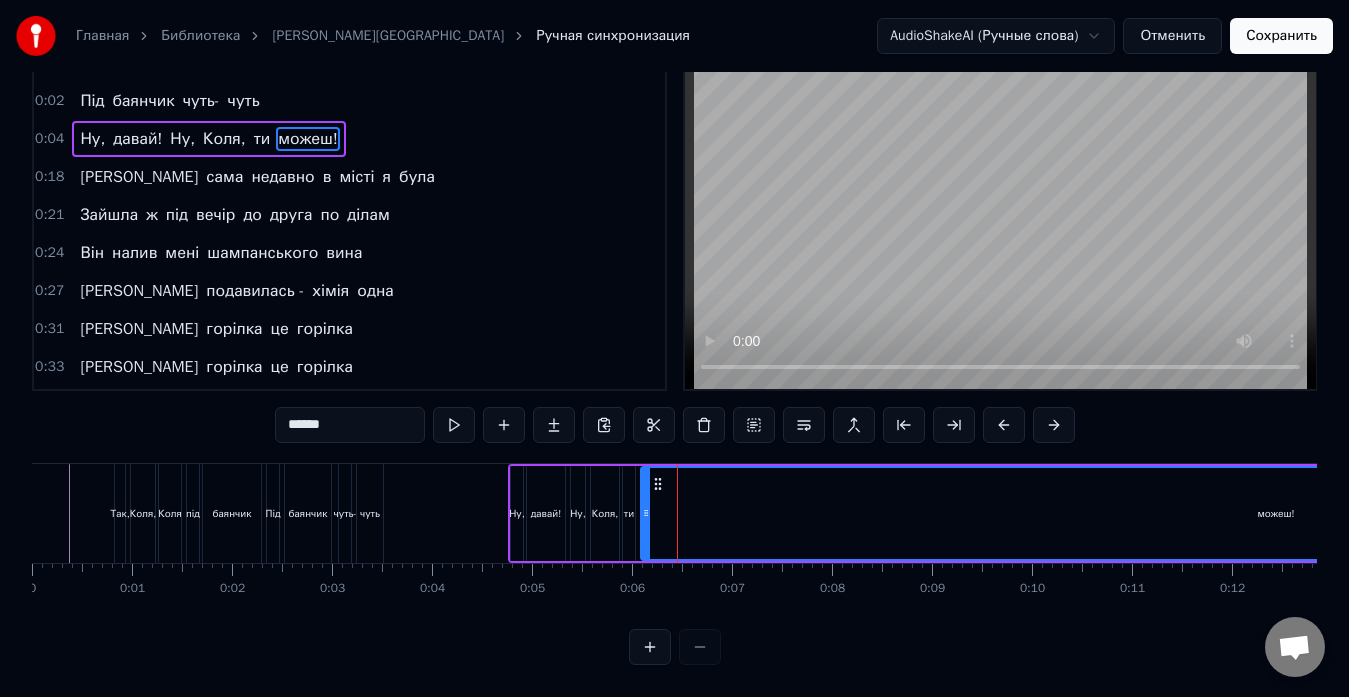 scroll, scrollTop: 79, scrollLeft: 0, axis: vertical 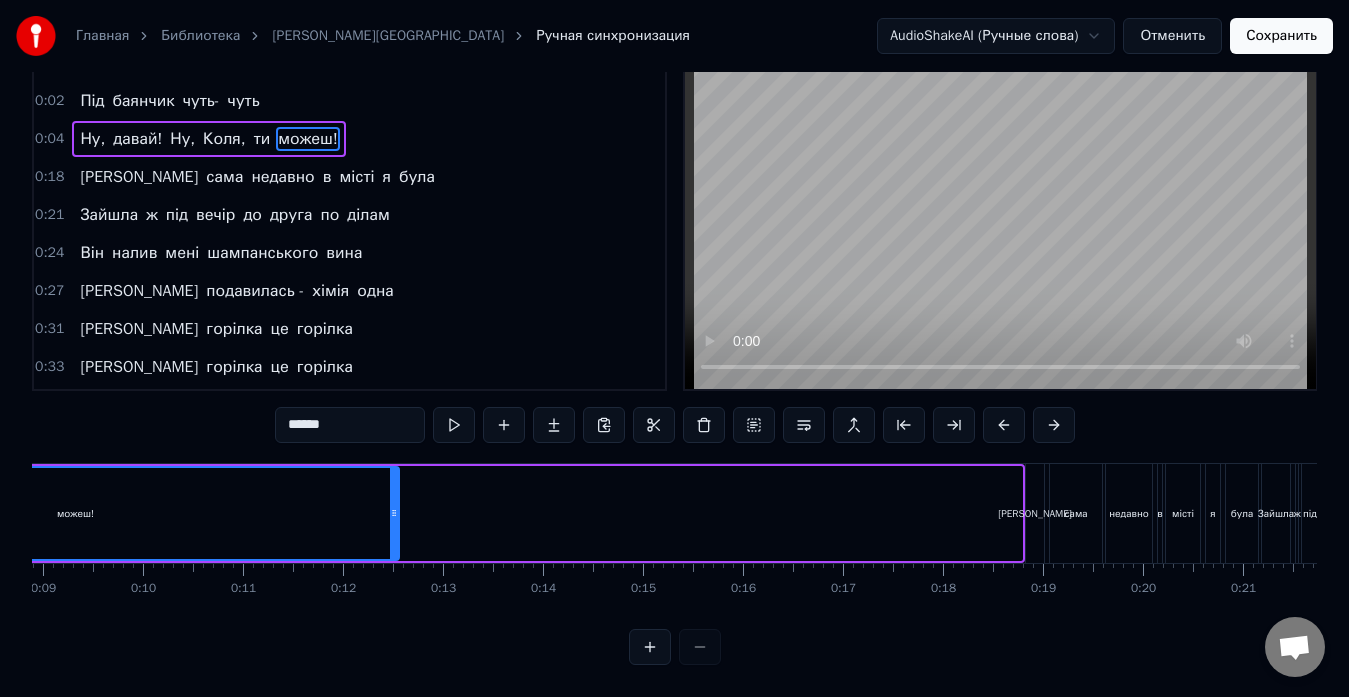 drag, startPoint x: 1016, startPoint y: 489, endPoint x: 297, endPoint y: 519, distance: 719.6256 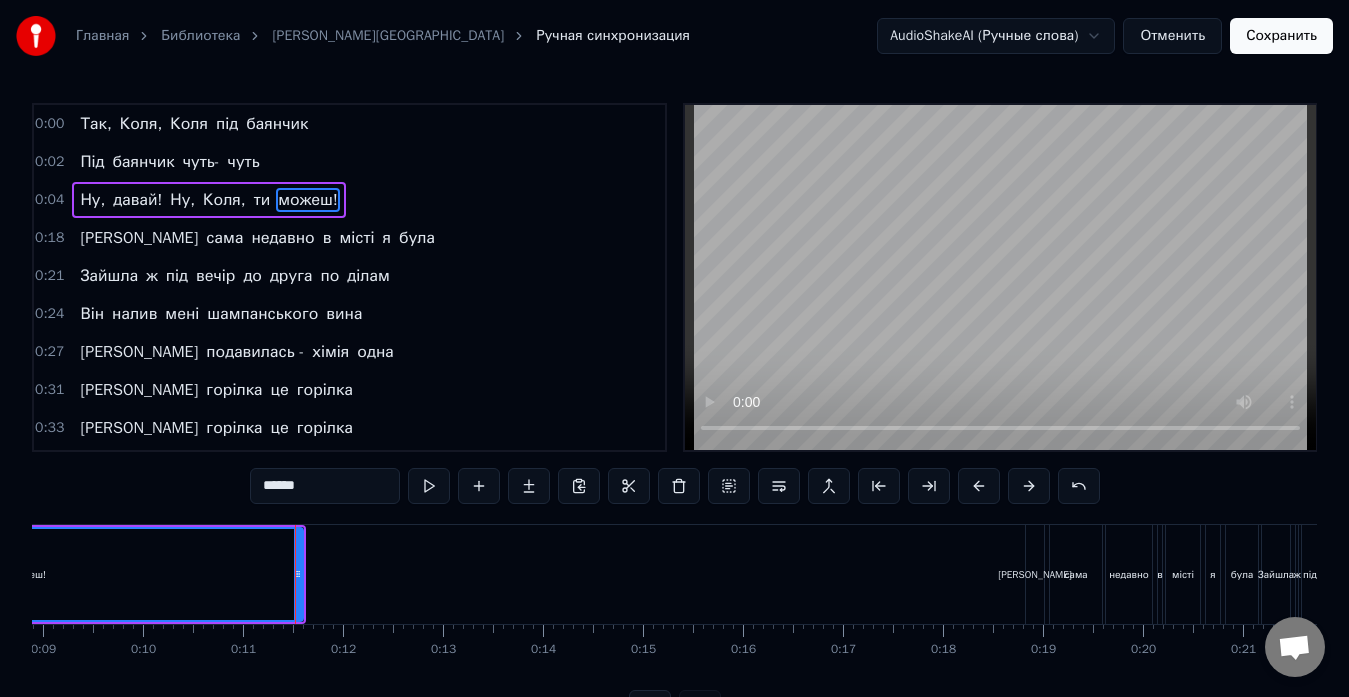 scroll, scrollTop: 0, scrollLeft: 0, axis: both 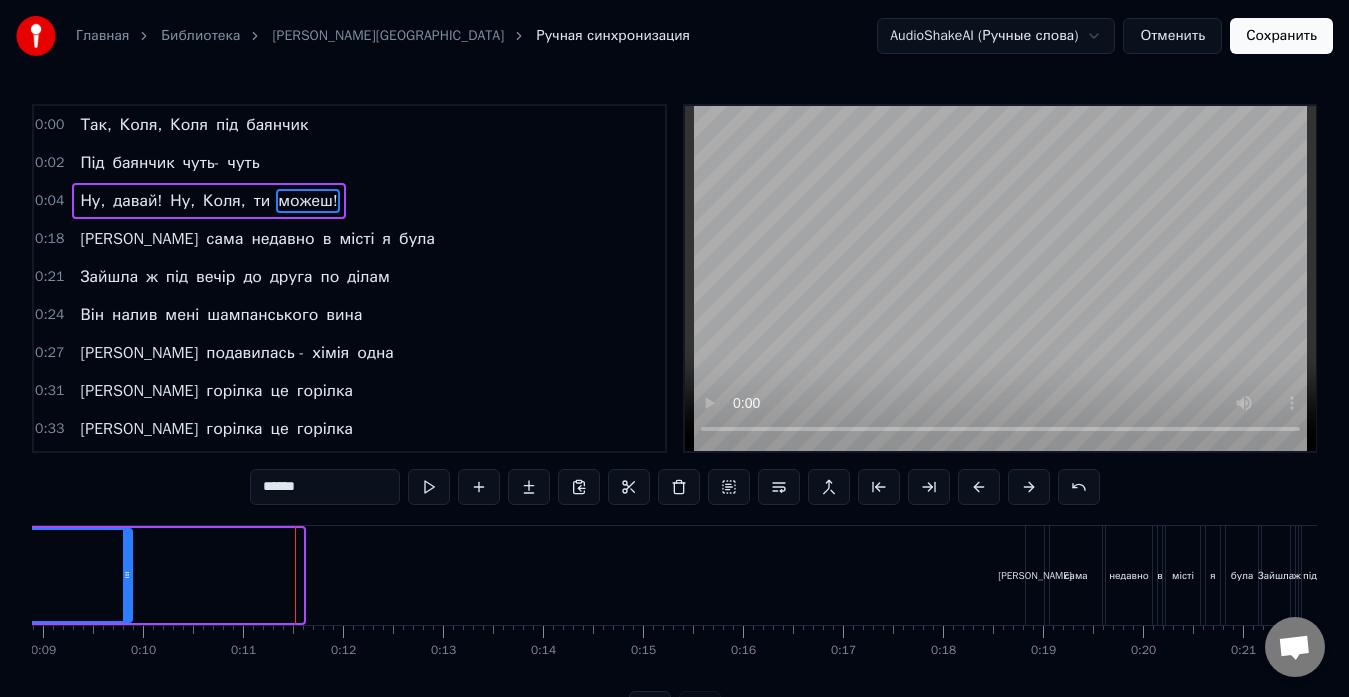 drag, startPoint x: 301, startPoint y: 570, endPoint x: 109, endPoint y: 586, distance: 192.66551 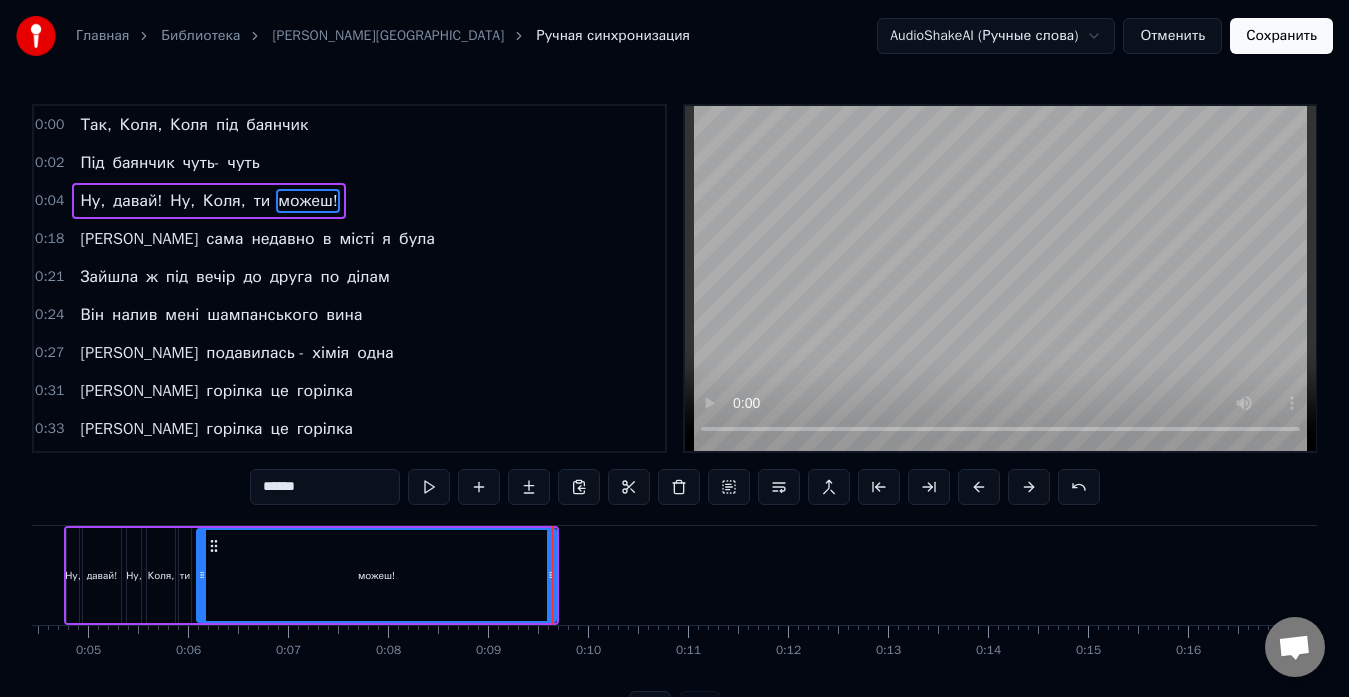 scroll, scrollTop: 0, scrollLeft: 375, axis: horizontal 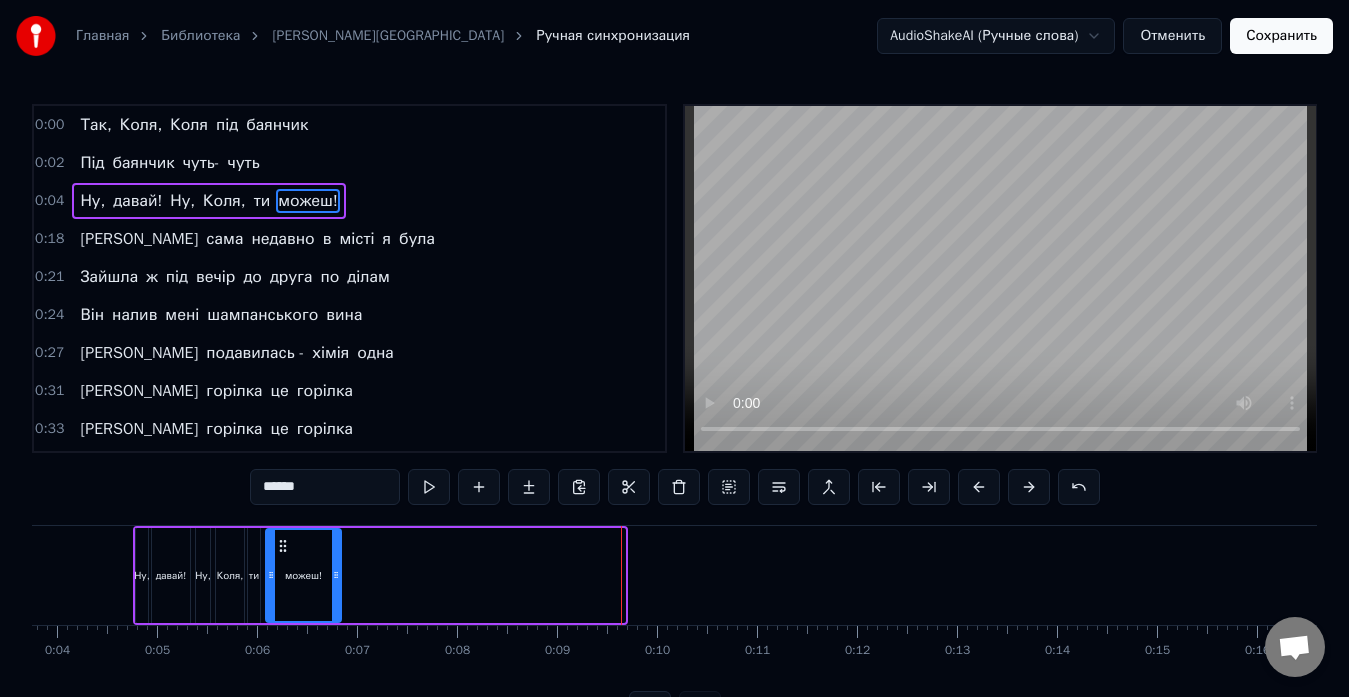 drag, startPoint x: 618, startPoint y: 577, endPoint x: 334, endPoint y: 593, distance: 284.45035 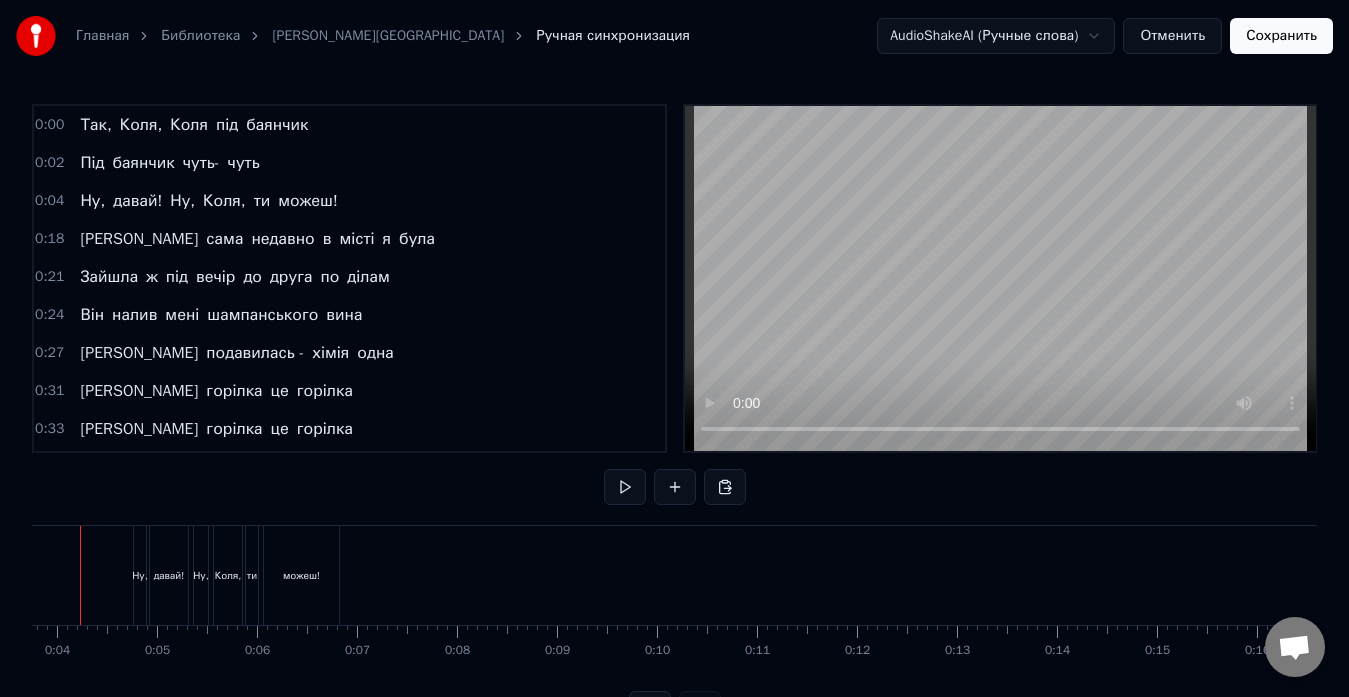 scroll, scrollTop: 0, scrollLeft: 323, axis: horizontal 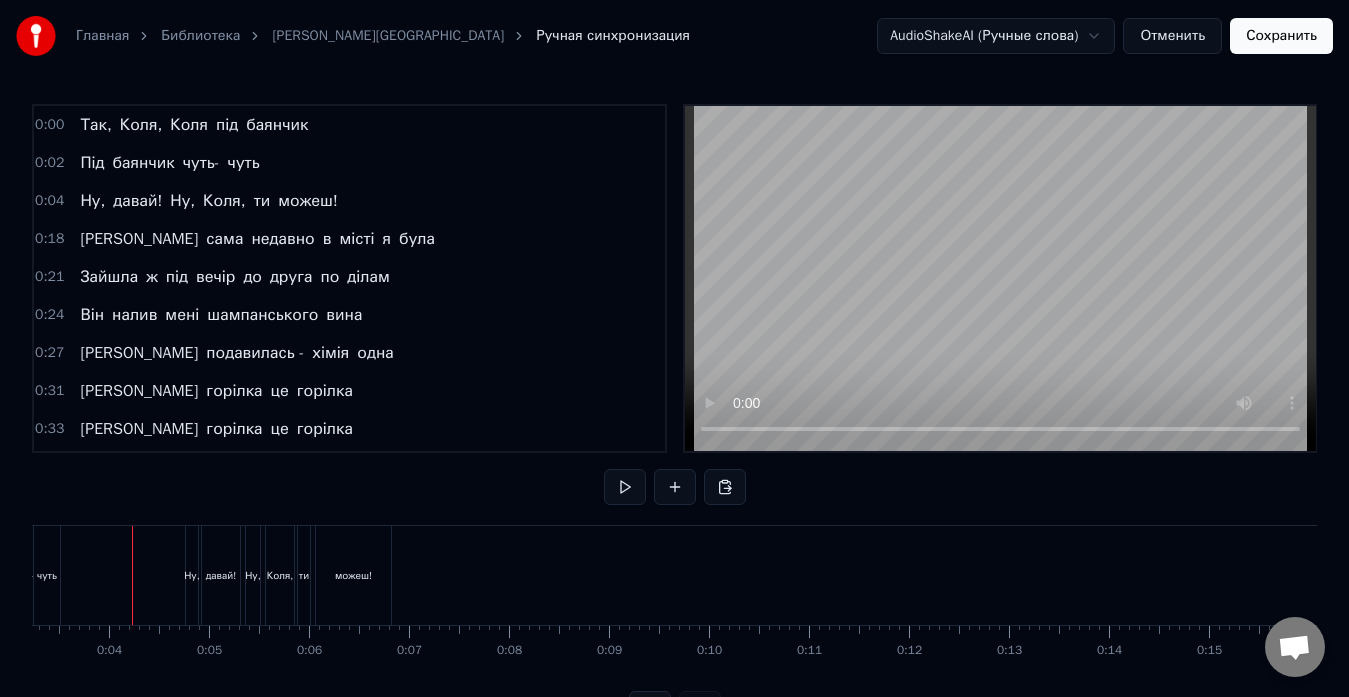 click at bounding box center [625, 487] 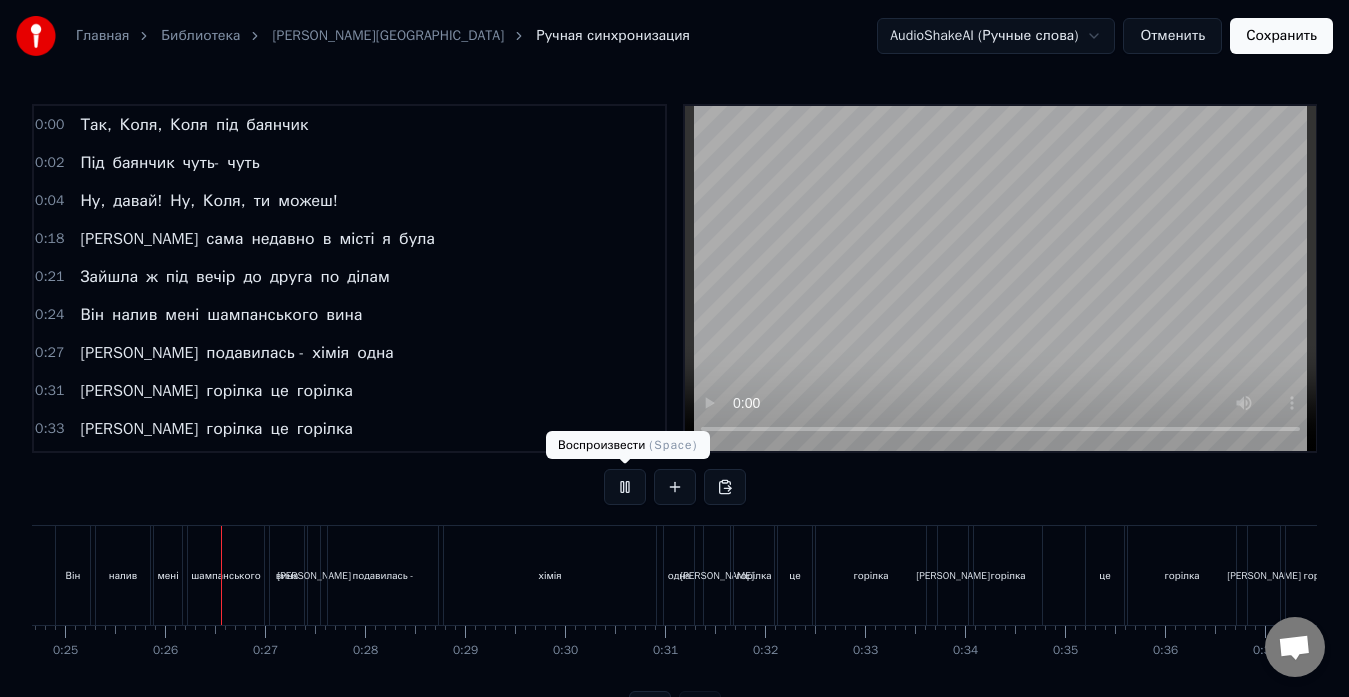 scroll, scrollTop: 0, scrollLeft: 2518, axis: horizontal 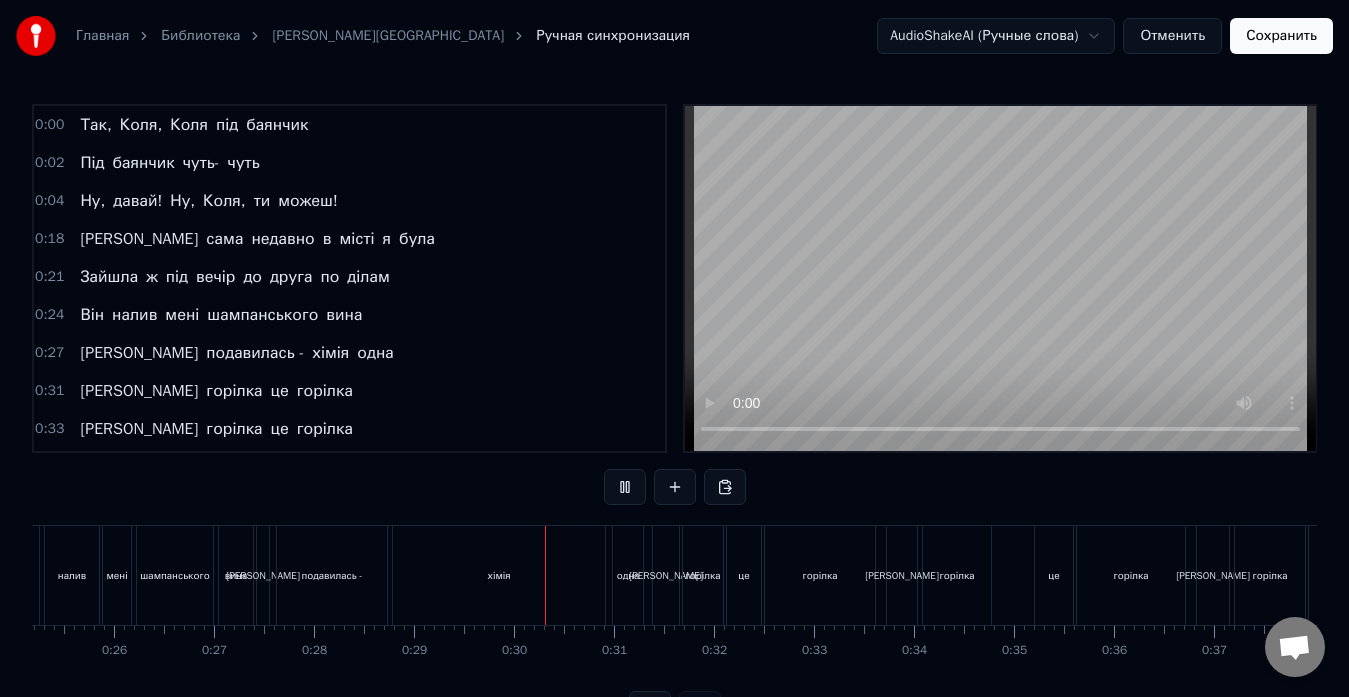 click at bounding box center [625, 487] 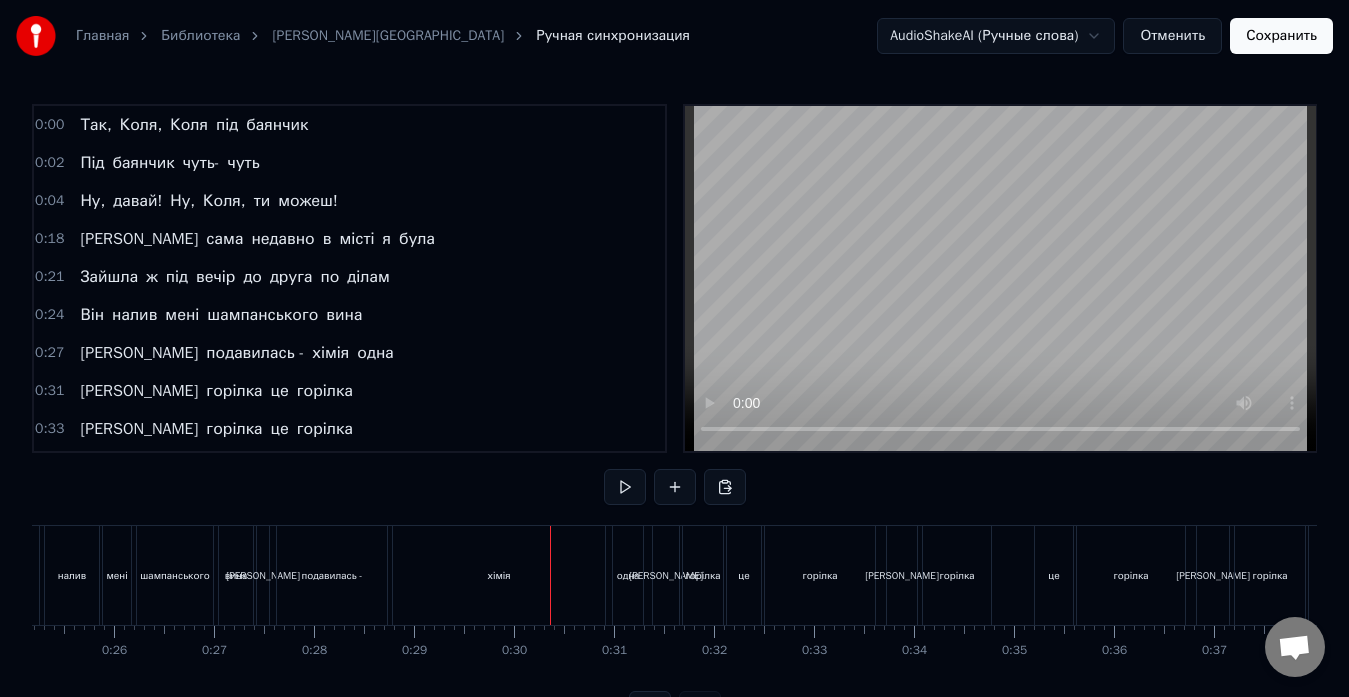 click on "хімія" at bounding box center [499, 575] 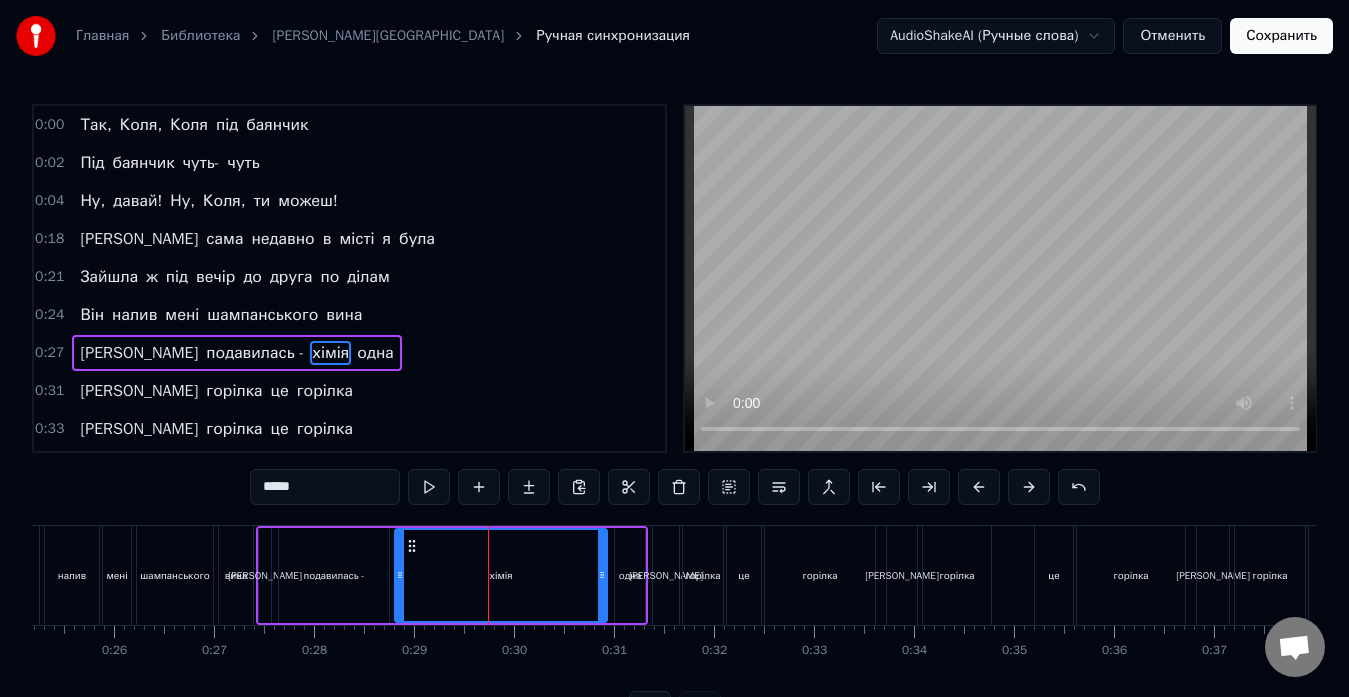scroll, scrollTop: 74, scrollLeft: 0, axis: vertical 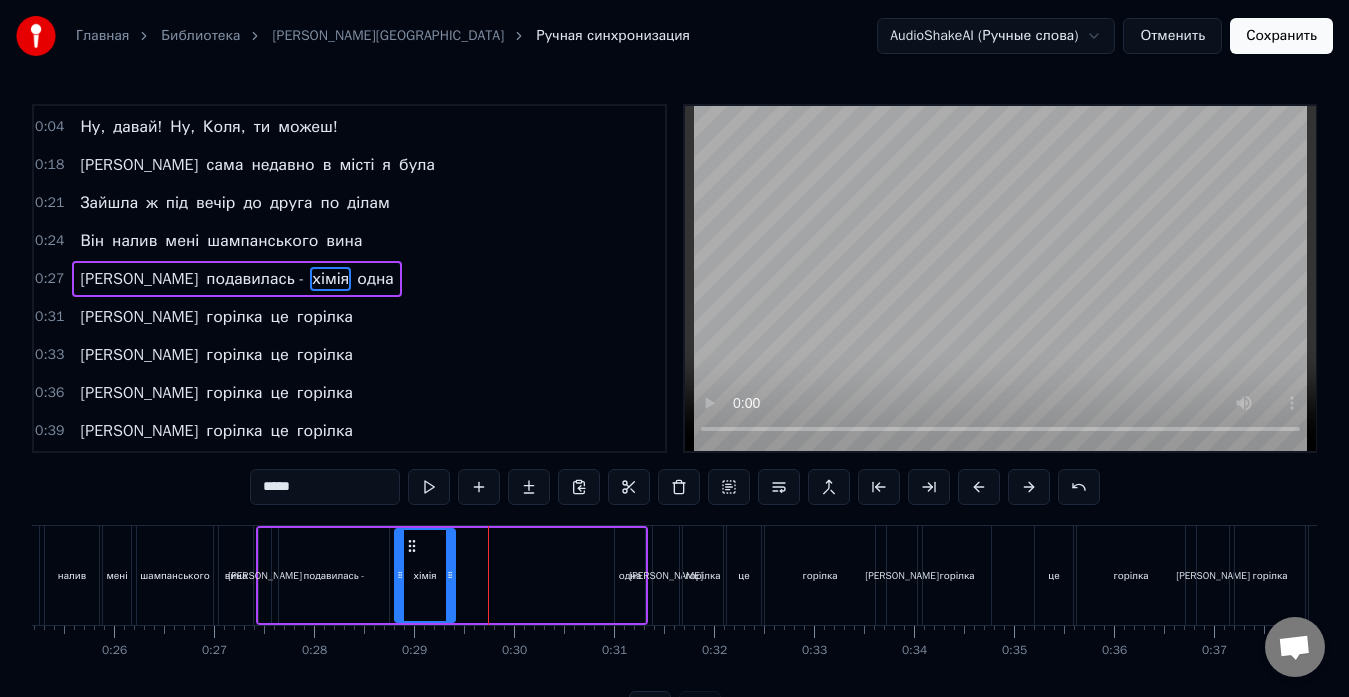 drag, startPoint x: 602, startPoint y: 569, endPoint x: 451, endPoint y: 583, distance: 151.64761 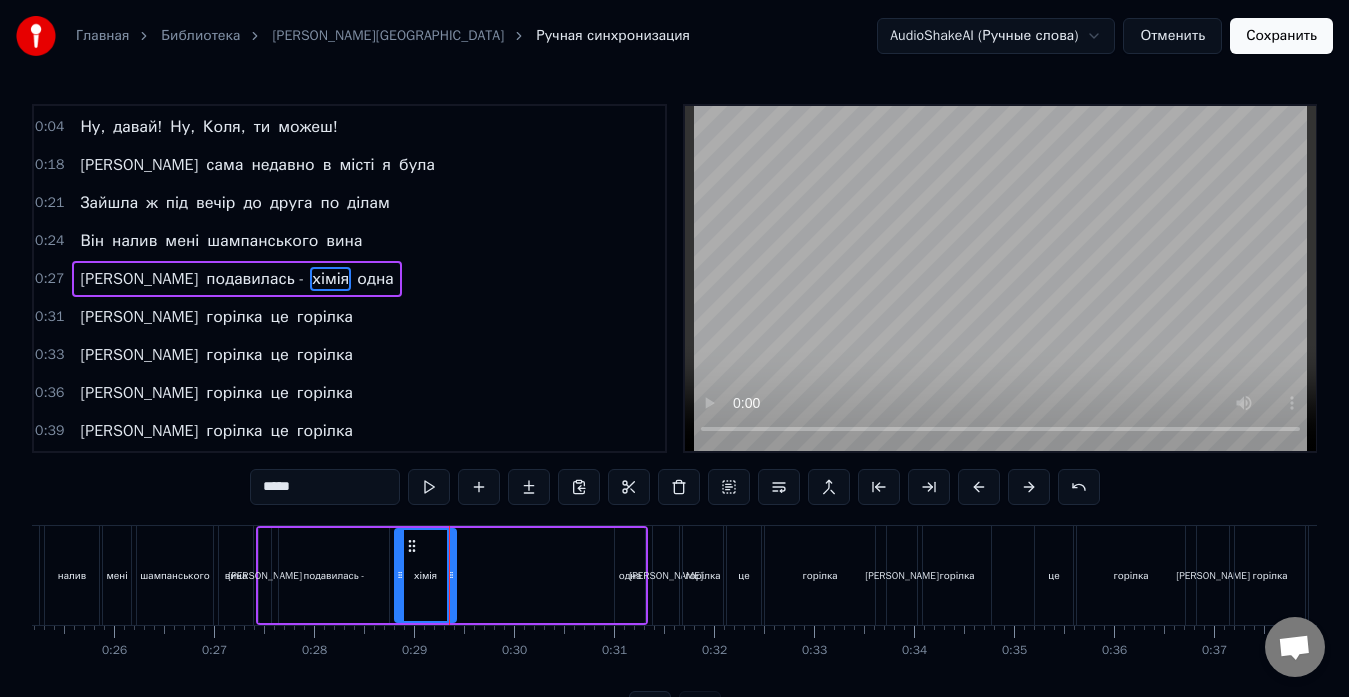 drag, startPoint x: 626, startPoint y: 569, endPoint x: 446, endPoint y: 596, distance: 182.01373 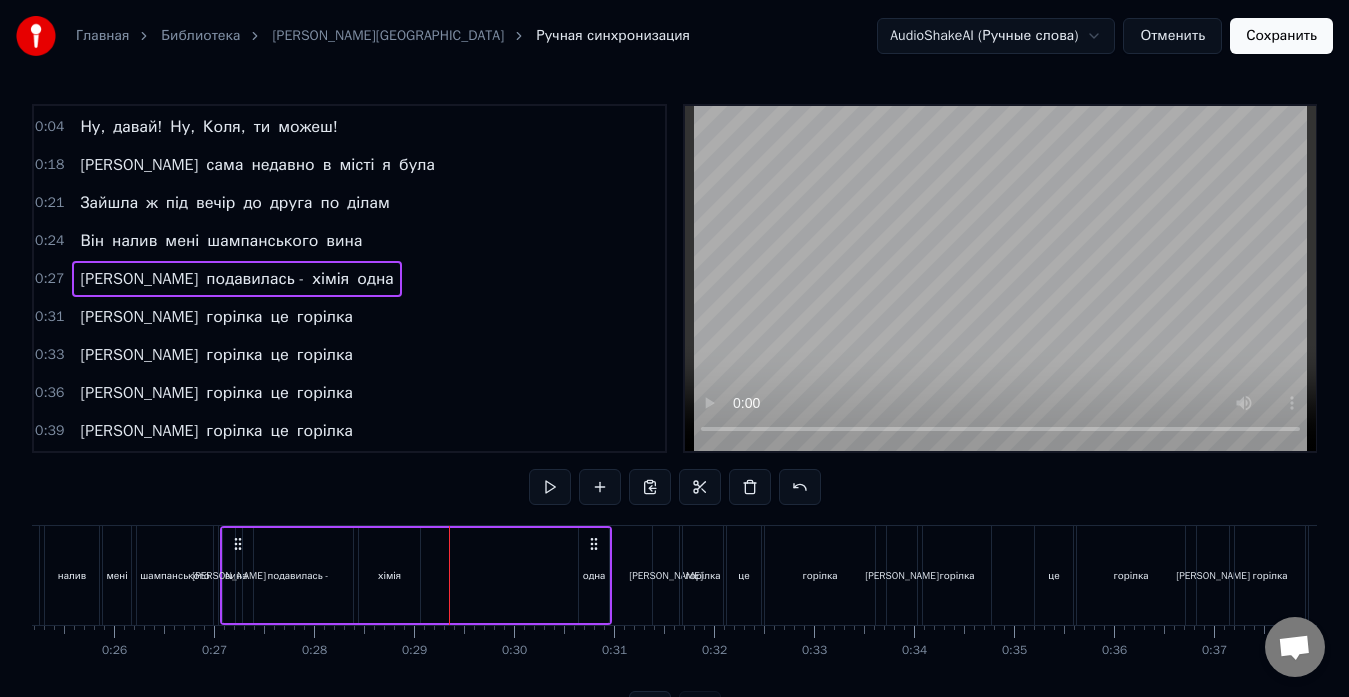 drag, startPoint x: 631, startPoint y: 542, endPoint x: 595, endPoint y: 554, distance: 37.94733 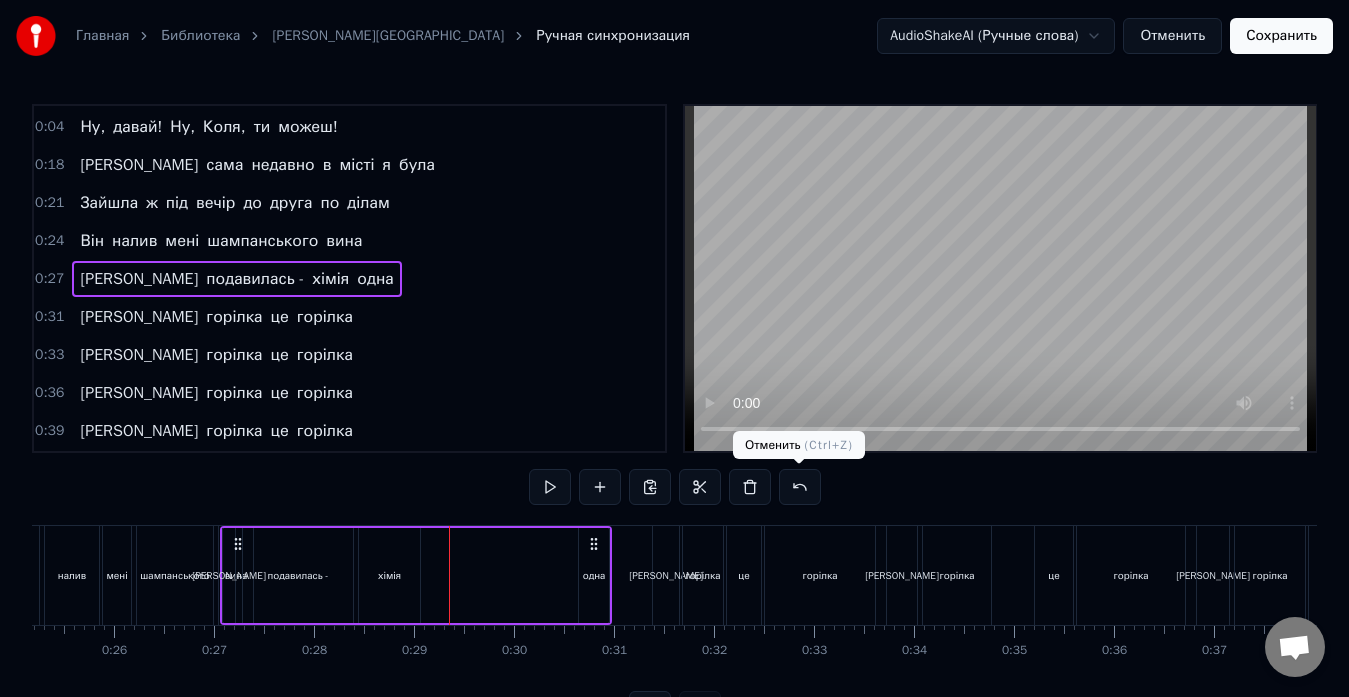click at bounding box center [800, 487] 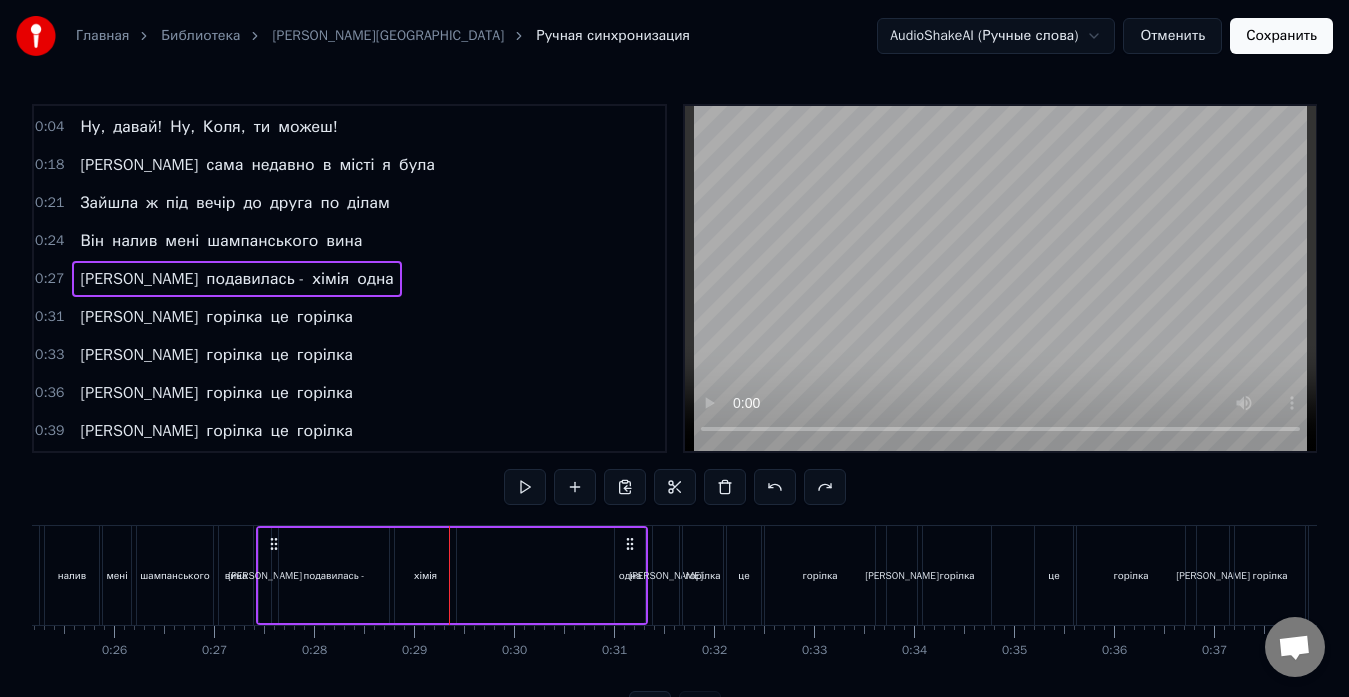 click on "Я подавилась - хімія одна" at bounding box center (452, 575) 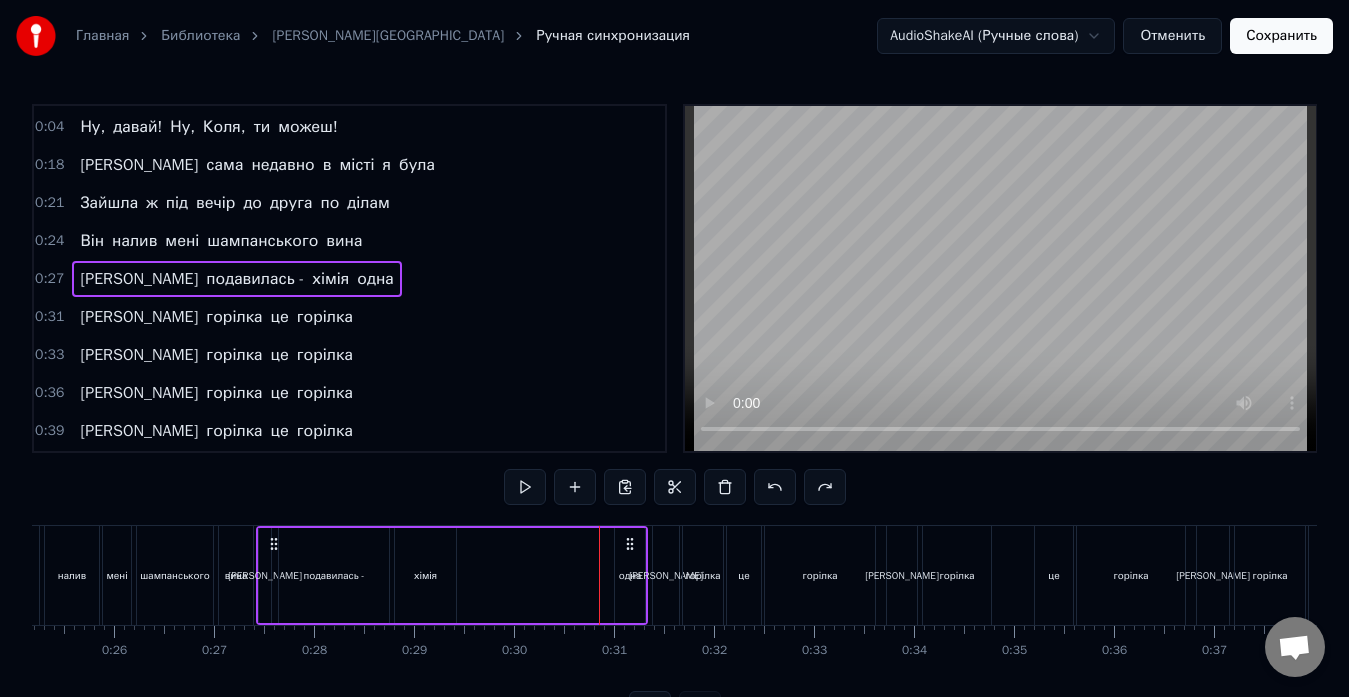 click 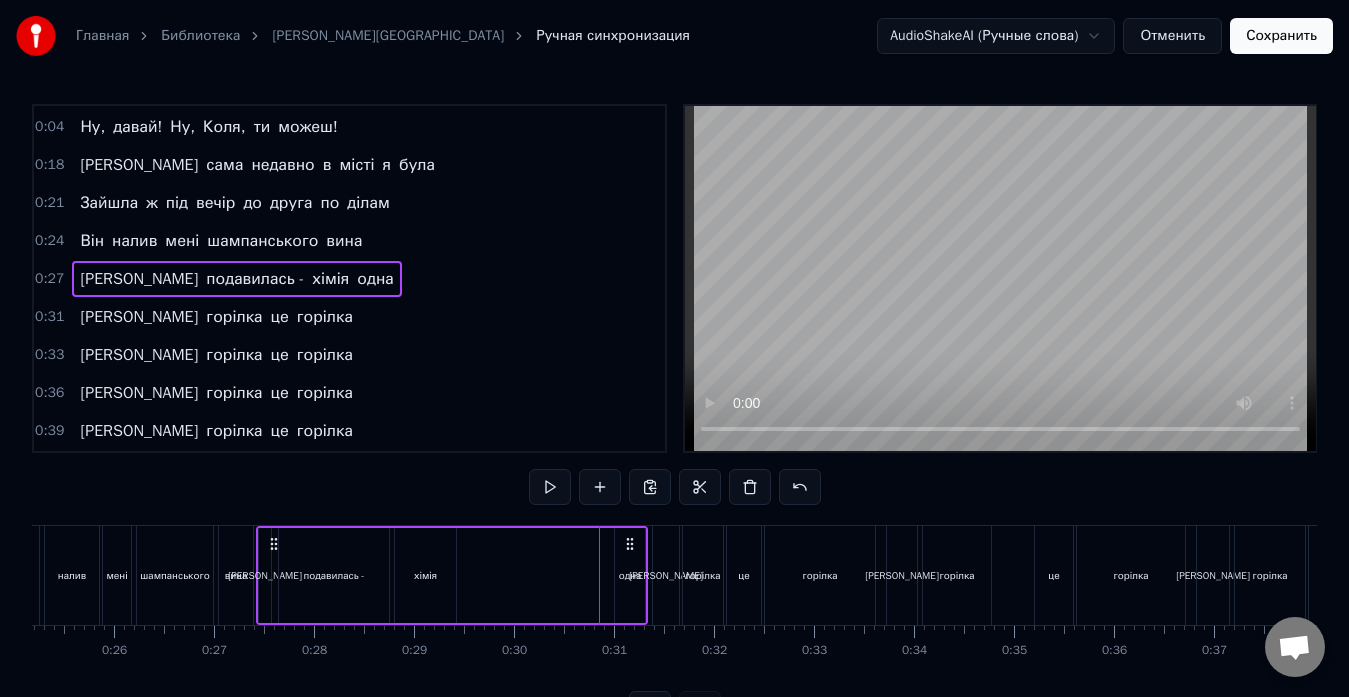 click on "горілка" at bounding box center [703, 575] 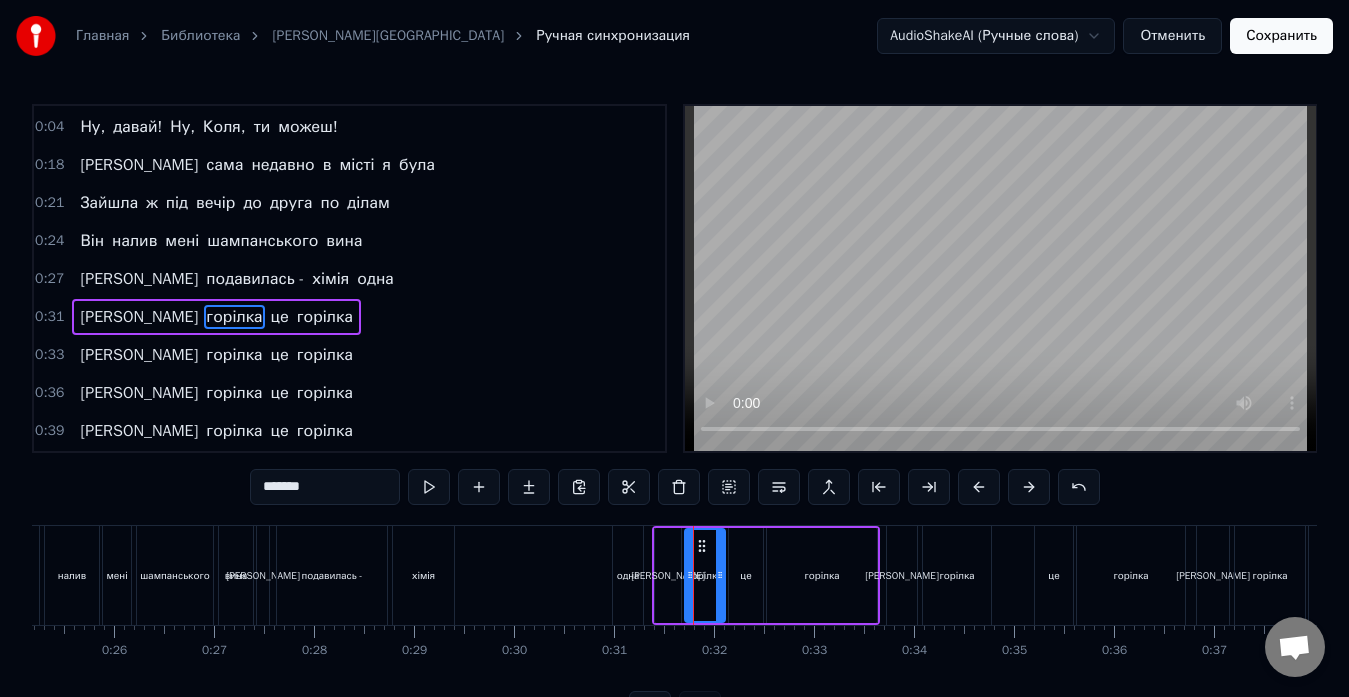 scroll, scrollTop: 112, scrollLeft: 0, axis: vertical 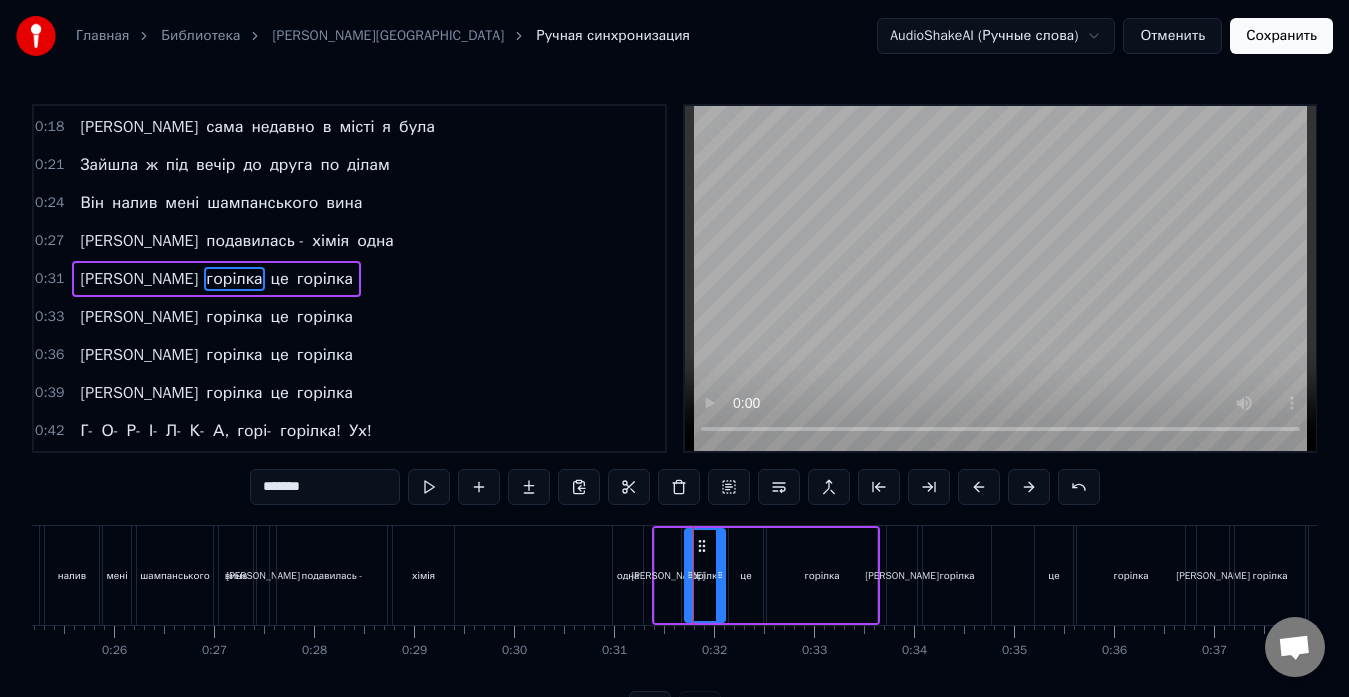 click on "одна" at bounding box center (628, 575) 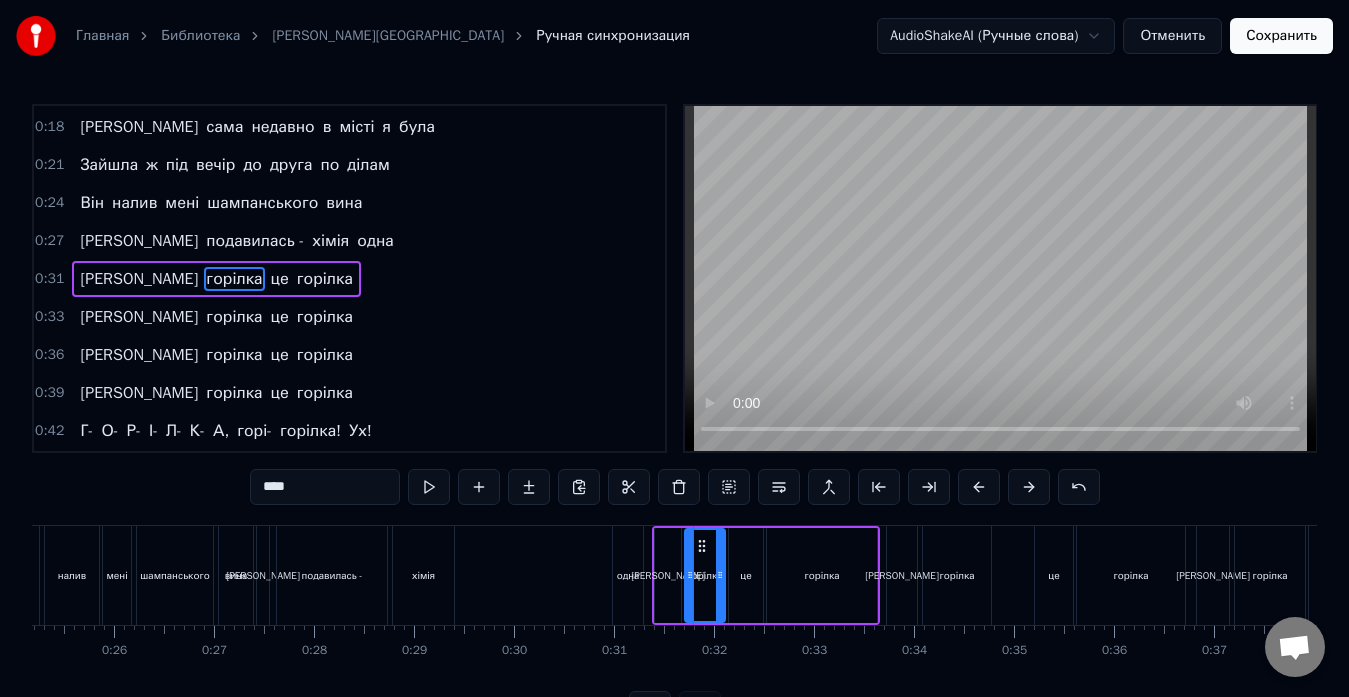 scroll, scrollTop: 74, scrollLeft: 0, axis: vertical 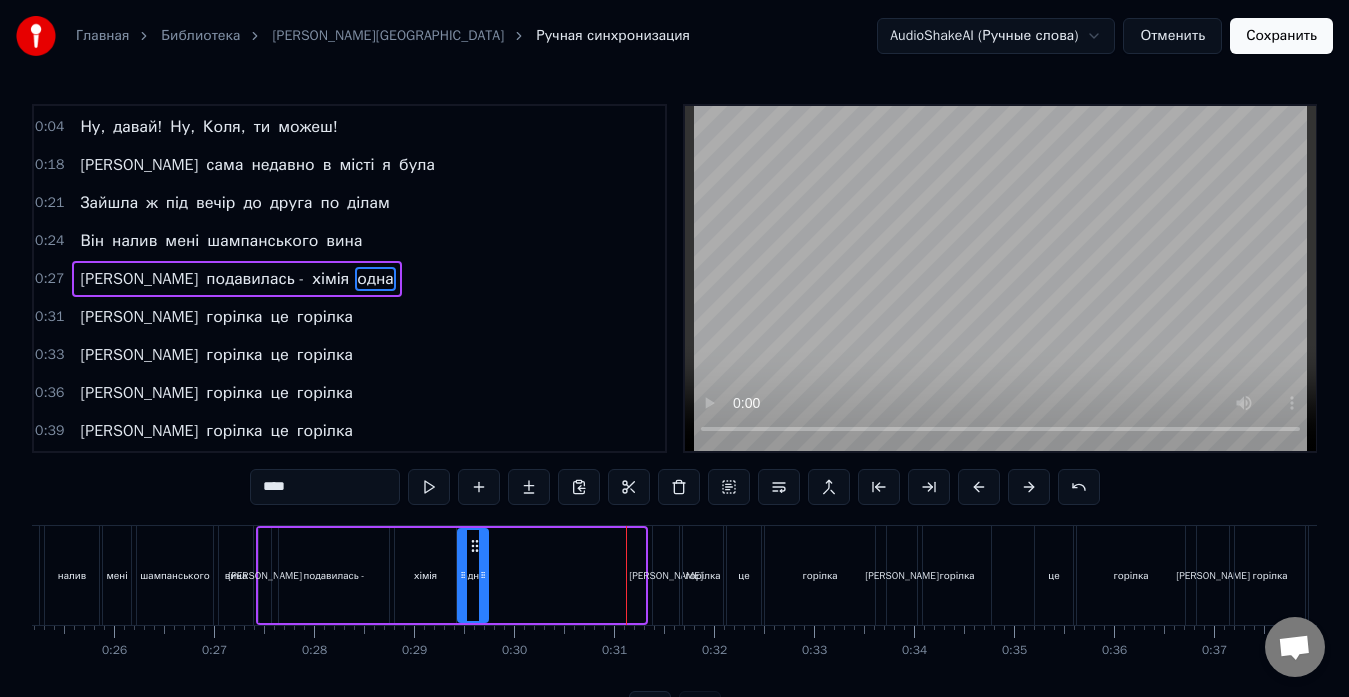 drag, startPoint x: 633, startPoint y: 544, endPoint x: 476, endPoint y: 555, distance: 157.38487 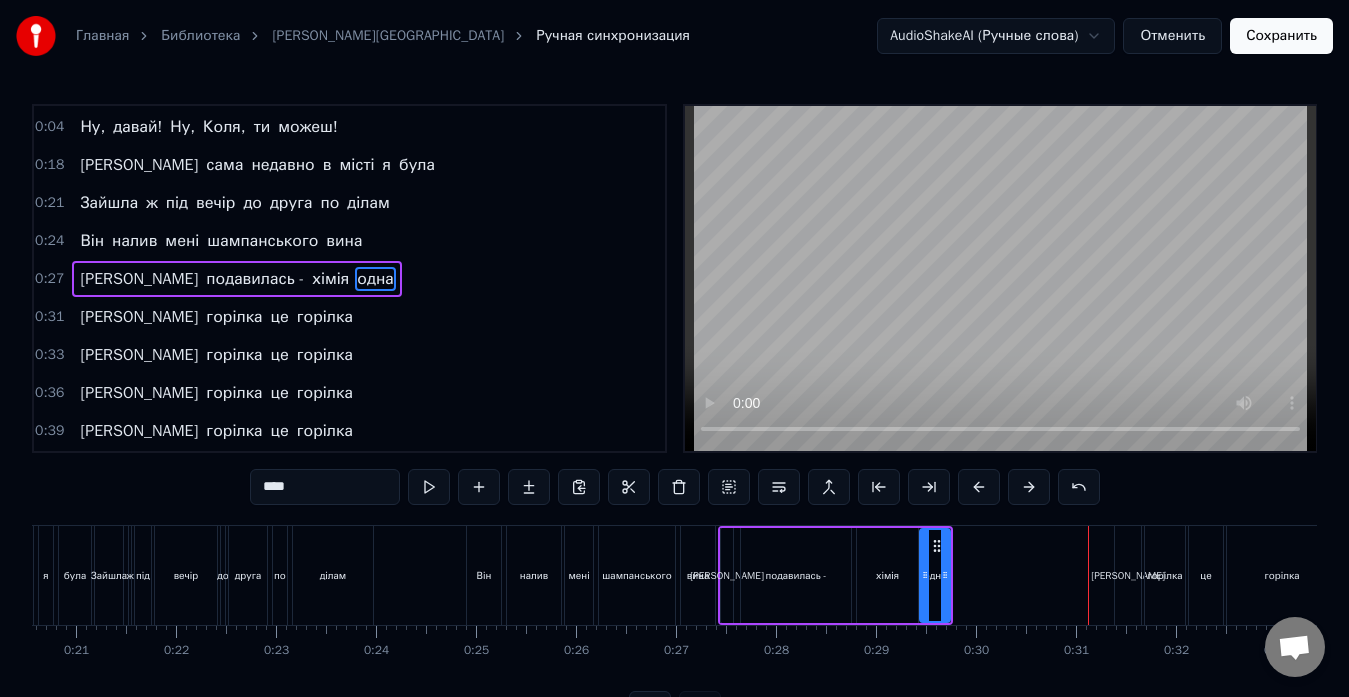 scroll, scrollTop: 0, scrollLeft: 2028, axis: horizontal 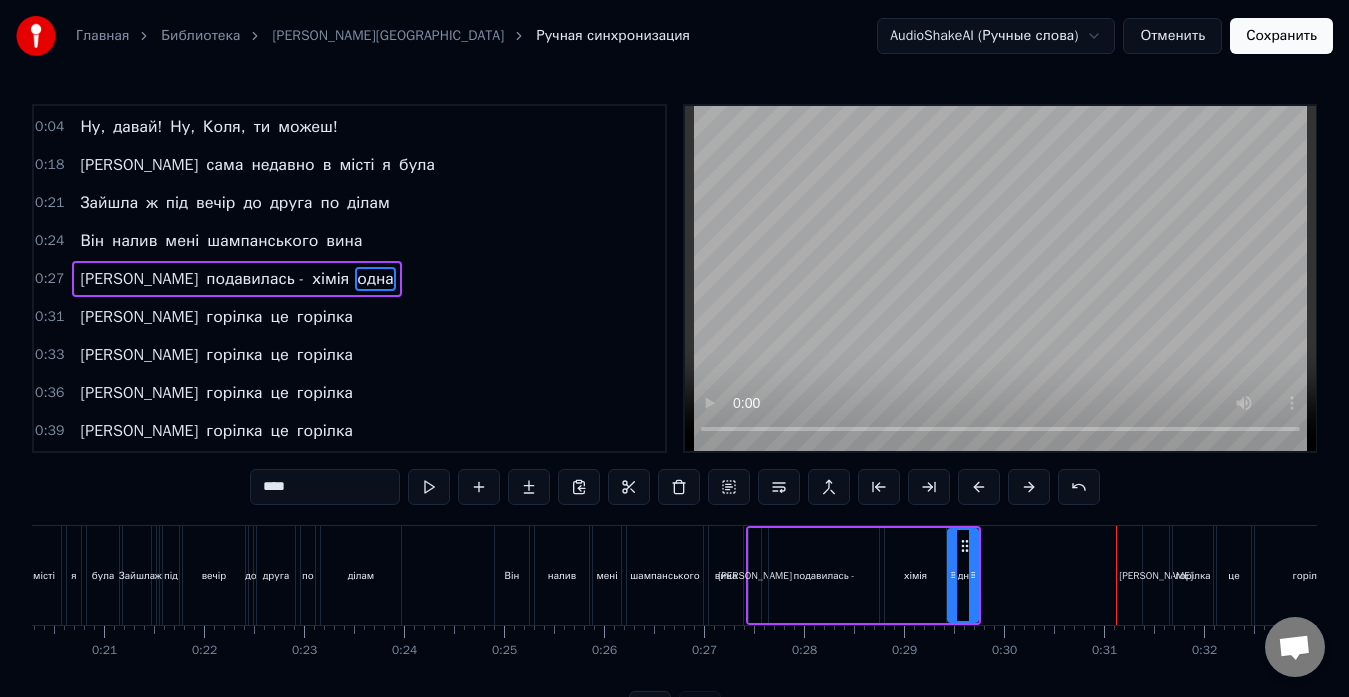 click on "Він налив мені шампанського вина" at bounding box center [621, 575] 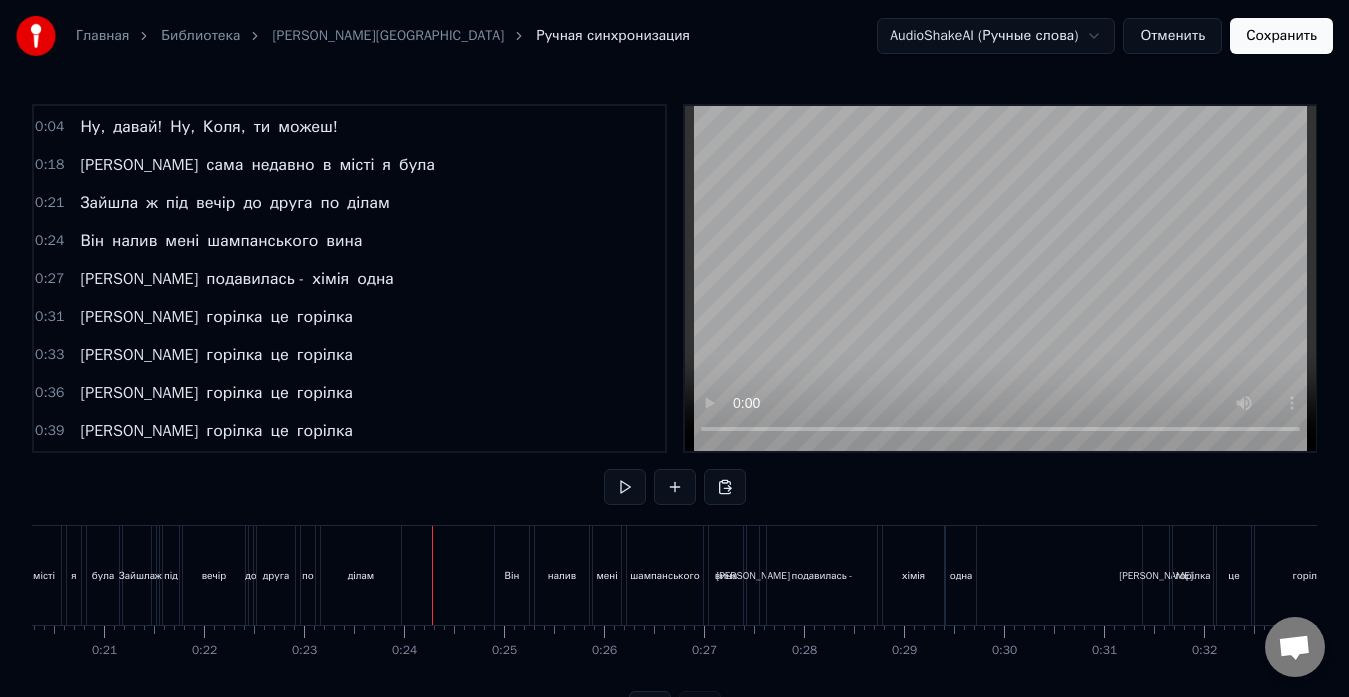 click at bounding box center [625, 487] 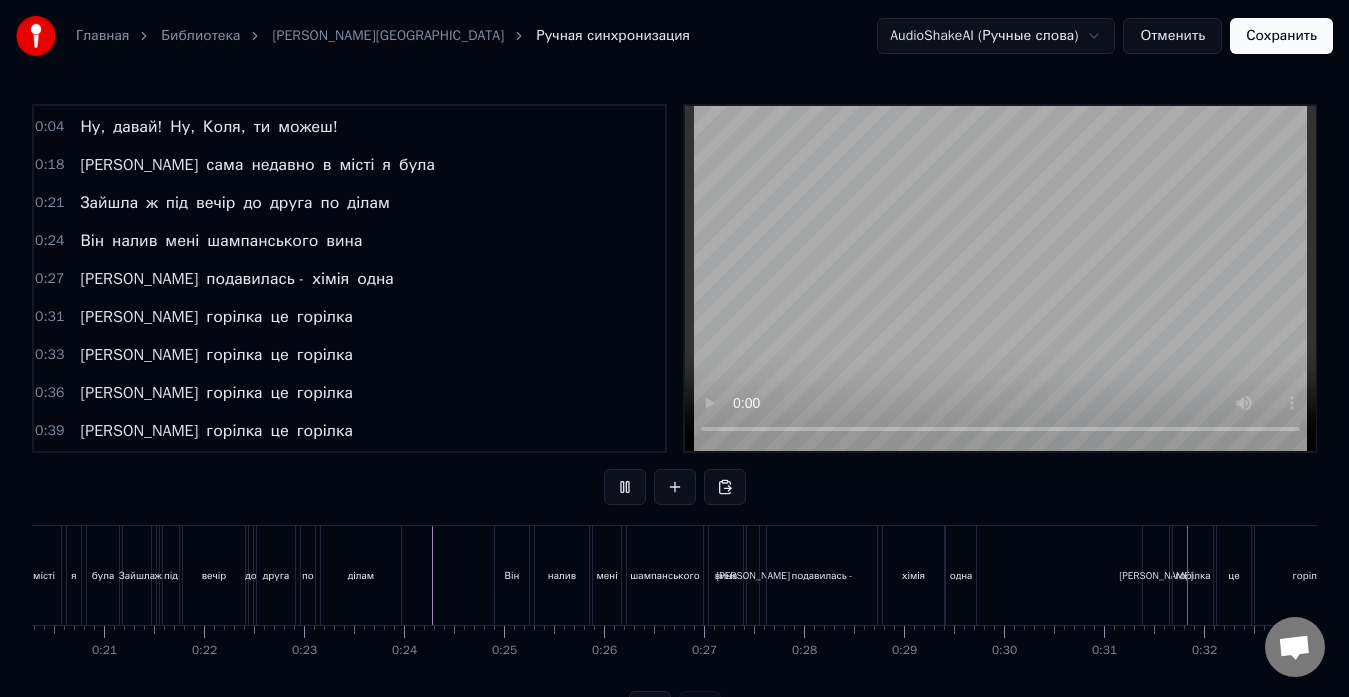 click at bounding box center (625, 487) 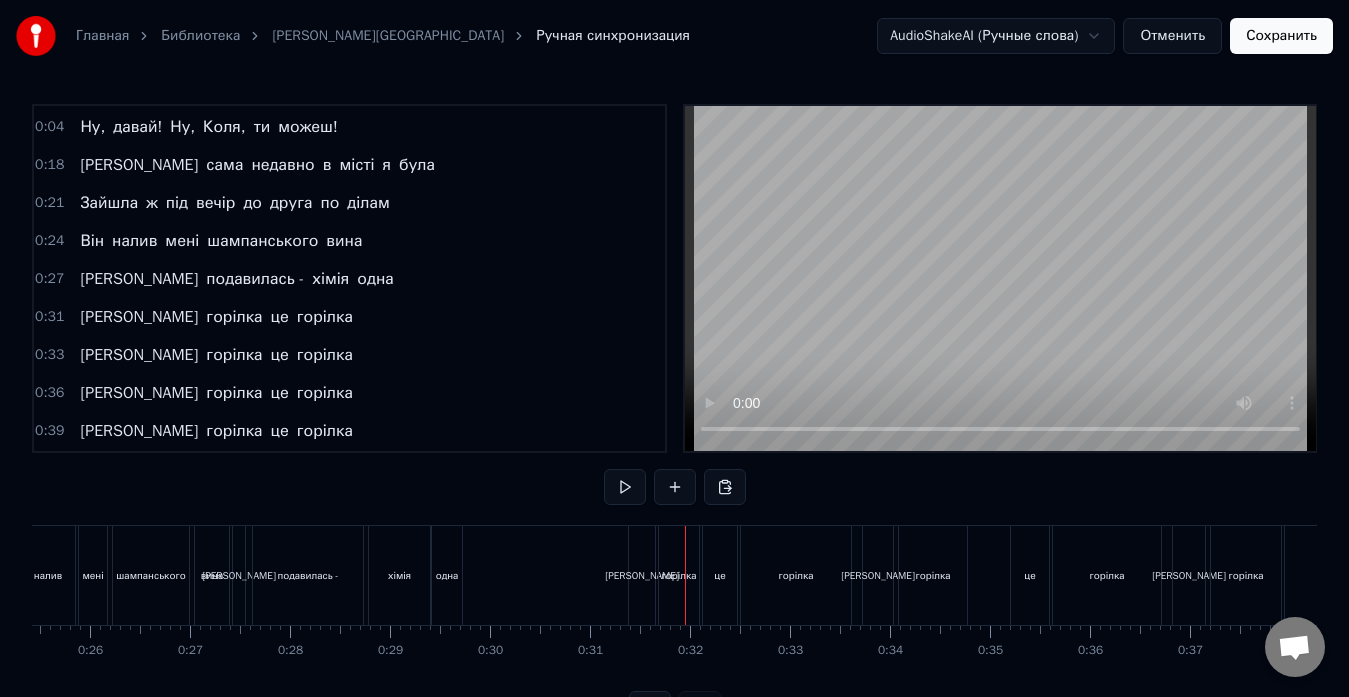 scroll, scrollTop: 0, scrollLeft: 2556, axis: horizontal 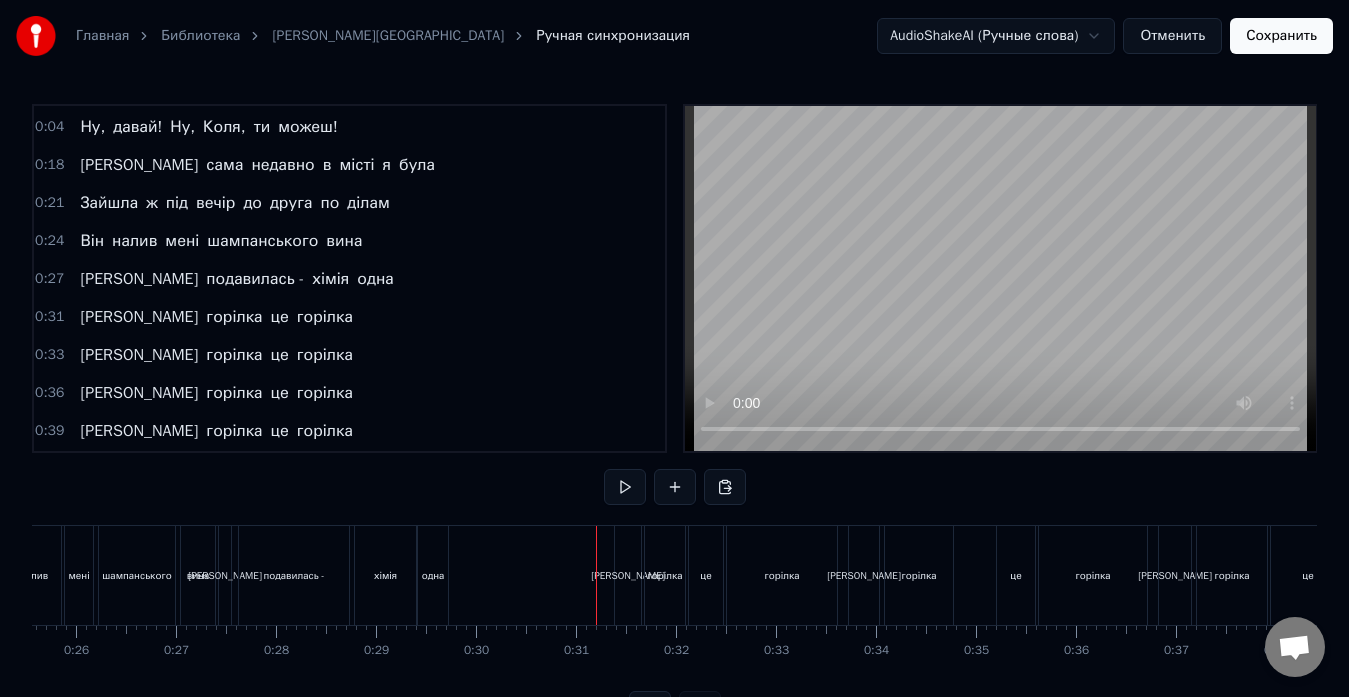 click on "[PERSON_NAME]" at bounding box center (628, 575) 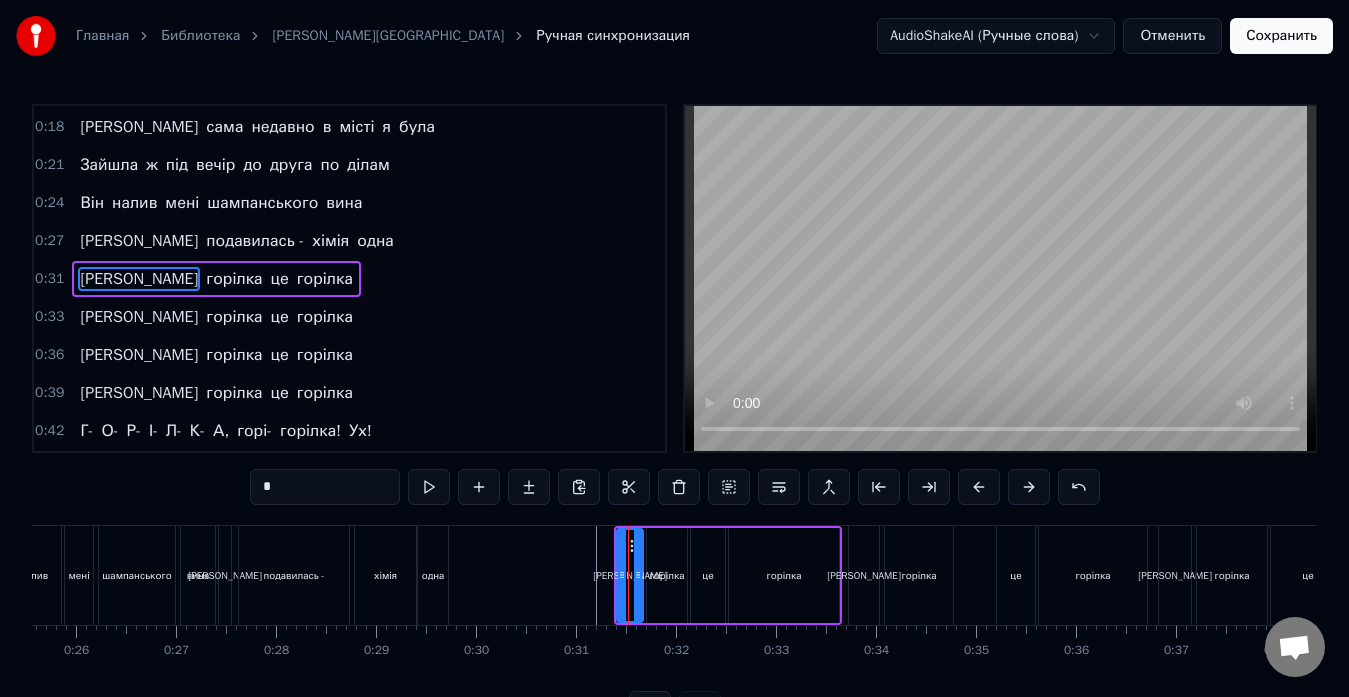 click on "А горілка це горілка" at bounding box center [728, 575] 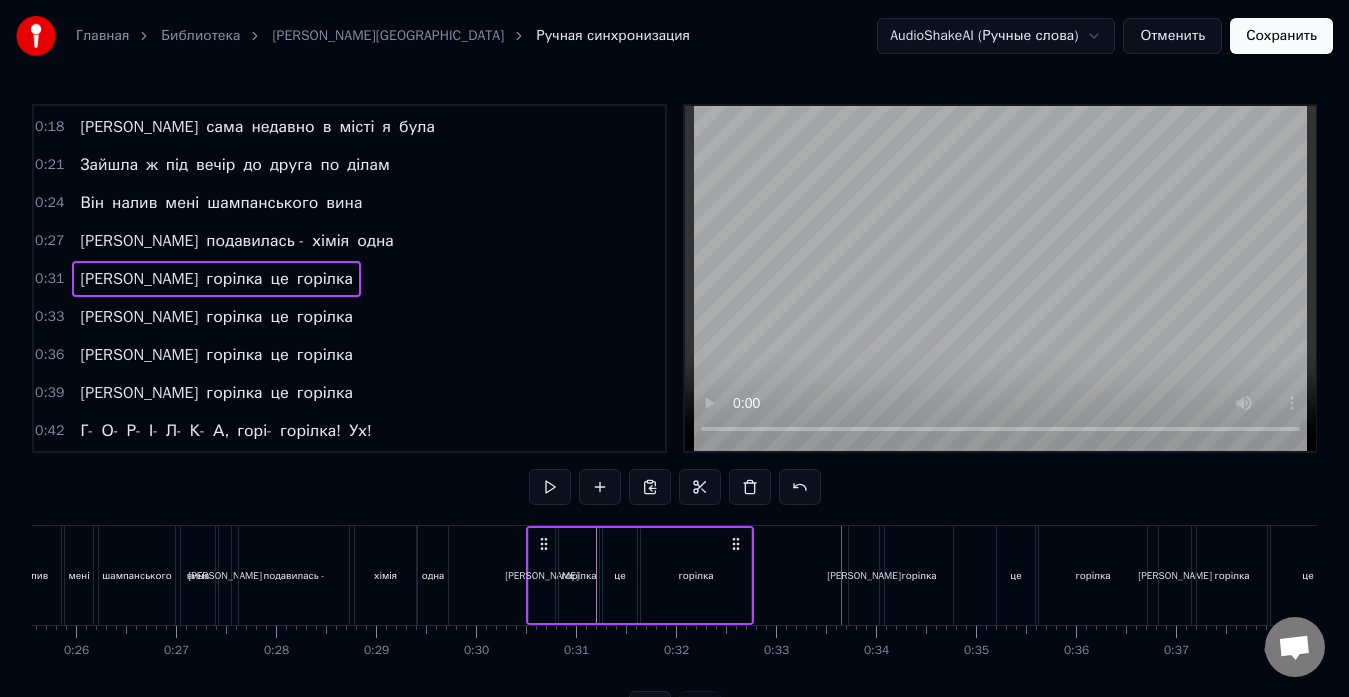 drag, startPoint x: 626, startPoint y: 540, endPoint x: 538, endPoint y: 553, distance: 88.95505 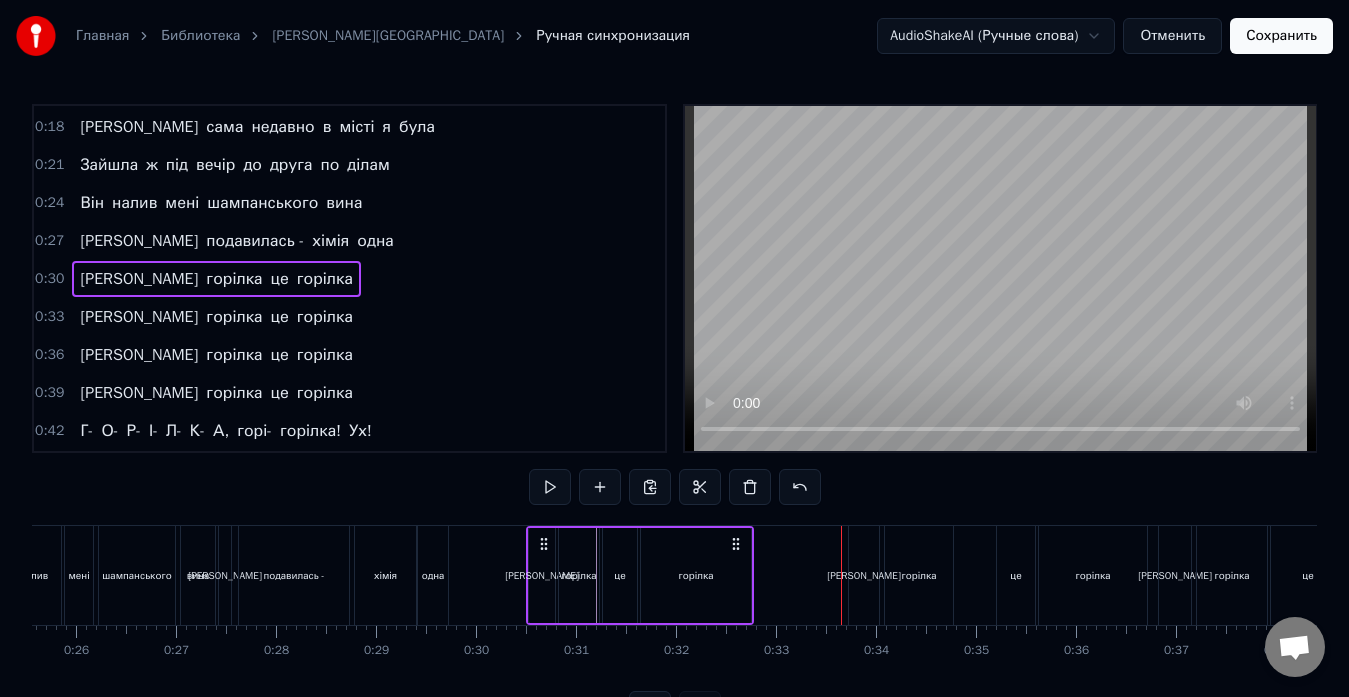 click on "[PERSON_NAME]" at bounding box center [864, 575] 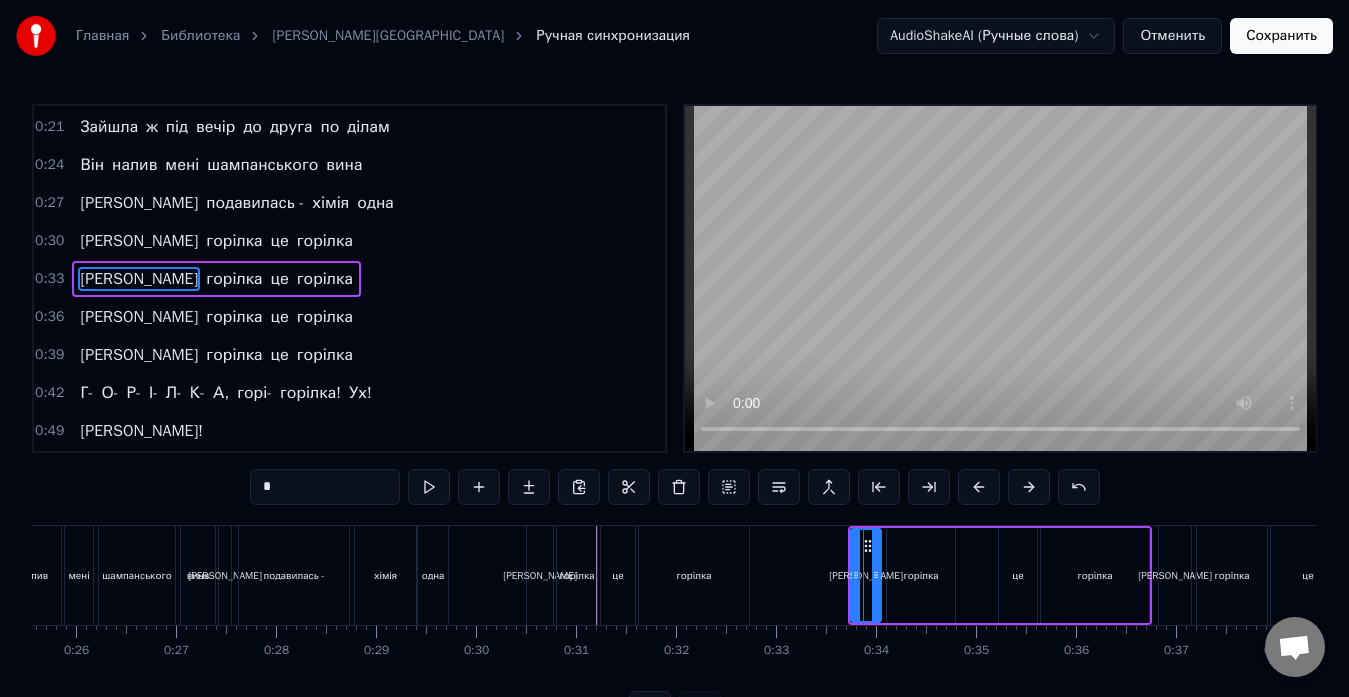 click at bounding box center (6169, 575) 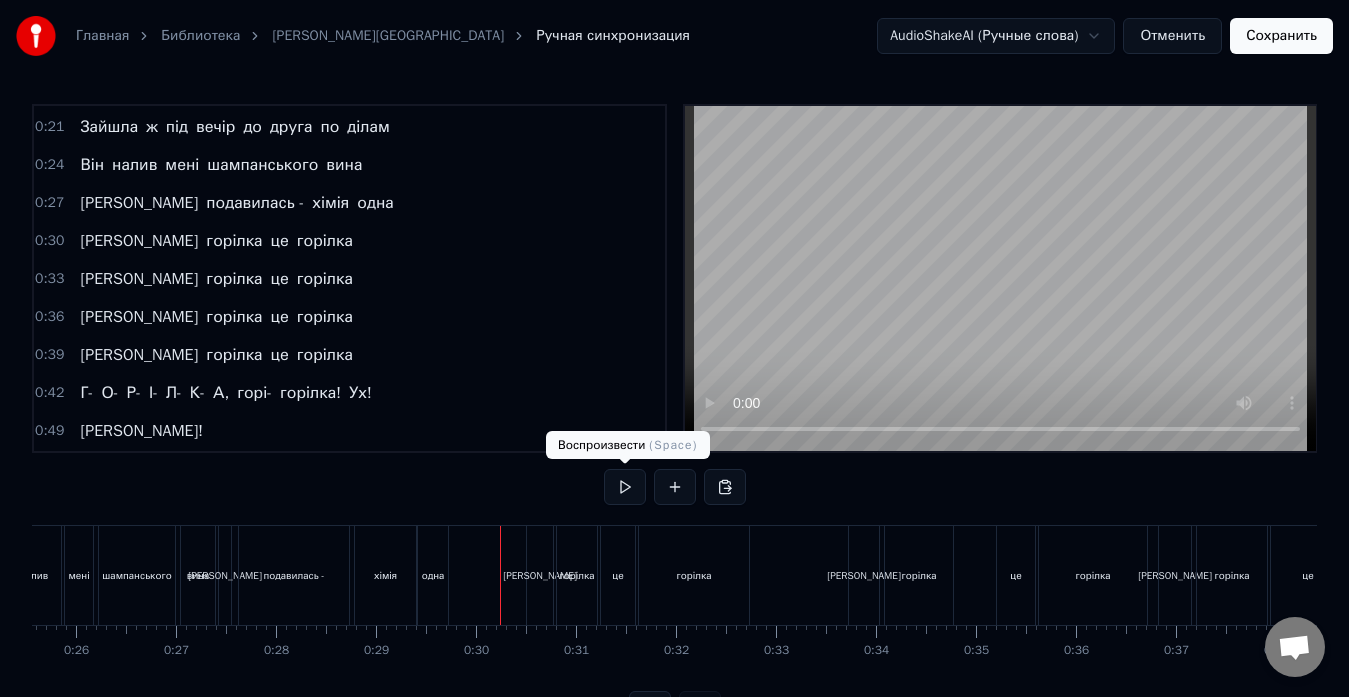 click at bounding box center [625, 487] 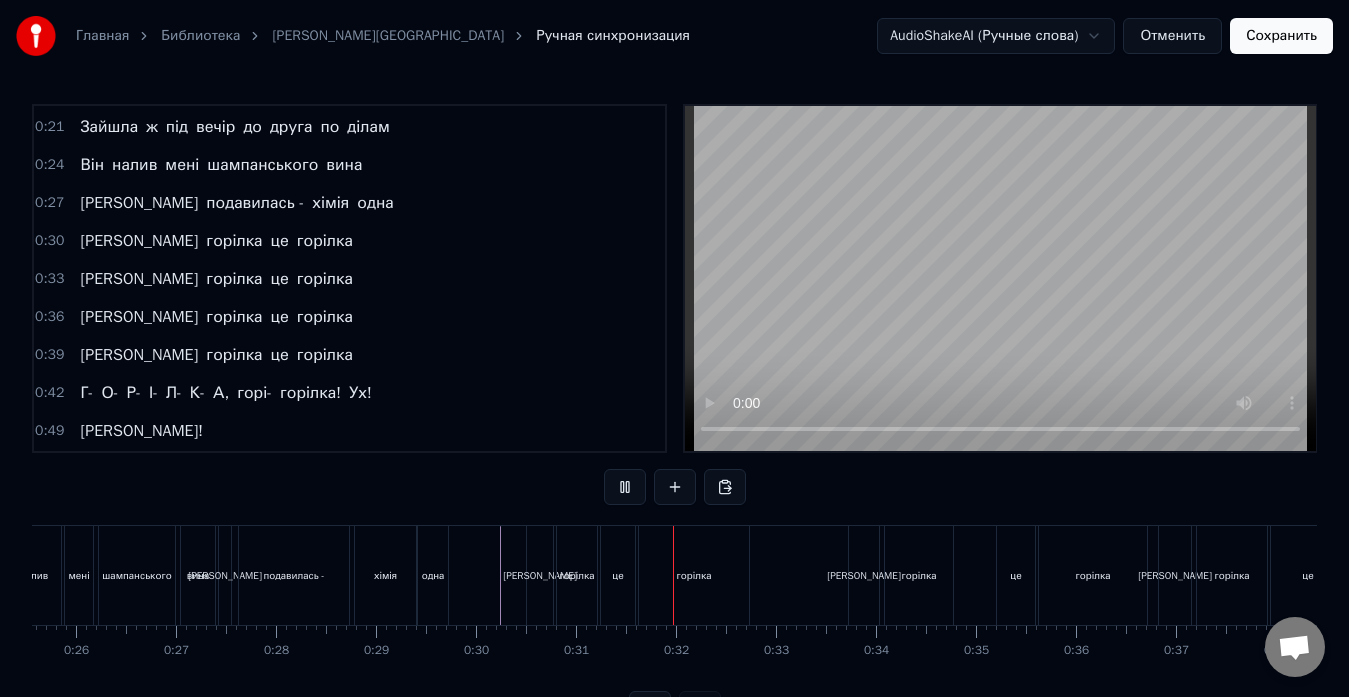 click at bounding box center [625, 487] 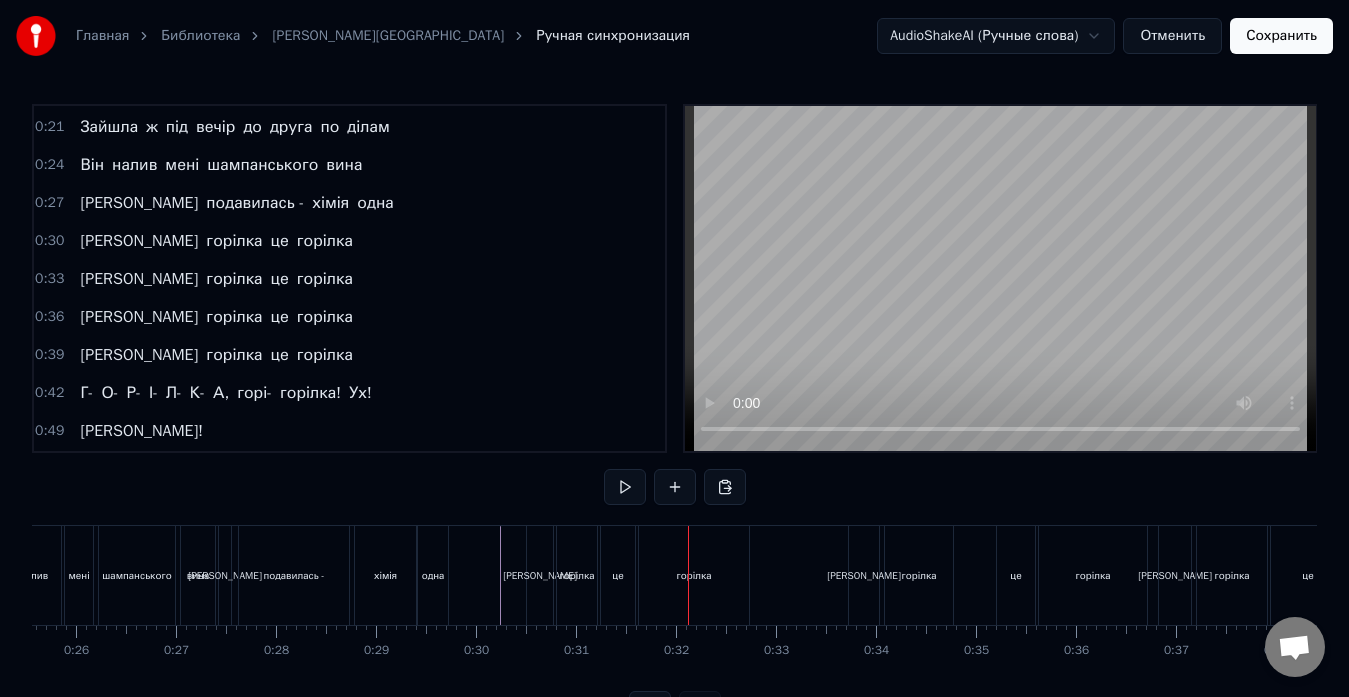 click on "Так, [PERSON_NAME], [PERSON_NAME] під баянчик Під баянчик чуть- чуть Ну, давай! Ну, [PERSON_NAME], ти можеш! Я сама недавно в місті я була Зайшла ж під вечір до друга по ділам Він налив мені шампанського вина Я подавилась - хімія одна А горілка це горілка А горілка це горілка А горілка це горілка А горілка це горілка [GEOGRAPHIC_DATA], горі- горілка! Ух! Давай! По 50, пригубим і все! Так от: Я сама недавно в місті була Зайшла під вечір до друга по ділам Те, да се, трохи чаю попила Так отравилась, чуть не померла А горілка є горілка А горілка є горілка А горілка цеж горілка А горілка це горілка [GEOGRAPHIC_DATA]" at bounding box center [6169, 575] 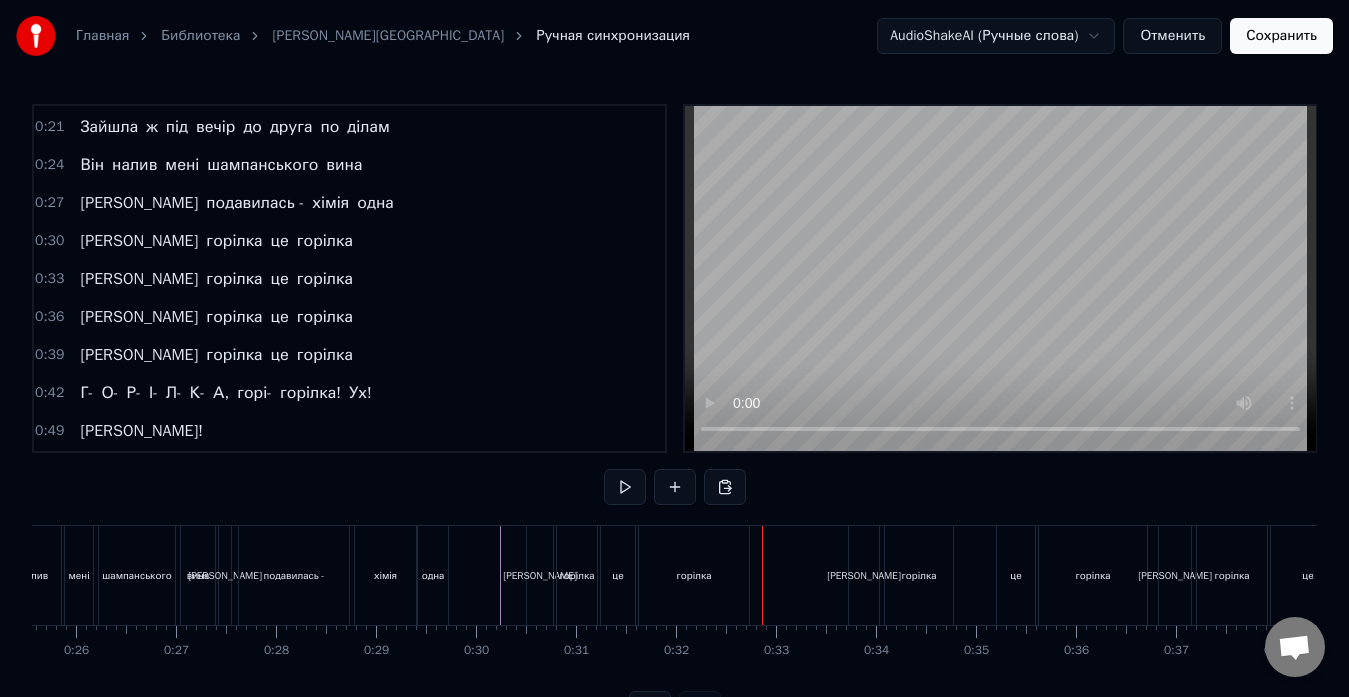click on "горілка" at bounding box center [694, 575] 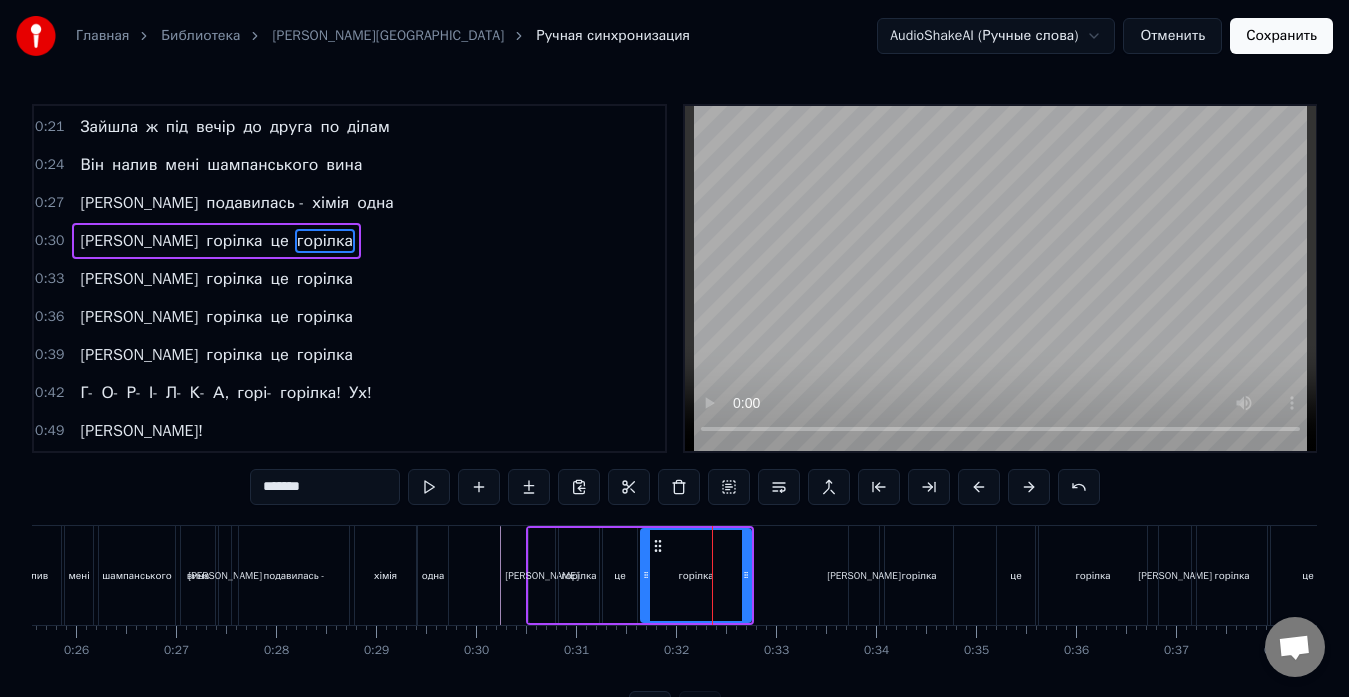 scroll, scrollTop: 112, scrollLeft: 0, axis: vertical 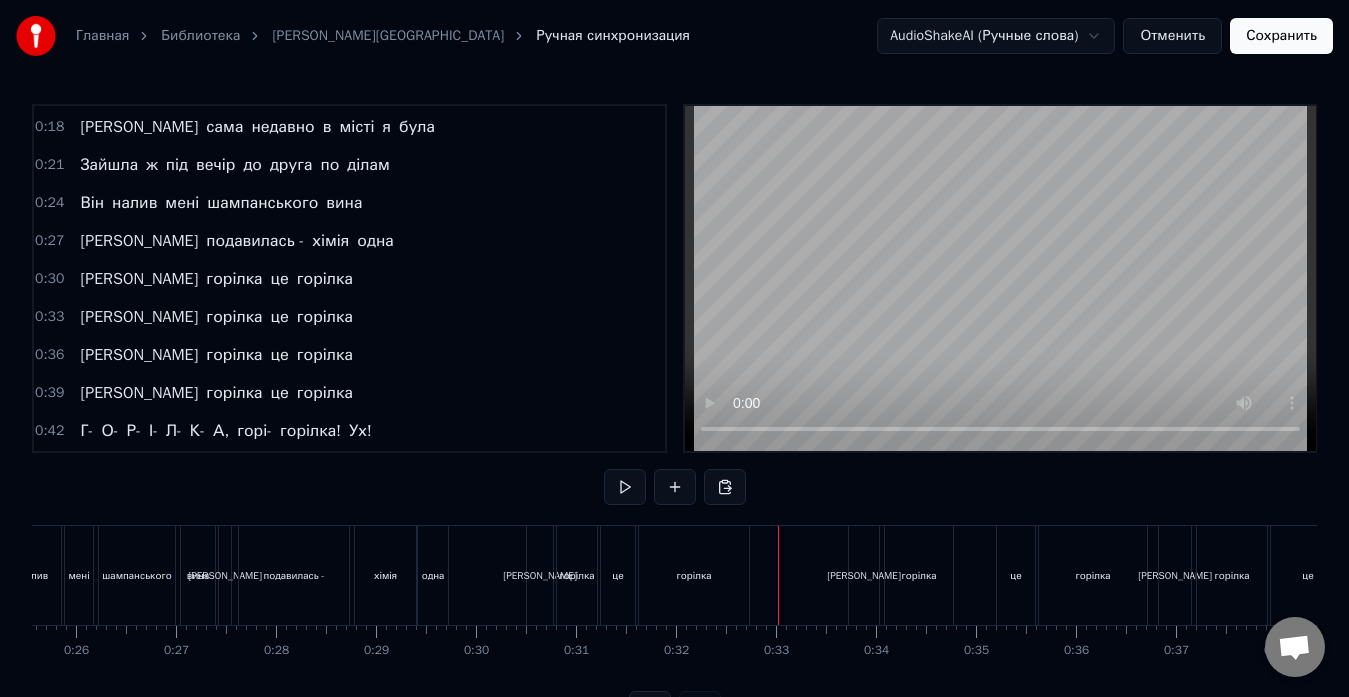 click on "горілка" at bounding box center (694, 575) 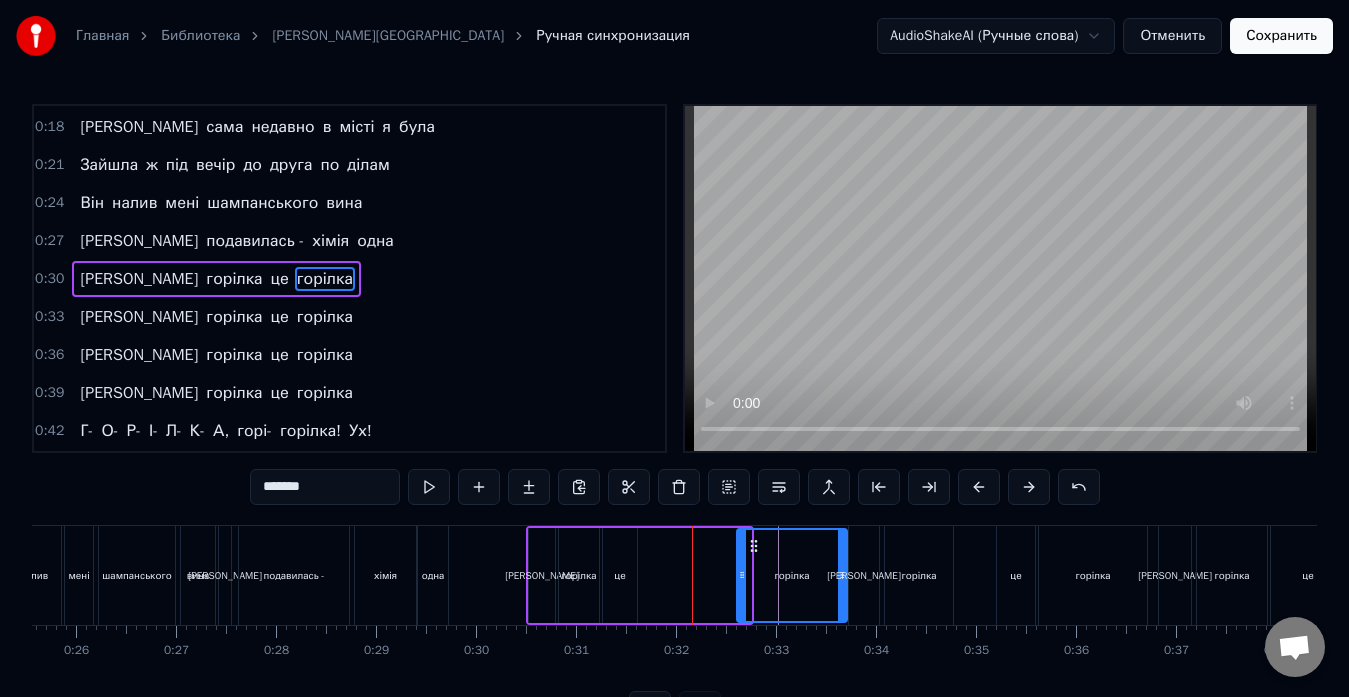 drag, startPoint x: 655, startPoint y: 543, endPoint x: 751, endPoint y: 543, distance: 96 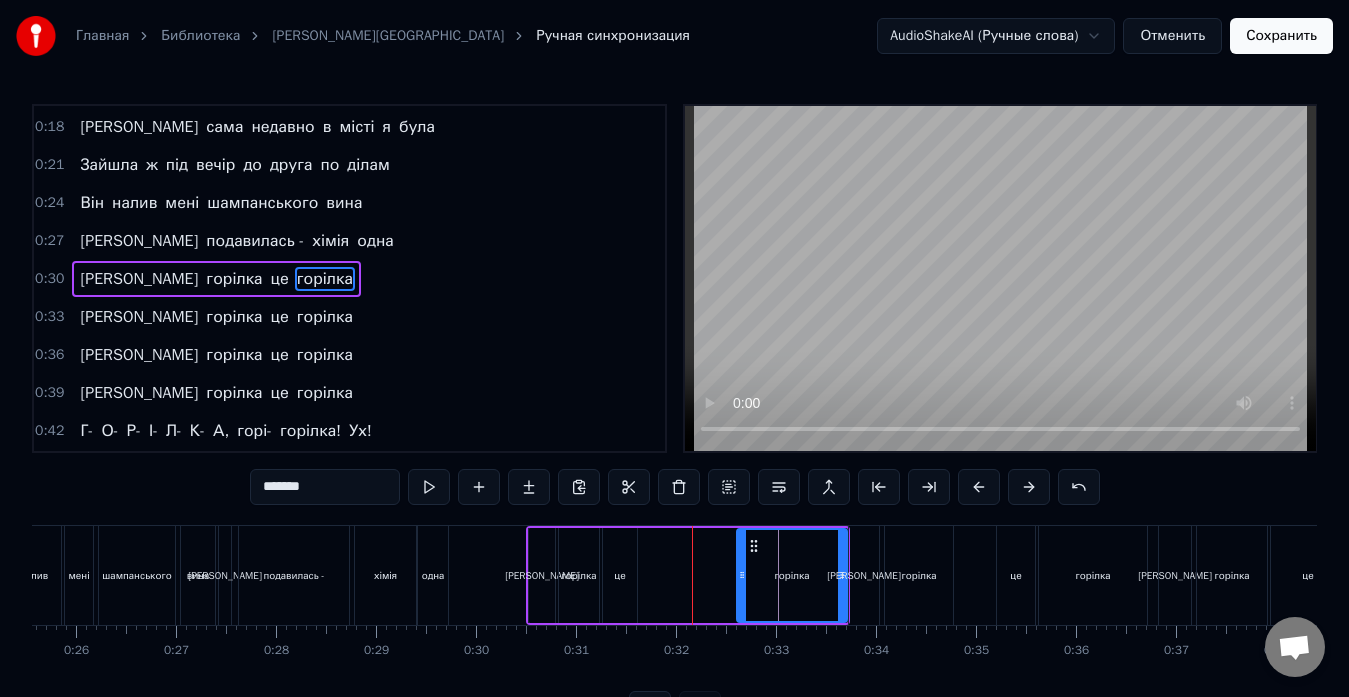click on "це" at bounding box center (619, 575) 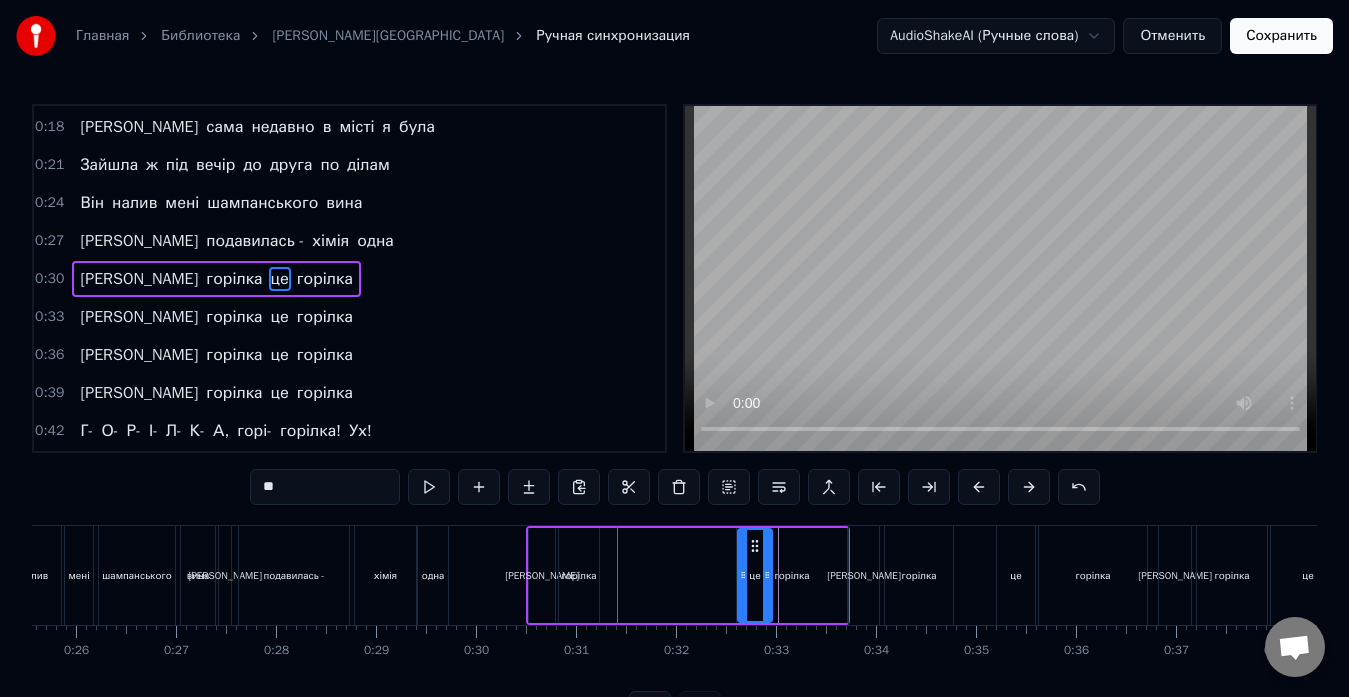 drag, startPoint x: 620, startPoint y: 543, endPoint x: 756, endPoint y: 545, distance: 136.01471 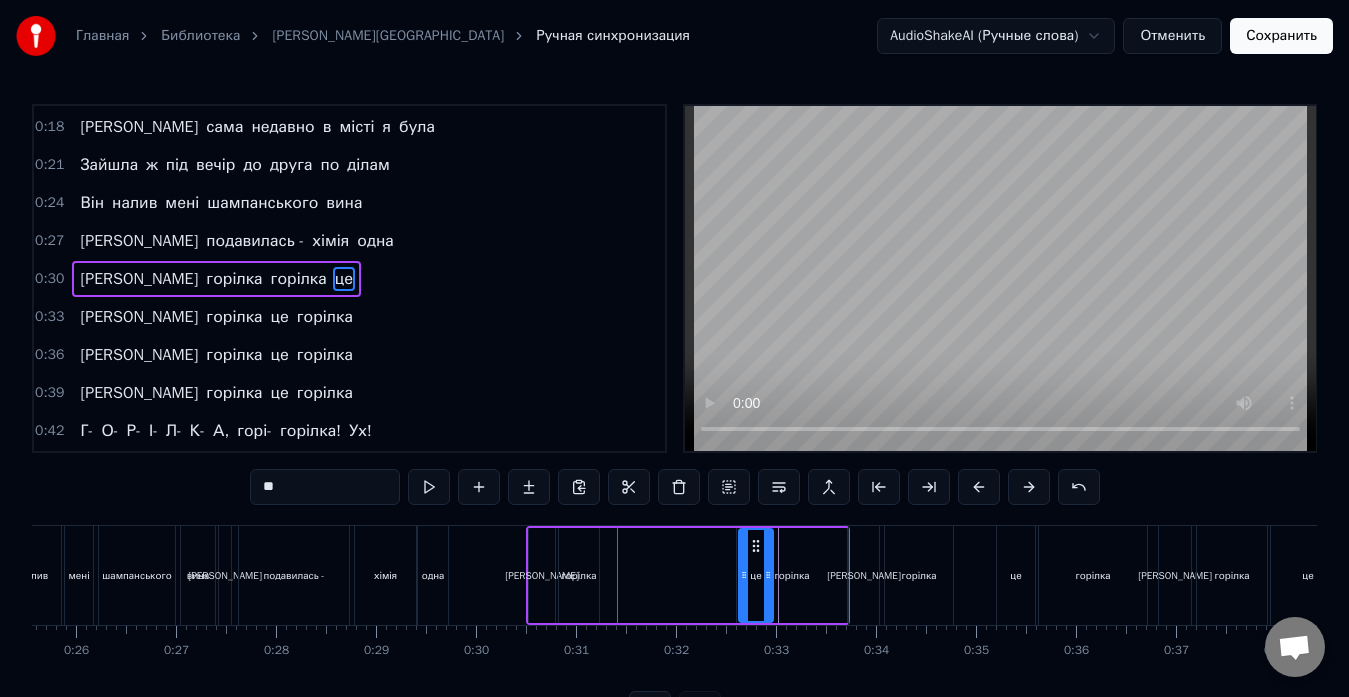 click at bounding box center (6169, 575) 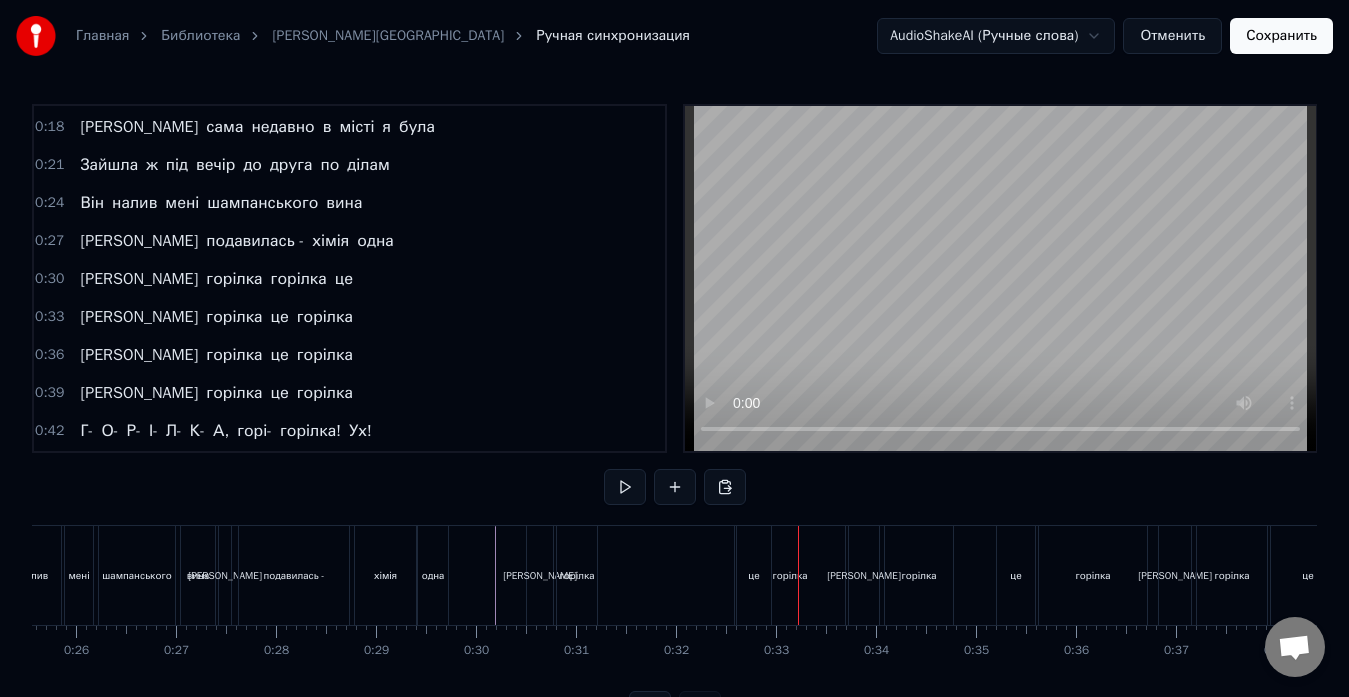click on "горілка" at bounding box center (789, 575) 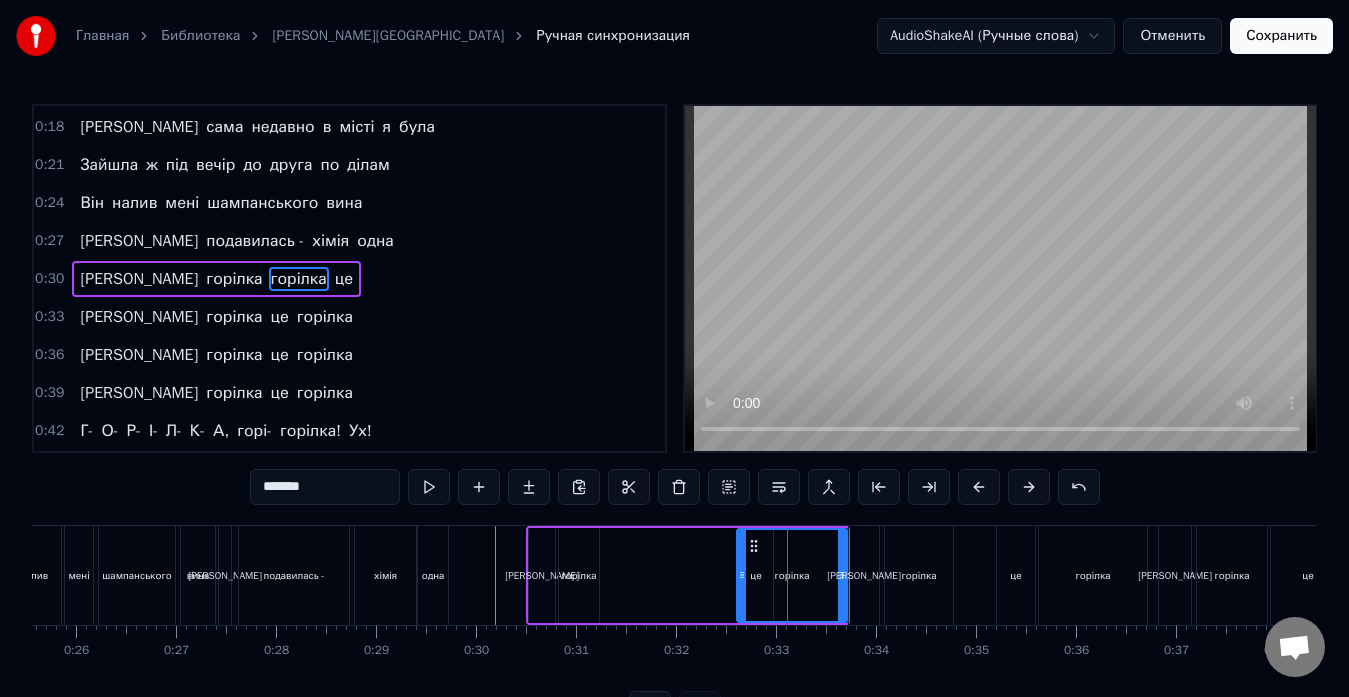 click on "А горілка горілка це" at bounding box center [688, 575] 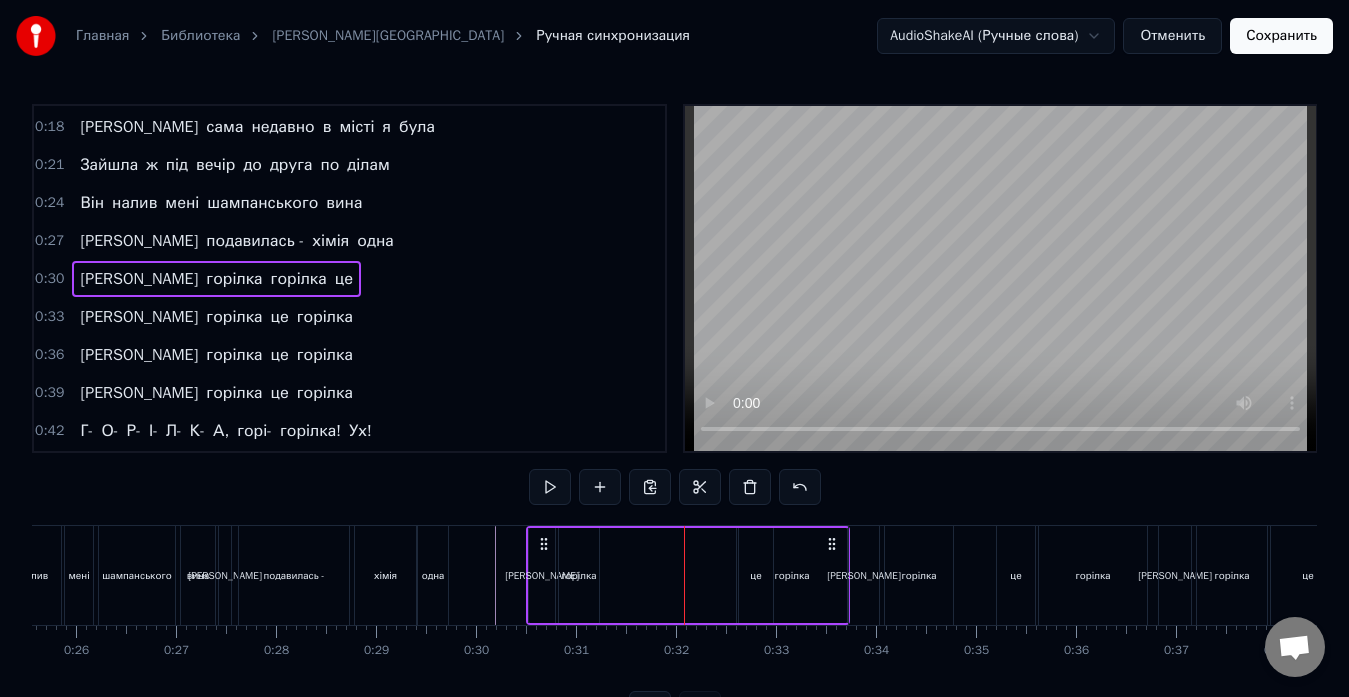 click on "горілка" at bounding box center (919, 575) 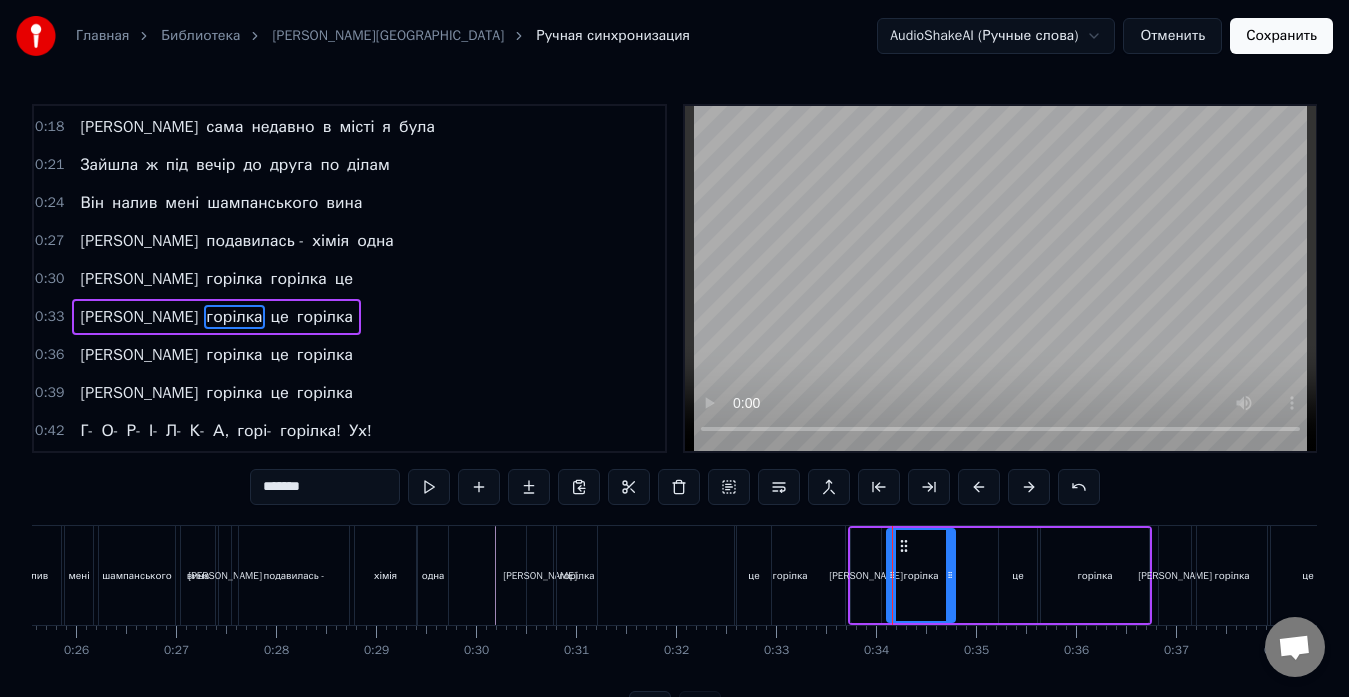 scroll, scrollTop: 150, scrollLeft: 0, axis: vertical 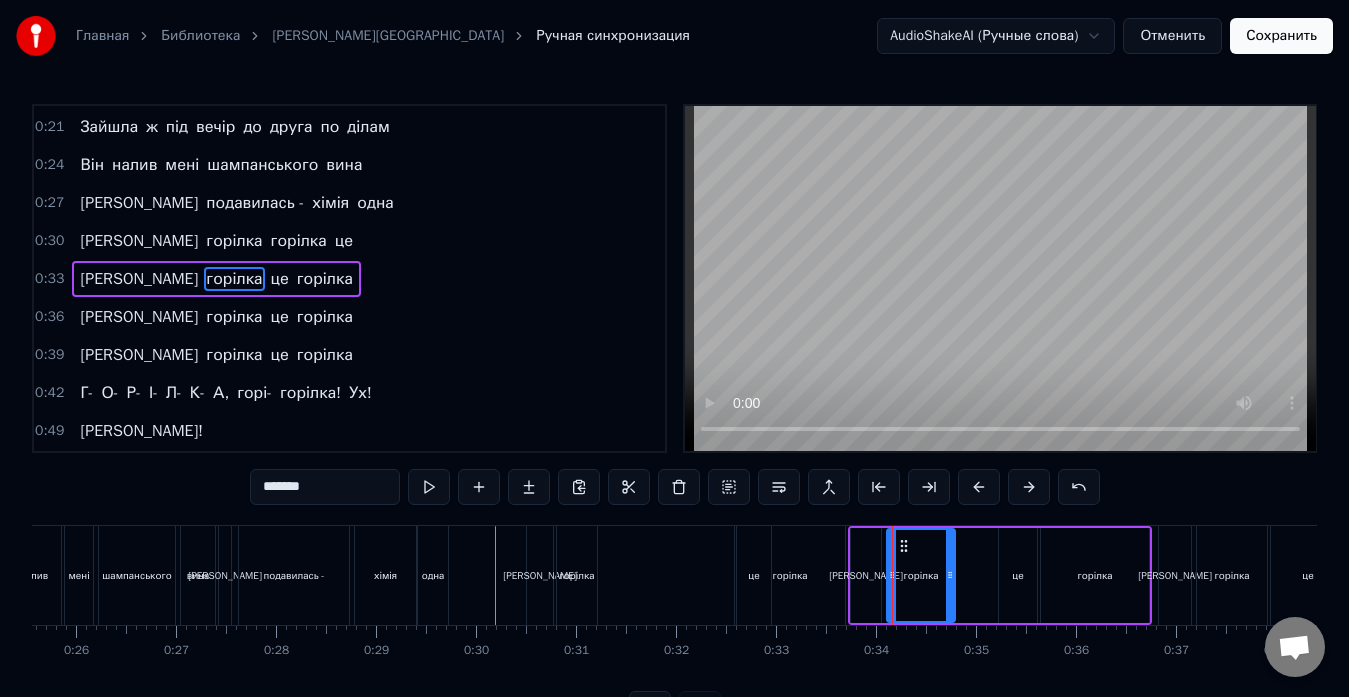 click on "горілка" at bounding box center (790, 575) 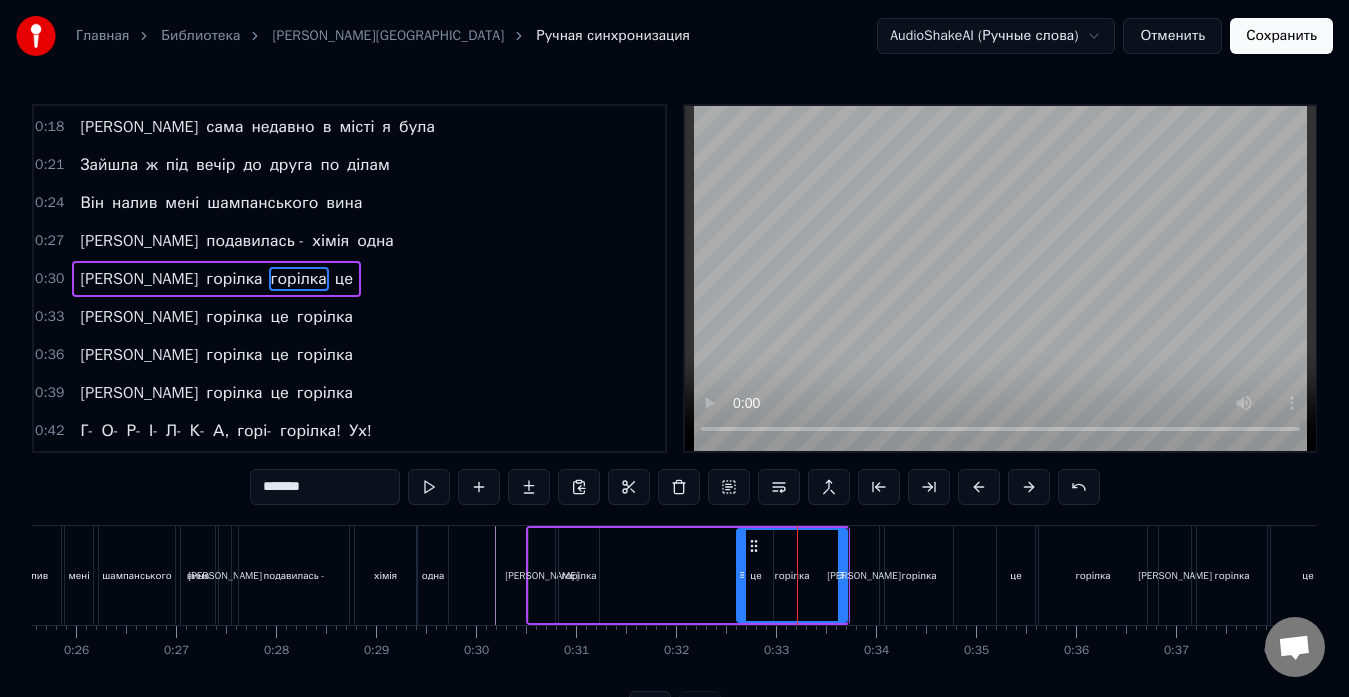 click on "горілка" at bounding box center [792, 575] 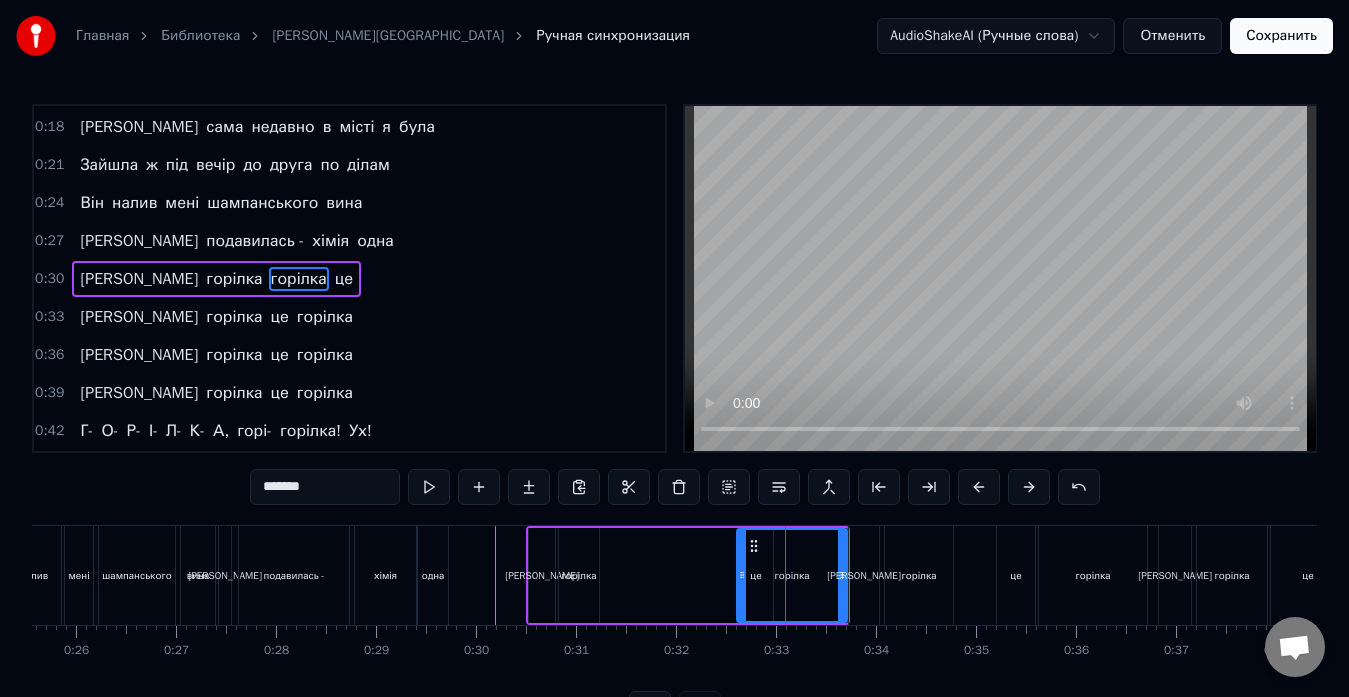 click on "горілка" at bounding box center (792, 575) 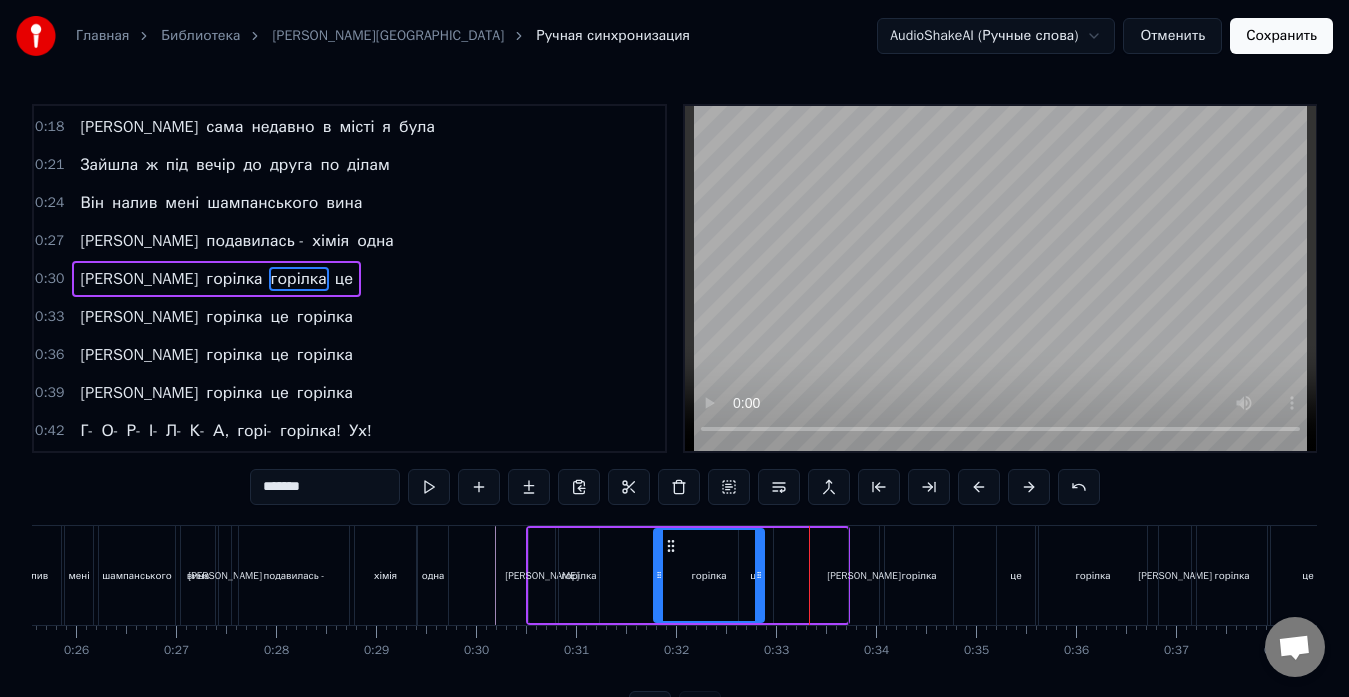 drag, startPoint x: 752, startPoint y: 545, endPoint x: 669, endPoint y: 553, distance: 83.38465 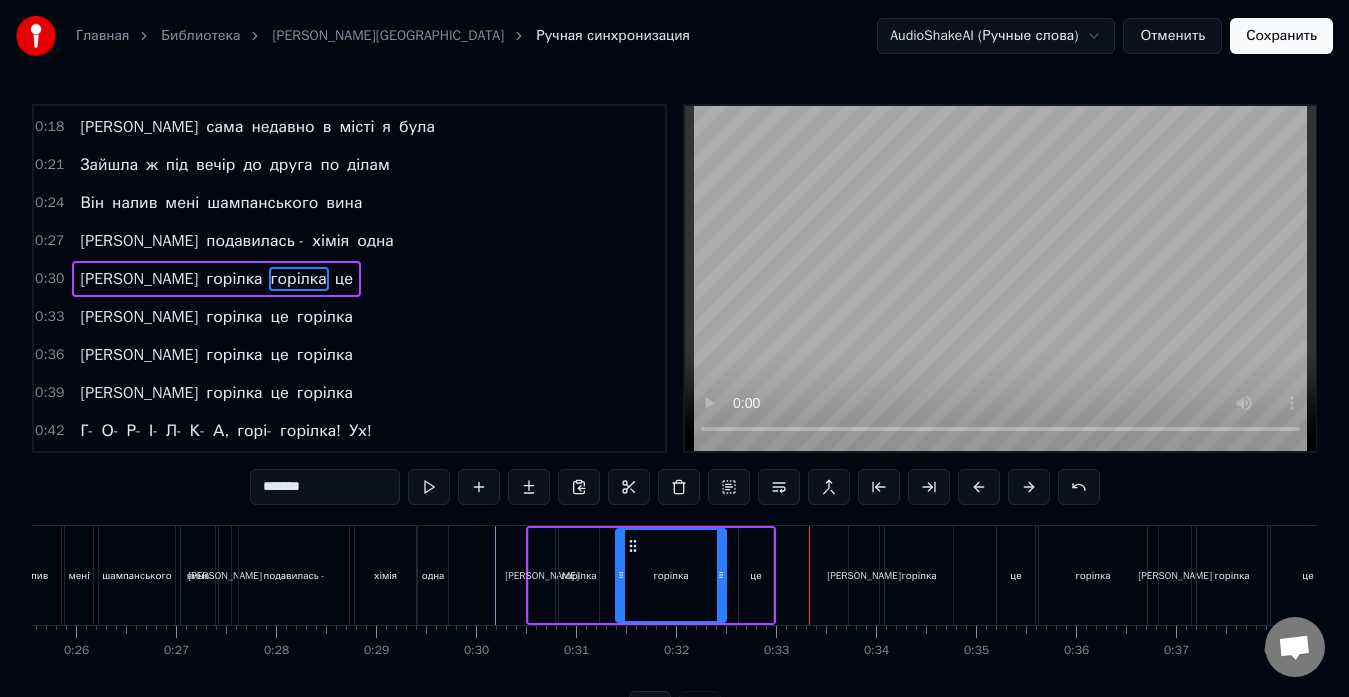 drag, startPoint x: 669, startPoint y: 553, endPoint x: 631, endPoint y: 554, distance: 38.013157 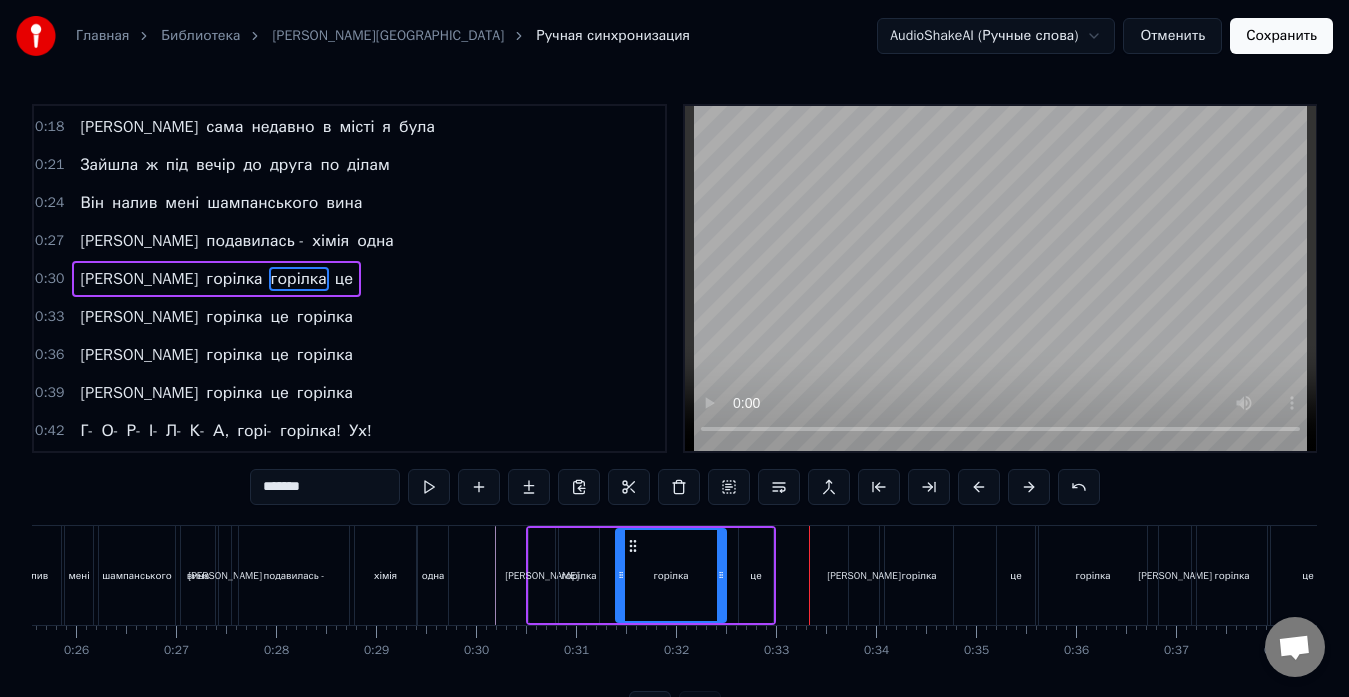 click on "це" at bounding box center (756, 575) 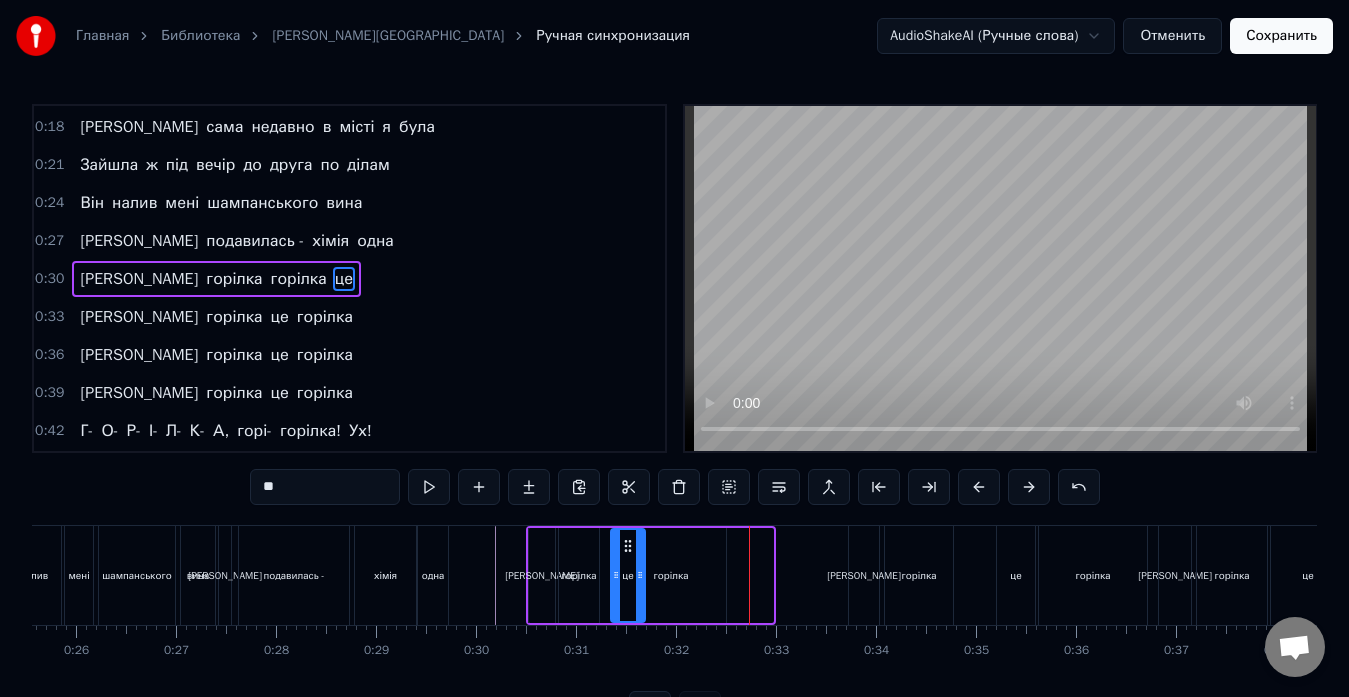 drag, startPoint x: 751, startPoint y: 541, endPoint x: 624, endPoint y: 556, distance: 127.88276 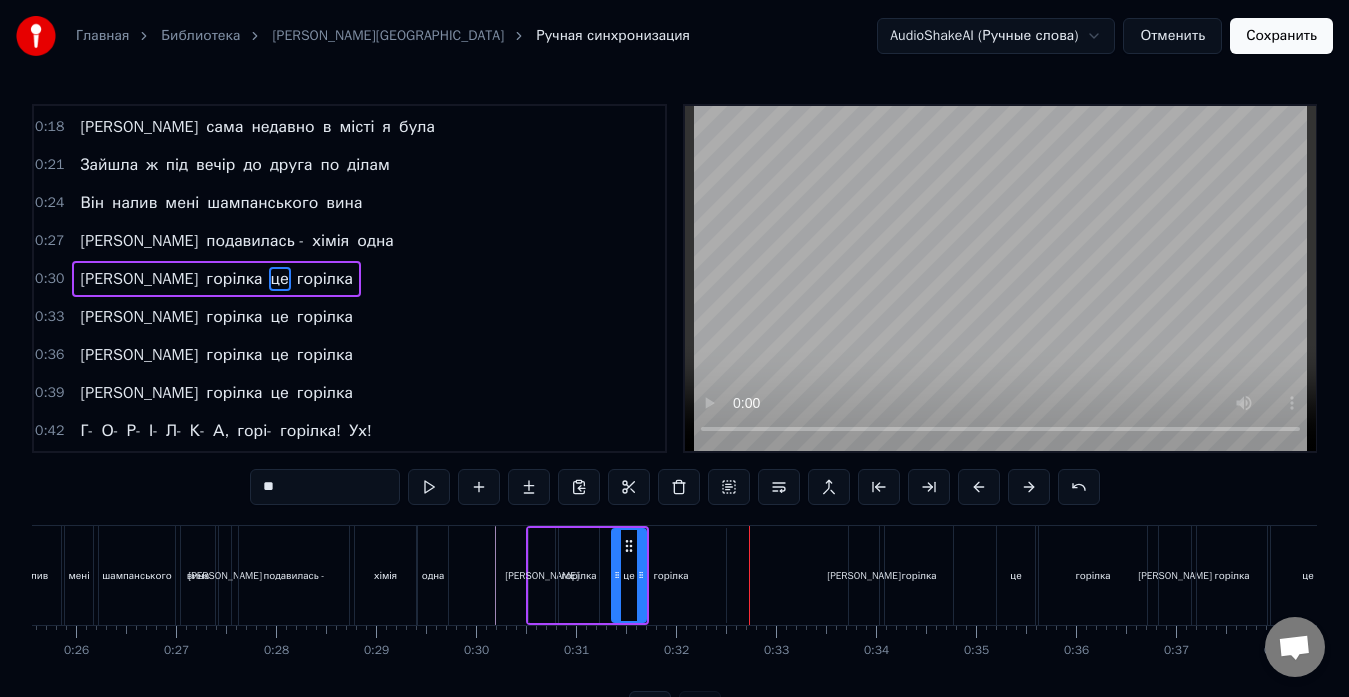 click on "горілка" at bounding box center (671, 575) 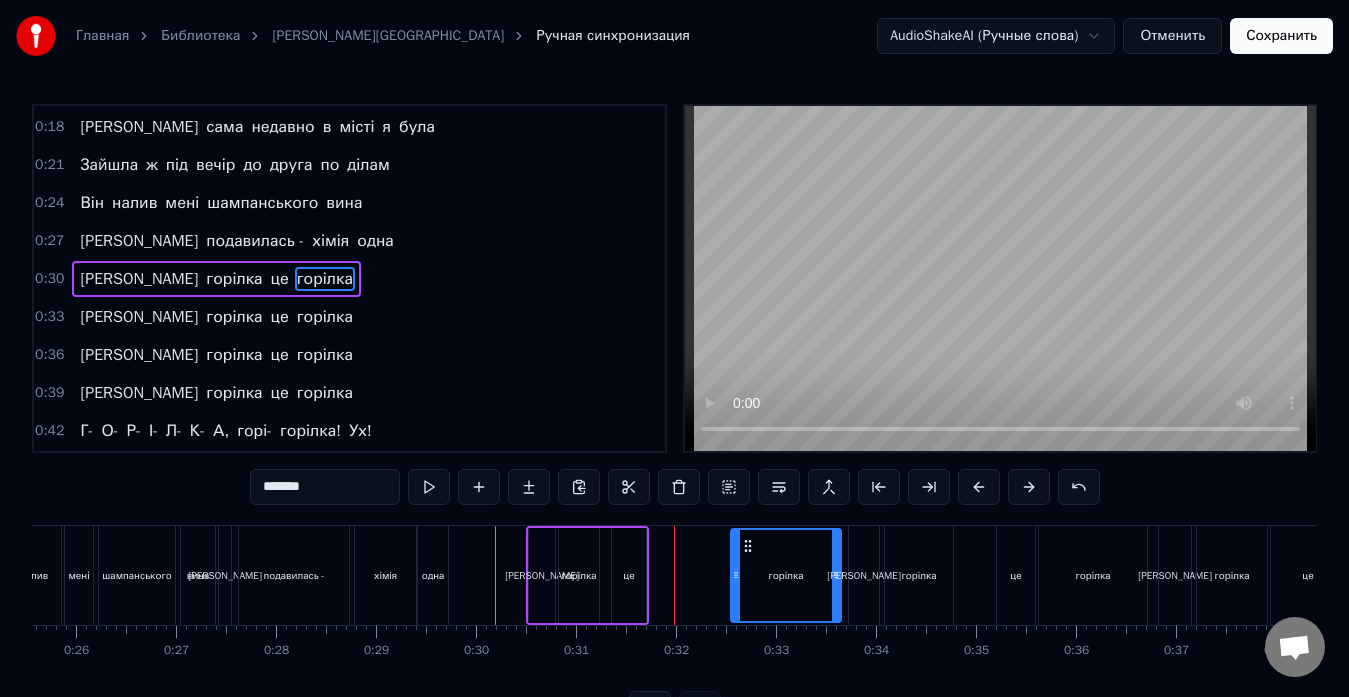 drag, startPoint x: 631, startPoint y: 543, endPoint x: 746, endPoint y: 551, distance: 115.27792 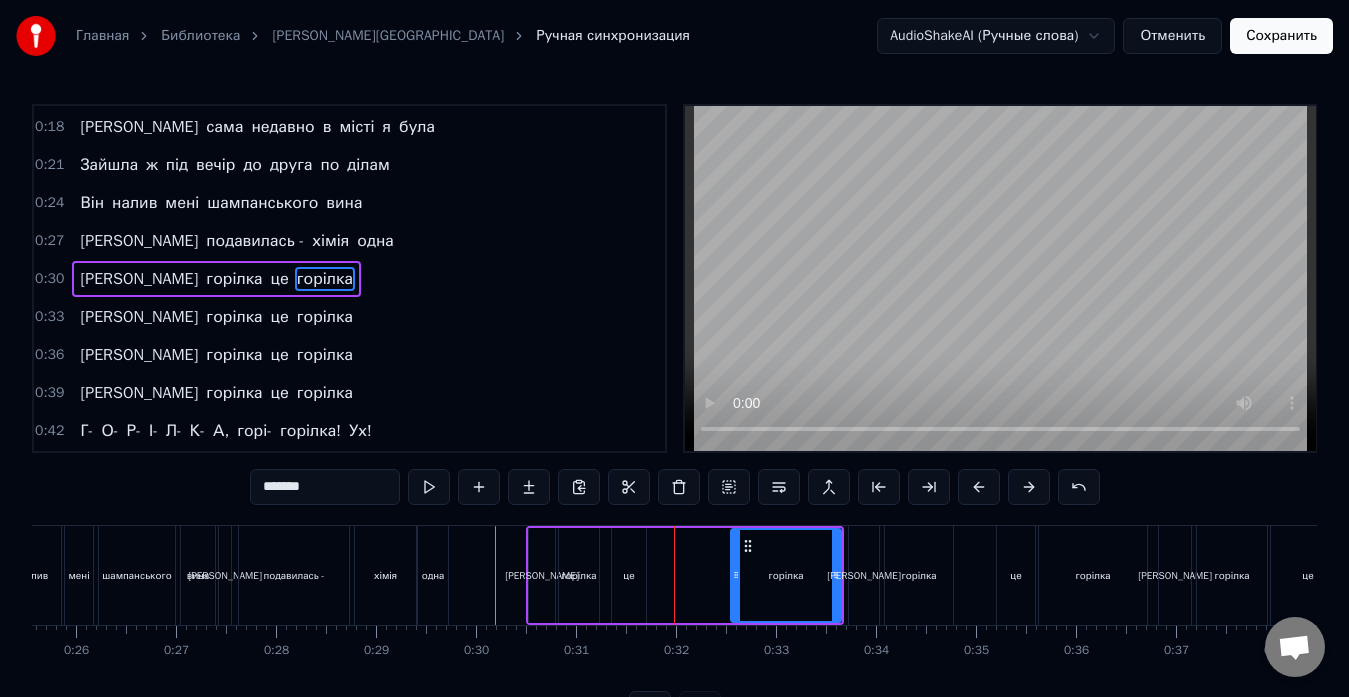 click on "це" at bounding box center [629, 575] 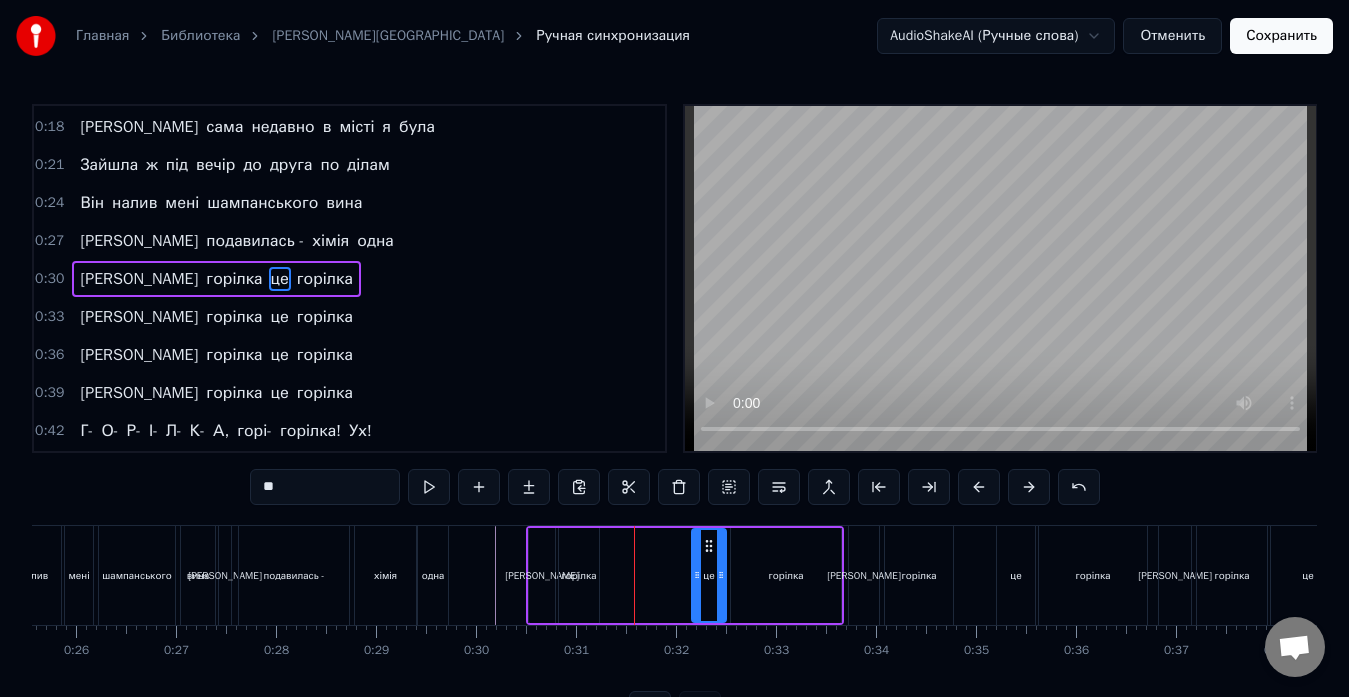 drag, startPoint x: 629, startPoint y: 540, endPoint x: 709, endPoint y: 544, distance: 80.09994 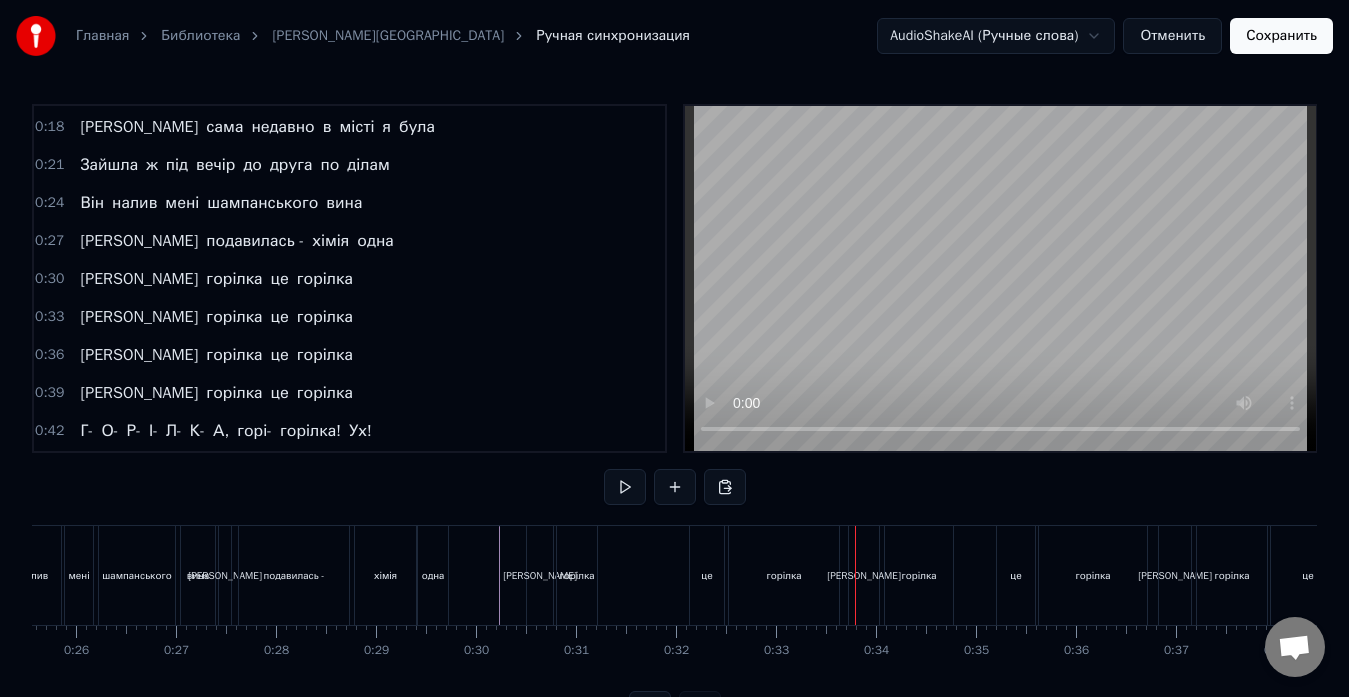 click on "горілка" at bounding box center (784, 575) 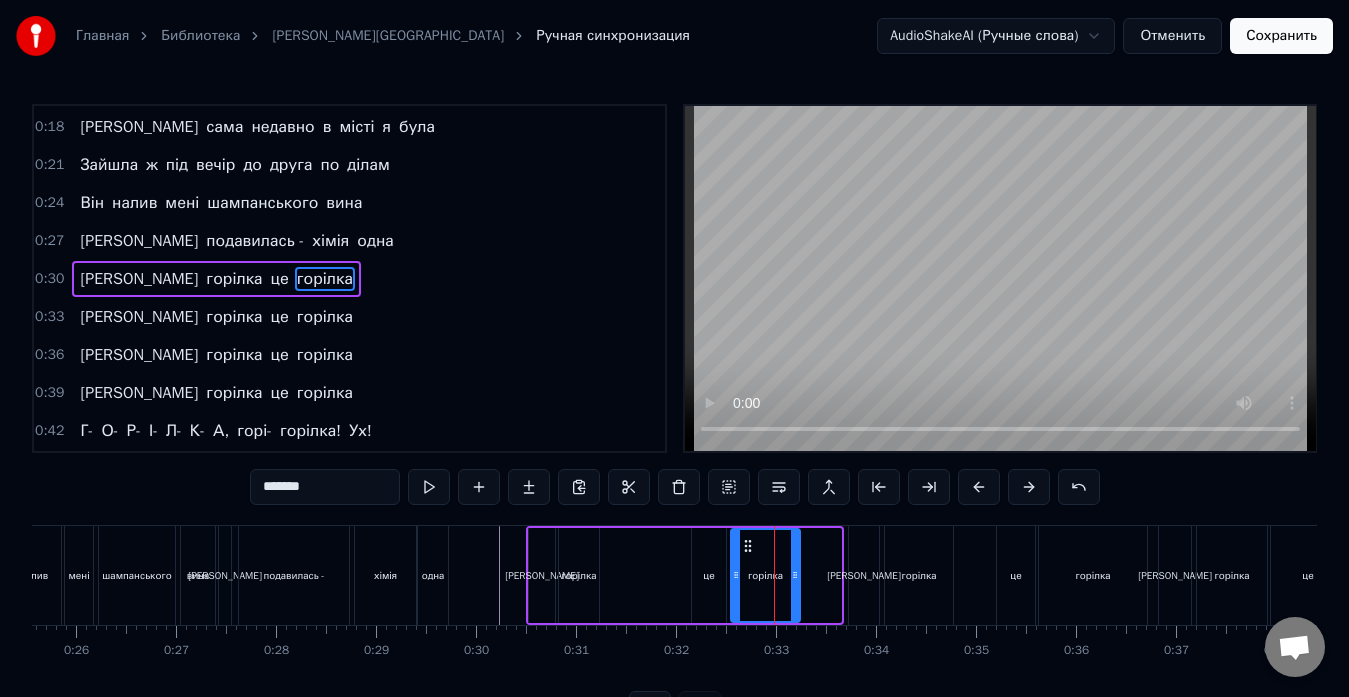 drag, startPoint x: 835, startPoint y: 560, endPoint x: 794, endPoint y: 566, distance: 41.4367 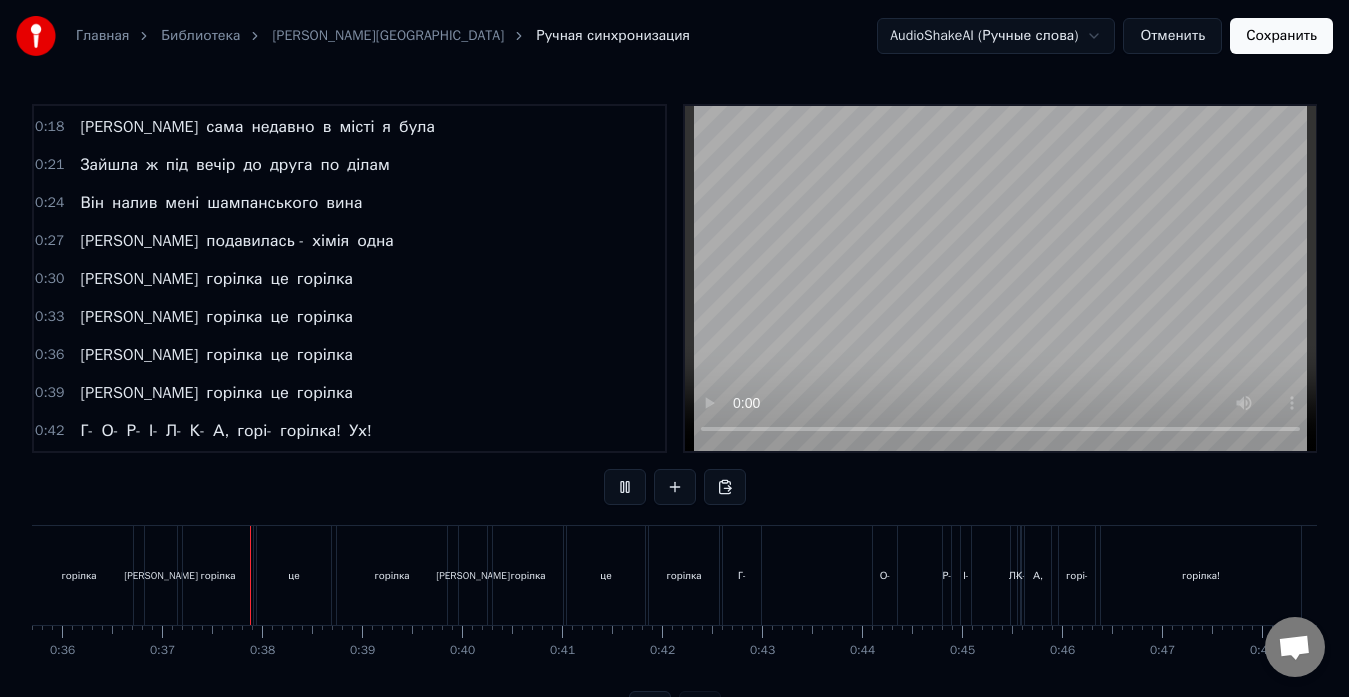 scroll, scrollTop: 0, scrollLeft: 3644, axis: horizontal 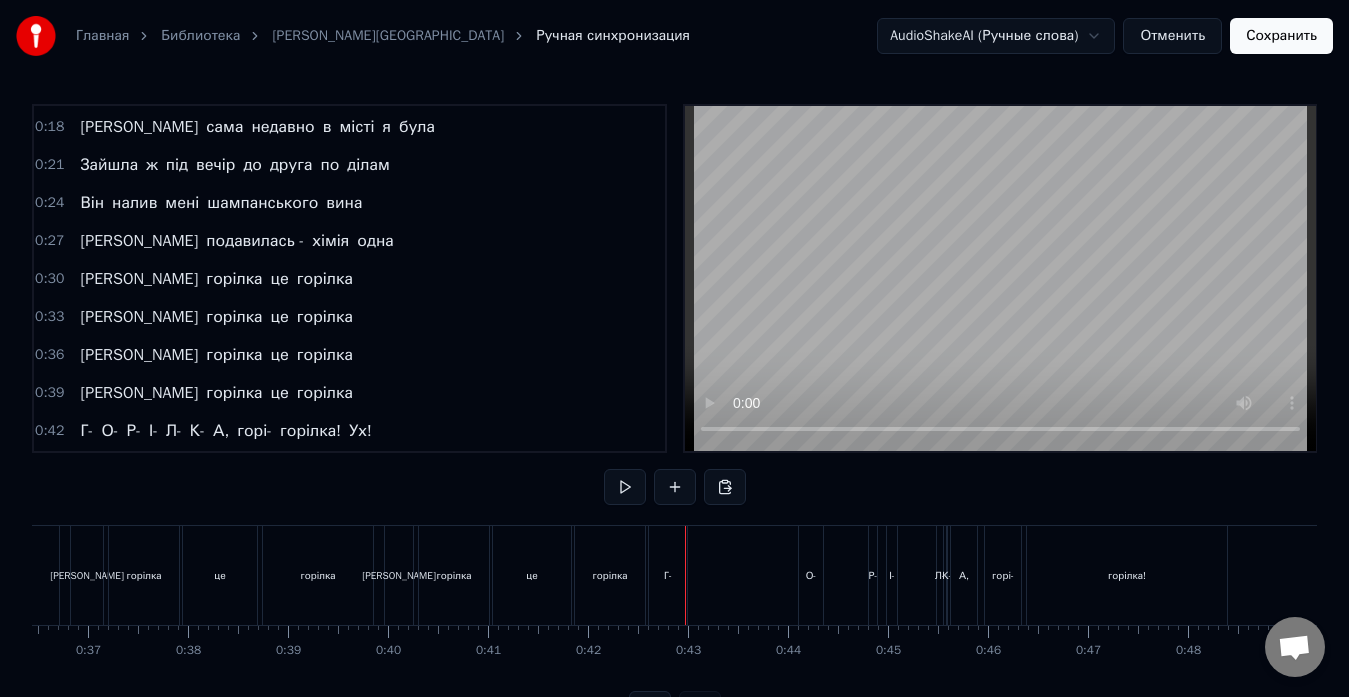 click on "Г-" at bounding box center (668, 575) 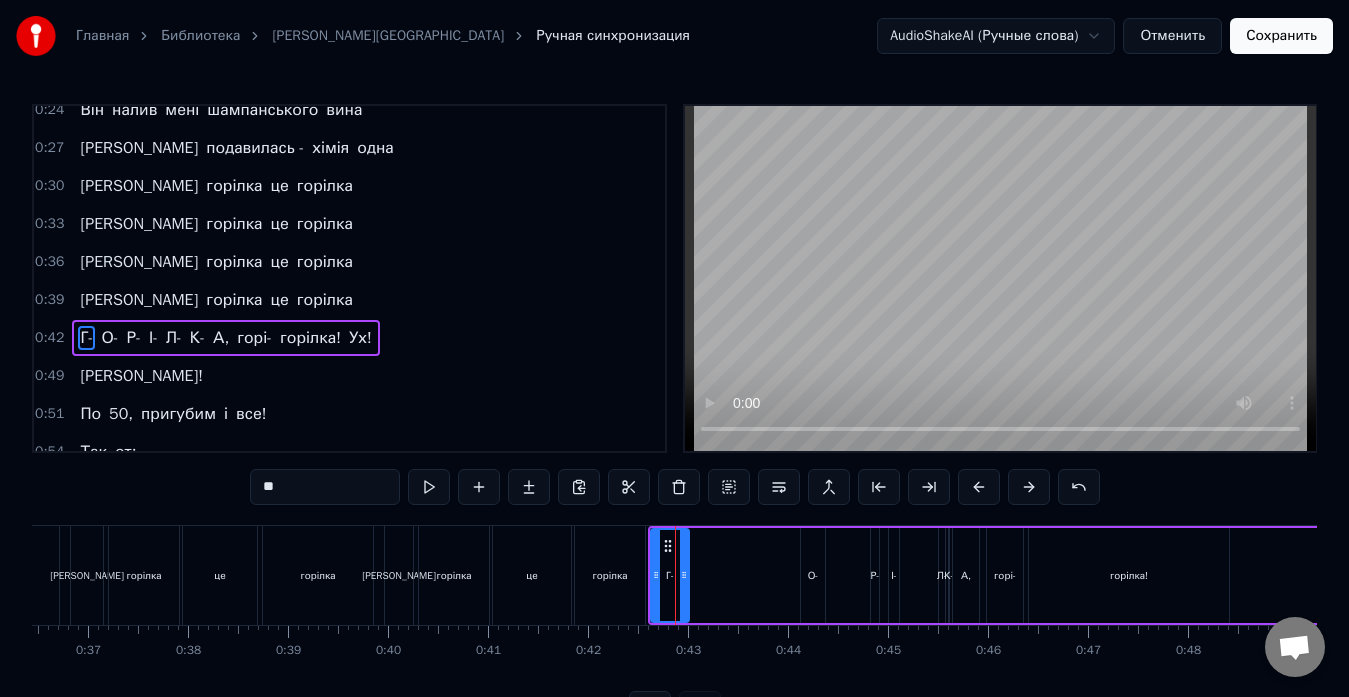 scroll, scrollTop: 264, scrollLeft: 0, axis: vertical 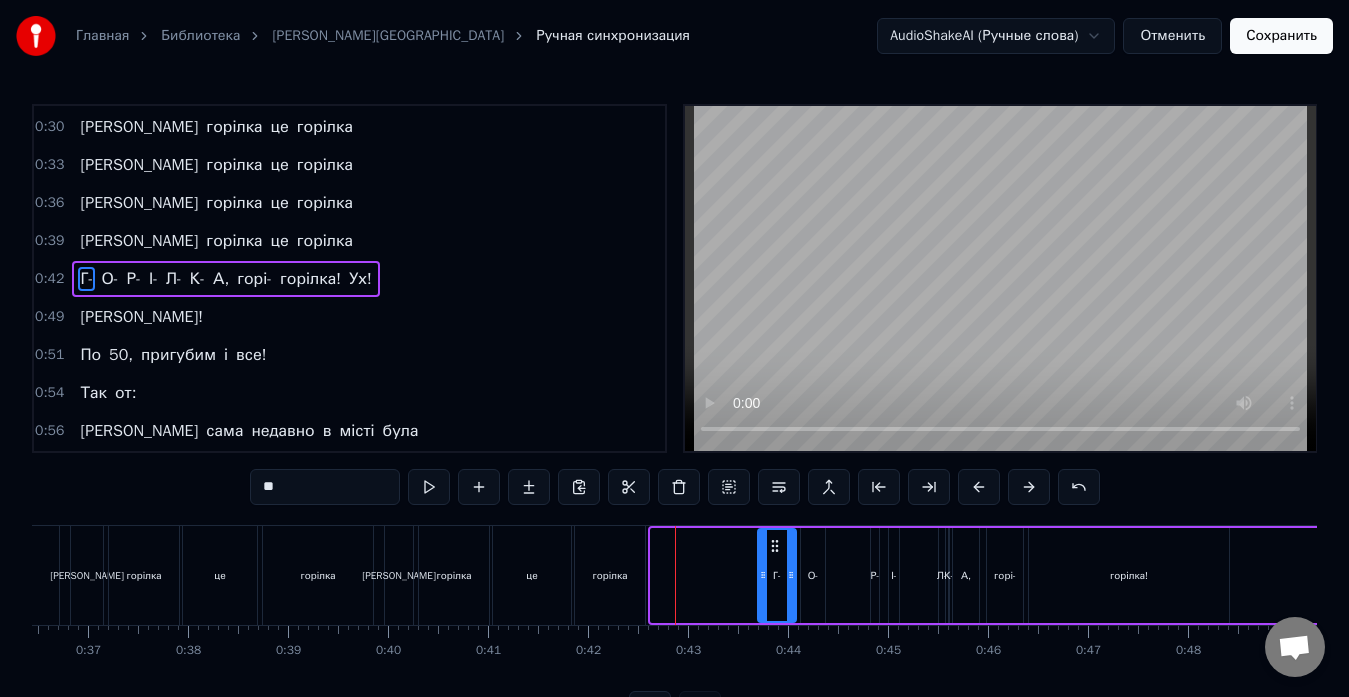 drag, startPoint x: 668, startPoint y: 543, endPoint x: 775, endPoint y: 552, distance: 107.37784 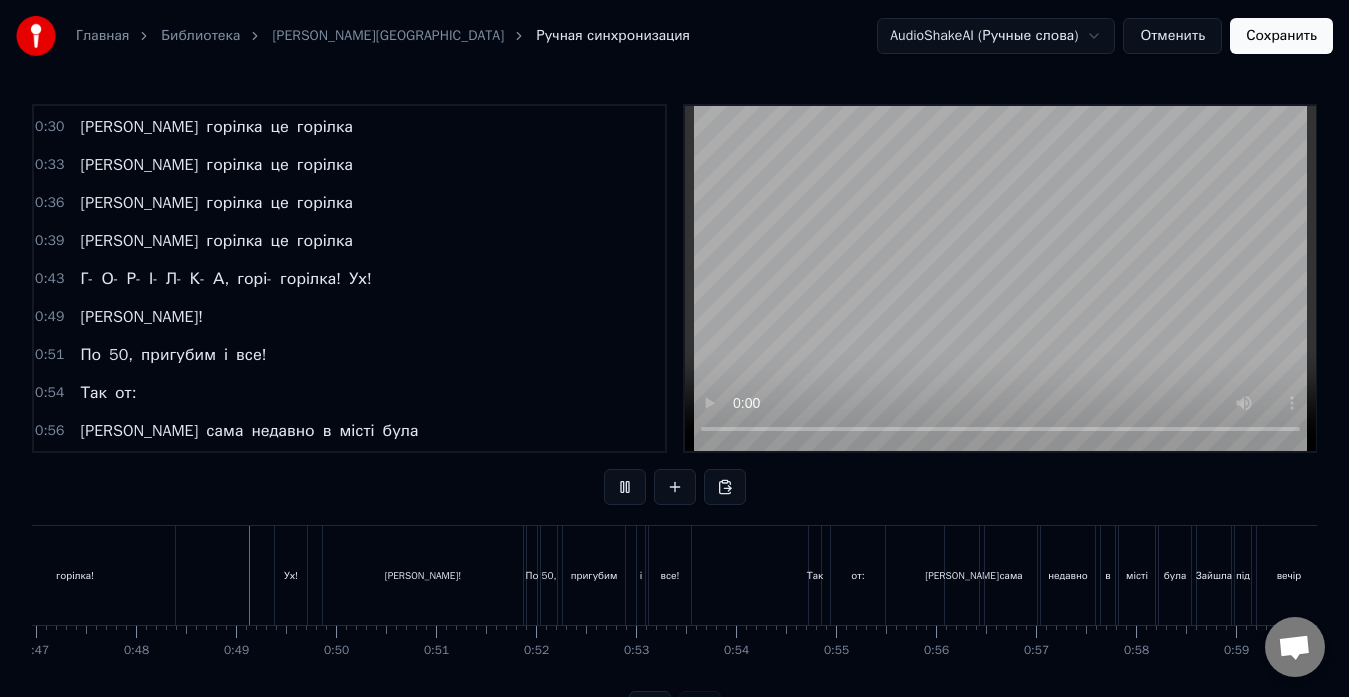 scroll, scrollTop: 0, scrollLeft: 4753, axis: horizontal 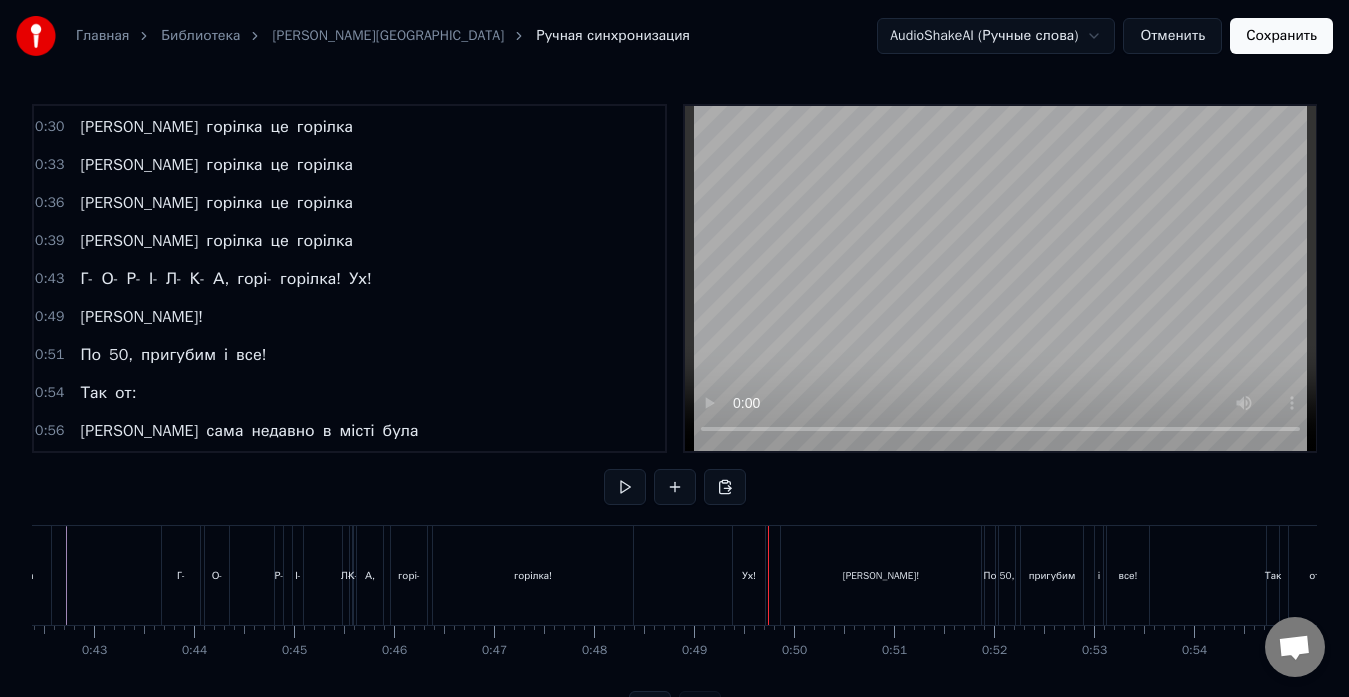 click on "Ух!" at bounding box center [749, 575] 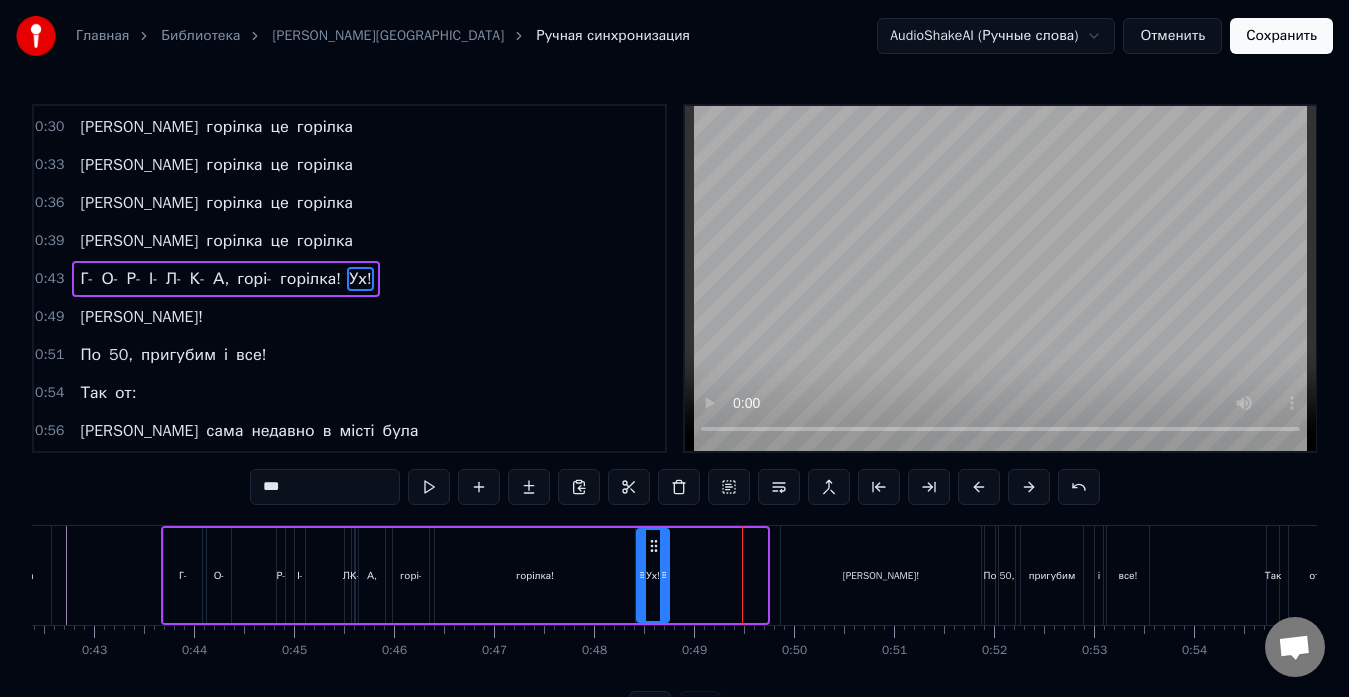 drag, startPoint x: 750, startPoint y: 543, endPoint x: 652, endPoint y: 563, distance: 100.02 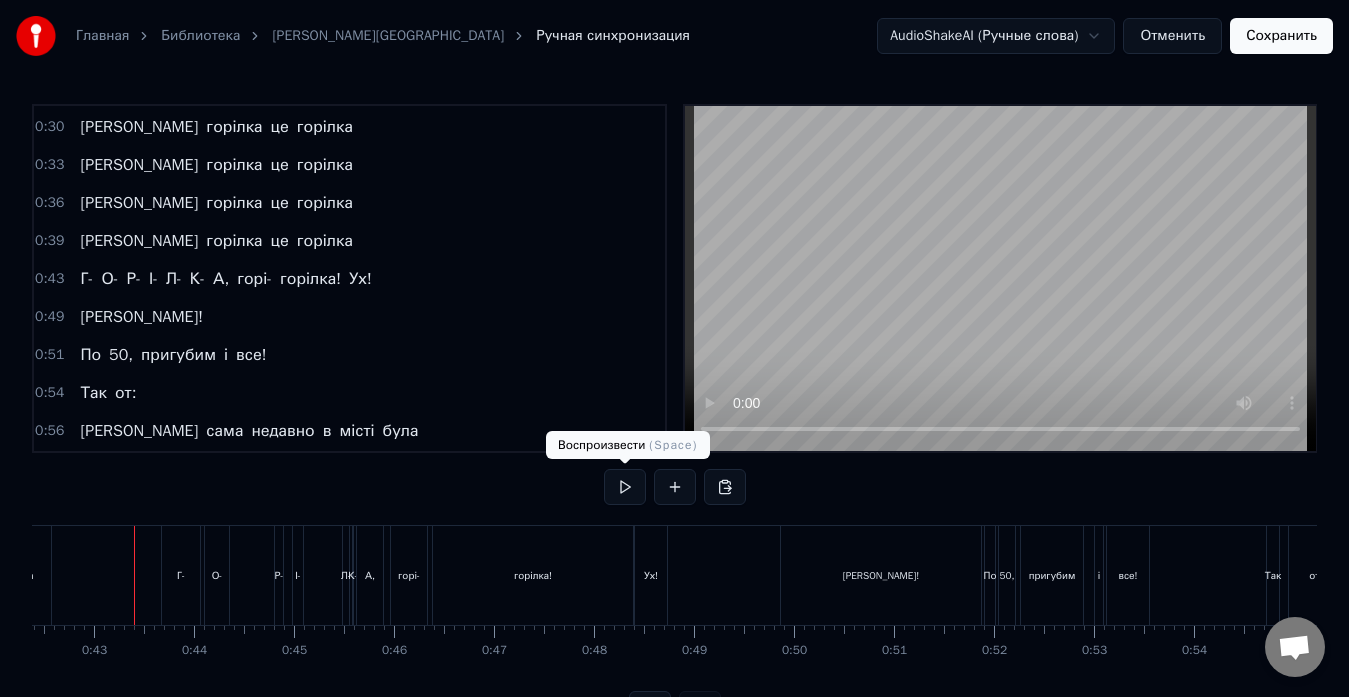 click at bounding box center [625, 487] 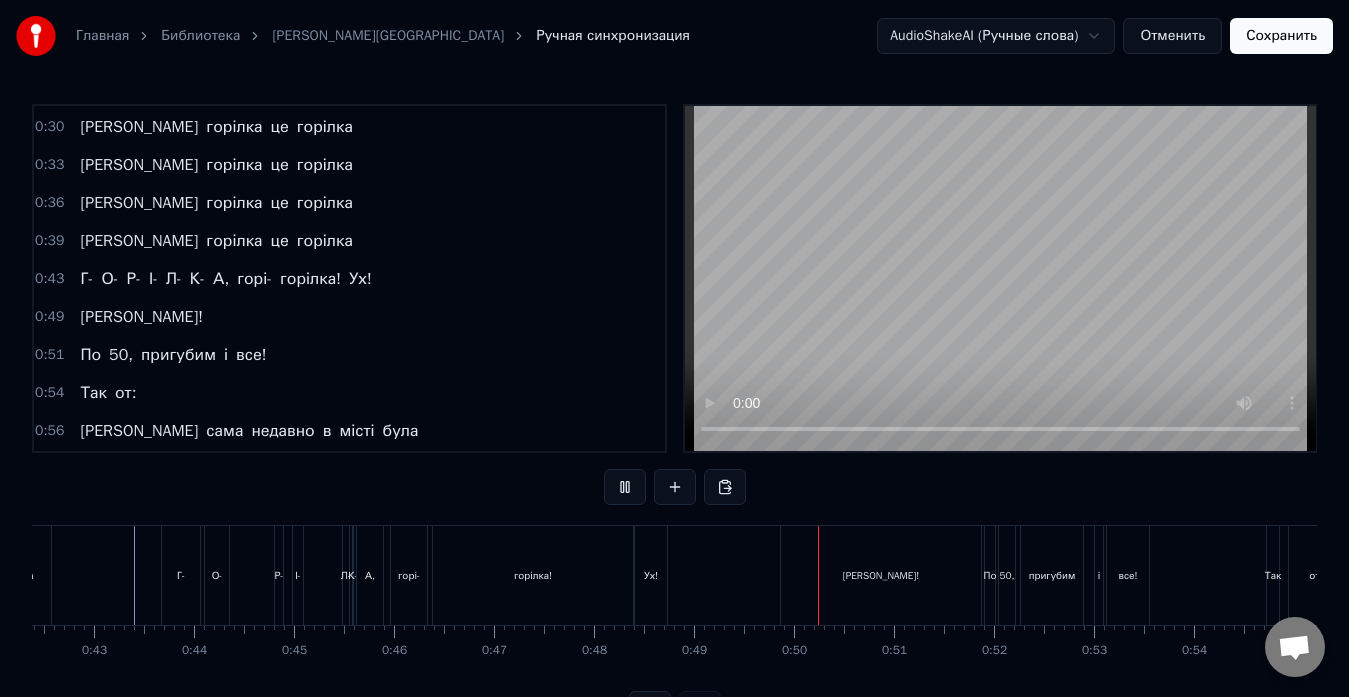 click at bounding box center (625, 487) 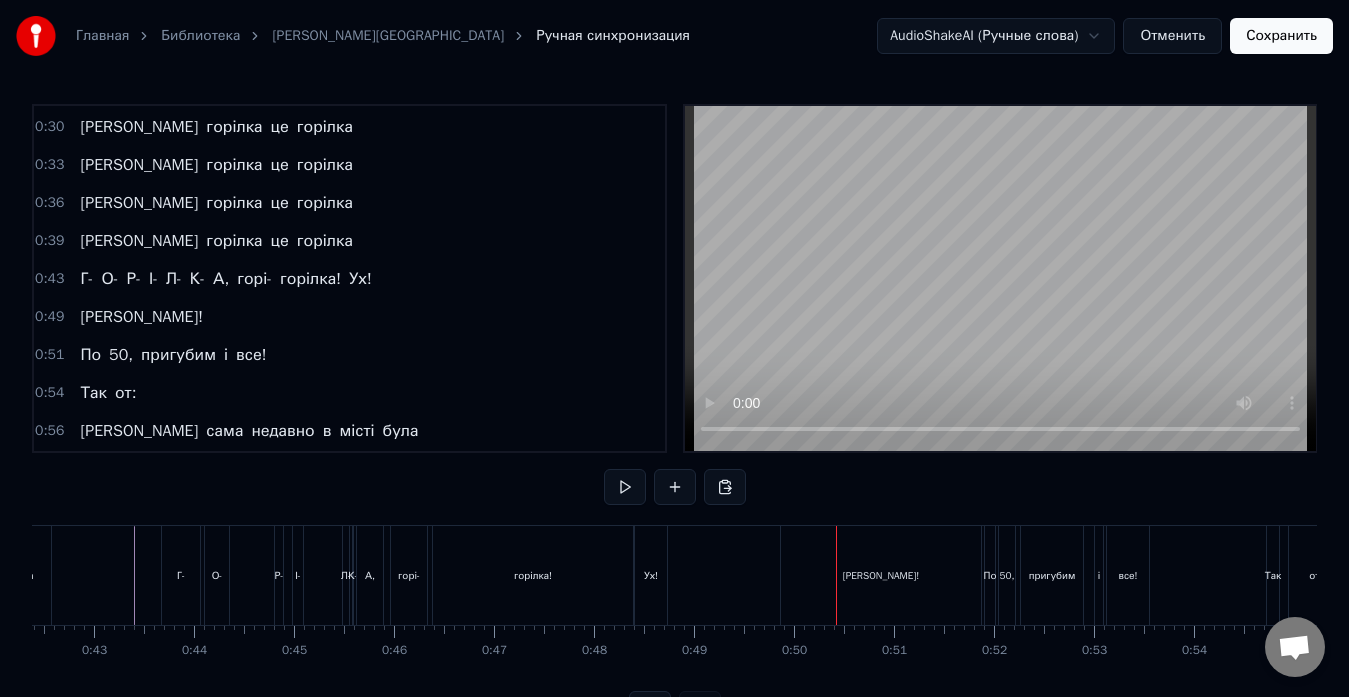 click on "[PERSON_NAME]!" at bounding box center (881, 575) 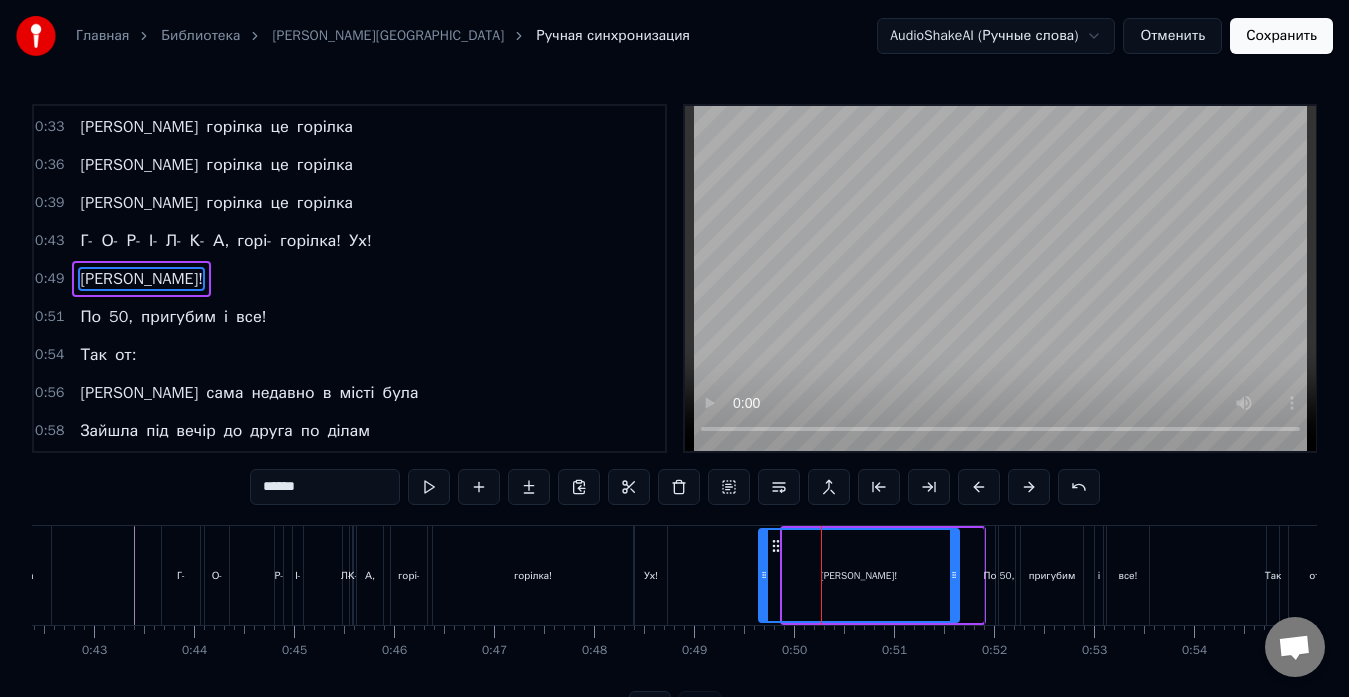 drag, startPoint x: 797, startPoint y: 545, endPoint x: 772, endPoint y: 545, distance: 25 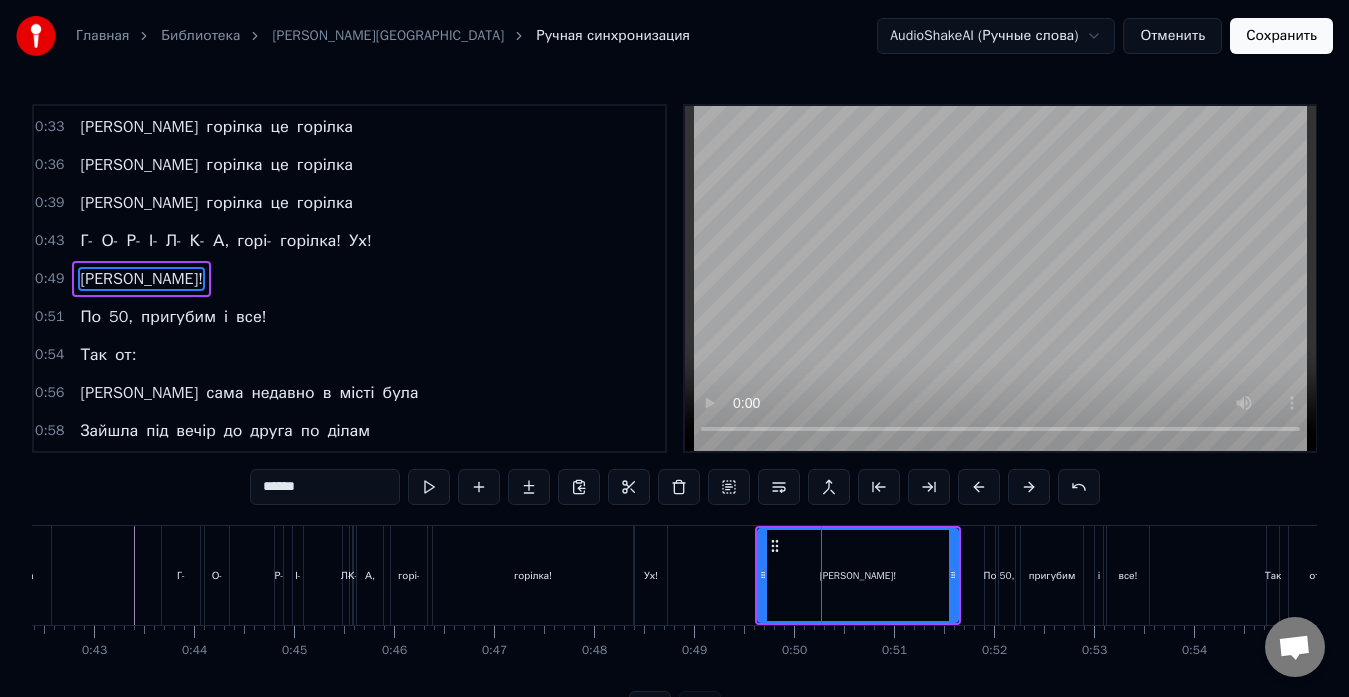 click on "Г- О- Р- І- Л- К- А, горі- горілка! Ух!" at bounding box center (416, 575) 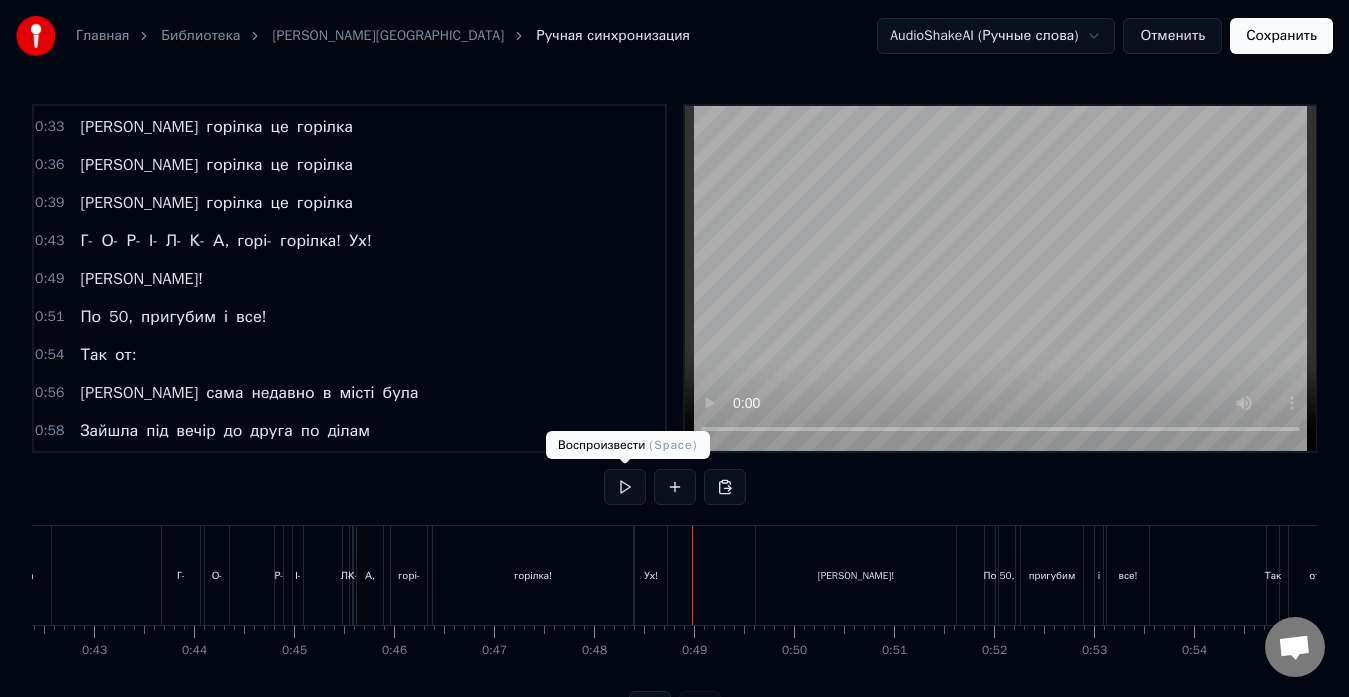 click at bounding box center (625, 487) 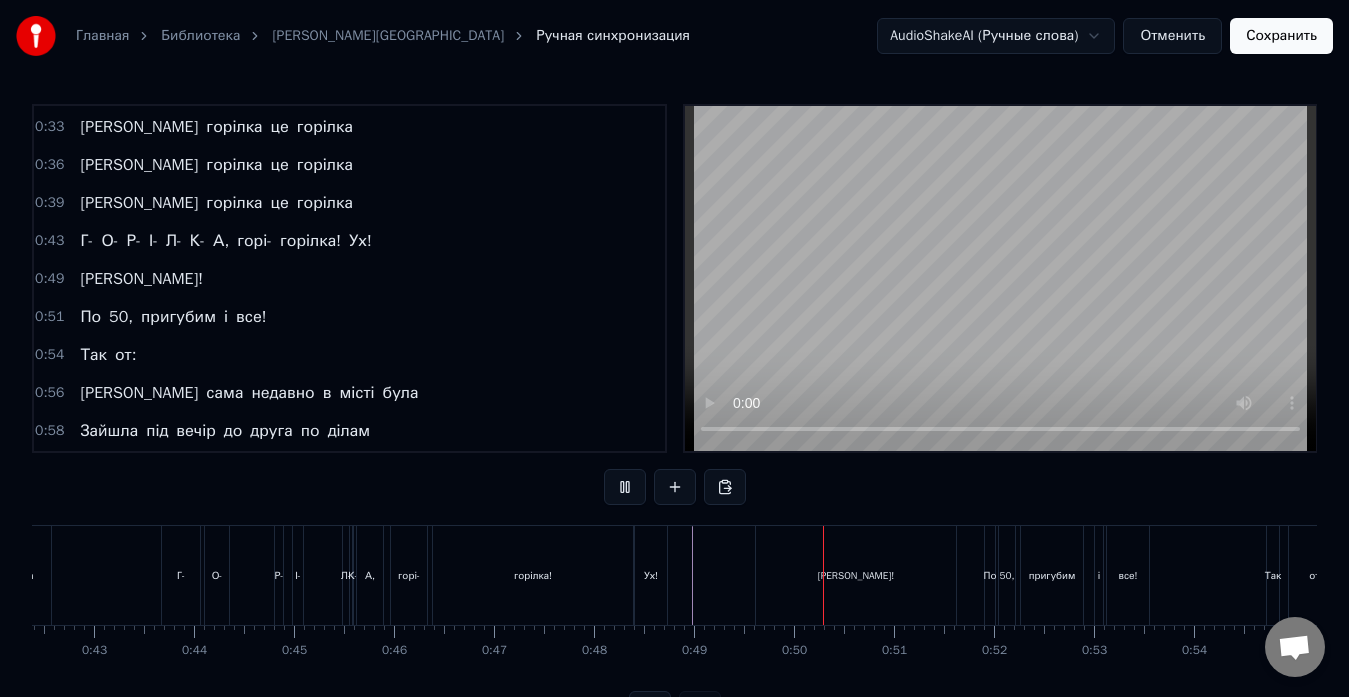 click at bounding box center (625, 487) 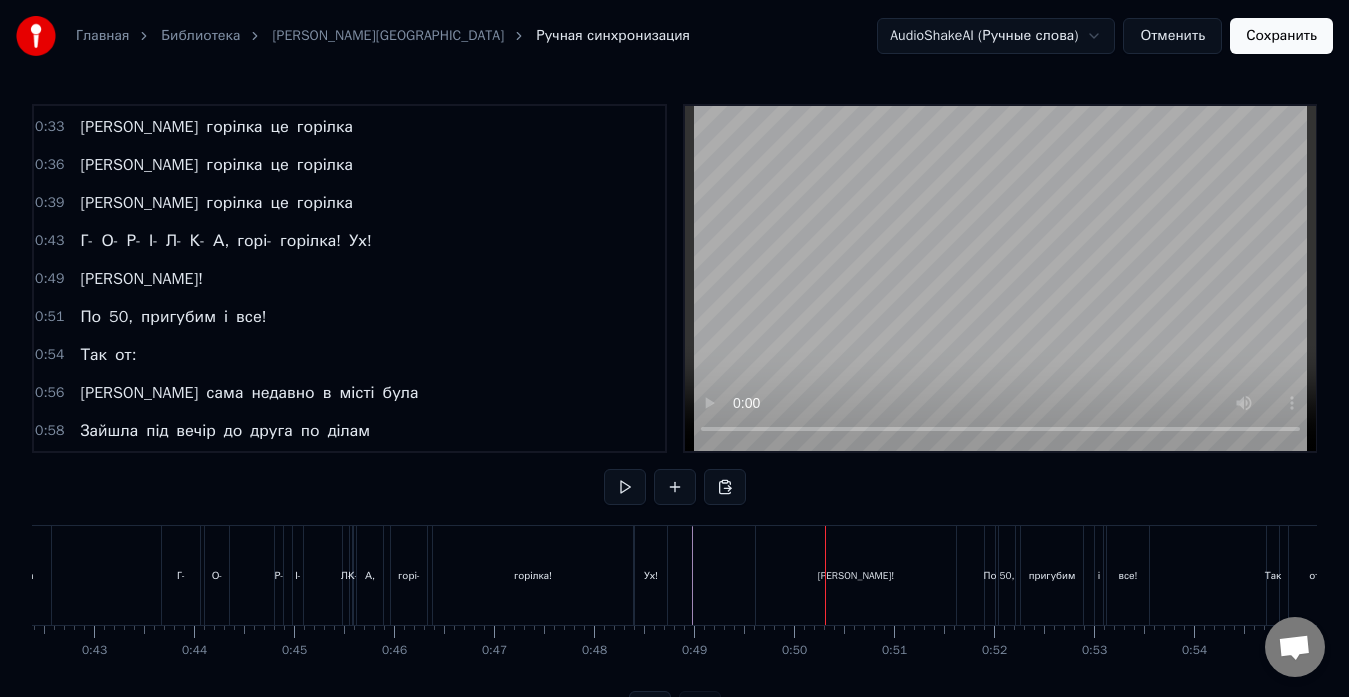 click on "[PERSON_NAME]!" at bounding box center [856, 575] 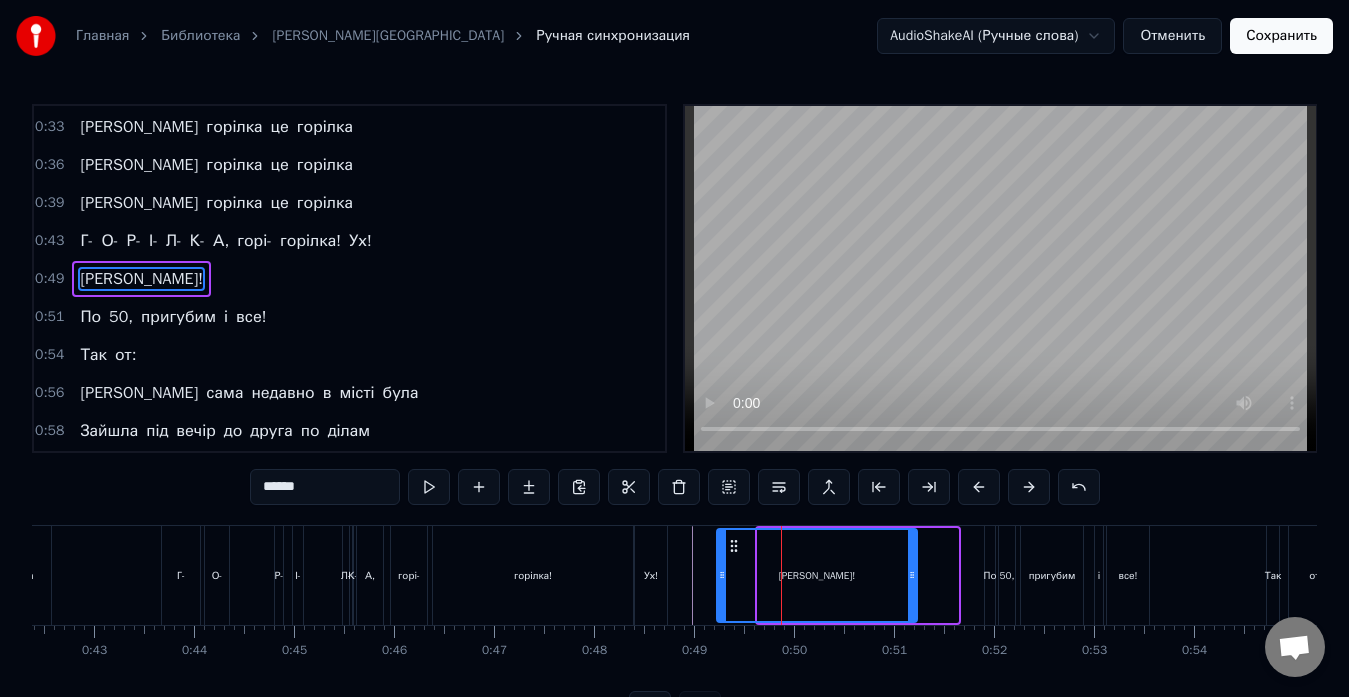 drag, startPoint x: 775, startPoint y: 546, endPoint x: 734, endPoint y: 553, distance: 41.59327 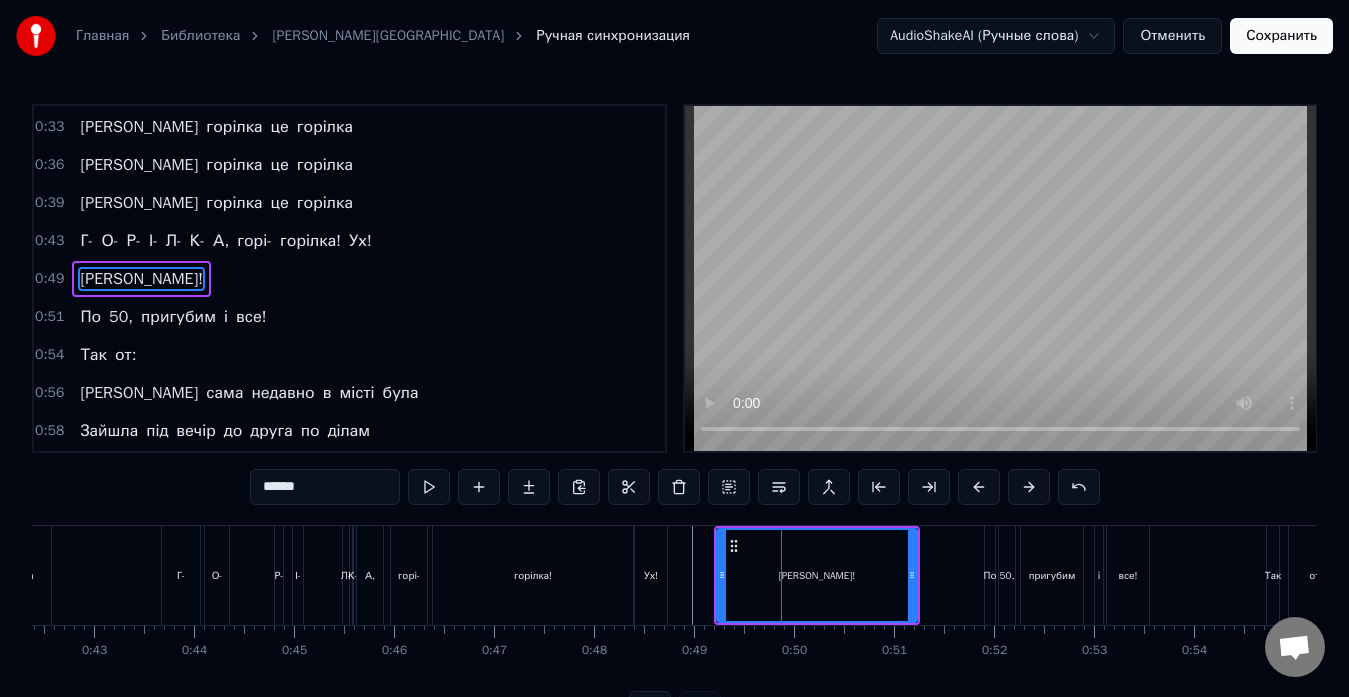 click at bounding box center [4487, 575] 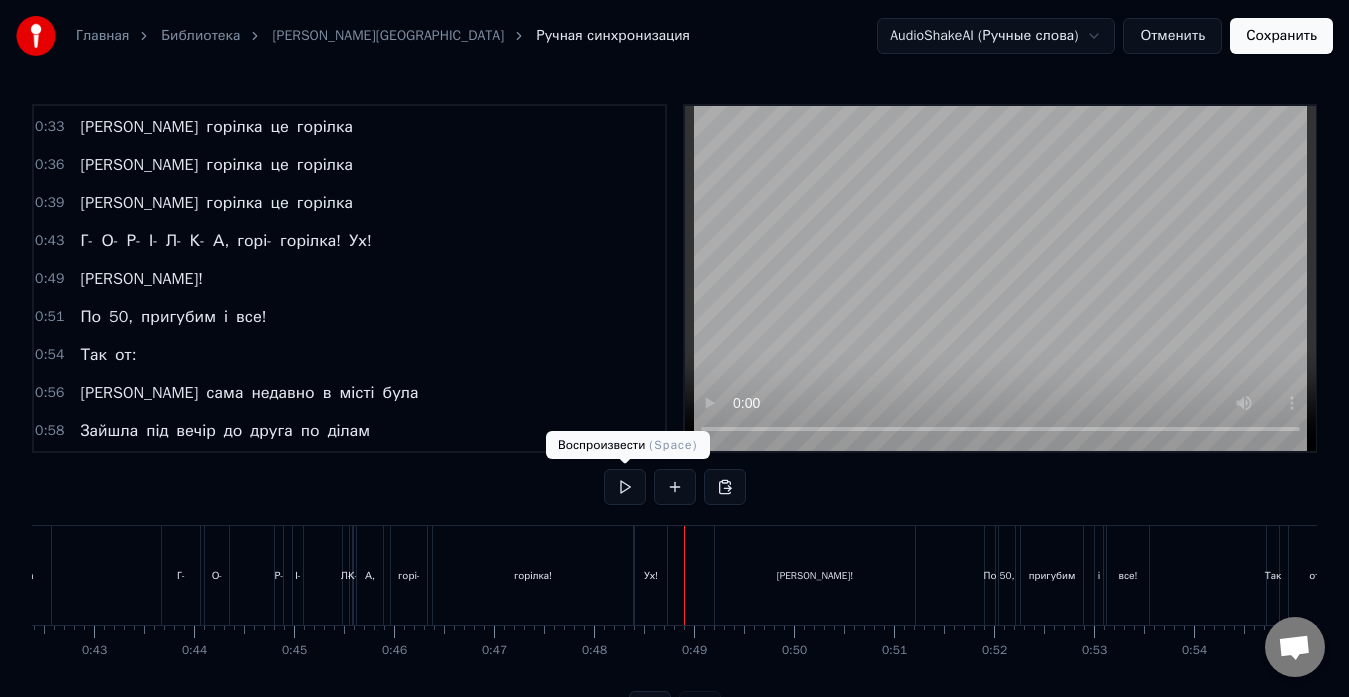 click at bounding box center (625, 487) 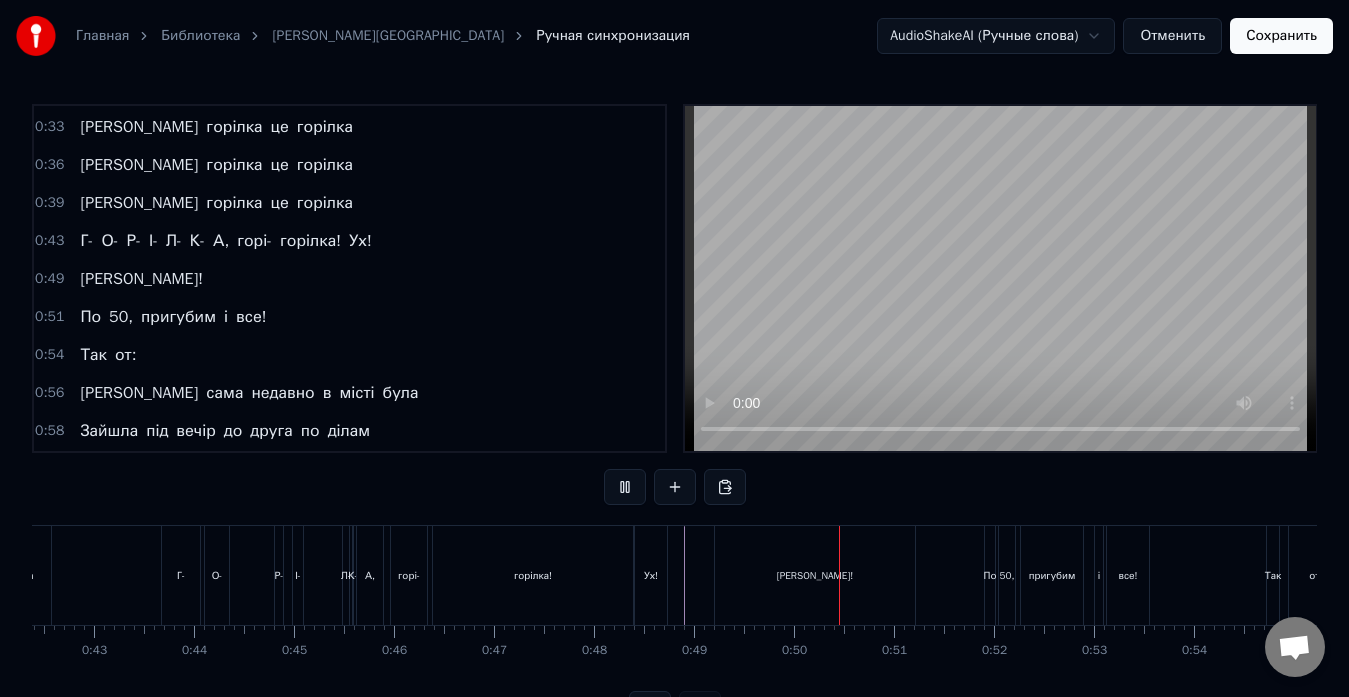 click at bounding box center [625, 487] 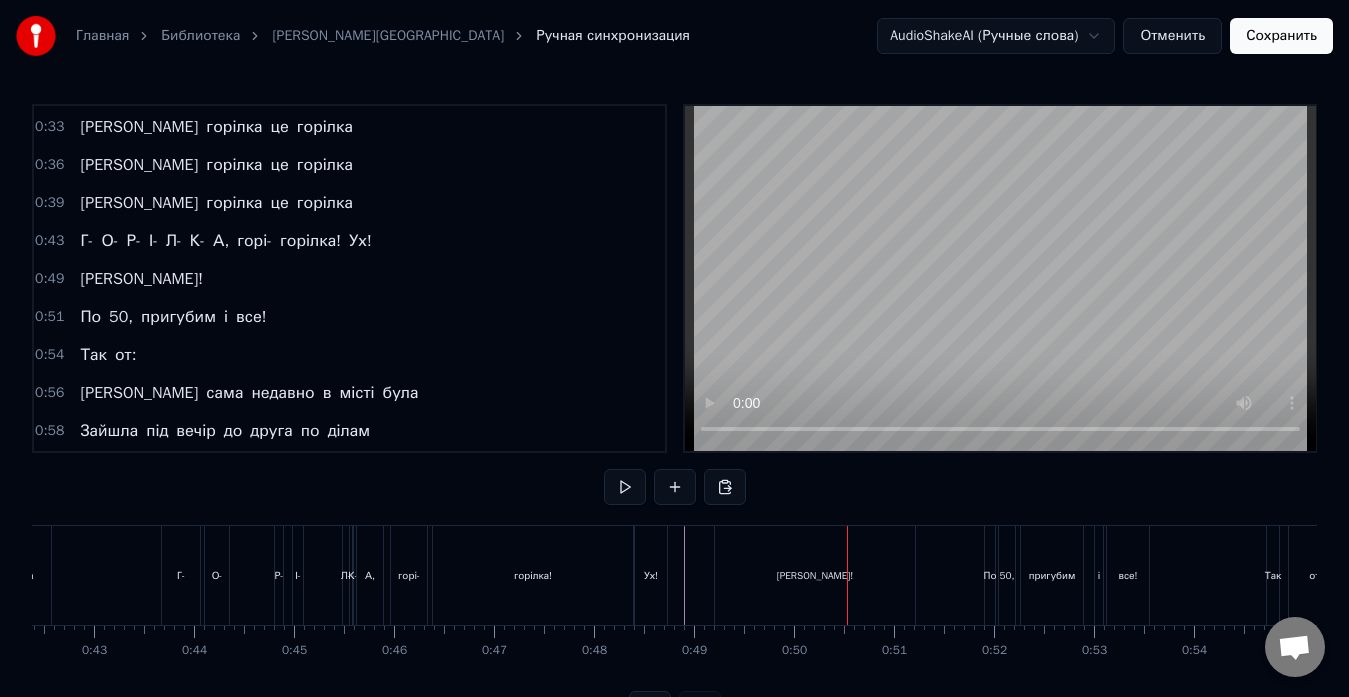click on "[PERSON_NAME]!" at bounding box center [815, 575] 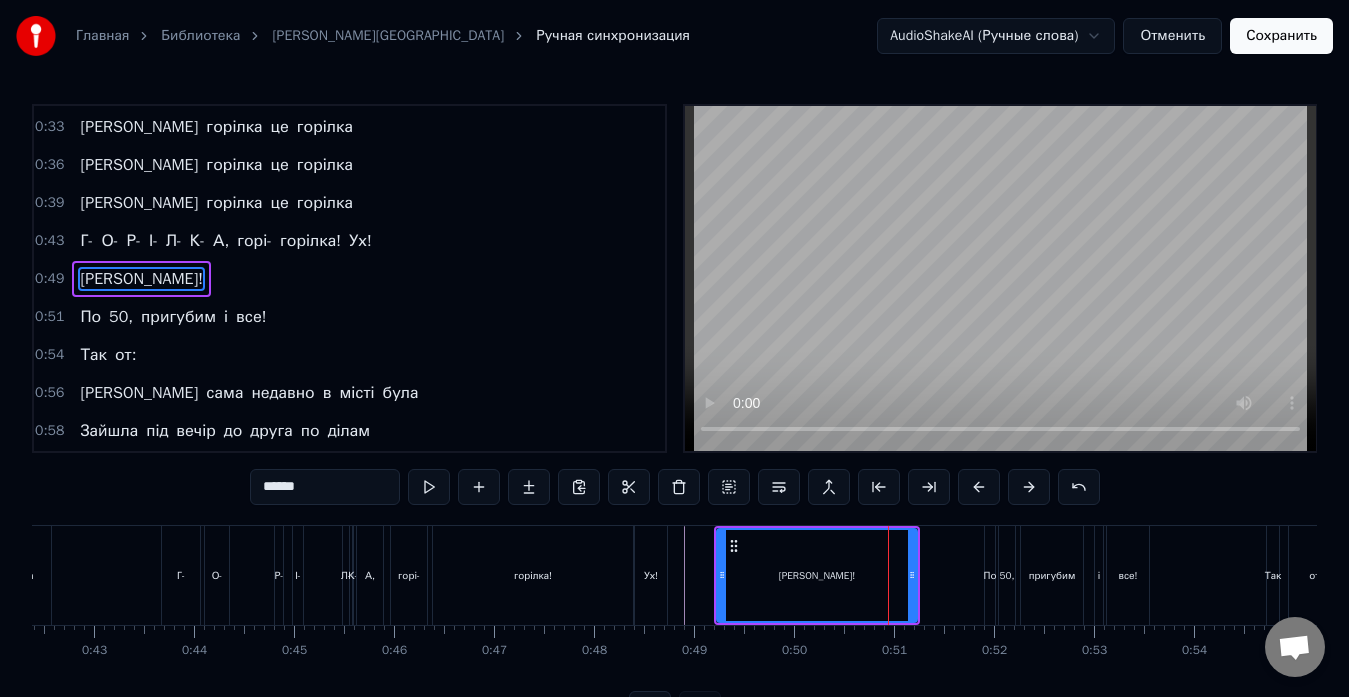 click on "[PERSON_NAME]!" at bounding box center [817, 575] 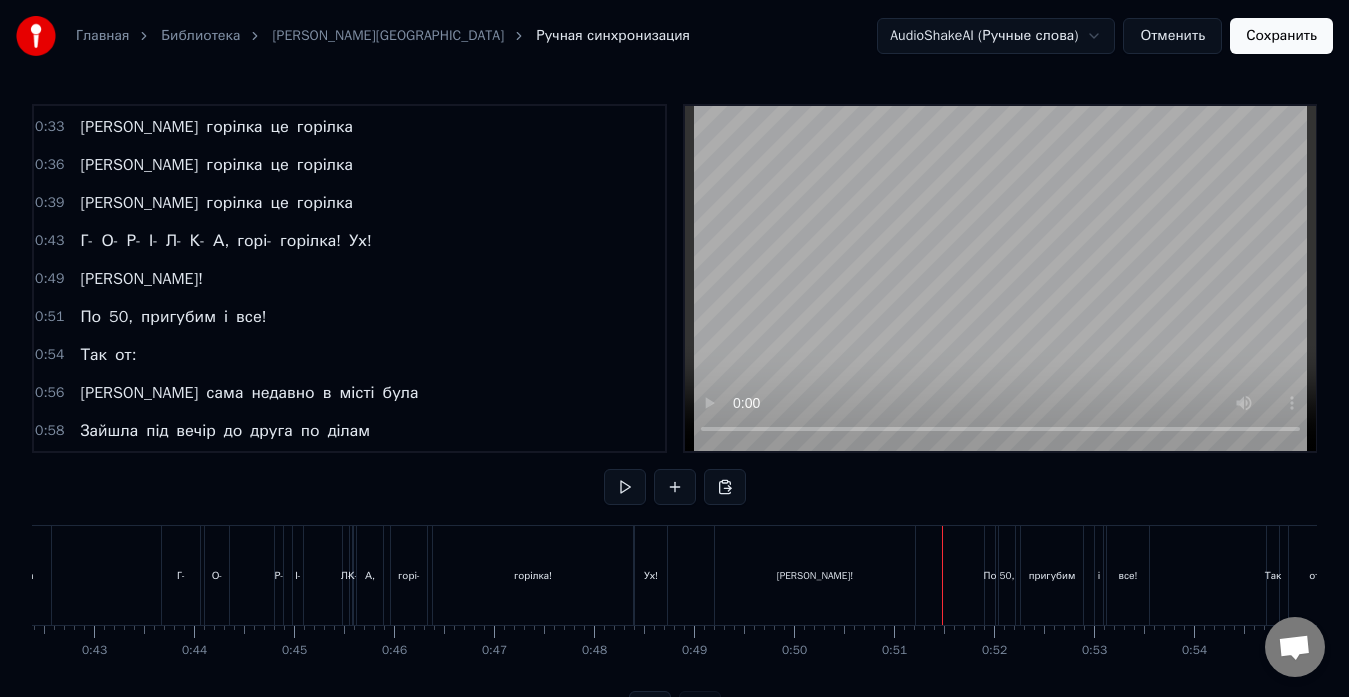 click on "[PERSON_NAME]!" at bounding box center (815, 575) 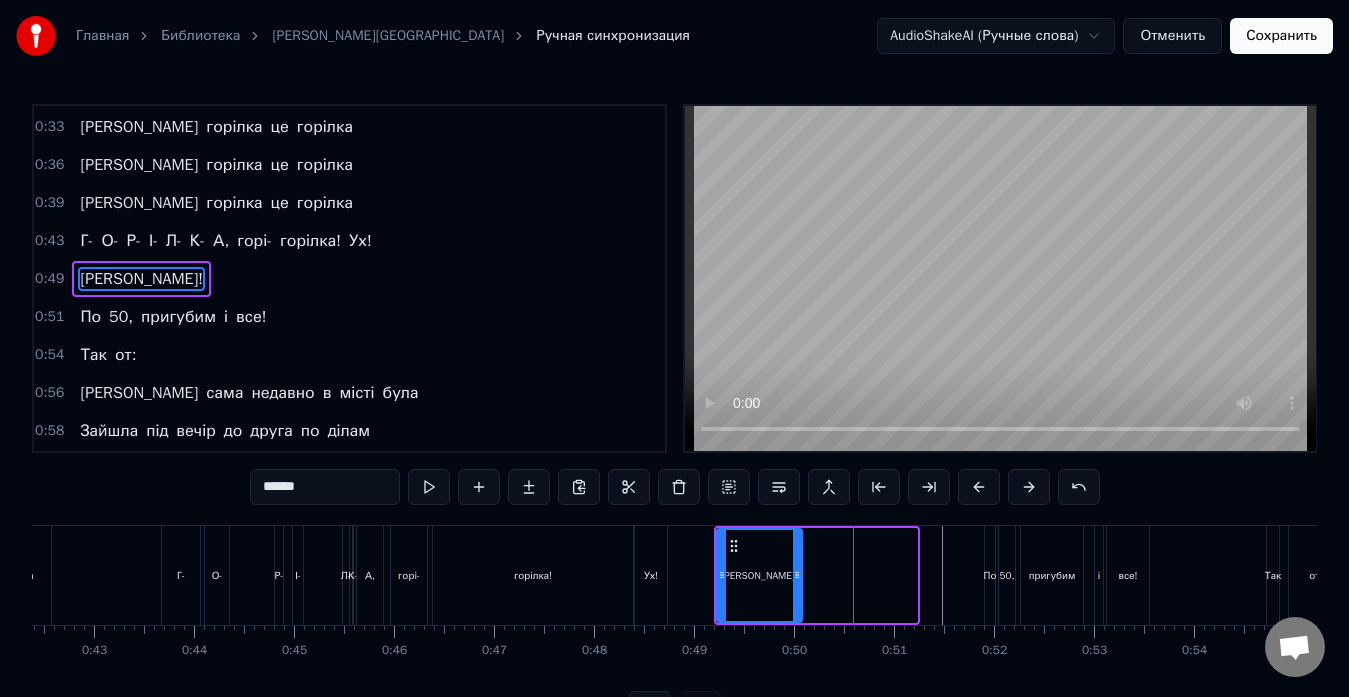 drag, startPoint x: 914, startPoint y: 573, endPoint x: 798, endPoint y: 582, distance: 116.34862 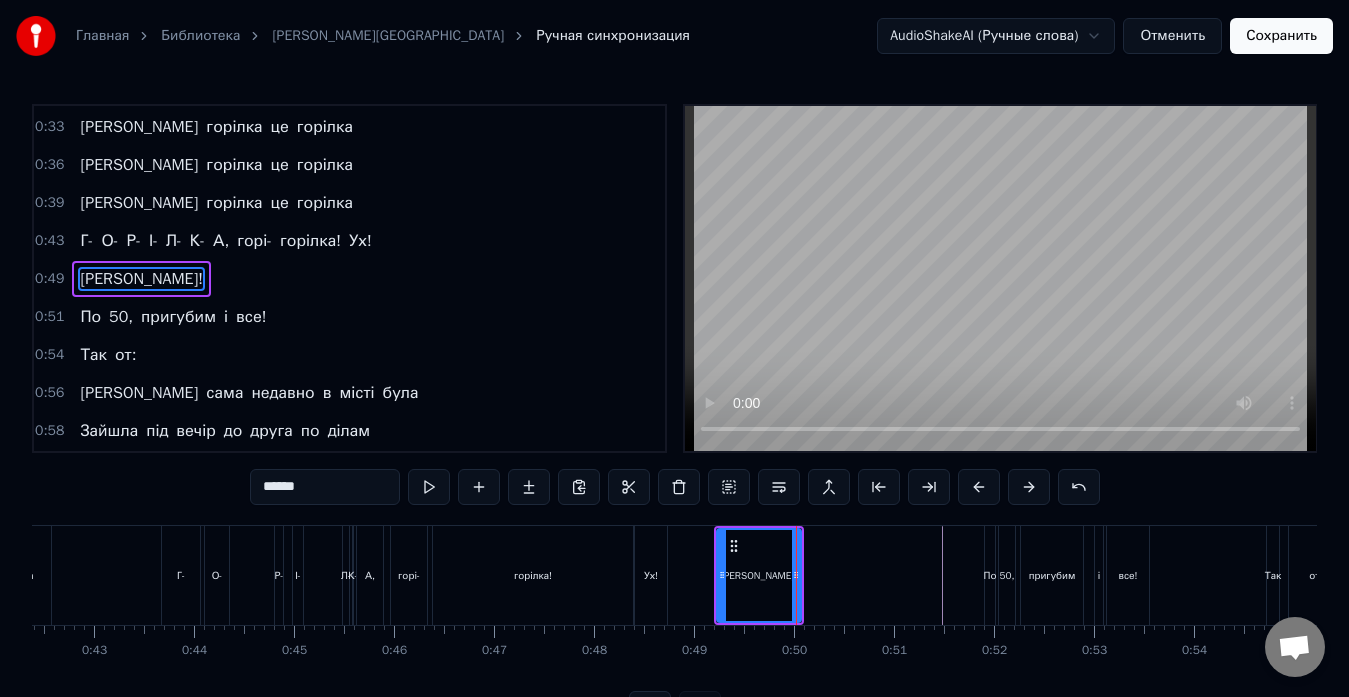 click at bounding box center (4487, 575) 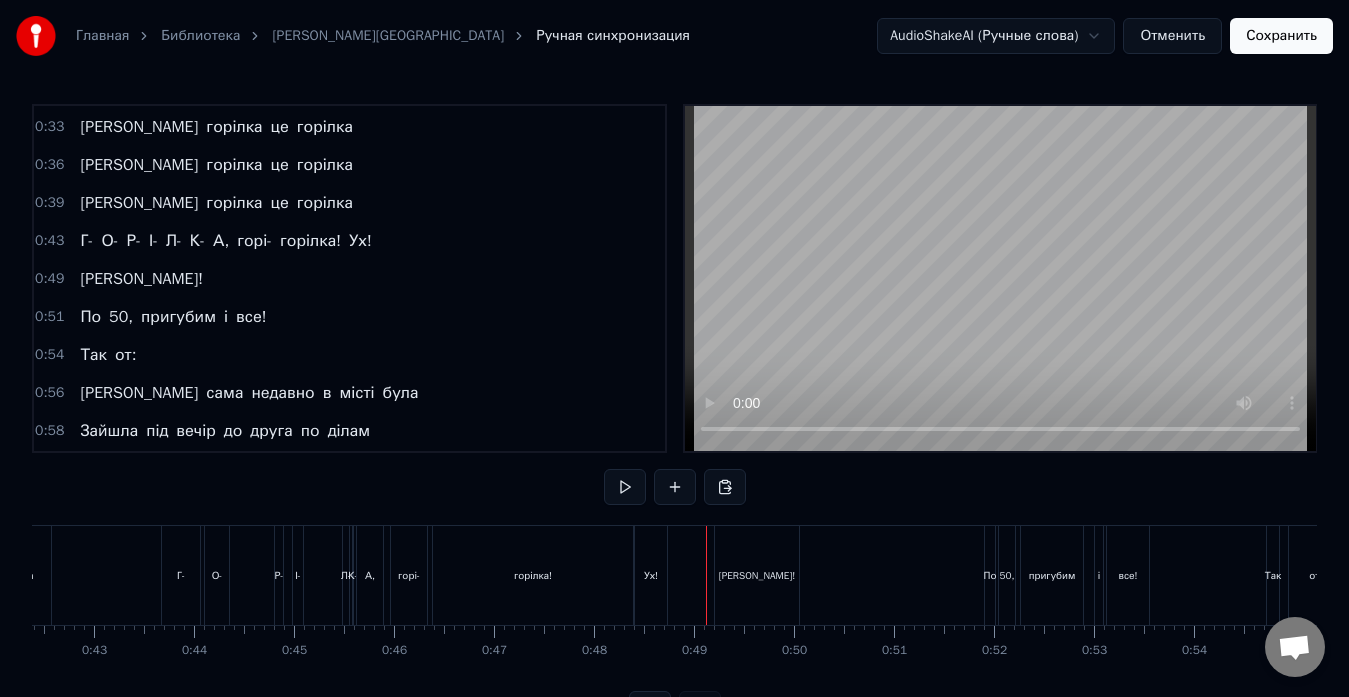 click at bounding box center (625, 487) 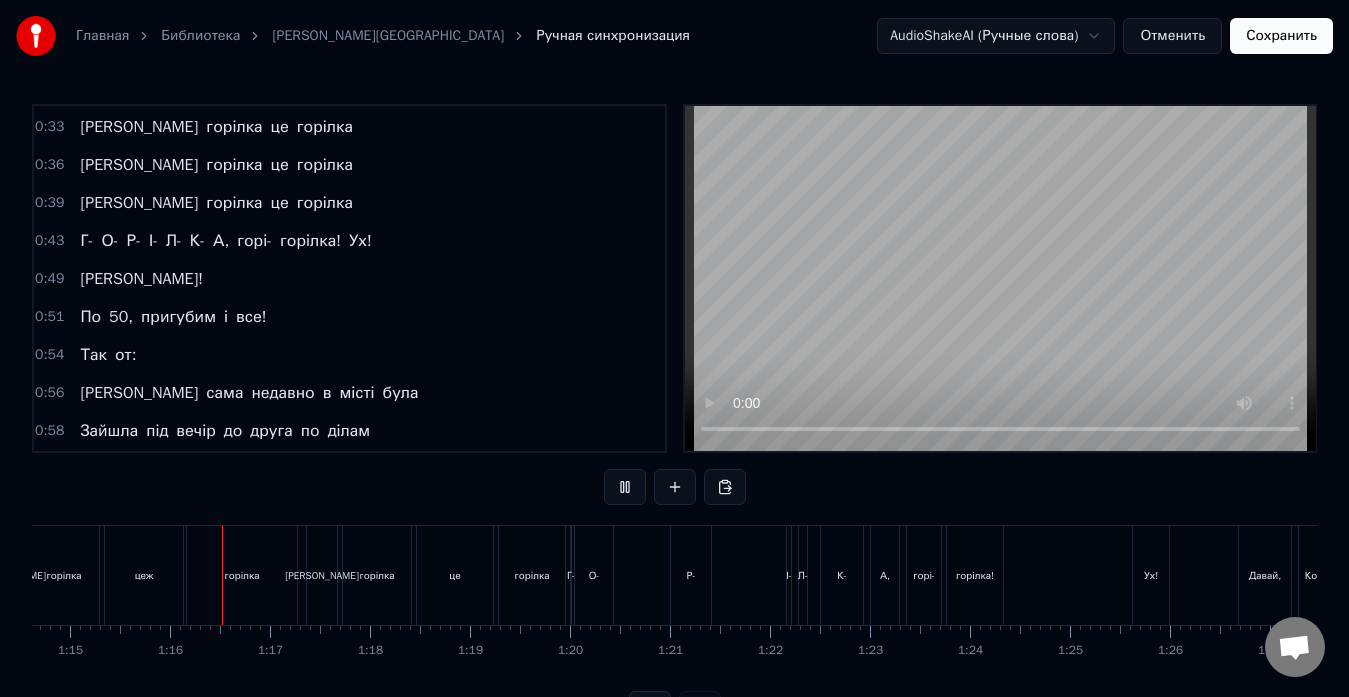 scroll, scrollTop: 0, scrollLeft: 7513, axis: horizontal 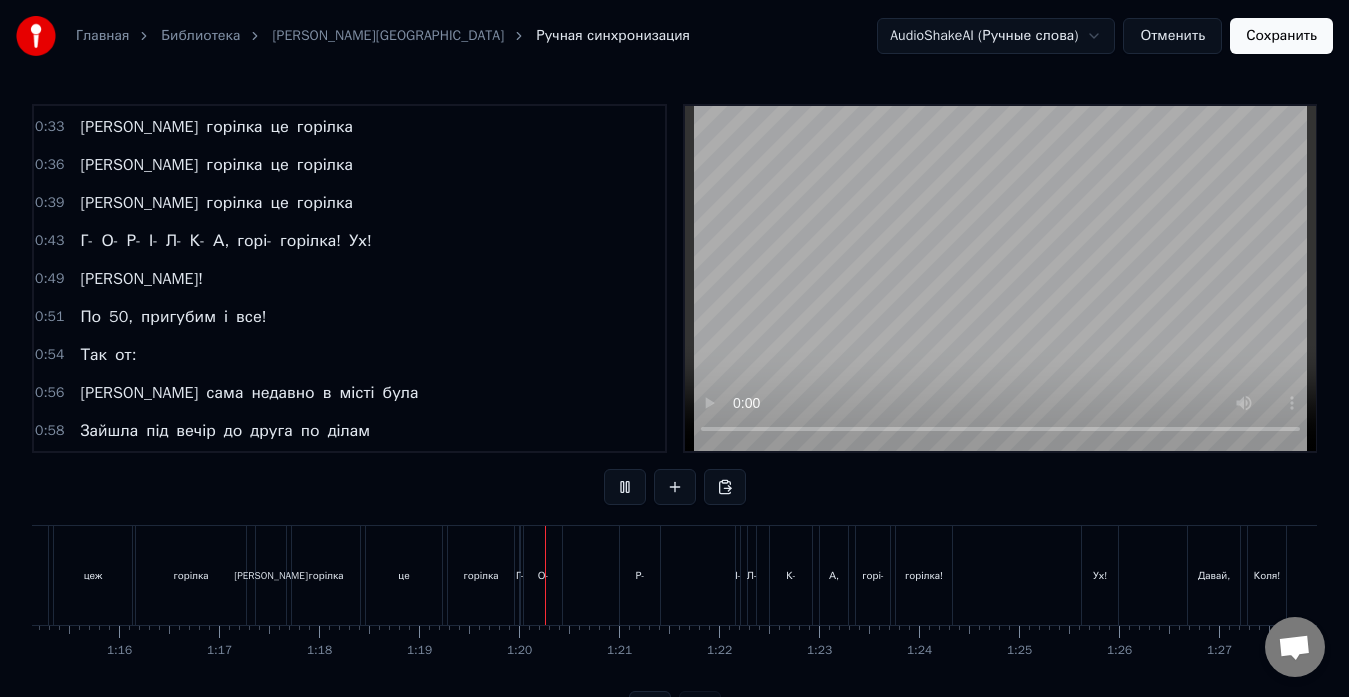 click at bounding box center [625, 487] 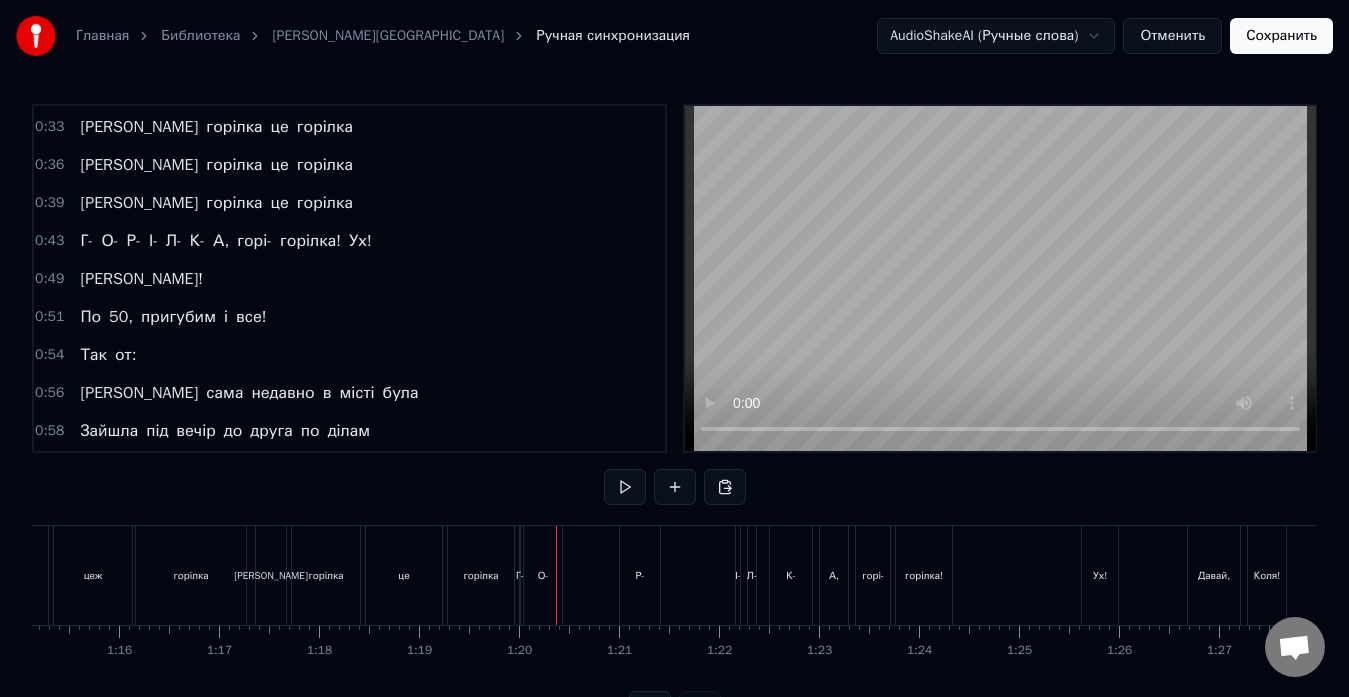 click on "О-" at bounding box center (543, 575) 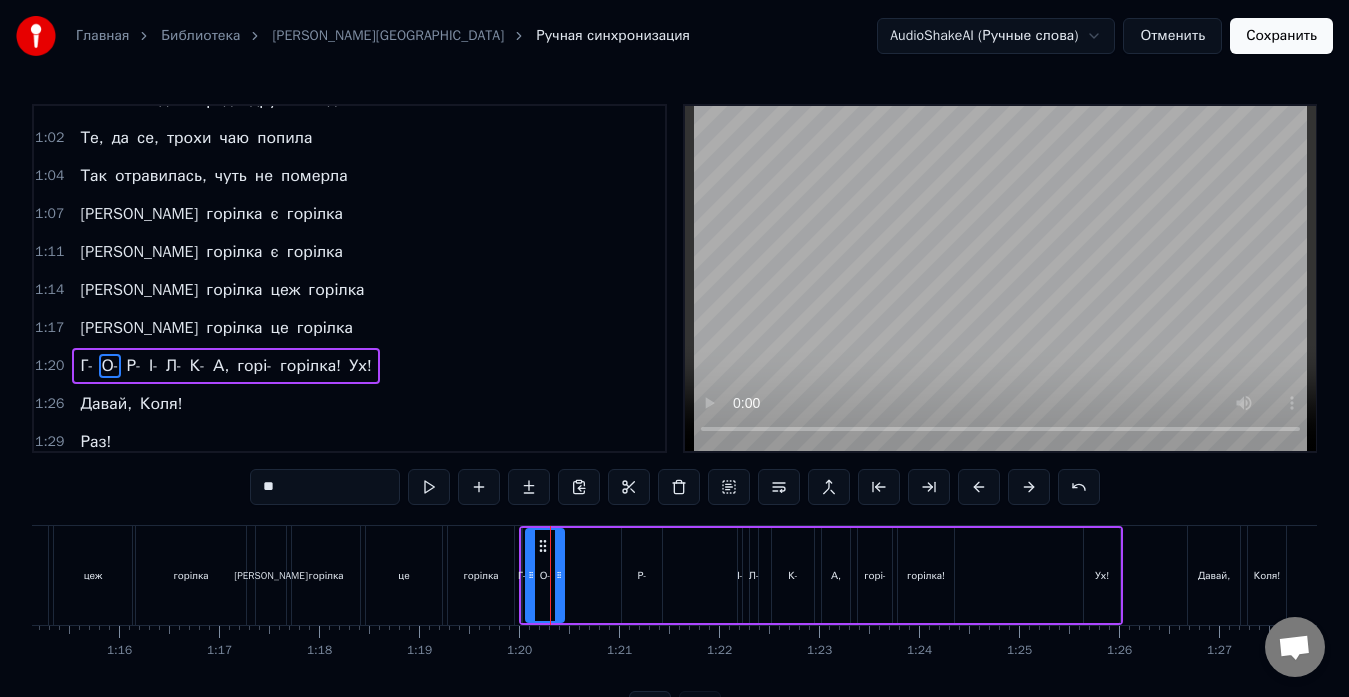 scroll, scrollTop: 720, scrollLeft: 0, axis: vertical 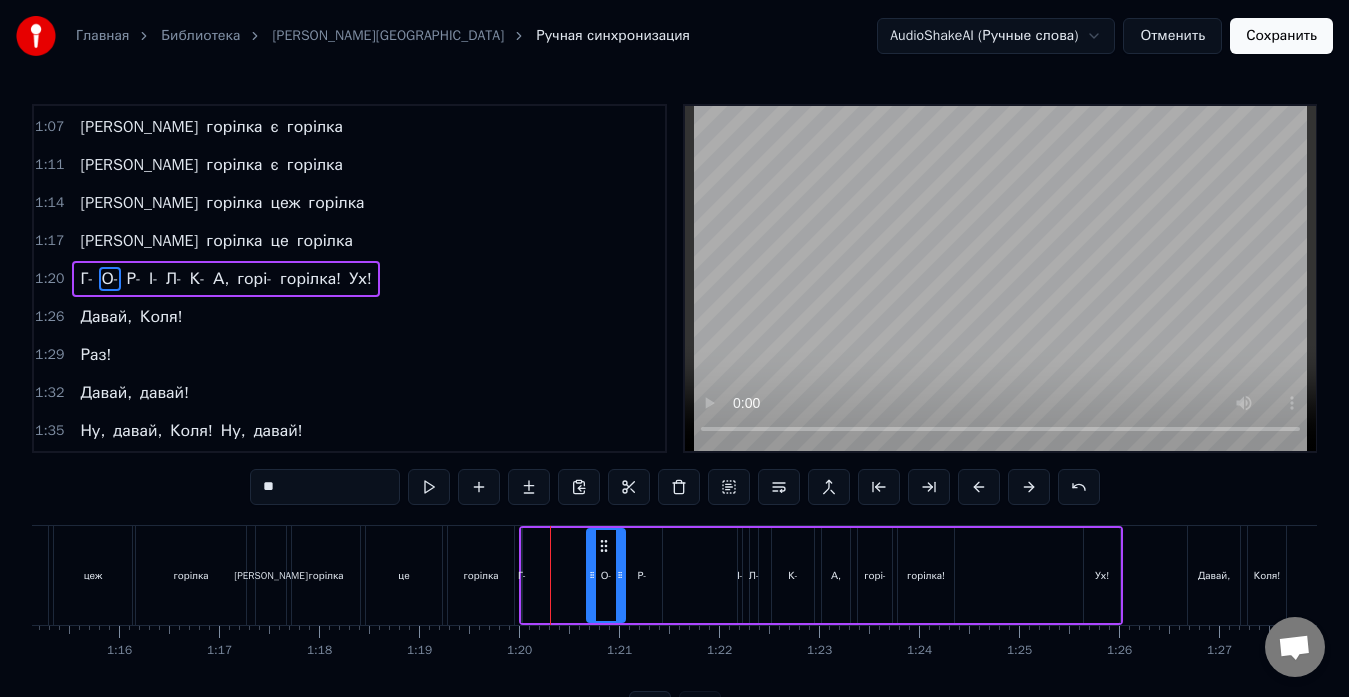 drag, startPoint x: 543, startPoint y: 543, endPoint x: 604, endPoint y: 551, distance: 61.522354 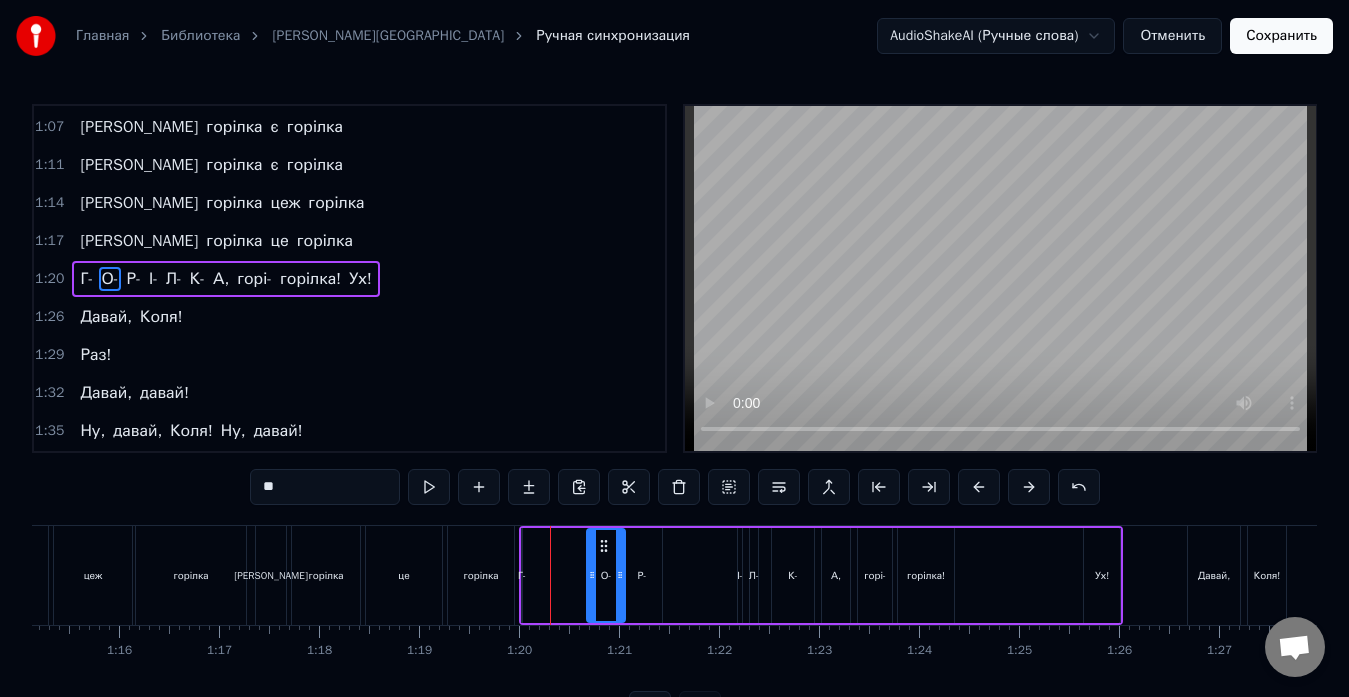click on "Р-" at bounding box center (642, 575) 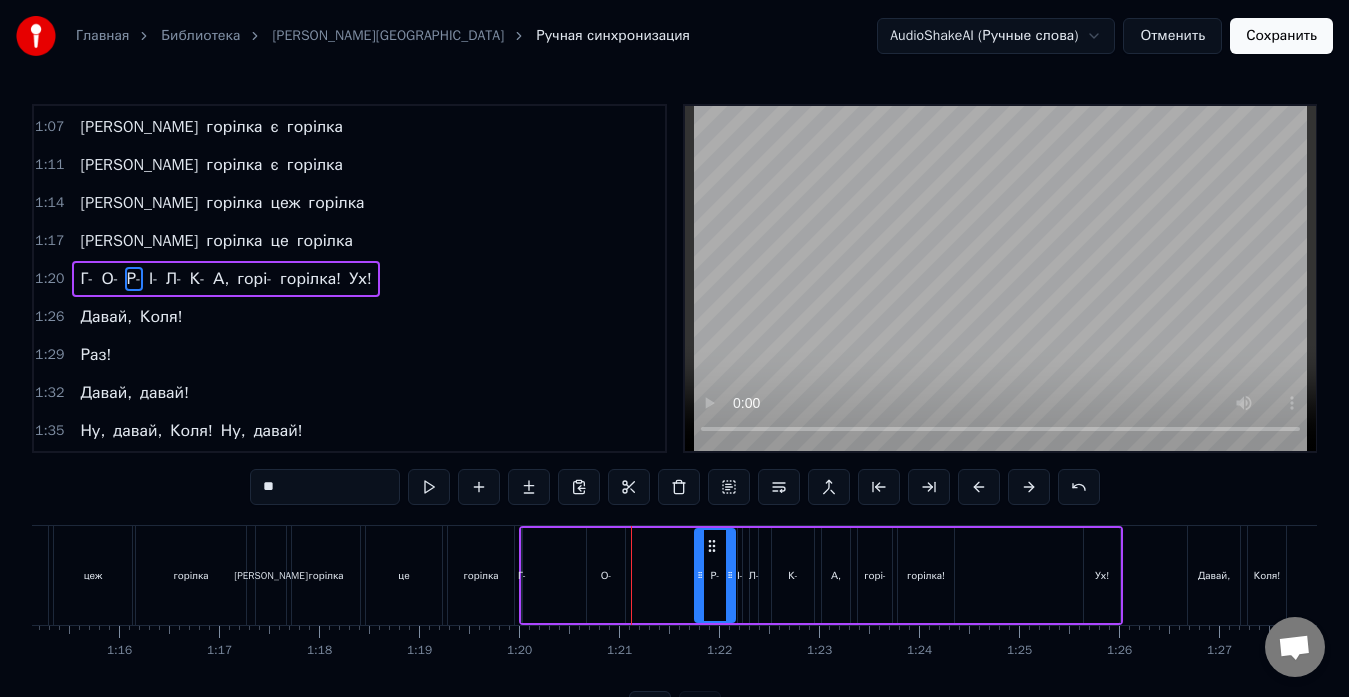 drag, startPoint x: 636, startPoint y: 546, endPoint x: 709, endPoint y: 553, distance: 73.33485 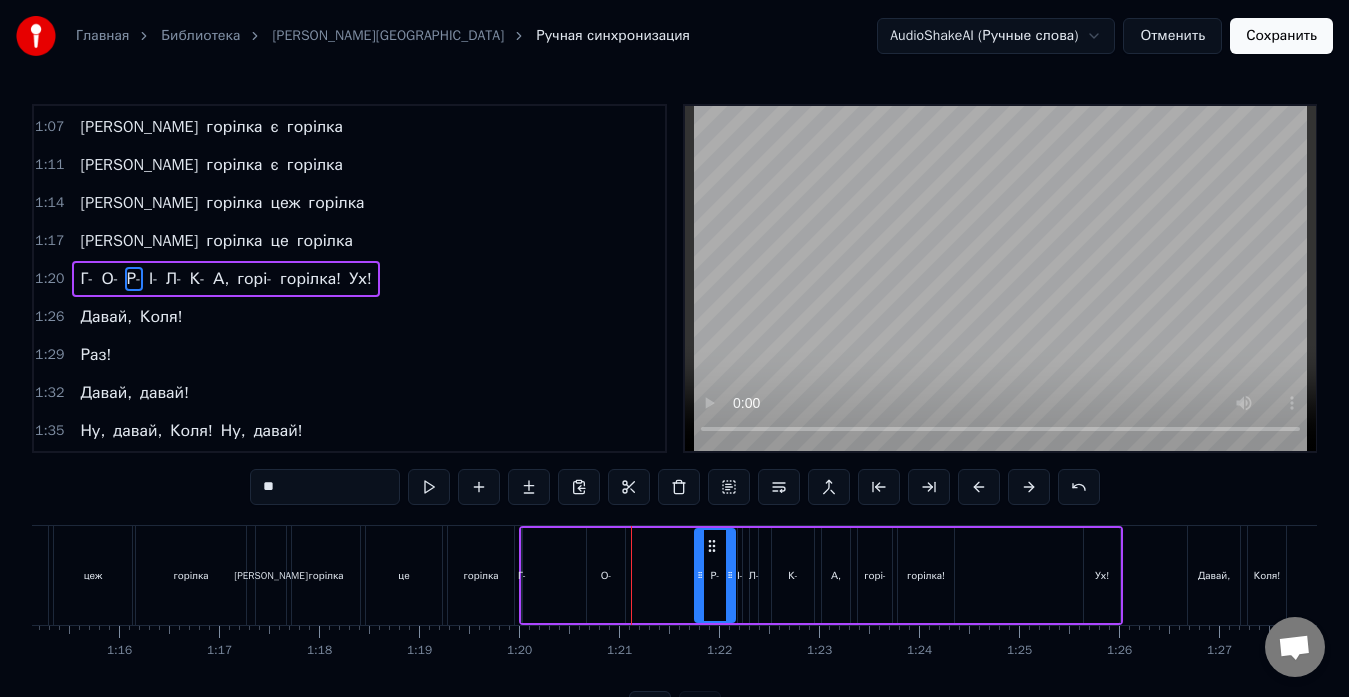 click on "О-" at bounding box center [606, 575] 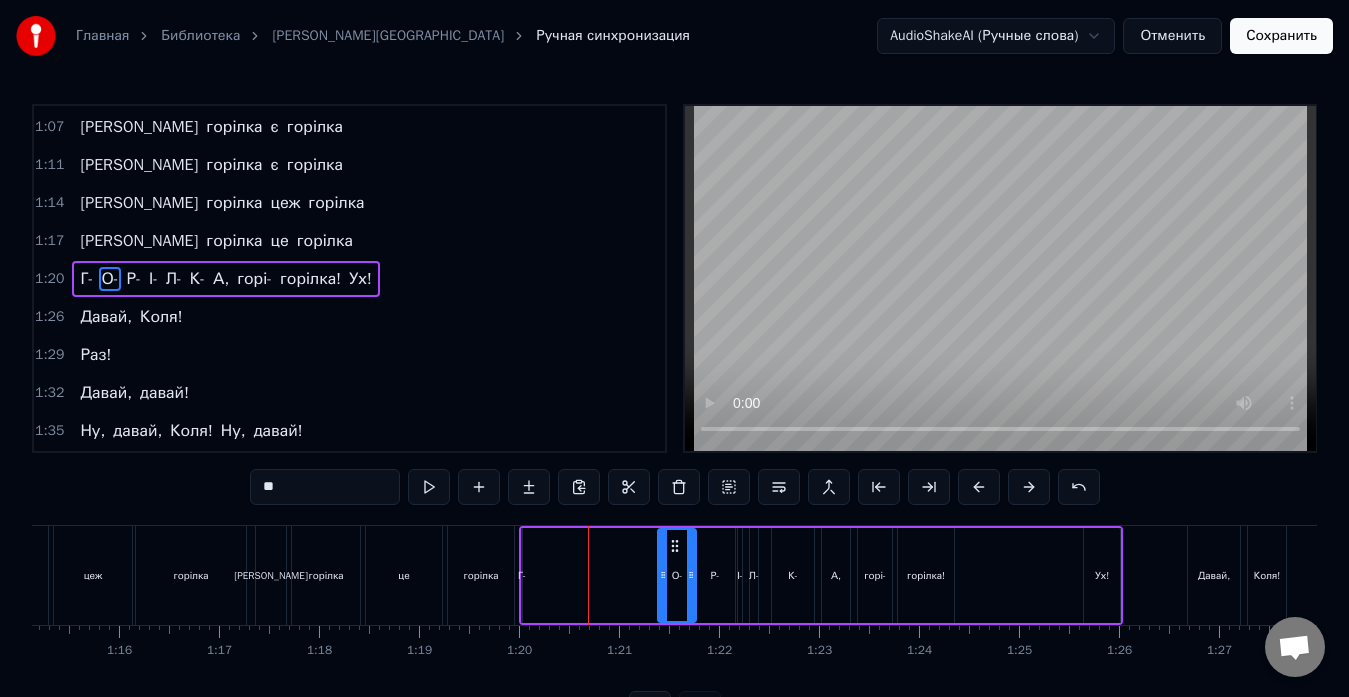 drag, startPoint x: 603, startPoint y: 544, endPoint x: 674, endPoint y: 549, distance: 71.17584 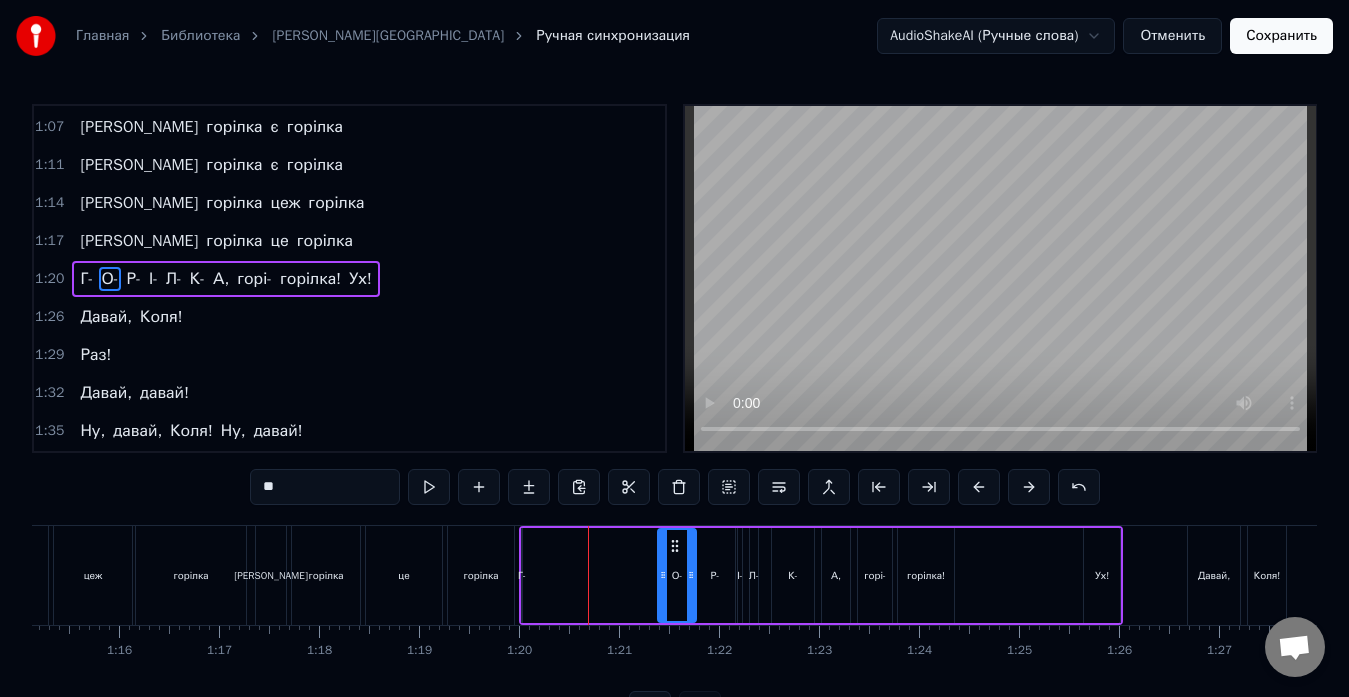 click on "Г- О- Р- І- Л- К- А, горі- горілка! Ух!" at bounding box center [821, 575] 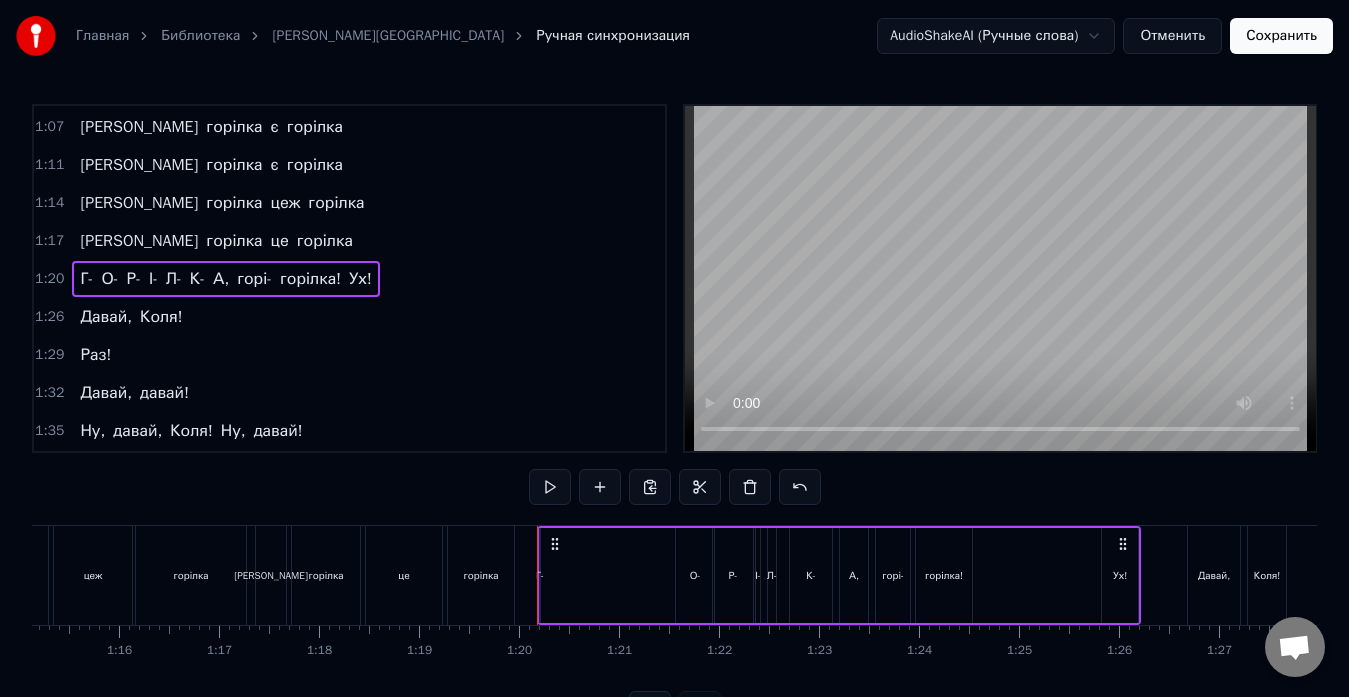 drag, startPoint x: 533, startPoint y: 543, endPoint x: 551, endPoint y: 568, distance: 30.805843 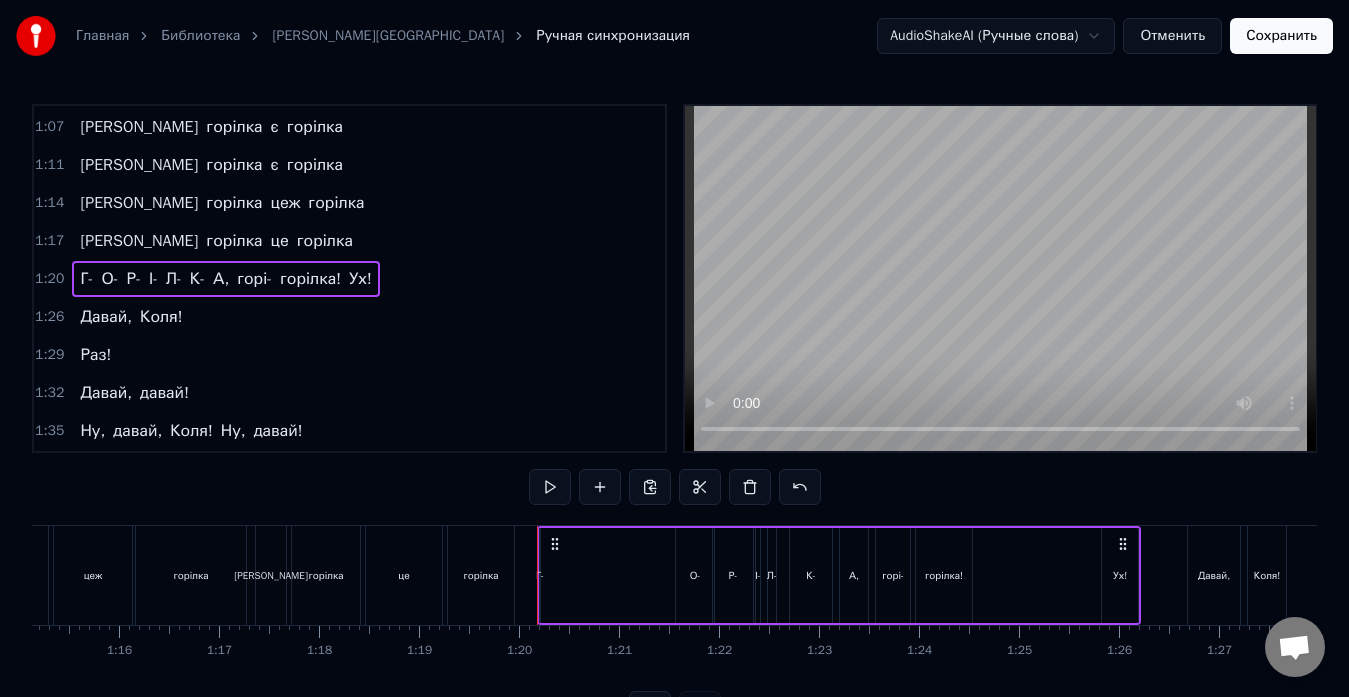 click on "Г- О- Р- І- Л- К- А, горі- горілка! Ух!" at bounding box center [839, 575] 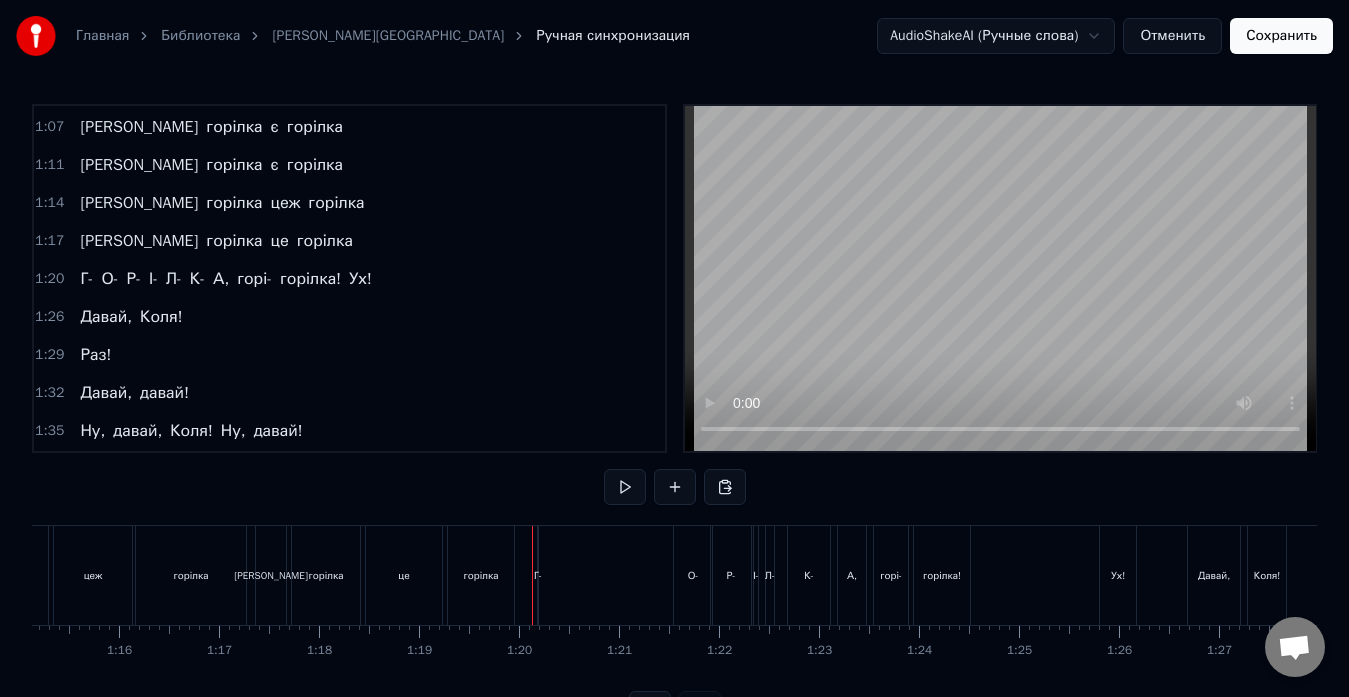 click on "Г- О- Р- І- Л- К- А, горі- горілка! Ух!" at bounding box center (839, 575) 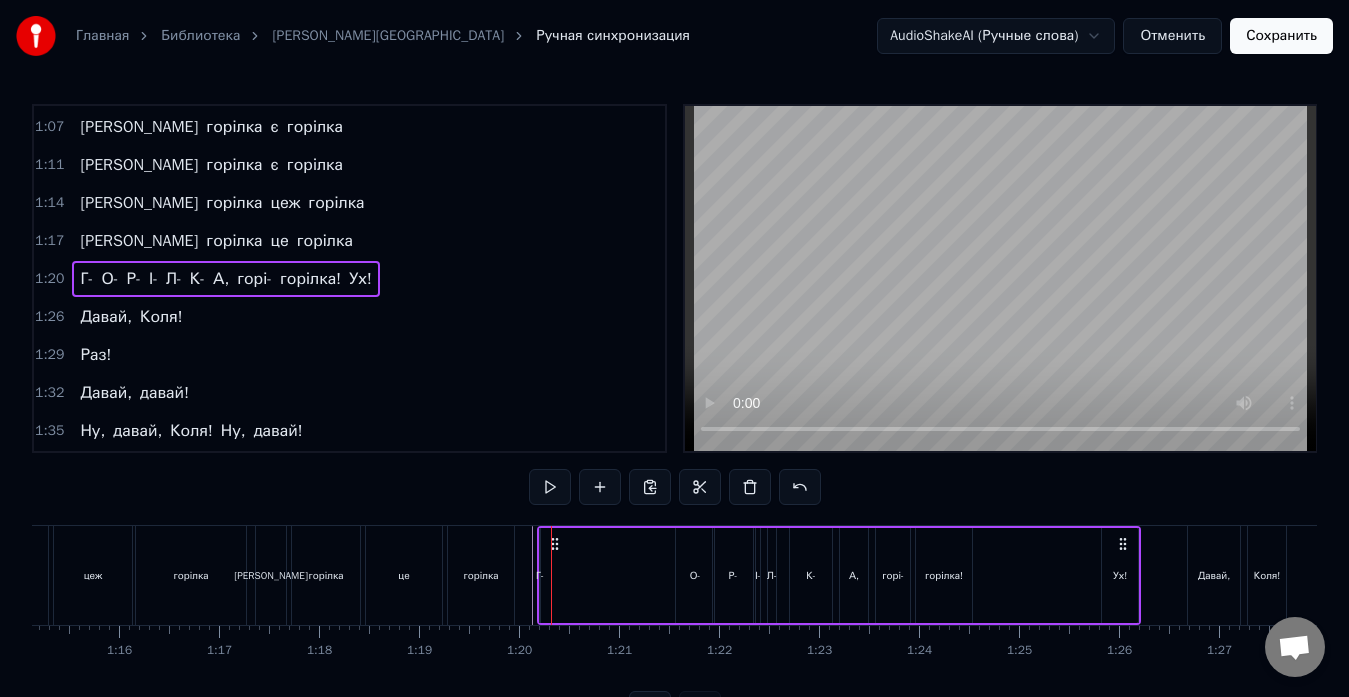 click on "Г-" at bounding box center [540, 575] 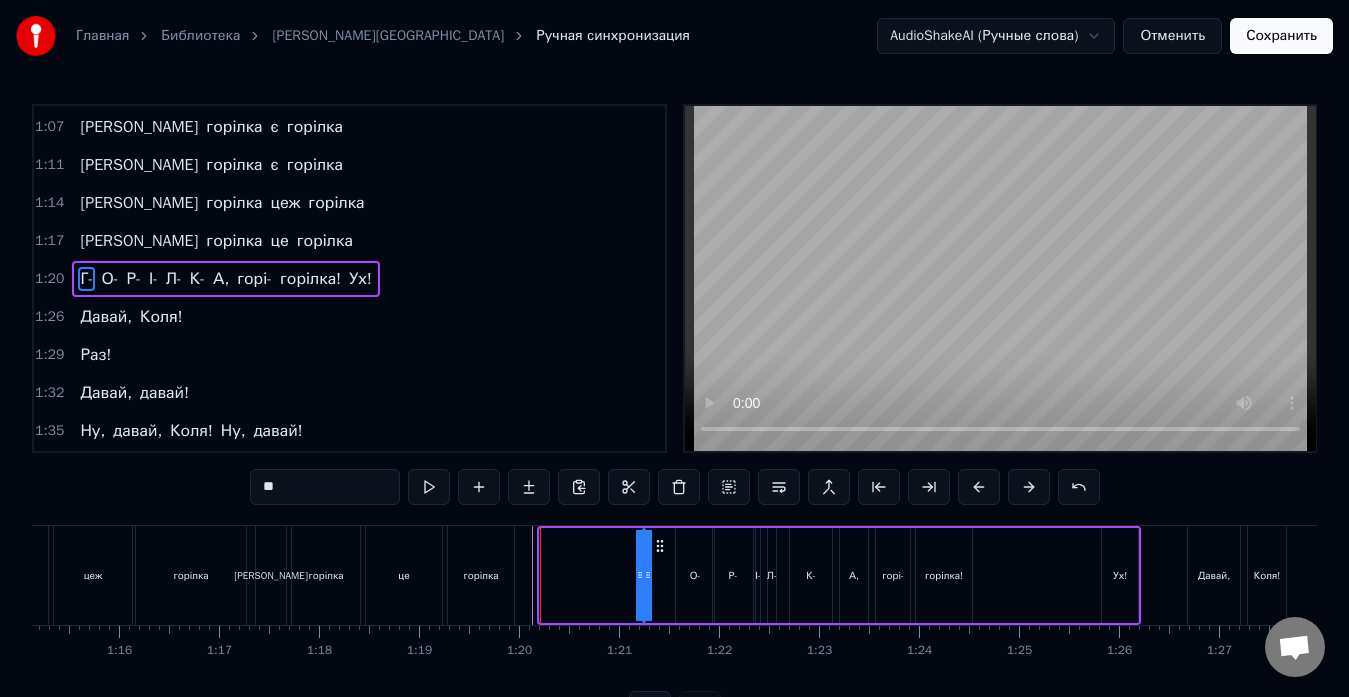 drag, startPoint x: 555, startPoint y: 548, endPoint x: 656, endPoint y: 560, distance: 101.71037 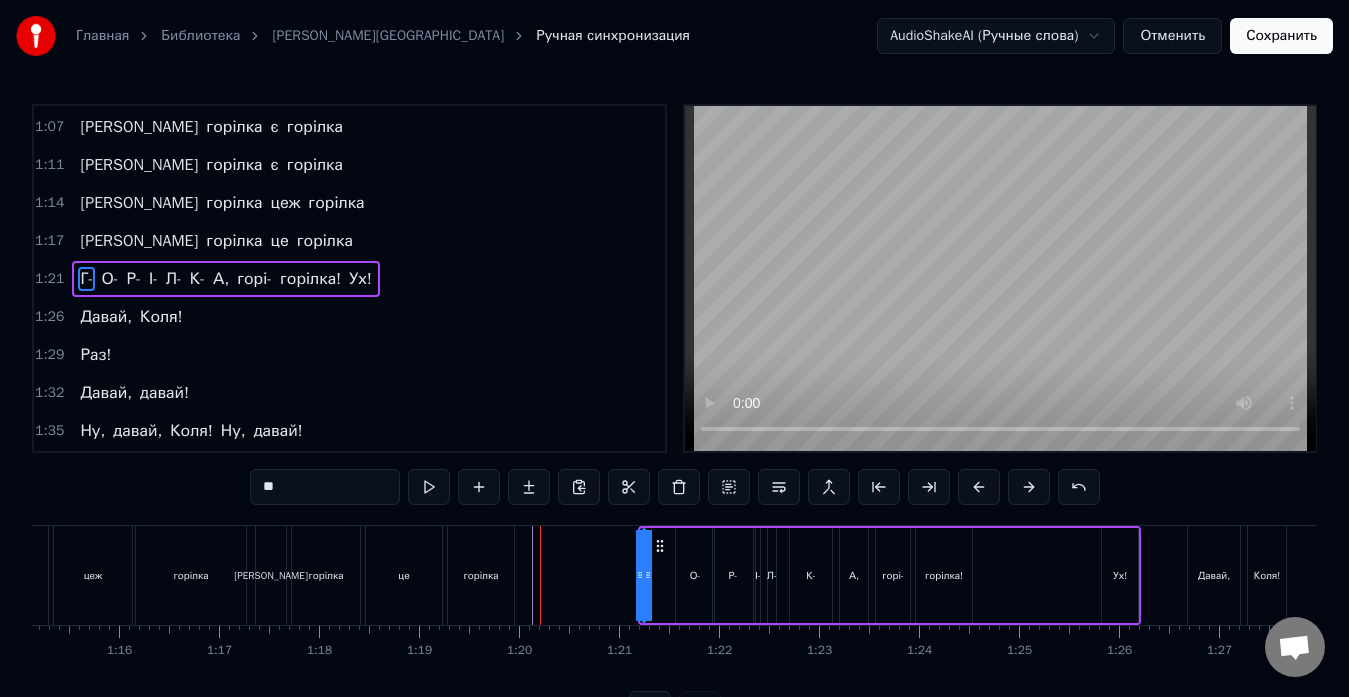 drag, startPoint x: 646, startPoint y: 572, endPoint x: 657, endPoint y: 573, distance: 11.045361 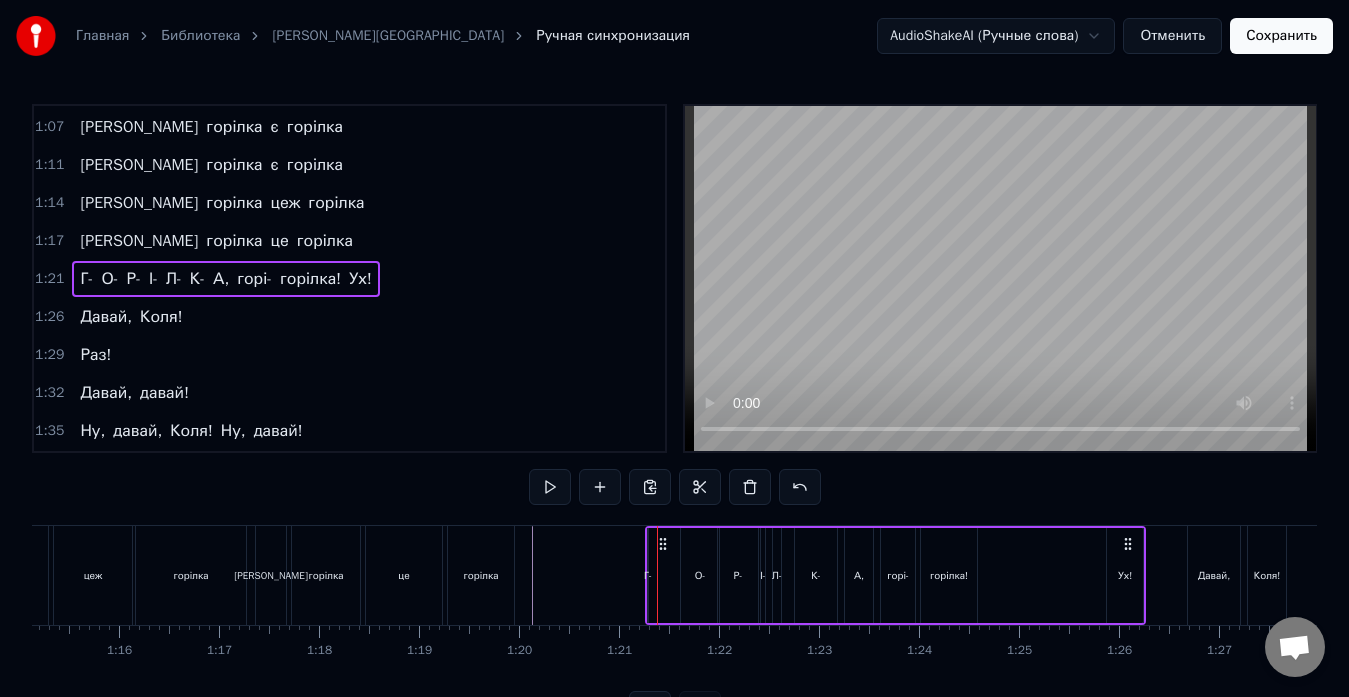 drag, startPoint x: 658, startPoint y: 544, endPoint x: 663, endPoint y: 553, distance: 10.29563 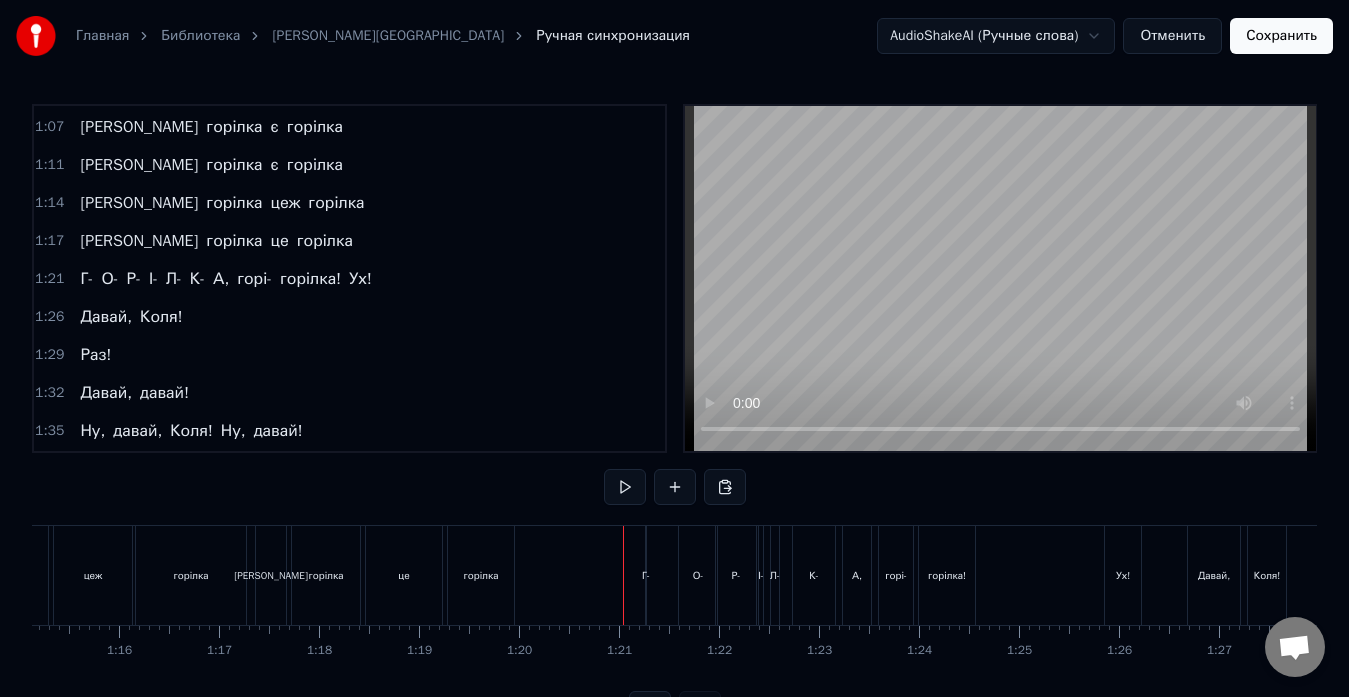 click on "Г-" at bounding box center [646, 575] 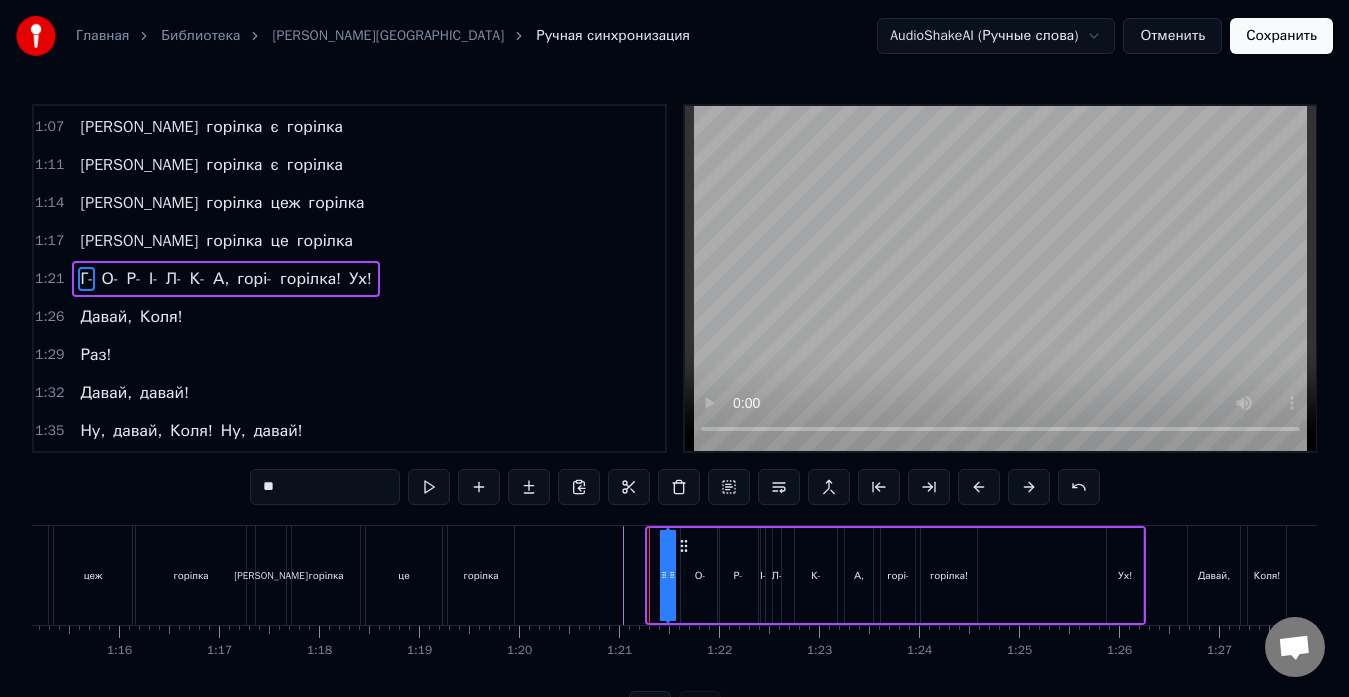 drag, startPoint x: 663, startPoint y: 551, endPoint x: 682, endPoint y: 555, distance: 19.416489 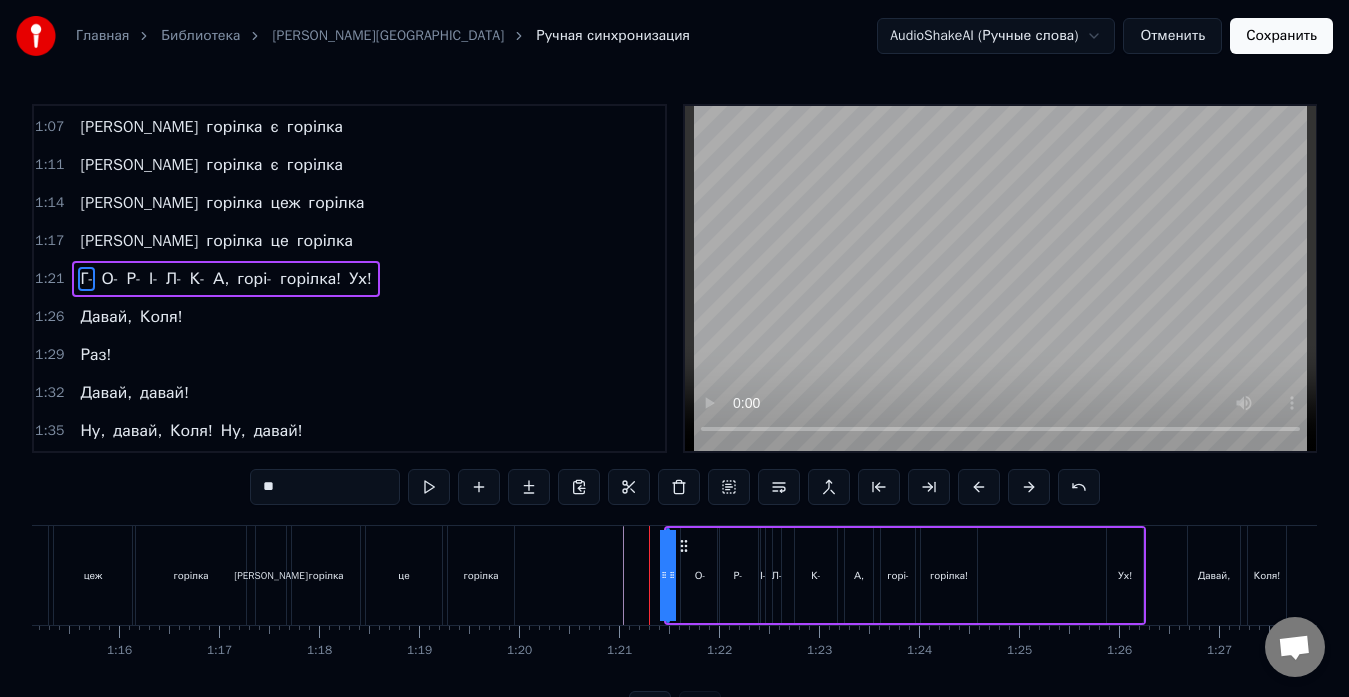click at bounding box center [1212, 575] 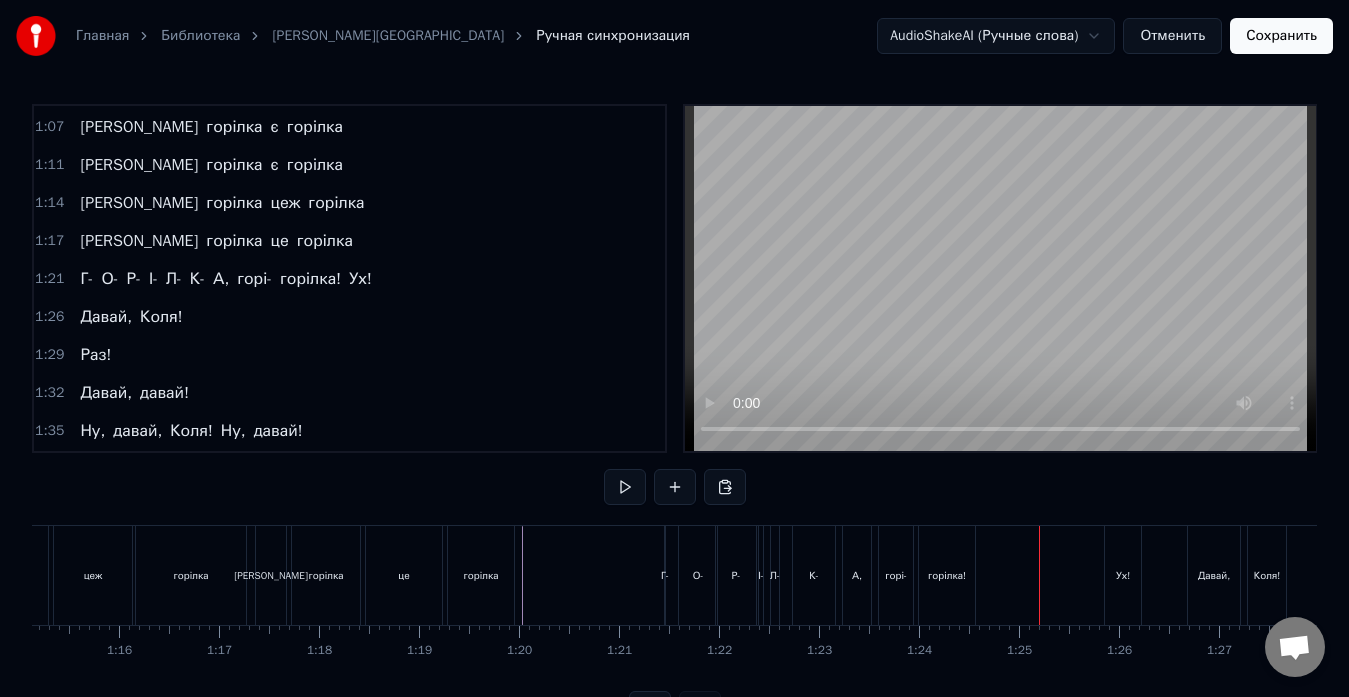 click on "А горілка цеж горілка" at bounding box center [97, 575] 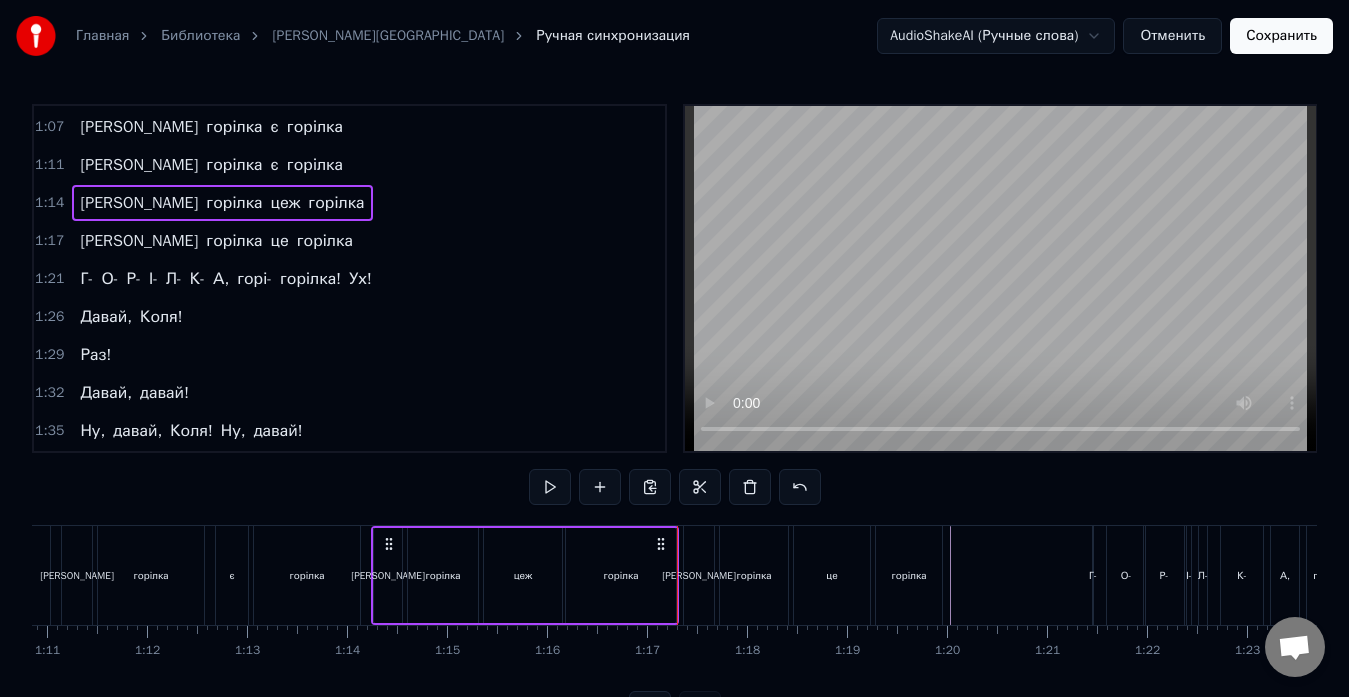 scroll, scrollTop: 0, scrollLeft: 7071, axis: horizontal 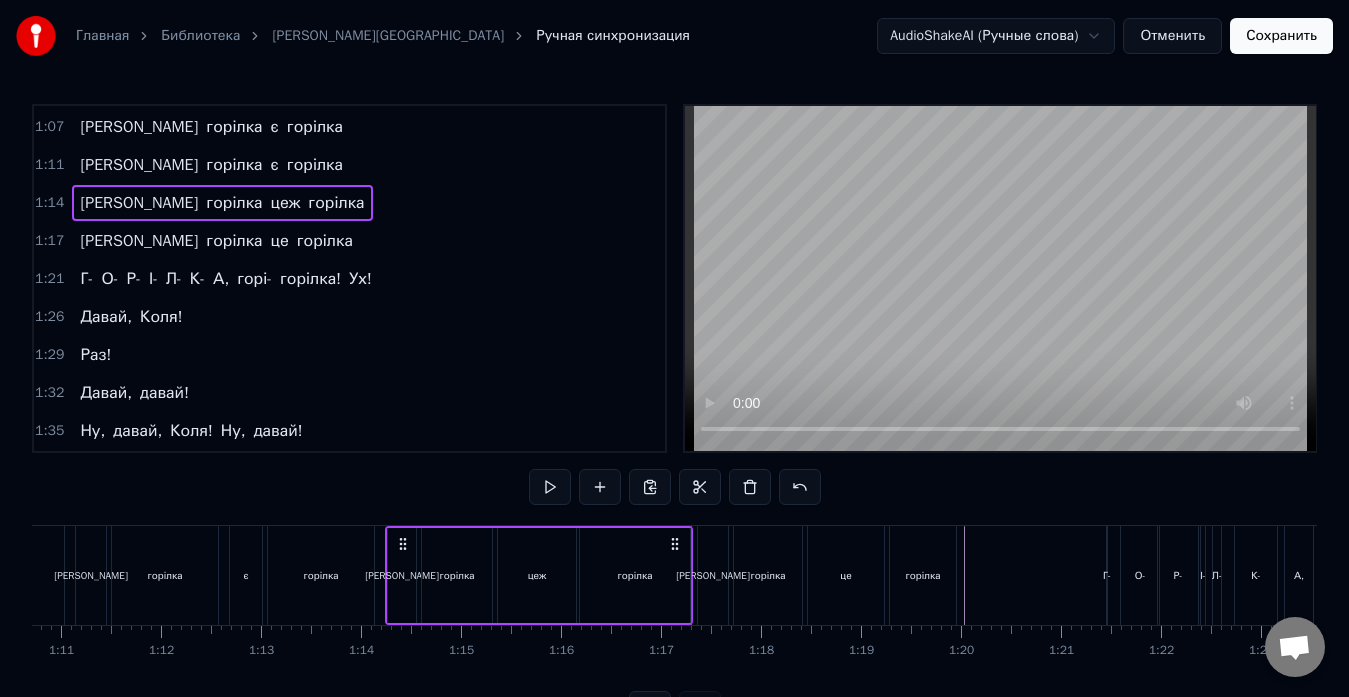 click on "А горілка є горілка" at bounding box center (227, 575) 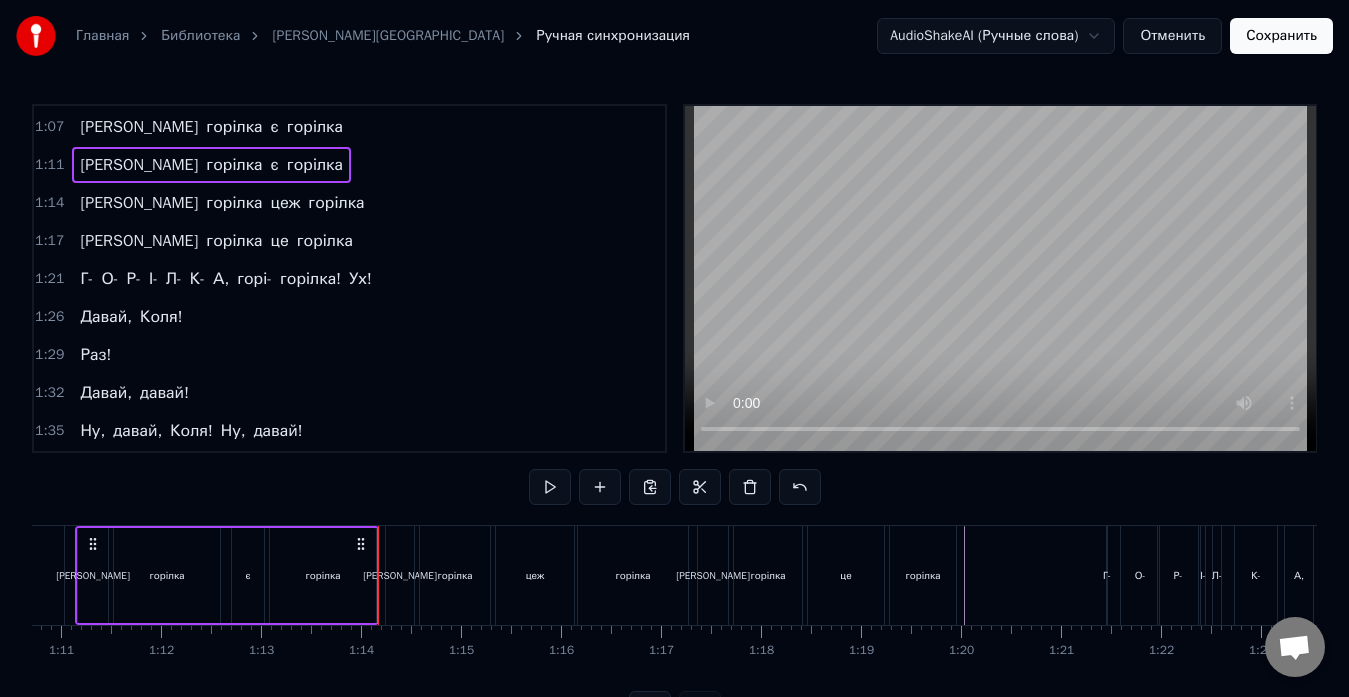 click at bounding box center (1654, 575) 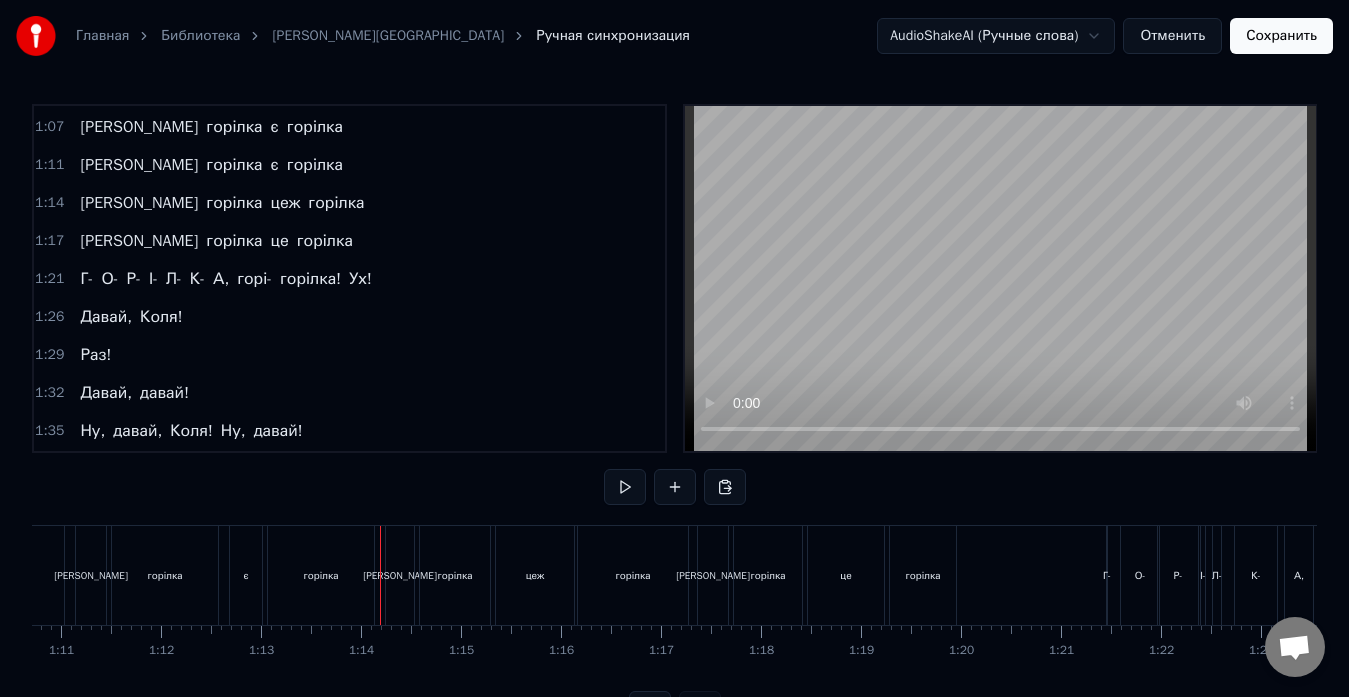 click at bounding box center (625, 487) 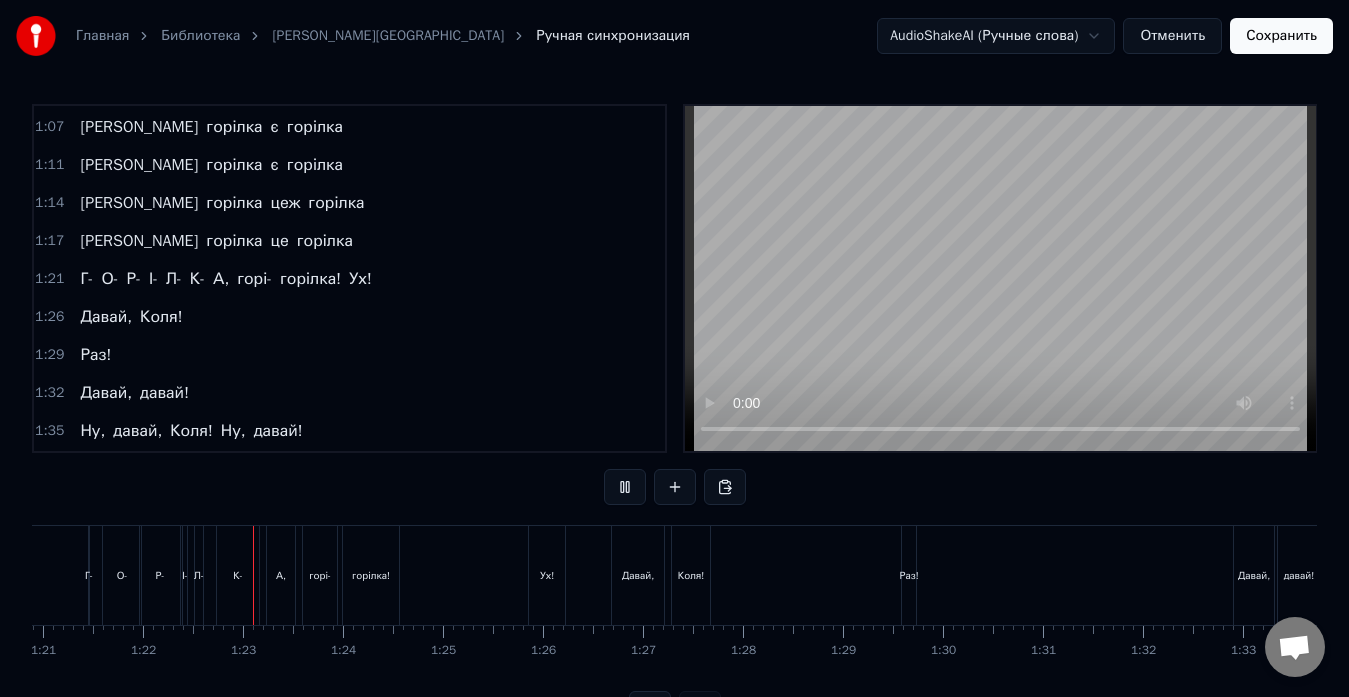 scroll, scrollTop: 0, scrollLeft: 8165, axis: horizontal 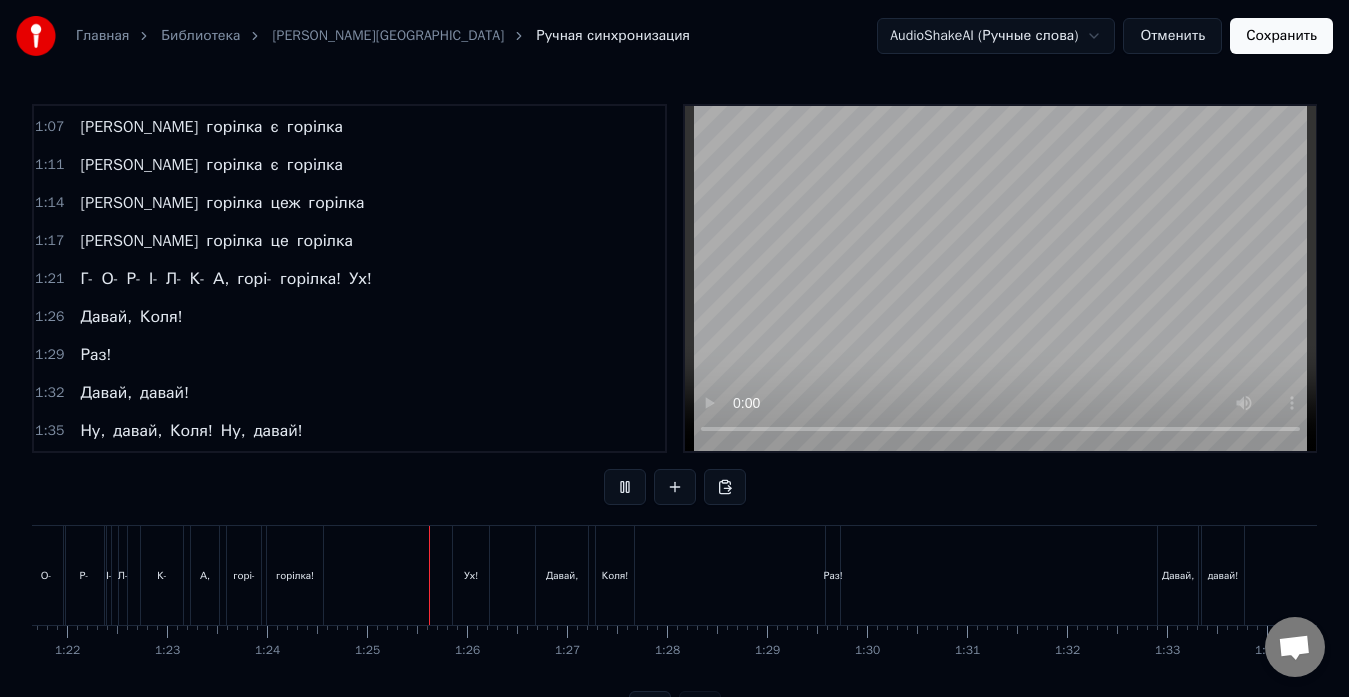 click at bounding box center [625, 487] 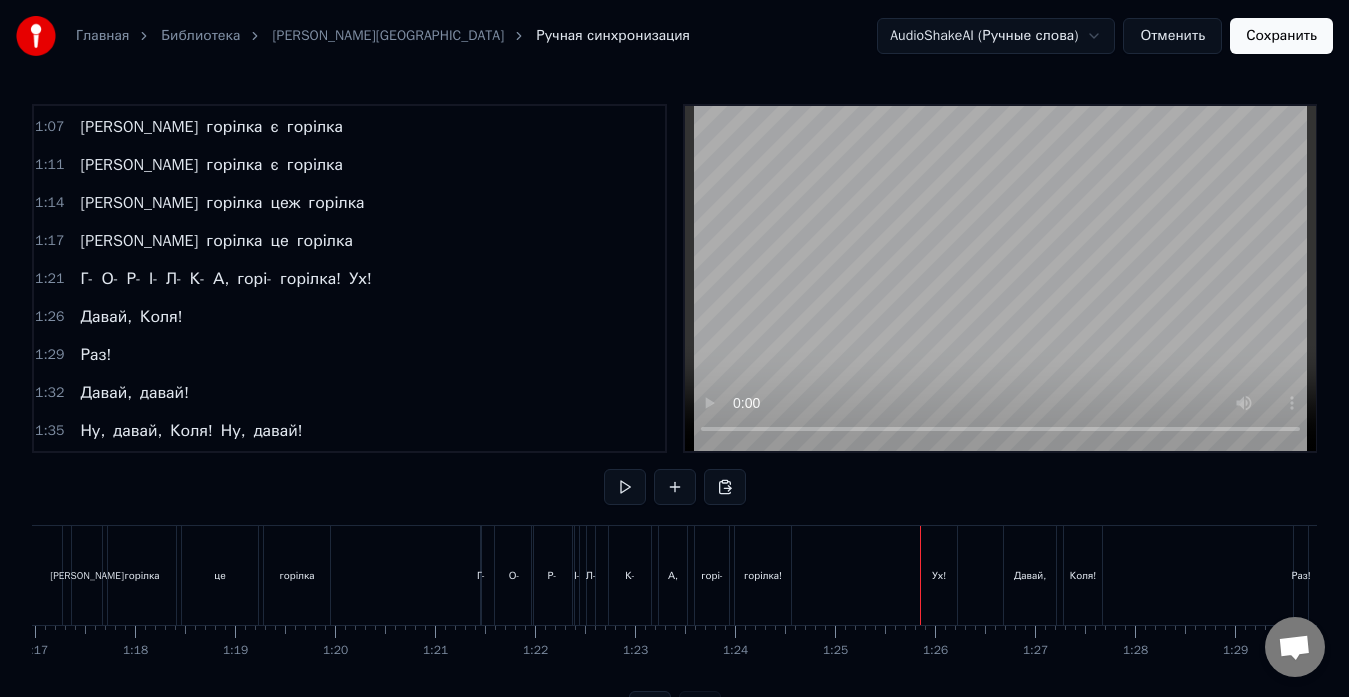 scroll, scrollTop: 0, scrollLeft: 7682, axis: horizontal 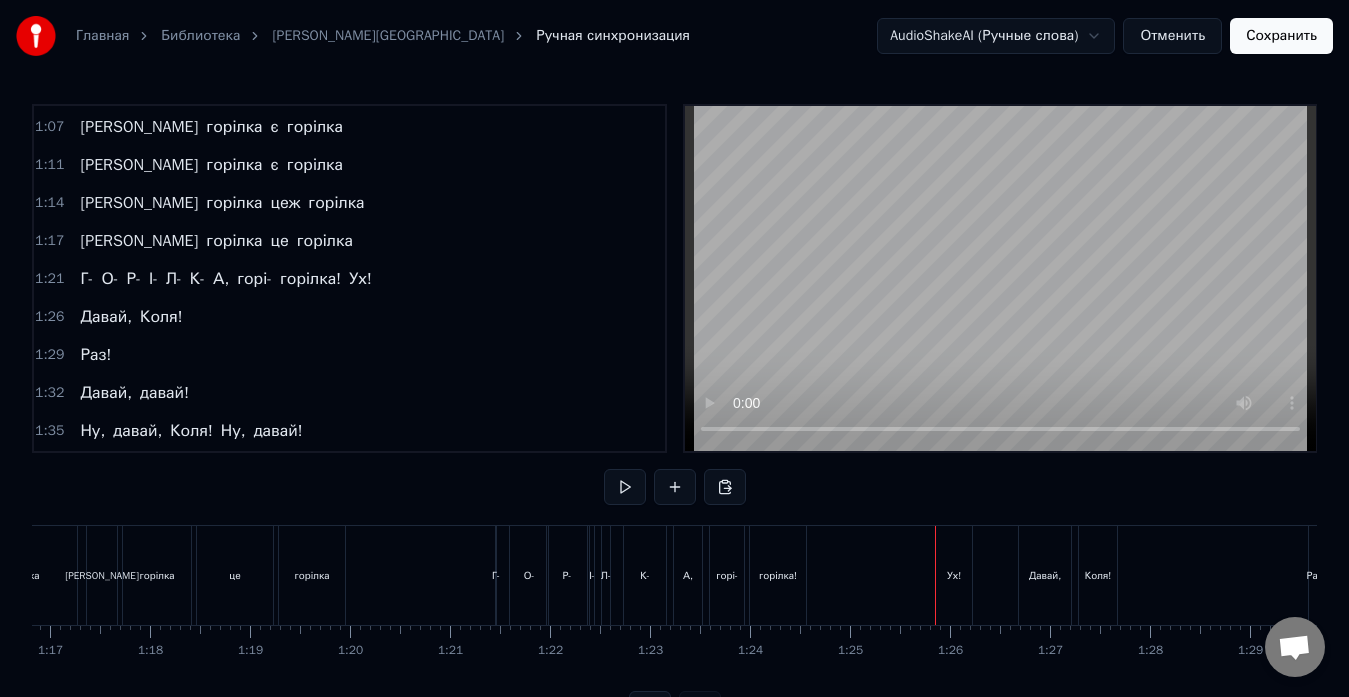 click on "Г-" at bounding box center (496, 575) 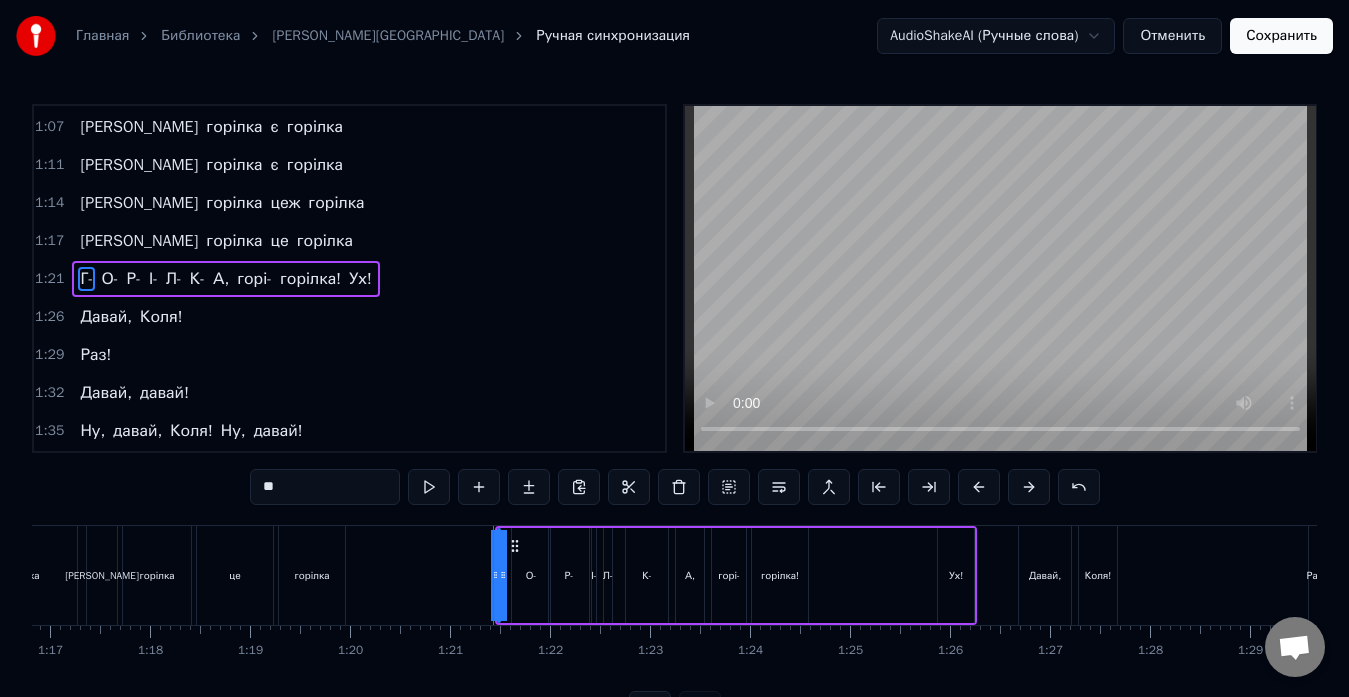 click on "Так, [PERSON_NAME], [PERSON_NAME] під баянчик Під баянчик чуть- чуть Ну, давай! Ну, [PERSON_NAME], ти можеш! Я сама недавно в місті я була Зайшла ж під вечір до друга по ділам Він налив мені шампанського вина Я подавилась - хімія одна А горілка це горілка А горілка це горілка А горілка це горілка А горілка це горілка [GEOGRAPHIC_DATA], горі- горілка! Ух! Давай! По 50, пригубим і все! Так от: Я сама недавно в місті була Зайшла під вечір до друга по ділам Те, да се, трохи чаю попила Так отравилась, чуть не померла А горілка є горілка А горілка є горілка А горілка цеж горілка А горілка це горілка [GEOGRAPHIC_DATA]" at bounding box center (1043, 575) 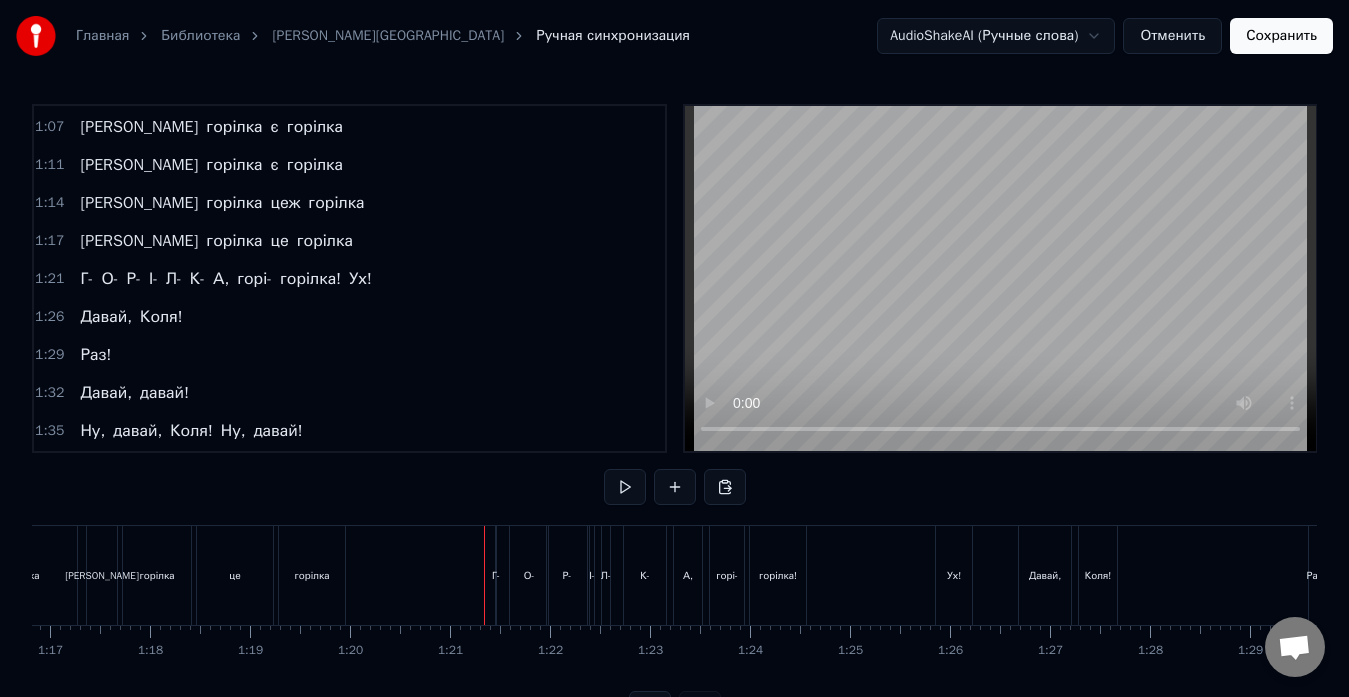 click on "Г-" at bounding box center (496, 575) 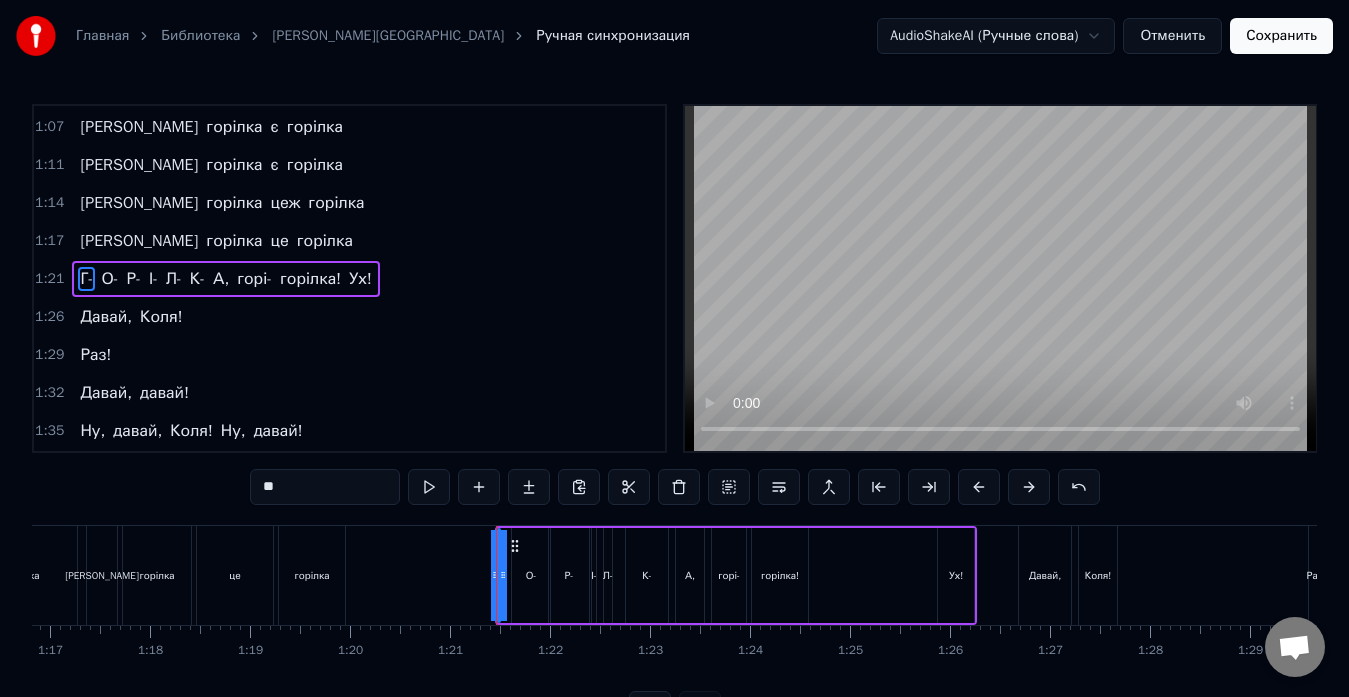 drag, startPoint x: 502, startPoint y: 575, endPoint x: 515, endPoint y: 578, distance: 13.341664 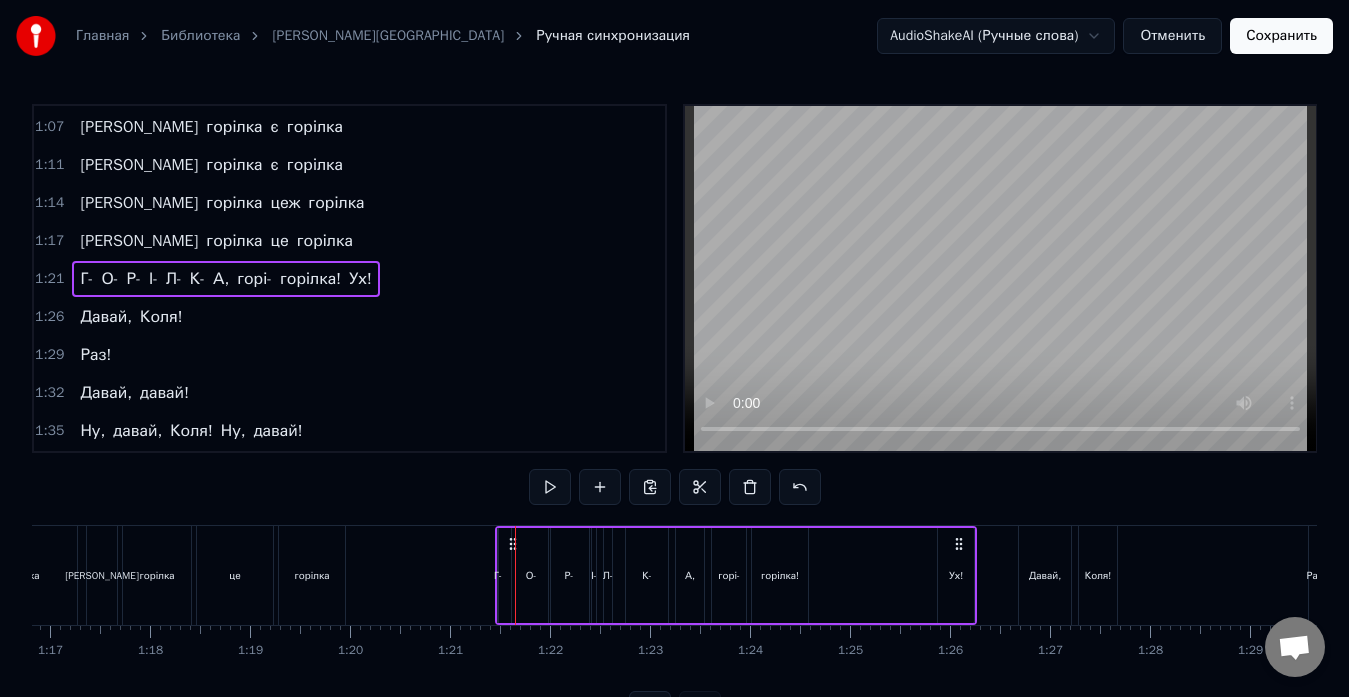 click on "Г-" at bounding box center (498, 575) 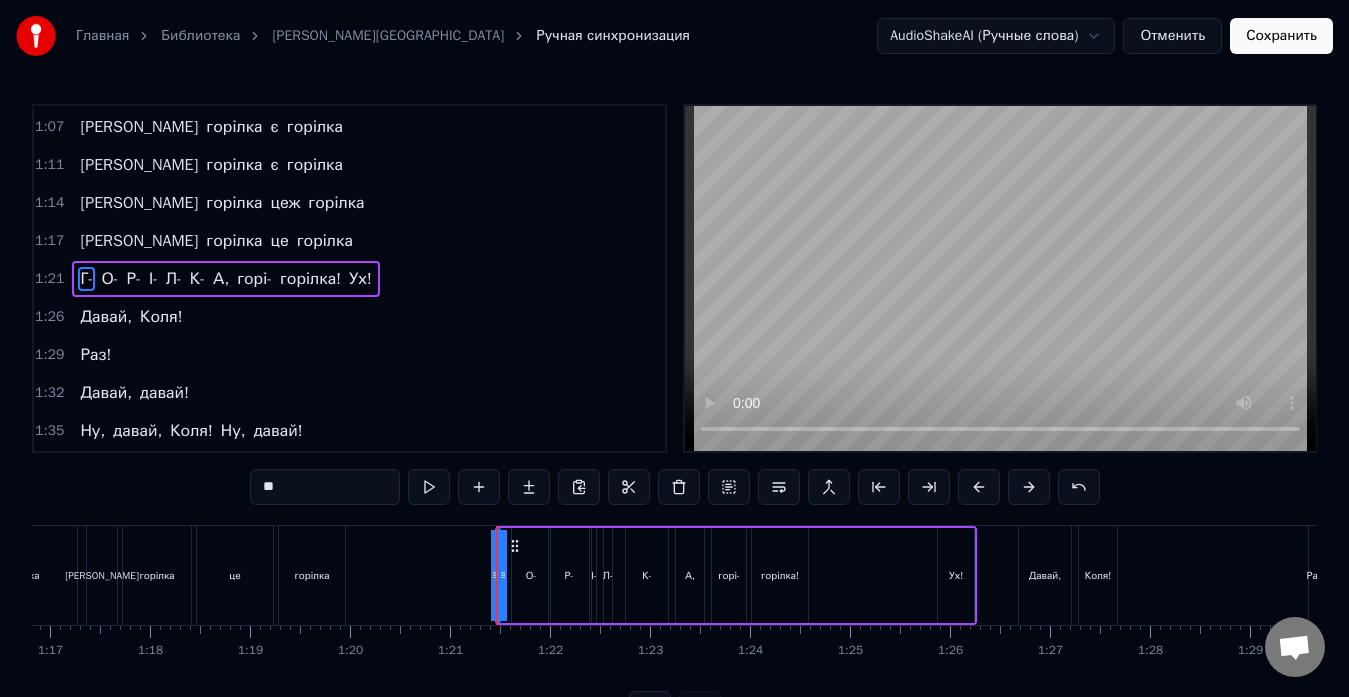 click 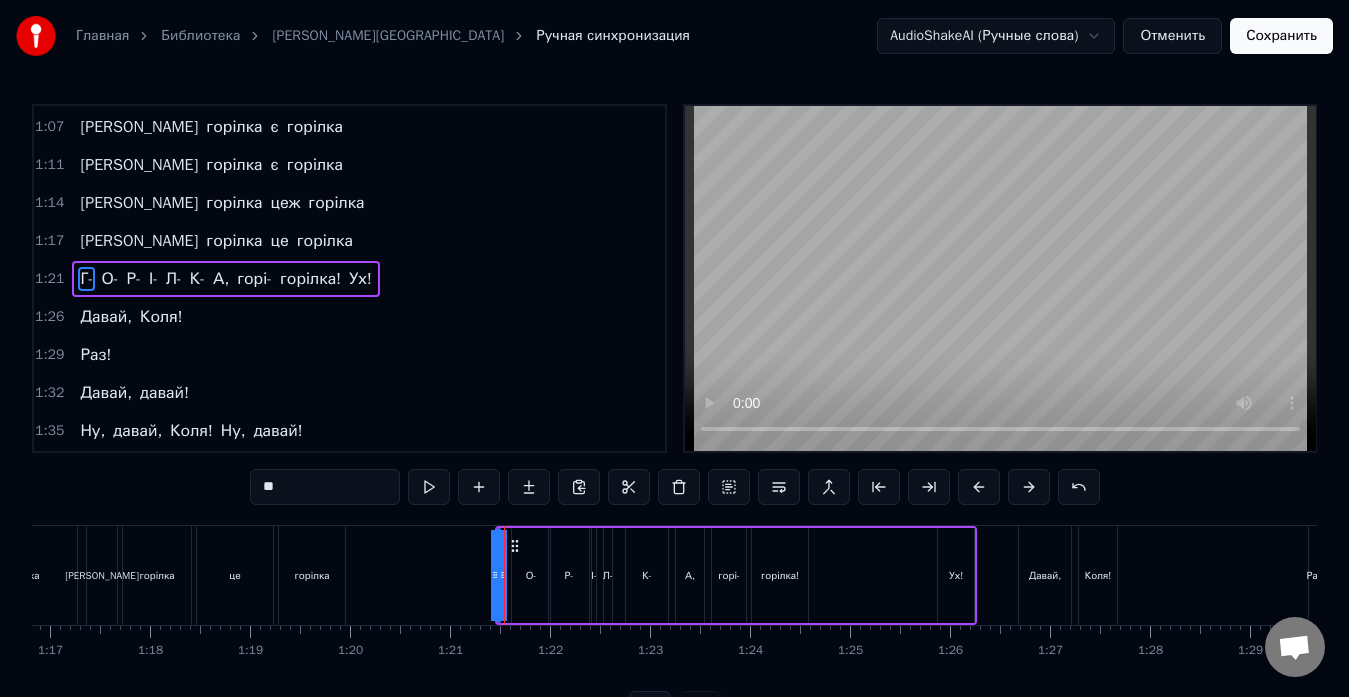 drag, startPoint x: 506, startPoint y: 577, endPoint x: 523, endPoint y: 578, distance: 17.029387 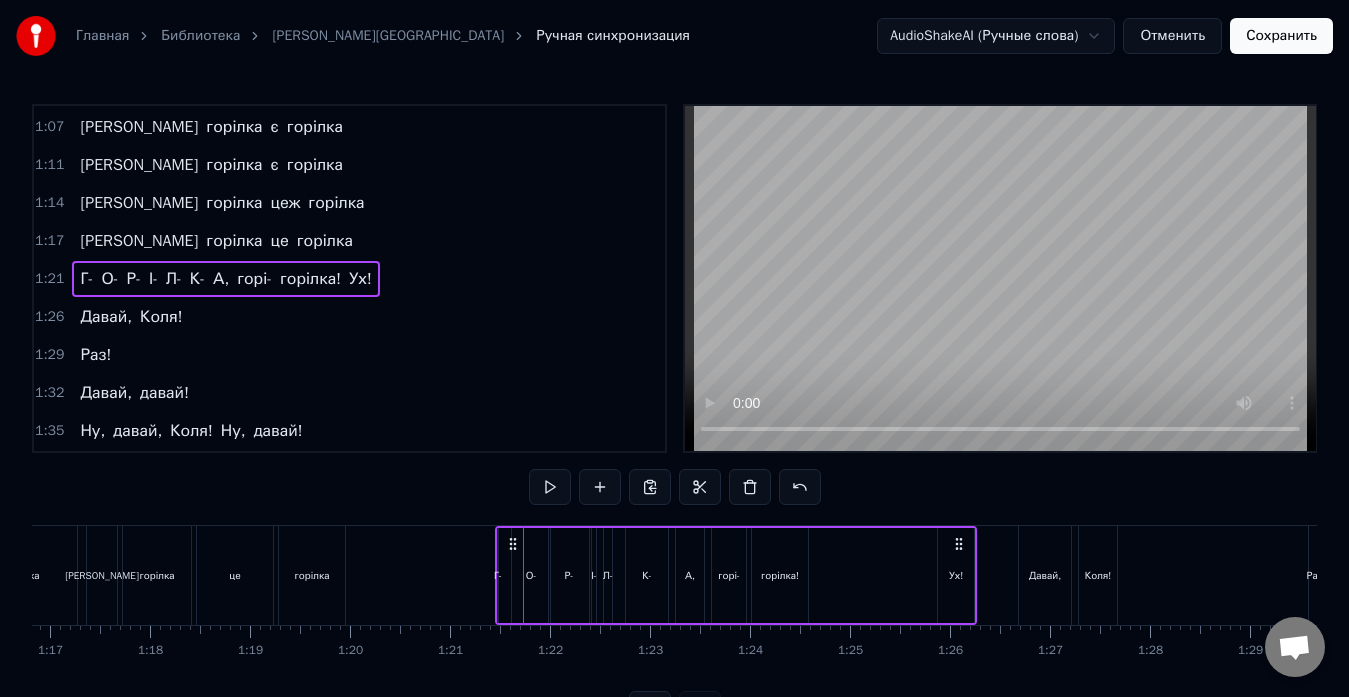 click on "Главная Библиотека Горілка • Сердючка Ручная синхронизация AudioShakeAI (Ручные слова) Отменить Сохранить 0:00 Так, [PERSON_NAME], [PERSON_NAME] під баянчик 0:02 Під баянчик чуть- чуть 0:04 Ну, давай! Ну, [PERSON_NAME], ти можеш! 0:18 Я сама недавно в місті я була 0:21 Зайшла ж під вечір до друга по ділам 0:24 Він налив мені шампанського вина 0:27 Я подавилась - хімія одна 0:30 А горілка це горілка 0:33 А горілка це горілка 0:36 А горілка це горілка 0:39 А горілка це горілка 0:43 Г- [GEOGRAPHIC_DATA], горі- горілка! Ух! 0:49 Давай! 0:51 По 50, пригубим і все! 0:54 Так от: 0:56 Я сама недавно в місті була 0:58 Зайшла під вечір до друга по 1:02 да" at bounding box center (674, 379) 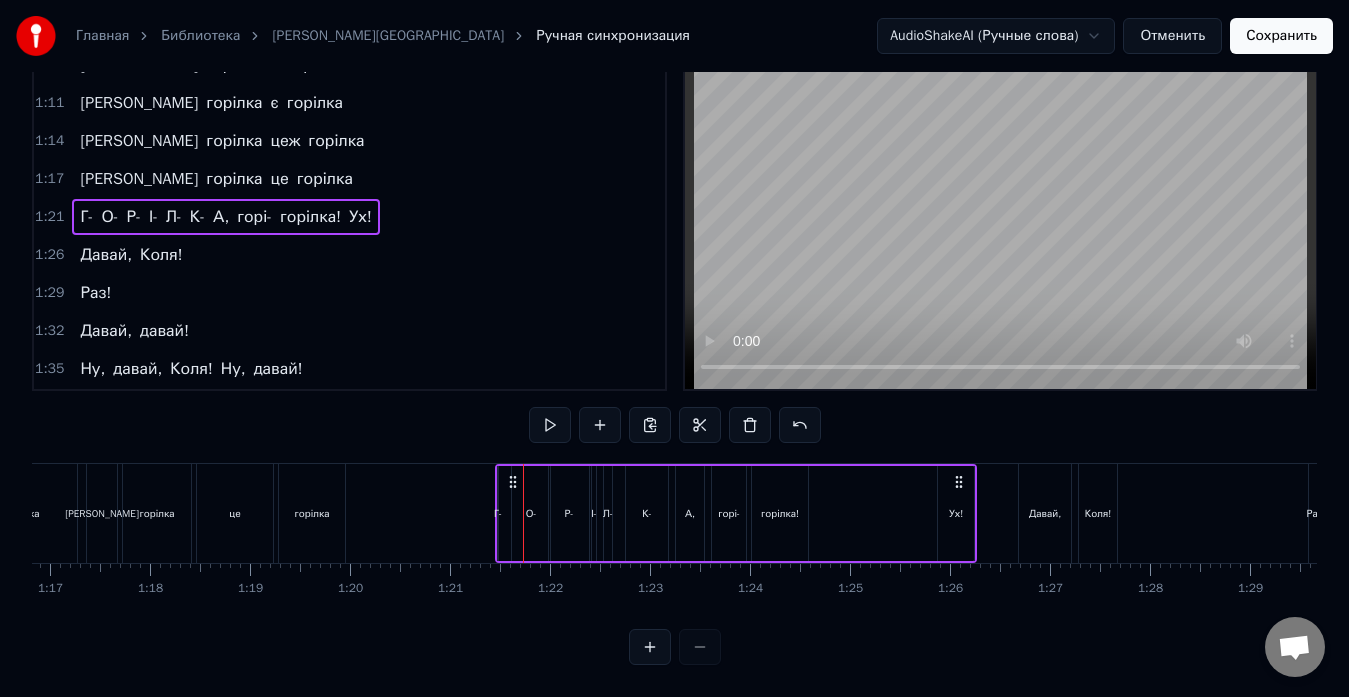 click at bounding box center (650, 647) 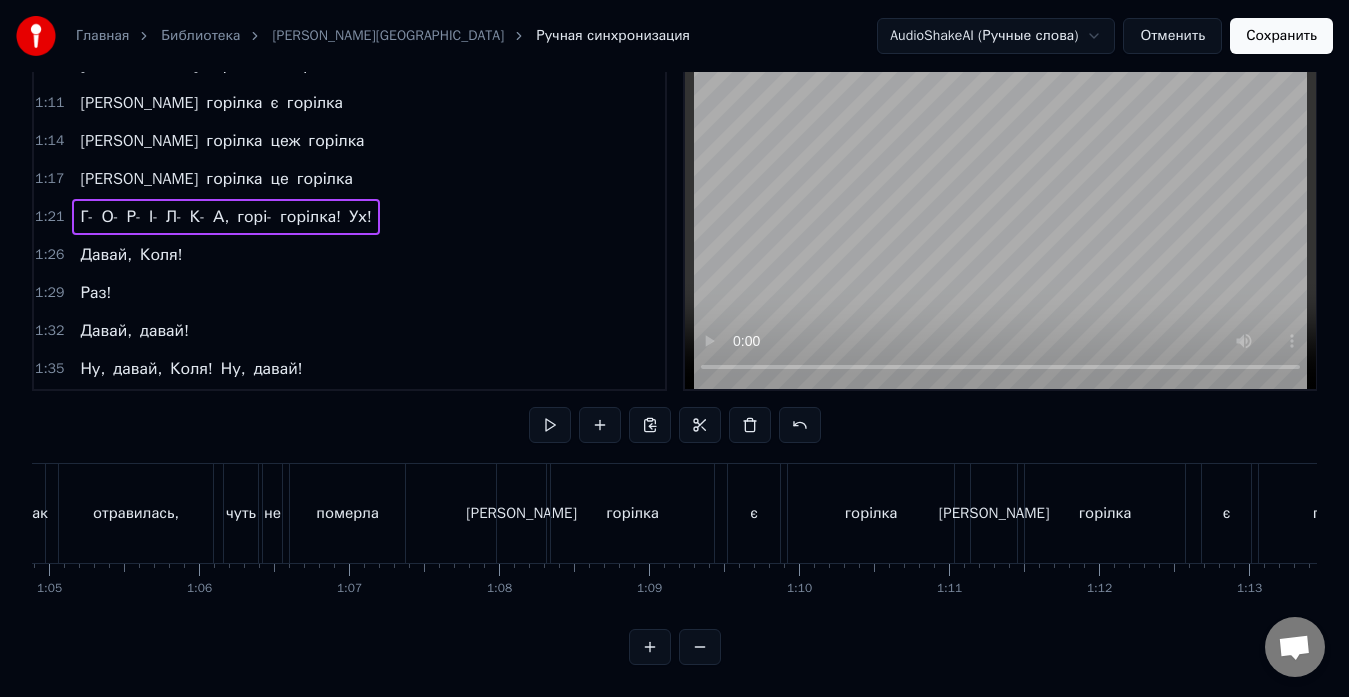 click at bounding box center [650, 647] 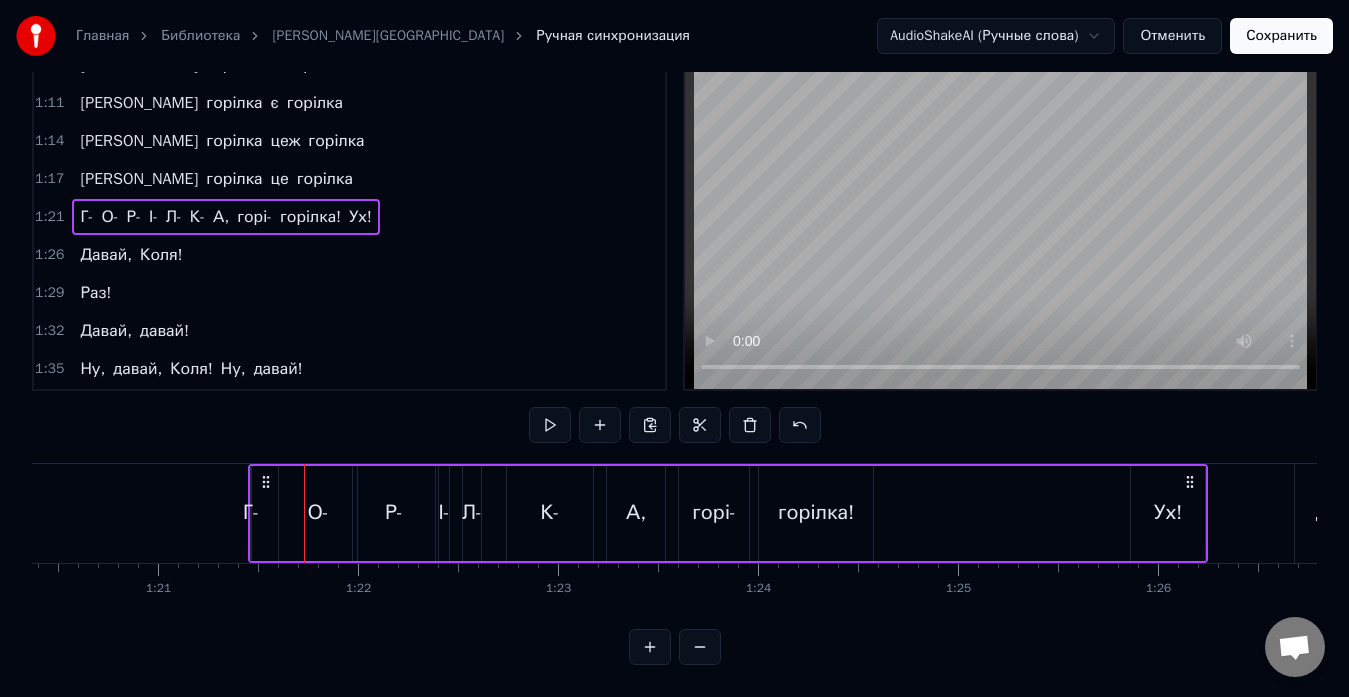 scroll, scrollTop: 0, scrollLeft: 16046, axis: horizontal 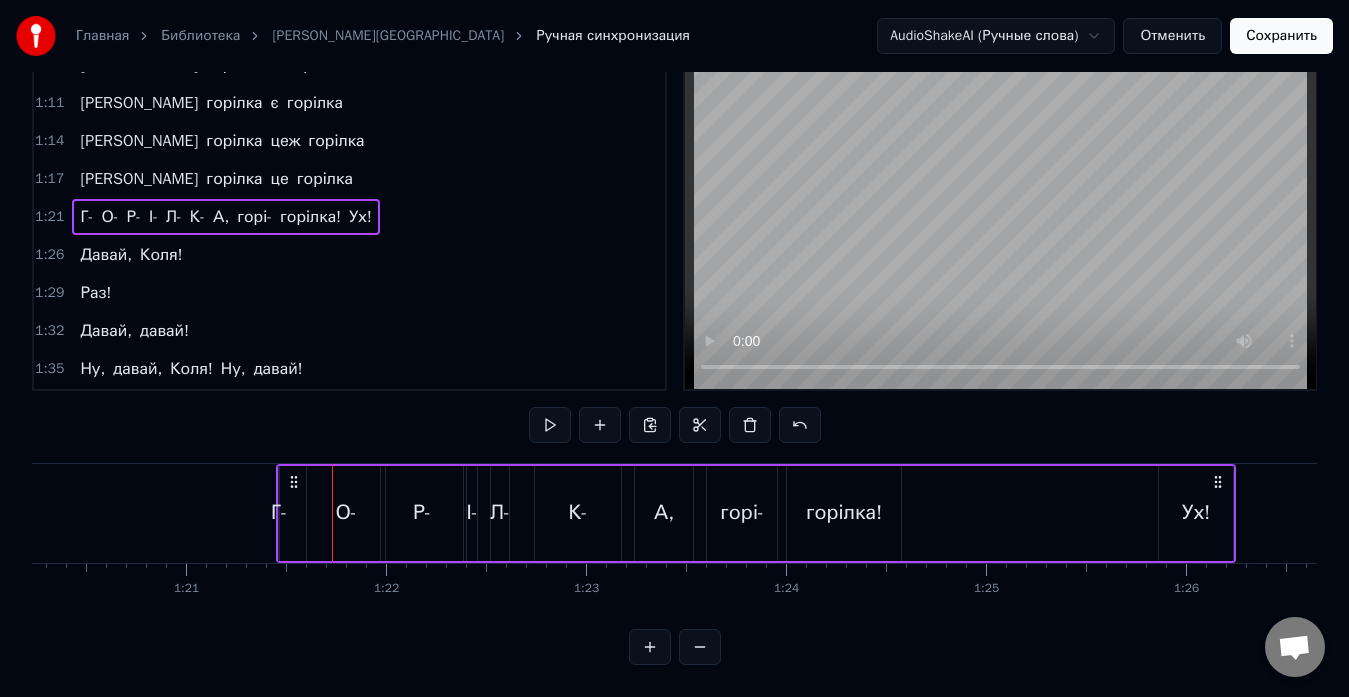 click on "Г-" at bounding box center [279, 513] 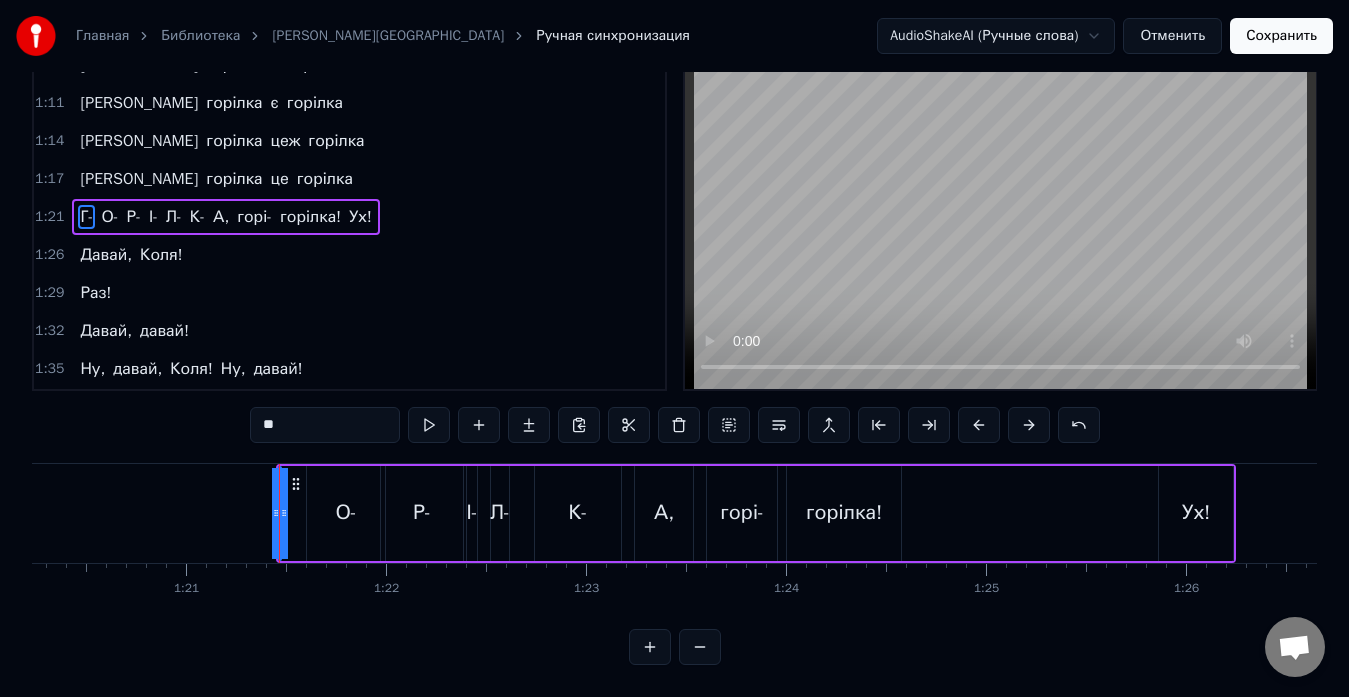 scroll, scrollTop: 0, scrollLeft: 0, axis: both 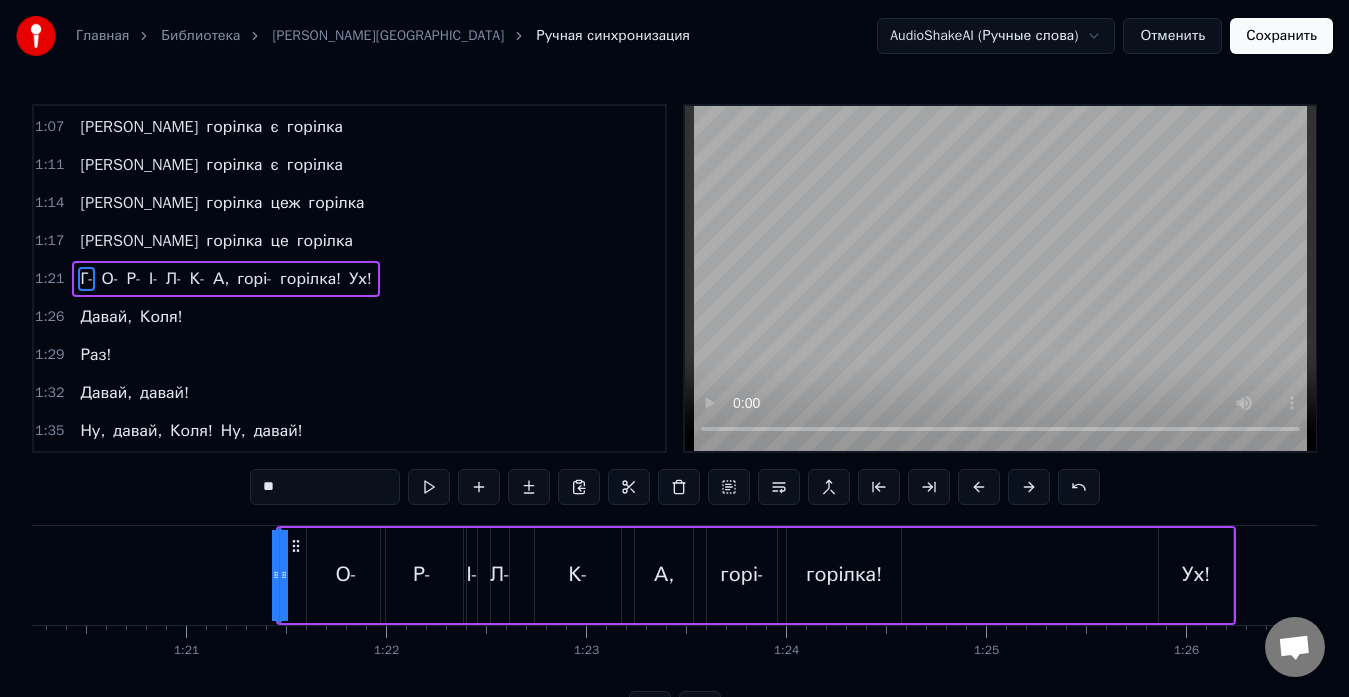 click on "Так, [PERSON_NAME], [PERSON_NAME] під баянчик Під баянчик чуть- чуть Ну, давай! Ну, [PERSON_NAME], ти можеш! Я сама недавно в місті я була Зайшла ж під вечір до друга по ділам Він налив мені шампанського вина Я подавилась - хімія одна А горілка це горілка А горілка це горілка А горілка це горілка А горілка це горілка [GEOGRAPHIC_DATA], горі- горілка! Ух! Давай! По 50, пригубим і все! Так от: Я сама недавно в місті була Зайшла під вечір до друга по ділам Те, да се, трохи чаю попила Так отравилась, чуть не померла А горілка є горілка А горілка є горілка А горілка цеж горілка А горілка це горілка [GEOGRAPHIC_DATA]" at bounding box center [1372, 575] 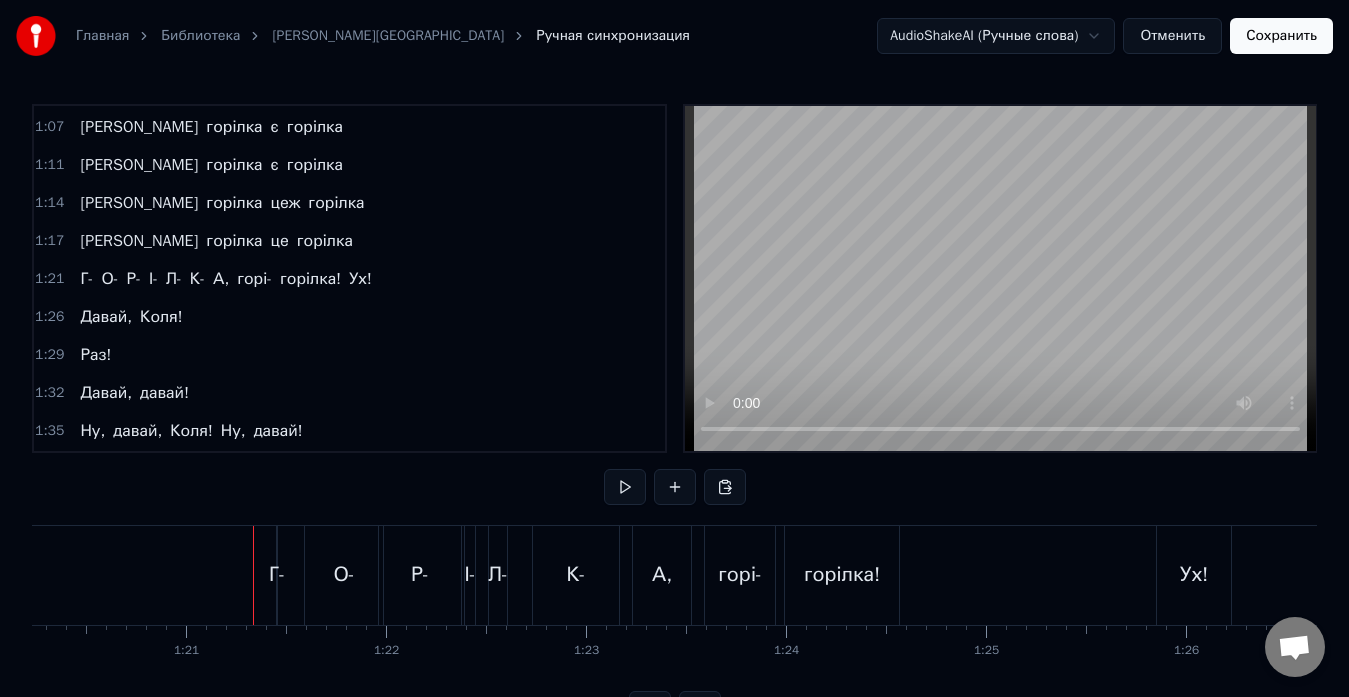 click on "Г-" at bounding box center [277, 575] 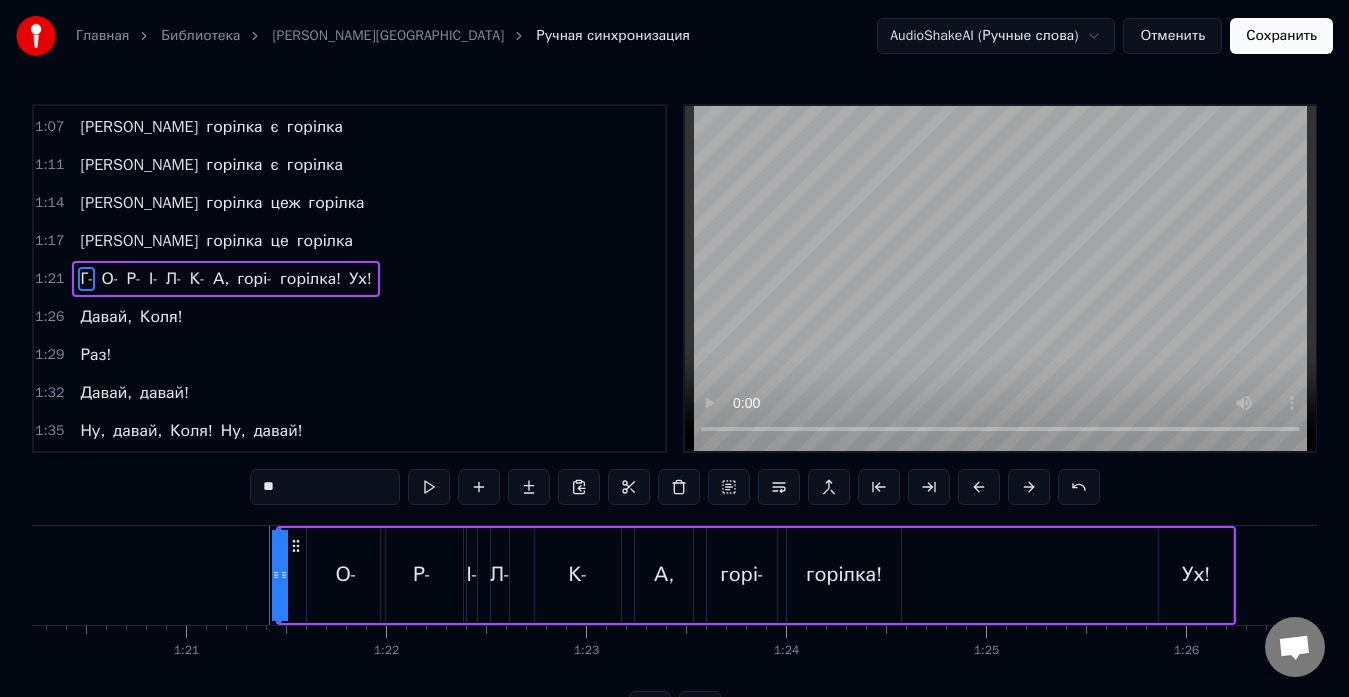 click on "Г- О- Р- І- Л- К- А, горі- горілка! Ух!" at bounding box center [756, 575] 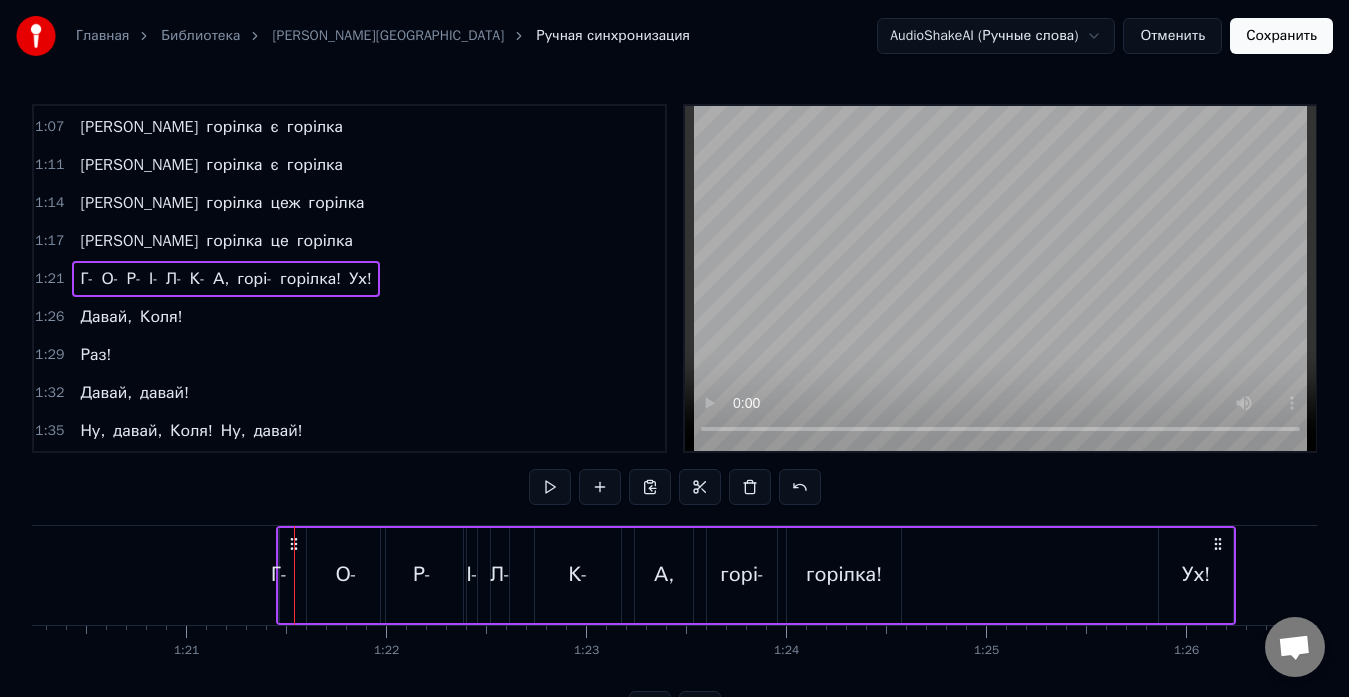 click on "Г-" at bounding box center [279, 575] 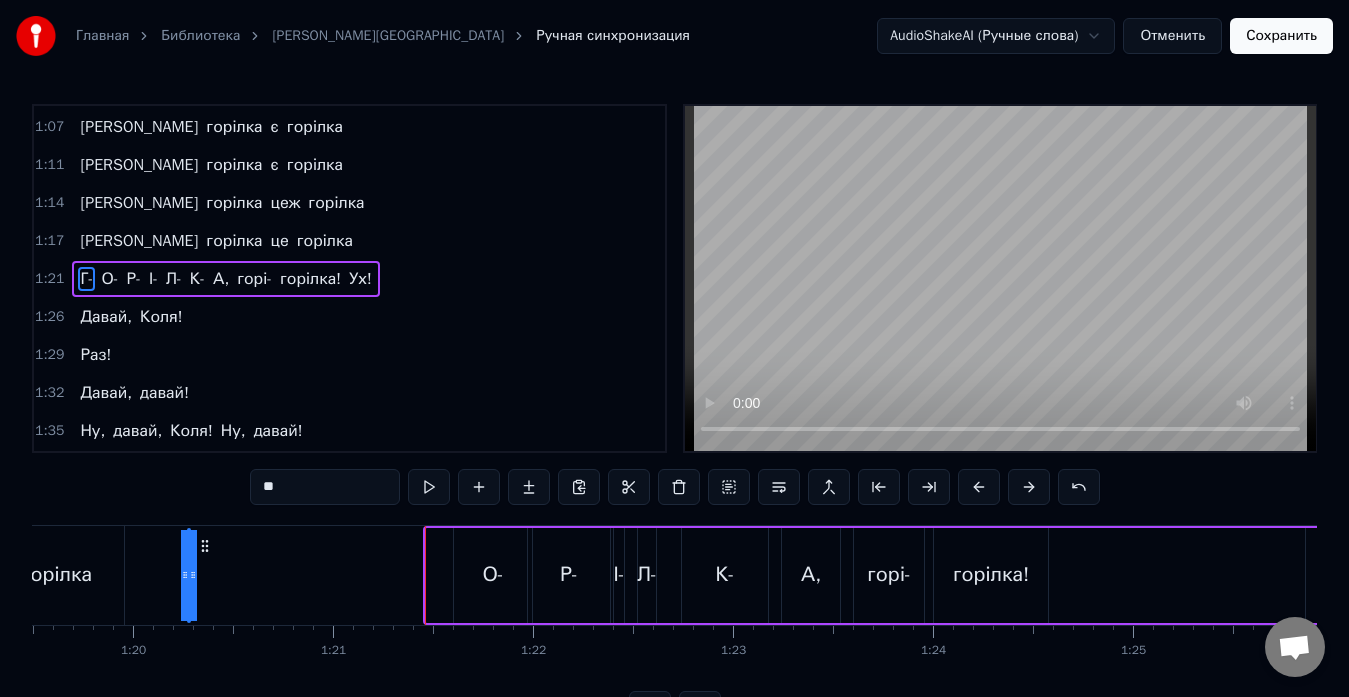 drag, startPoint x: 295, startPoint y: 544, endPoint x: 213, endPoint y: 546, distance: 82.02438 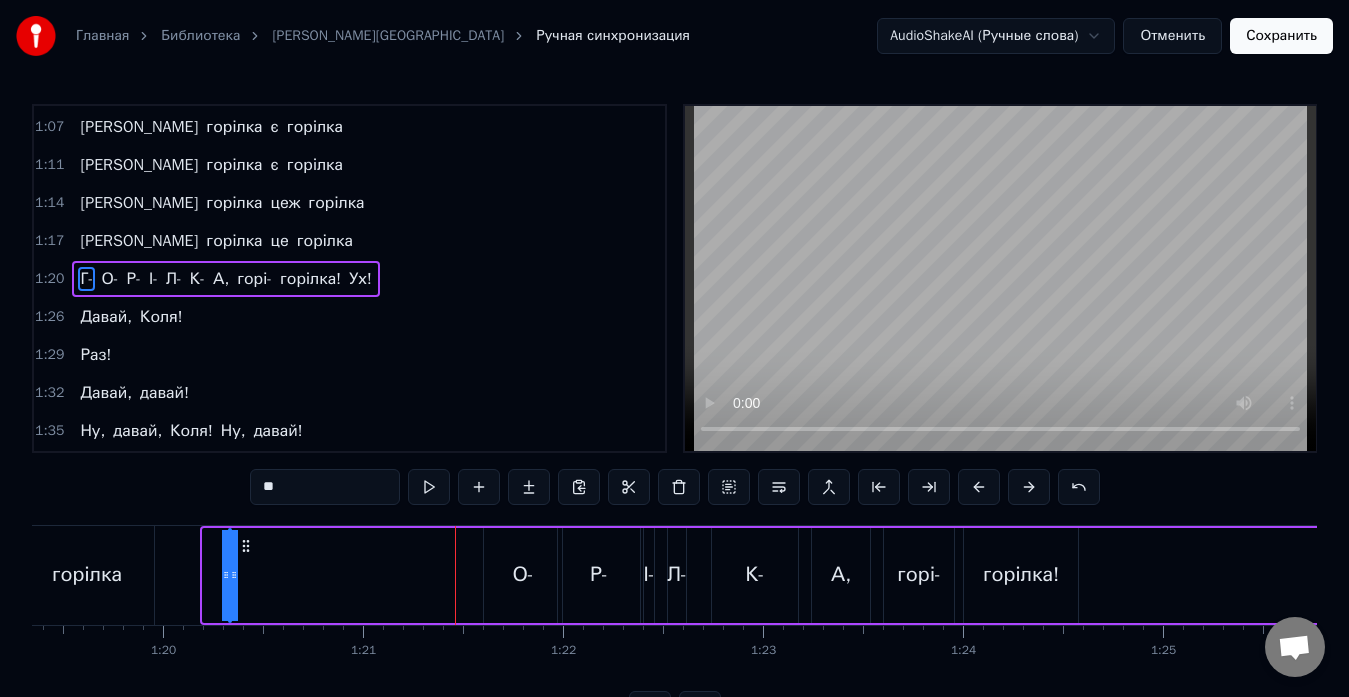 drag, startPoint x: 221, startPoint y: 547, endPoint x: 247, endPoint y: 553, distance: 26.683329 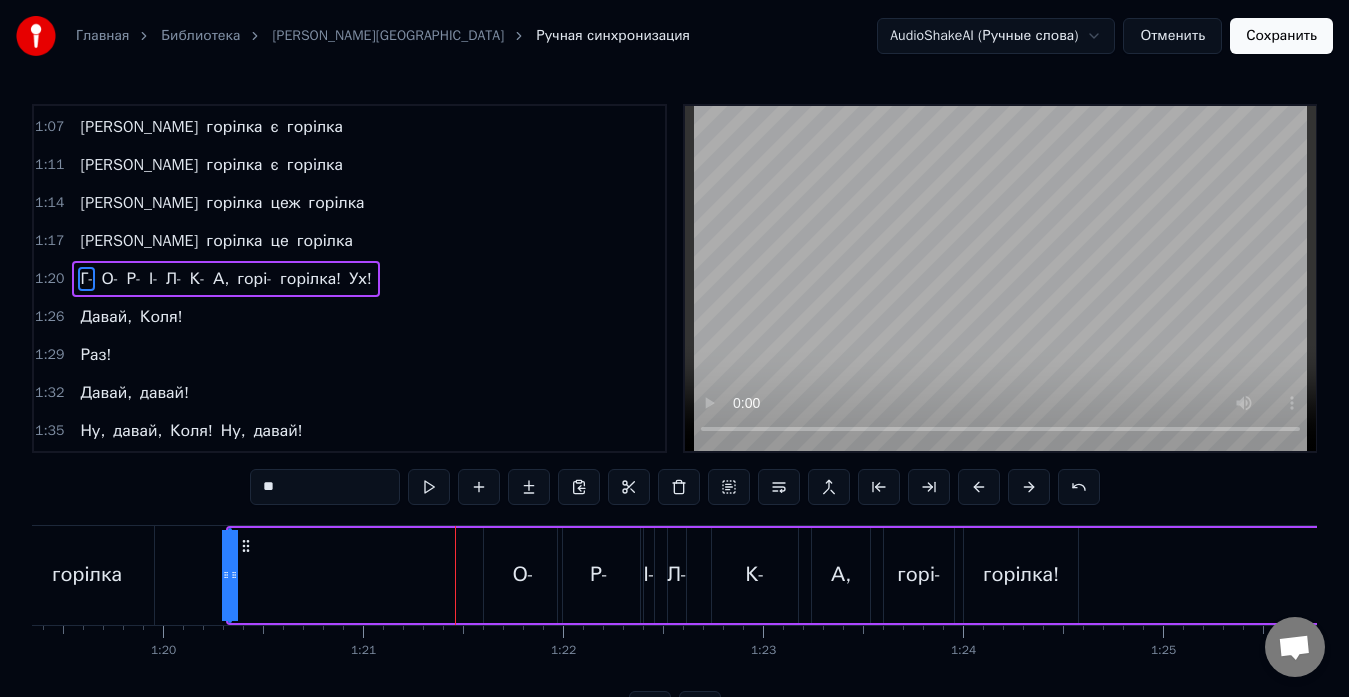 drag, startPoint x: 236, startPoint y: 576, endPoint x: 270, endPoint y: 574, distance: 34.058773 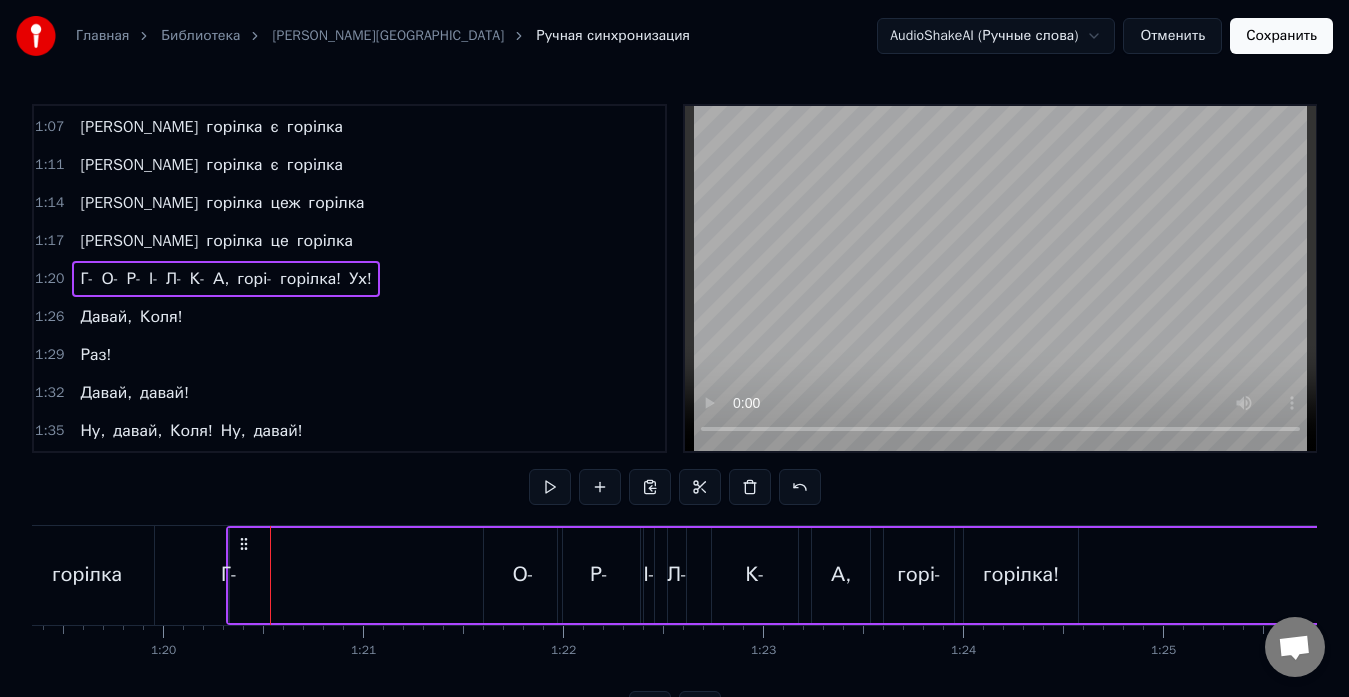 click on "Г-" at bounding box center [229, 575] 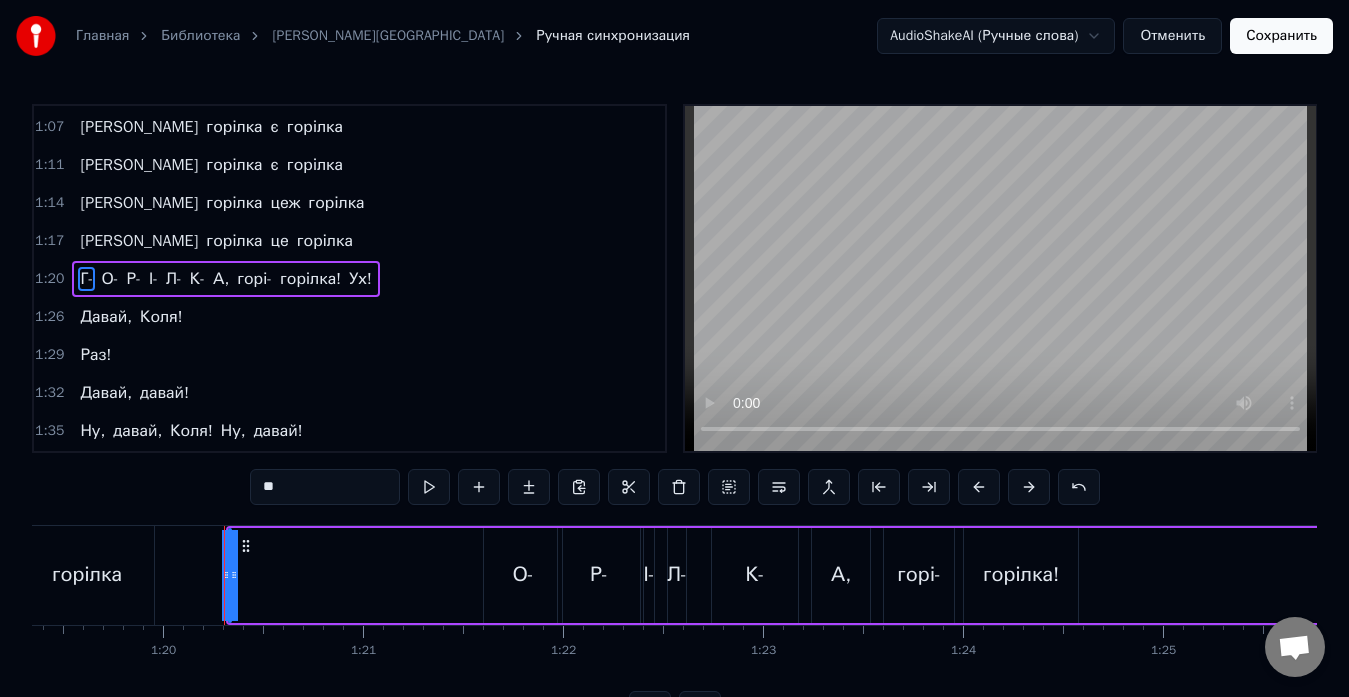 click 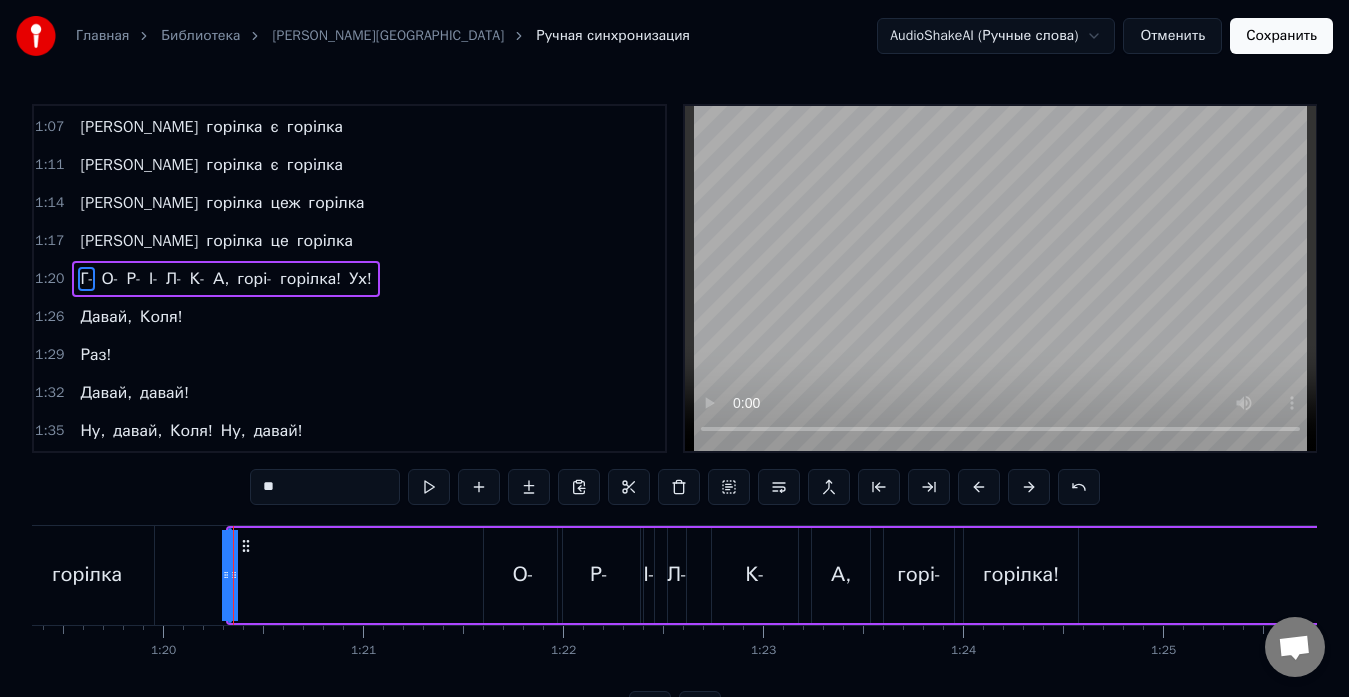drag, startPoint x: 235, startPoint y: 576, endPoint x: 261, endPoint y: 579, distance: 26.172504 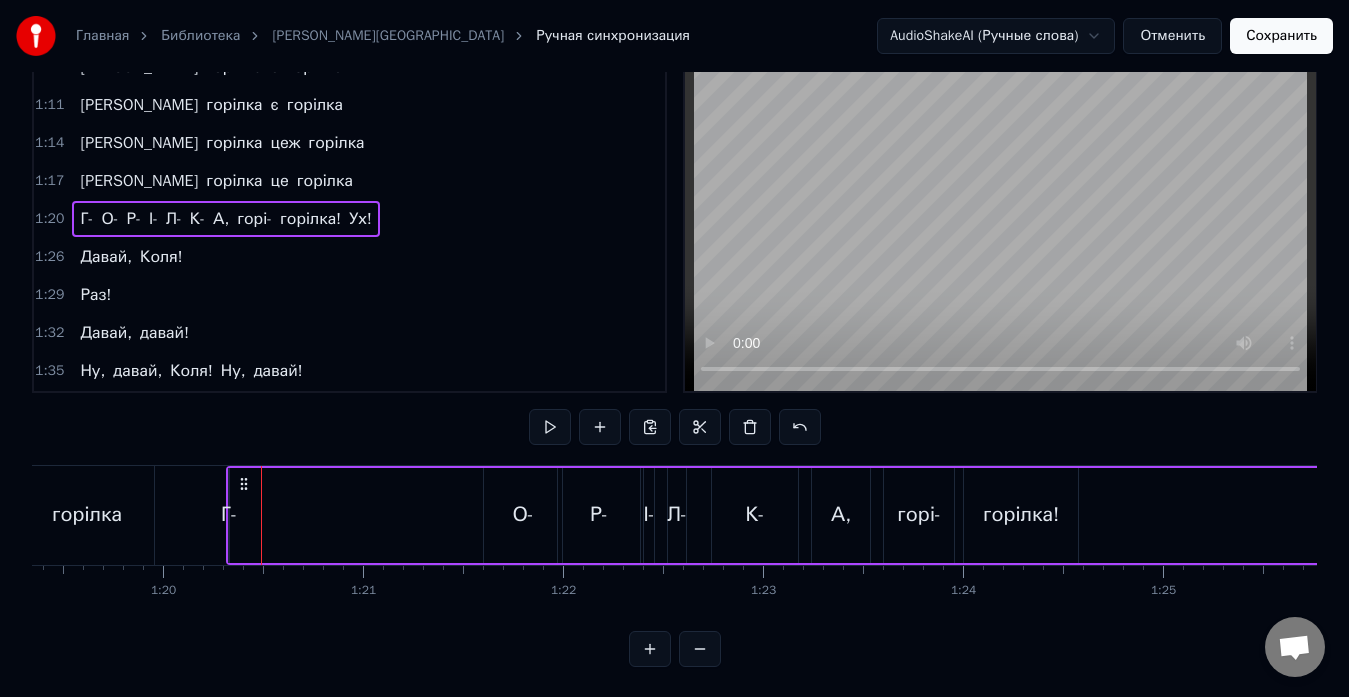 scroll, scrollTop: 79, scrollLeft: 0, axis: vertical 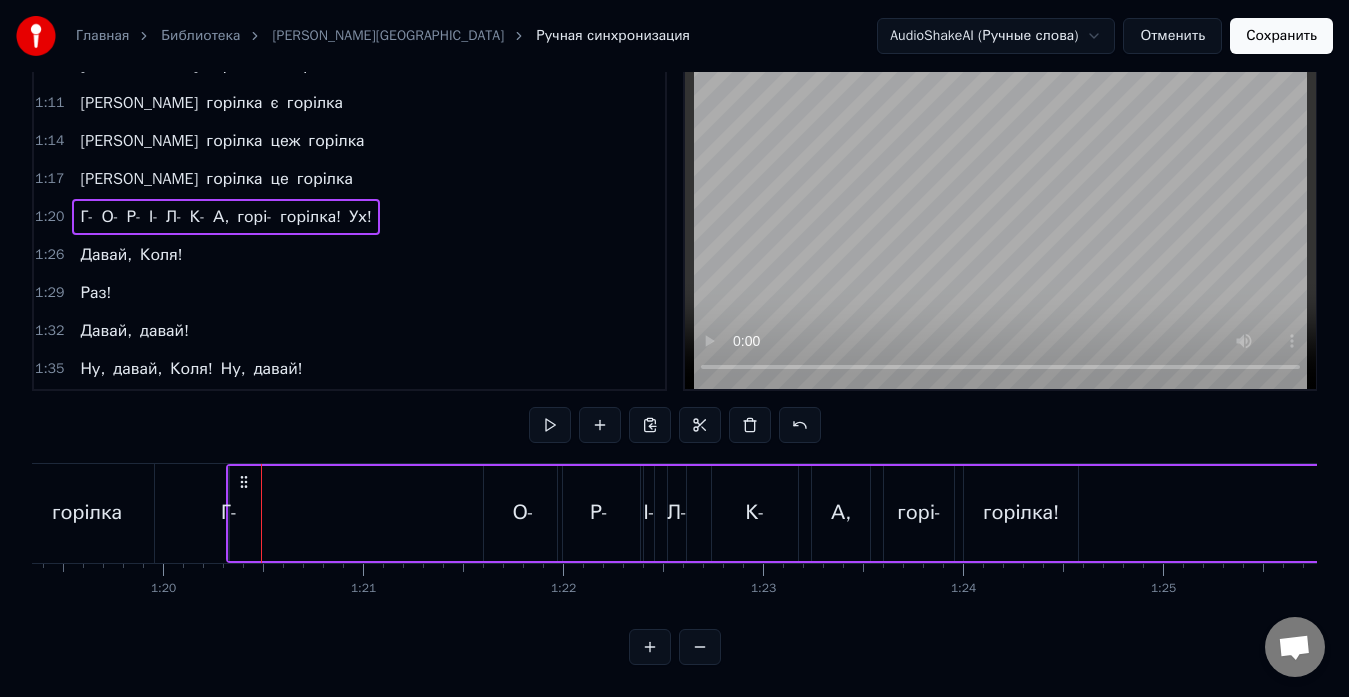 click at bounding box center (650, 647) 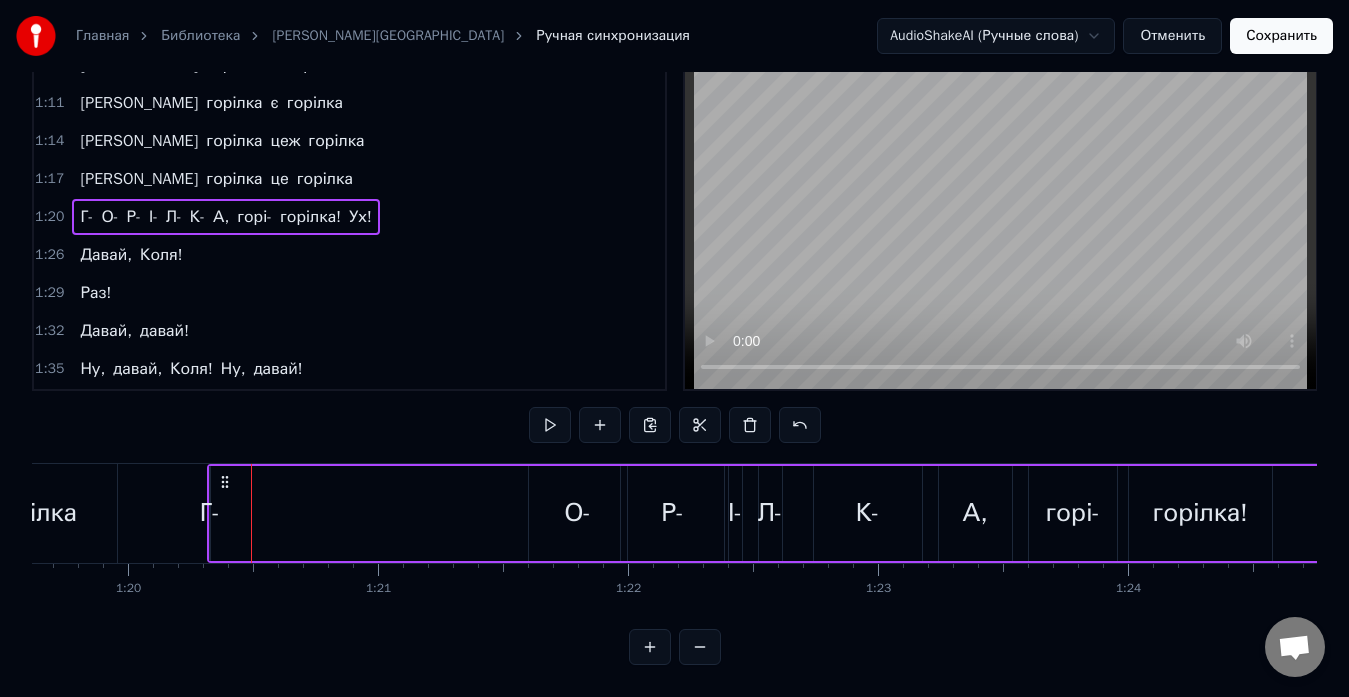 click at bounding box center [650, 647] 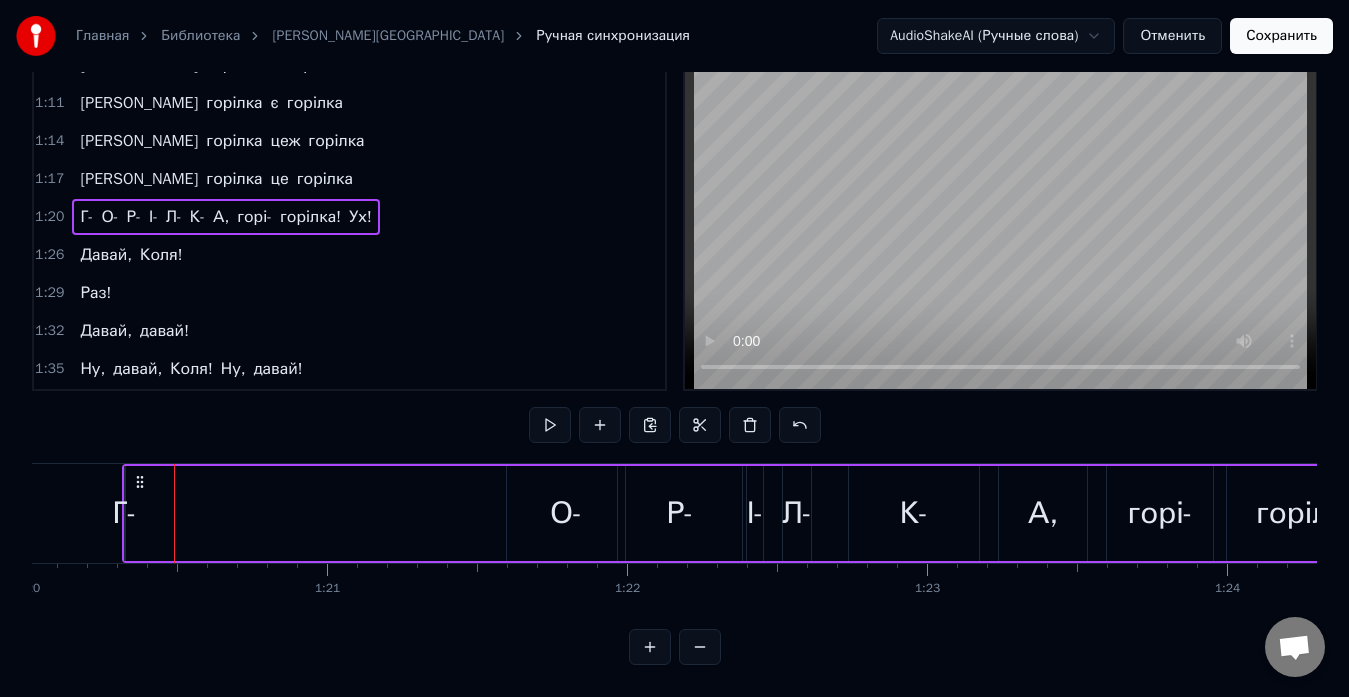 scroll, scrollTop: 0, scrollLeft: 24047, axis: horizontal 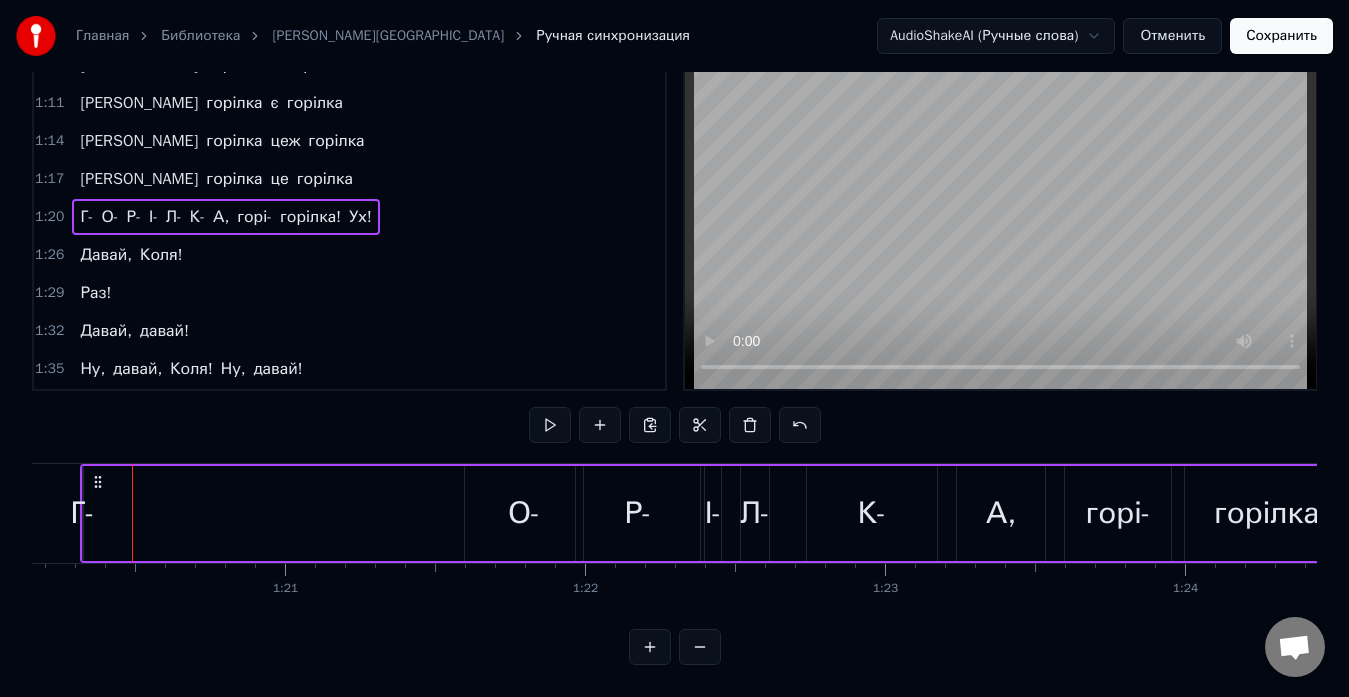 click on "Г-" at bounding box center [82, 513] 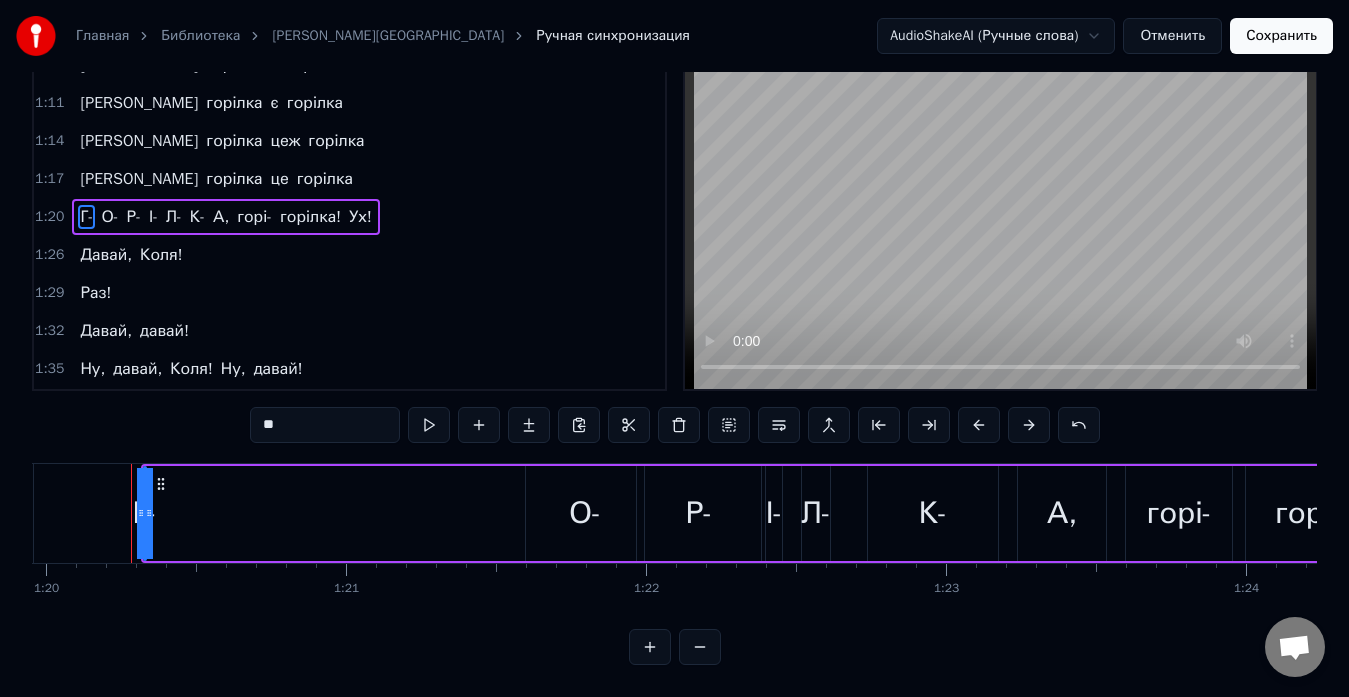scroll, scrollTop: 0, scrollLeft: 23985, axis: horizontal 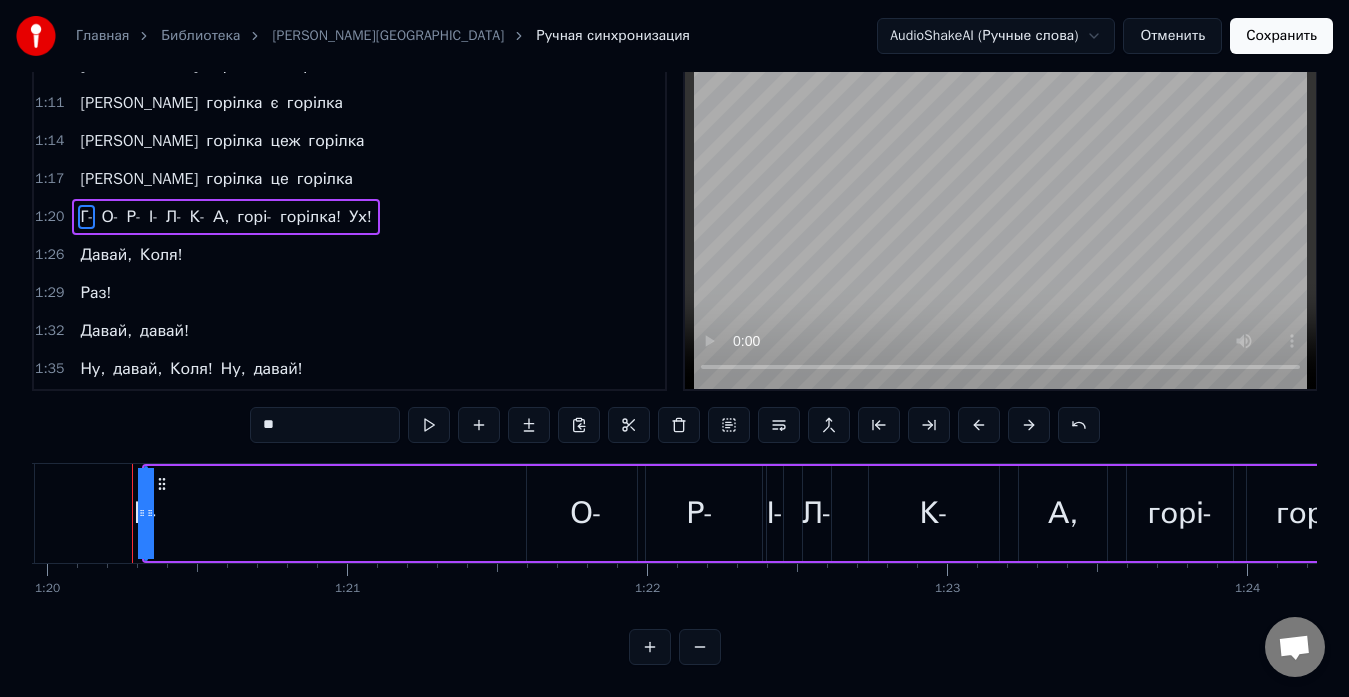 drag, startPoint x: 150, startPoint y: 505, endPoint x: 169, endPoint y: 505, distance: 19 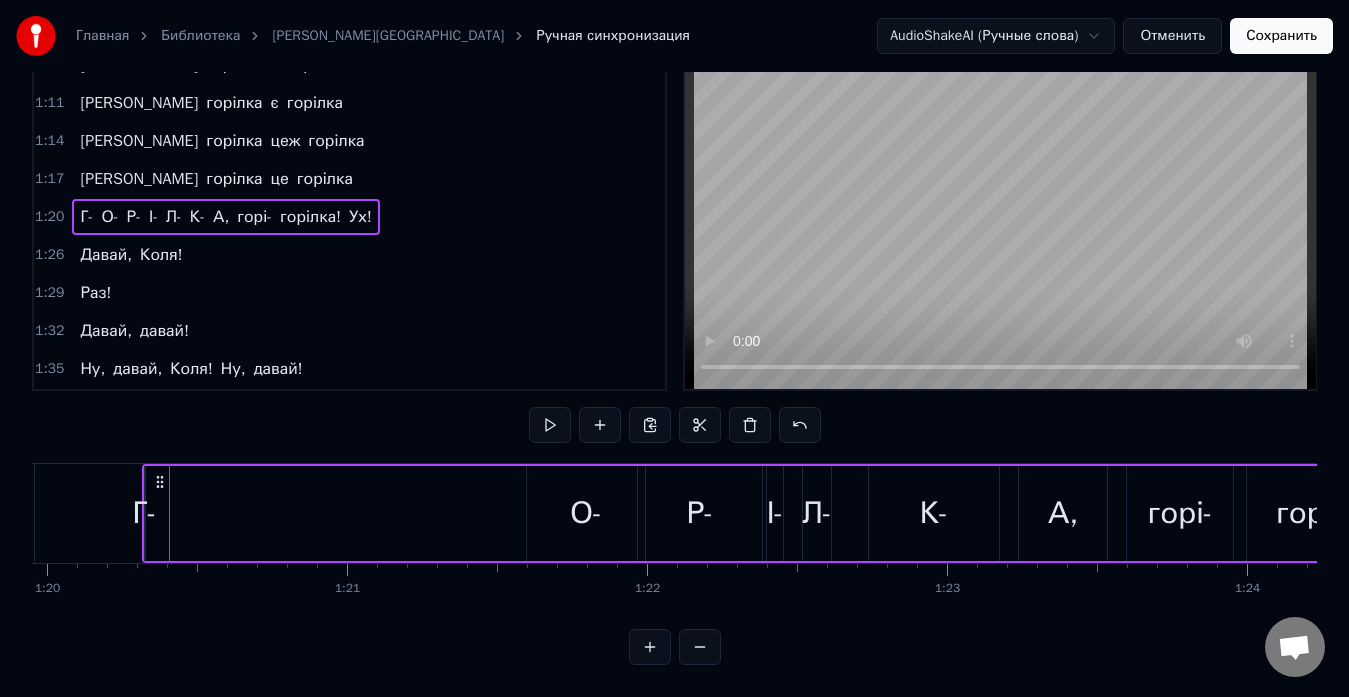click on "Г-" at bounding box center (144, 513) 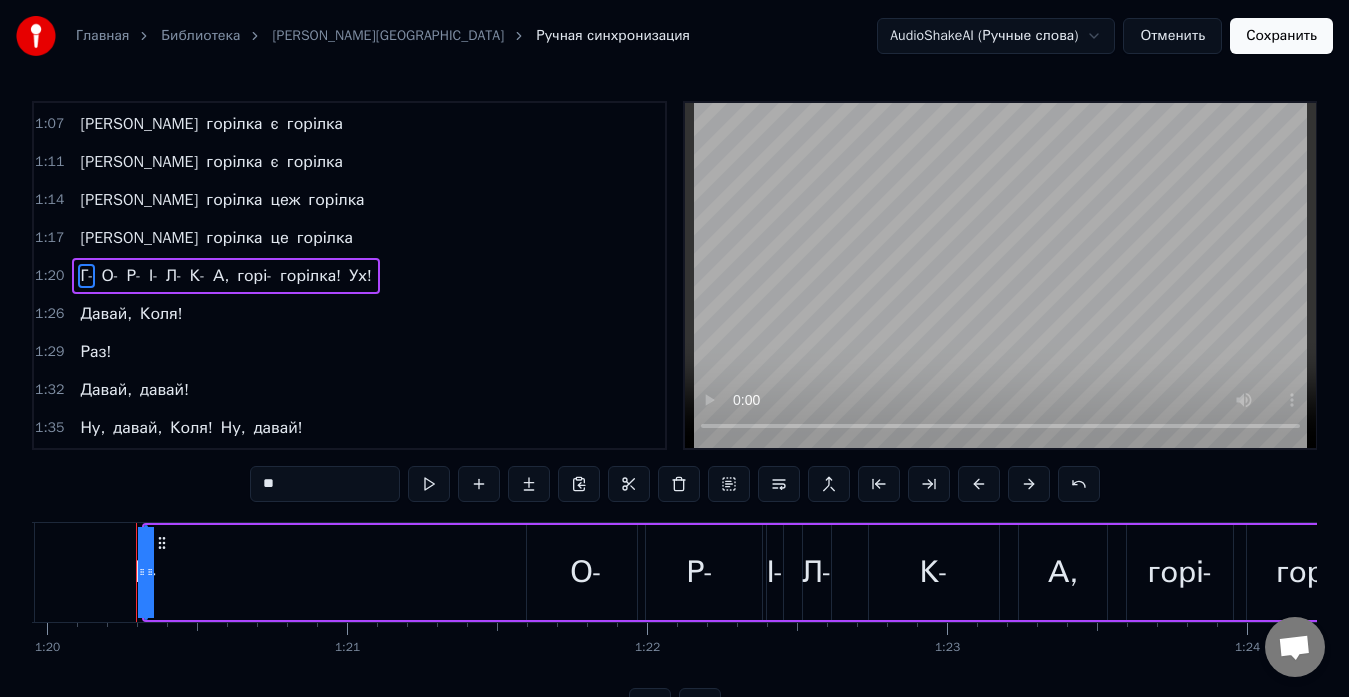 scroll, scrollTop: 0, scrollLeft: 0, axis: both 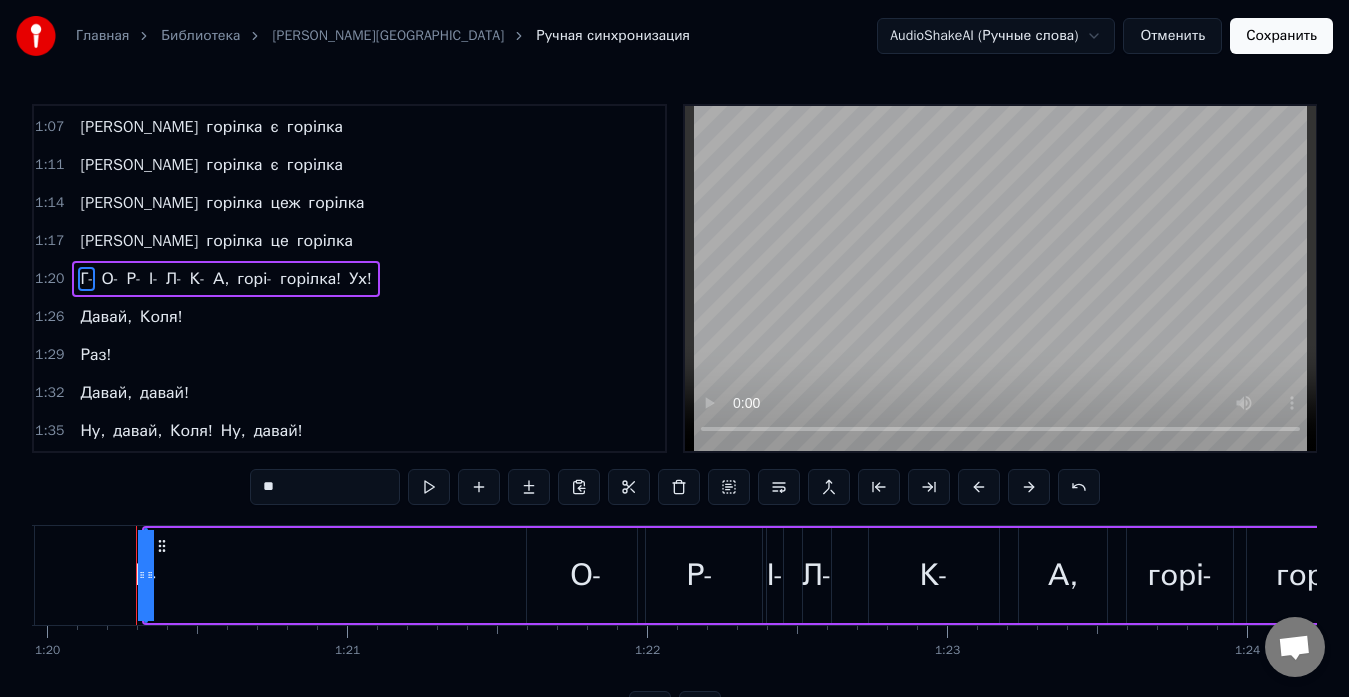 drag, startPoint x: 149, startPoint y: 575, endPoint x: 169, endPoint y: 579, distance: 20.396078 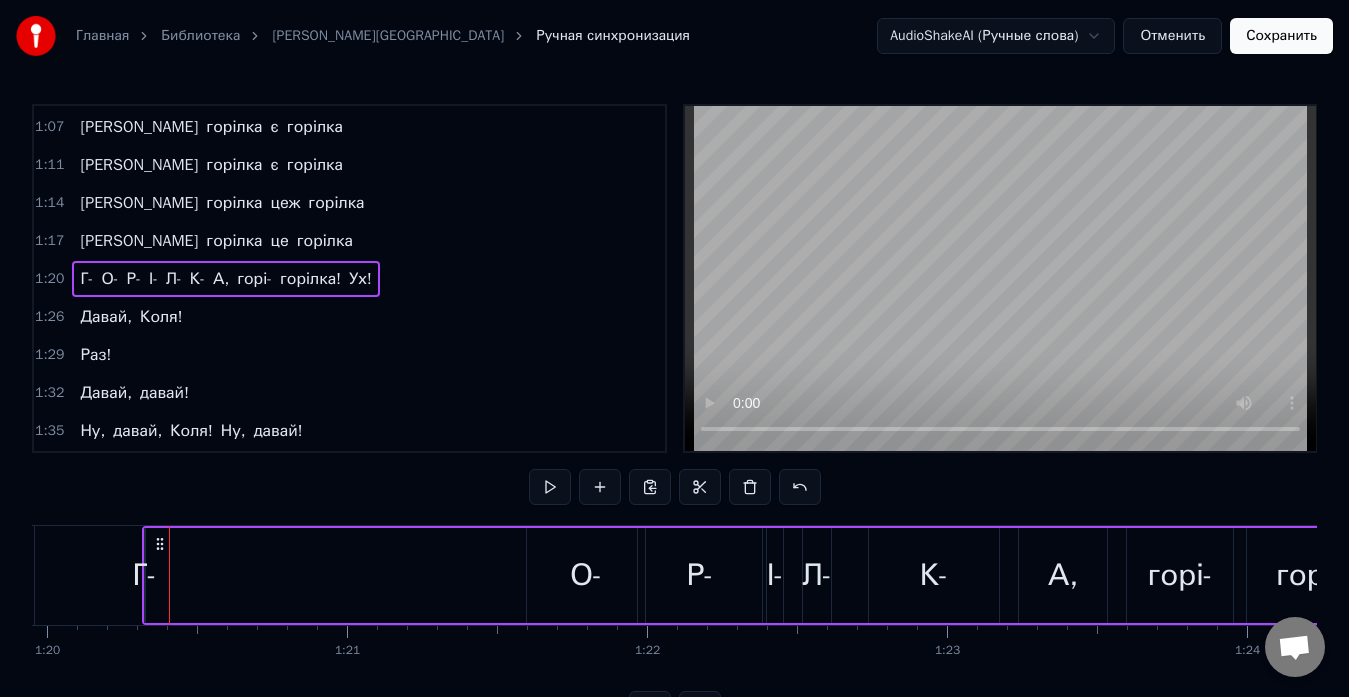 click on "Г-" at bounding box center [144, 575] 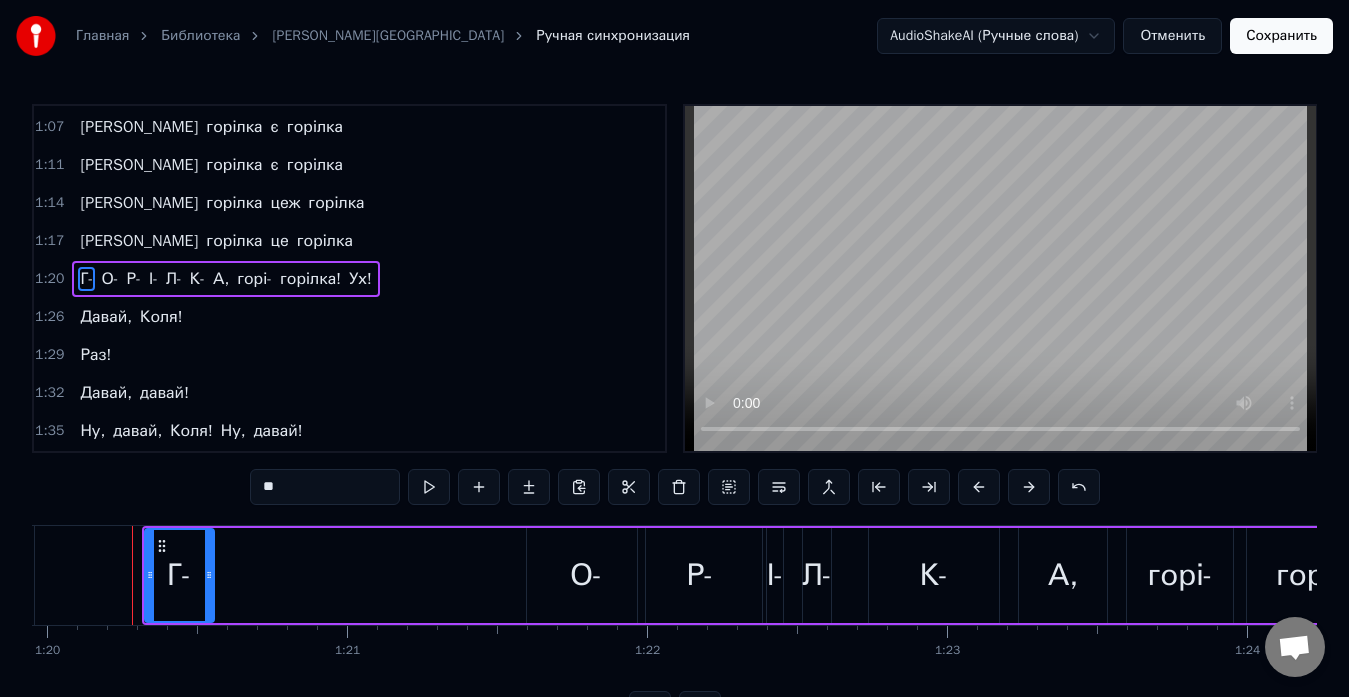 drag, startPoint x: 143, startPoint y: 571, endPoint x: 213, endPoint y: 577, distance: 70.256676 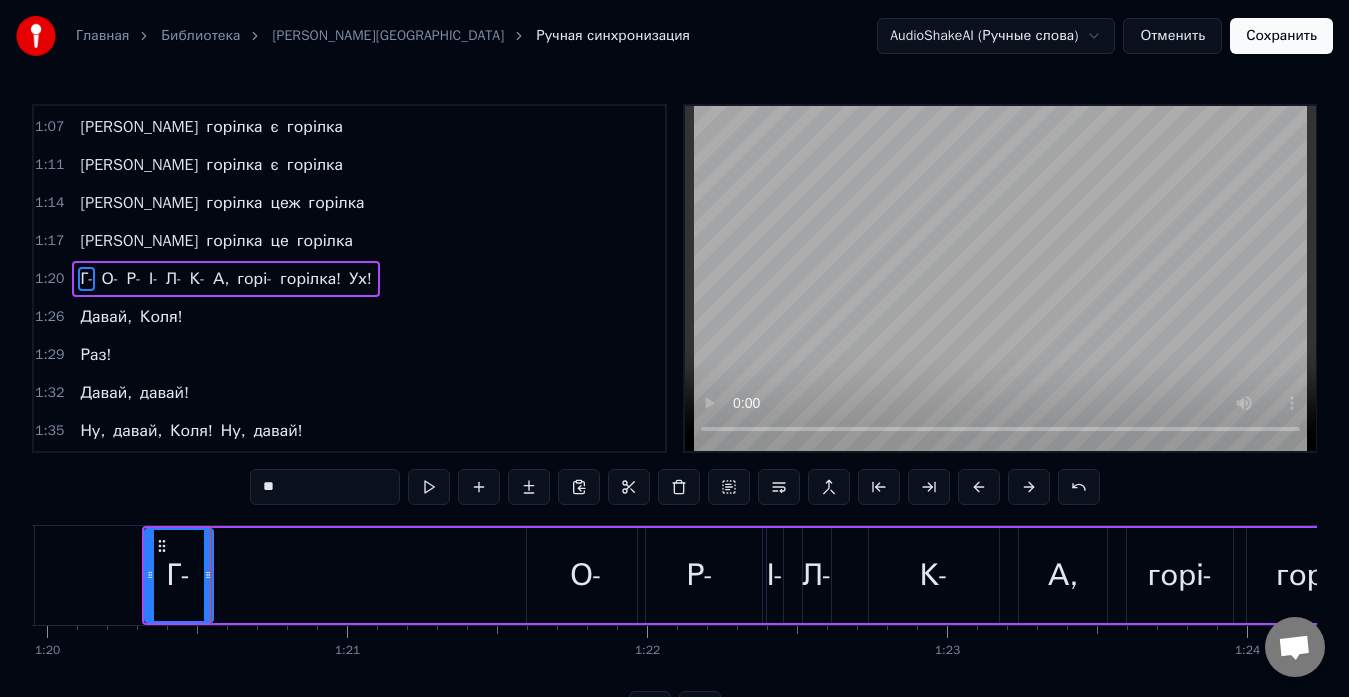 click on "О-" at bounding box center (586, 575) 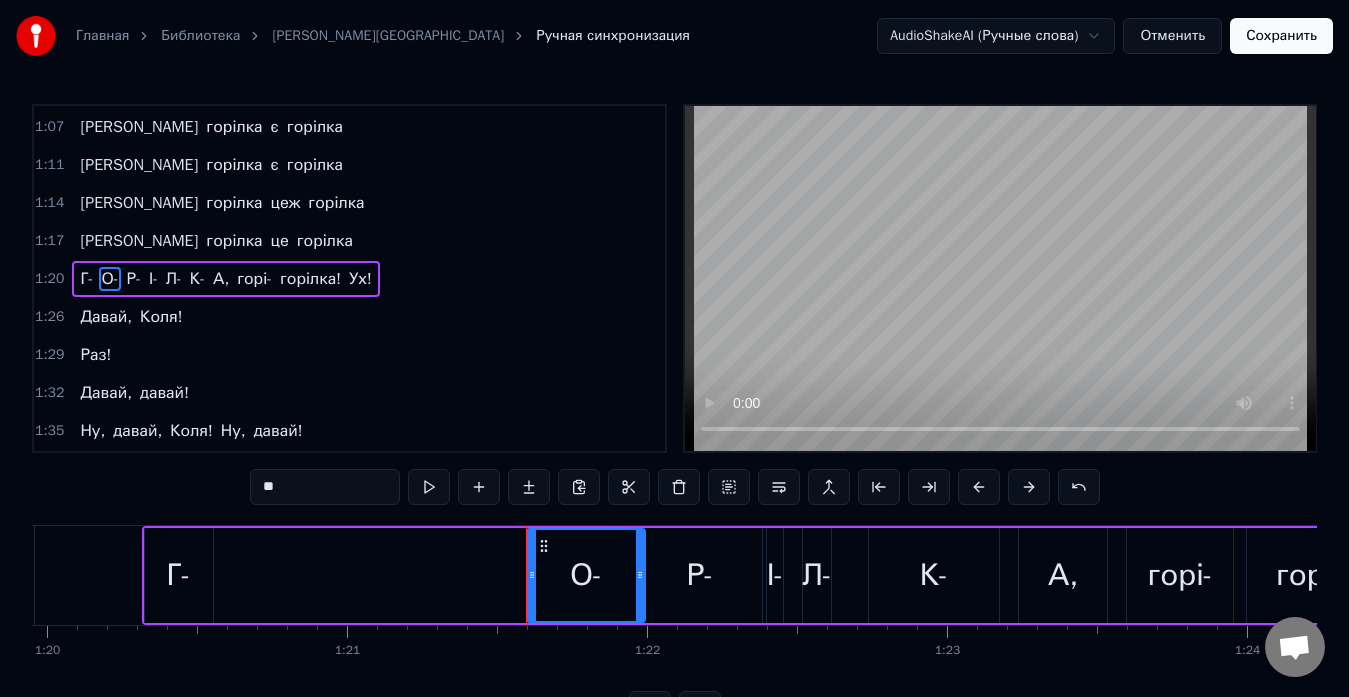 click on "Р-" at bounding box center (700, 575) 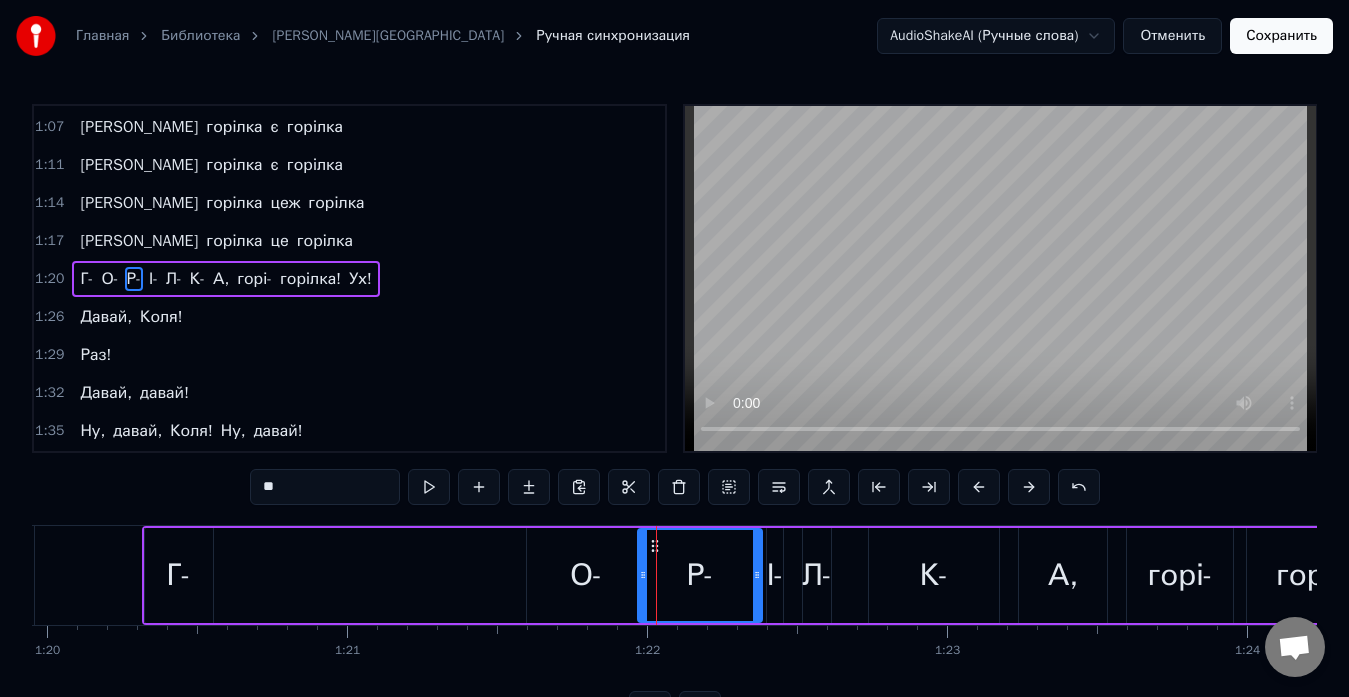 click on "І-" at bounding box center (775, 575) 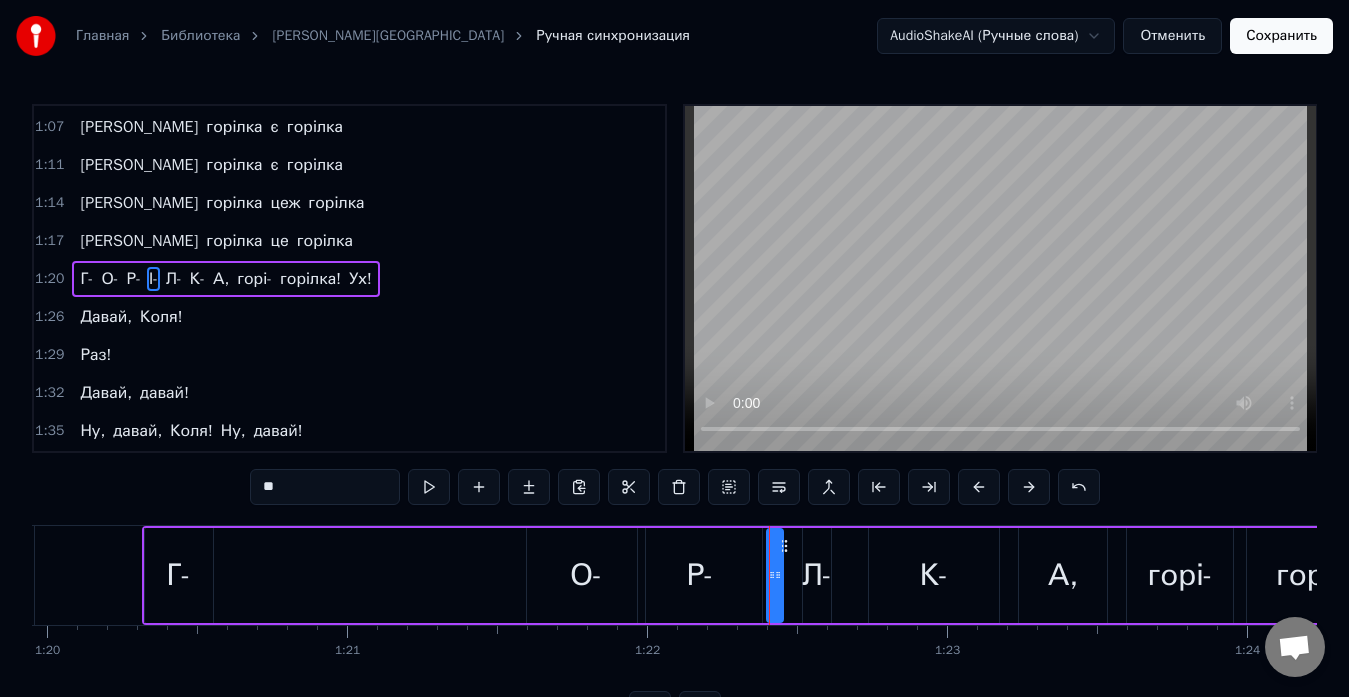 click on "Г- О- Р- І- Л- К- А, горі- горілка! Ух!" at bounding box center (1031, 575) 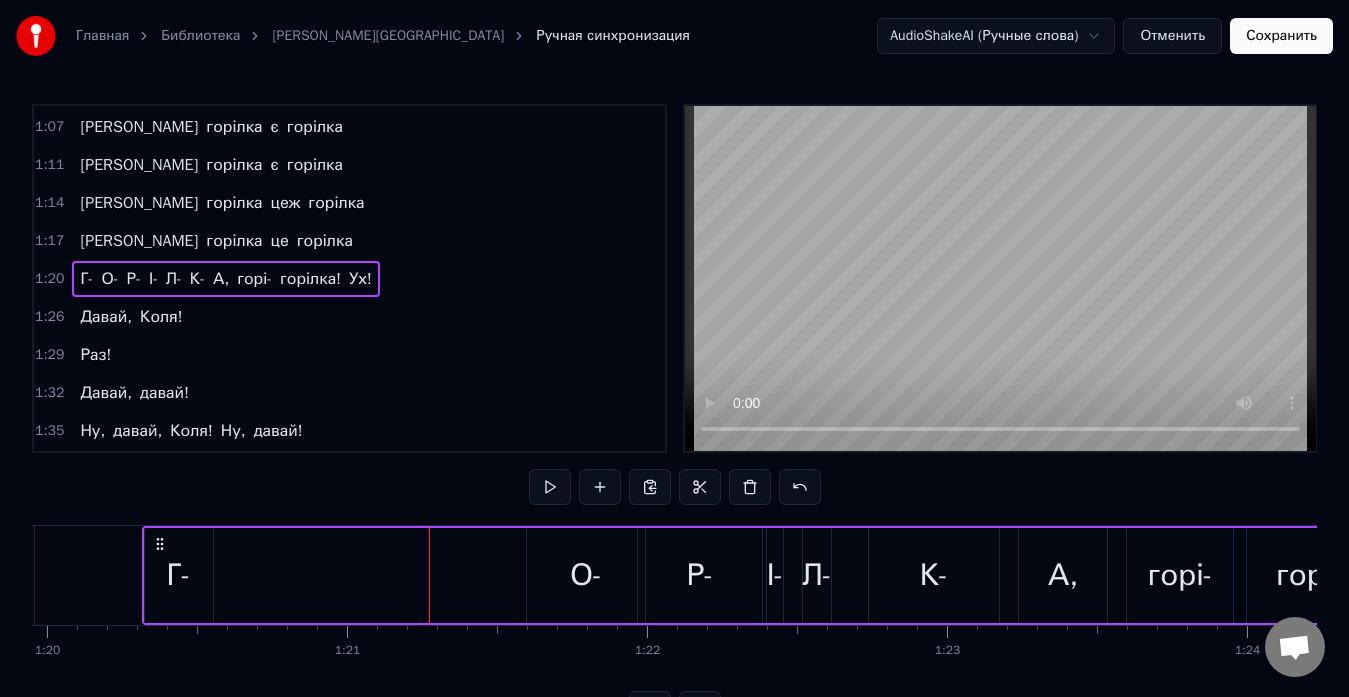 click on "Г- О- Р- І- Л- К- А, горі- горілка! Ух!" at bounding box center [1031, 575] 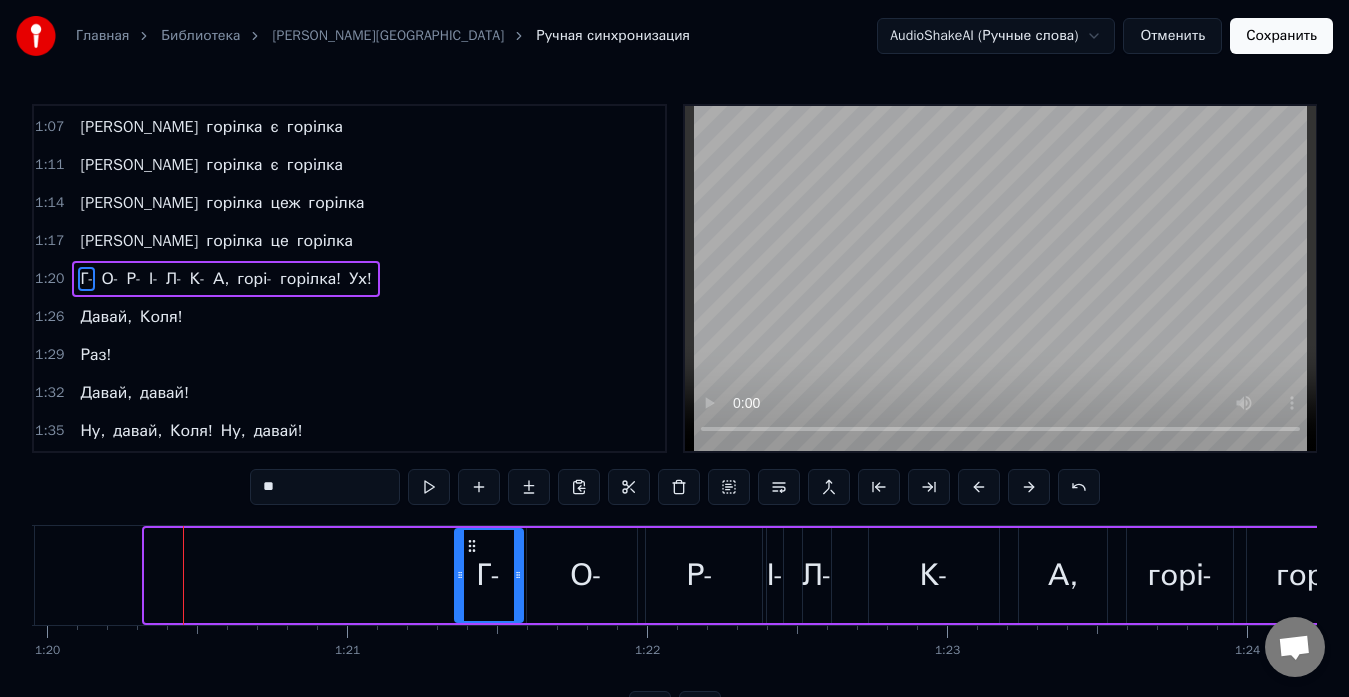 drag, startPoint x: 159, startPoint y: 547, endPoint x: 469, endPoint y: 547, distance: 310 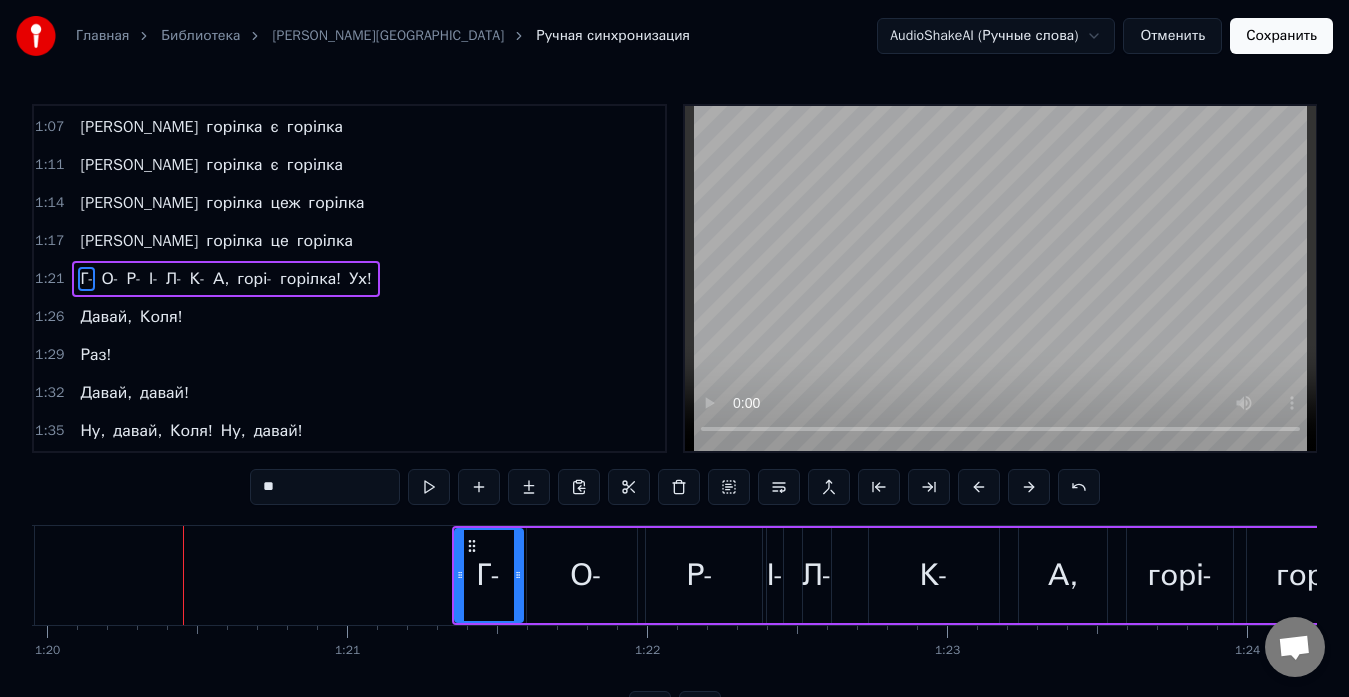 click on "О-" at bounding box center (586, 575) 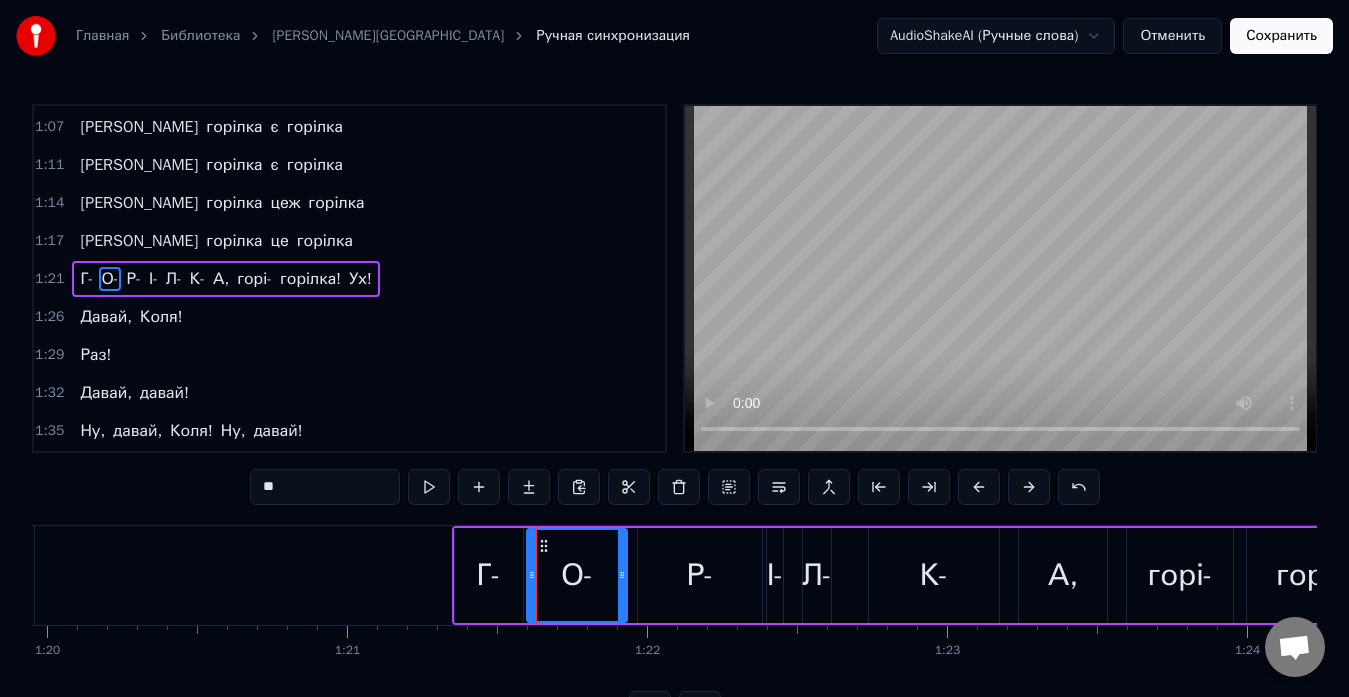 drag, startPoint x: 642, startPoint y: 565, endPoint x: 620, endPoint y: 570, distance: 22.561028 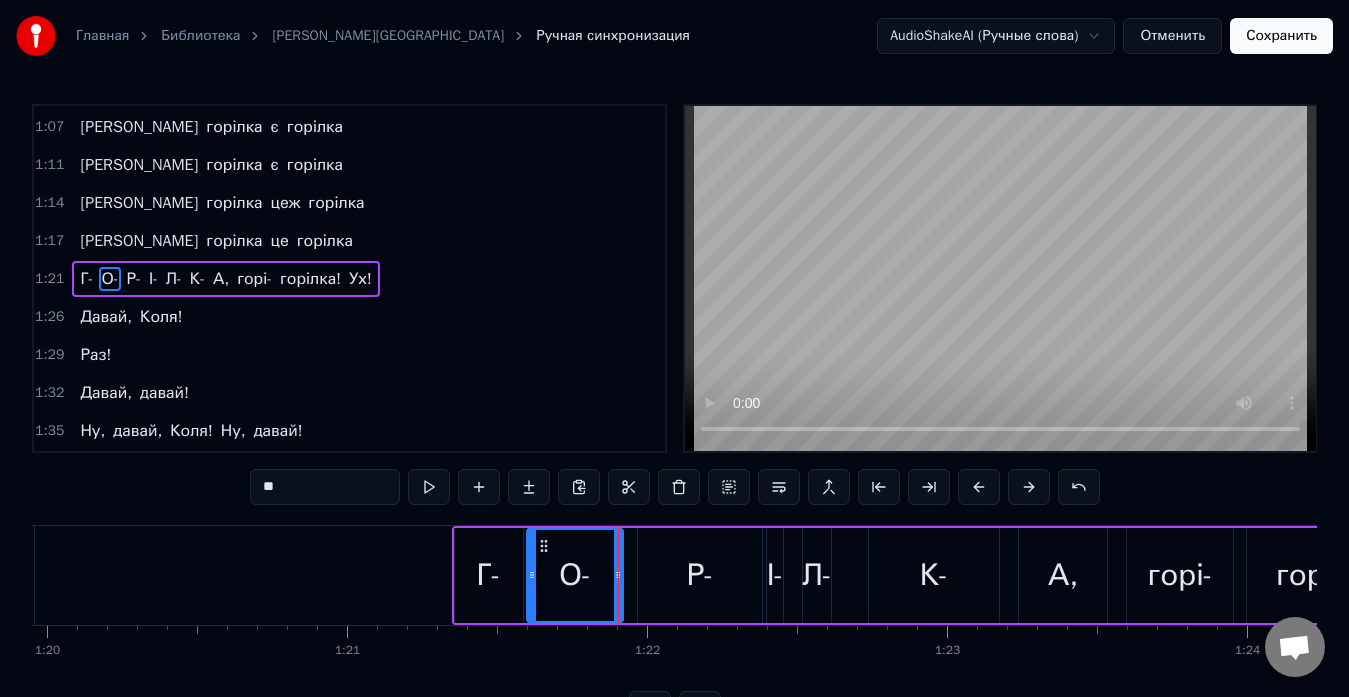 click on "Р-" at bounding box center [700, 575] 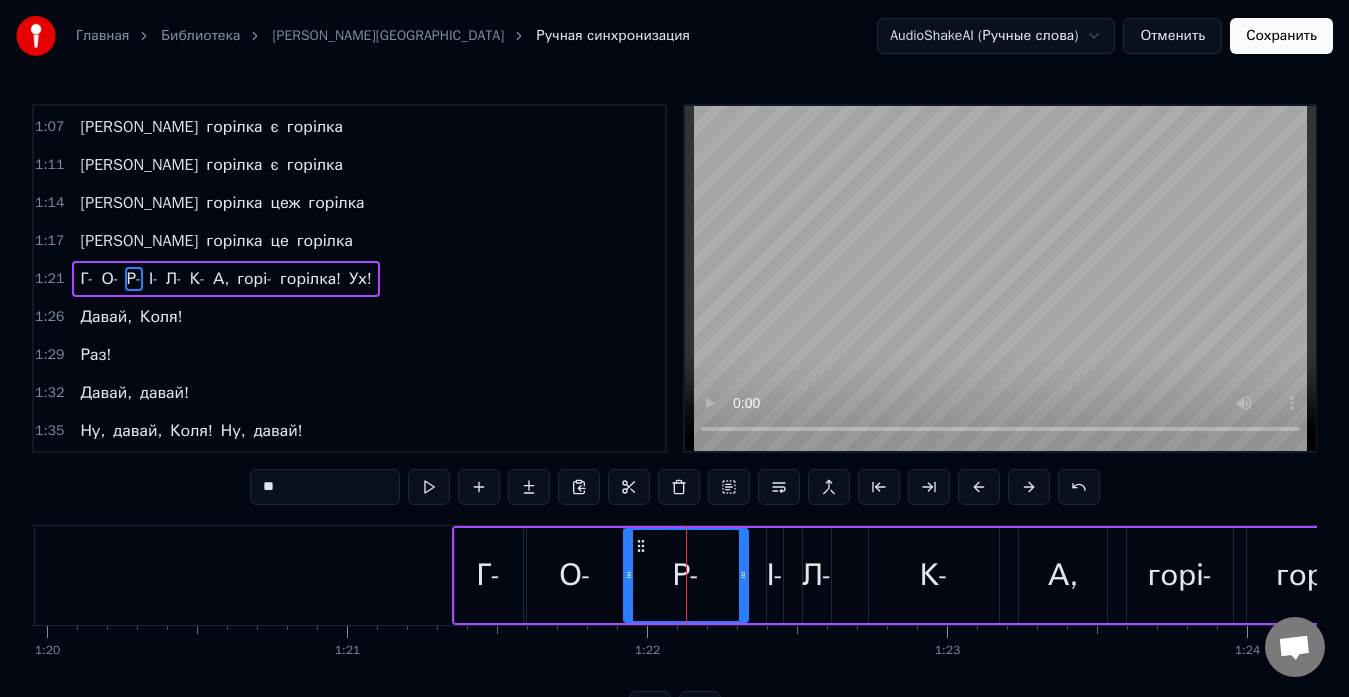 drag, startPoint x: 654, startPoint y: 544, endPoint x: 640, endPoint y: 545, distance: 14.035668 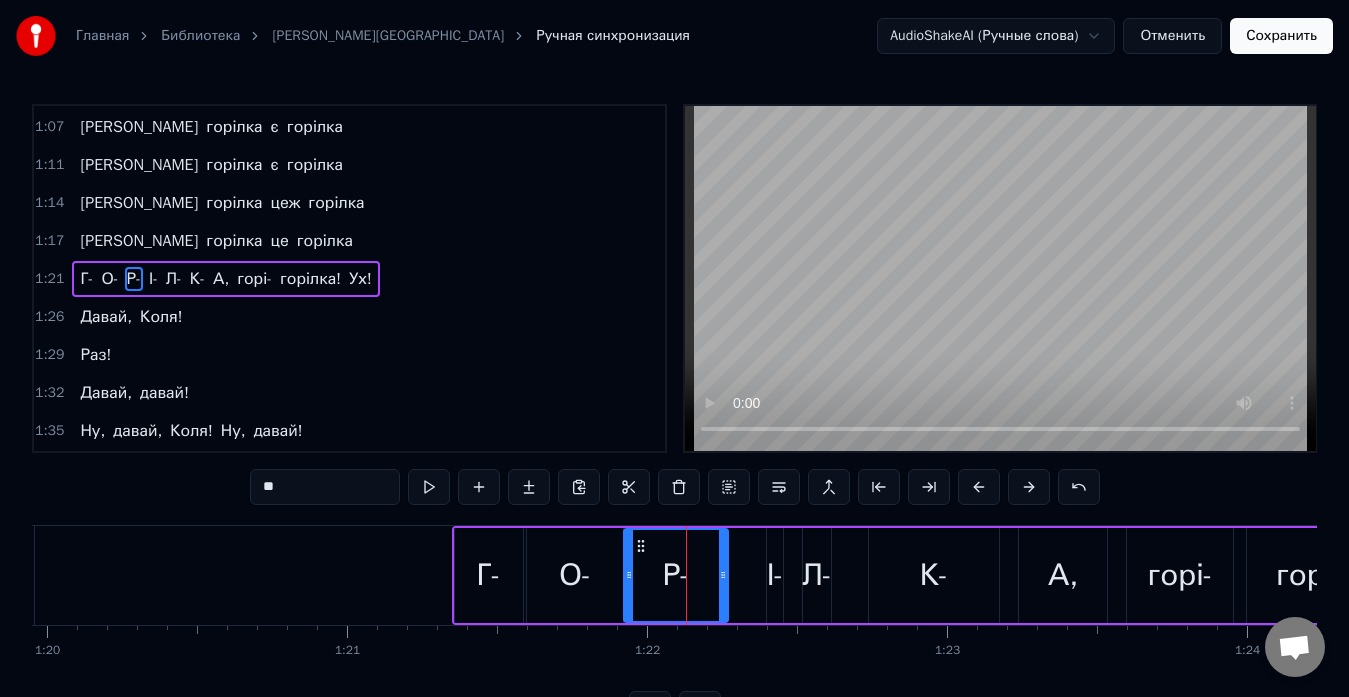 drag, startPoint x: 742, startPoint y: 566, endPoint x: 722, endPoint y: 569, distance: 20.22375 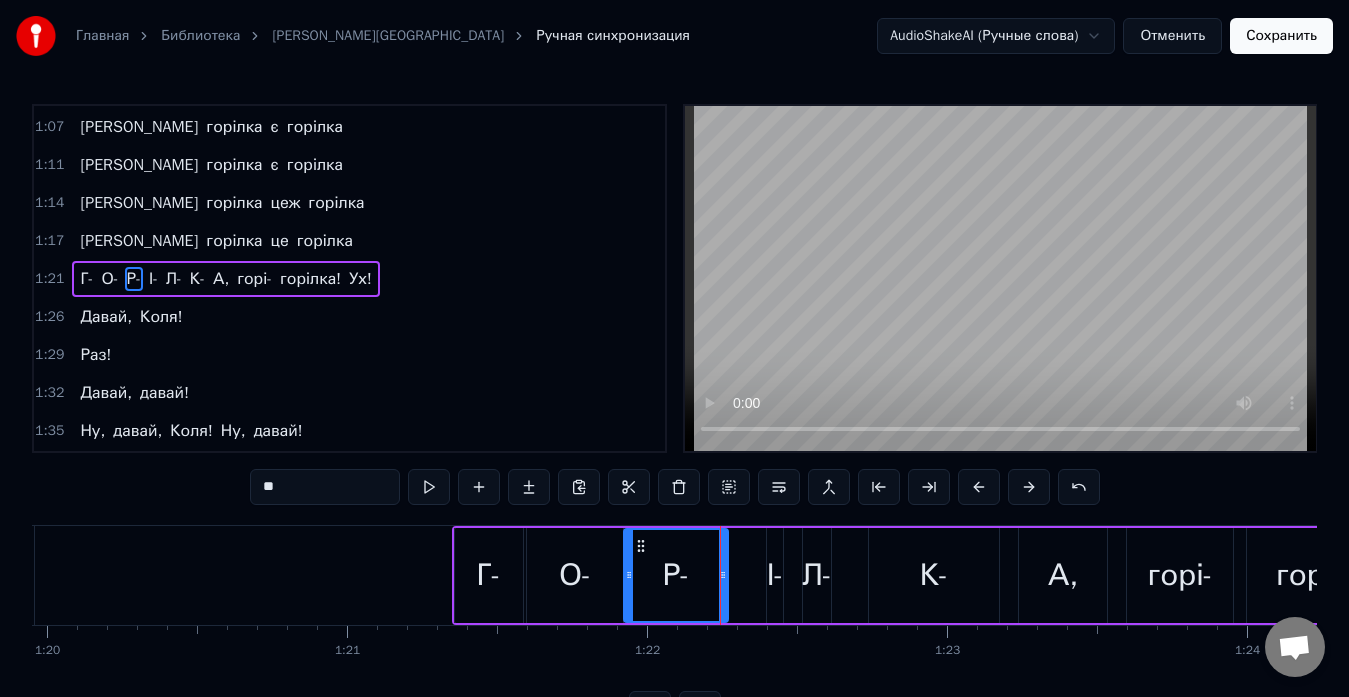 click on "І-" at bounding box center [775, 575] 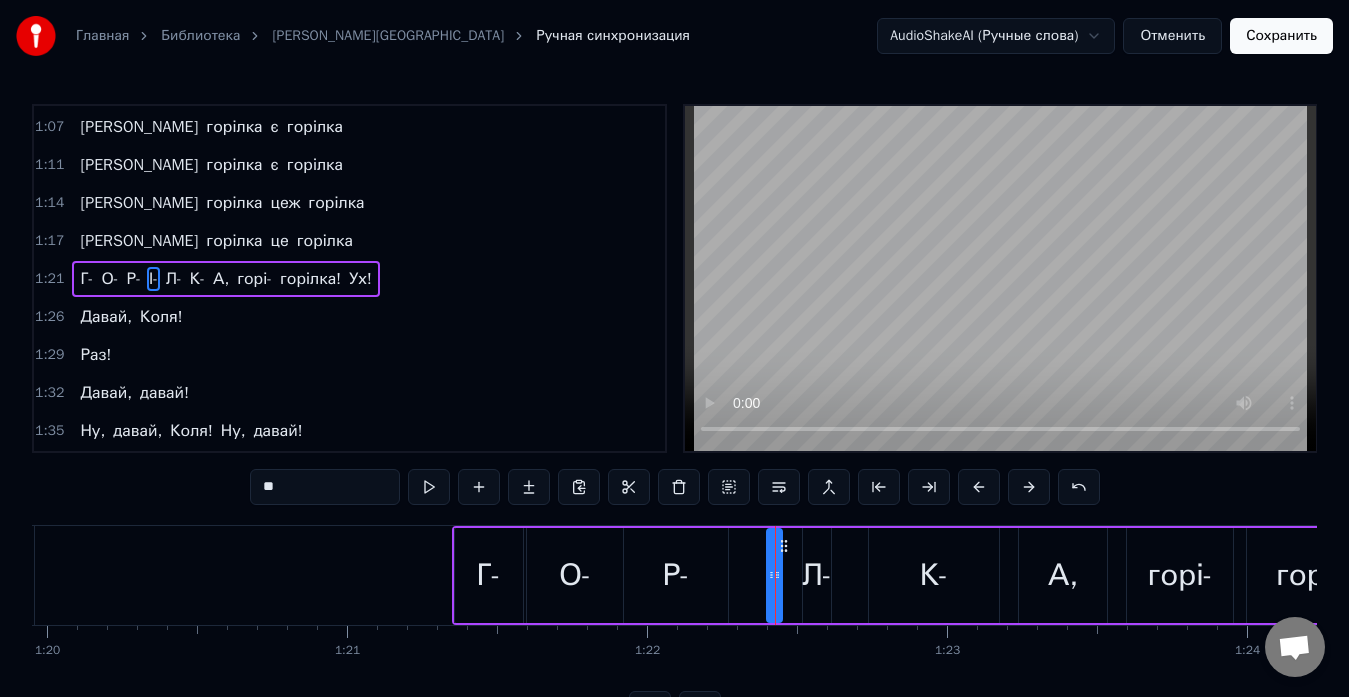 click at bounding box center [777, 575] 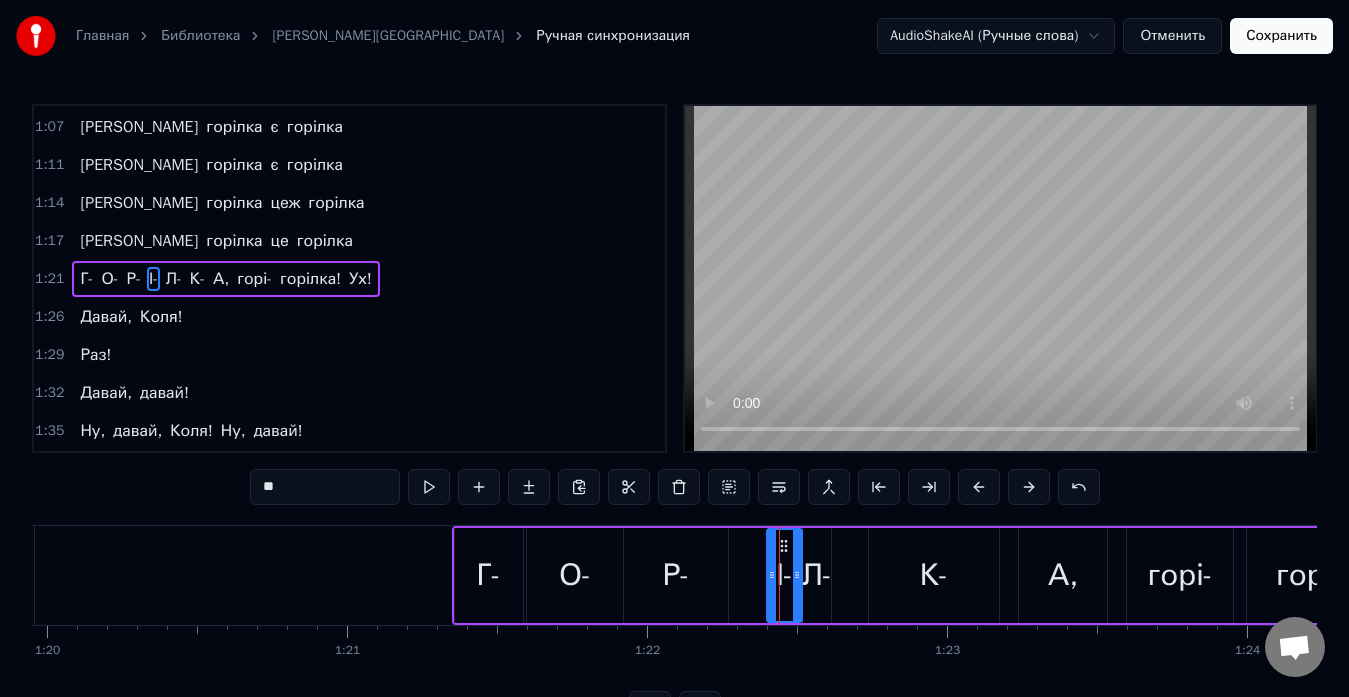 drag, startPoint x: 781, startPoint y: 553, endPoint x: 801, endPoint y: 554, distance: 20.024984 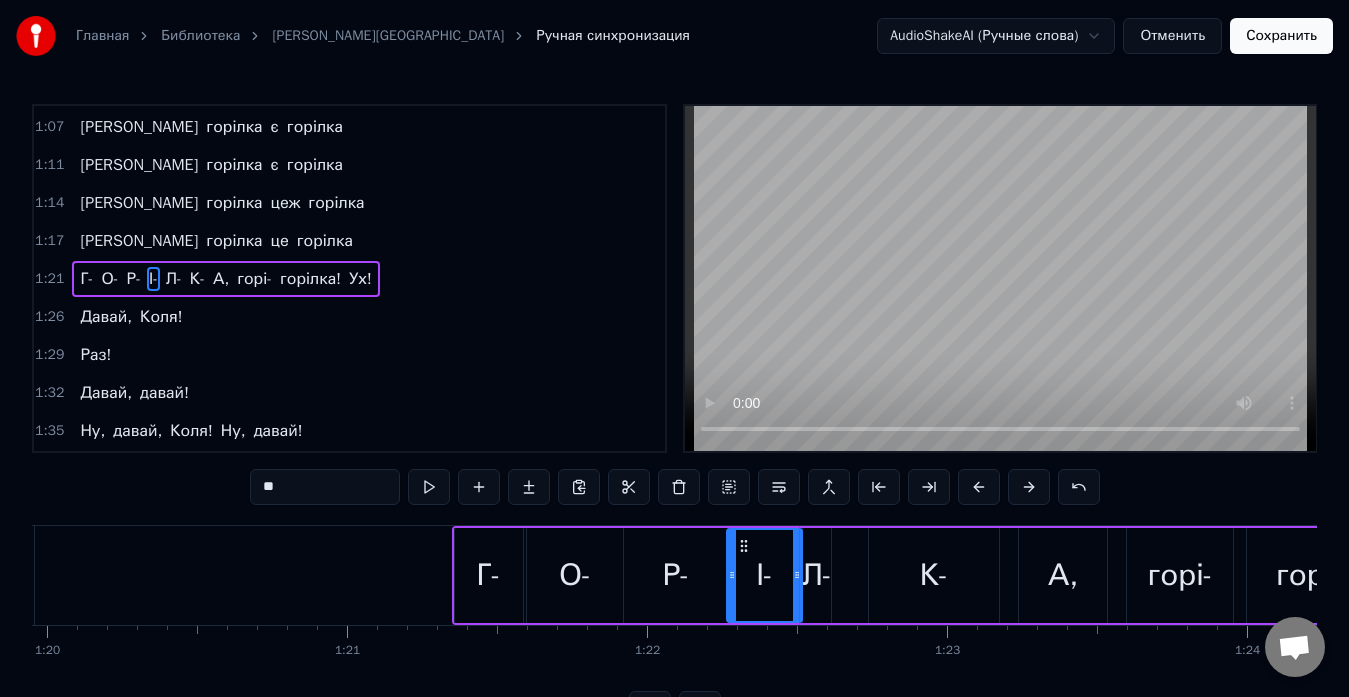 drag, startPoint x: 771, startPoint y: 550, endPoint x: 731, endPoint y: 554, distance: 40.1995 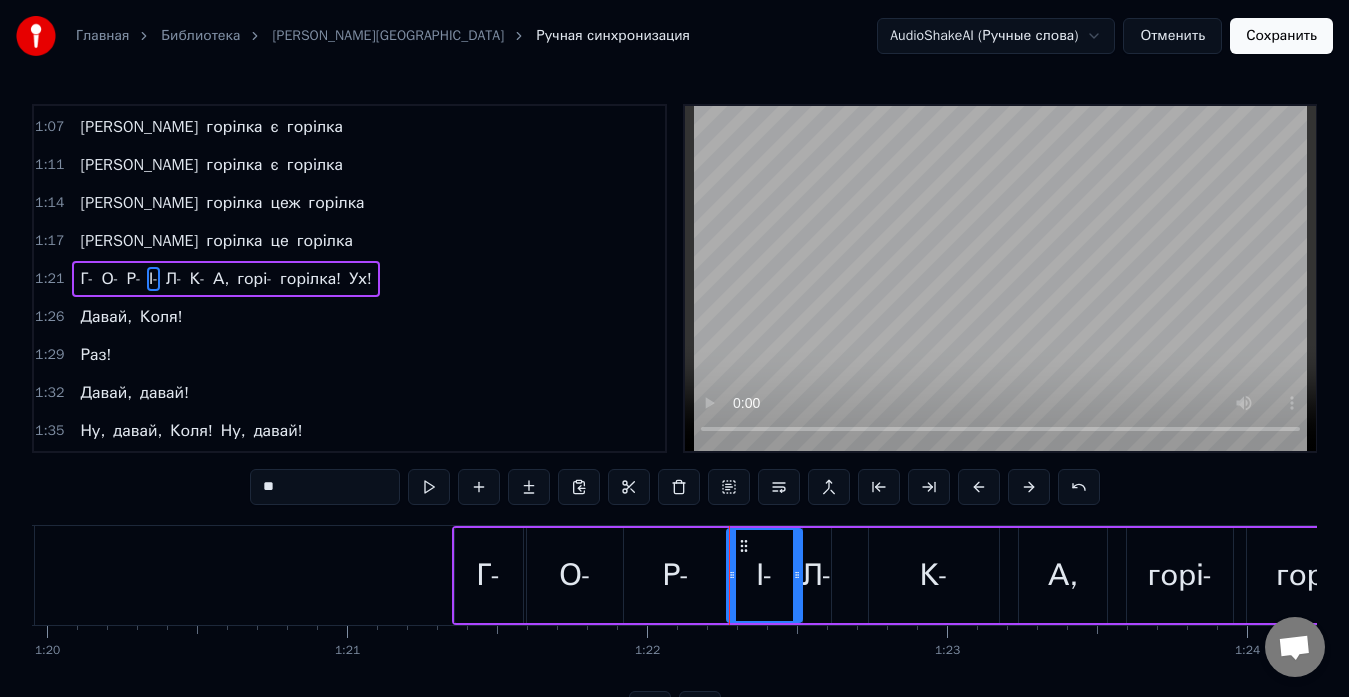 click on "Л-" at bounding box center [817, 575] 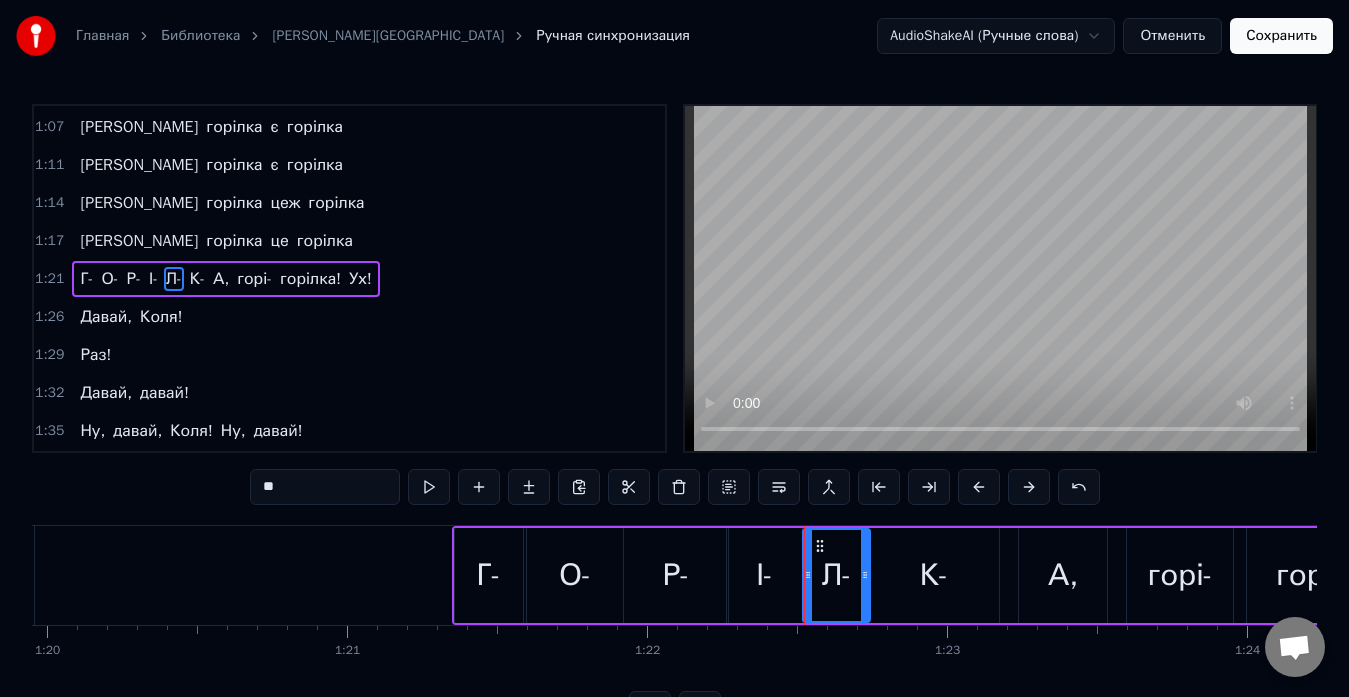 drag, startPoint x: 828, startPoint y: 542, endPoint x: 867, endPoint y: 553, distance: 40.5216 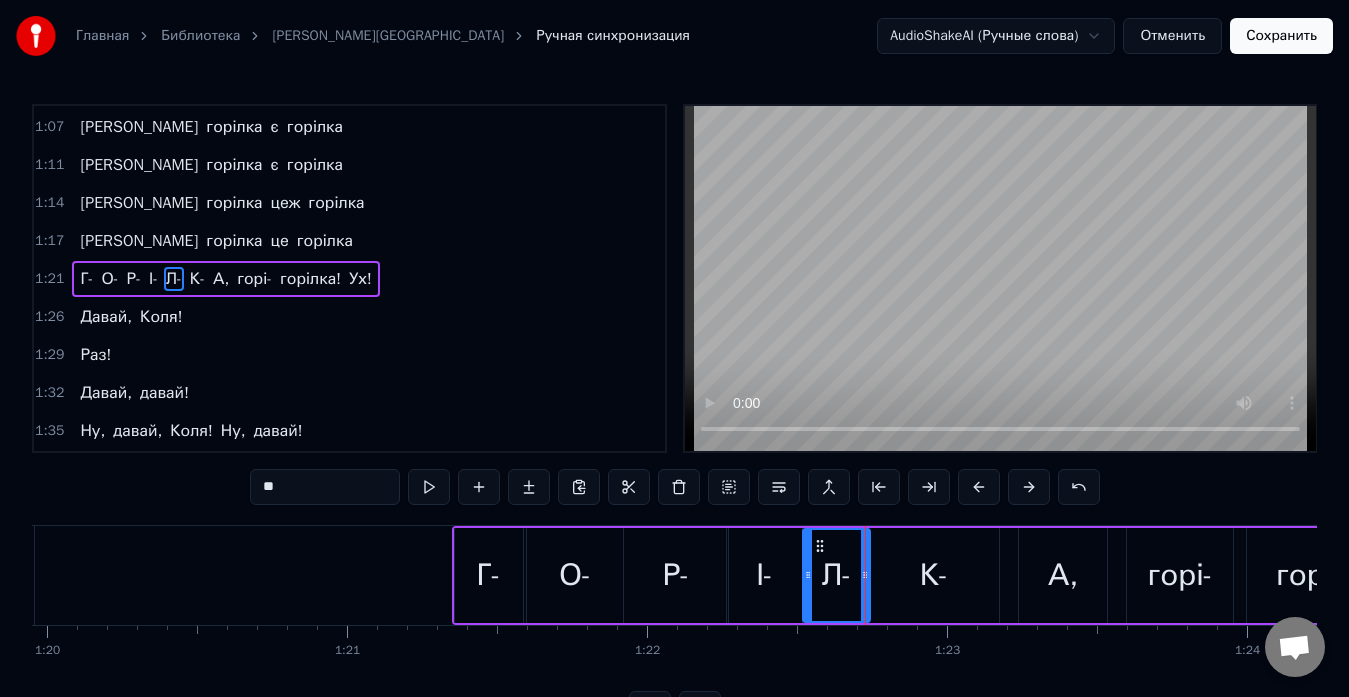 click on "К-" at bounding box center [934, 575] 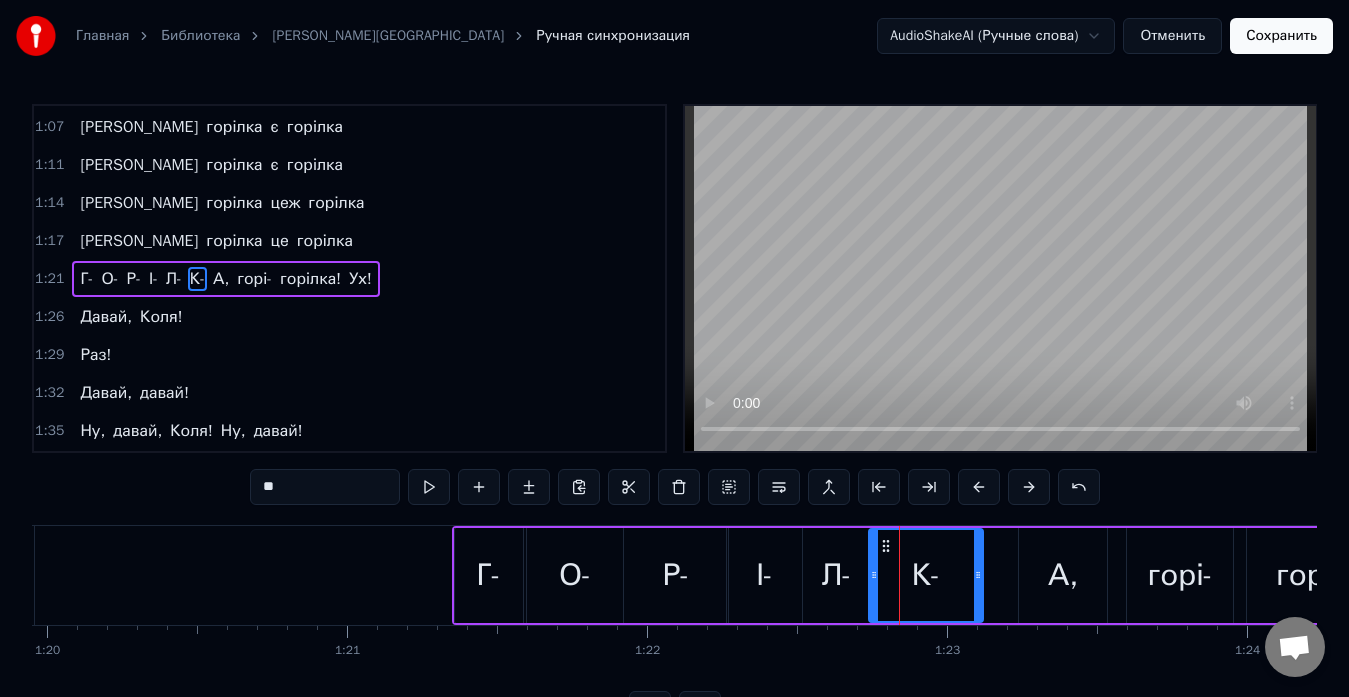 drag, startPoint x: 993, startPoint y: 568, endPoint x: 969, endPoint y: 571, distance: 24.186773 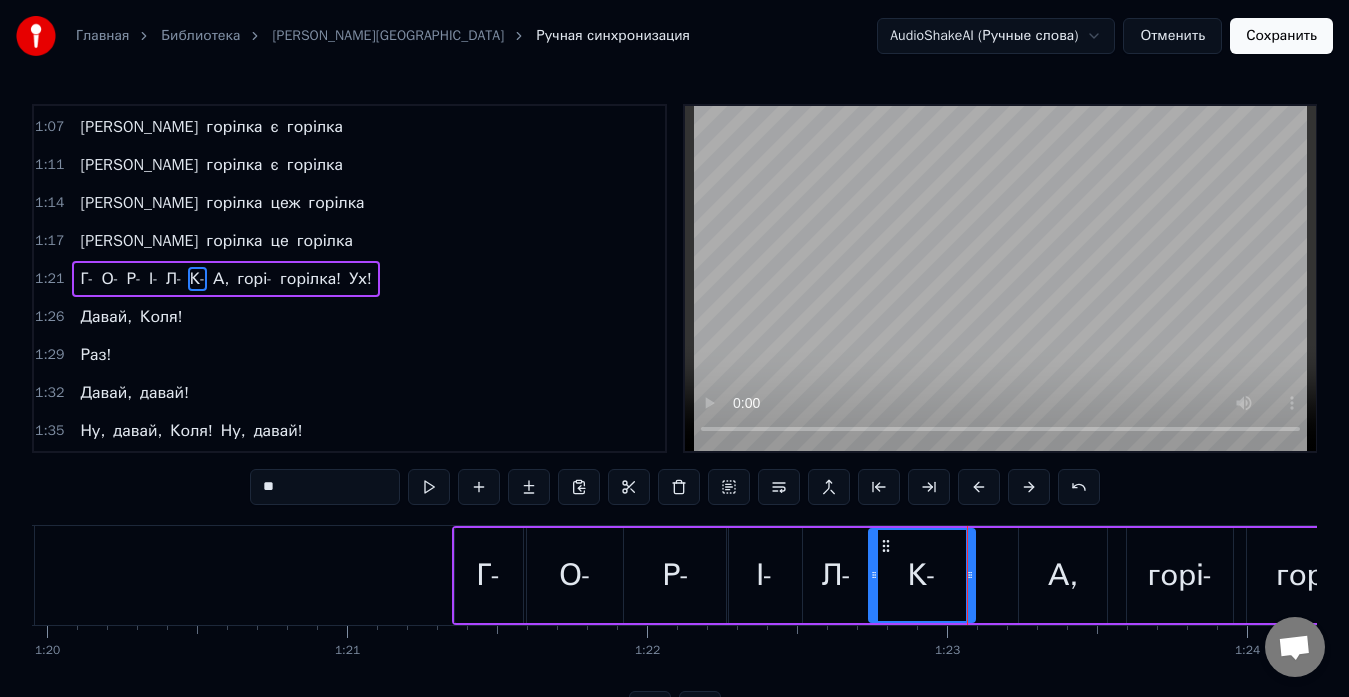 click on "А," at bounding box center (1063, 575) 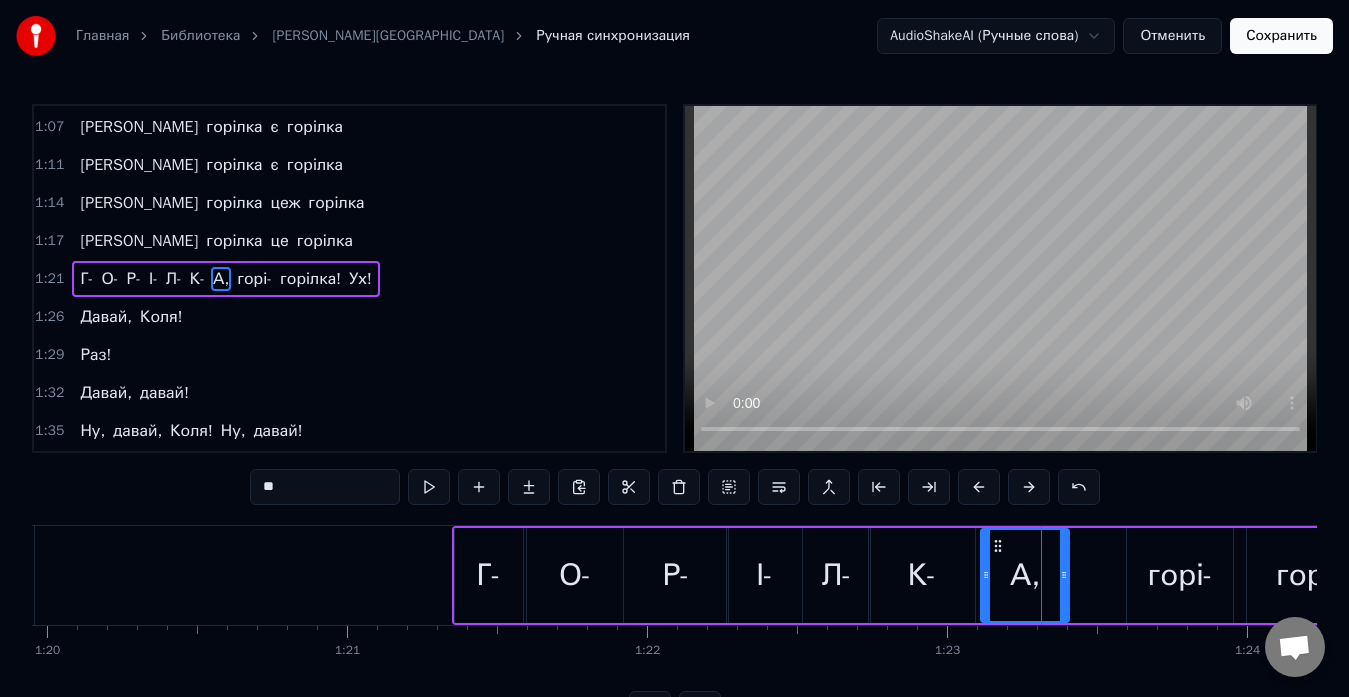 drag, startPoint x: 1033, startPoint y: 544, endPoint x: 994, endPoint y: 549, distance: 39.319206 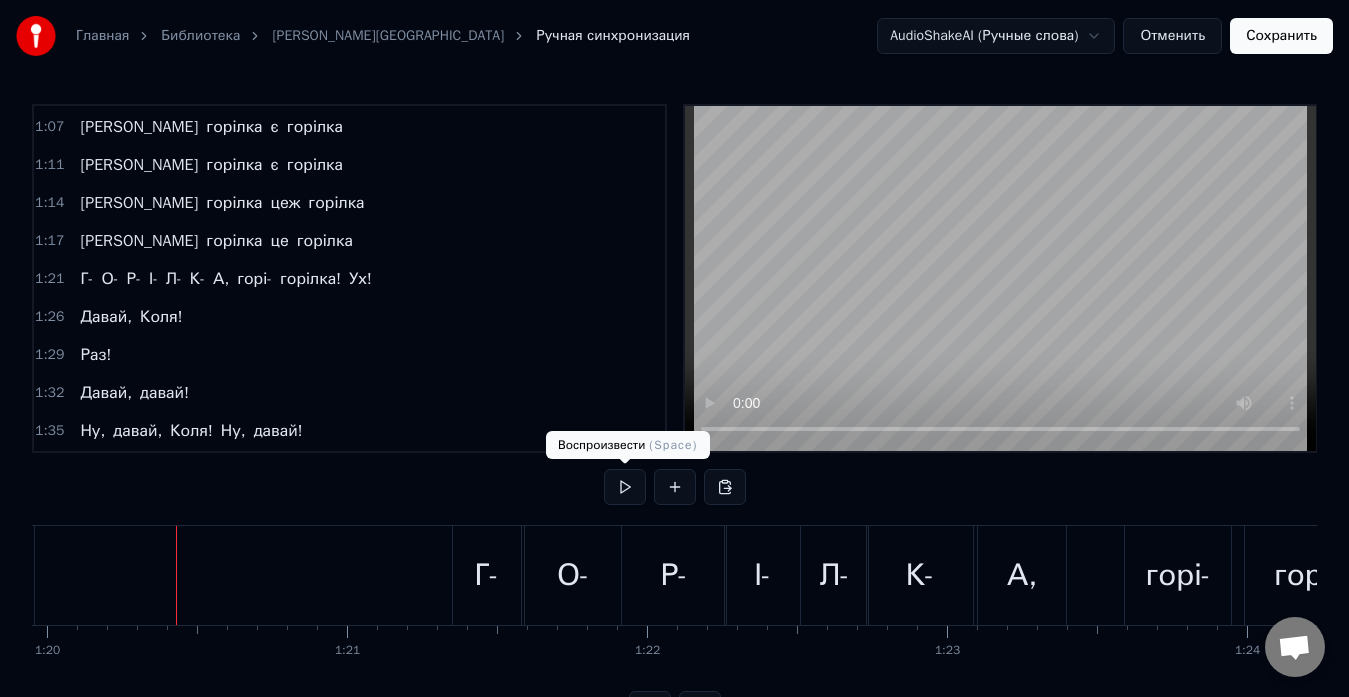 click at bounding box center [625, 487] 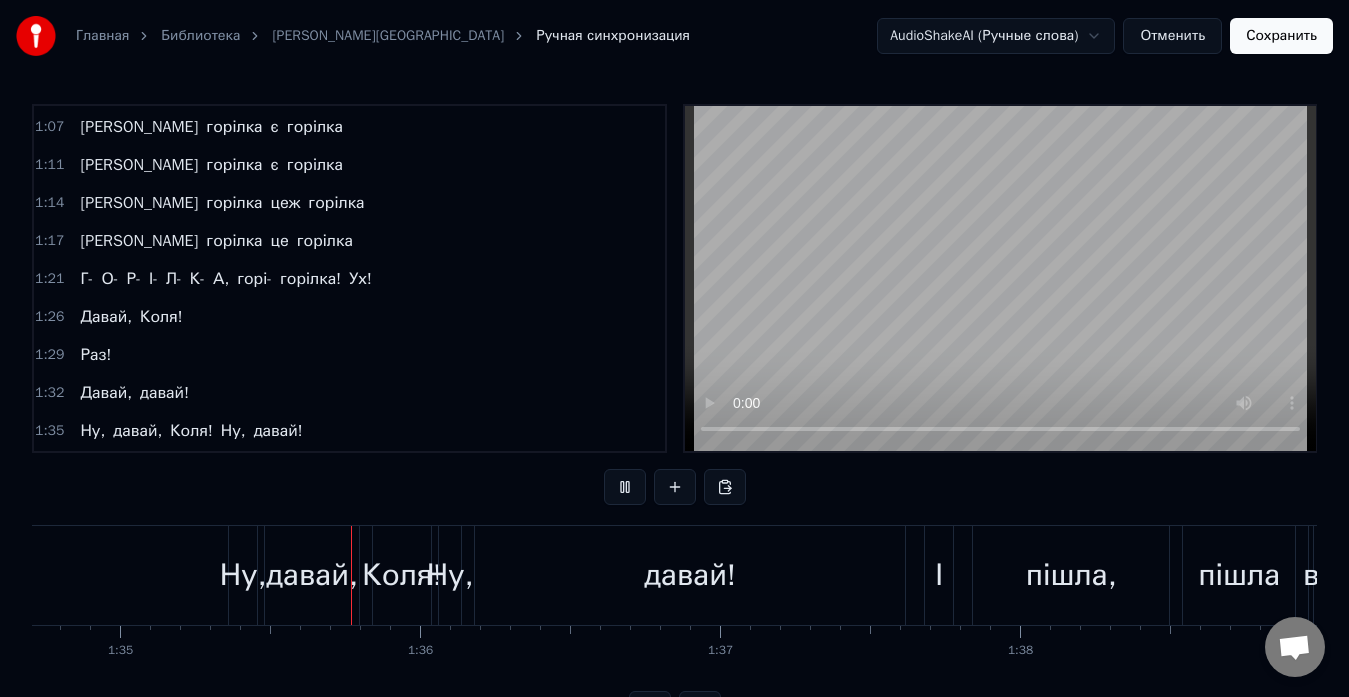scroll, scrollTop: 0, scrollLeft: 28473, axis: horizontal 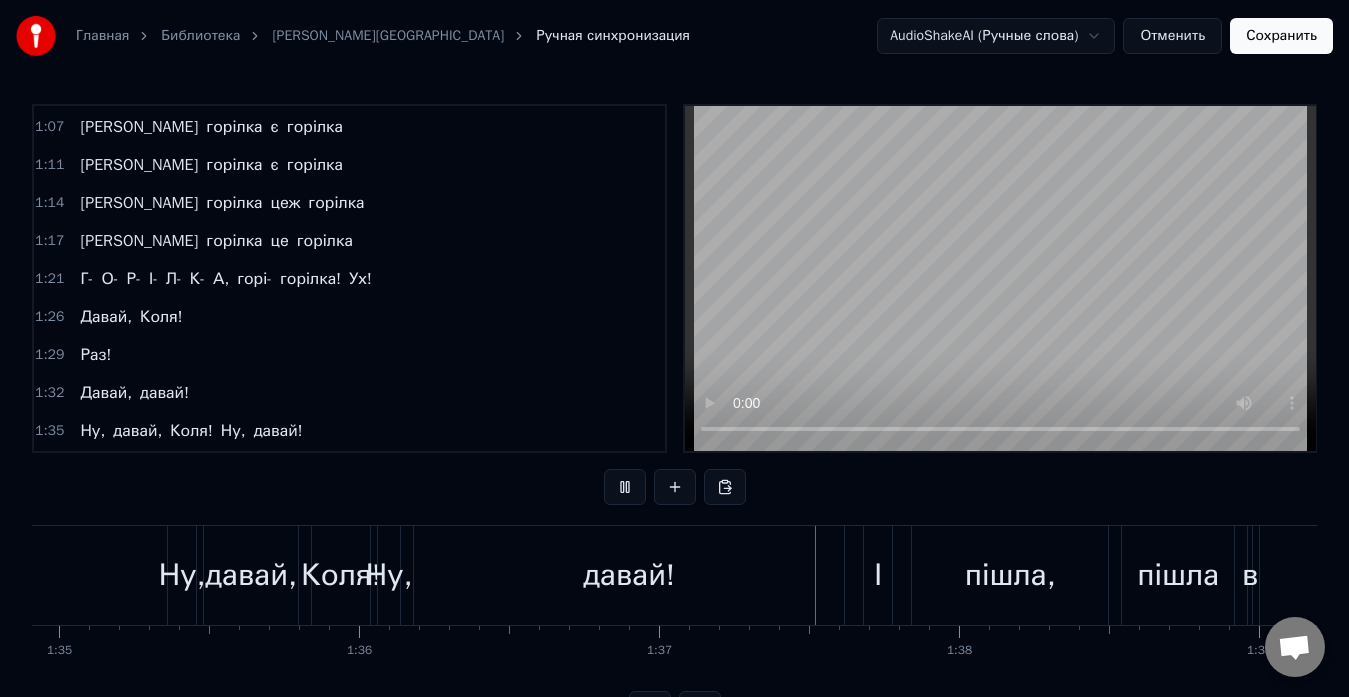 click at bounding box center (625, 487) 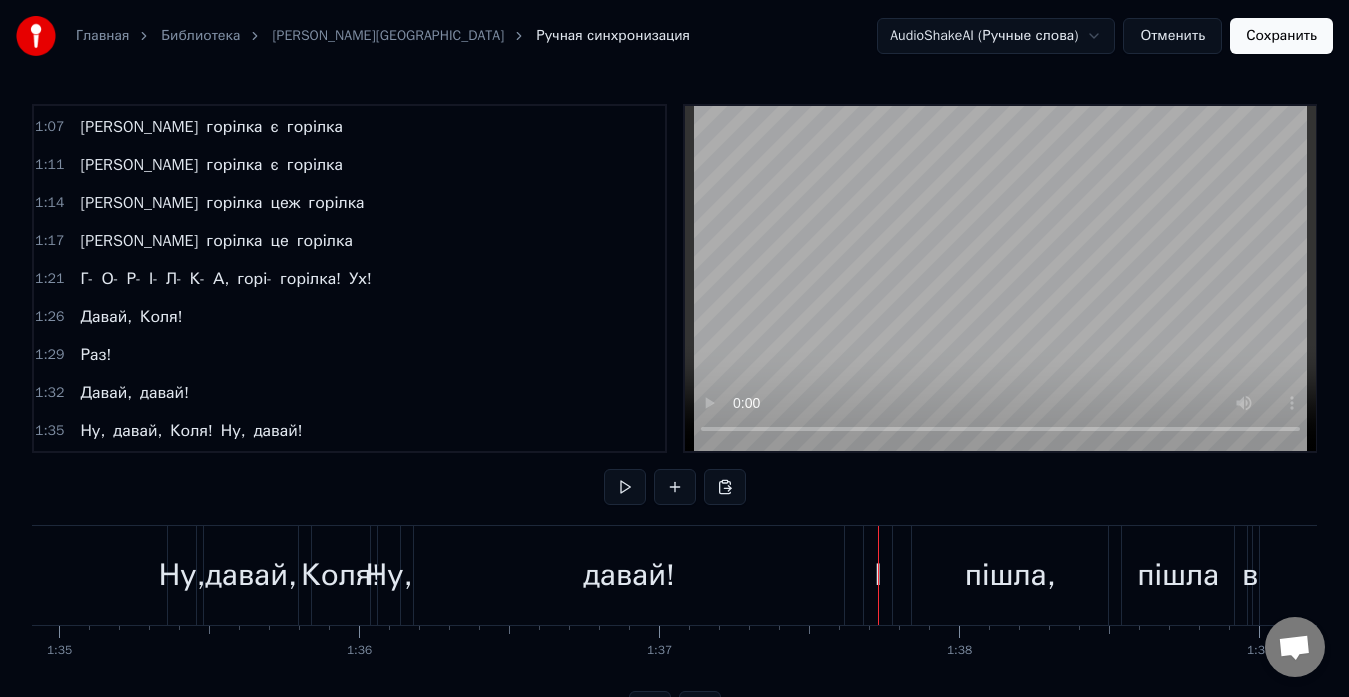 click on "давай!" at bounding box center (629, 575) 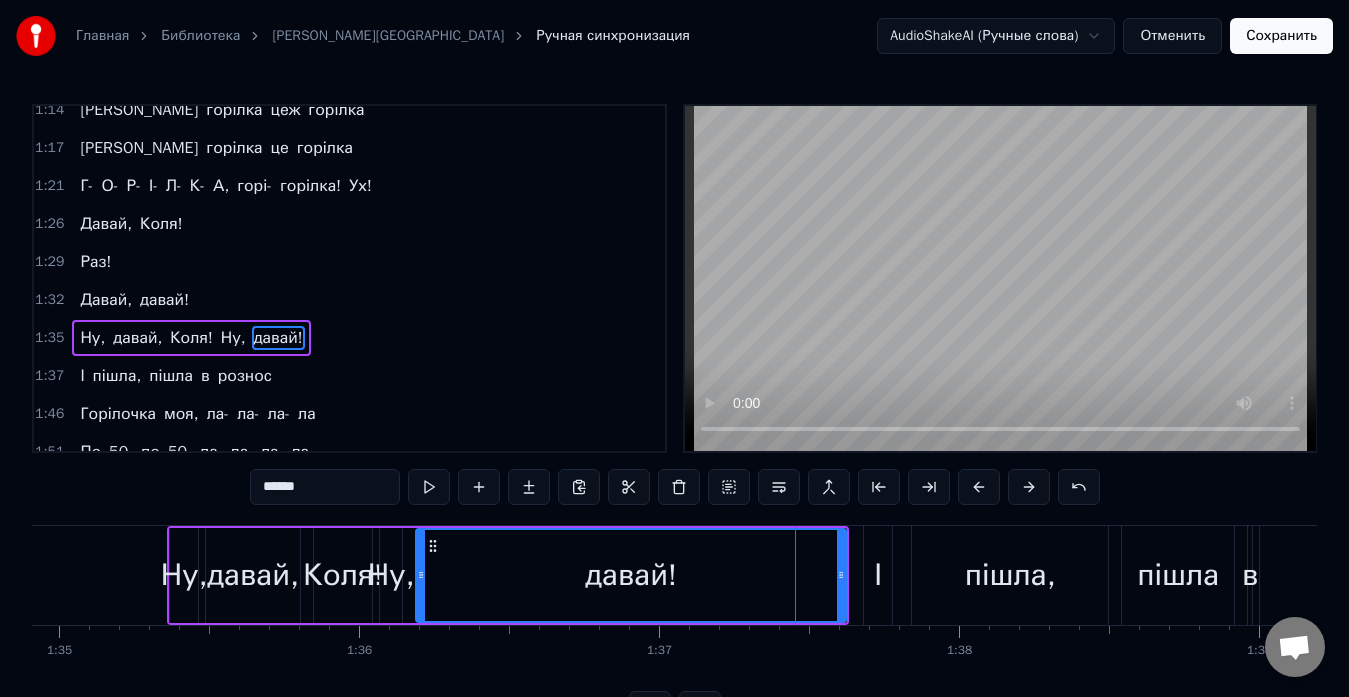 scroll, scrollTop: 872, scrollLeft: 0, axis: vertical 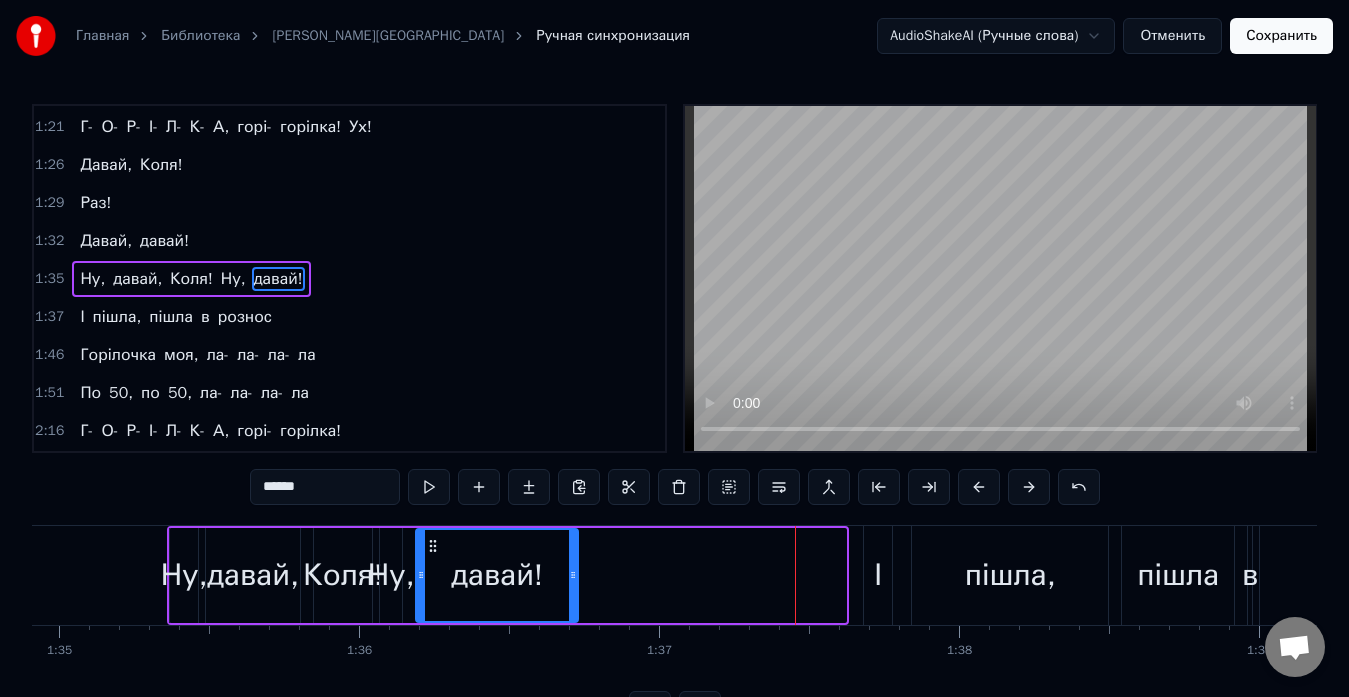 drag, startPoint x: 842, startPoint y: 572, endPoint x: 574, endPoint y: 602, distance: 269.6739 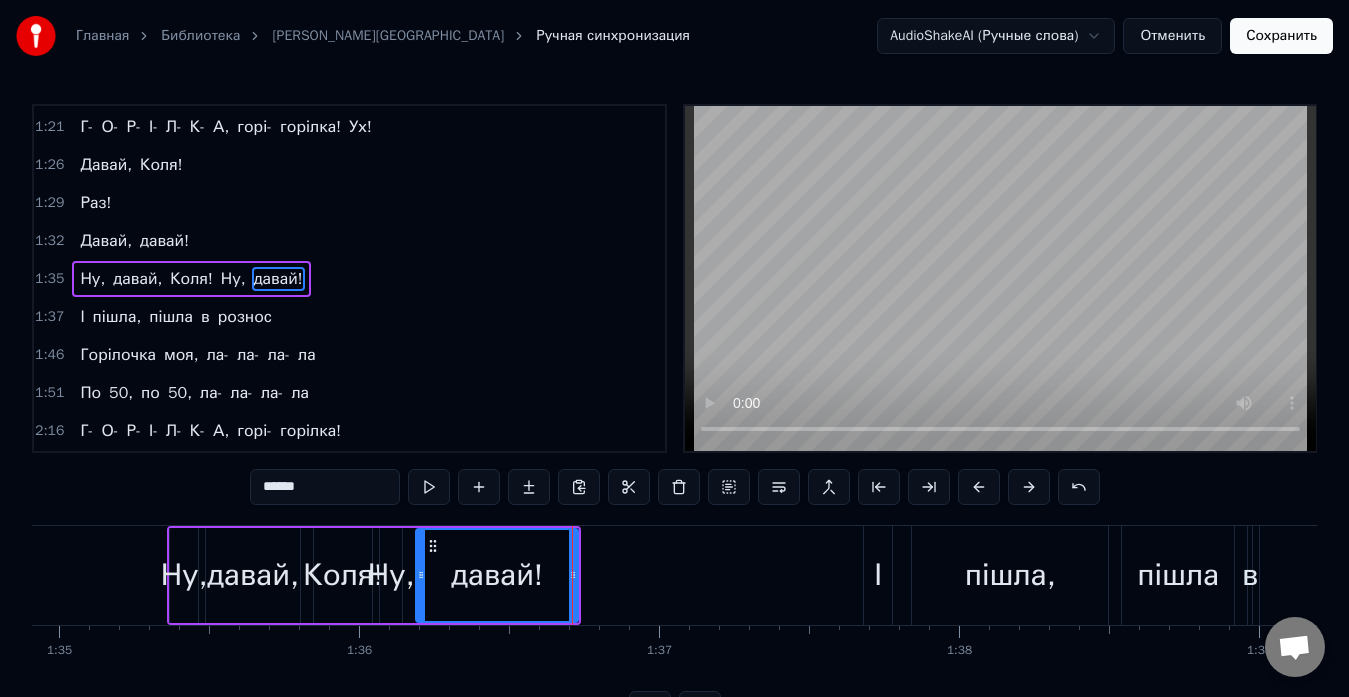 scroll, scrollTop: 0, scrollLeft: 28436, axis: horizontal 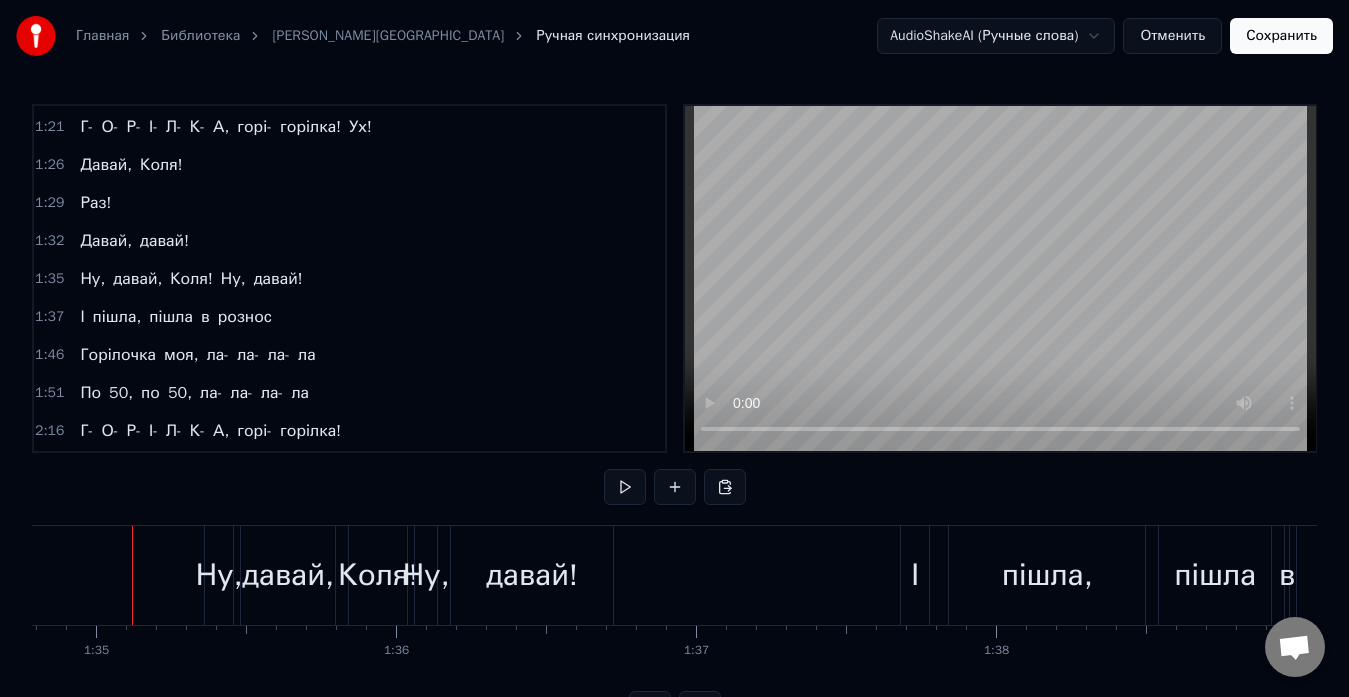 click at bounding box center [625, 487] 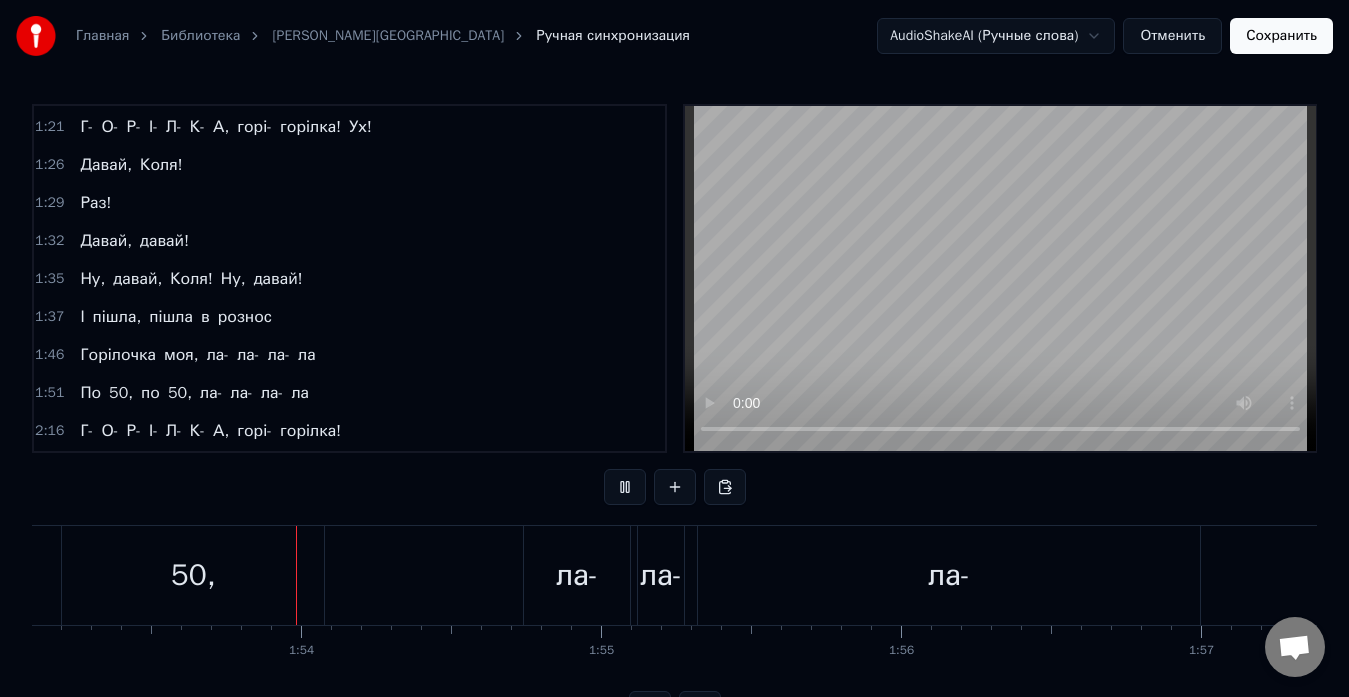 scroll, scrollTop: 0, scrollLeft: 33990, axis: horizontal 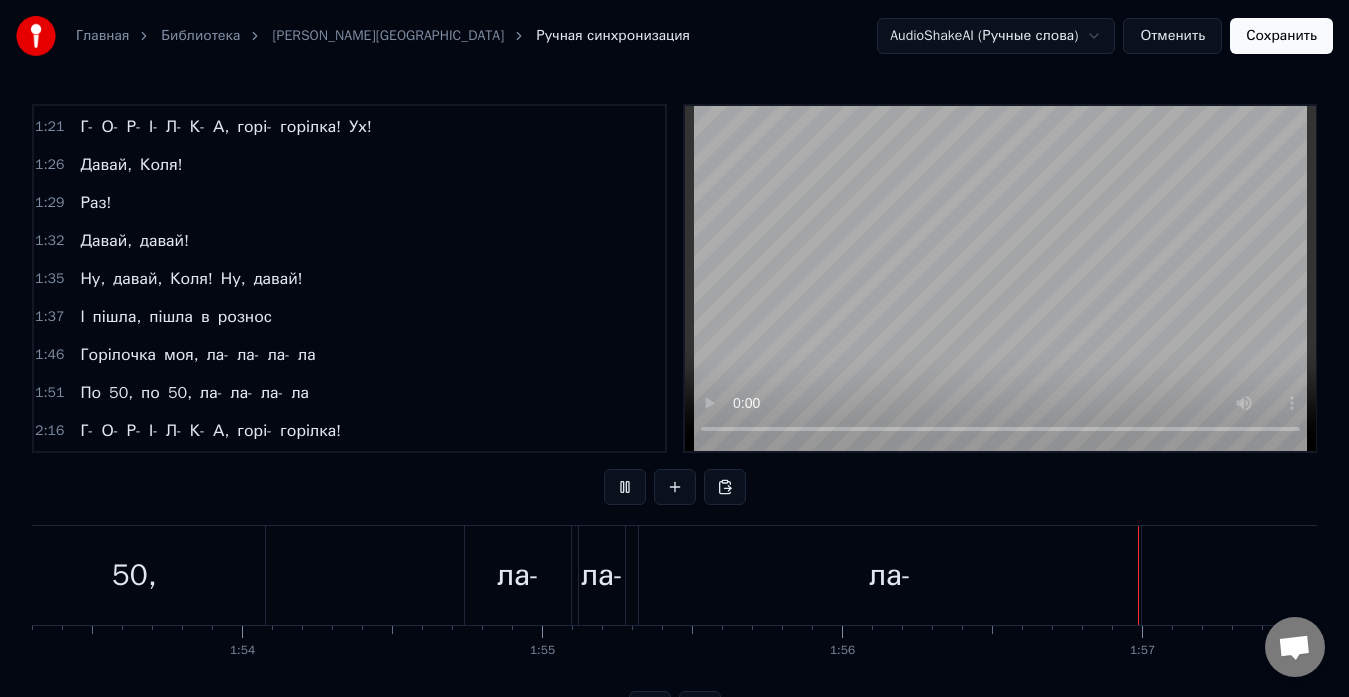 click at bounding box center (625, 487) 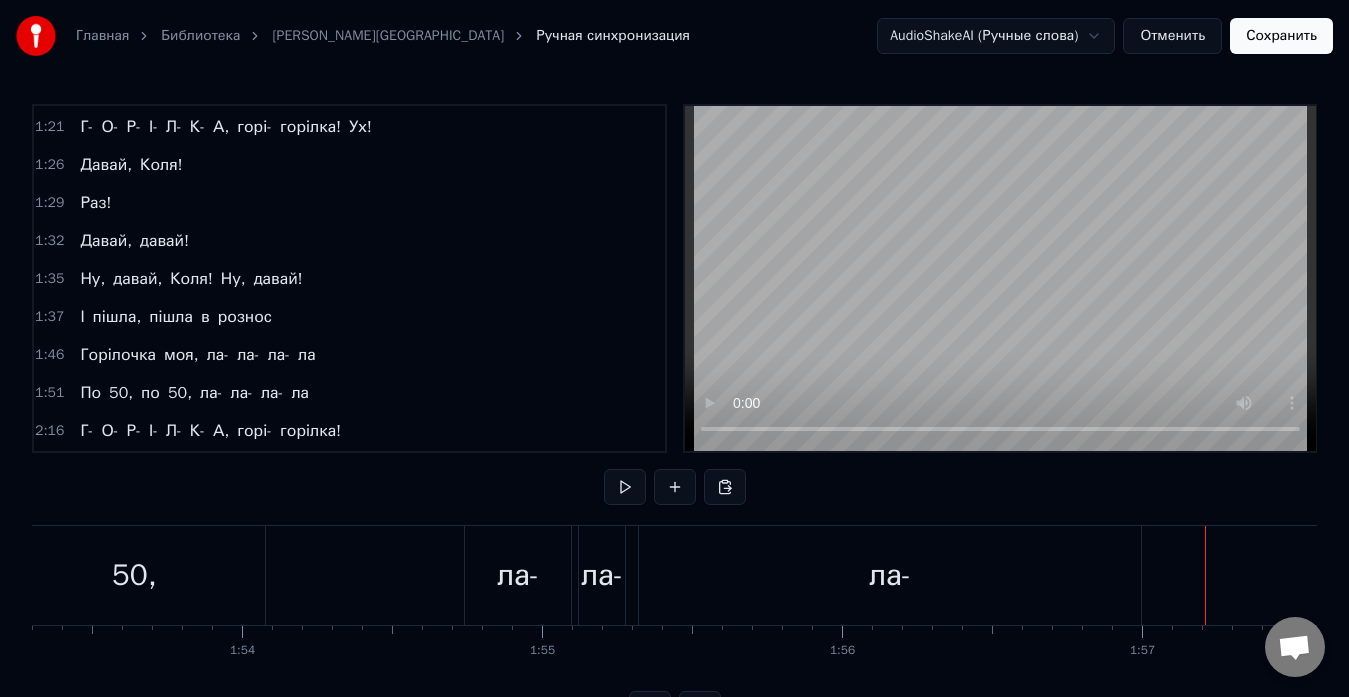 click at bounding box center [625, 487] 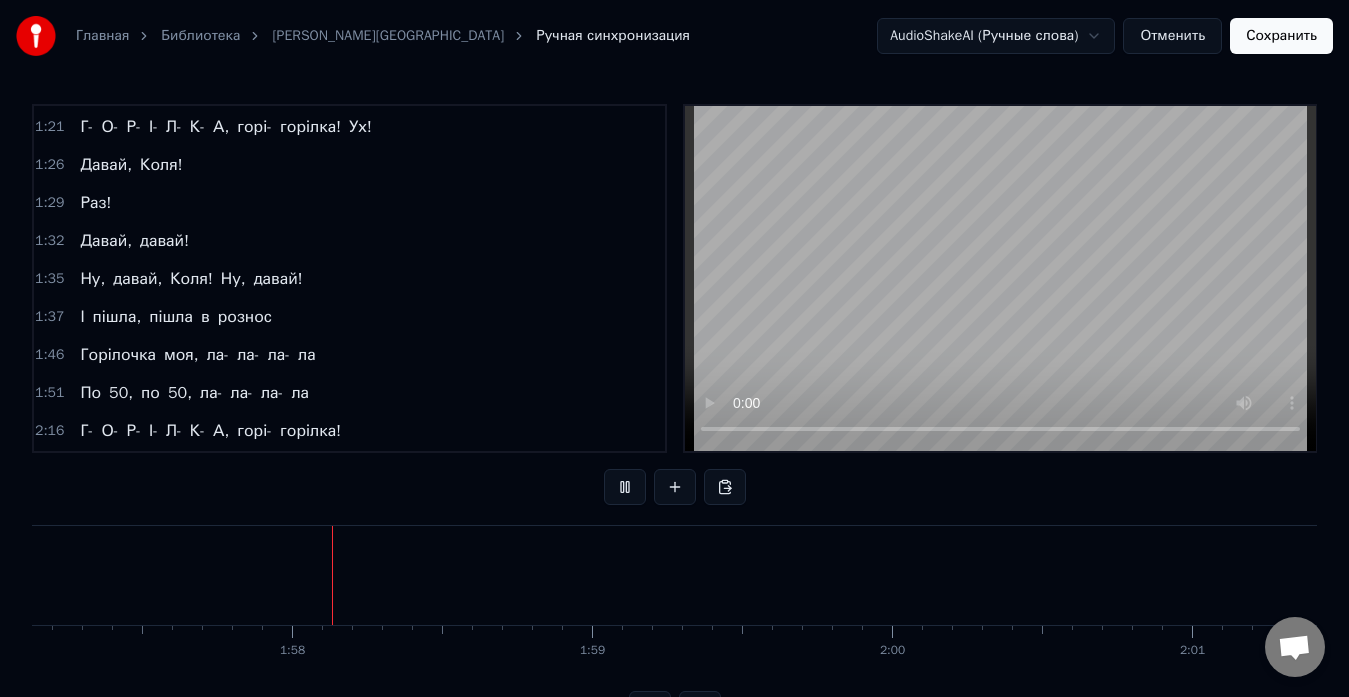scroll, scrollTop: 0, scrollLeft: 35142, axis: horizontal 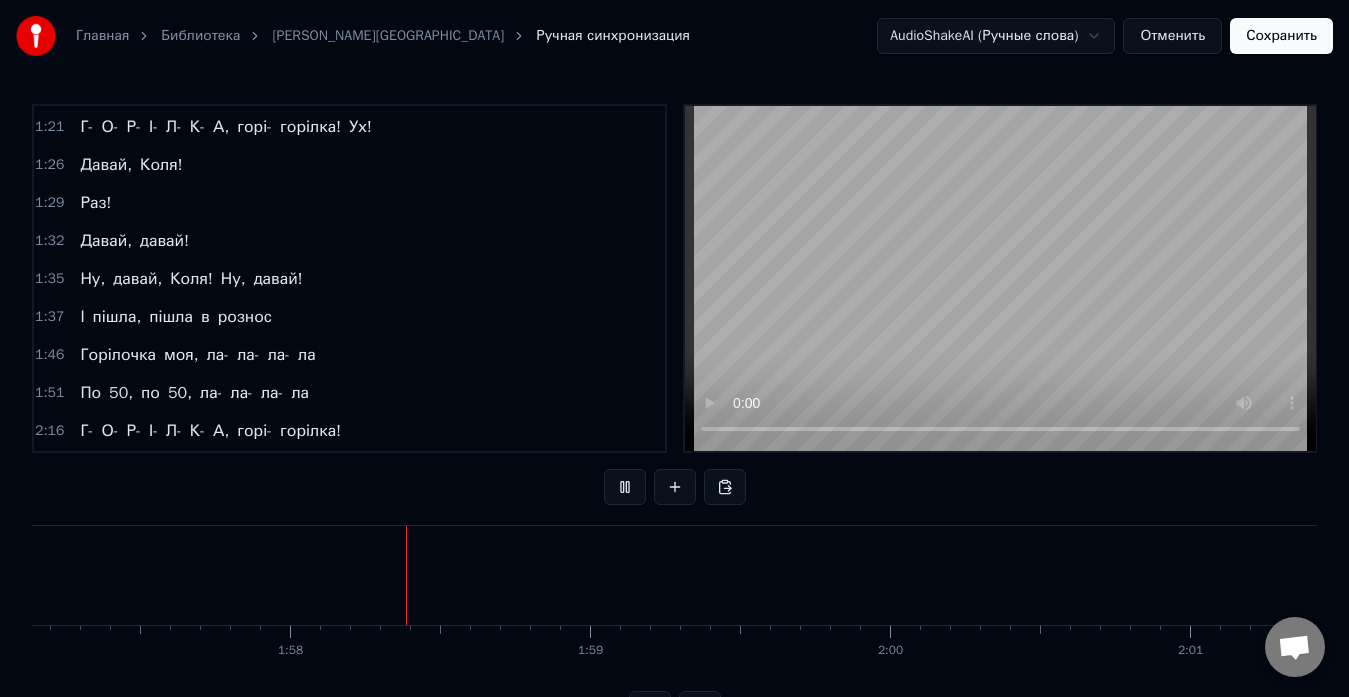 click at bounding box center [625, 487] 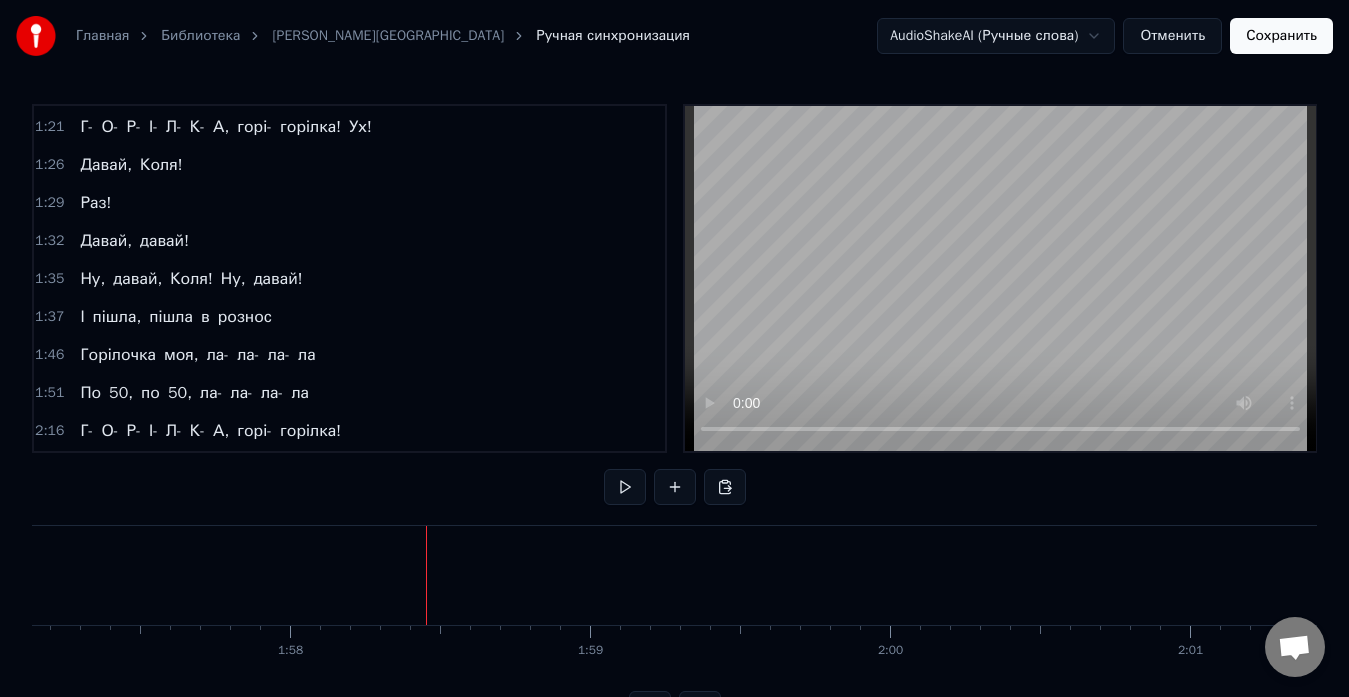 click at bounding box center (625, 487) 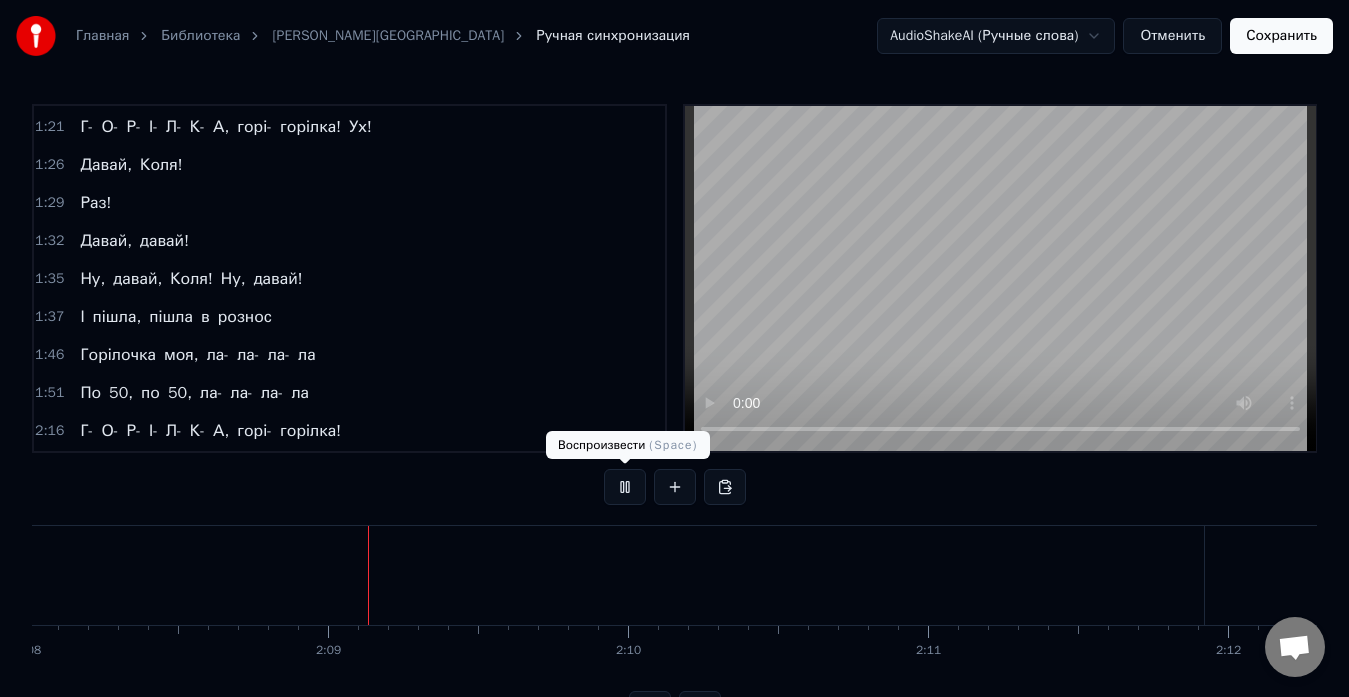 scroll, scrollTop: 0, scrollLeft: 38463, axis: horizontal 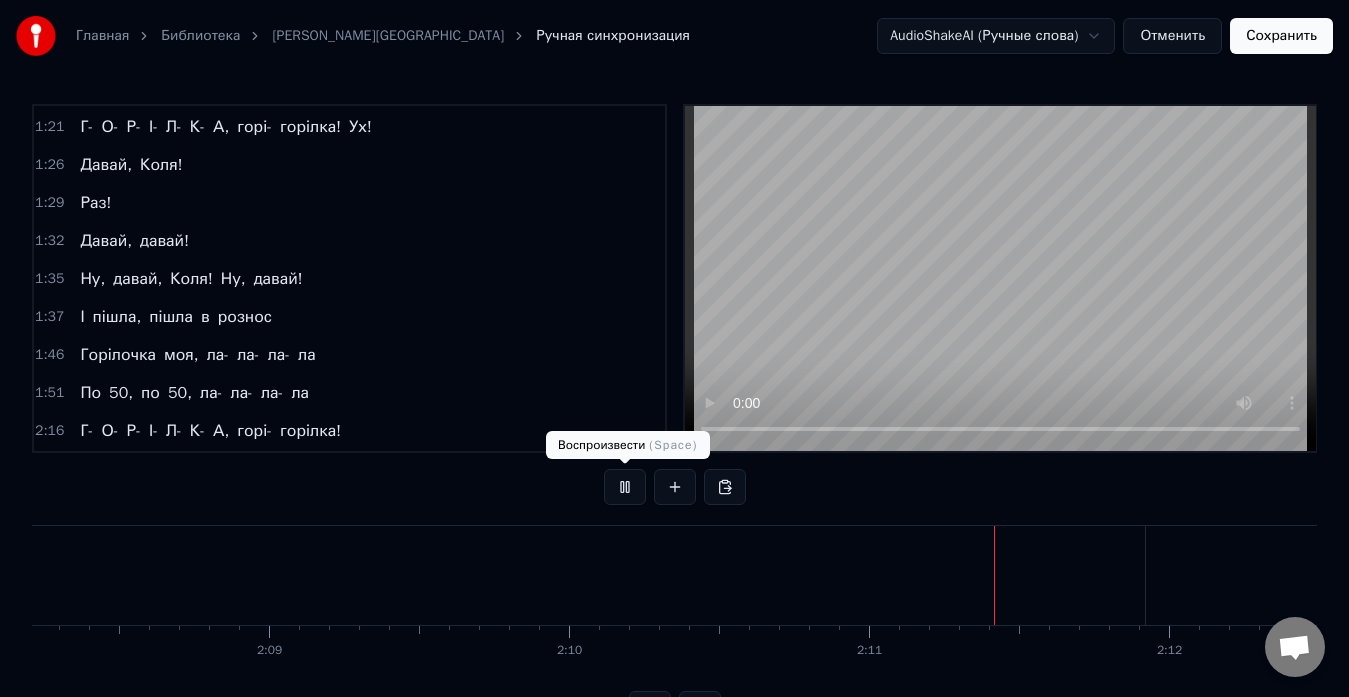 click at bounding box center [625, 487] 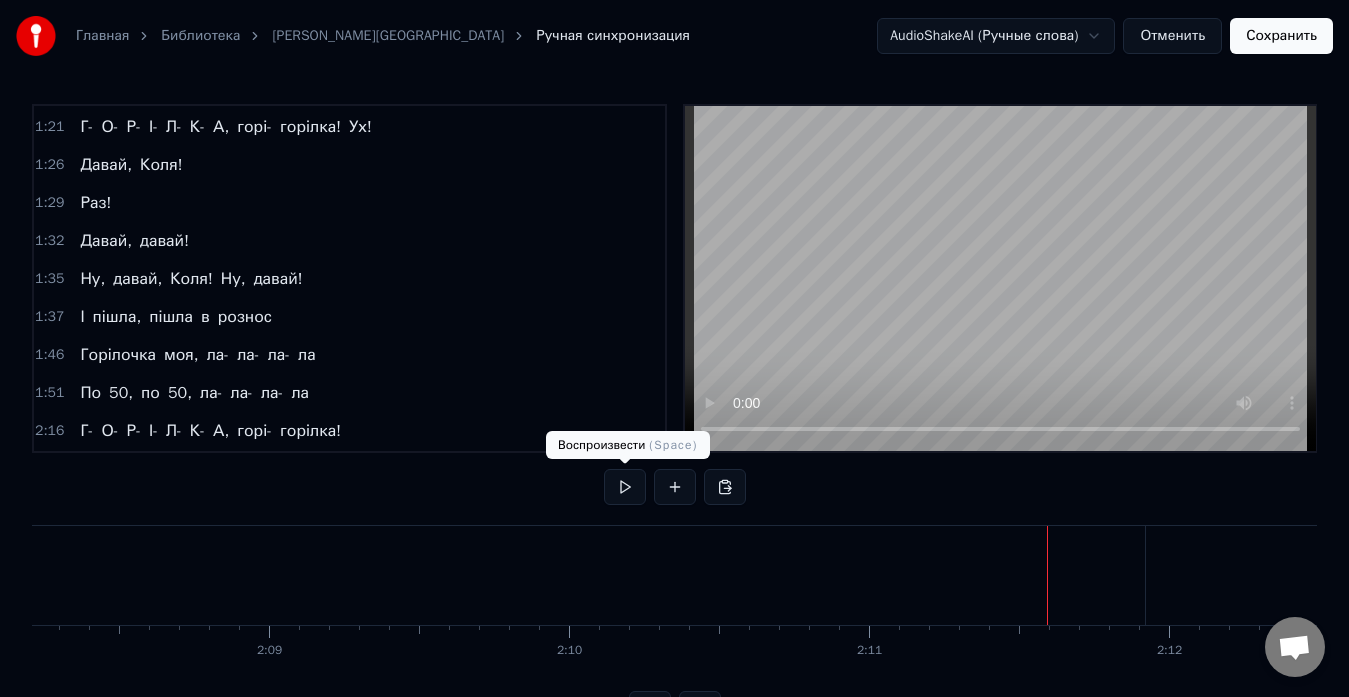 click at bounding box center (625, 487) 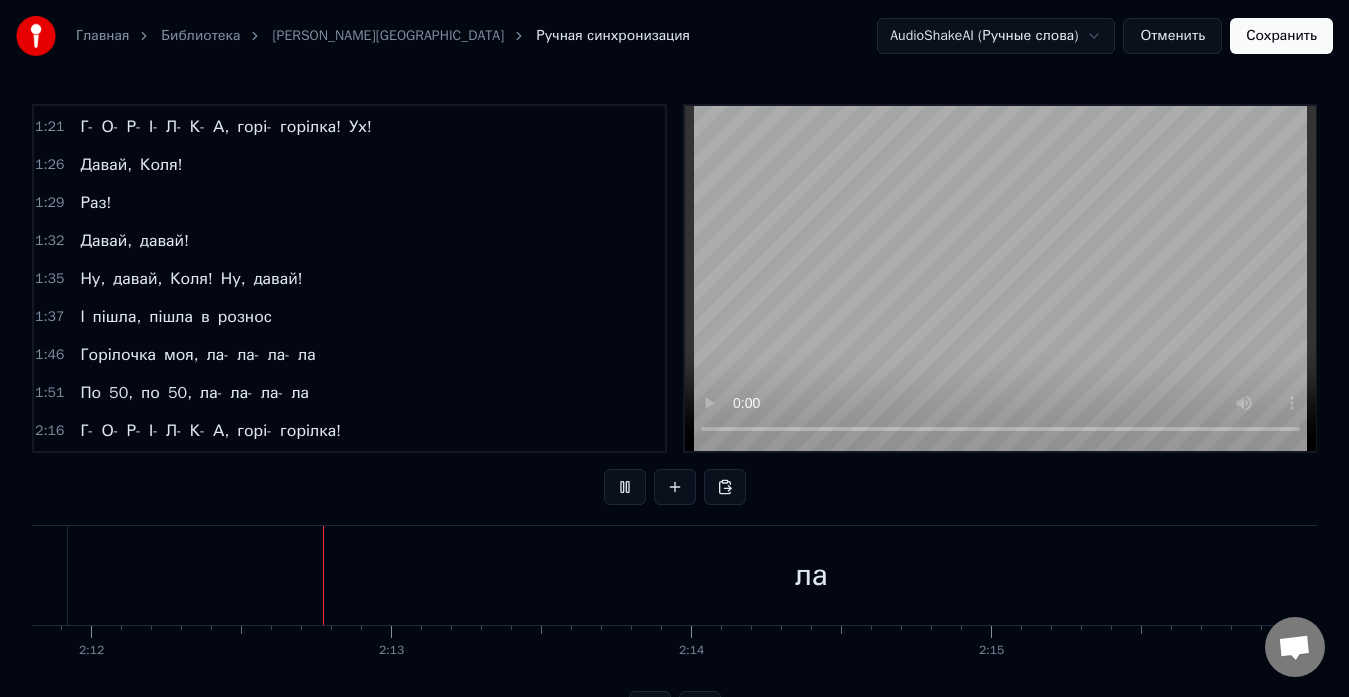 scroll, scrollTop: 0, scrollLeft: 39613, axis: horizontal 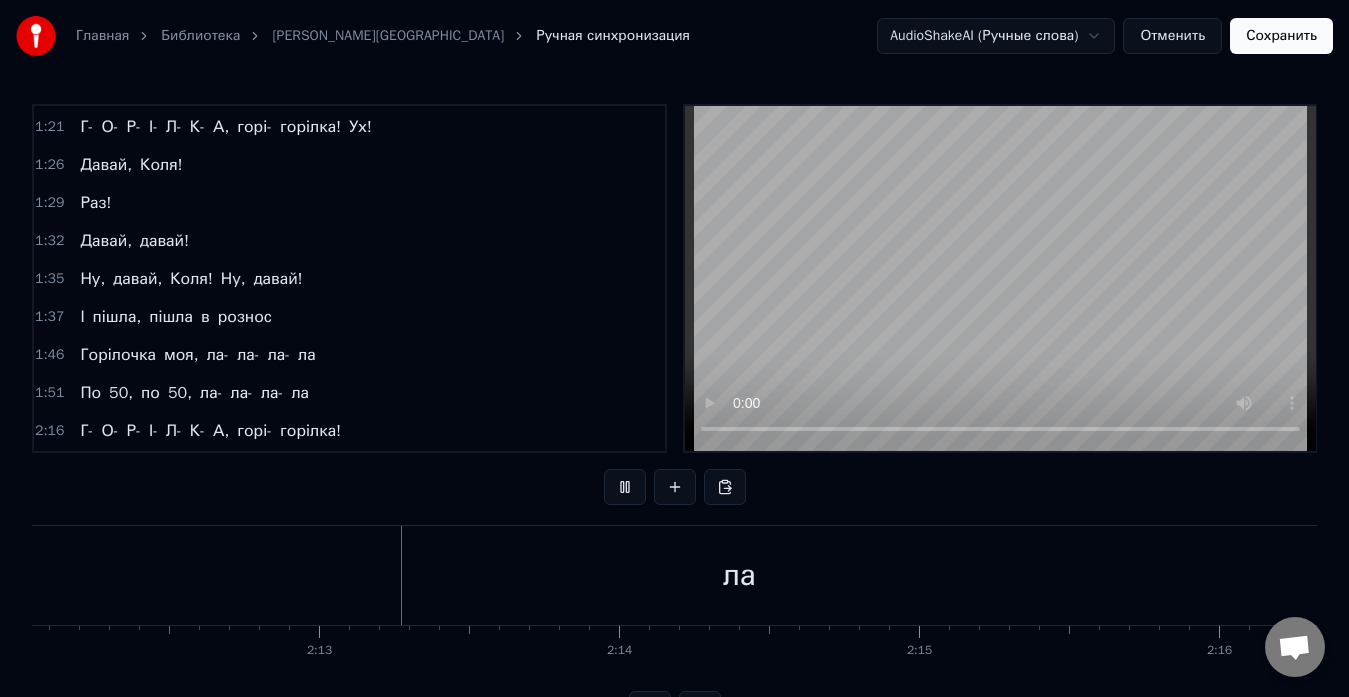 click at bounding box center (625, 487) 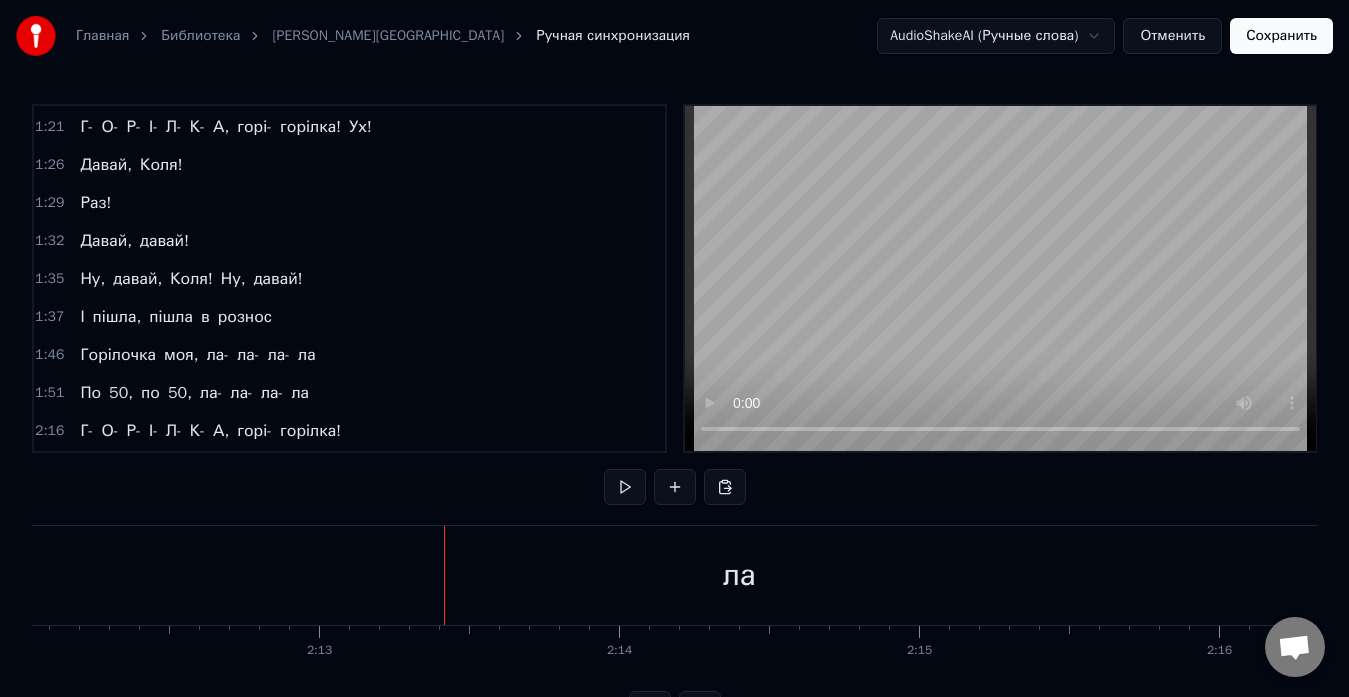 click on "ла" at bounding box center [739, 575] 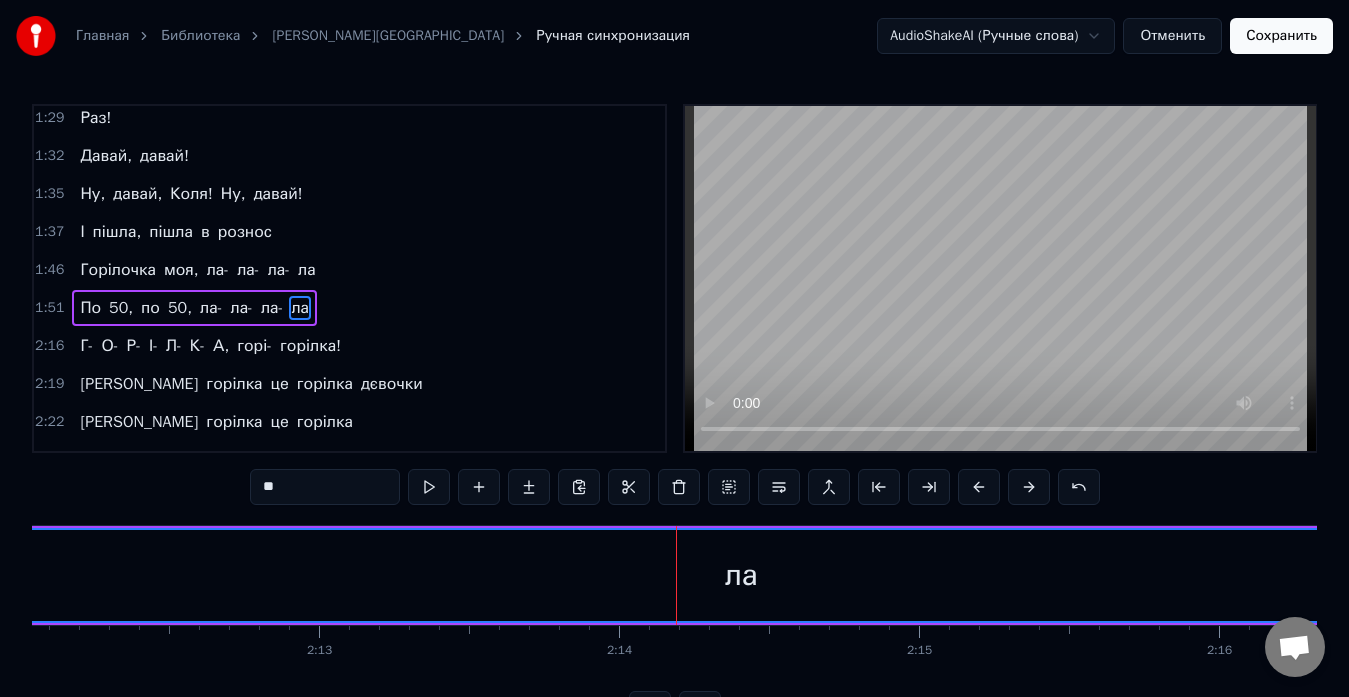 scroll, scrollTop: 986, scrollLeft: 0, axis: vertical 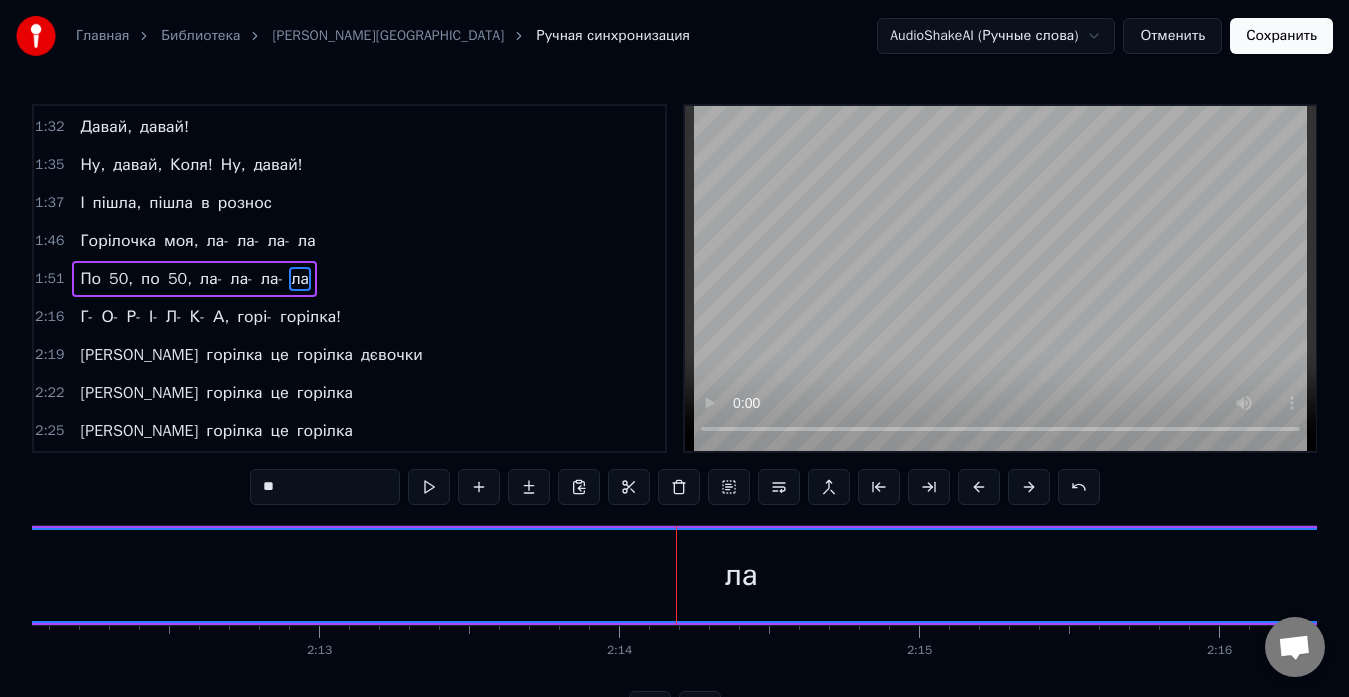 click on "ла" at bounding box center [741, 575] 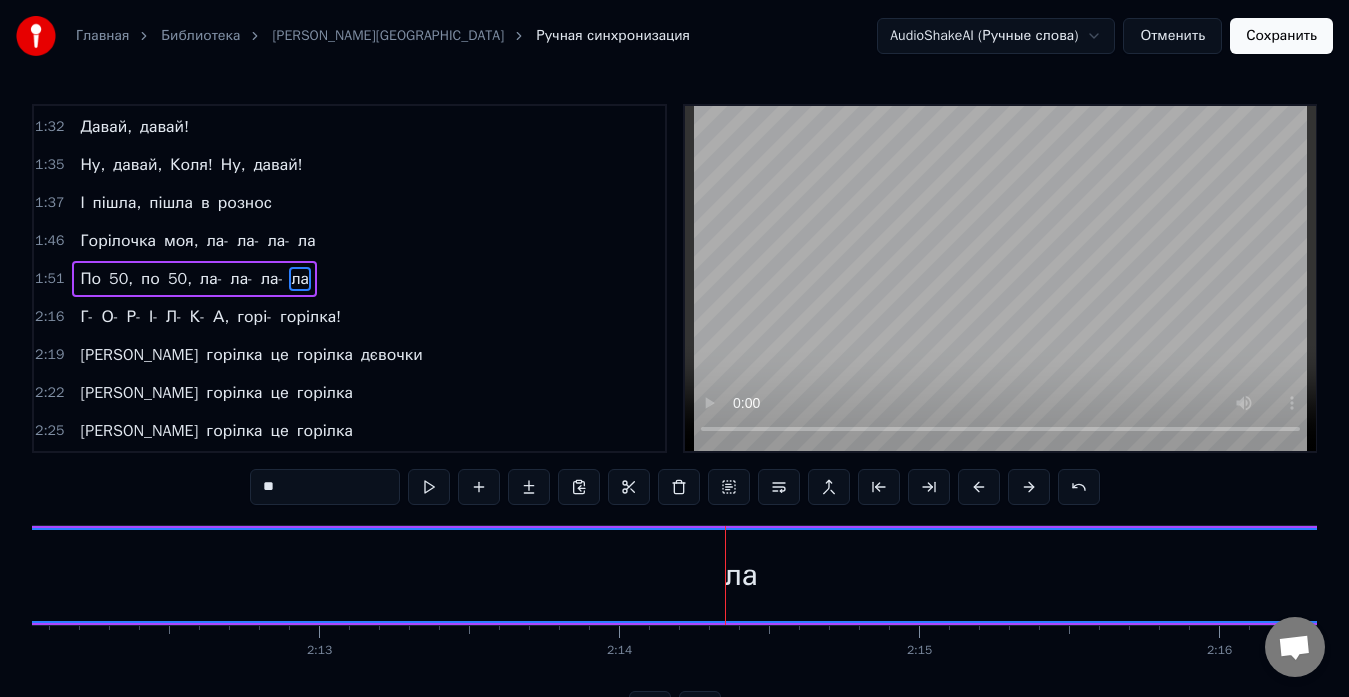 click on "ла" at bounding box center [741, 575] 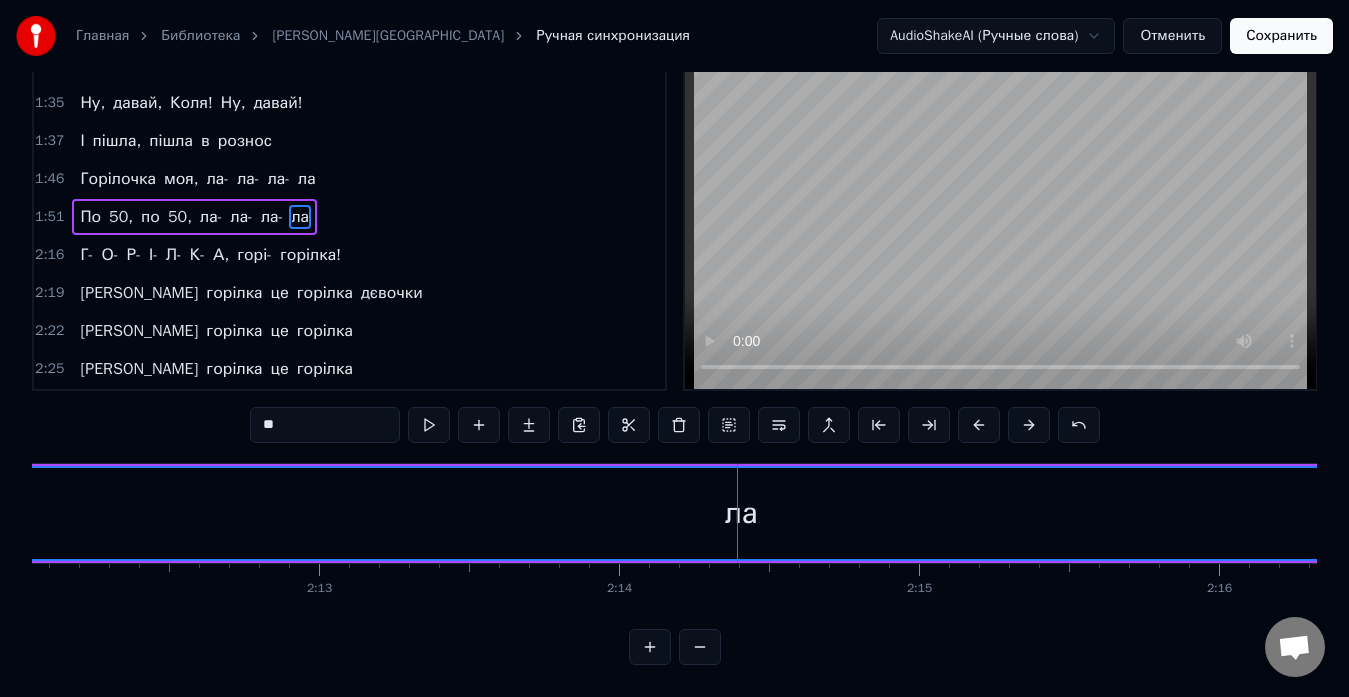 scroll, scrollTop: 79, scrollLeft: 0, axis: vertical 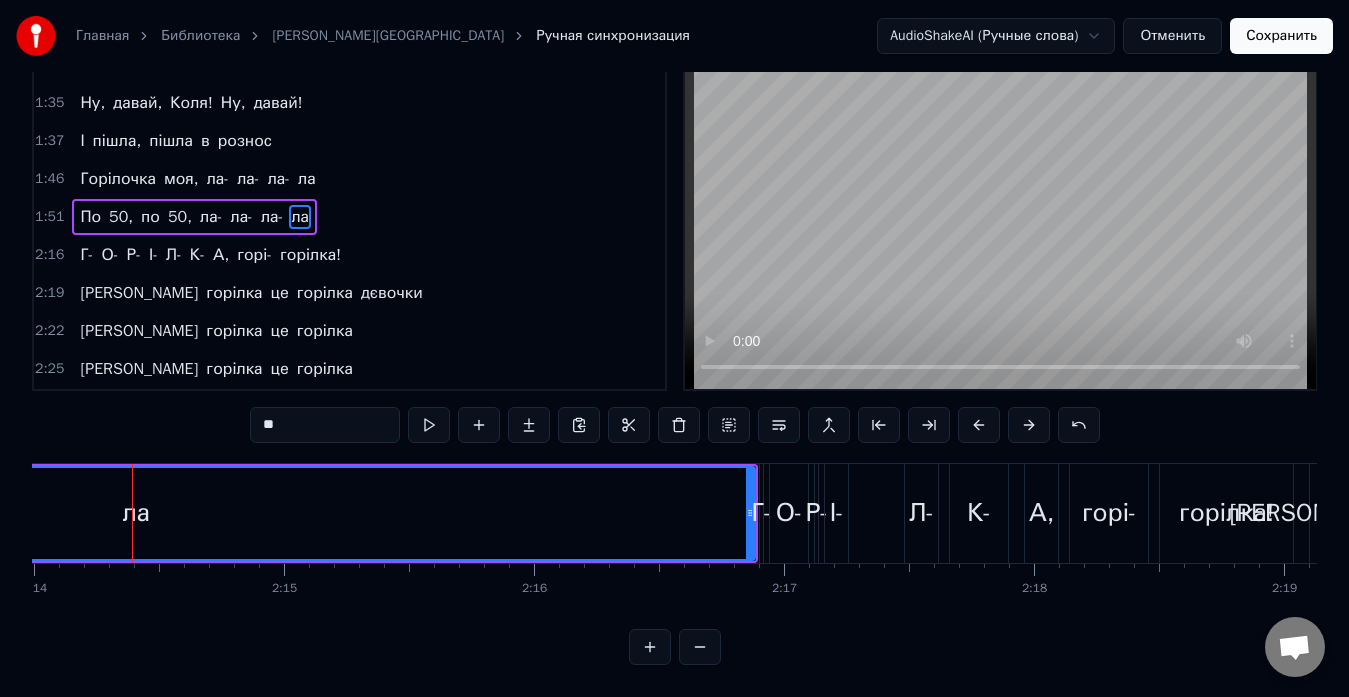 click at bounding box center [700, 647] 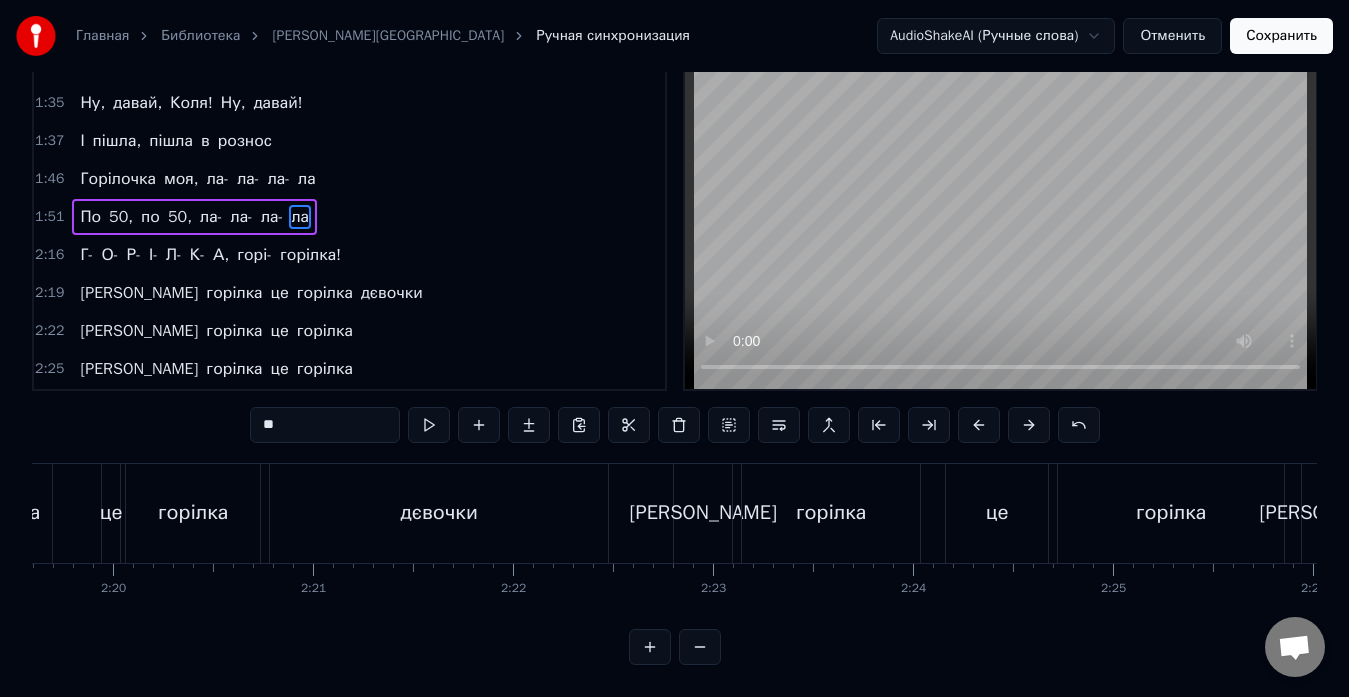 scroll, scrollTop: 0, scrollLeft: 26778, axis: horizontal 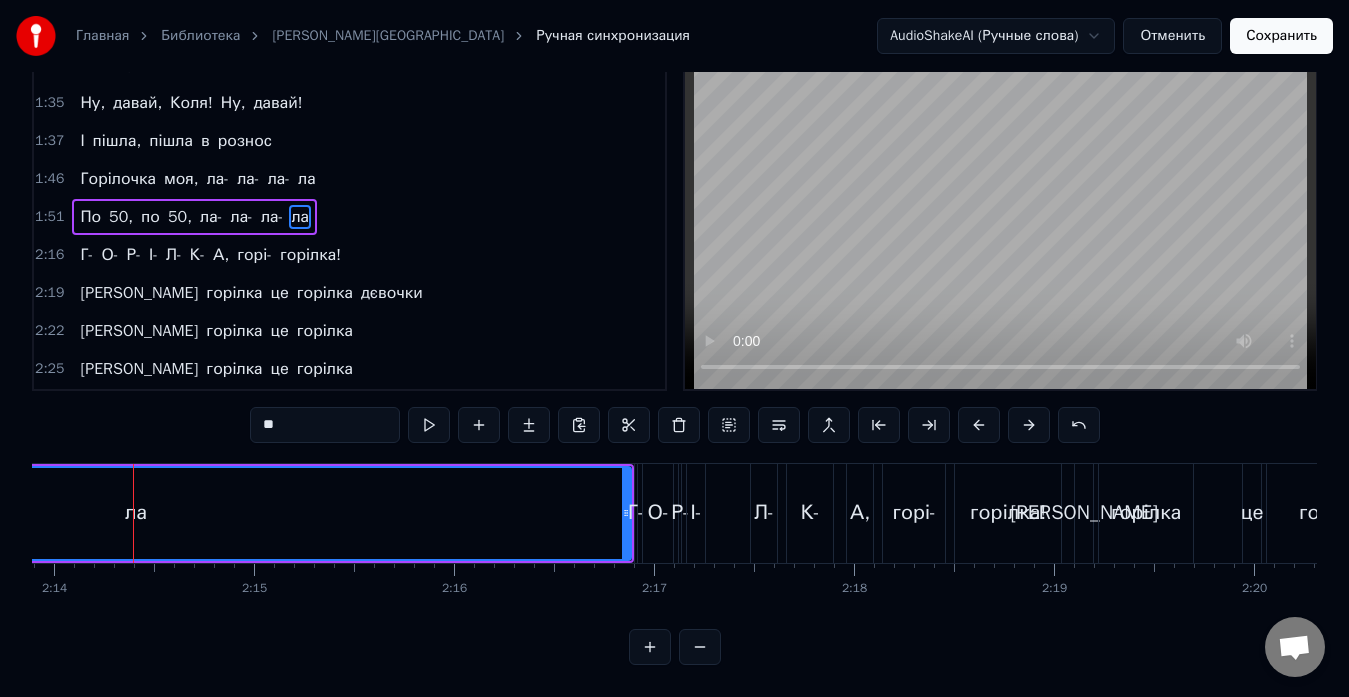 click on "Г-" at bounding box center [636, 513] 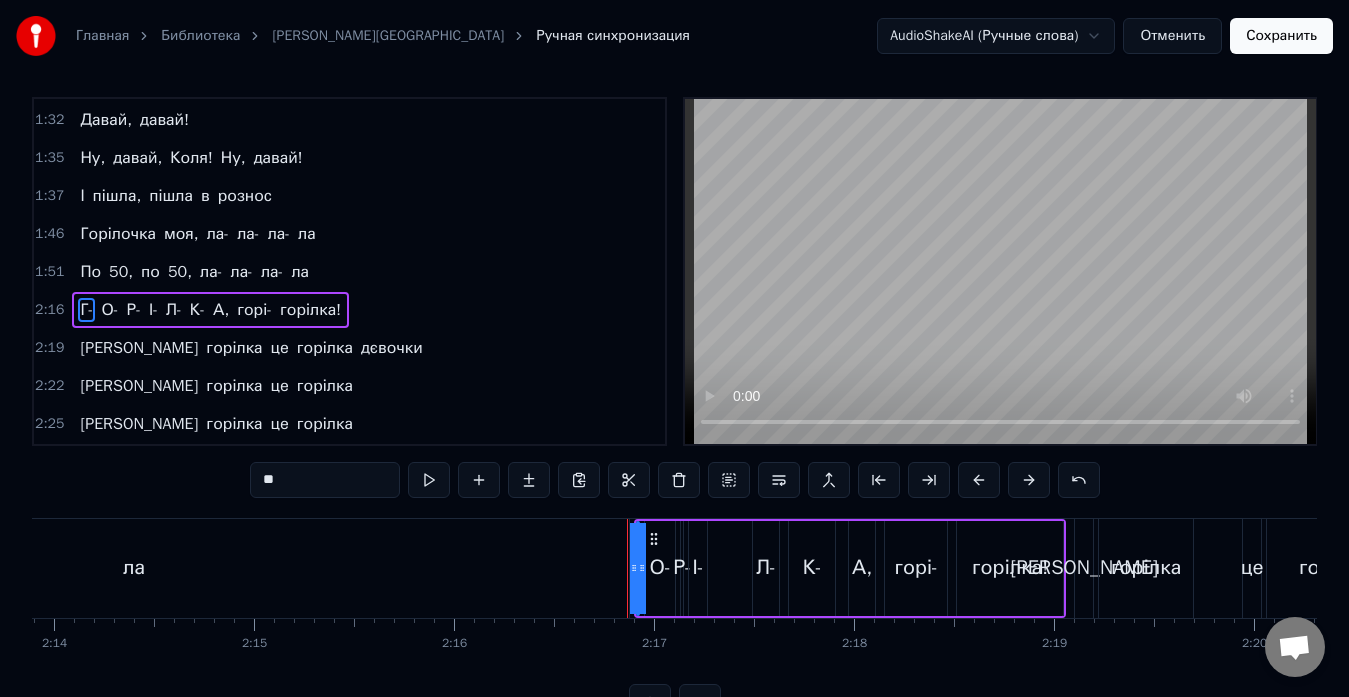 scroll, scrollTop: 0, scrollLeft: 0, axis: both 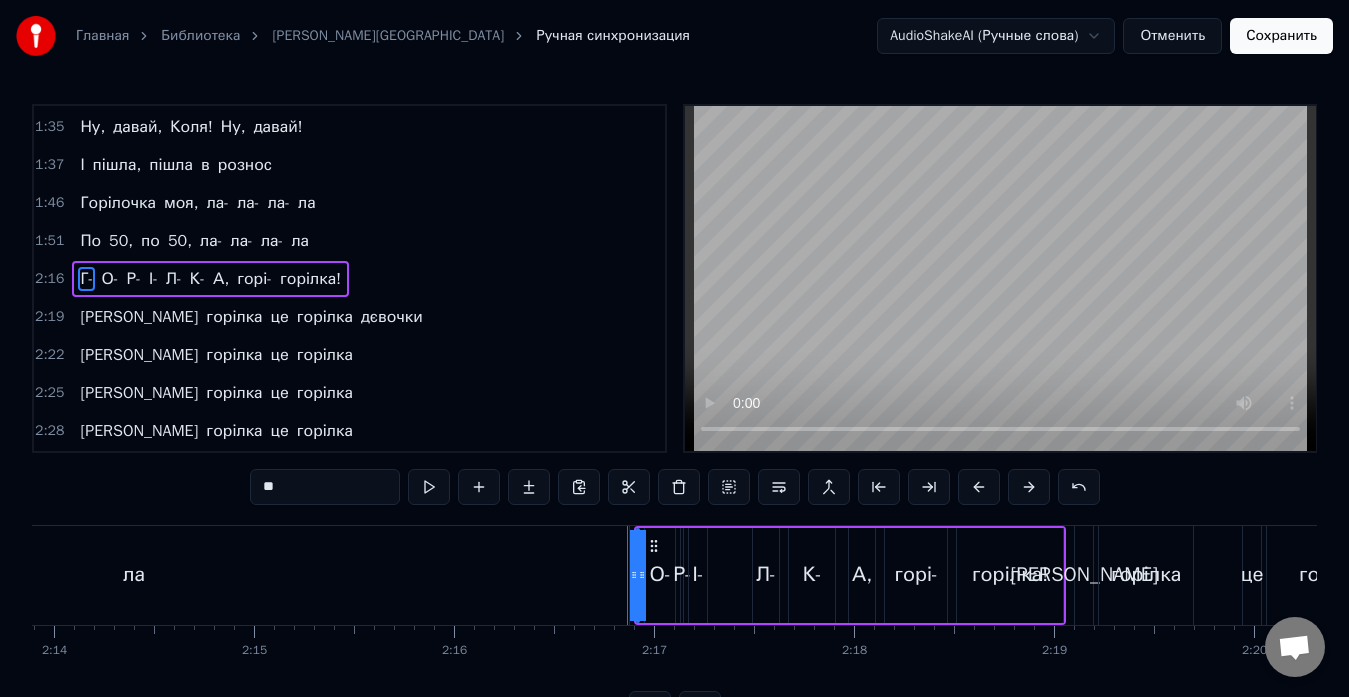 click on "ла" at bounding box center [134, 575] 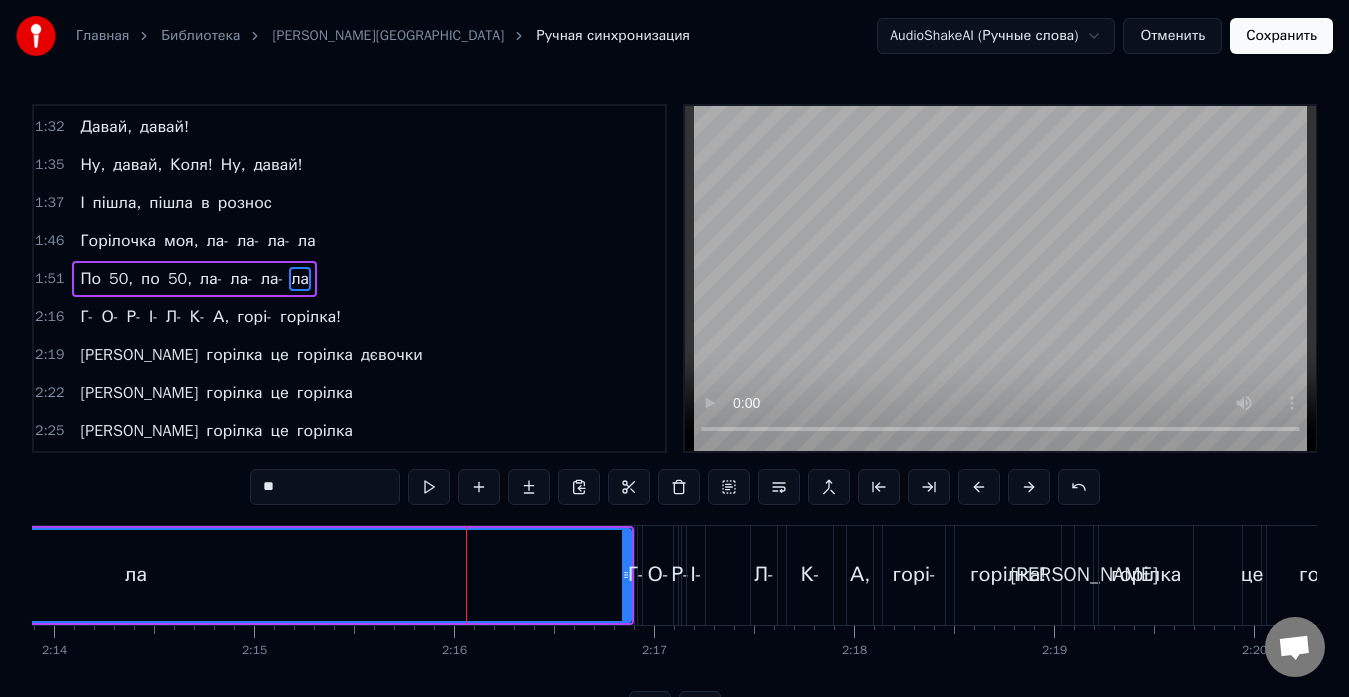 click on "Г-" at bounding box center (636, 575) 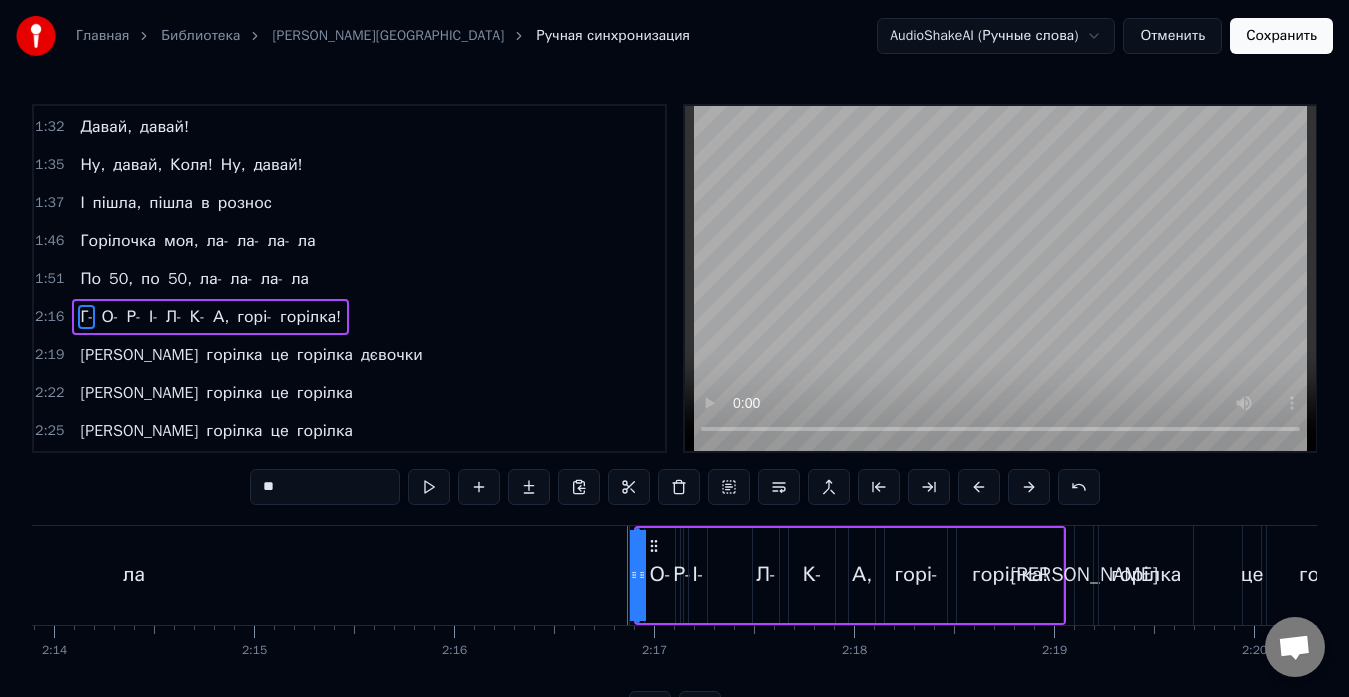 scroll, scrollTop: 1024, scrollLeft: 0, axis: vertical 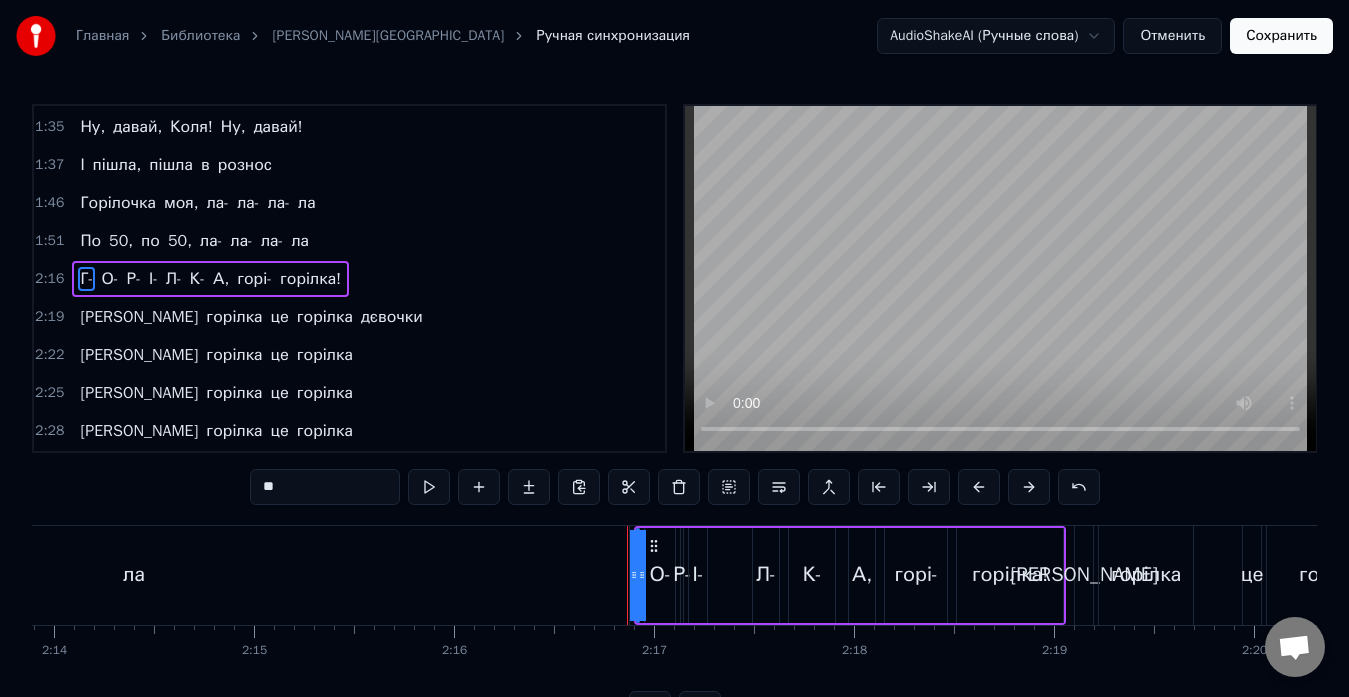 click on "ла" at bounding box center (134, 575) 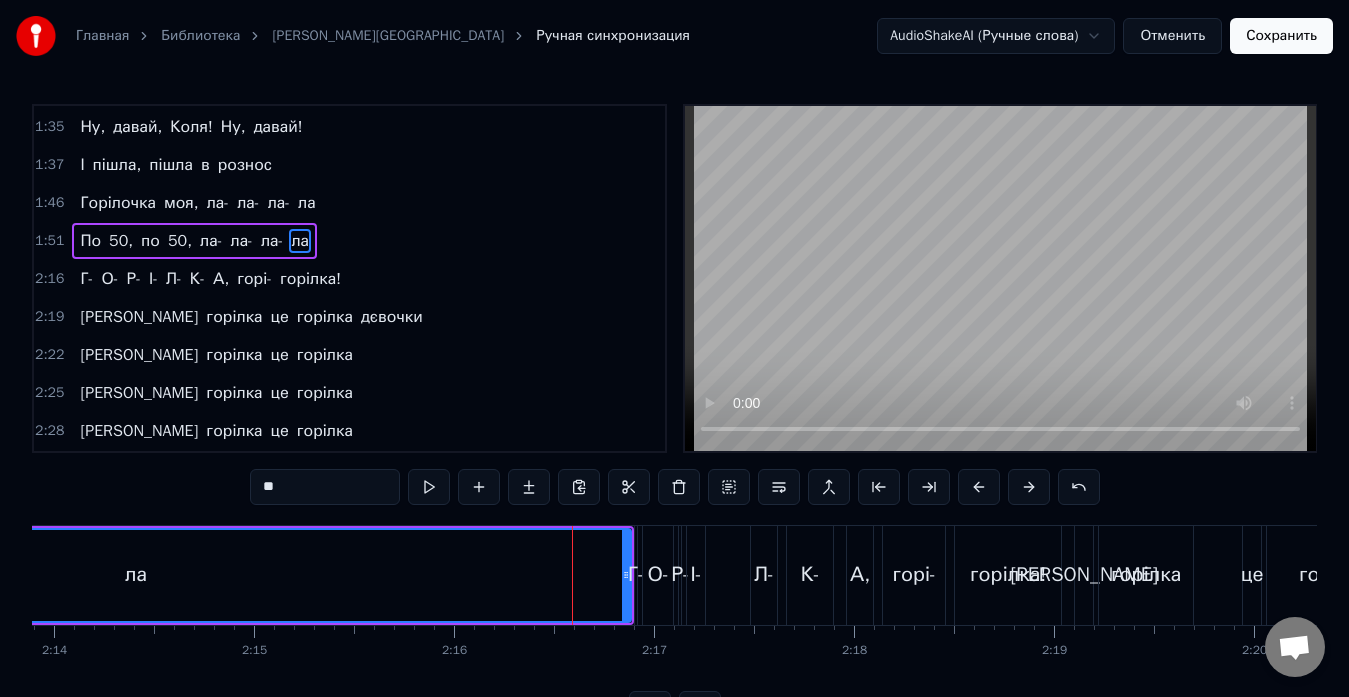scroll, scrollTop: 986, scrollLeft: 0, axis: vertical 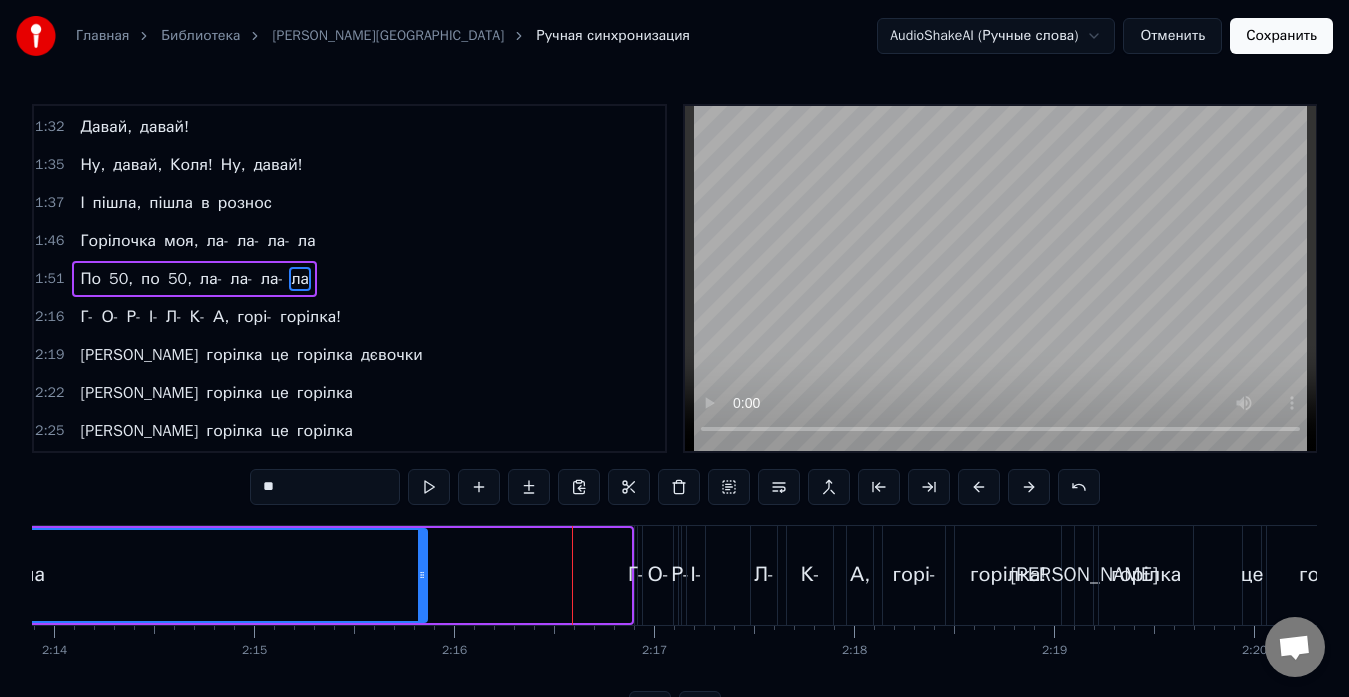drag, startPoint x: 625, startPoint y: 576, endPoint x: 247, endPoint y: 575, distance: 378.0013 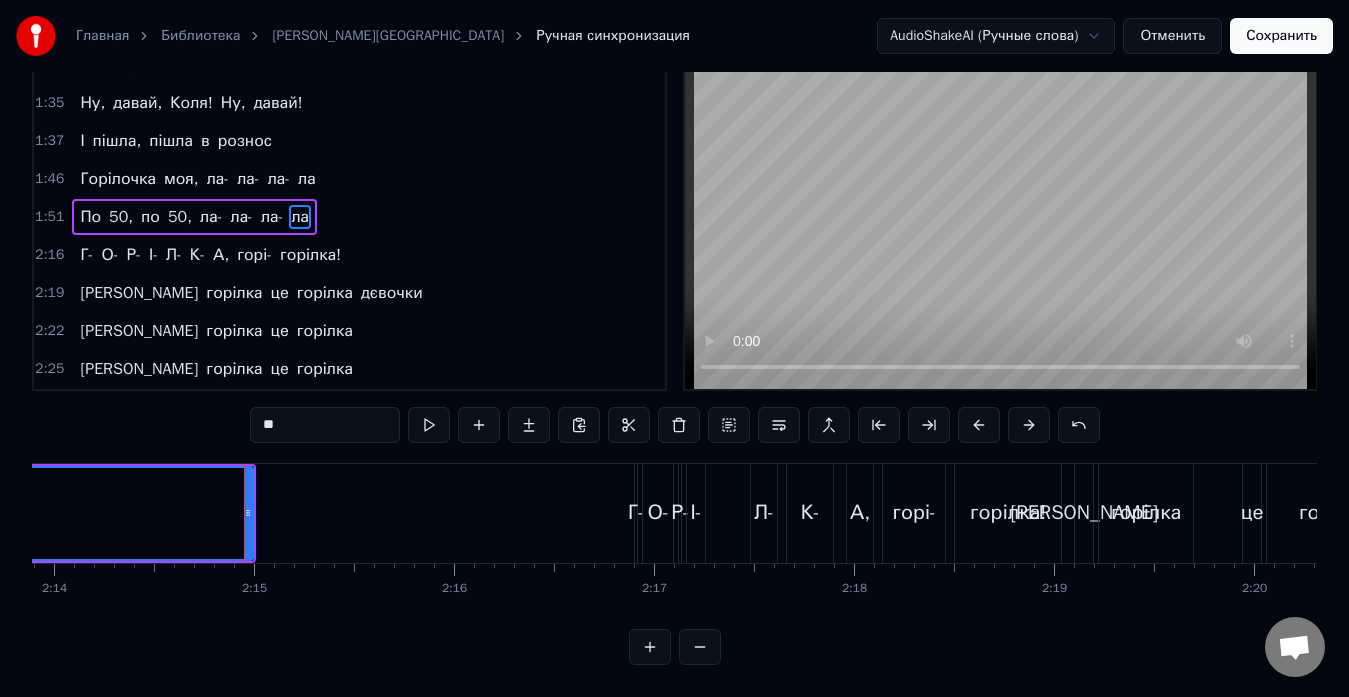 scroll, scrollTop: 79, scrollLeft: 0, axis: vertical 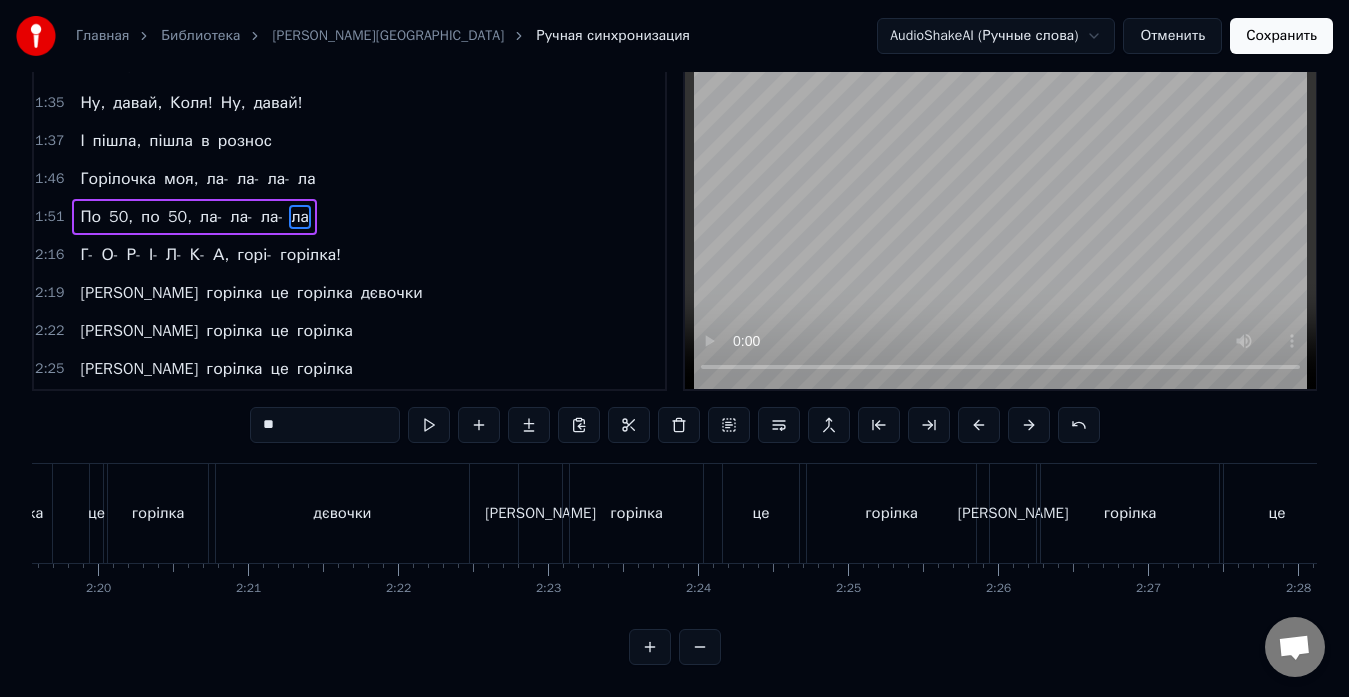 click at bounding box center [700, 647] 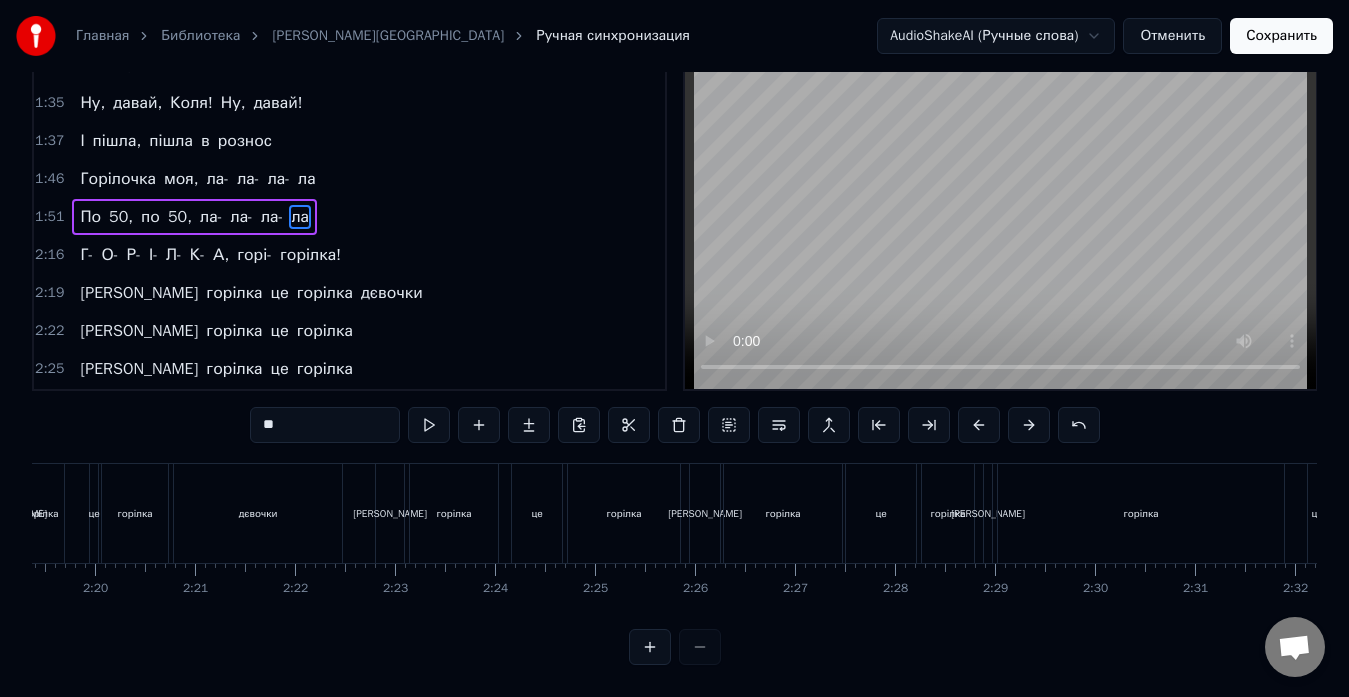 click at bounding box center (675, 647) 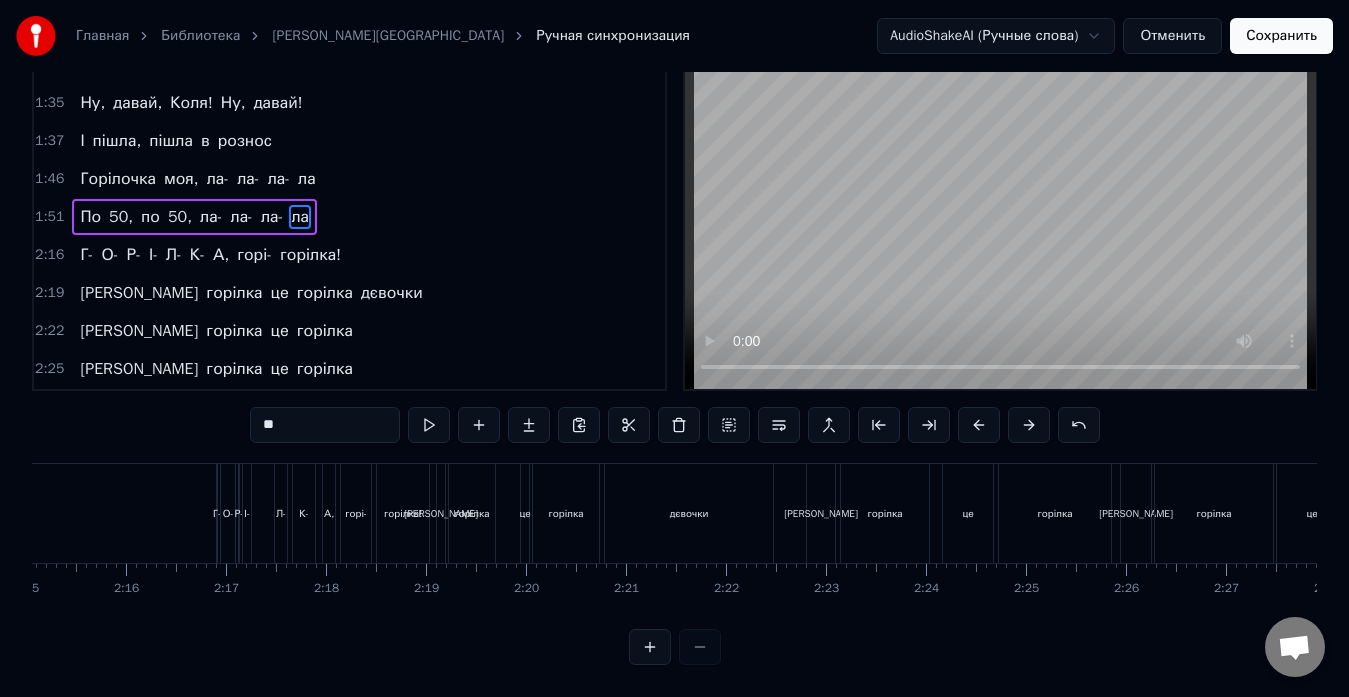 scroll, scrollTop: 0, scrollLeft: 13395, axis: horizontal 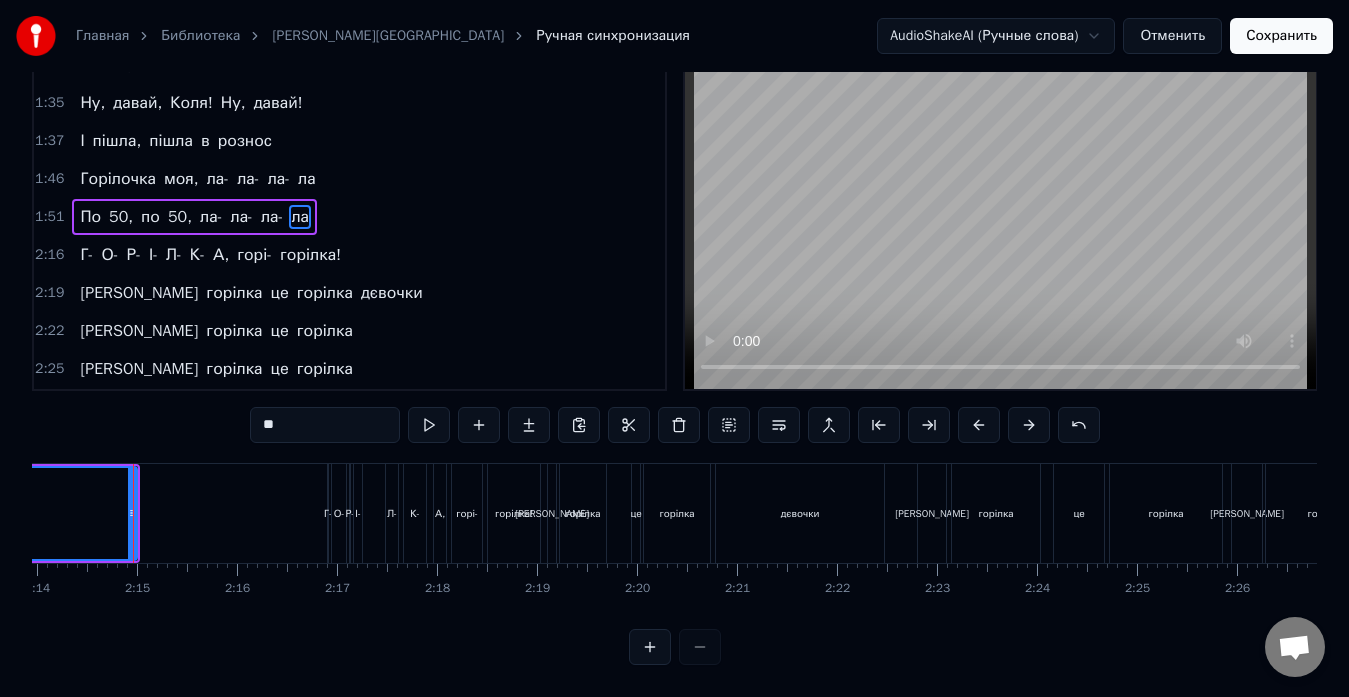 click at bounding box center [675, 647] 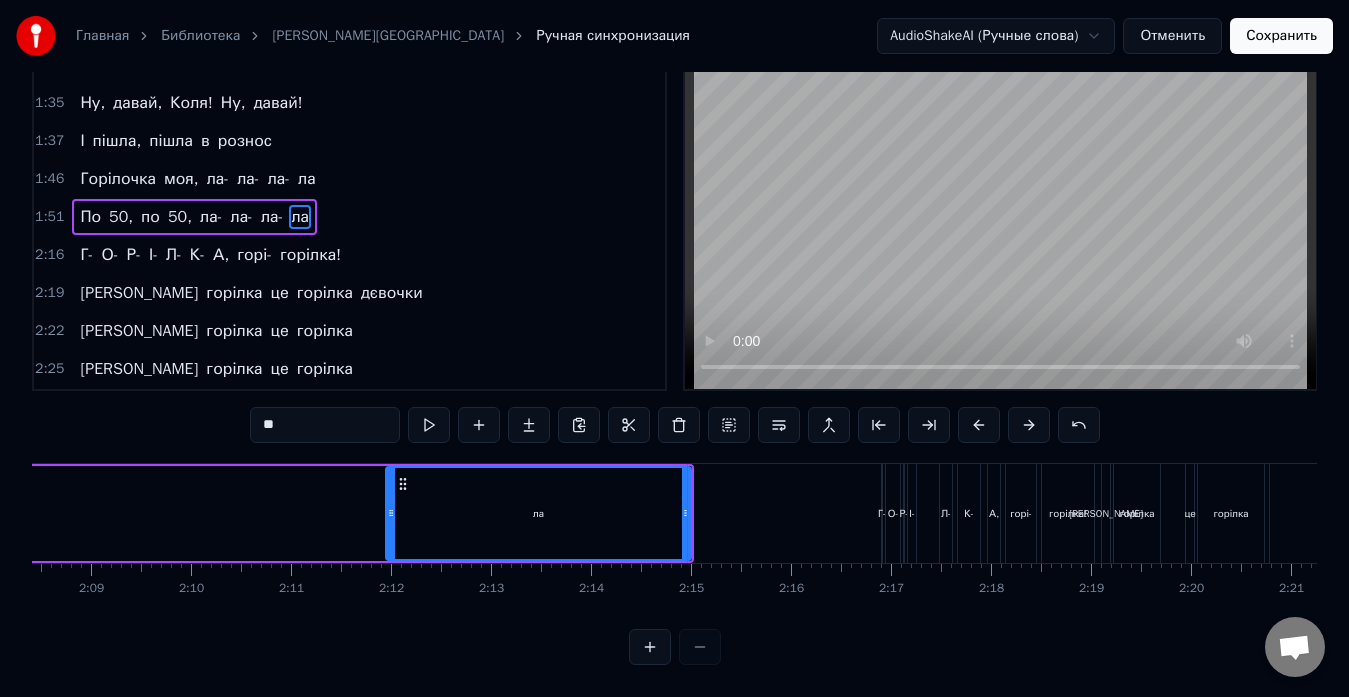 scroll, scrollTop: 0, scrollLeft: 12795, axis: horizontal 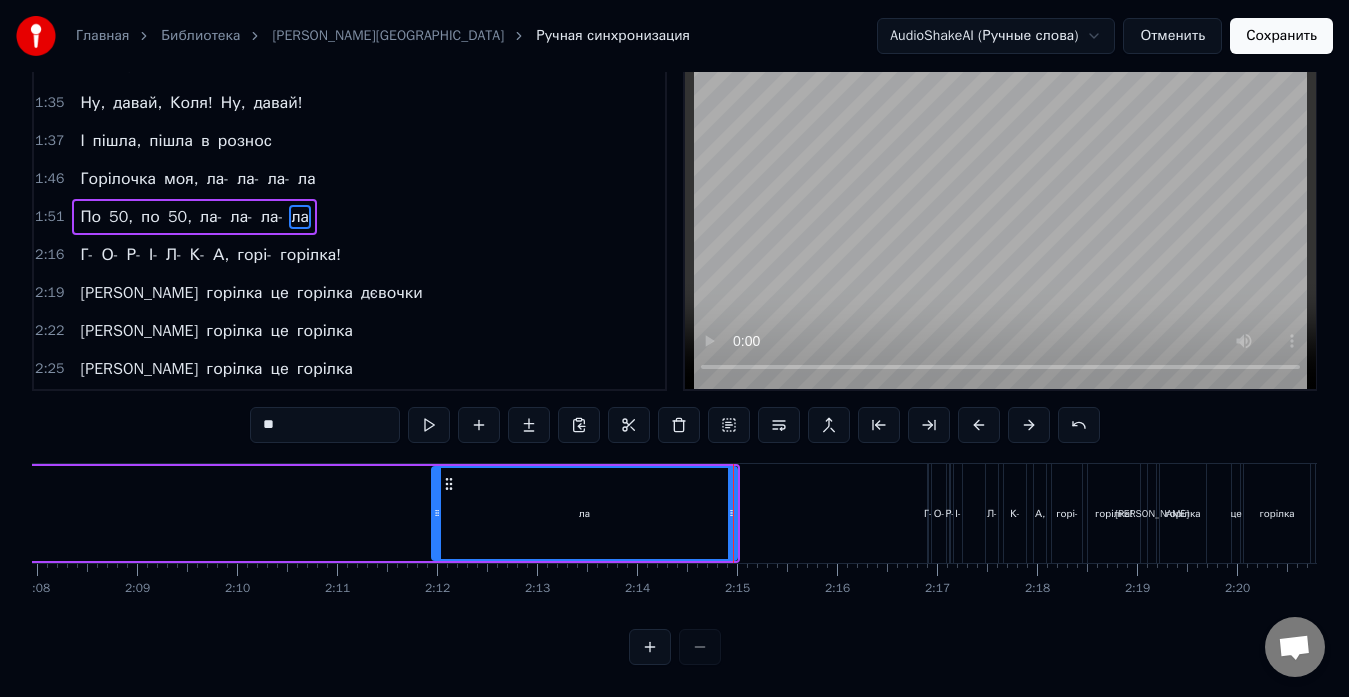 click on "Так, [PERSON_NAME], [PERSON_NAME] під баянчик Під баянчик чуть- чуть Ну, давай! Ну, [PERSON_NAME], ти можеш! Я сама недавно в місті я була Зайшла ж під вечір до друга по ділам Він налив мені шампанського вина Я подавилась - хімія одна А горілка це горілка А горілка це горілка А горілка це горілка А горілка це горілка [GEOGRAPHIC_DATA], горі- горілка! Ух! Давай! По 50, пригубим і все! Так от: Я сама недавно в місті була Зайшла під вечір до друга по ділам Те, да се, трохи чаю попила Так отравилась, чуть не померла А горілка є горілка А горілка є горілка А горілка цеж горілка А горілка це горілка [GEOGRAPHIC_DATA]" at bounding box center (-4070, 513) 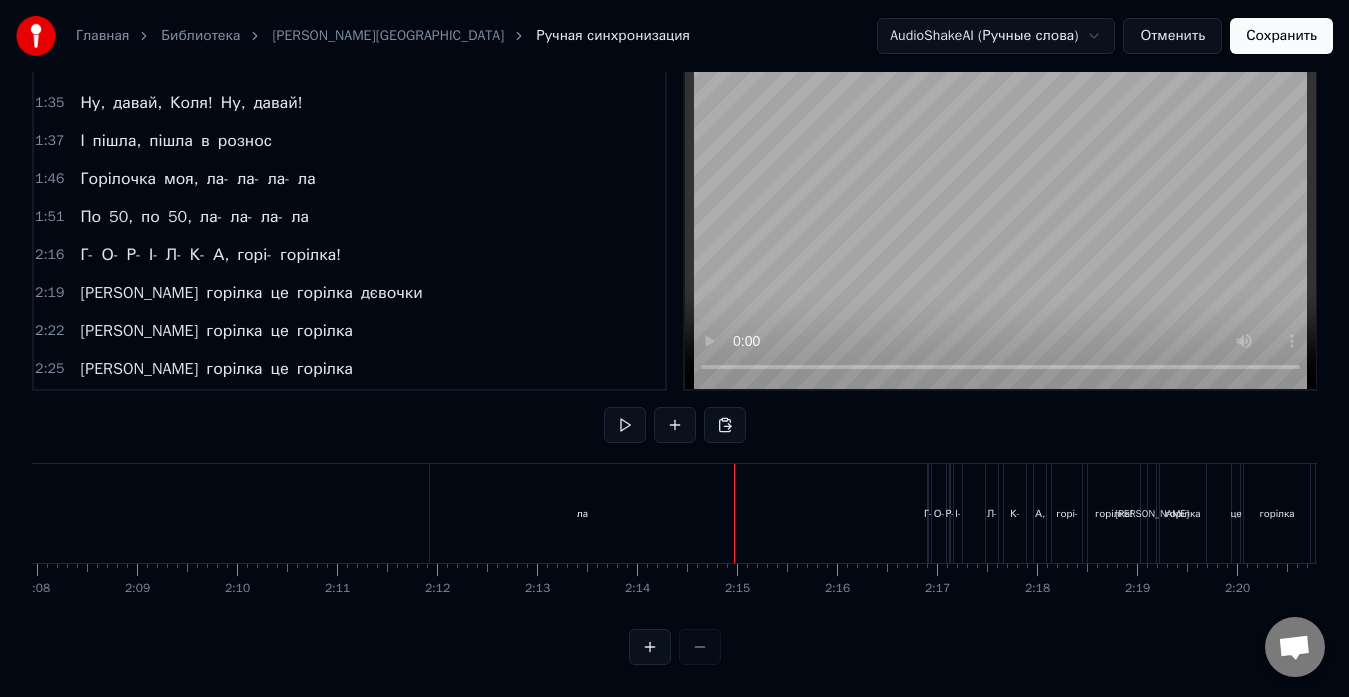 click at bounding box center (734, 513) 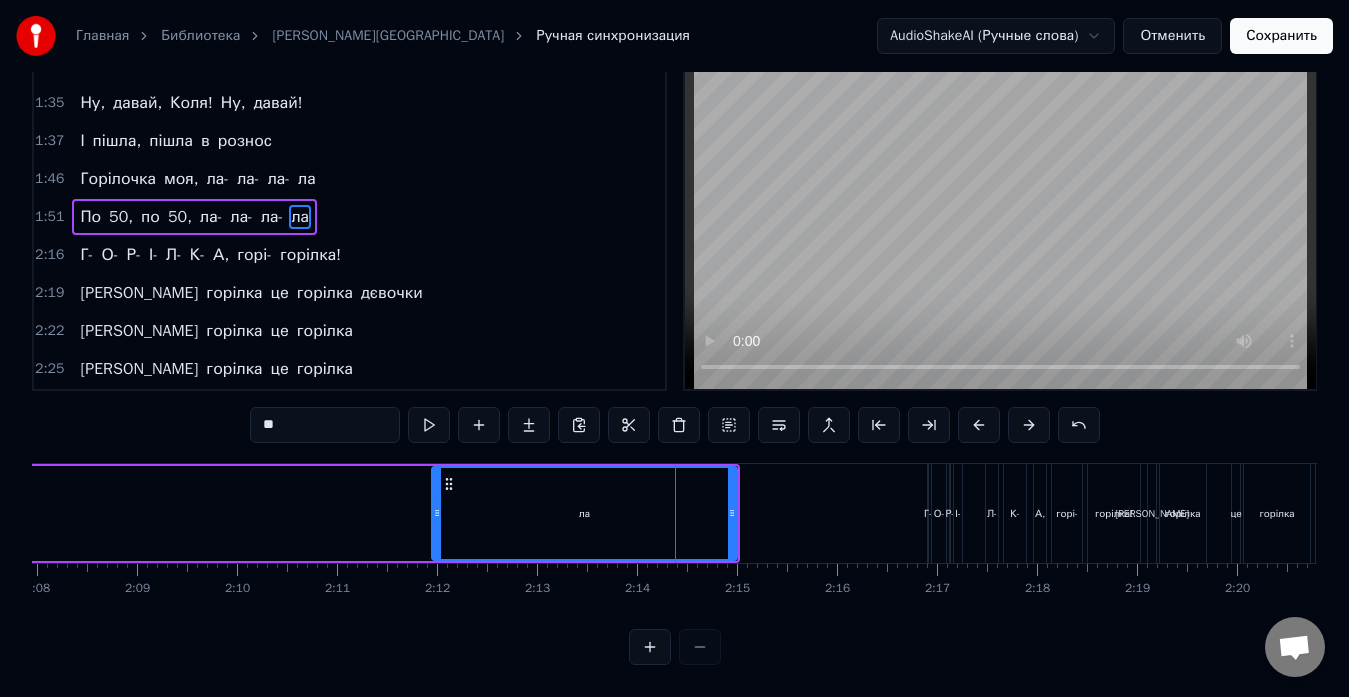 scroll, scrollTop: 0, scrollLeft: 0, axis: both 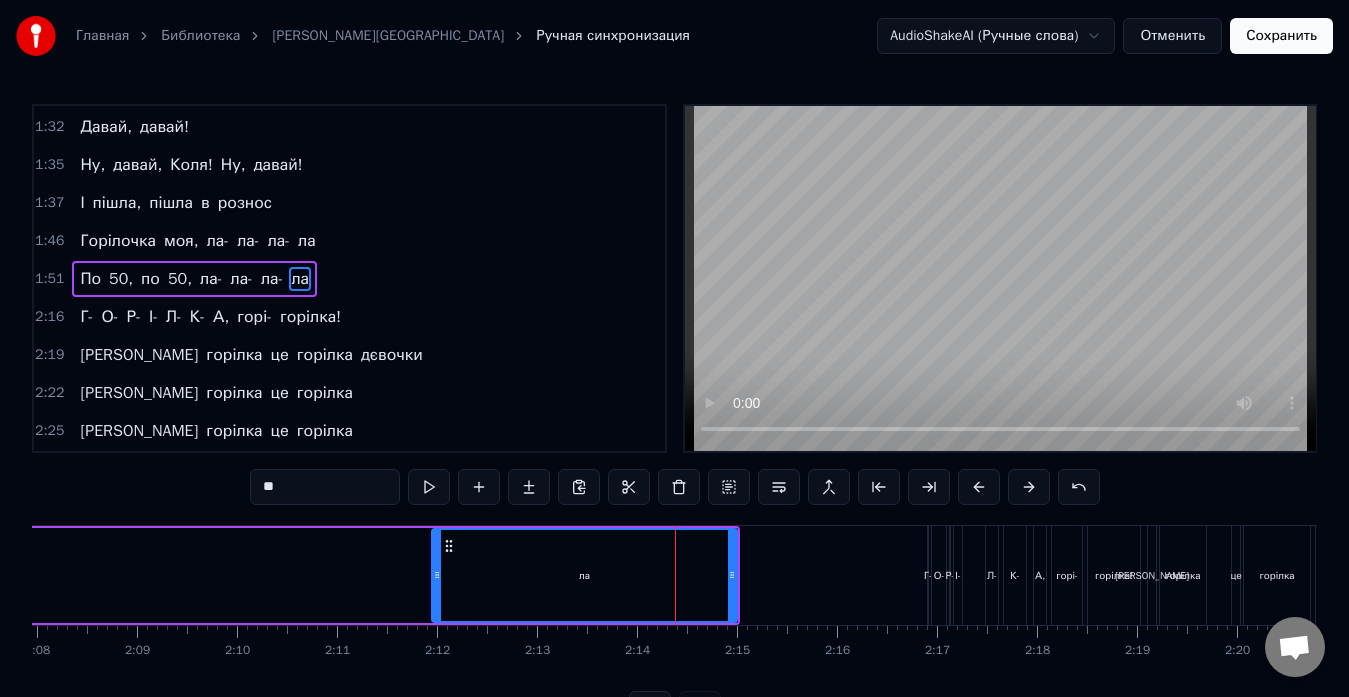 click on "ла" at bounding box center (584, 575) 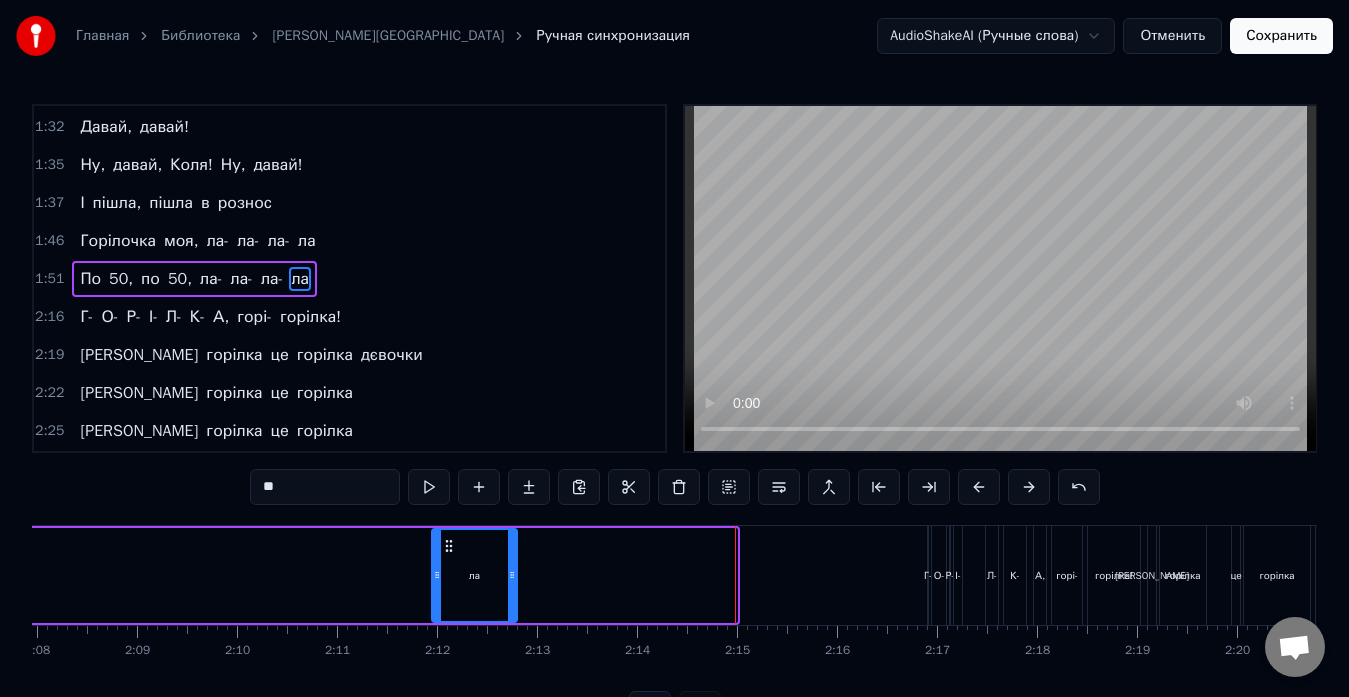 drag, startPoint x: 731, startPoint y: 577, endPoint x: 510, endPoint y: 583, distance: 221.08144 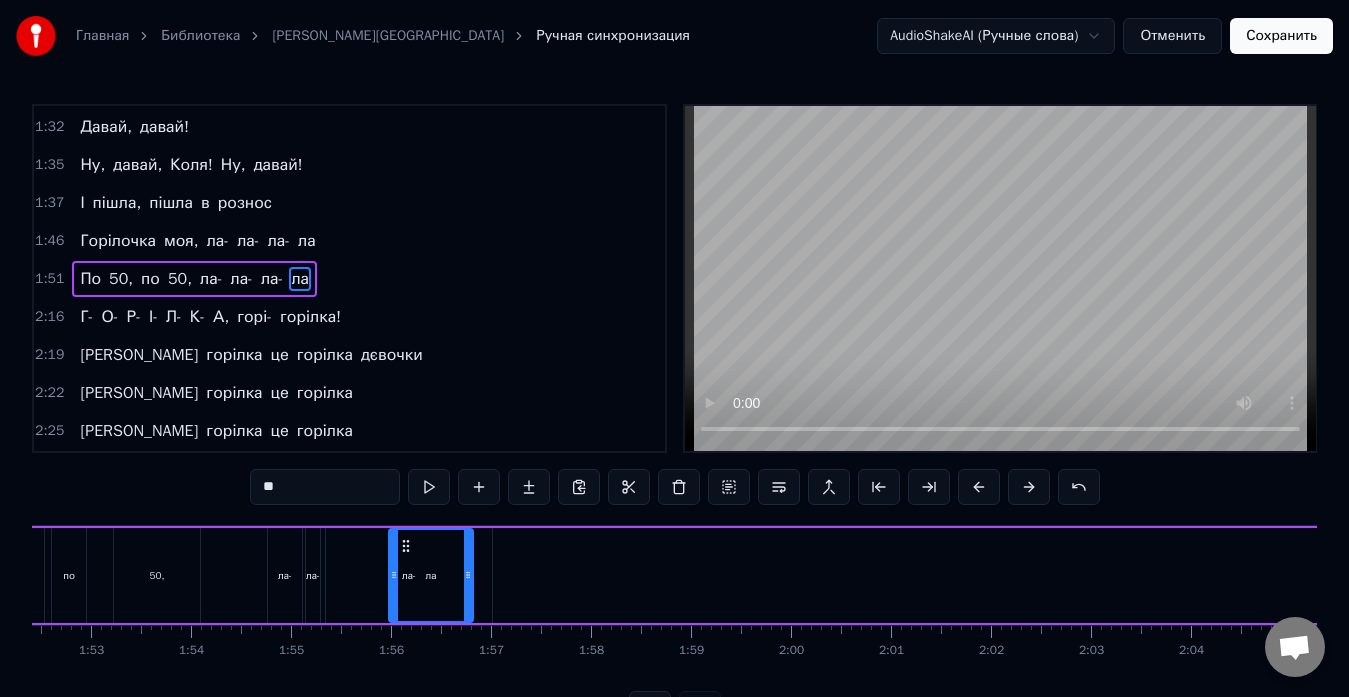 scroll, scrollTop: 0, scrollLeft: 11238, axis: horizontal 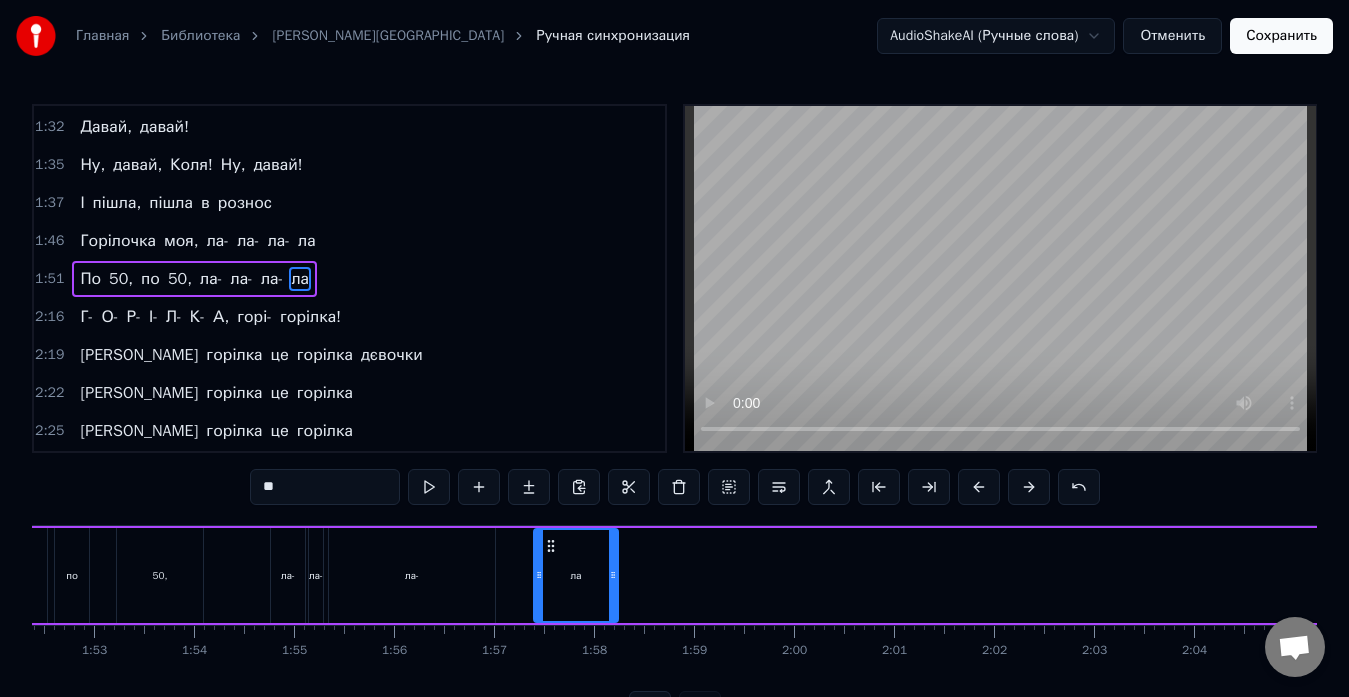 drag, startPoint x: 448, startPoint y: 547, endPoint x: 554, endPoint y: 561, distance: 106.92053 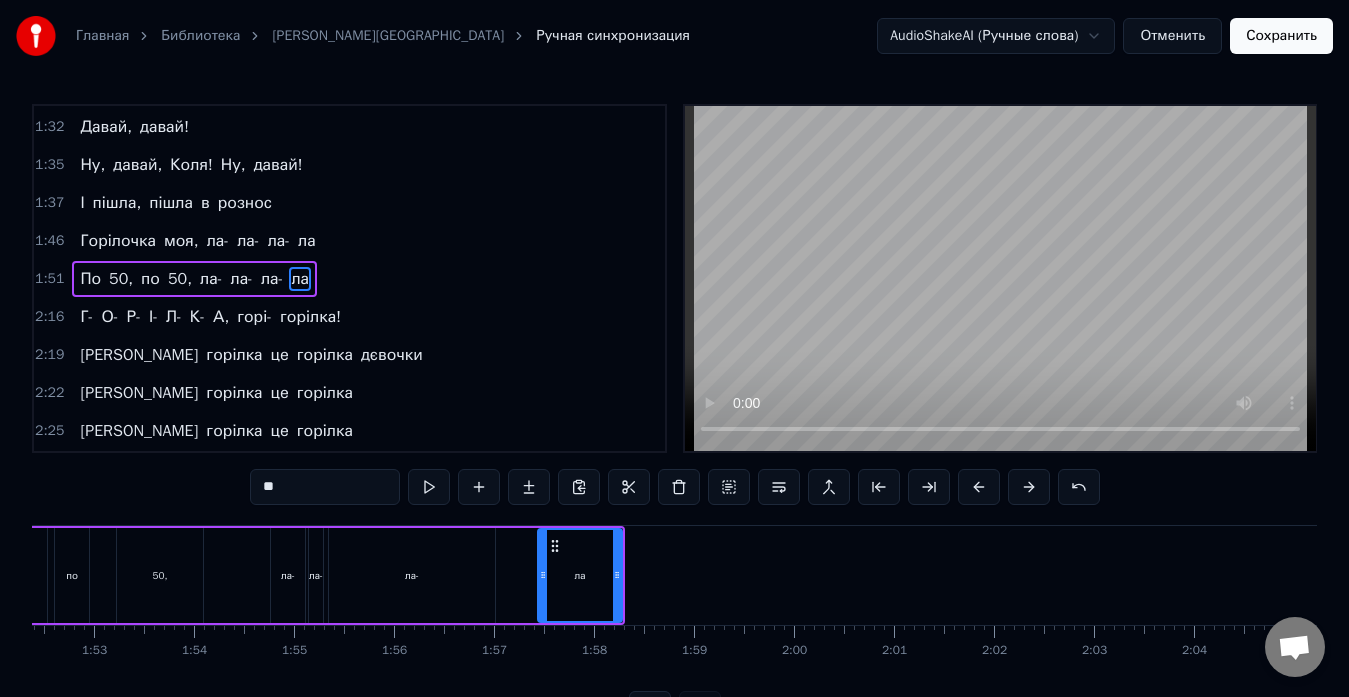 click on "ла-" at bounding box center (412, 575) 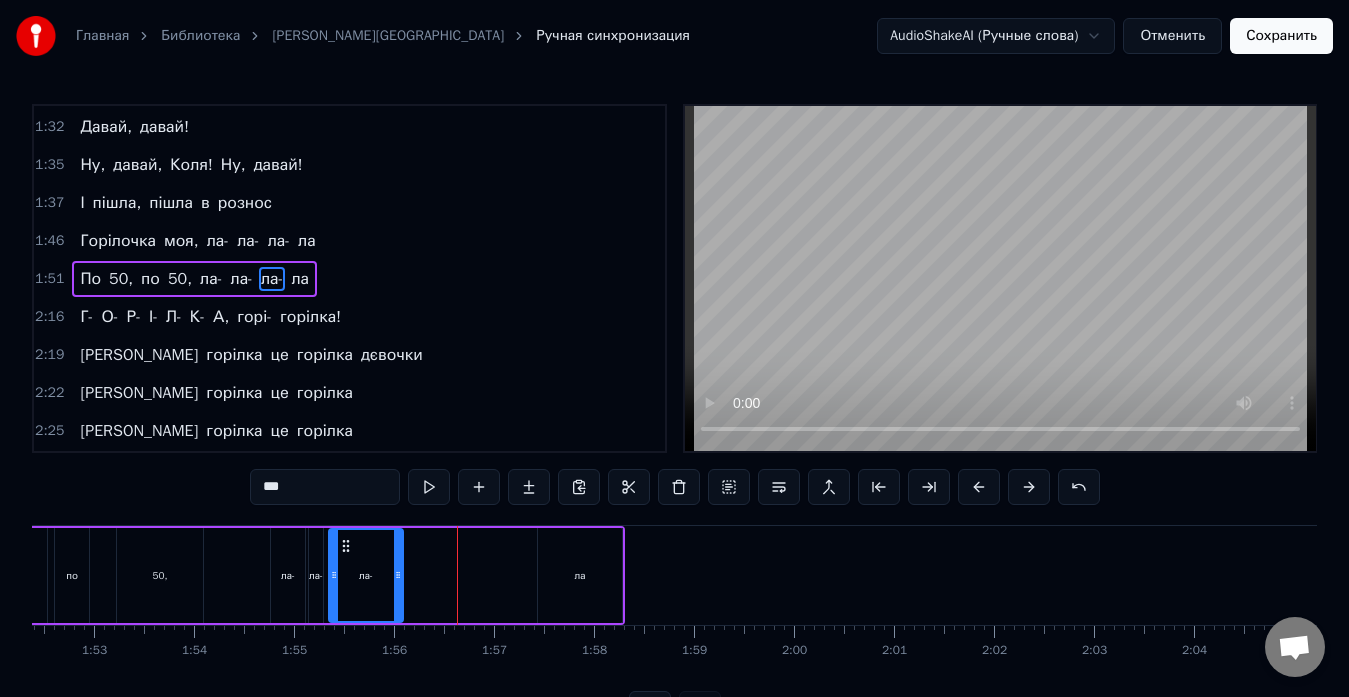 drag, startPoint x: 489, startPoint y: 576, endPoint x: 397, endPoint y: 579, distance: 92.0489 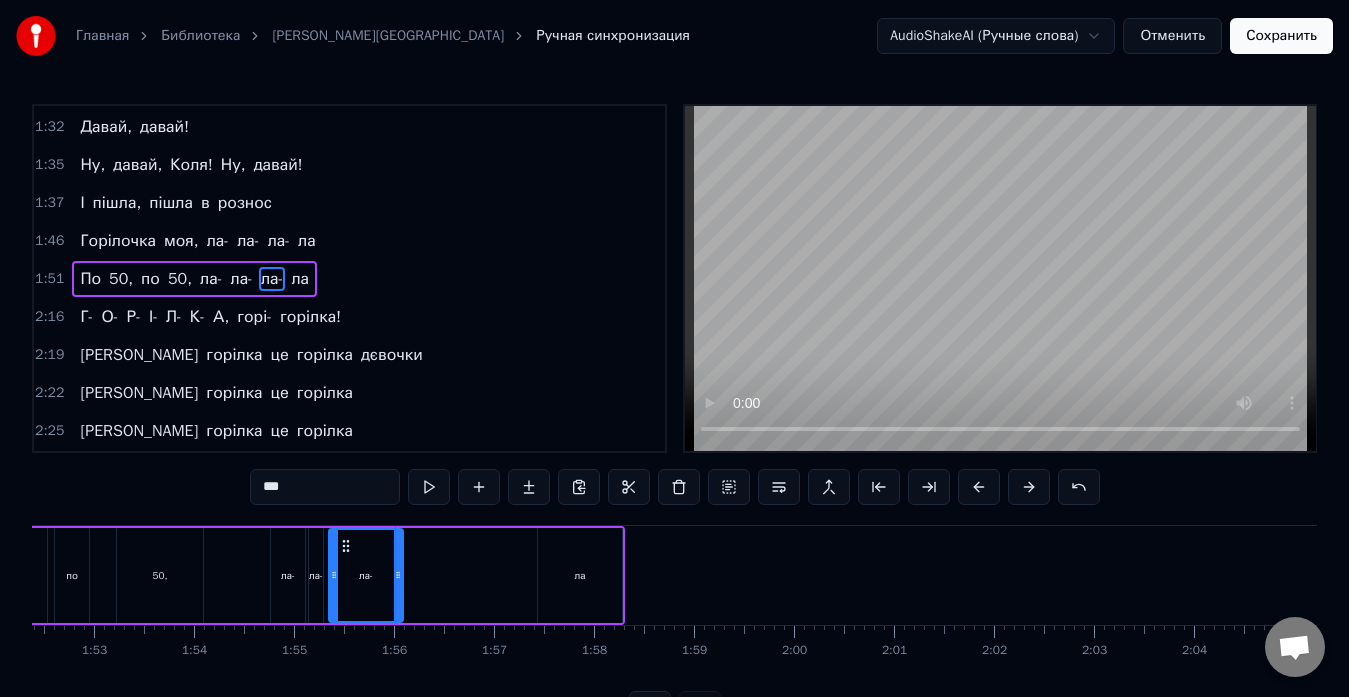 click on "ла" at bounding box center (580, 575) 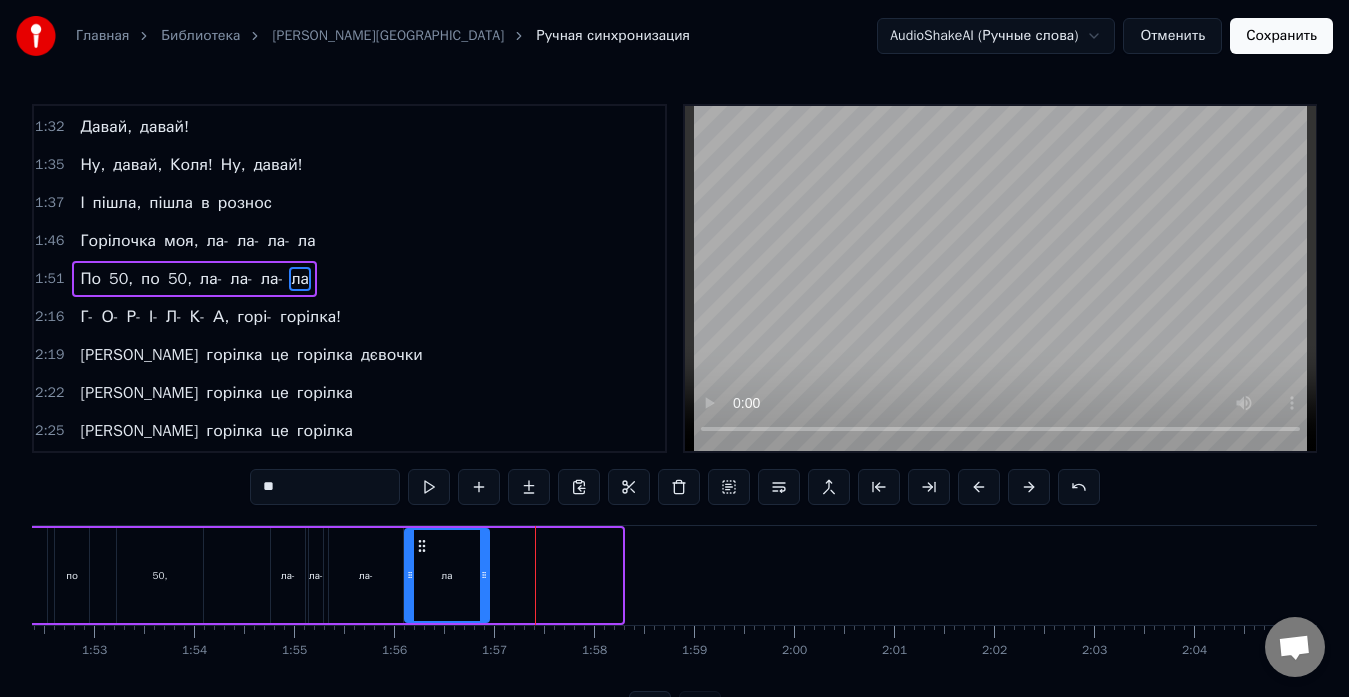 drag, startPoint x: 553, startPoint y: 542, endPoint x: 420, endPoint y: 551, distance: 133.30417 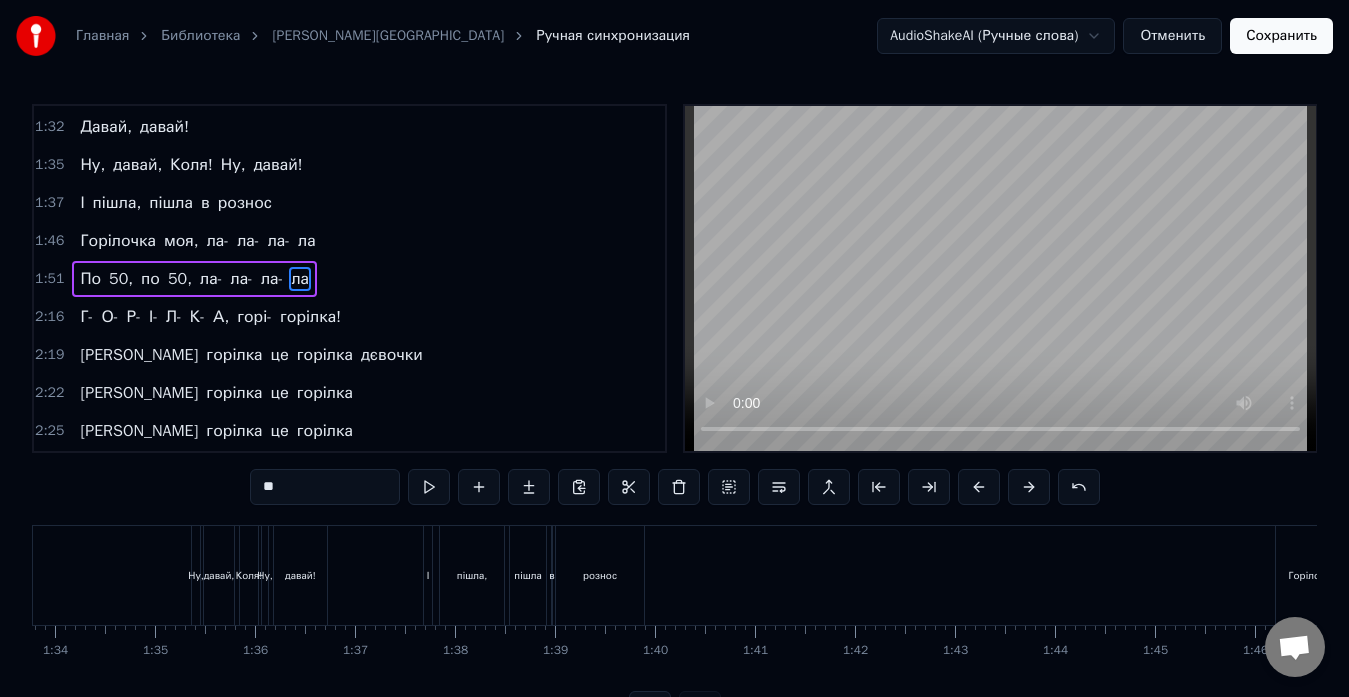 scroll, scrollTop: 0, scrollLeft: 9322, axis: horizontal 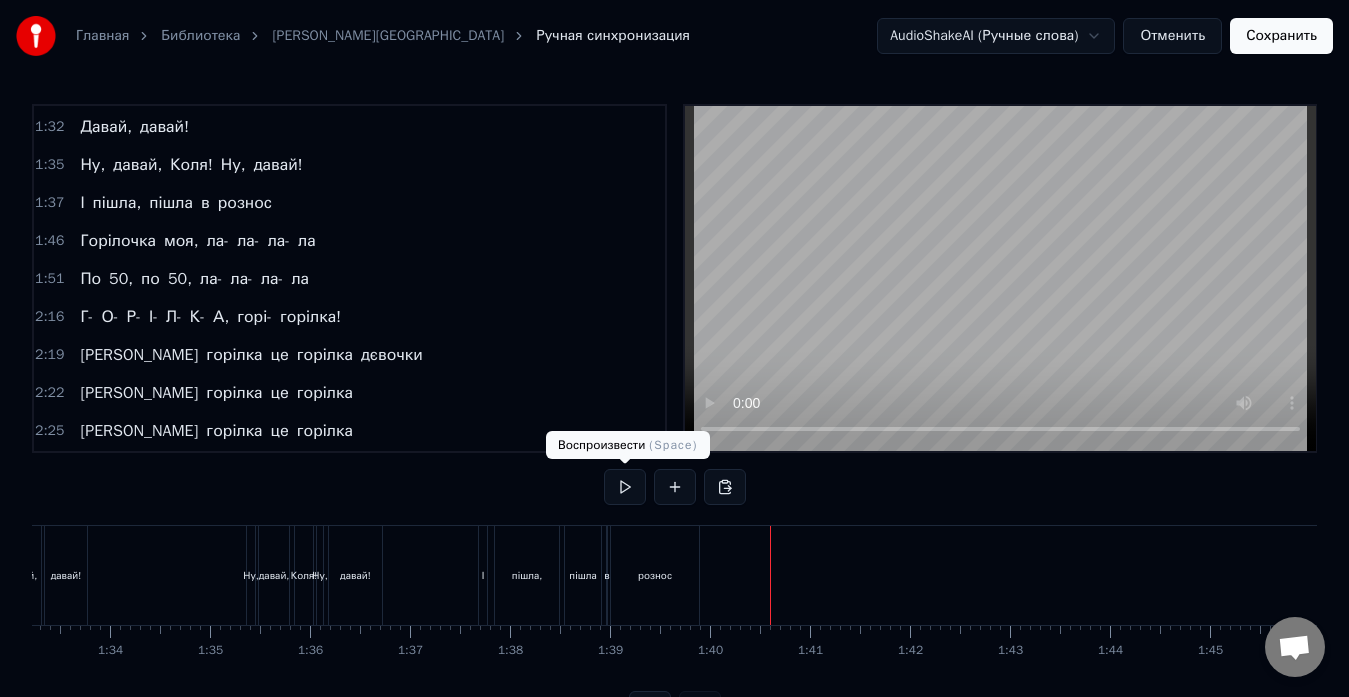 click at bounding box center [675, 487] 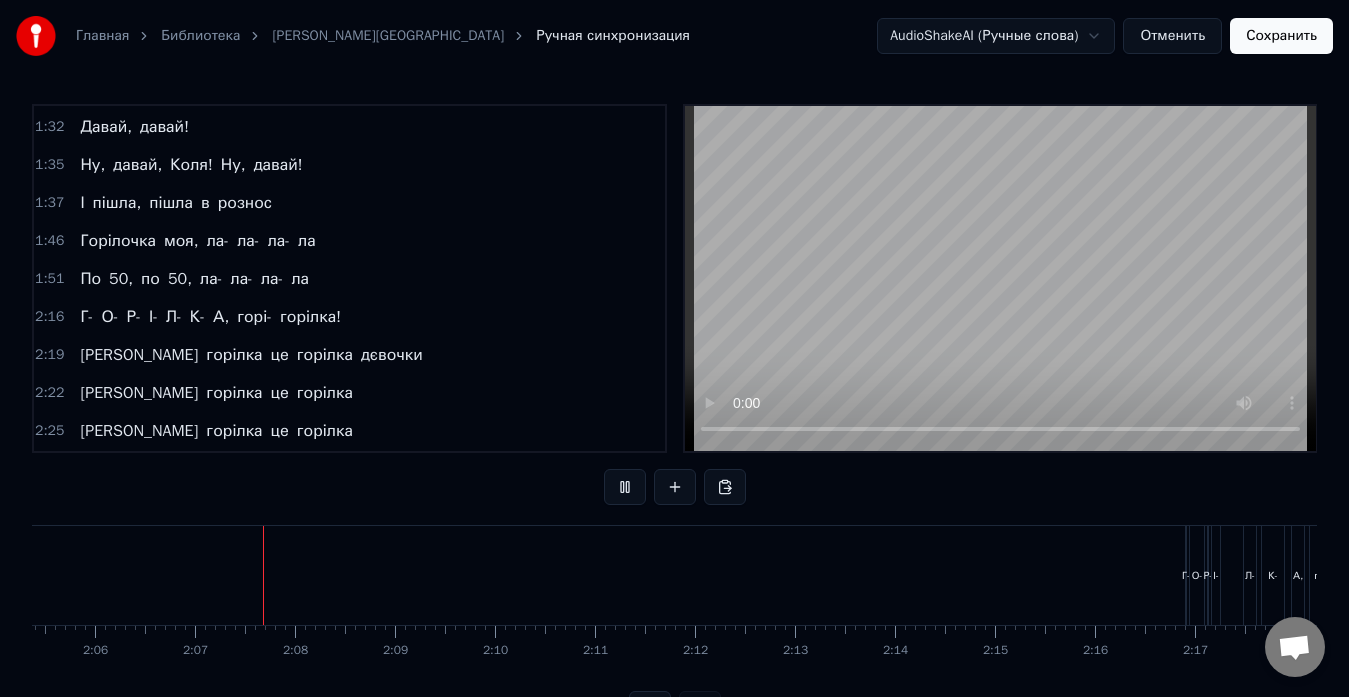 scroll, scrollTop: 0, scrollLeft: 12611, axis: horizontal 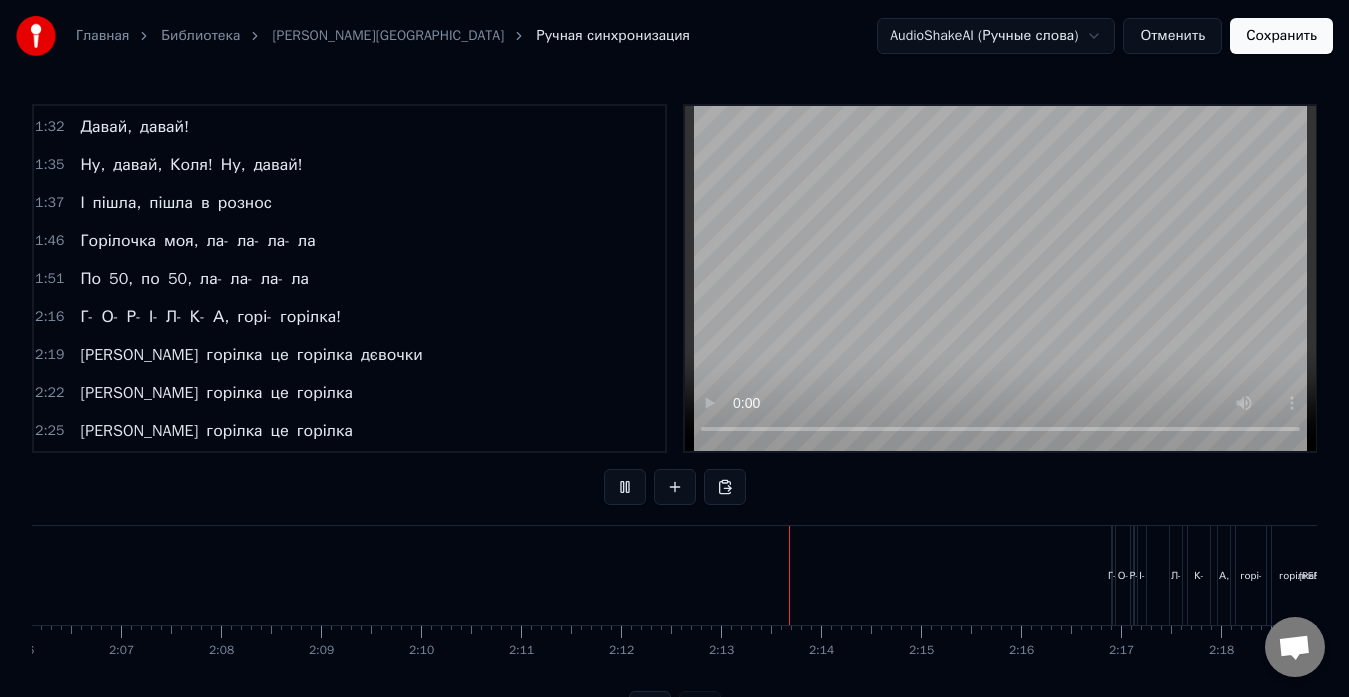 click at bounding box center [625, 487] 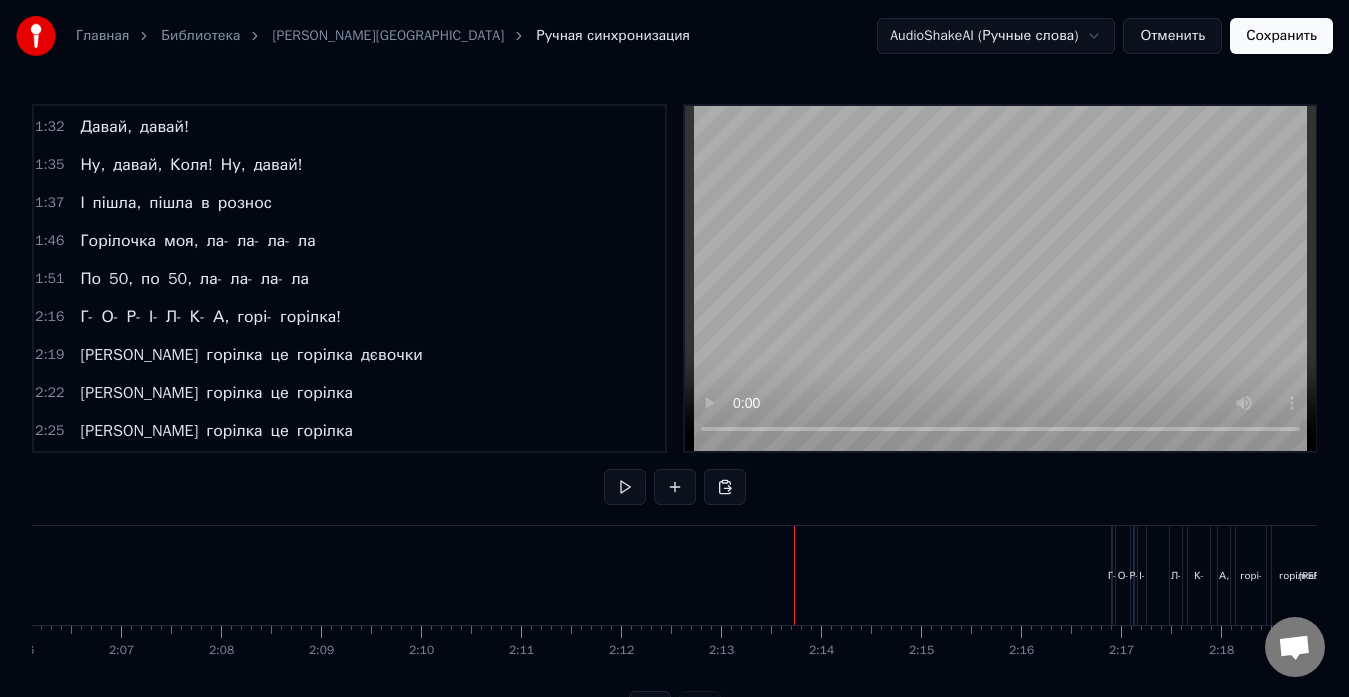 click on "О-" at bounding box center (1123, 575) 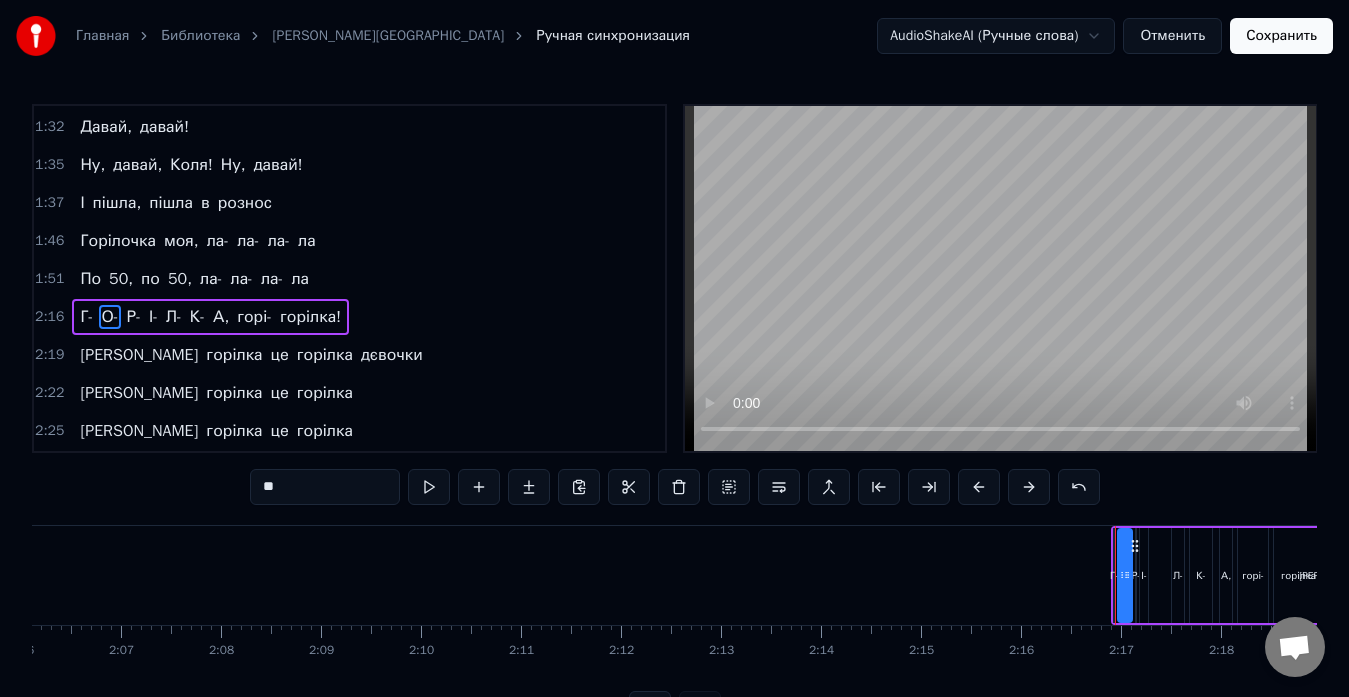 scroll, scrollTop: 1024, scrollLeft: 0, axis: vertical 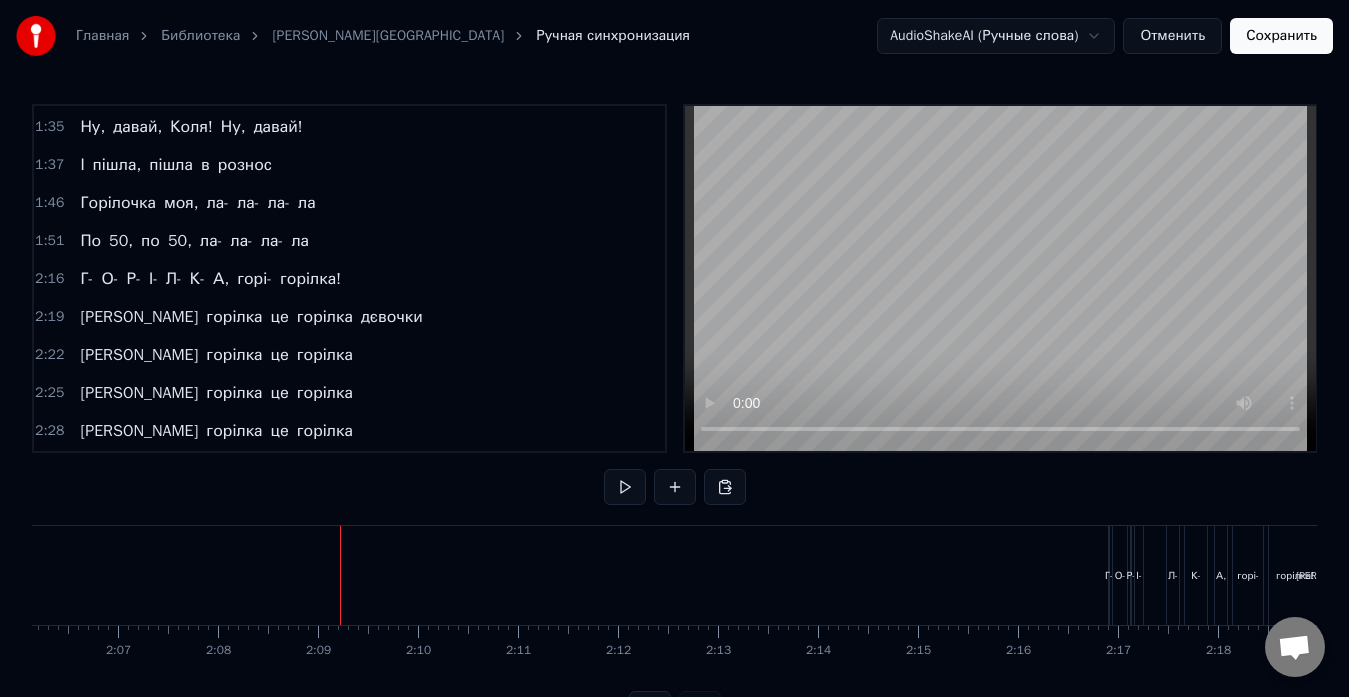 click at bounding box center (625, 487) 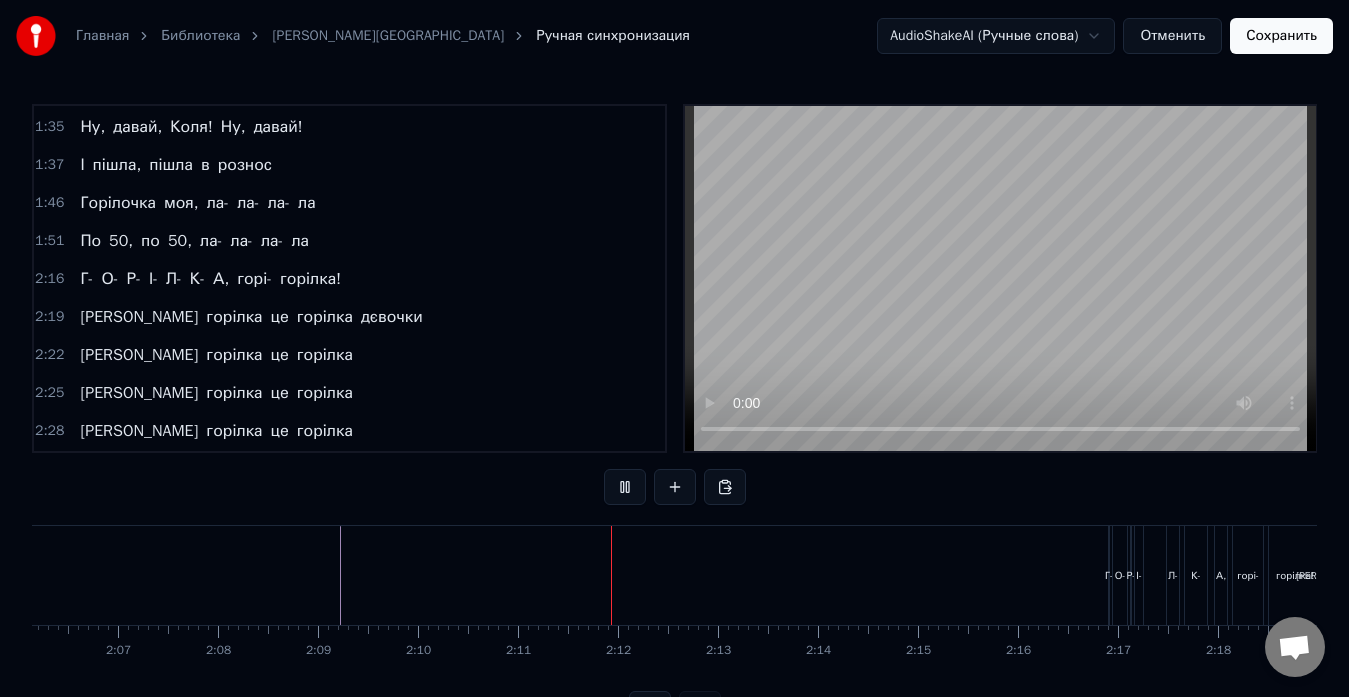 click at bounding box center [625, 487] 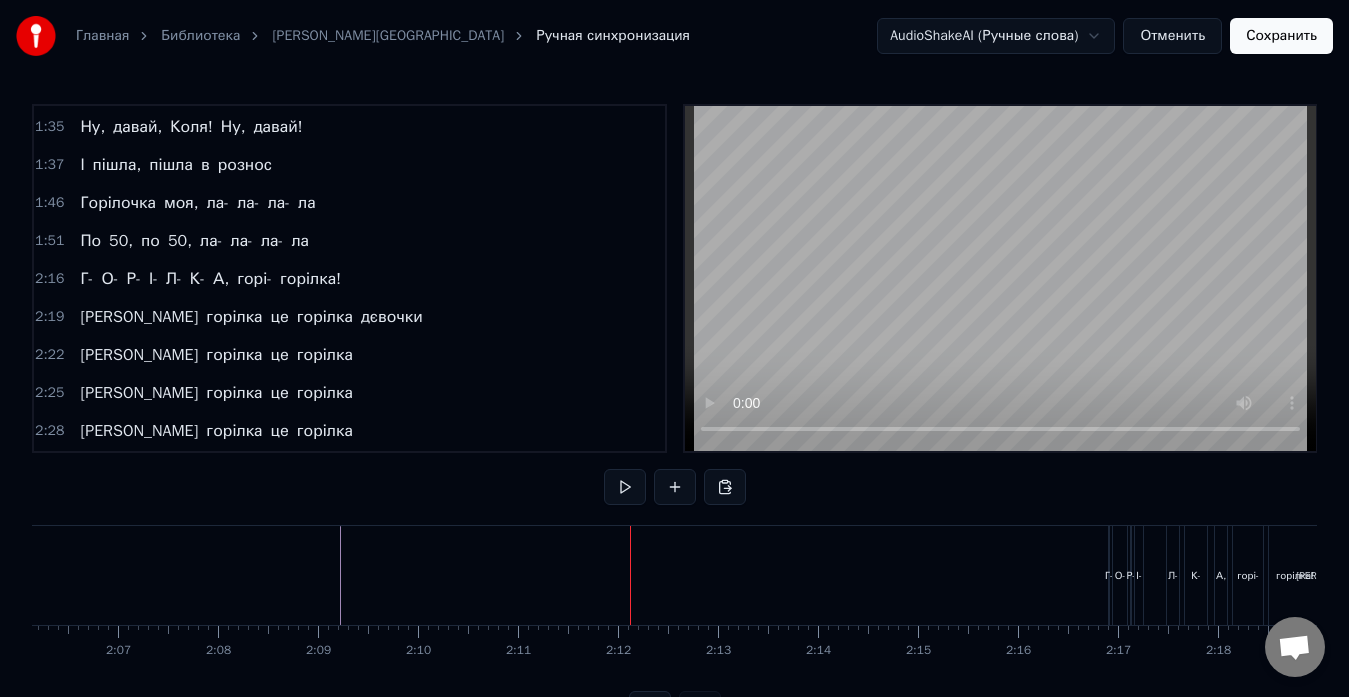 click on "О-" at bounding box center [1120, 575] 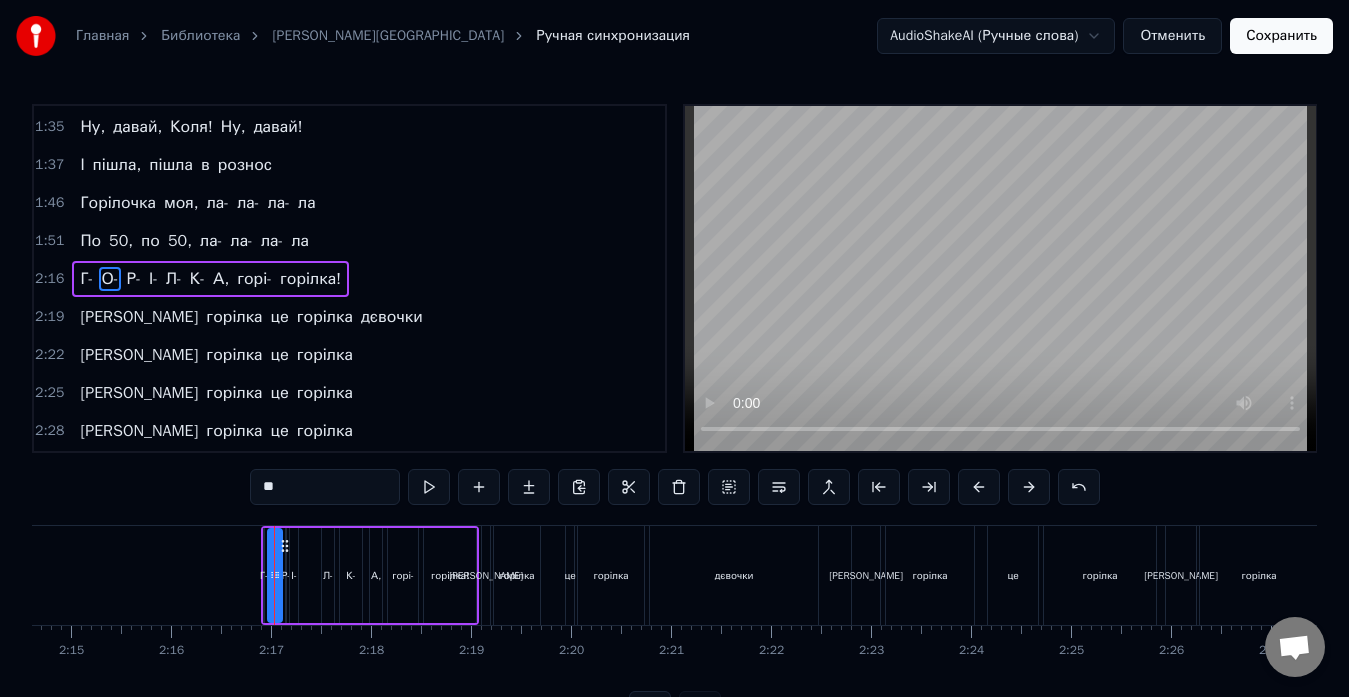 scroll, scrollTop: 0, scrollLeft: 13462, axis: horizontal 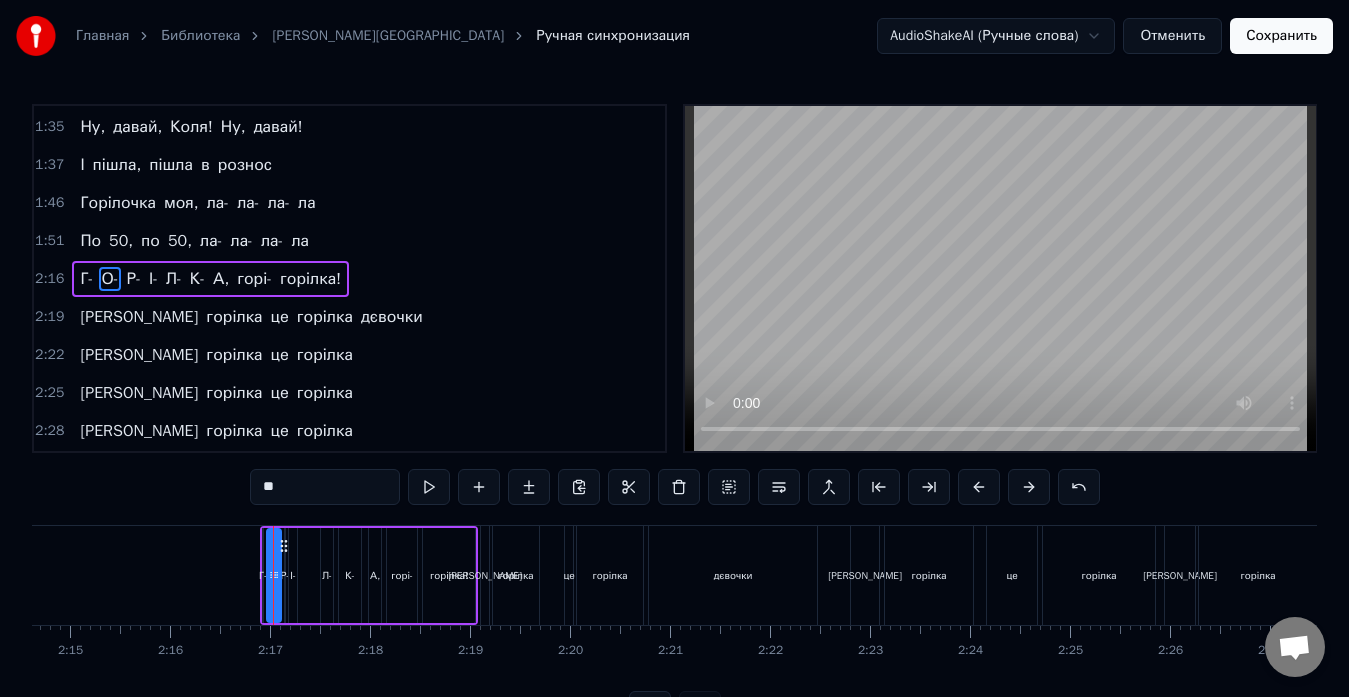 click at bounding box center [-4737, 575] 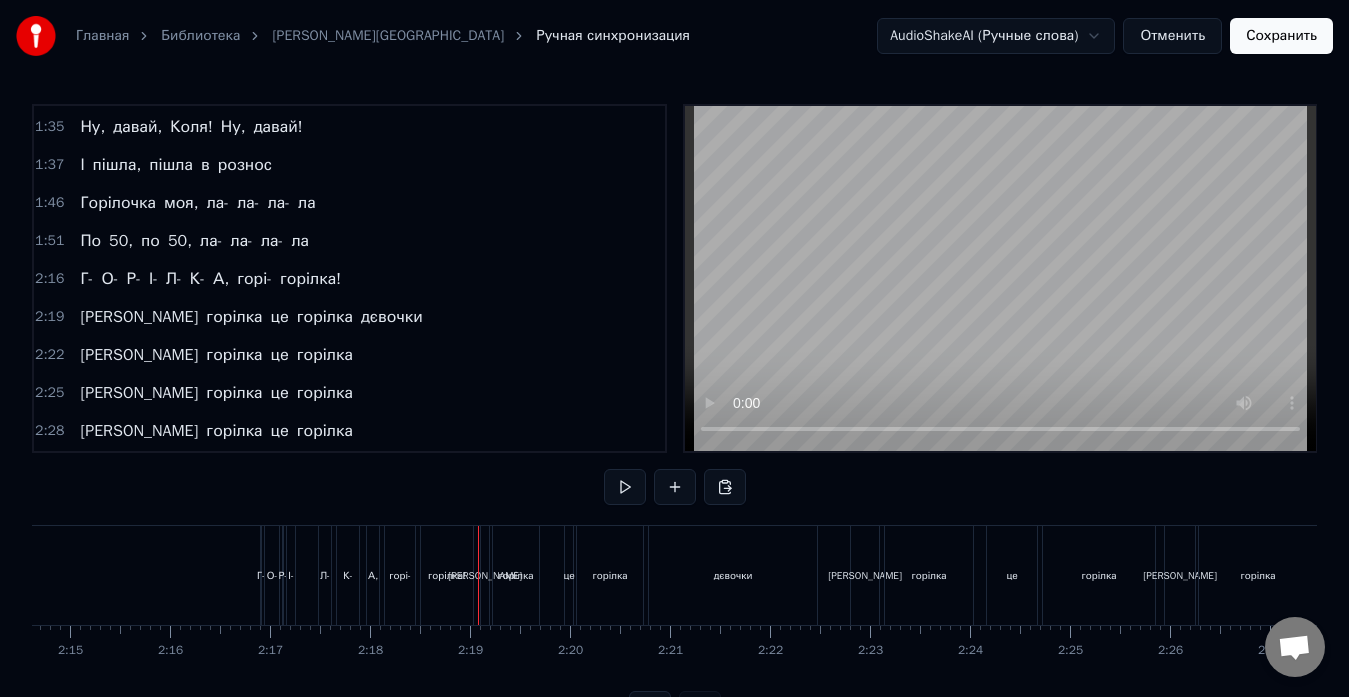 click on "горілка!" at bounding box center (447, 575) 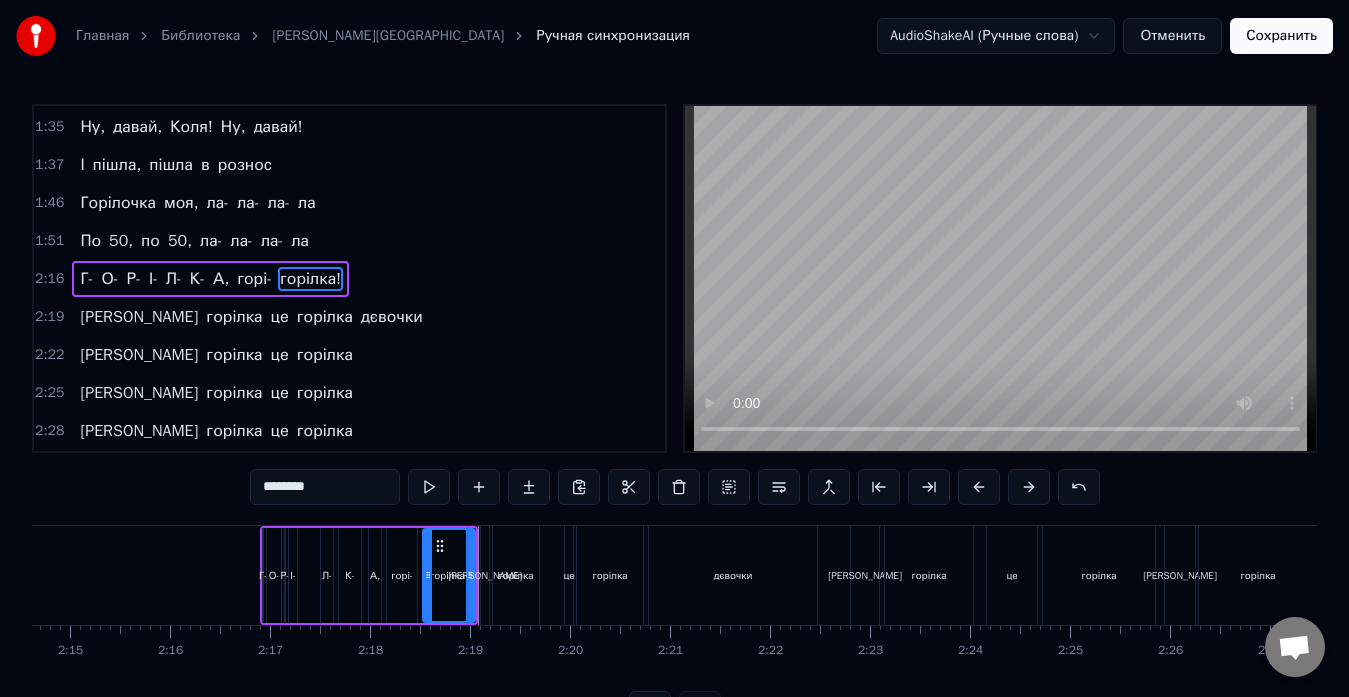 click on "горілка!" at bounding box center (449, 575) 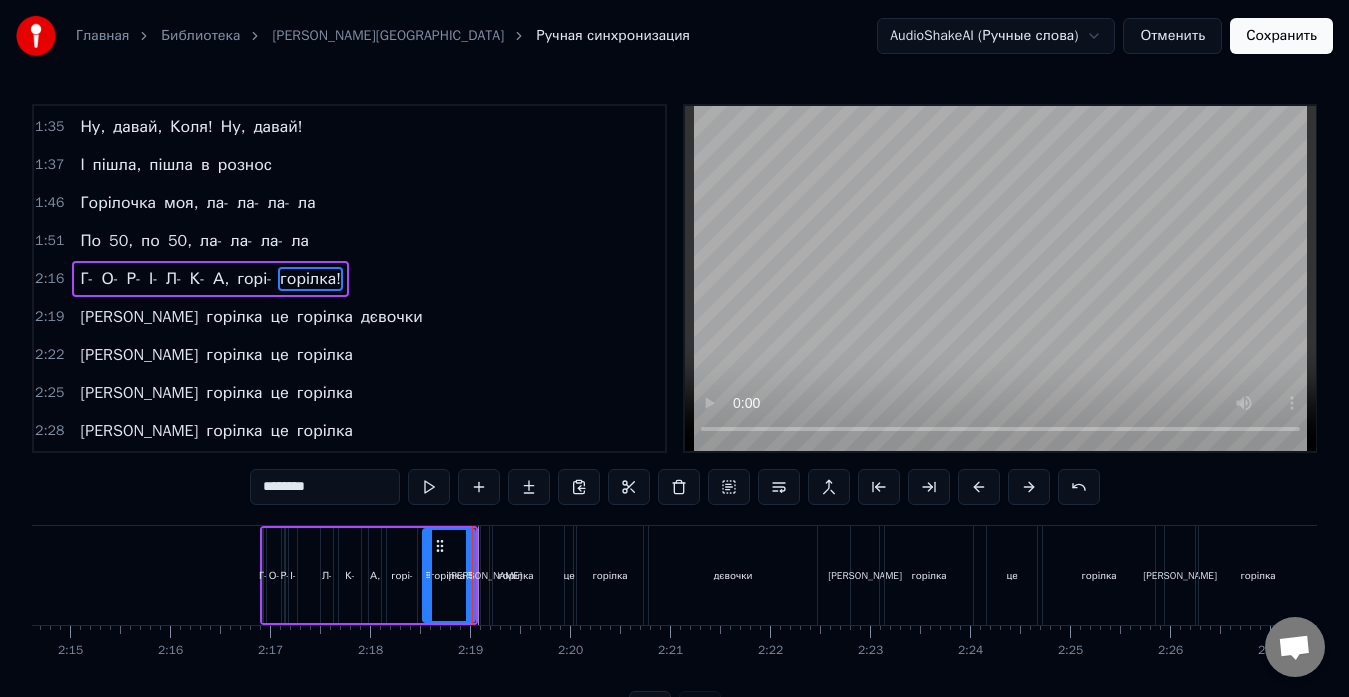click on "Г- О- Р- І- Л- К- А, горі- горілка!" at bounding box center (369, 575) 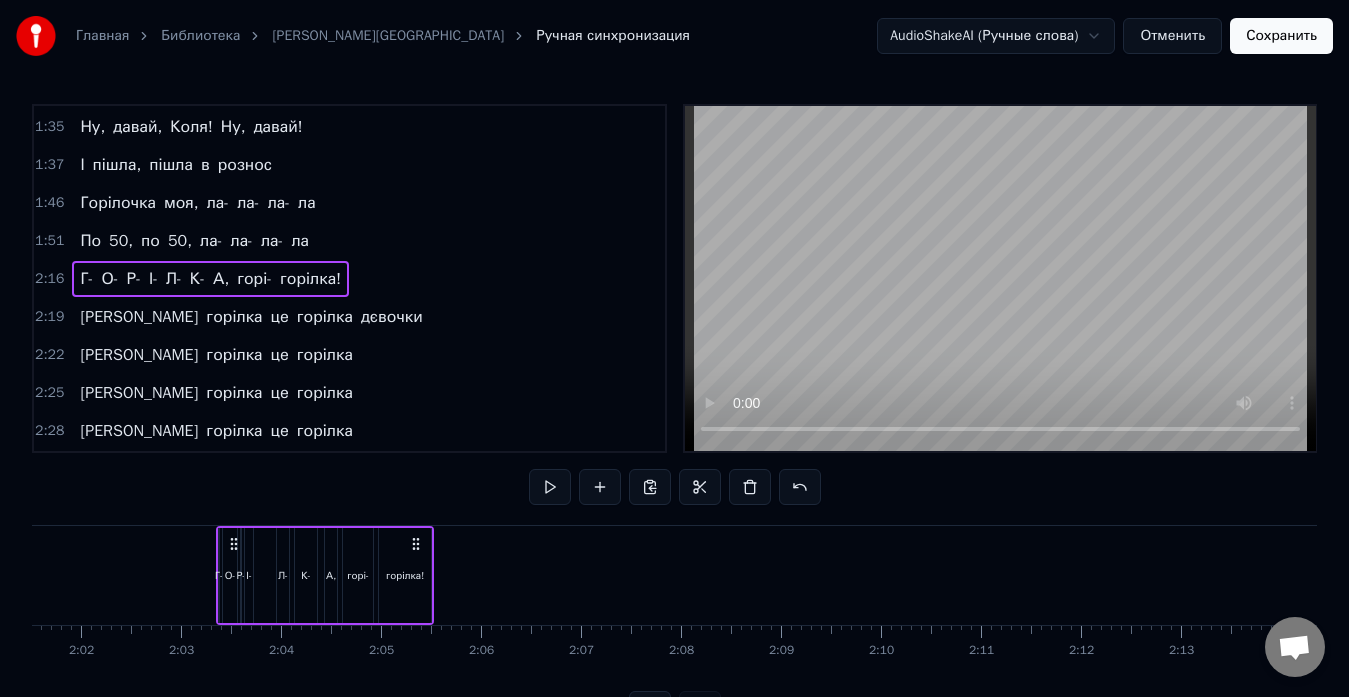 scroll, scrollTop: 0, scrollLeft: 12123, axis: horizontal 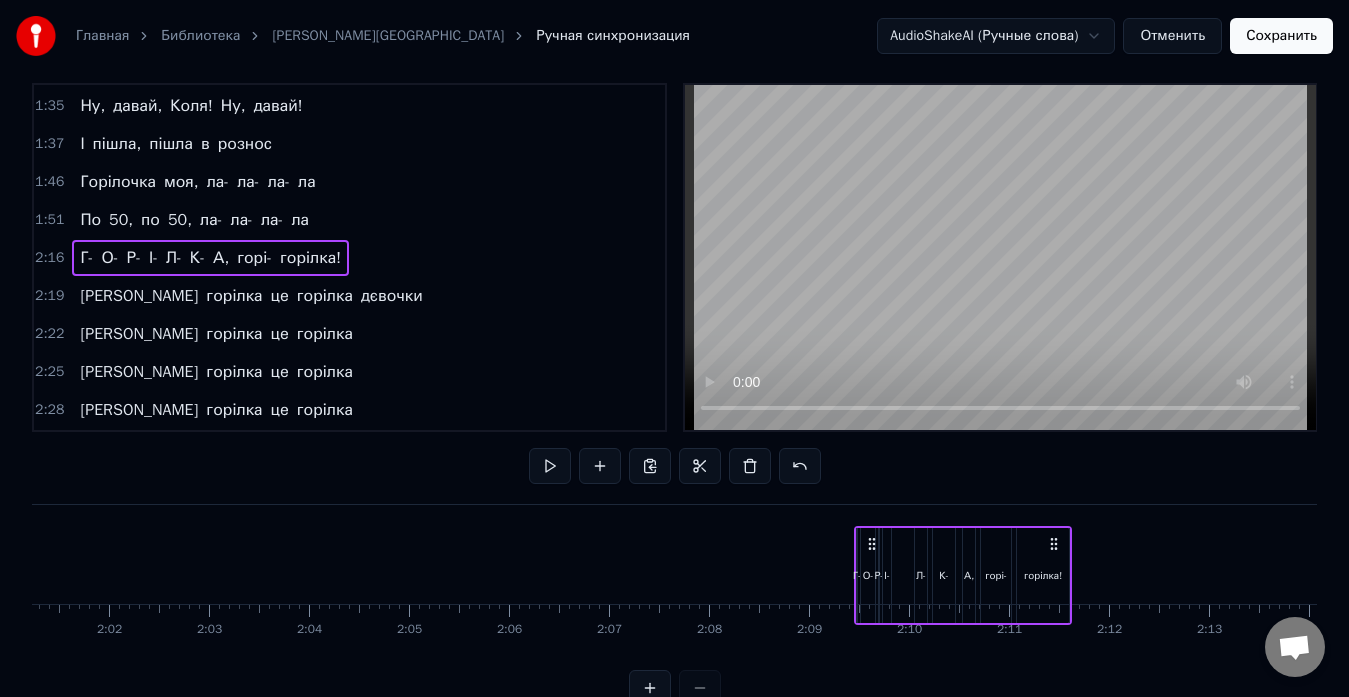click on "0:00 Так, [PERSON_NAME], [PERSON_NAME] під баянчик 0:02 Під баянчик чуть- чуть 0:04 Ну, давай! Ну, [PERSON_NAME], ти можеш! 0:18 Я сама недавно в місті я була 0:21 Зайшла ж під вечір до друга по ділам 0:24 Він налив мені шампанського вина 0:27 Я подавилась - хімія одна 0:30 А горілка це горілка 0:33 А горілка це горілка 0:36 А горілка це горілка 0:39 А горілка це горілка 0:43 Г- [GEOGRAPHIC_DATA], горі- горілка! Ух! 0:49 Давай! 0:51 По 50, пригубим і все! 0:54 Так от: 0:56 Я сама недавно в місті була 0:58 Зайшла під вечір до друга по ділам 1:02 Те, да се, трохи чаю попила 1:04 Так отравилась, чуть не померла 1:07 А горілка є горілка 1:11 А горілка є А" at bounding box center [674, 394] 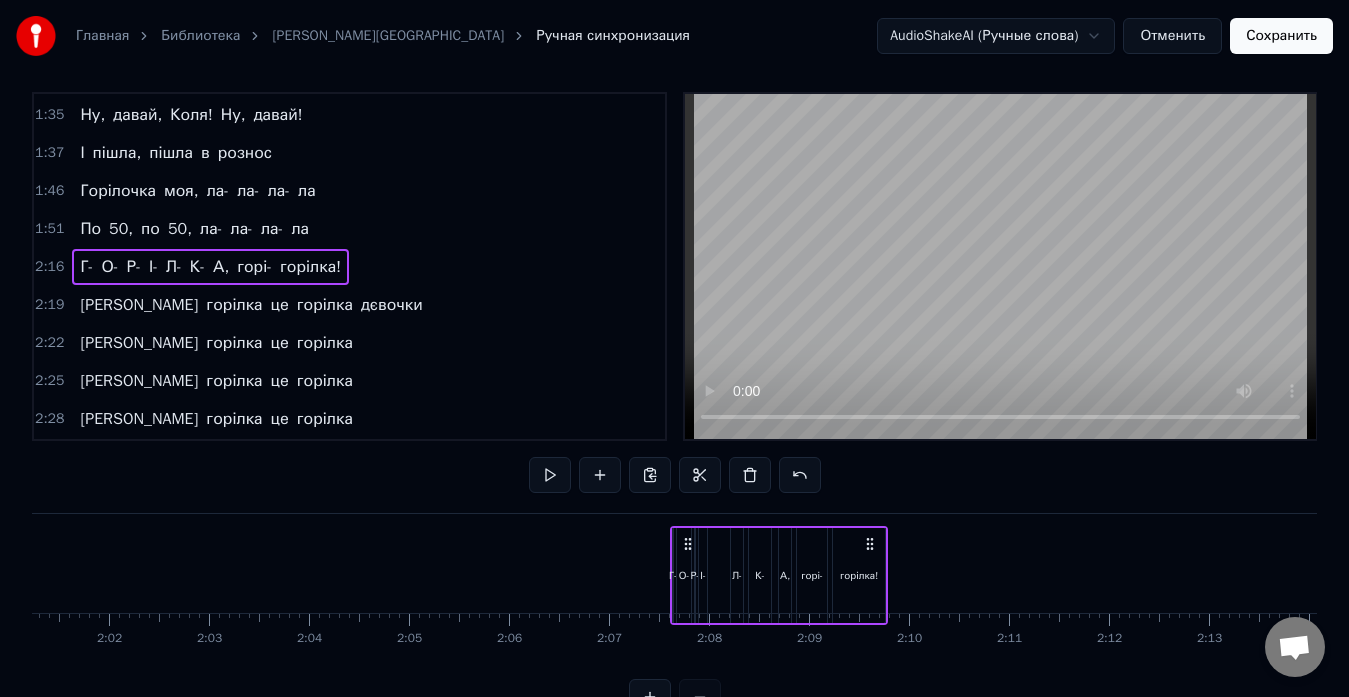 scroll, scrollTop: 8, scrollLeft: 0, axis: vertical 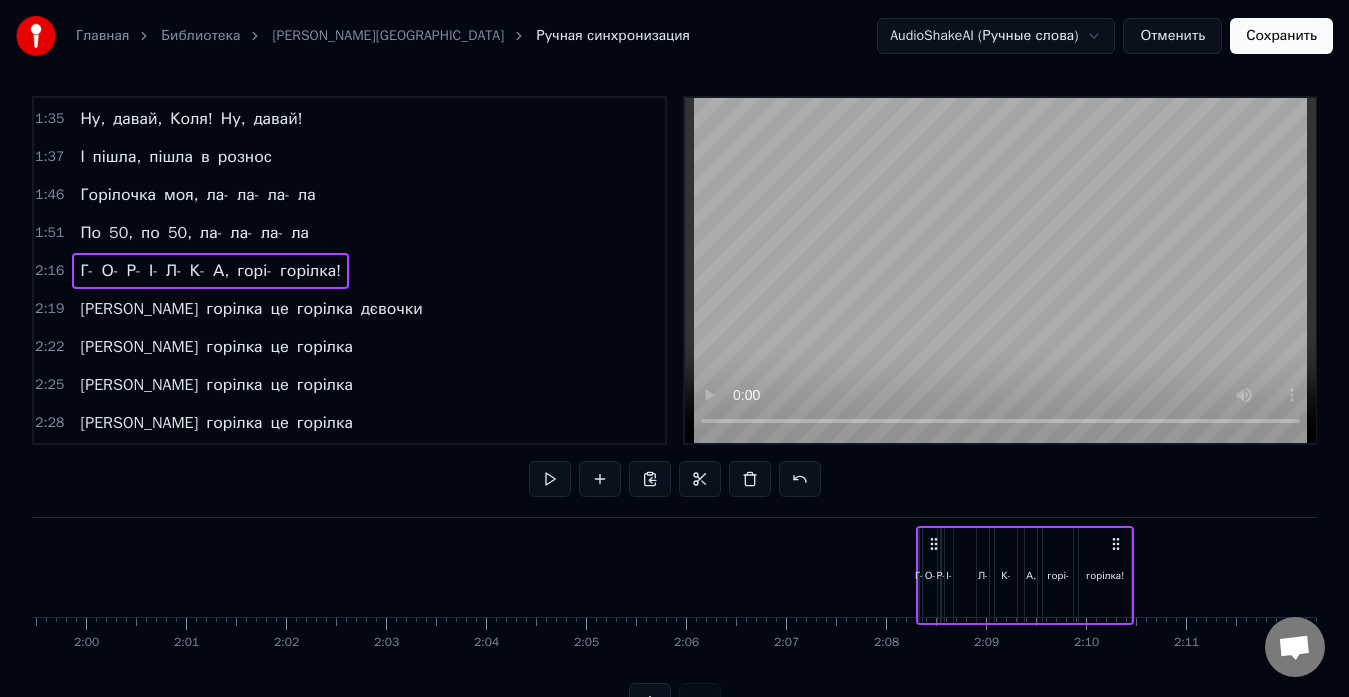 drag, startPoint x: 866, startPoint y: 538, endPoint x: 975, endPoint y: 313, distance: 250.012 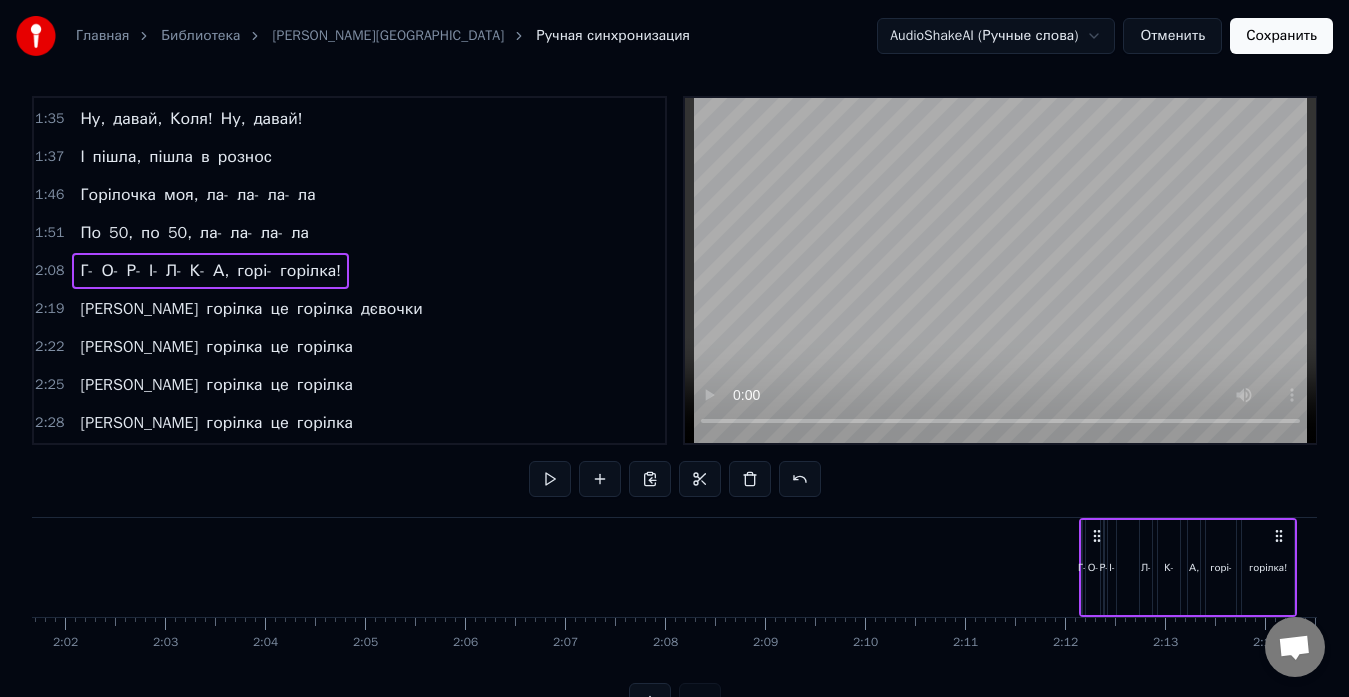 scroll, scrollTop: 0, scrollLeft: 12199, axis: horizontal 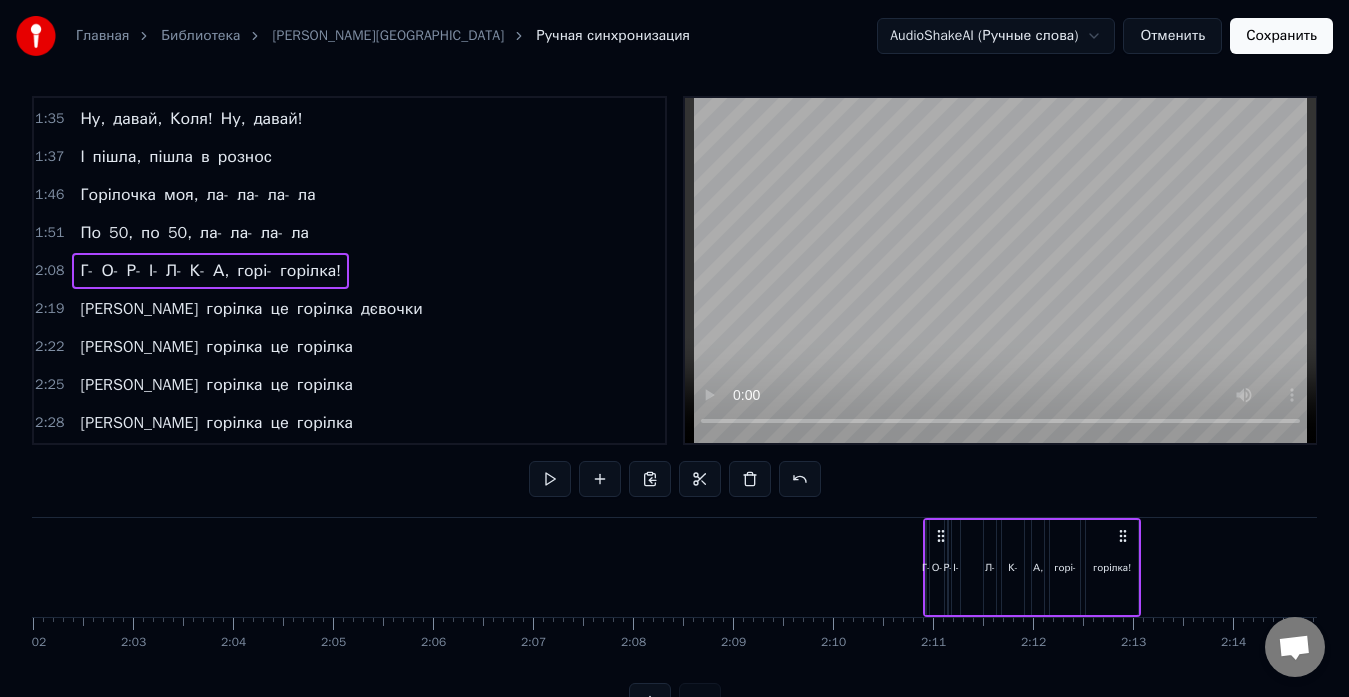 drag, startPoint x: 975, startPoint y: 537, endPoint x: 942, endPoint y: 532, distance: 33.37664 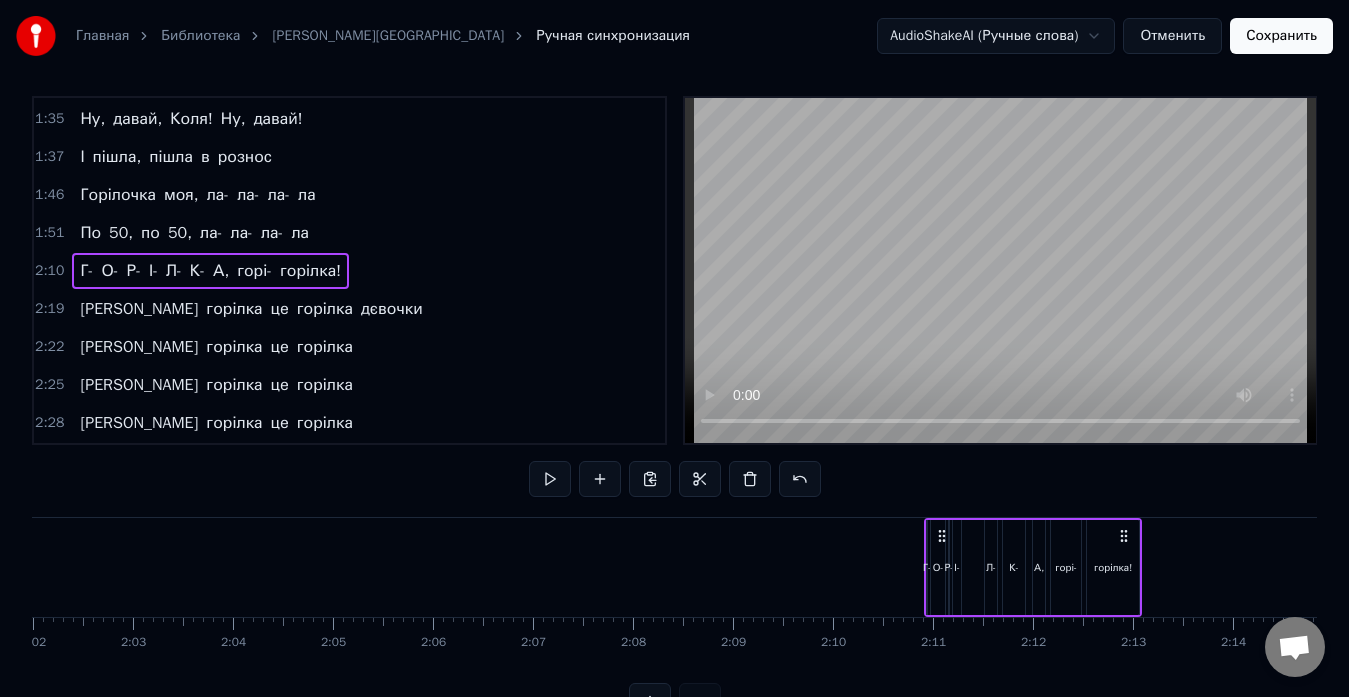 click at bounding box center [-3474, 567] 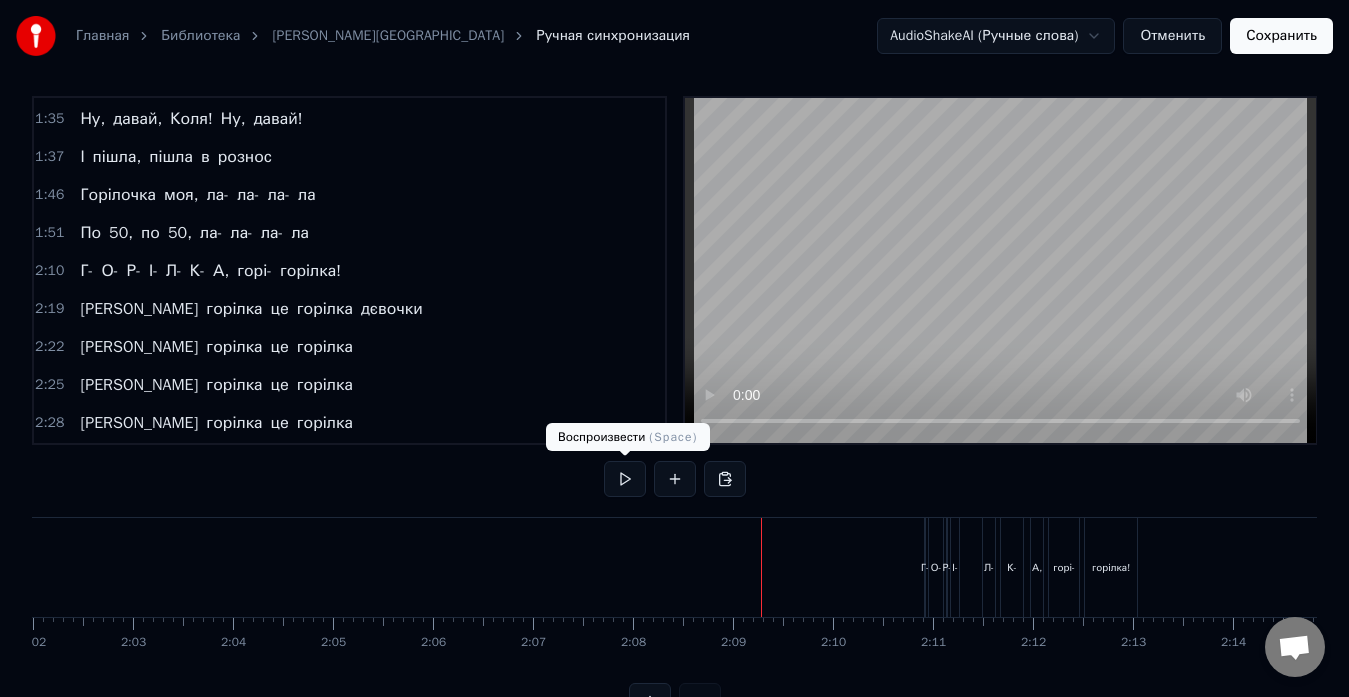 click at bounding box center (625, 479) 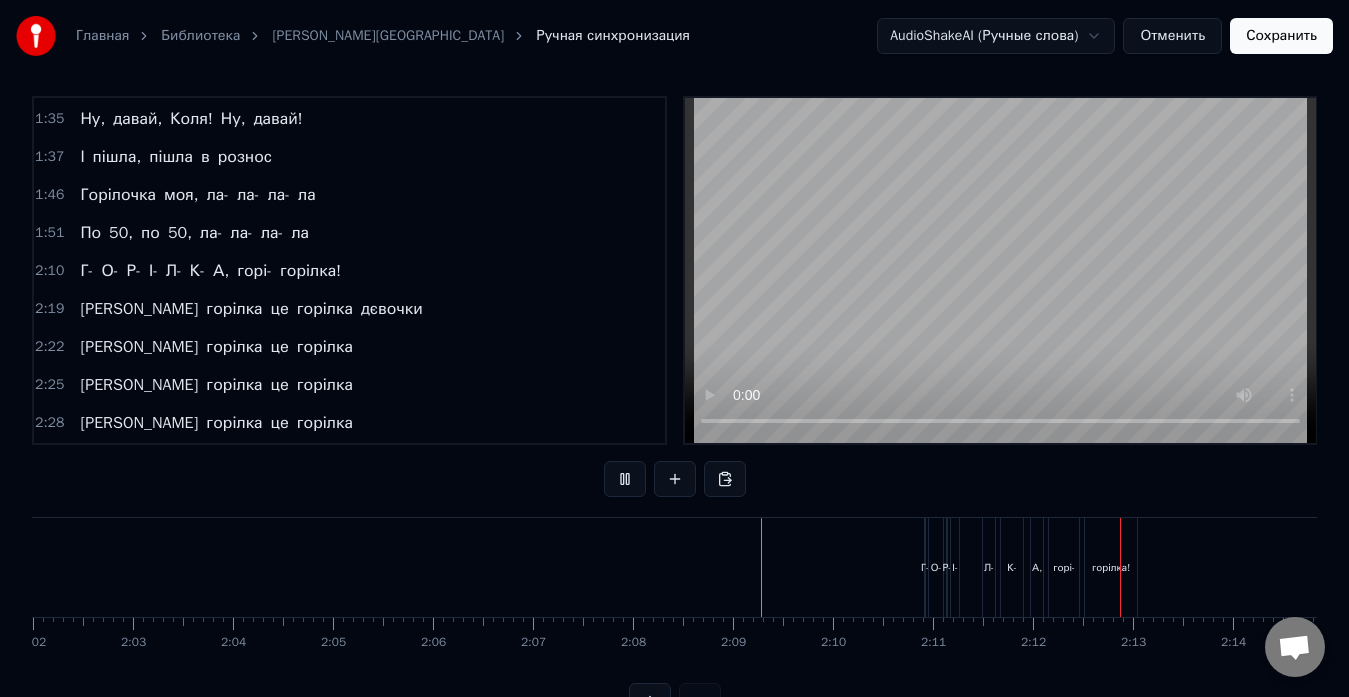 click at bounding box center [625, 479] 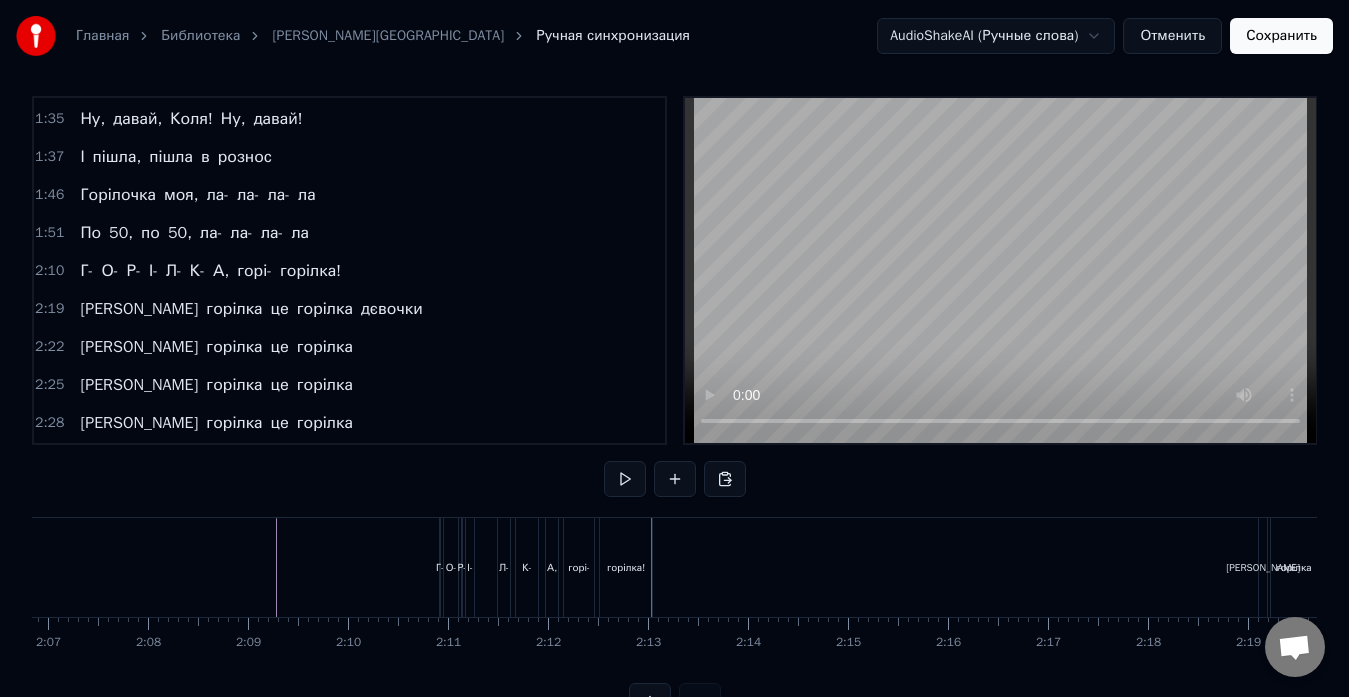 scroll, scrollTop: 0, scrollLeft: 12725, axis: horizontal 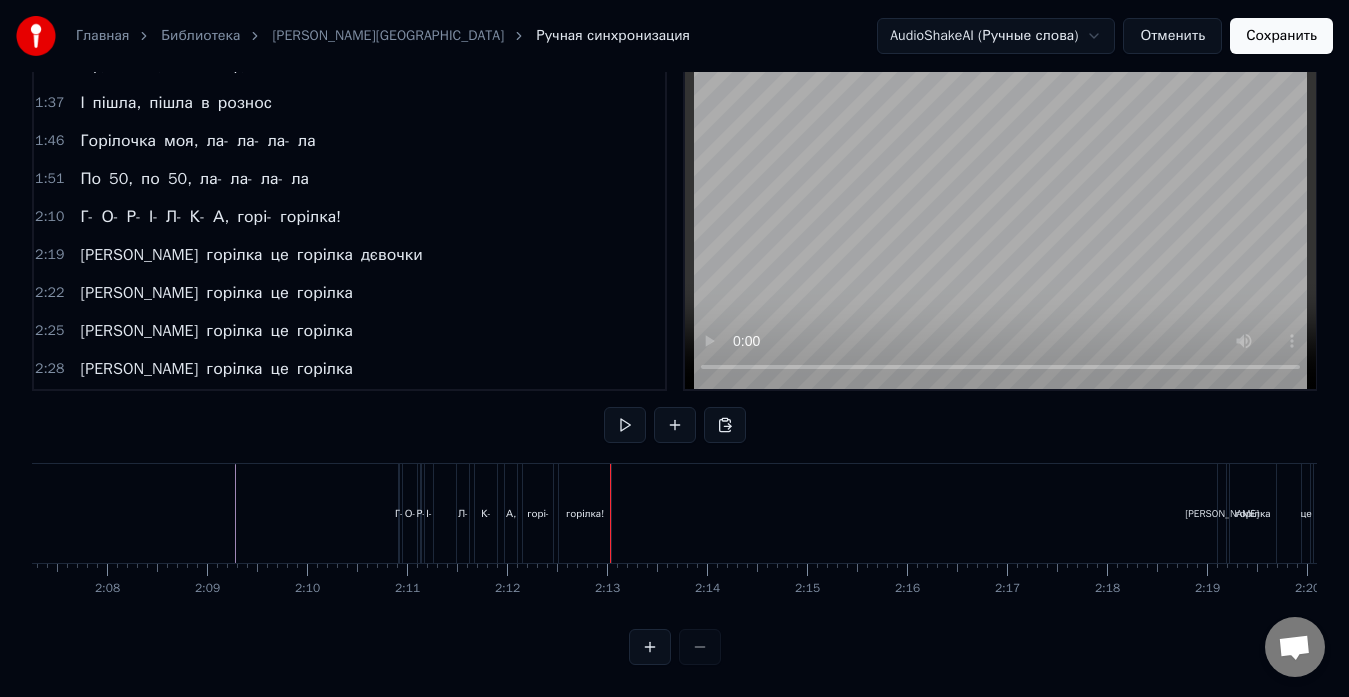 click at bounding box center (650, 647) 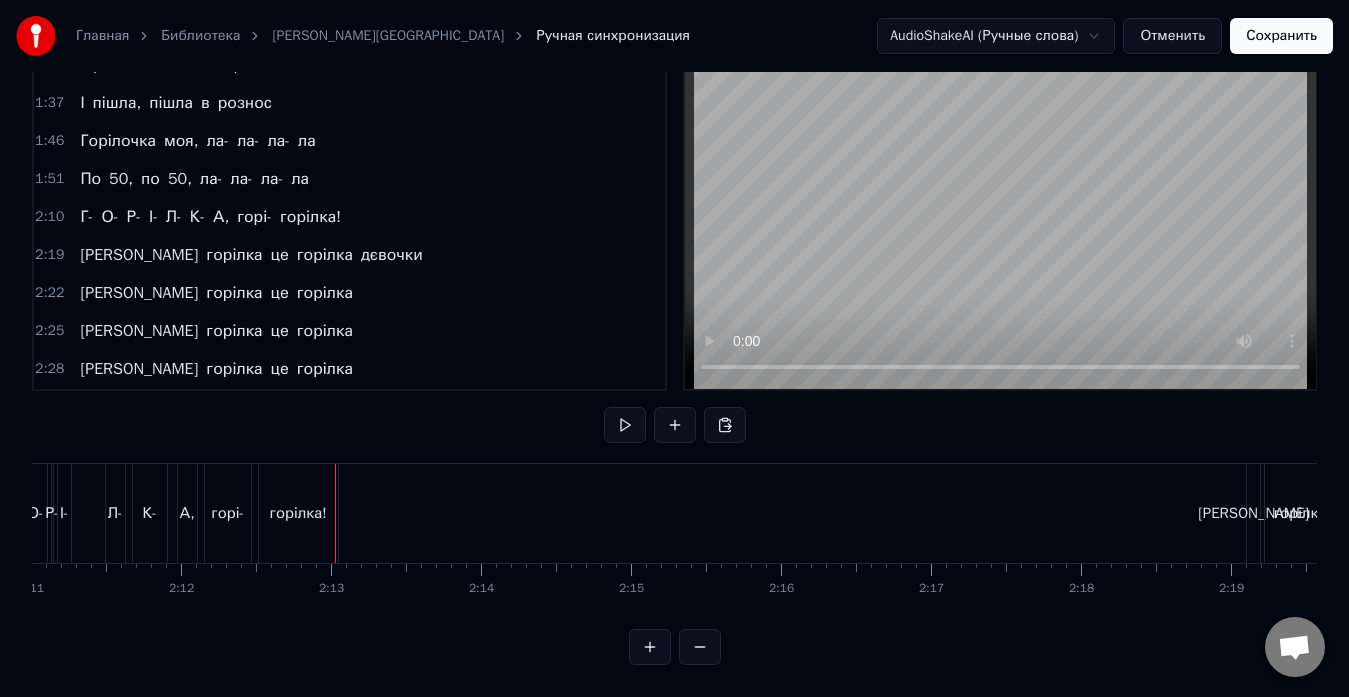 click at bounding box center [650, 647] 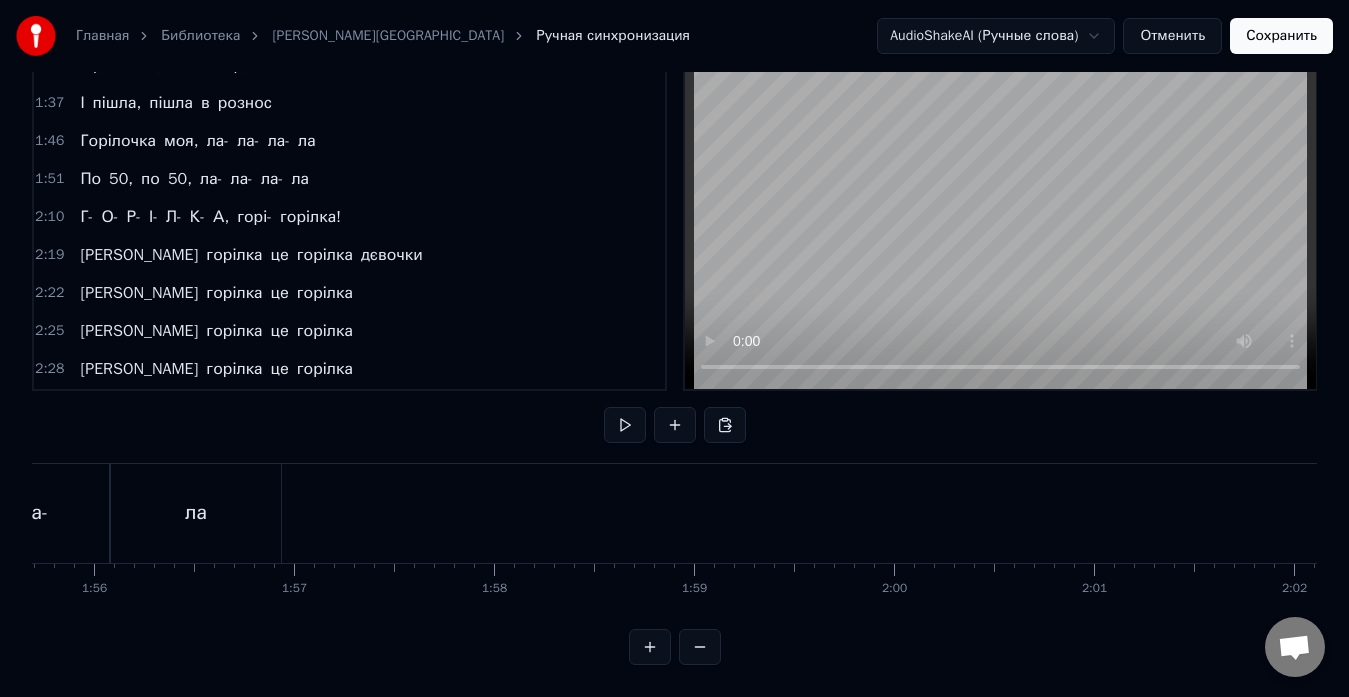 click at bounding box center (650, 647) 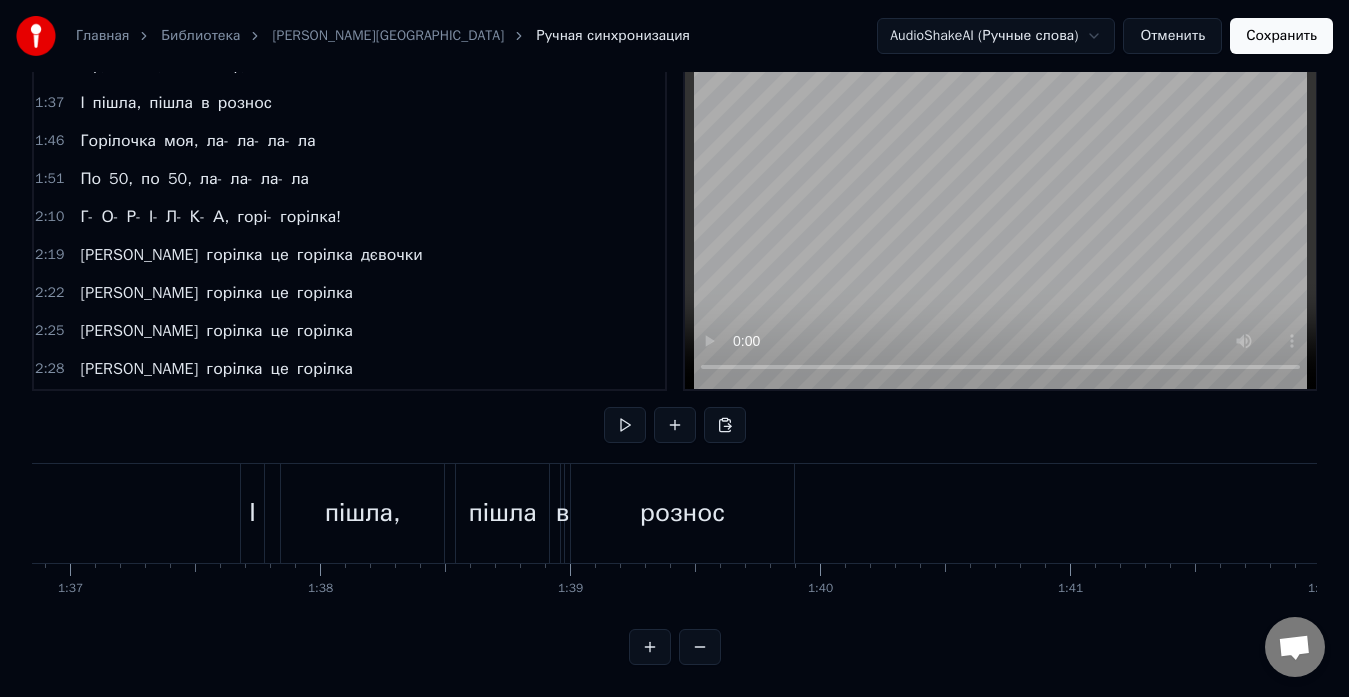 click at bounding box center (650, 647) 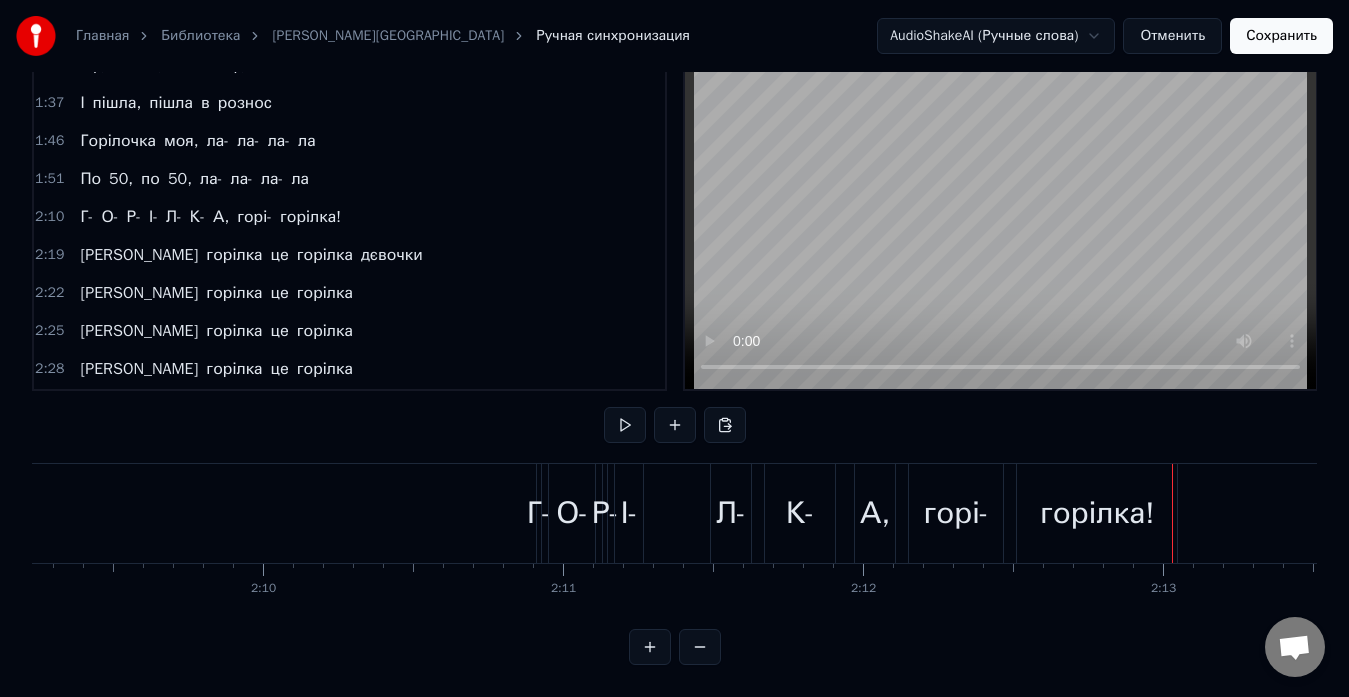 scroll, scrollTop: 0, scrollLeft: 38768, axis: horizontal 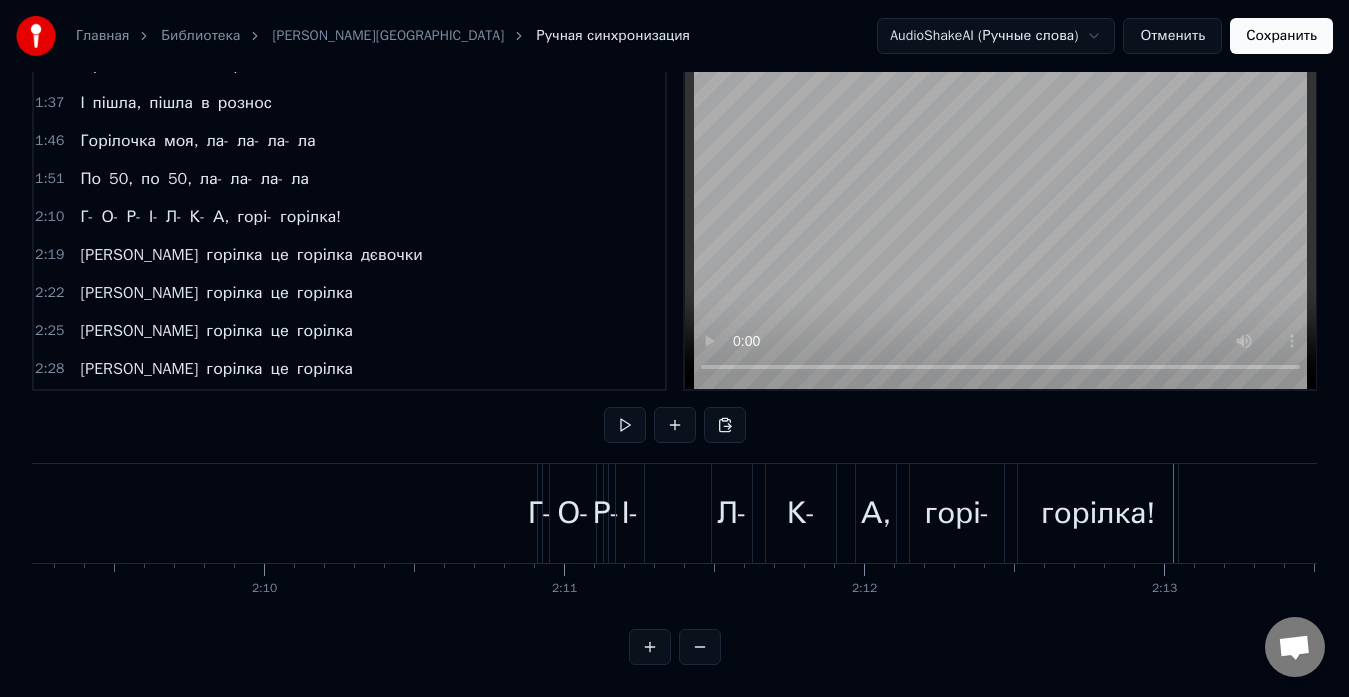 click on "Г-" at bounding box center (540, 513) 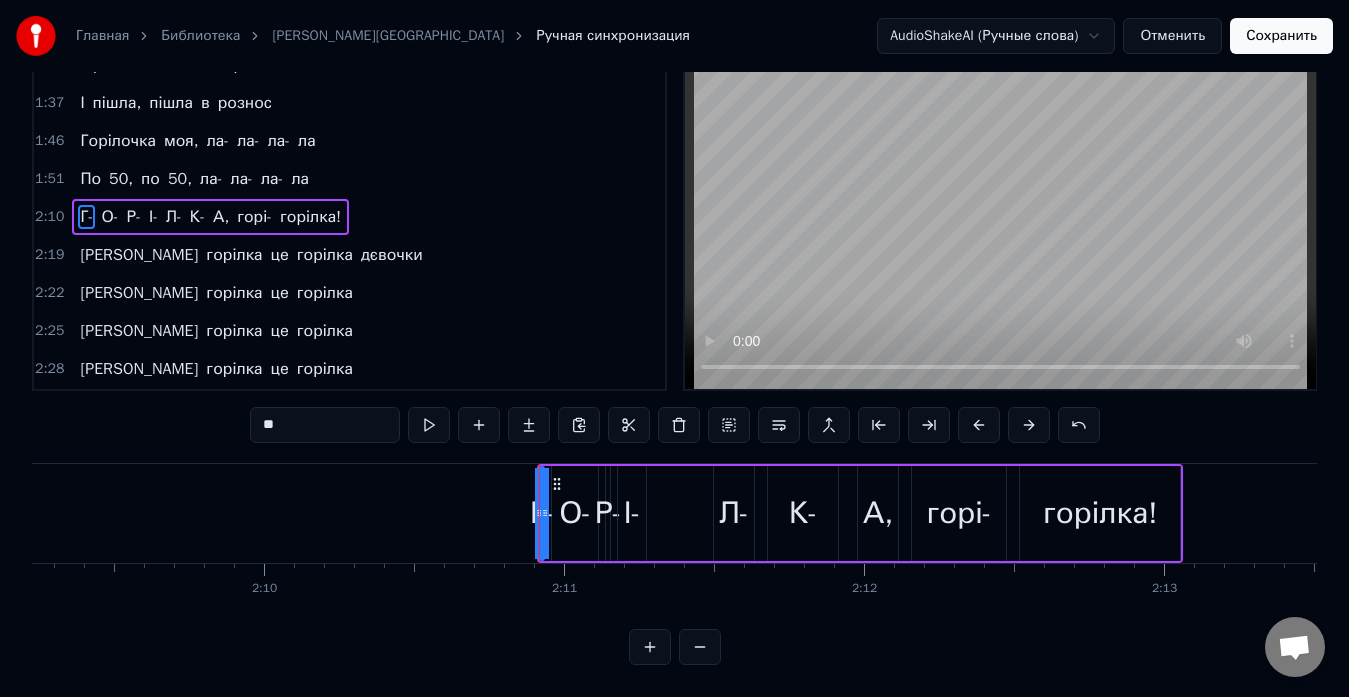 scroll, scrollTop: 0, scrollLeft: 0, axis: both 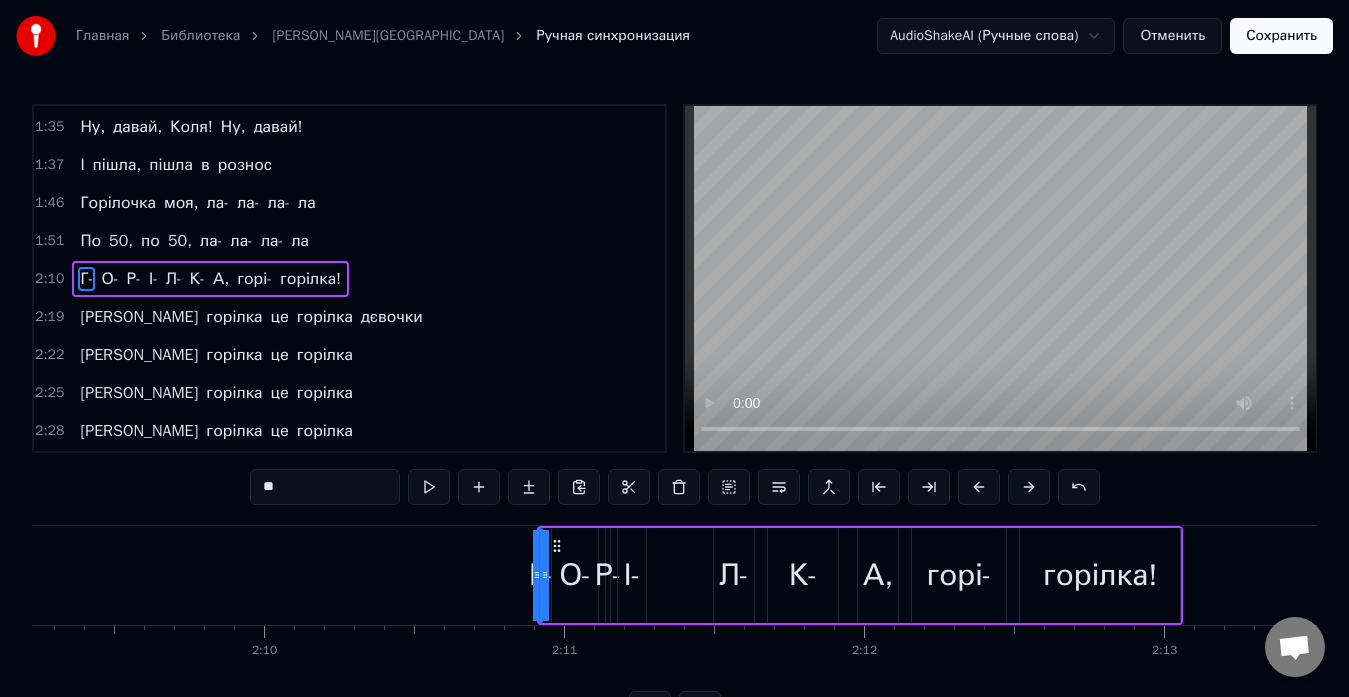 click on "Так, [PERSON_NAME], [PERSON_NAME] під баянчик Під баянчик чуть- чуть Ну, давай! Ну, [PERSON_NAME], ти можеш! Я сама недавно в місті я була Зайшла ж під вечір до друга по ділам Він налив мені шампанського вина Я подавилась - хімія одна А горілка це горілка А горілка це горілка А горілка це горілка А горілка це горілка [GEOGRAPHIC_DATA], горі- горілка! Ух! Давай! По 50, пригубим і все! Так от: Я сама недавно в місті була Зайшла під вечір до друга по ділам Те, да се, трохи чаю попила Так отравилась, чуть не померла А горілка є горілка А горілка є горілка А горілка цеж горілка А горілка це горілка [GEOGRAPHIC_DATA]" at bounding box center [-12656, 575] 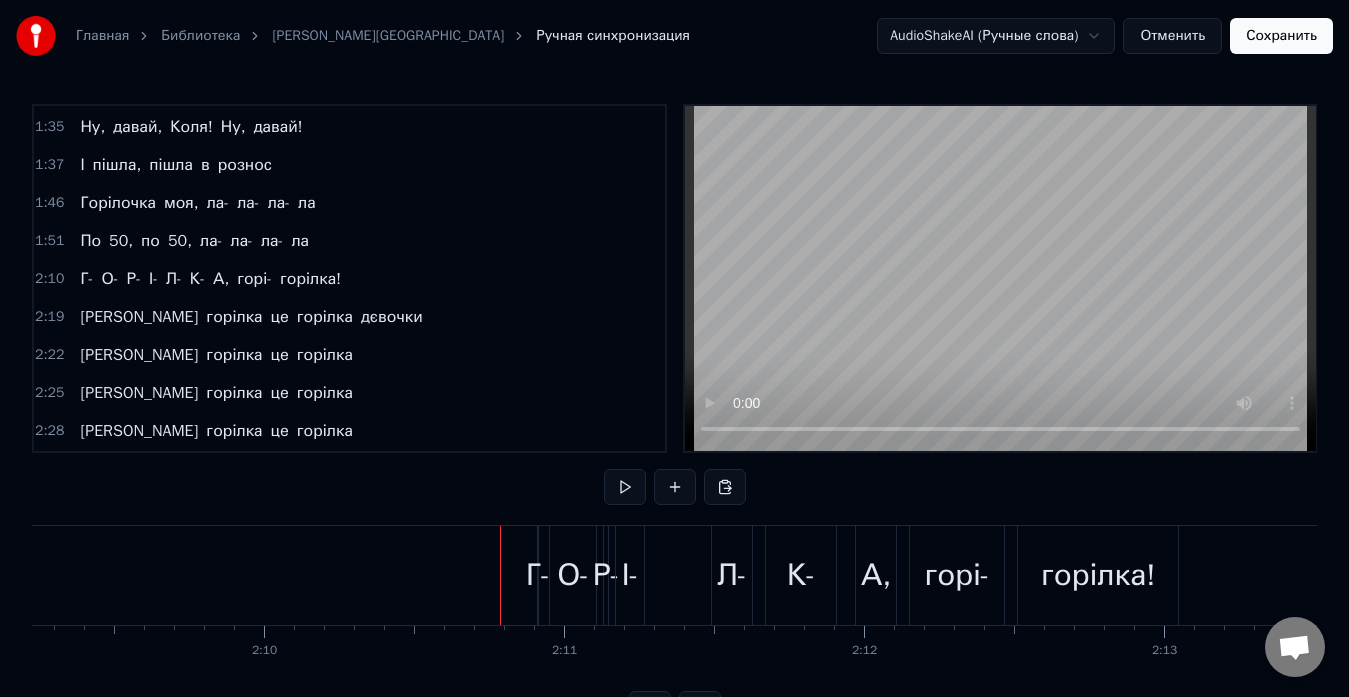 click on "Г-" at bounding box center [538, 575] 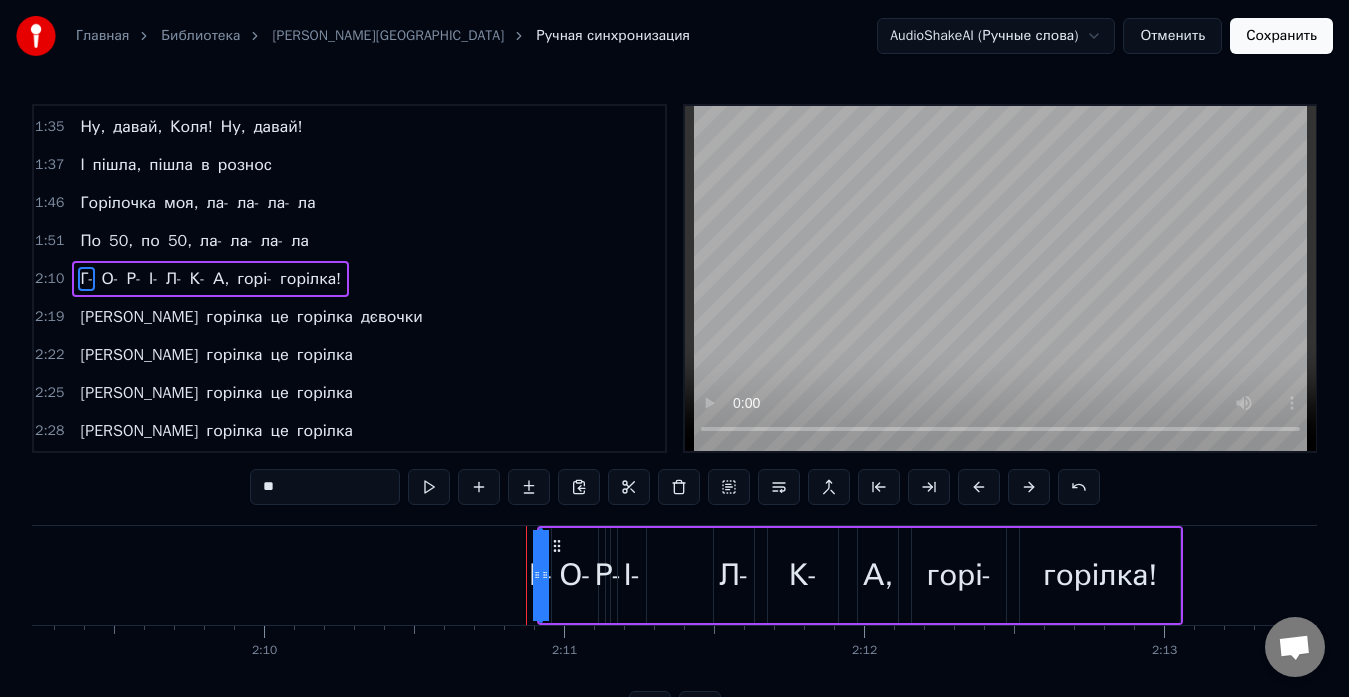 drag, startPoint x: 543, startPoint y: 579, endPoint x: 568, endPoint y: 584, distance: 25.495098 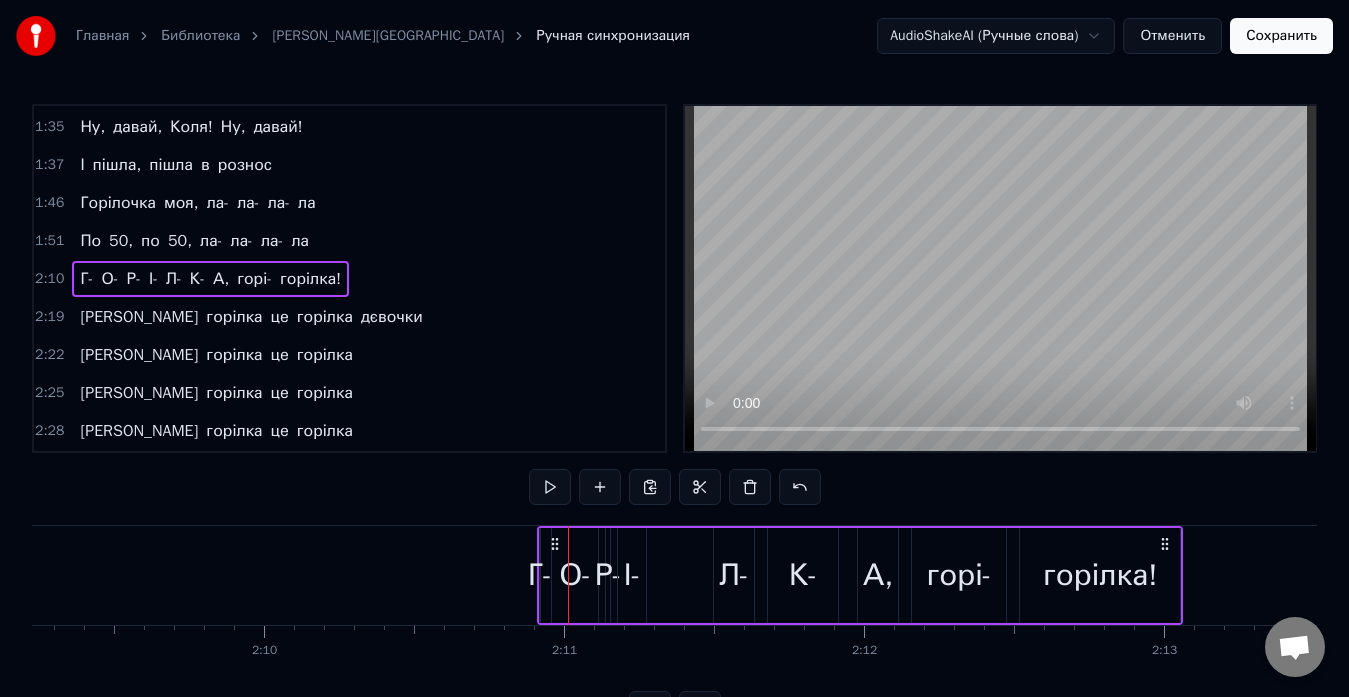click on "Г-" at bounding box center [540, 575] 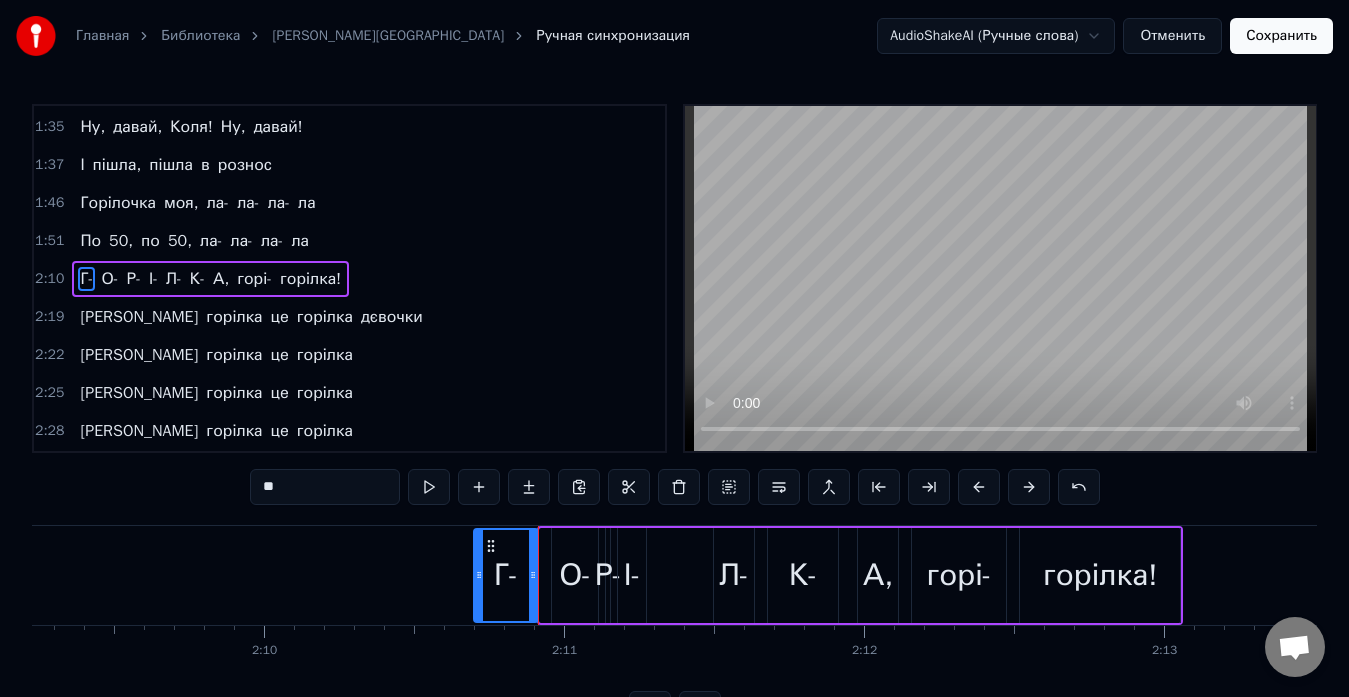 drag, startPoint x: 545, startPoint y: 579, endPoint x: 479, endPoint y: 579, distance: 66 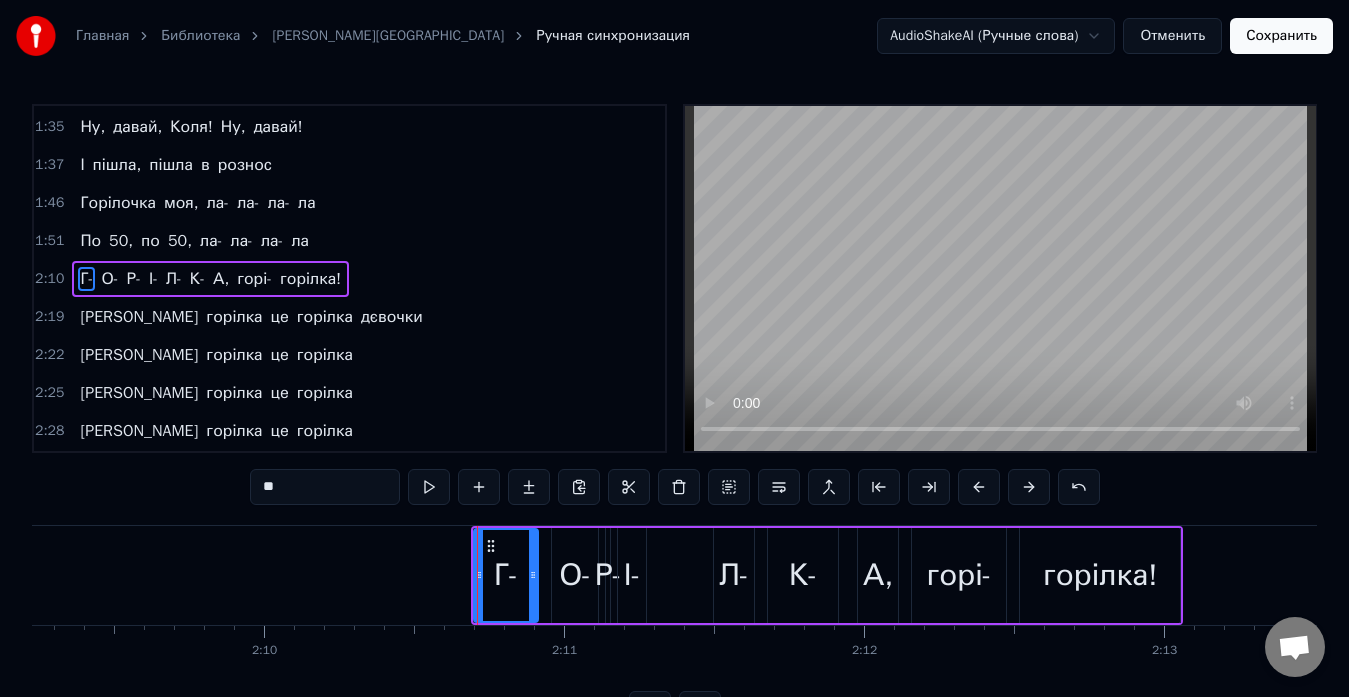 click on "О-" at bounding box center [575, 575] 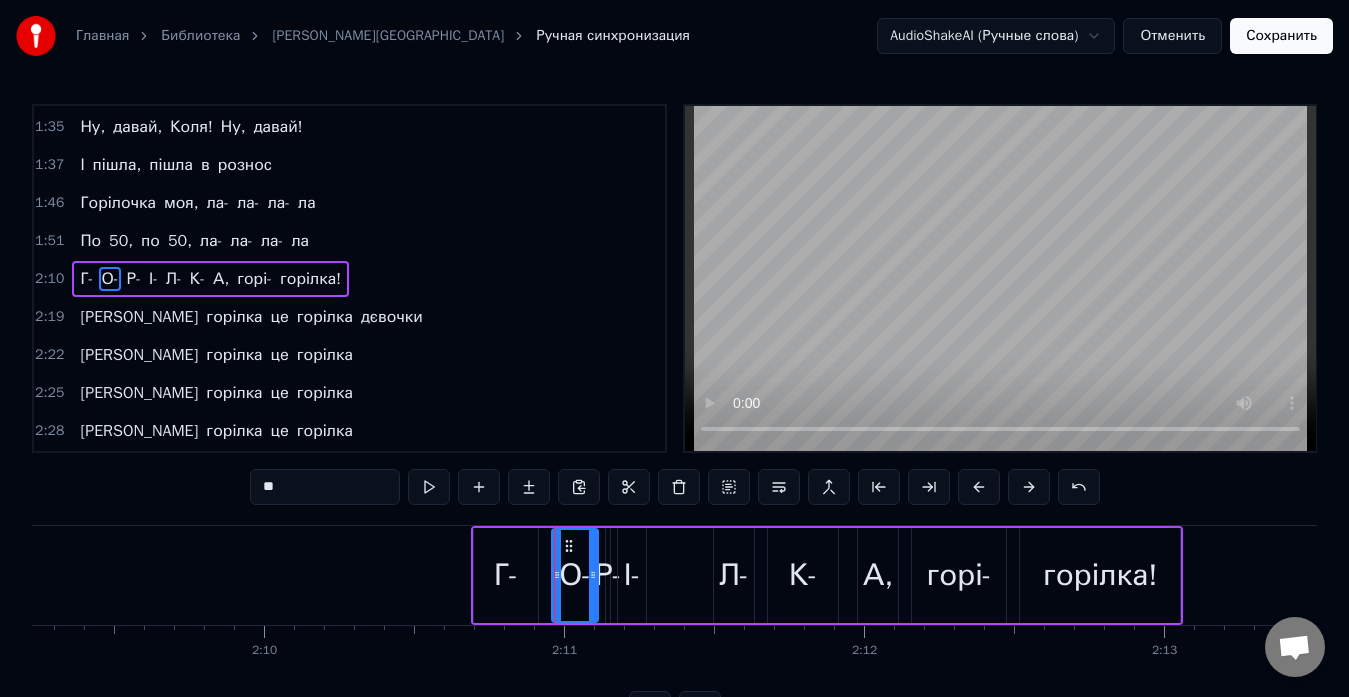 click on "О-" at bounding box center (575, 575) 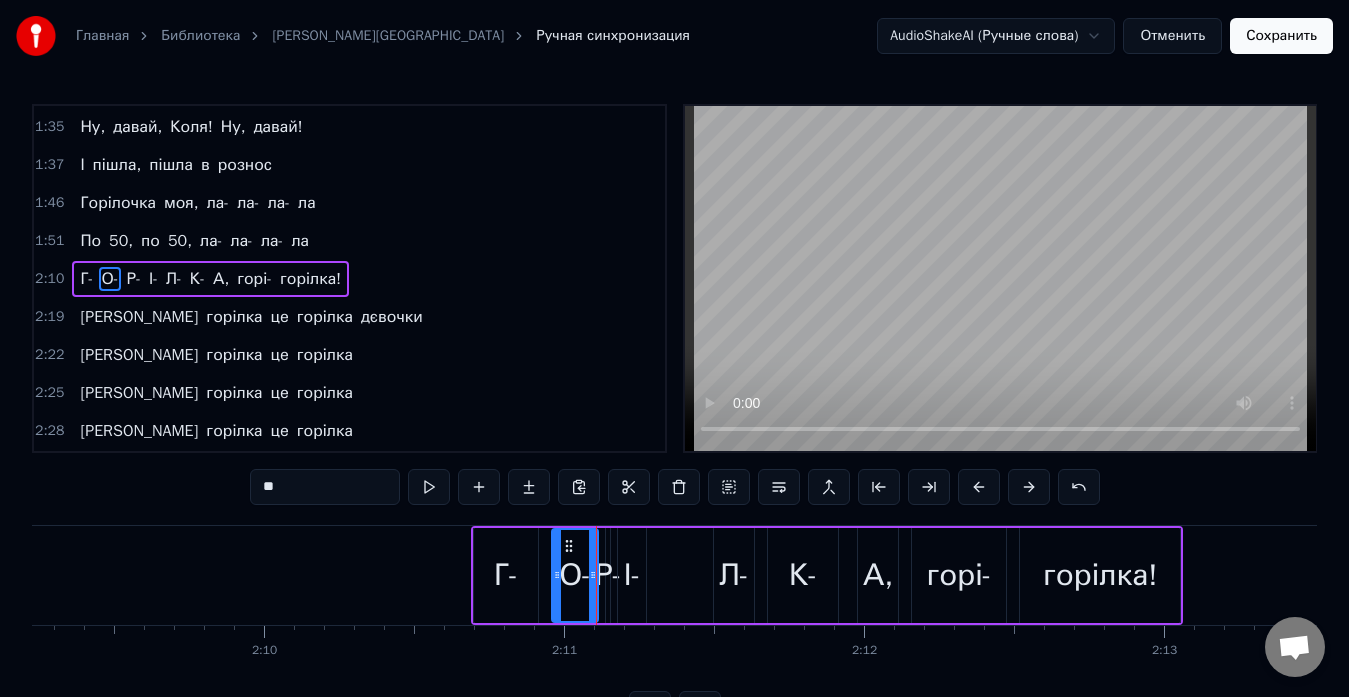 click on "О-" at bounding box center (575, 575) 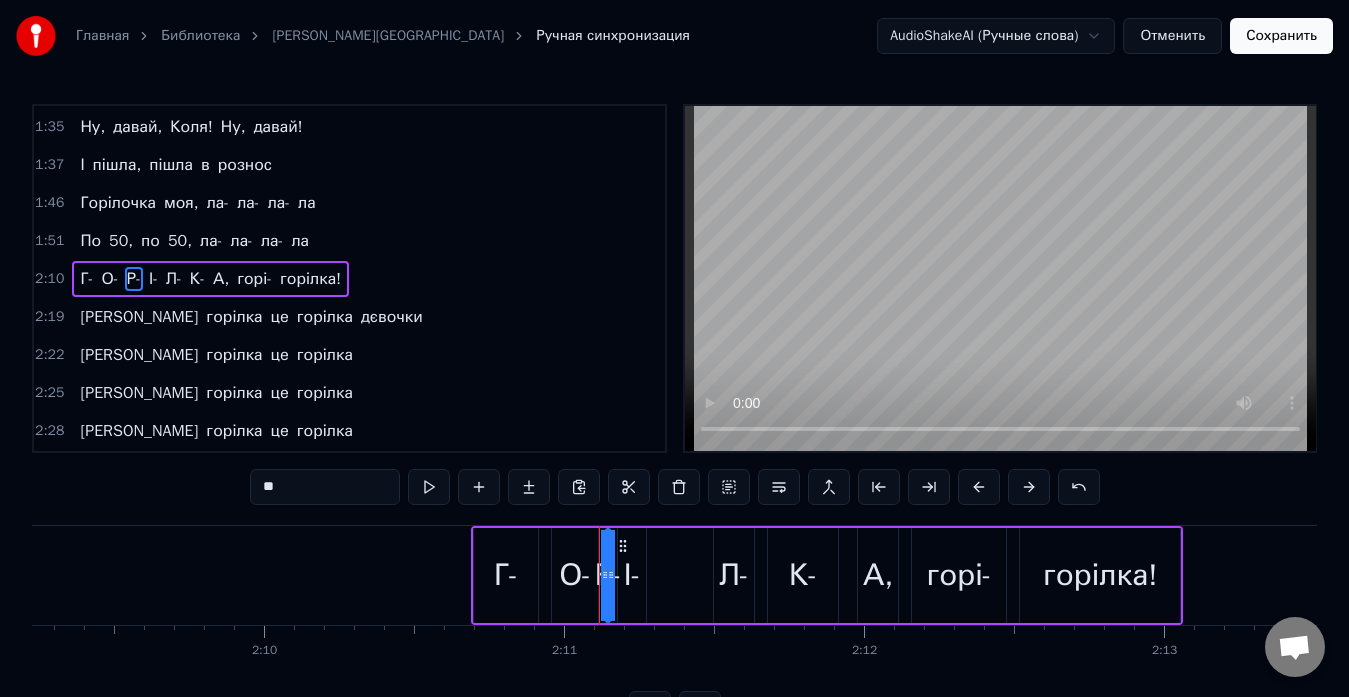 click 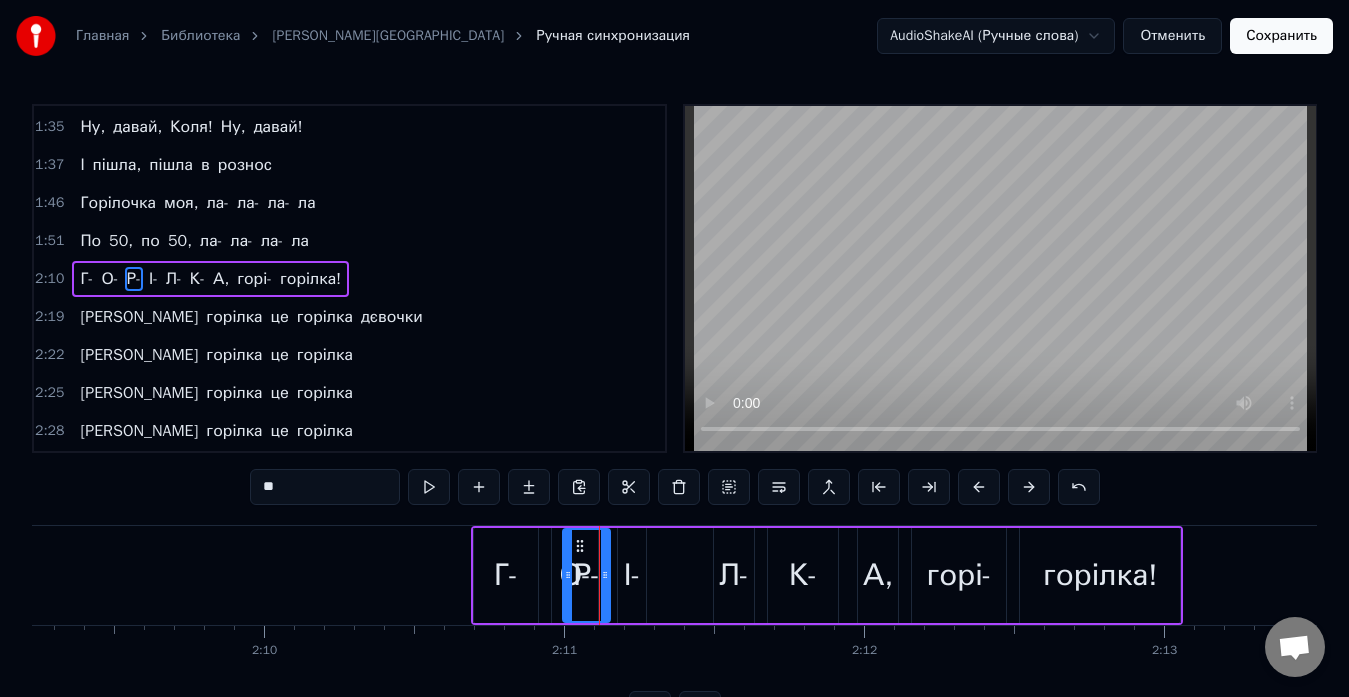 drag, startPoint x: 610, startPoint y: 581, endPoint x: 562, endPoint y: 582, distance: 48.010414 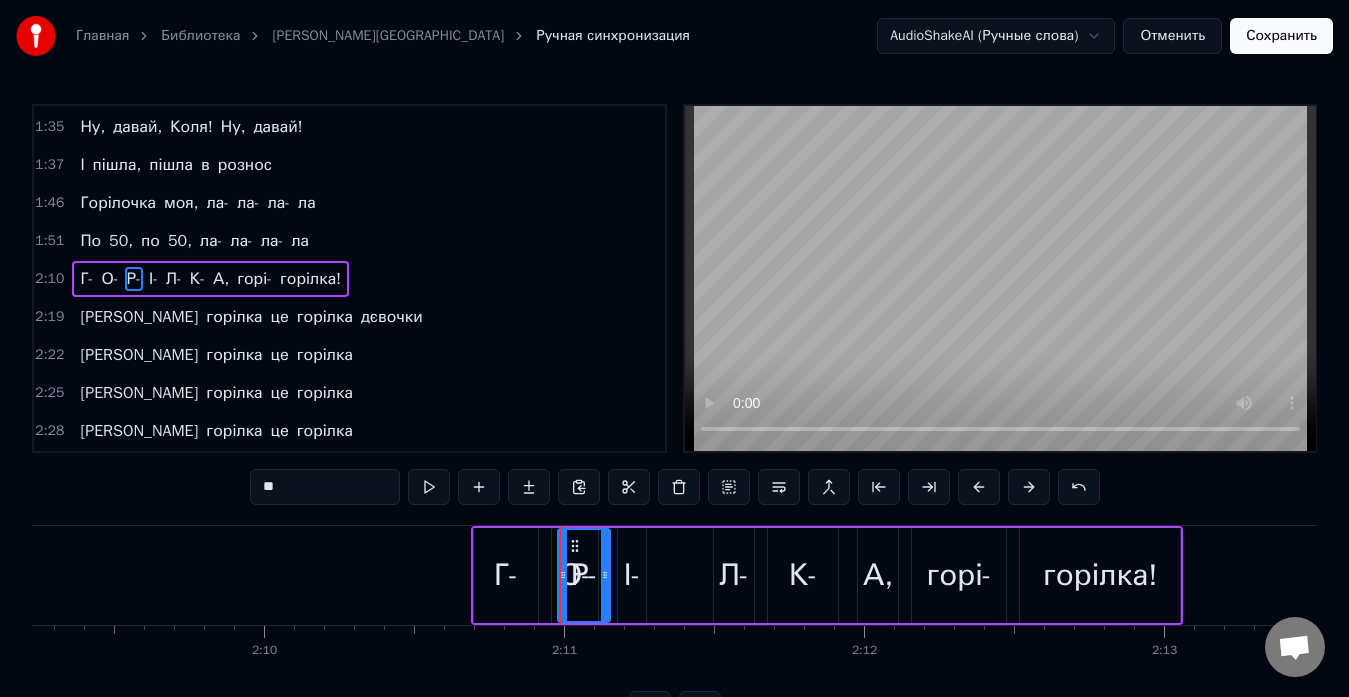 click on "Г-" at bounding box center (506, 575) 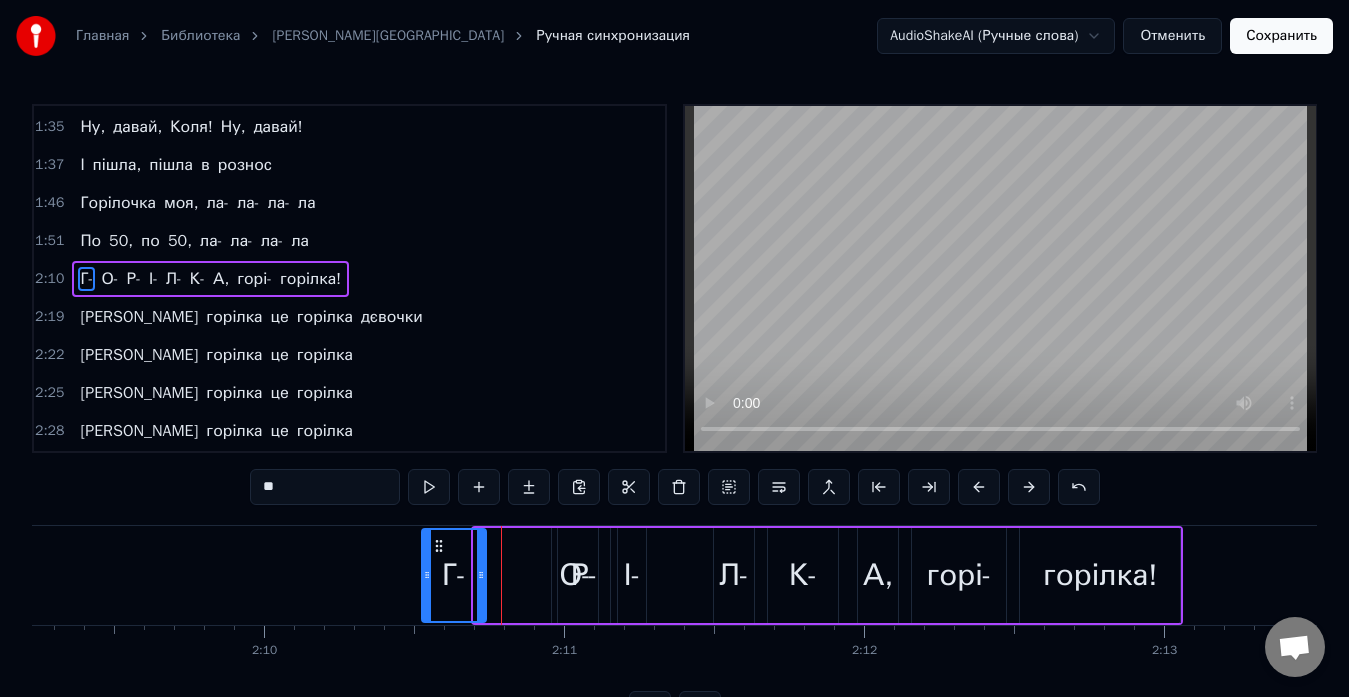 drag, startPoint x: 487, startPoint y: 545, endPoint x: 435, endPoint y: 543, distance: 52.03845 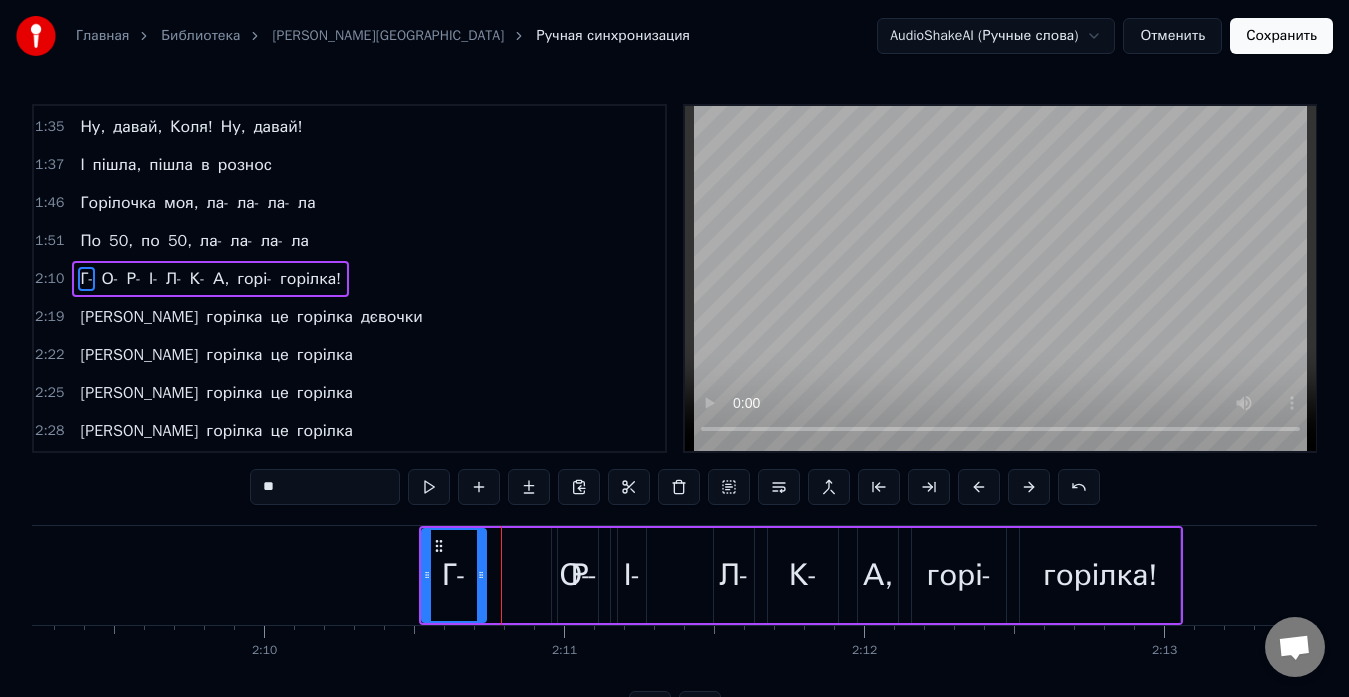 click on "Р-" at bounding box center (584, 575) 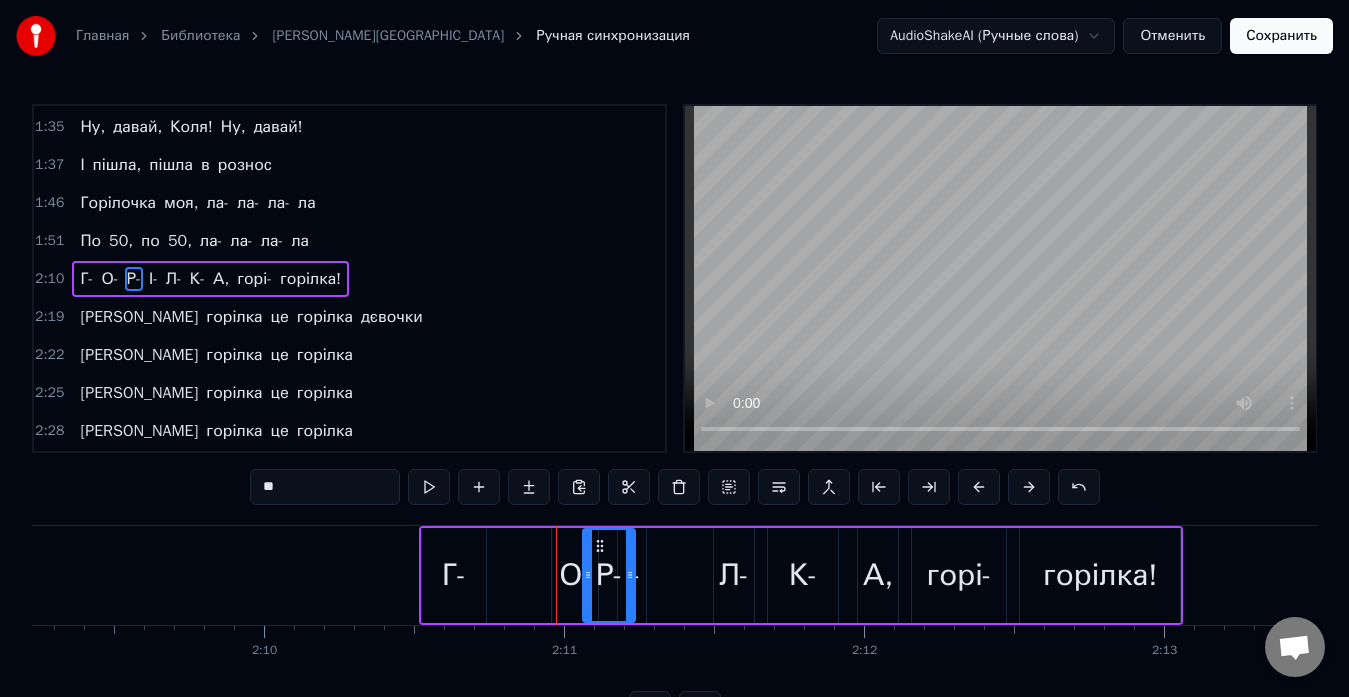 drag, startPoint x: 574, startPoint y: 544, endPoint x: 599, endPoint y: 561, distance: 30.232433 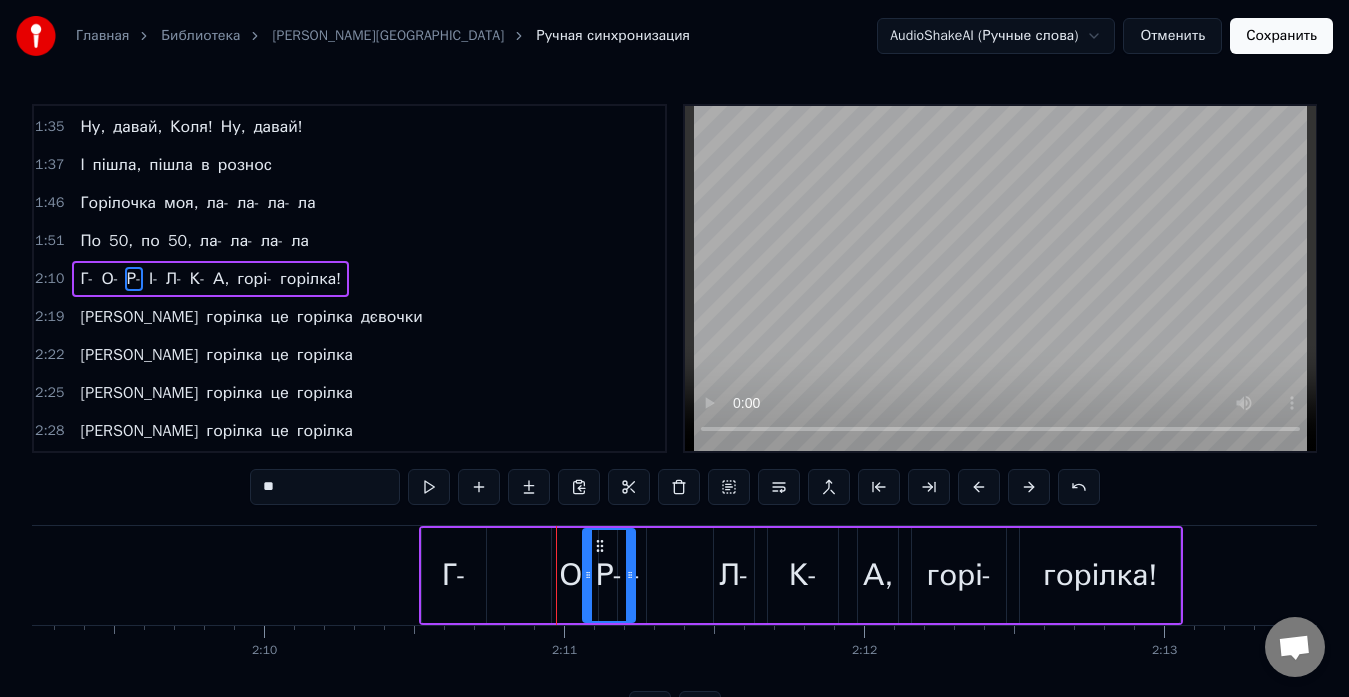 click on "О-" at bounding box center [575, 575] 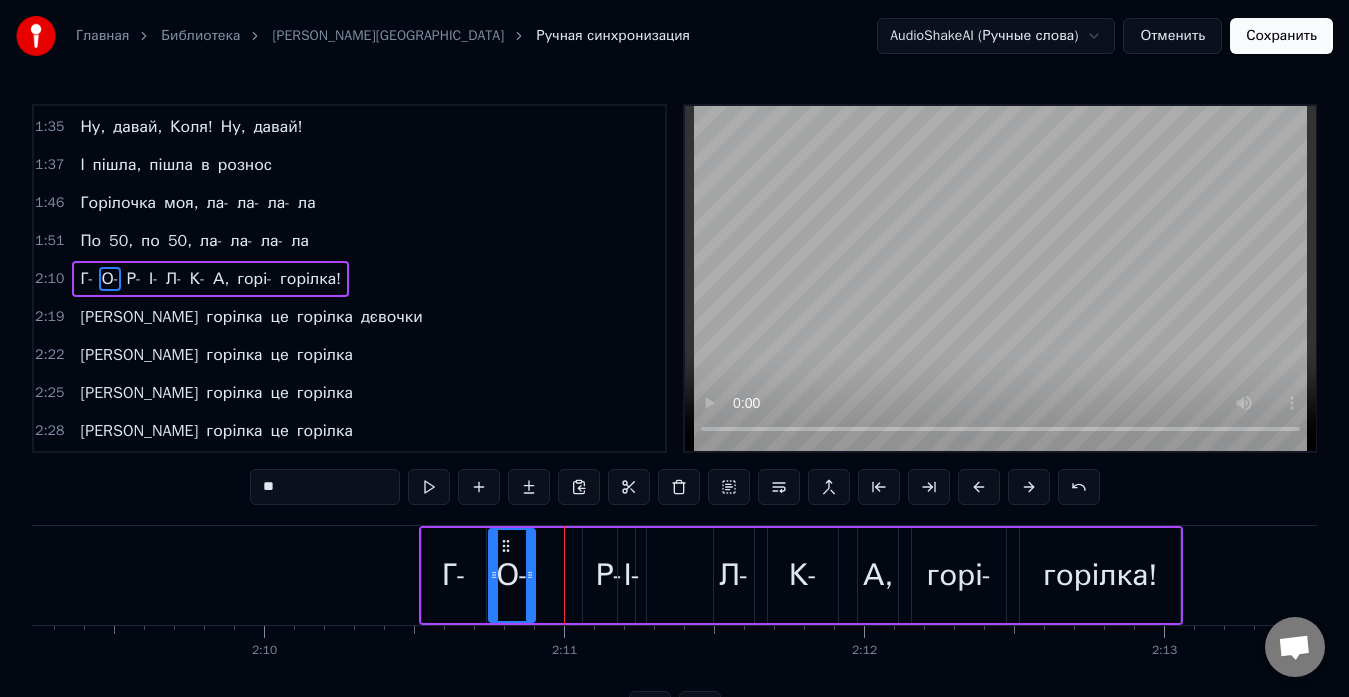 drag, startPoint x: 571, startPoint y: 543, endPoint x: 508, endPoint y: 548, distance: 63.1981 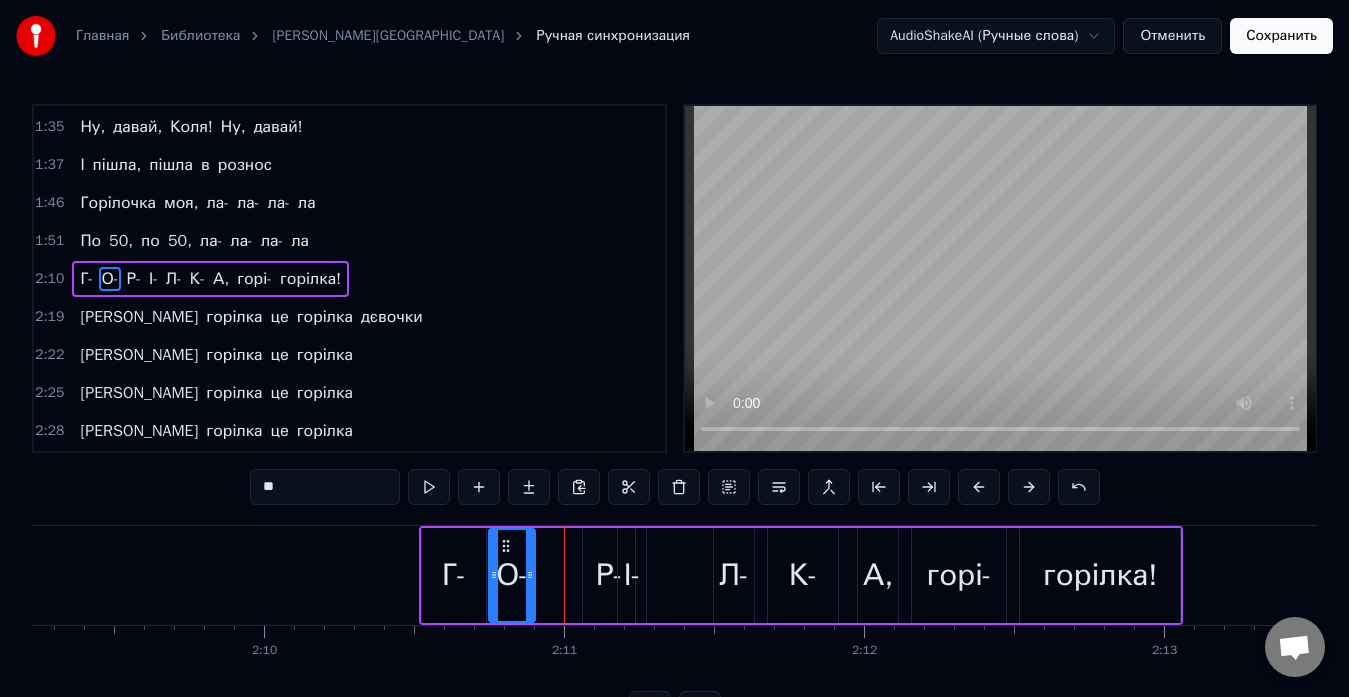 click on "Р-" at bounding box center (609, 575) 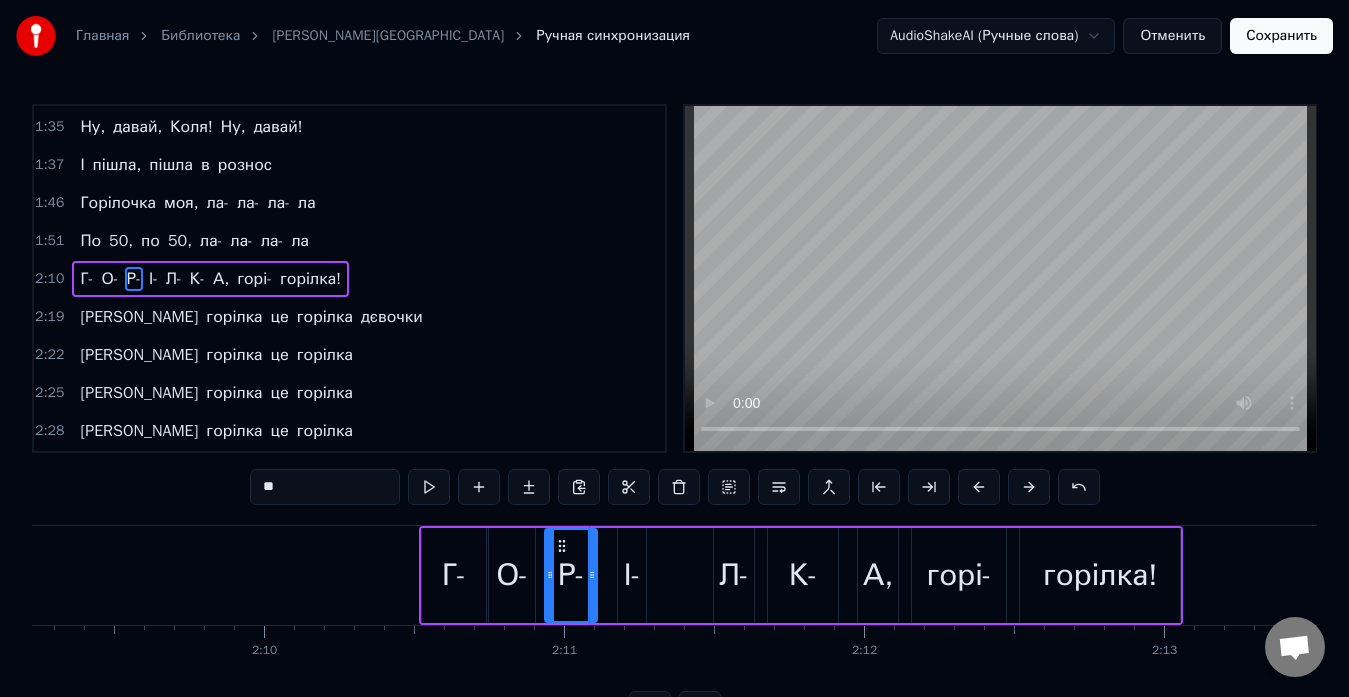 drag, startPoint x: 600, startPoint y: 543, endPoint x: 562, endPoint y: 547, distance: 38.209946 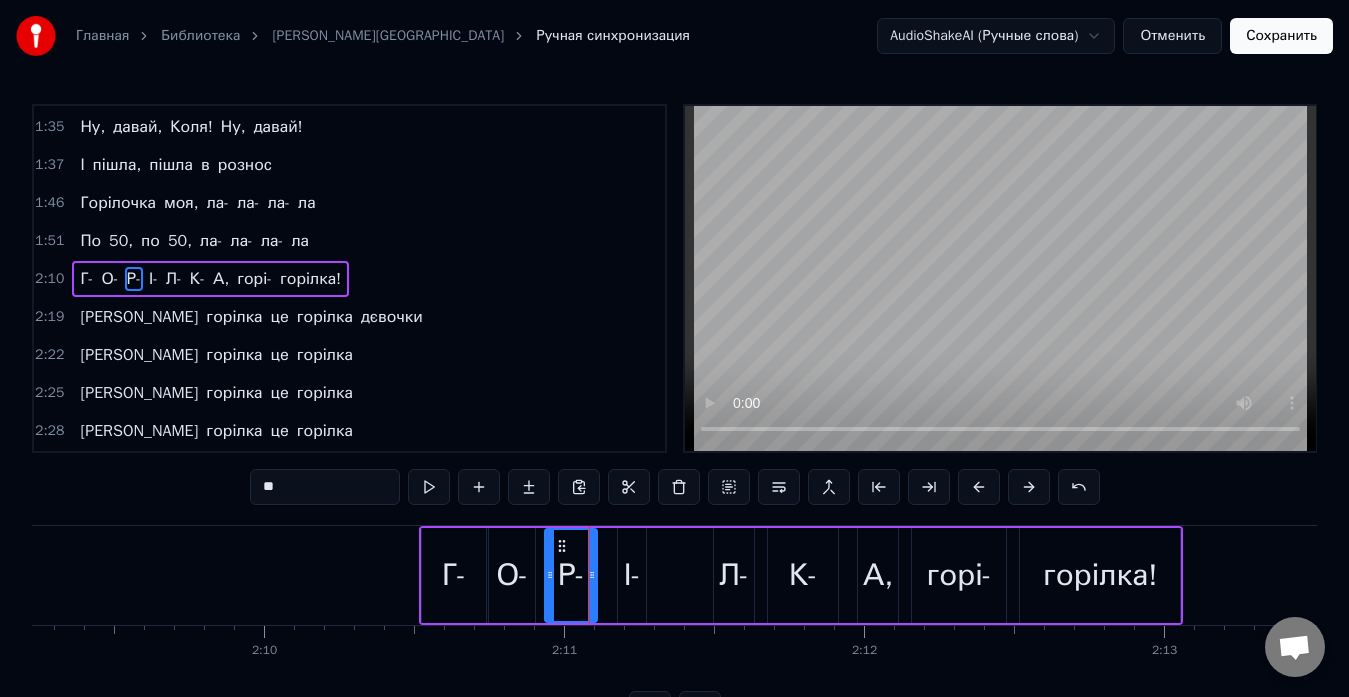 click on "І-" at bounding box center (632, 575) 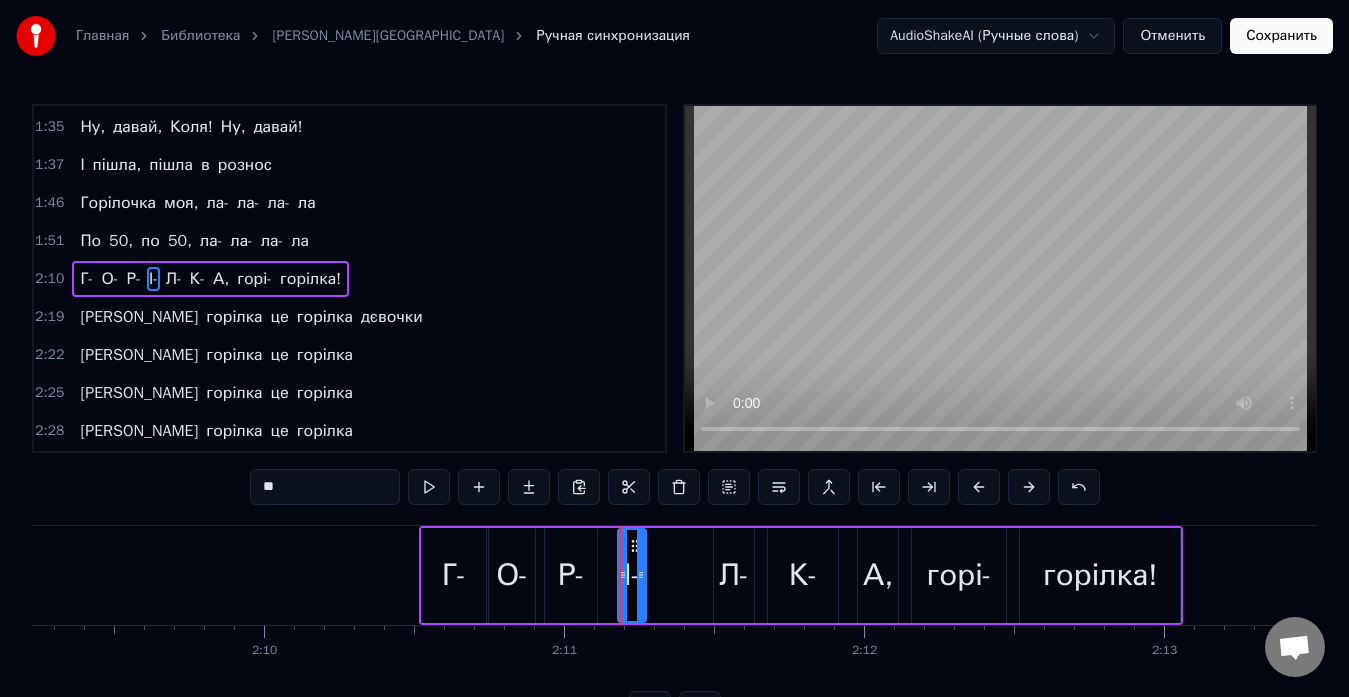 drag, startPoint x: 620, startPoint y: 567, endPoint x: 624, endPoint y: 580, distance: 13.601471 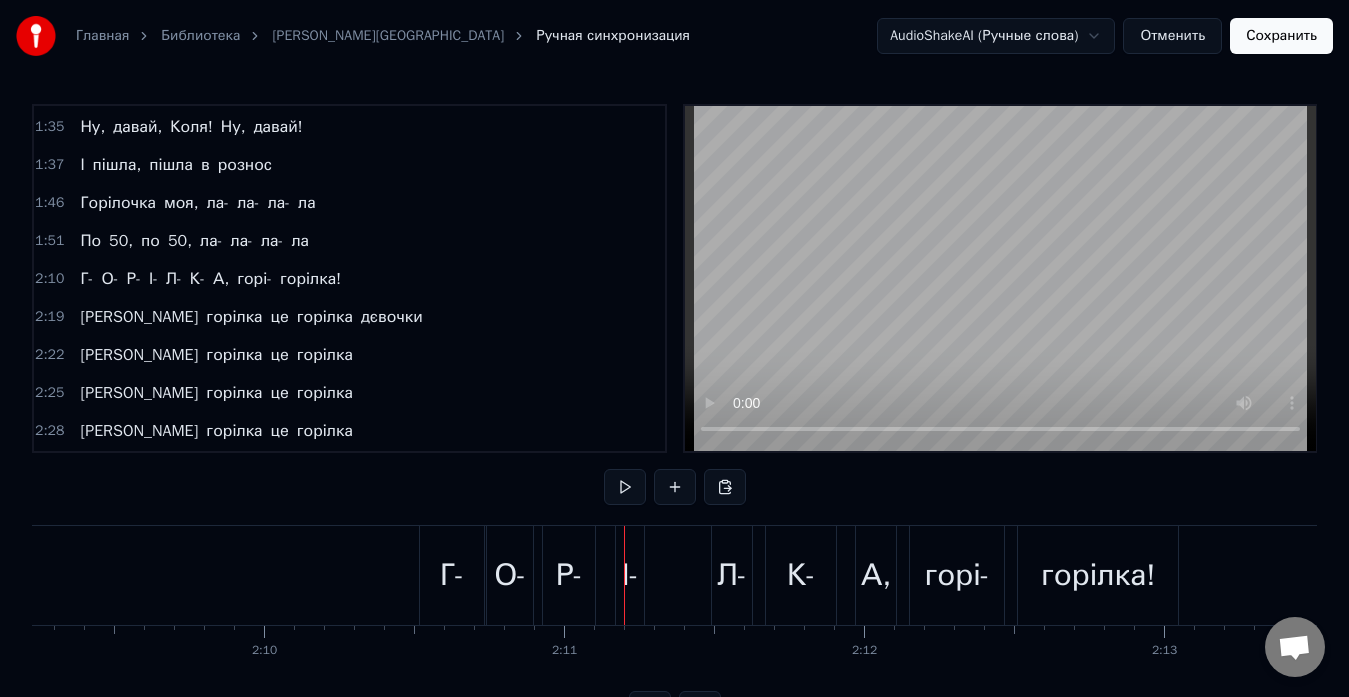 click on "Г- О- Р- І- Л- К- А, горі- горілка!" at bounding box center [801, 575] 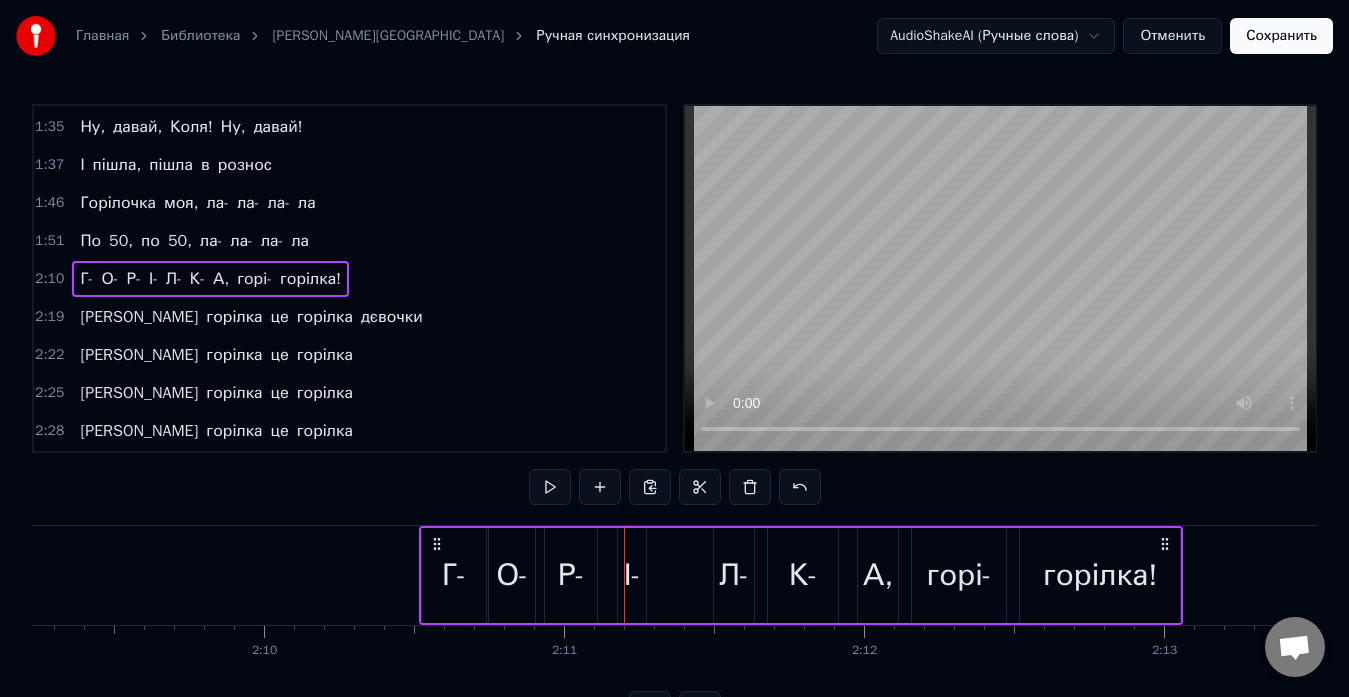 click on "І-" at bounding box center [632, 575] 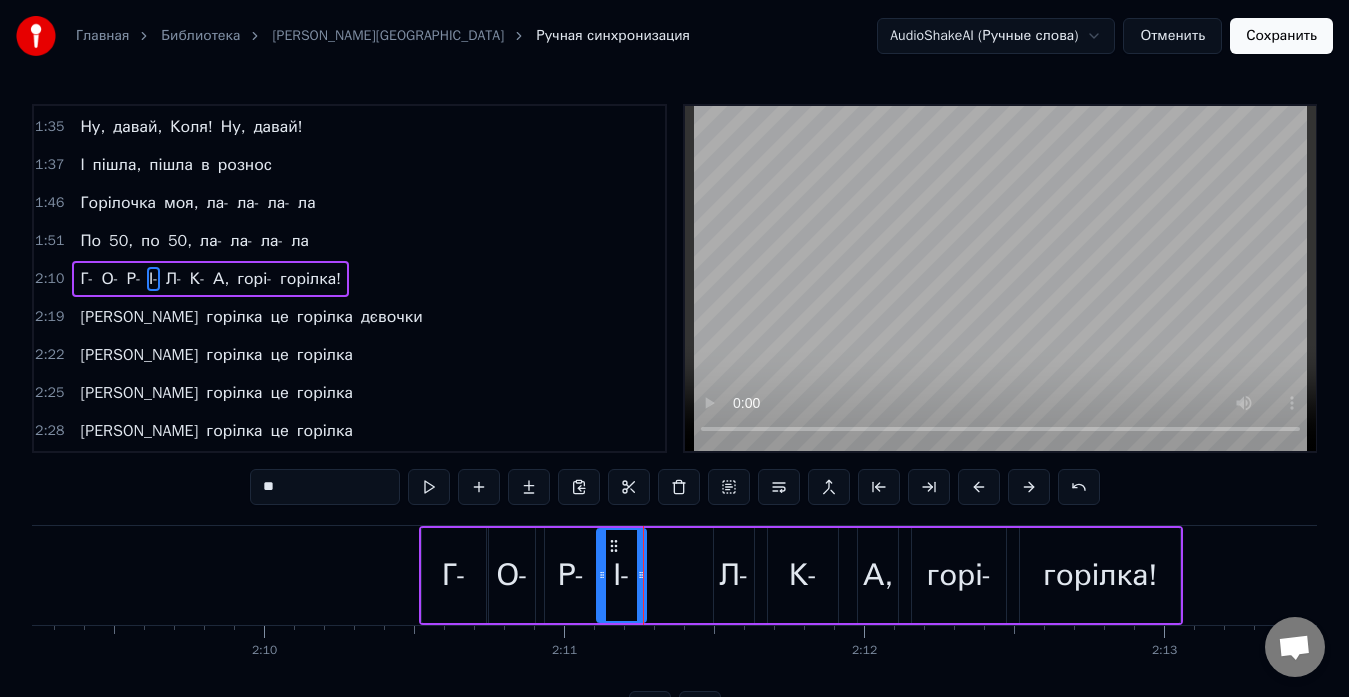drag, startPoint x: 625, startPoint y: 573, endPoint x: 604, endPoint y: 573, distance: 21 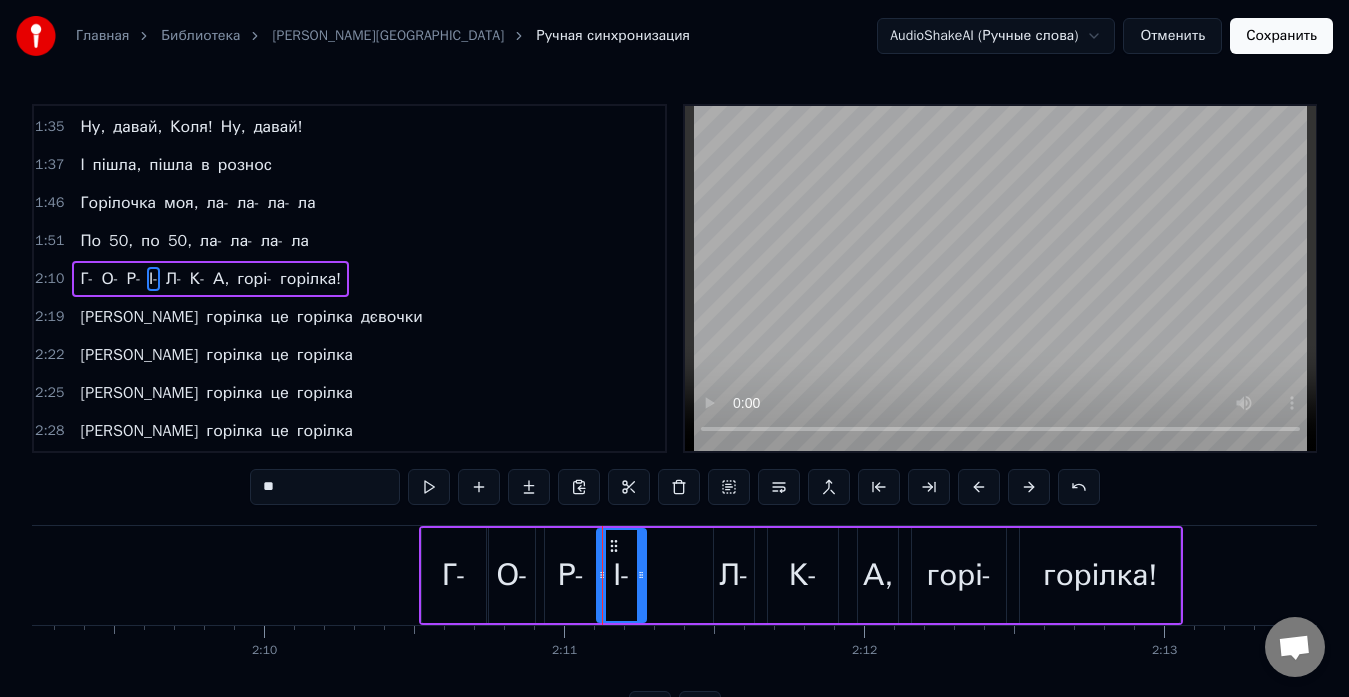 click on "Г- О- Р- І- Л- К- А, горі- горілка!" at bounding box center (801, 575) 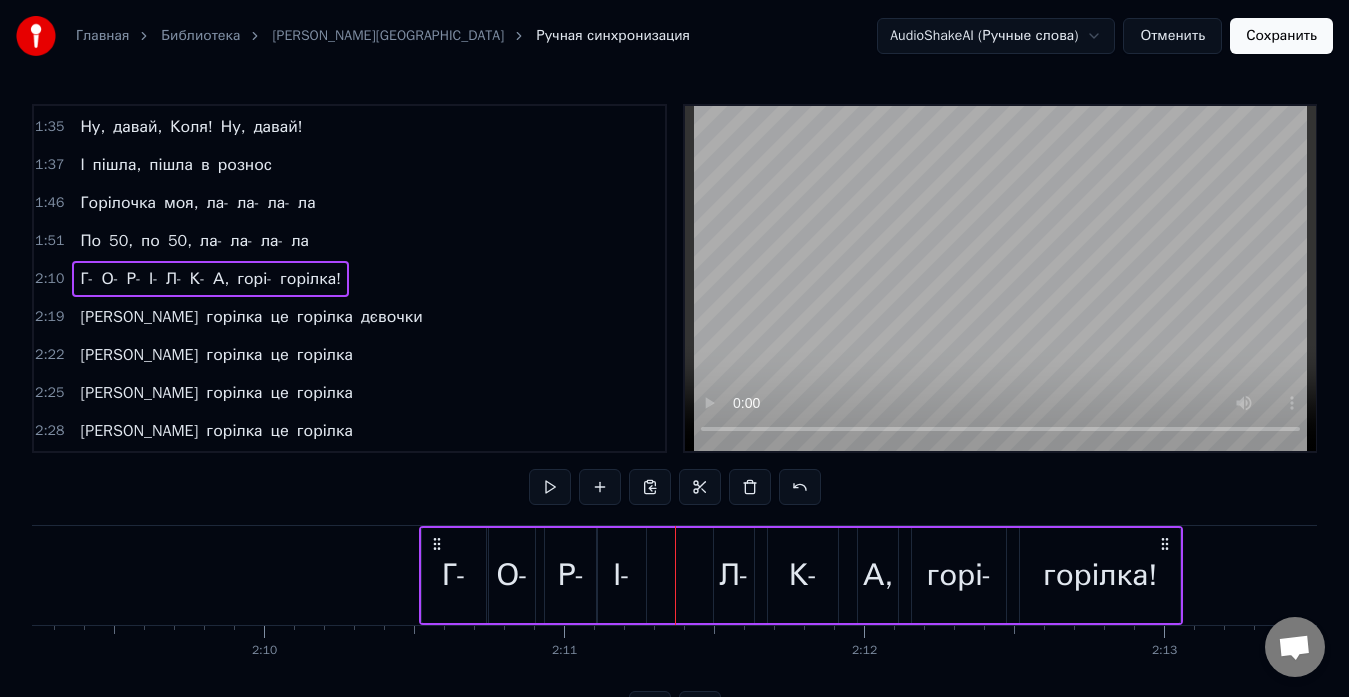 click on "І-" at bounding box center (621, 575) 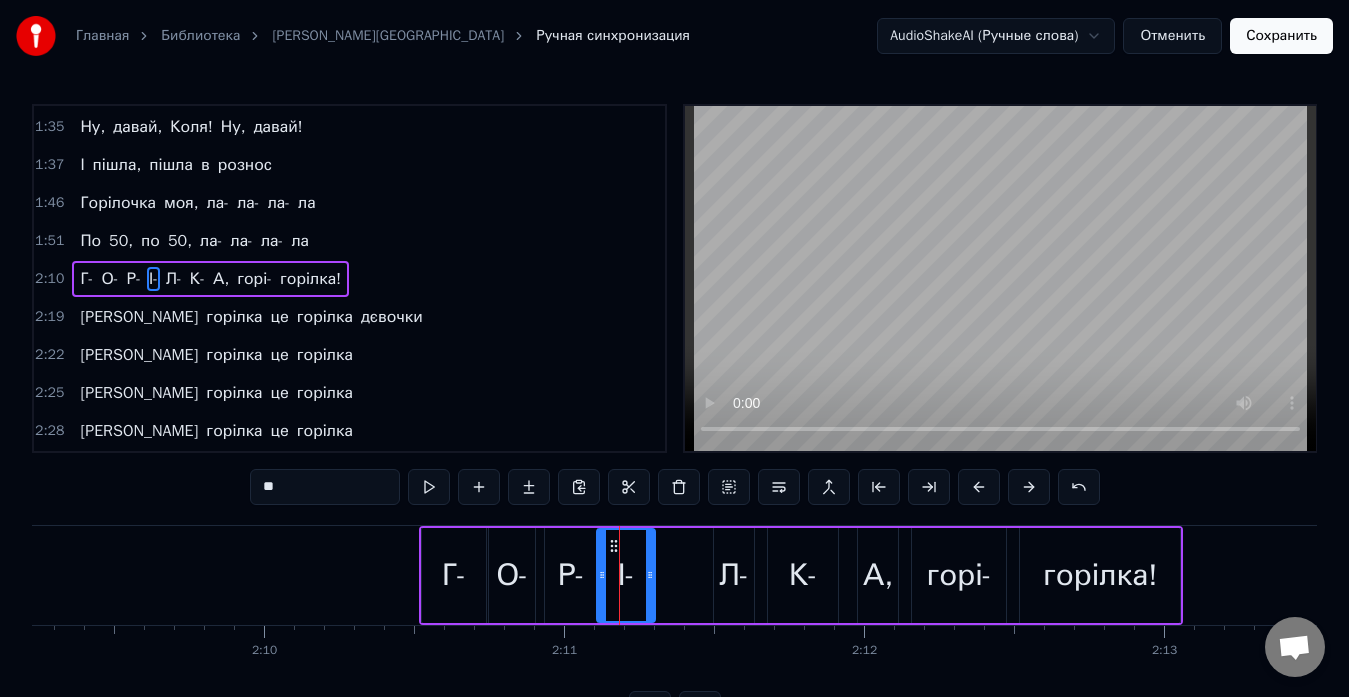 click 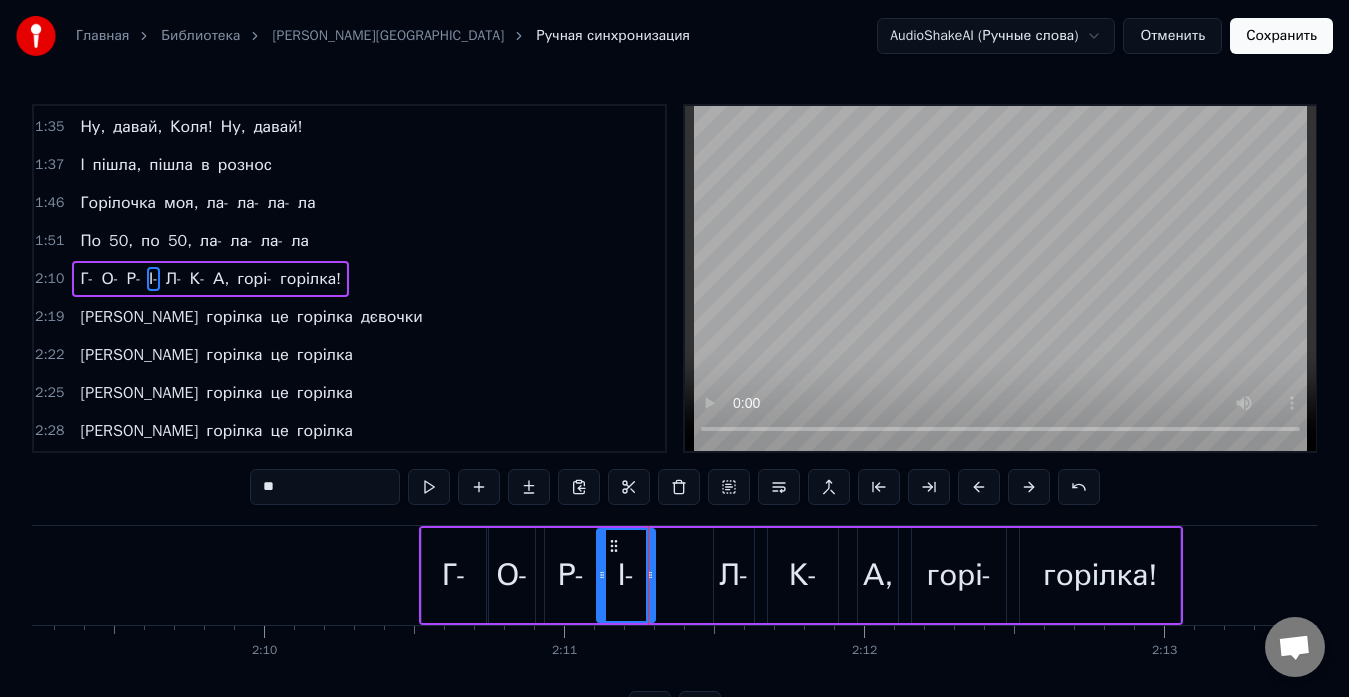 click on "Л-" at bounding box center [734, 575] 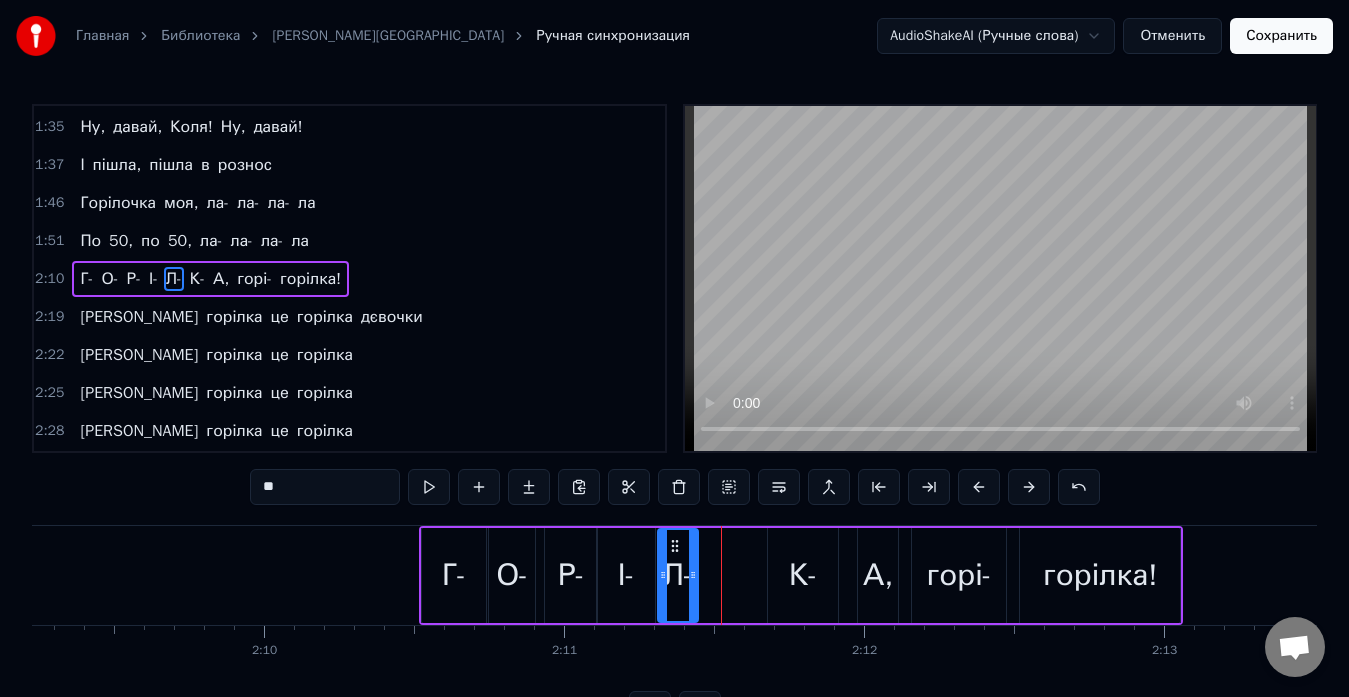drag, startPoint x: 731, startPoint y: 546, endPoint x: 675, endPoint y: 547, distance: 56.008926 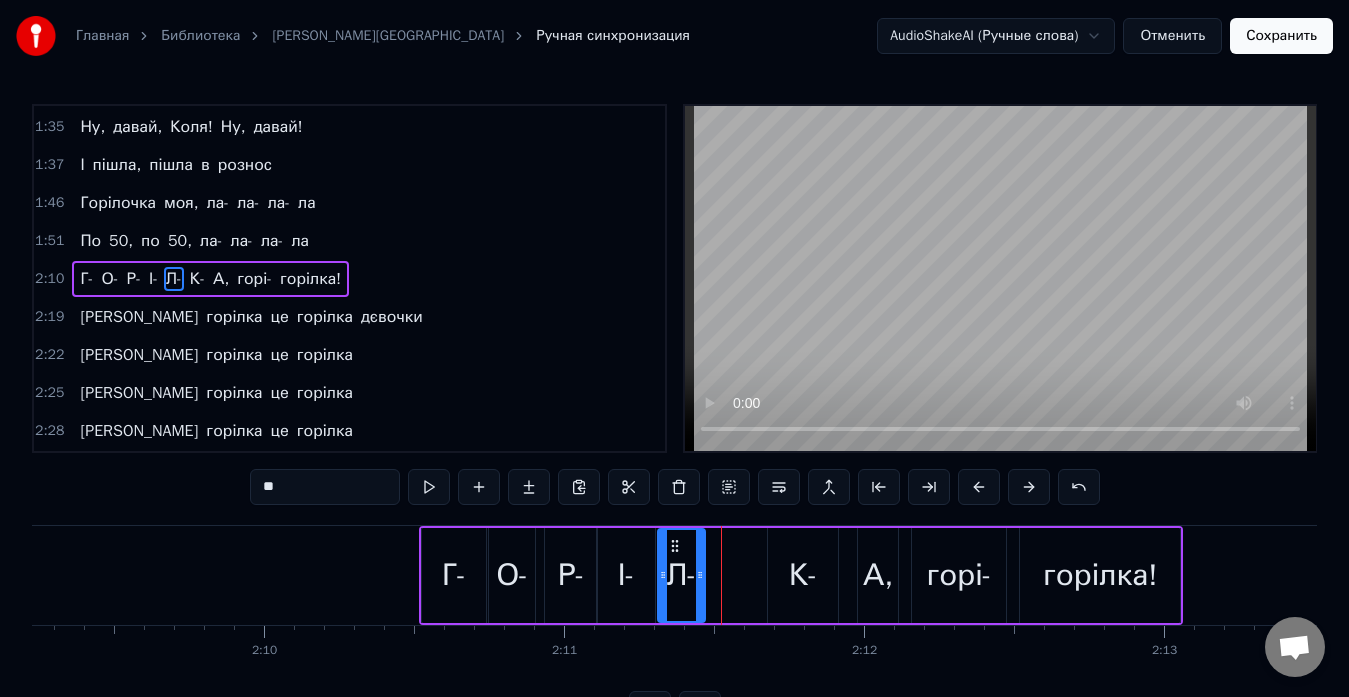 click 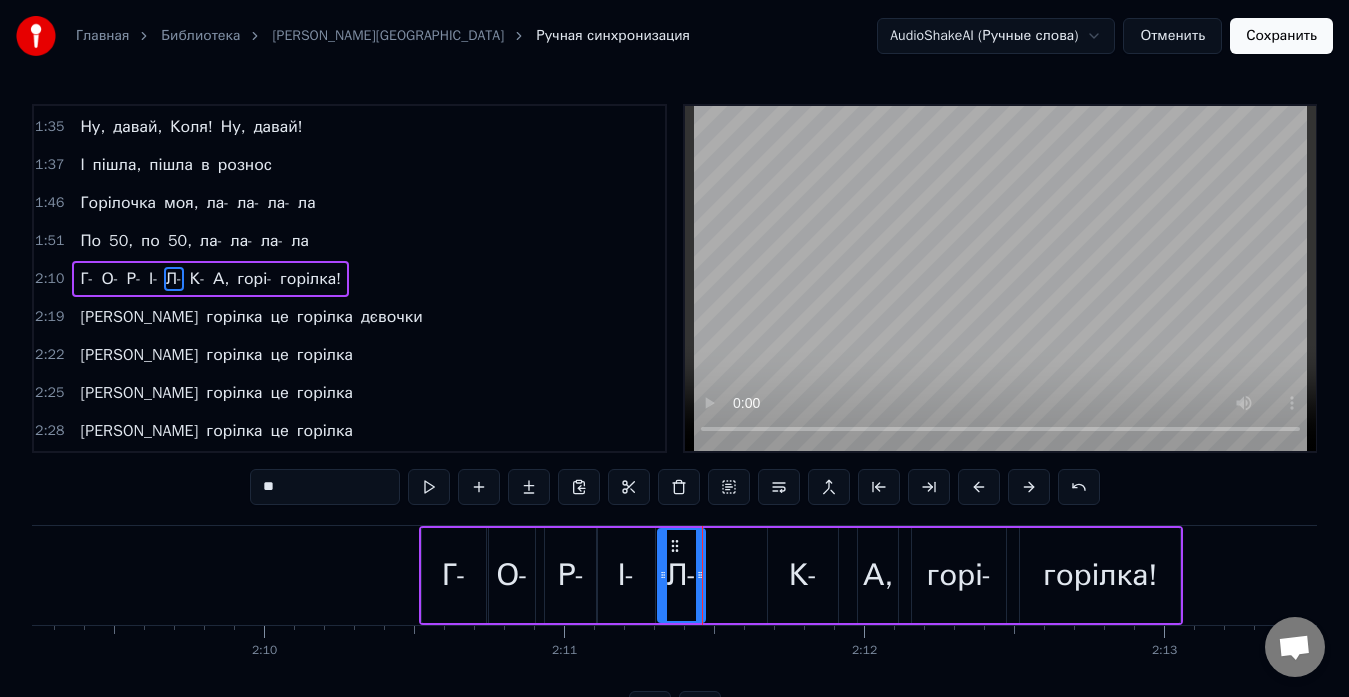 click on "К-" at bounding box center [803, 575] 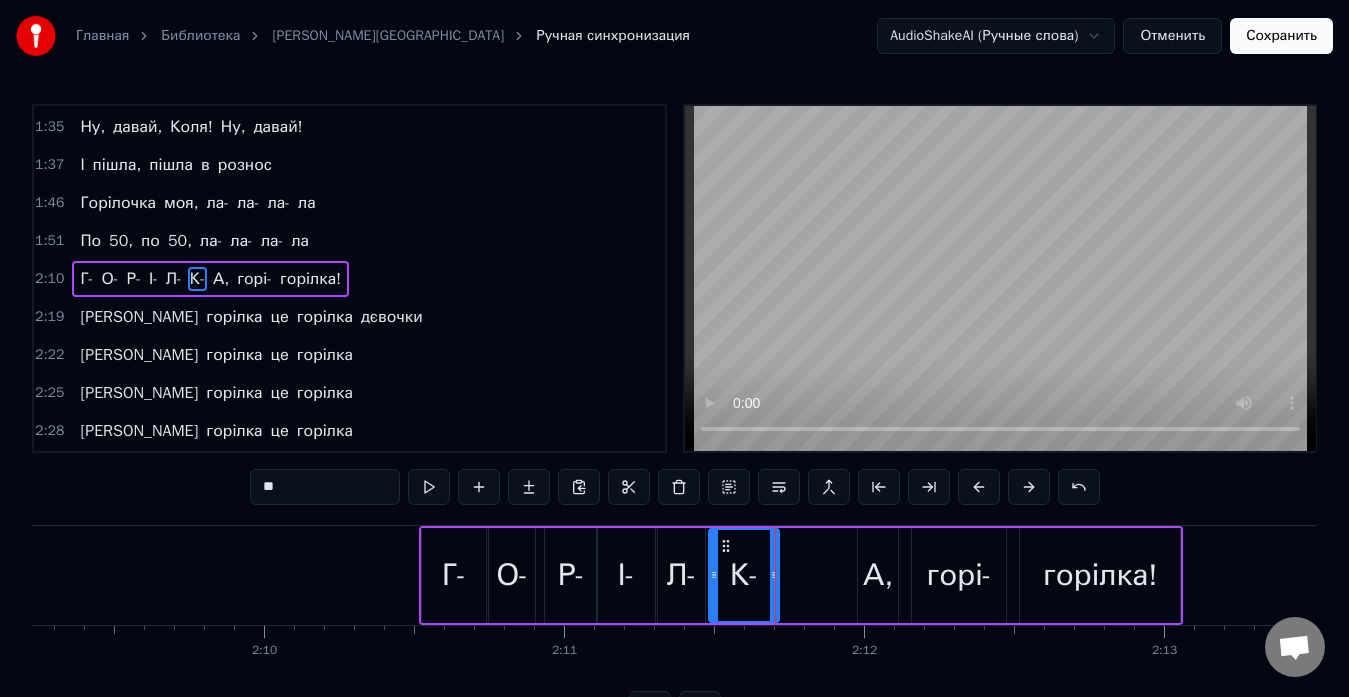 drag, startPoint x: 785, startPoint y: 549, endPoint x: 725, endPoint y: 548, distance: 60.00833 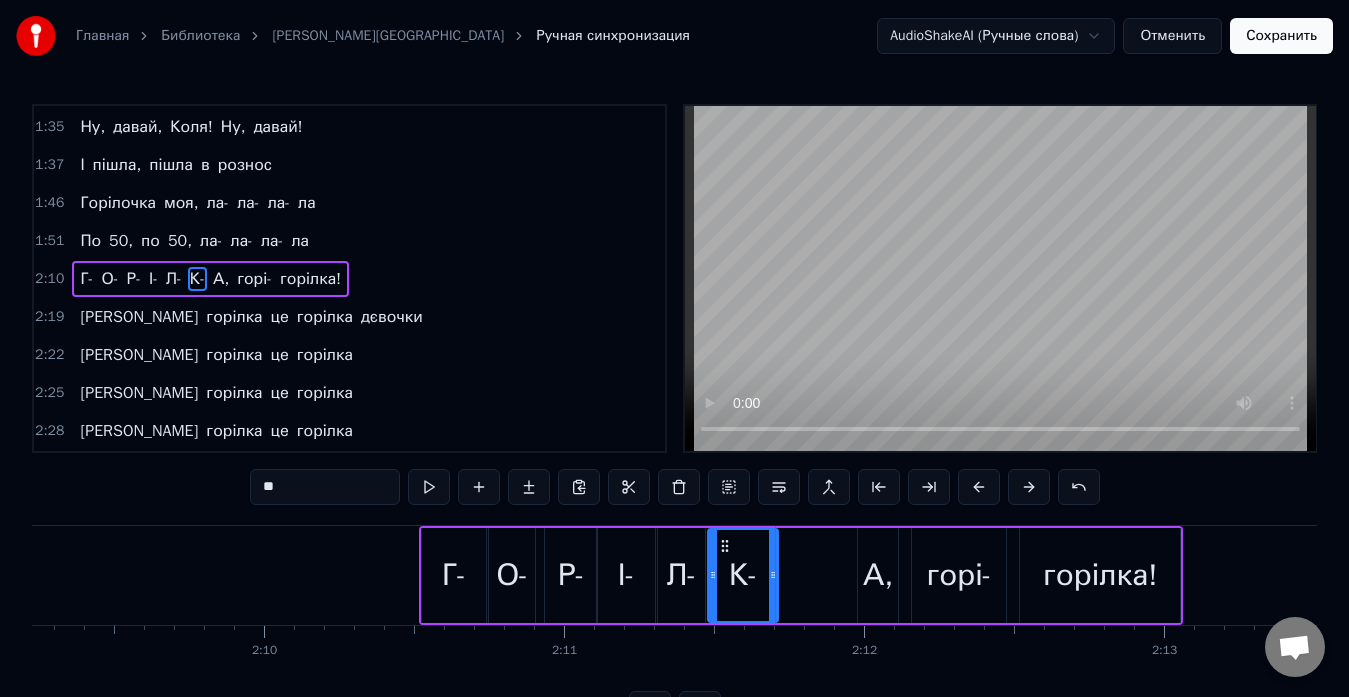 click at bounding box center (775, 575) 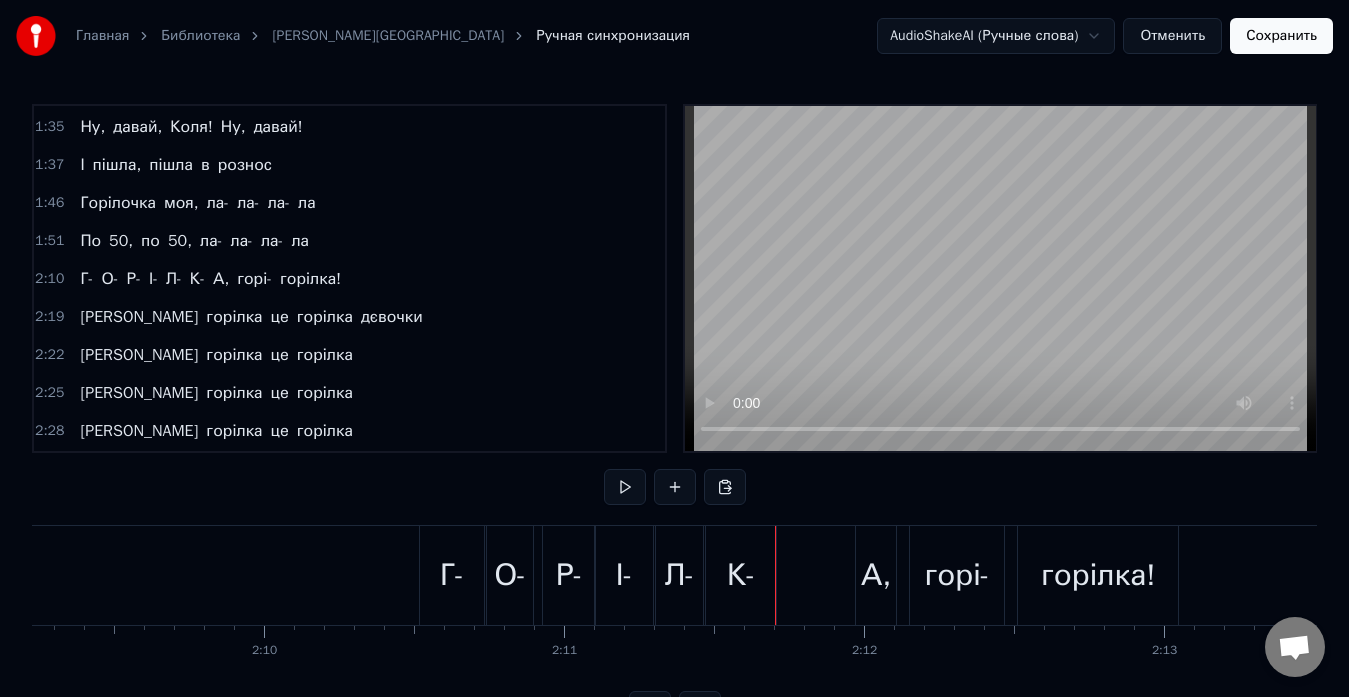 click on "К-" at bounding box center [741, 575] 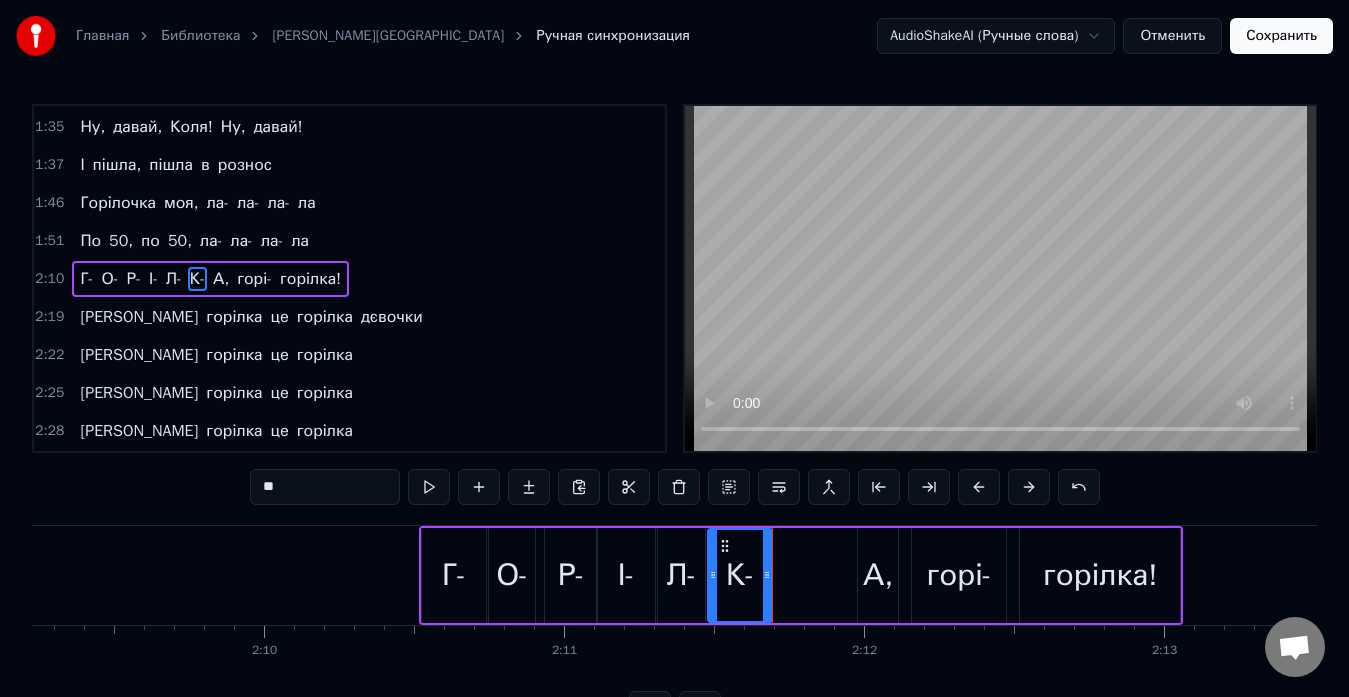 click 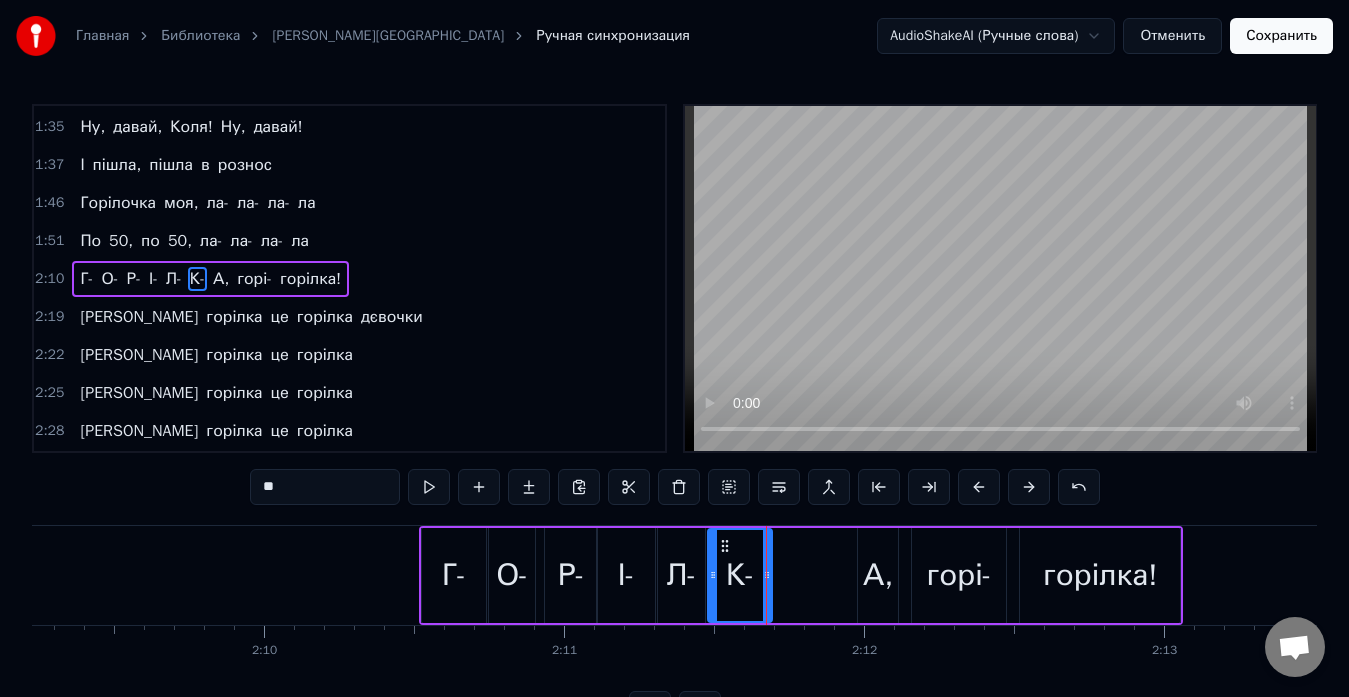 click on "А," at bounding box center (878, 575) 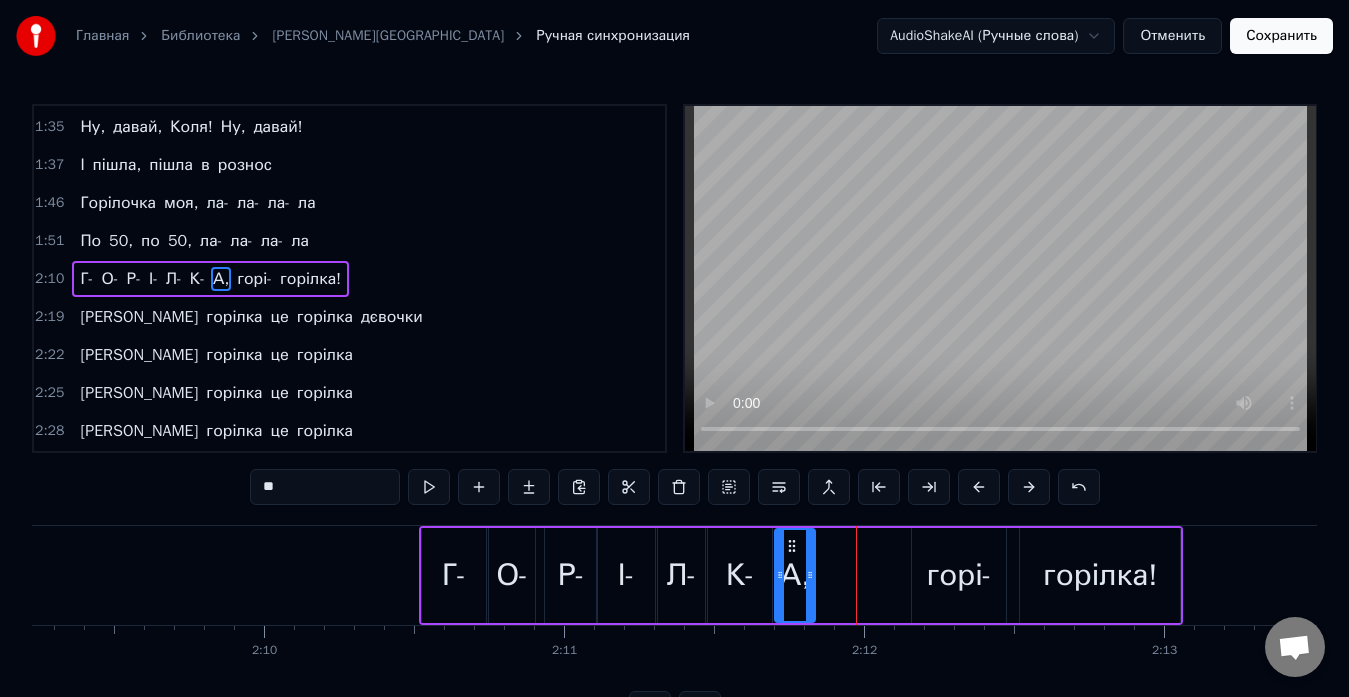 drag, startPoint x: 876, startPoint y: 547, endPoint x: 793, endPoint y: 559, distance: 83.86298 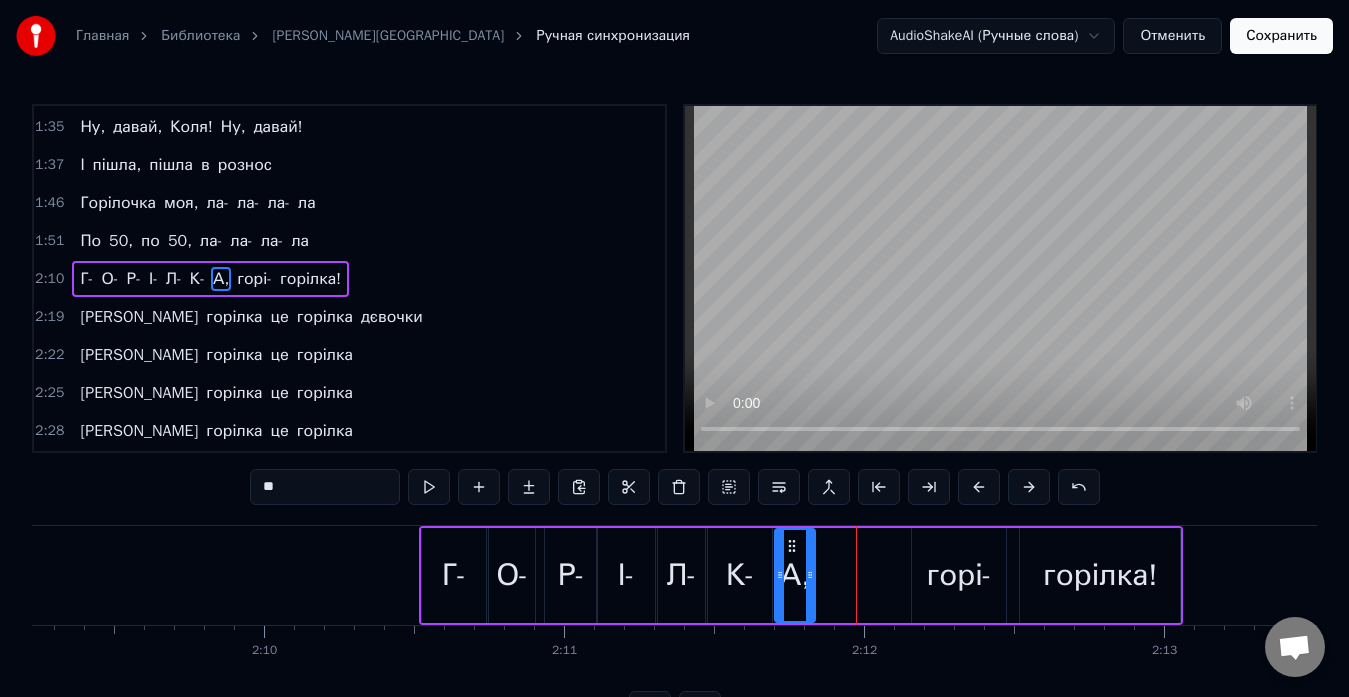 click on "А," at bounding box center (795, 575) 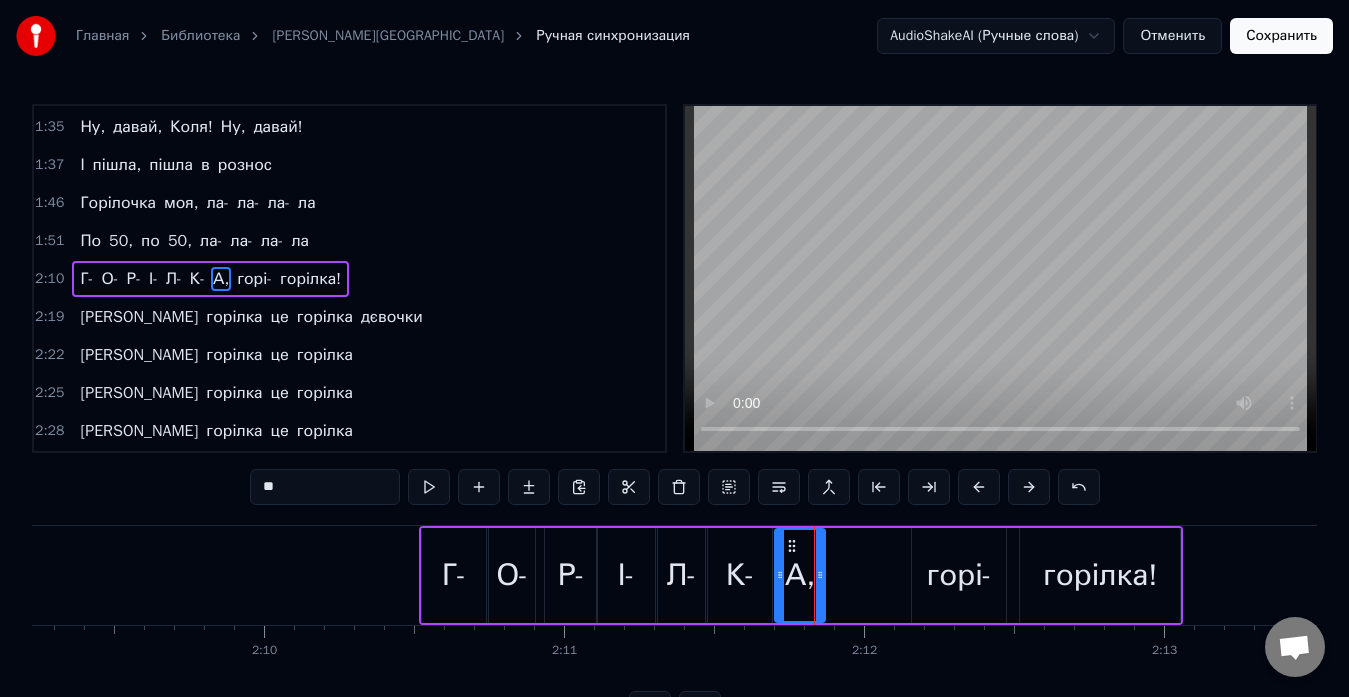 drag, startPoint x: 811, startPoint y: 577, endPoint x: 822, endPoint y: 580, distance: 11.401754 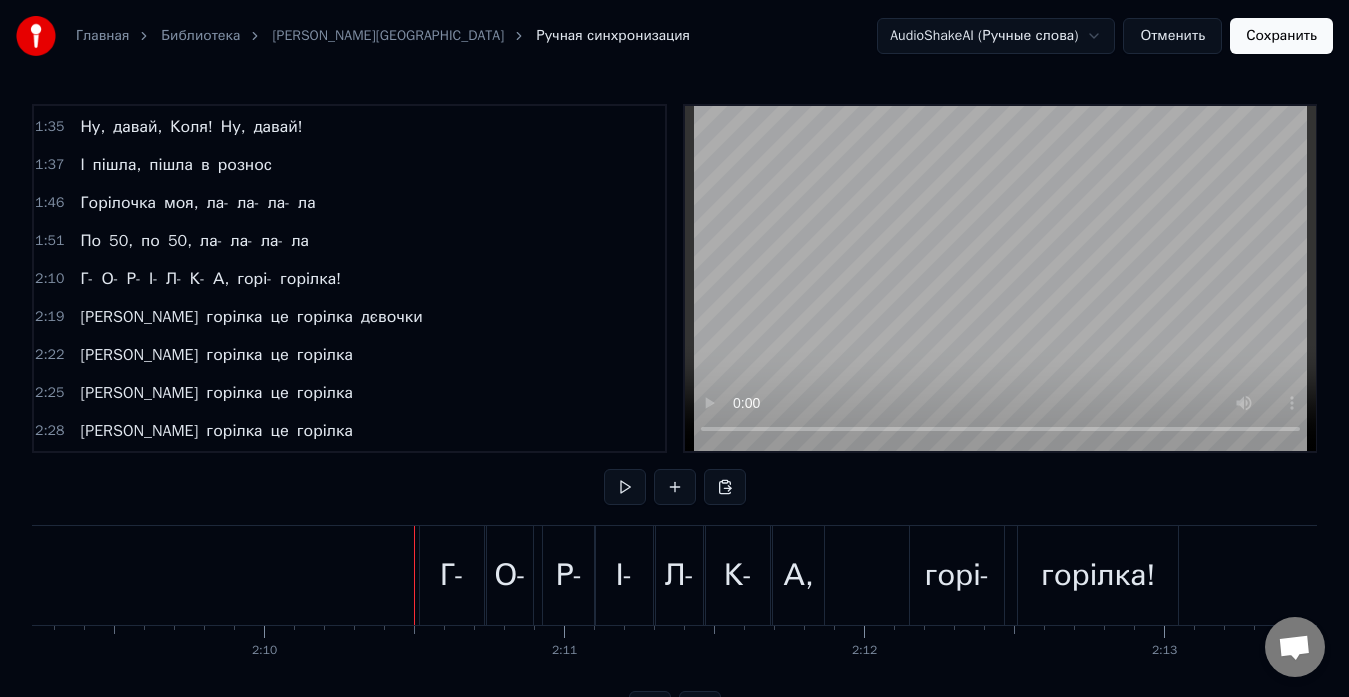 click at bounding box center [-12656, 575] 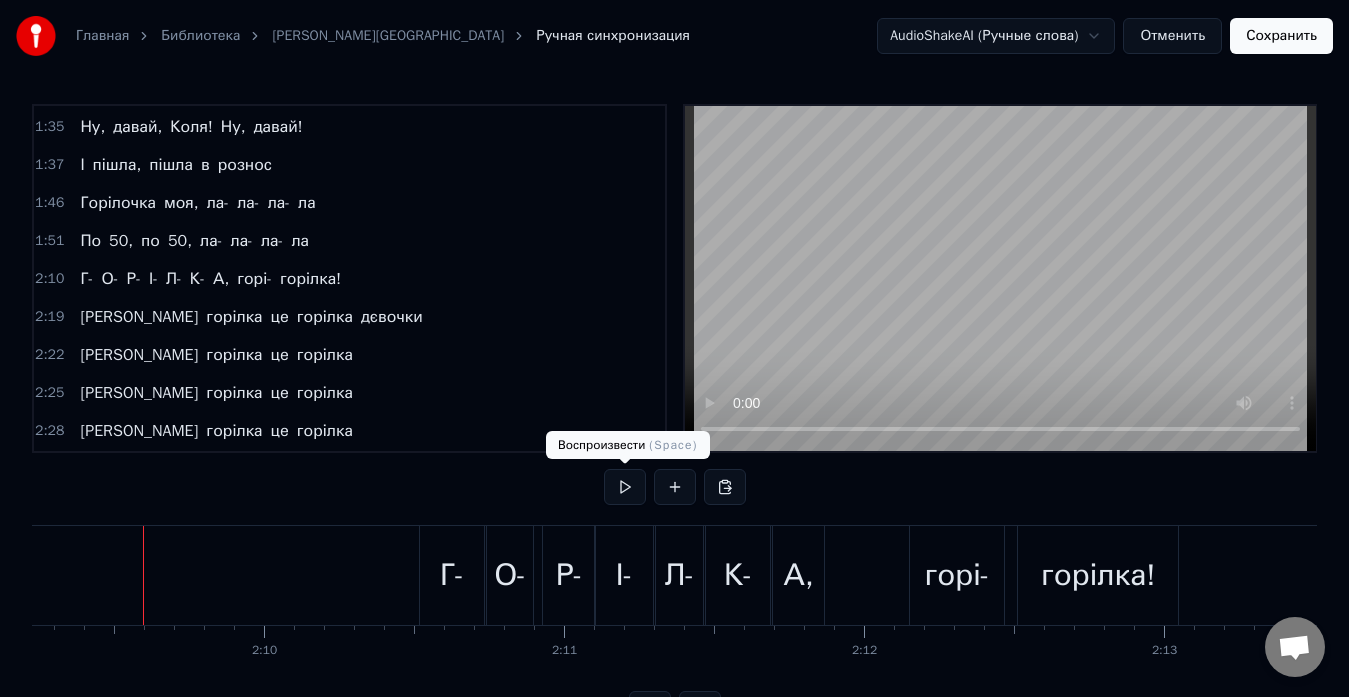 click at bounding box center (625, 487) 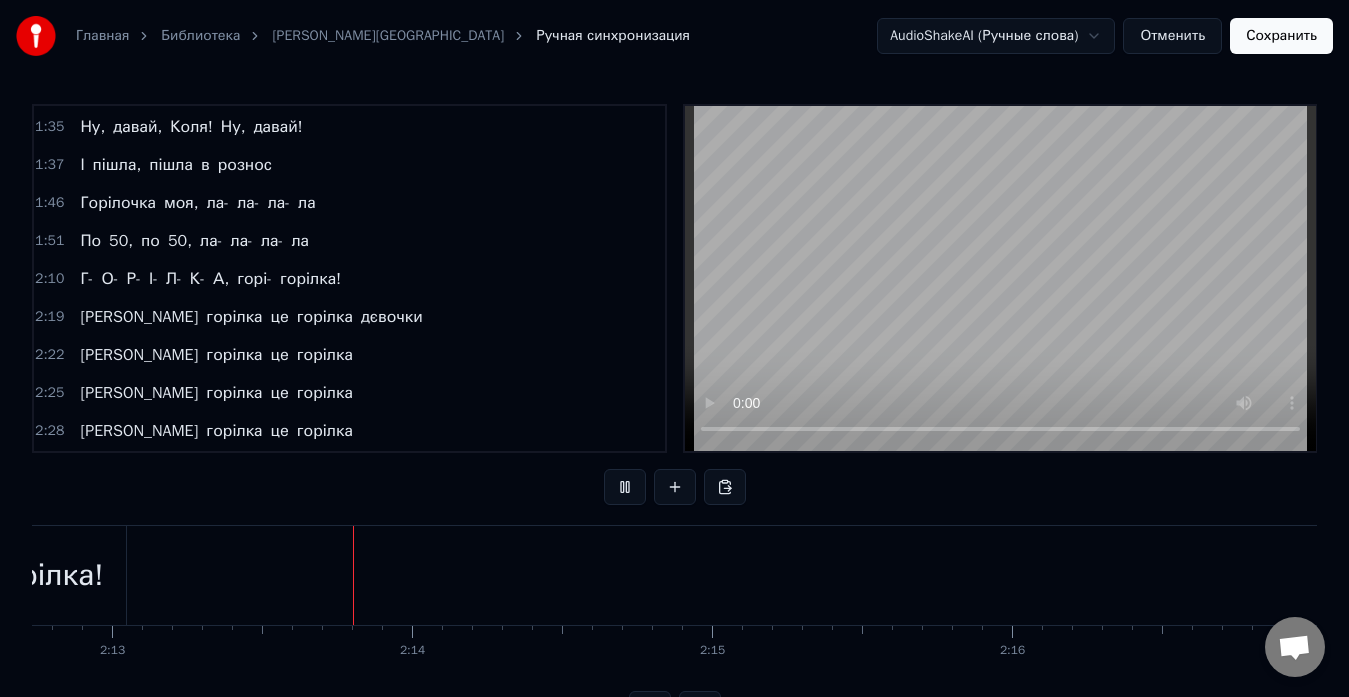 scroll, scrollTop: 0, scrollLeft: 39876, axis: horizontal 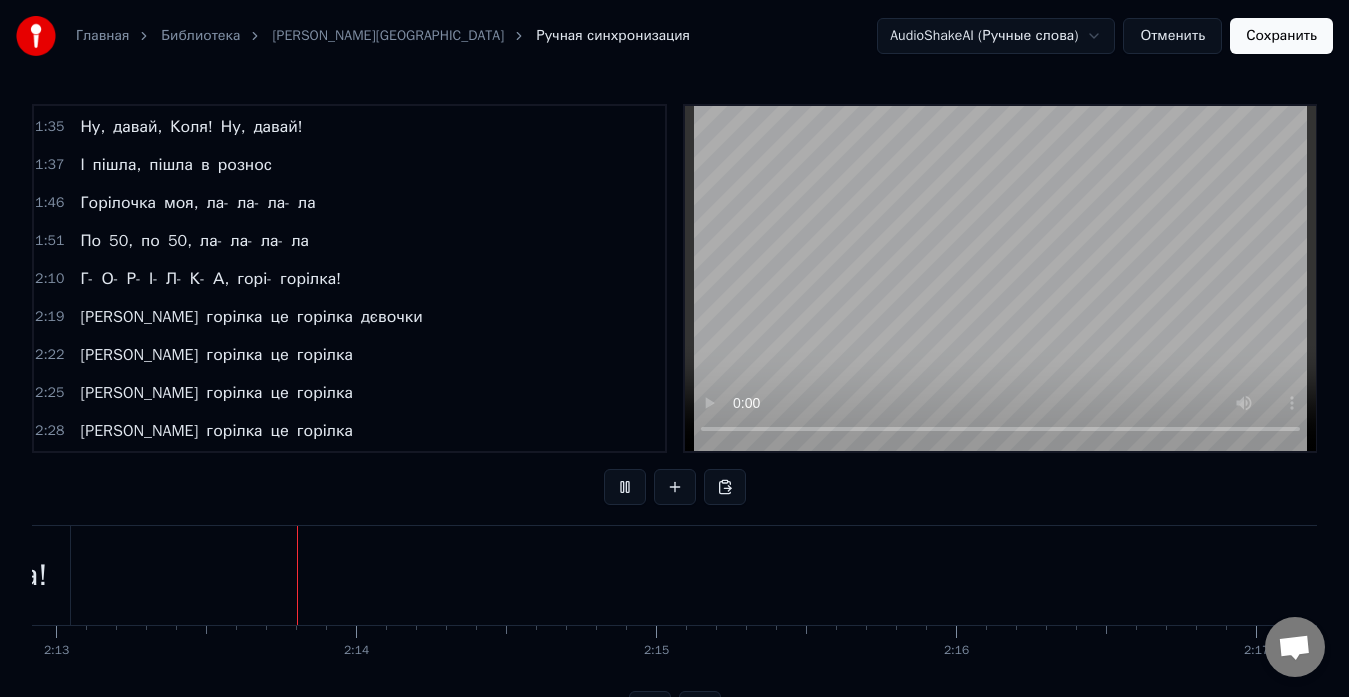 click at bounding box center (625, 487) 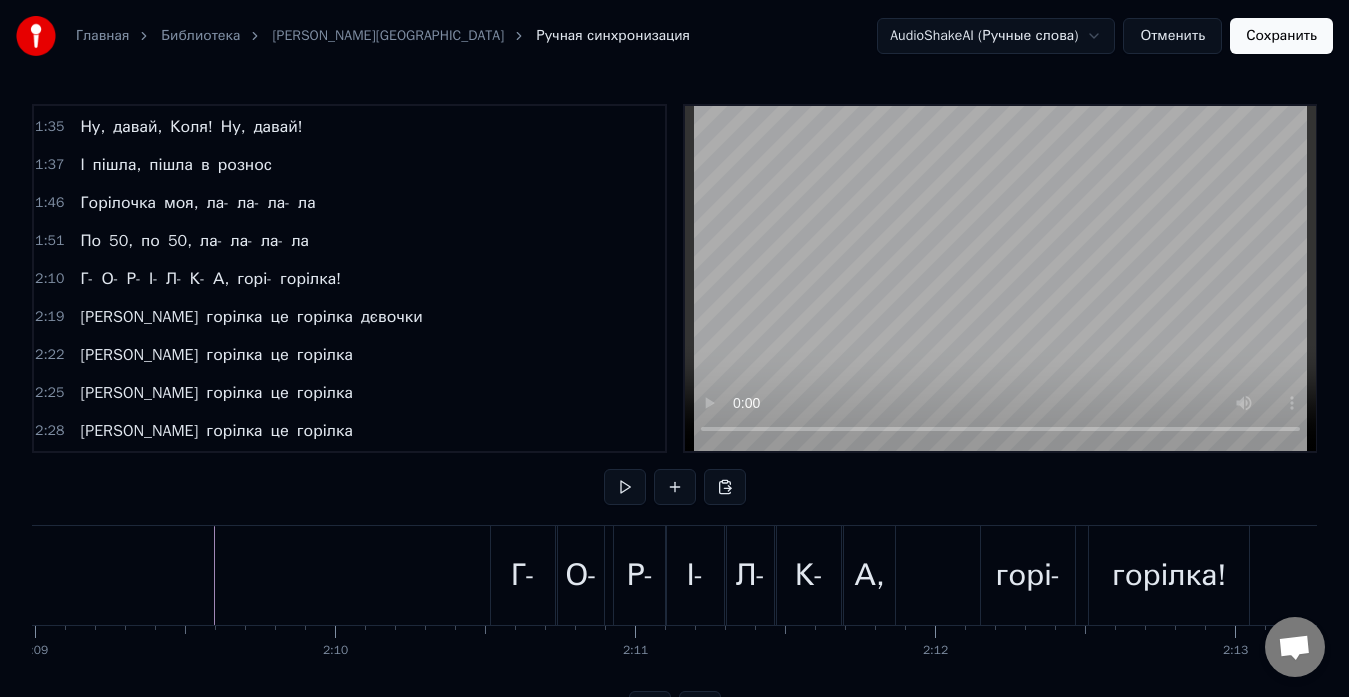 scroll, scrollTop: 0, scrollLeft: 38614, axis: horizontal 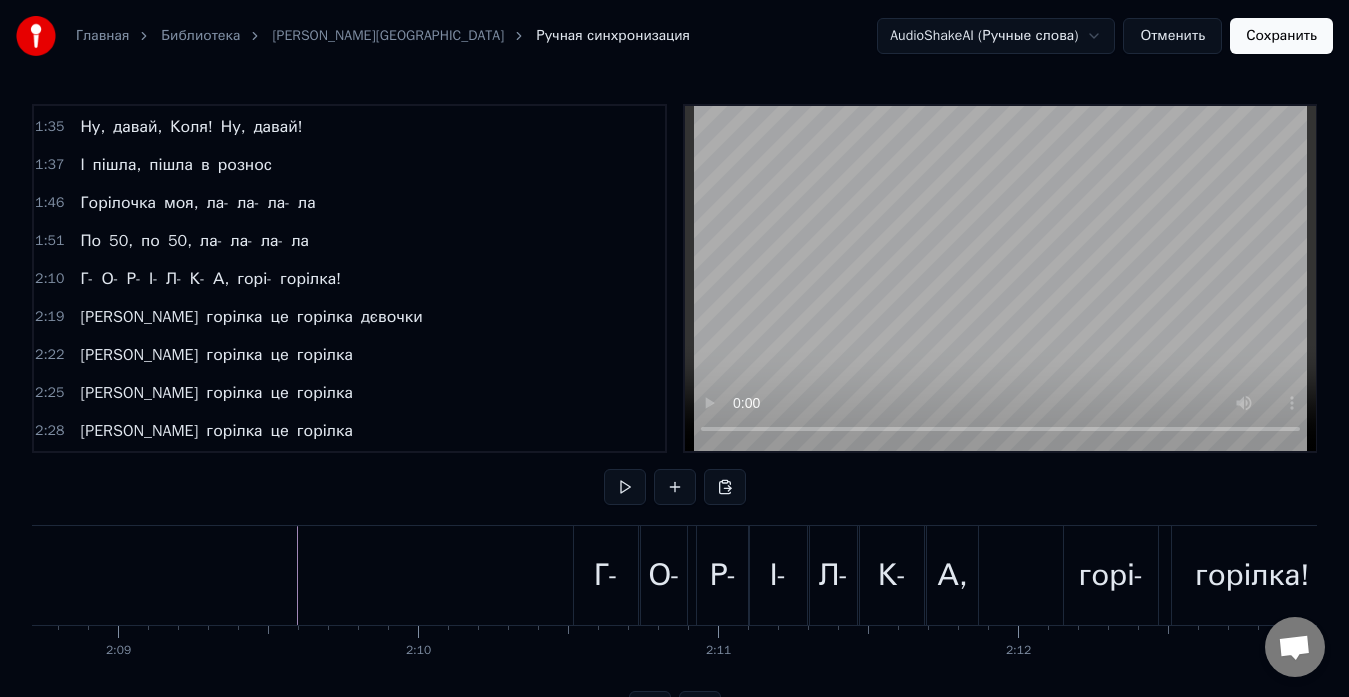 click on "Г-" at bounding box center [606, 575] 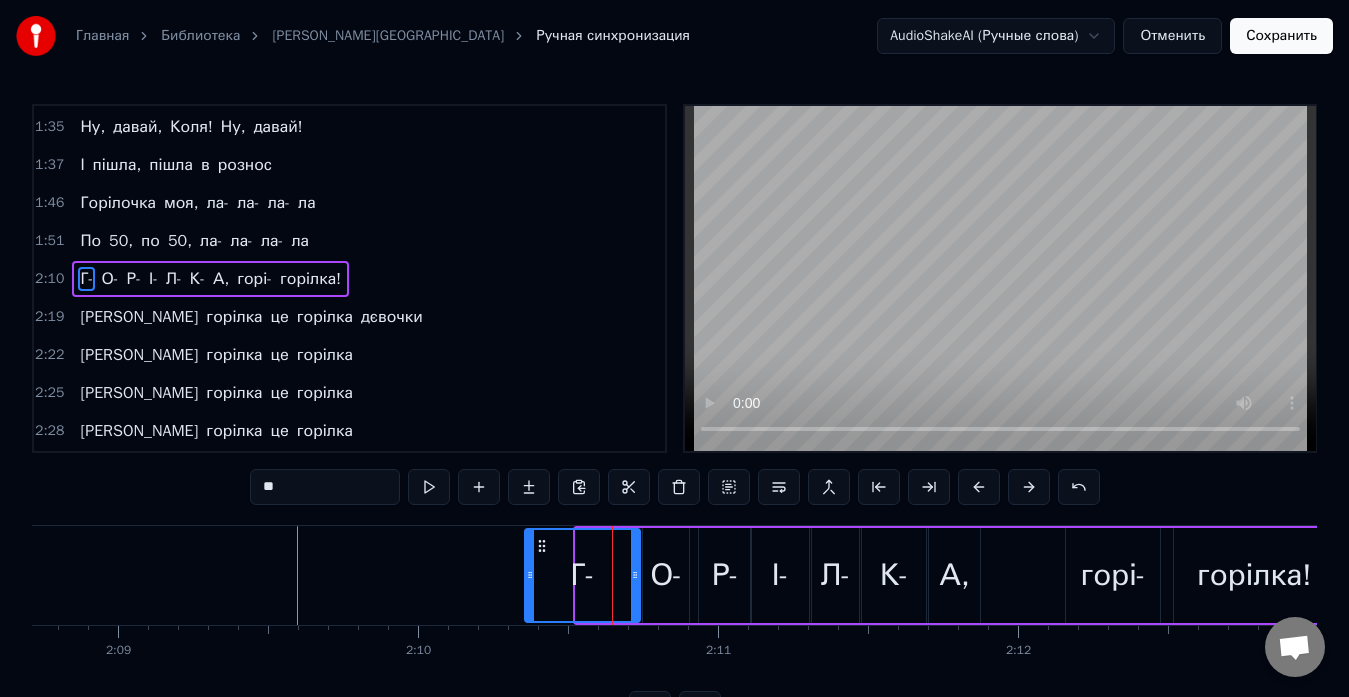 drag, startPoint x: 578, startPoint y: 579, endPoint x: 525, endPoint y: 580, distance: 53.009434 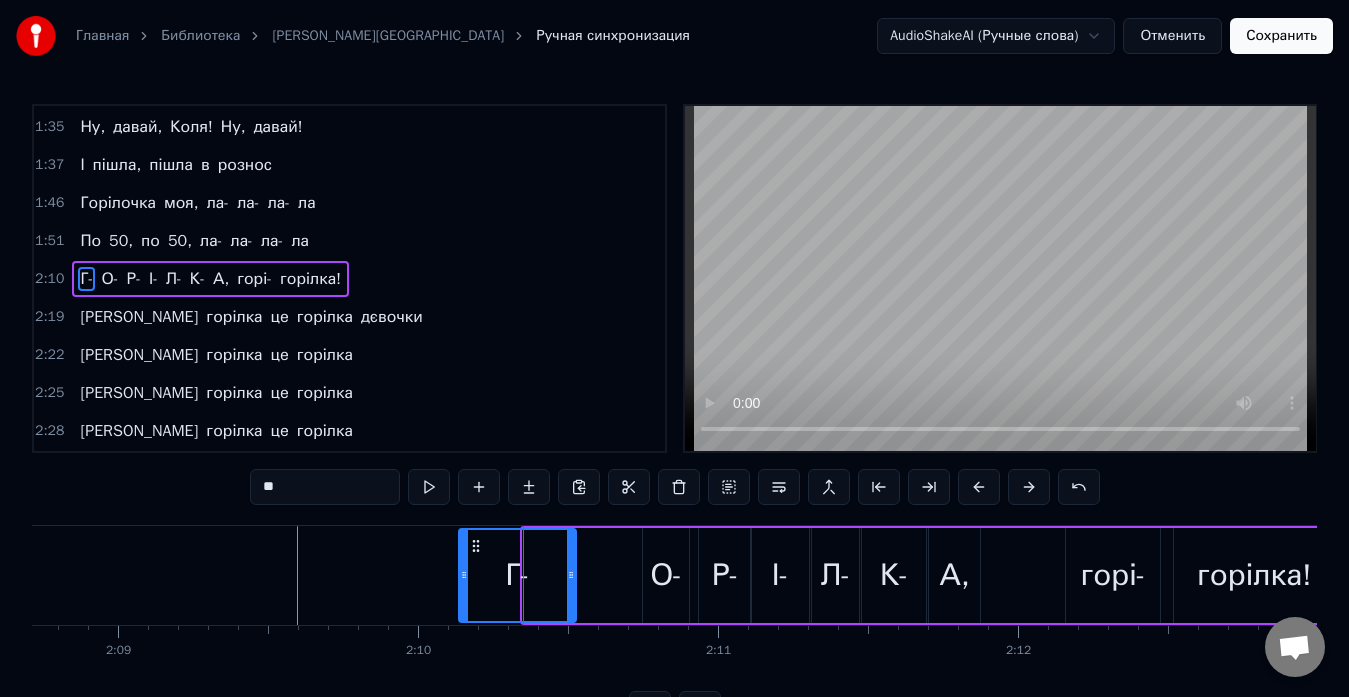 drag, startPoint x: 539, startPoint y: 545, endPoint x: 468, endPoint y: 545, distance: 71 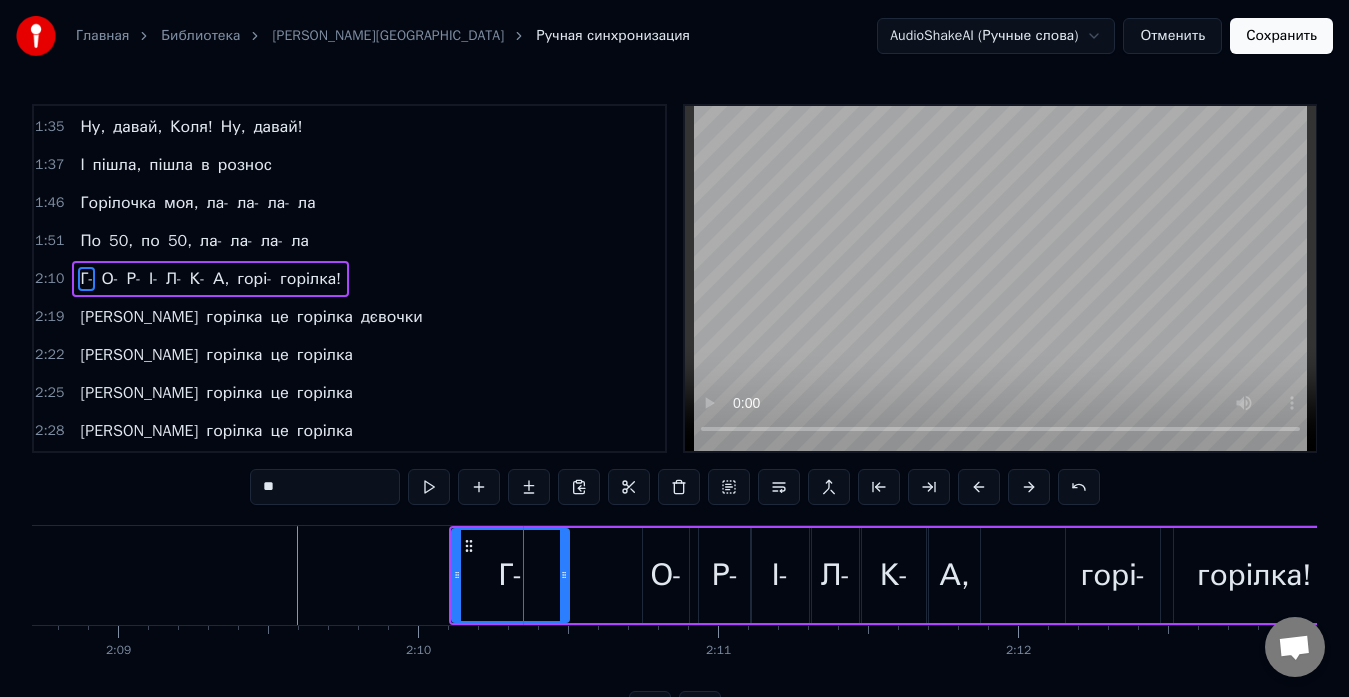 click on "О-" at bounding box center [666, 575] 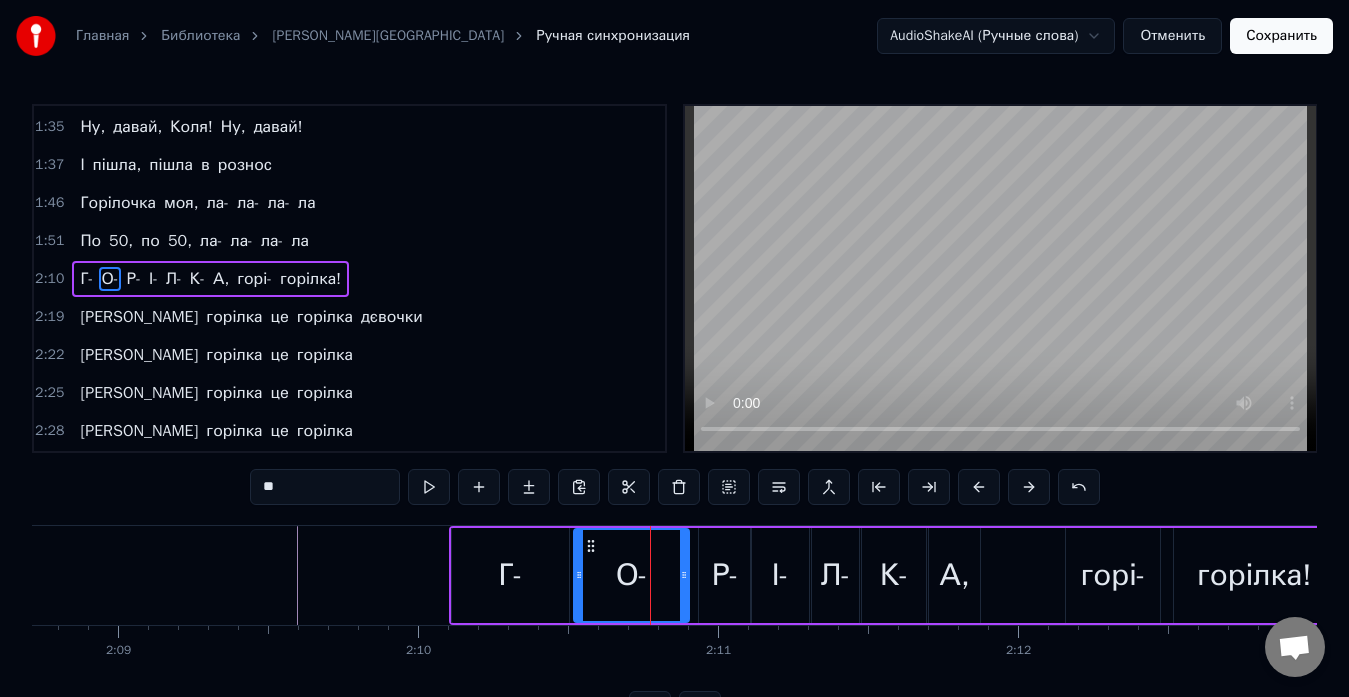 drag, startPoint x: 646, startPoint y: 564, endPoint x: 577, endPoint y: 568, distance: 69.115845 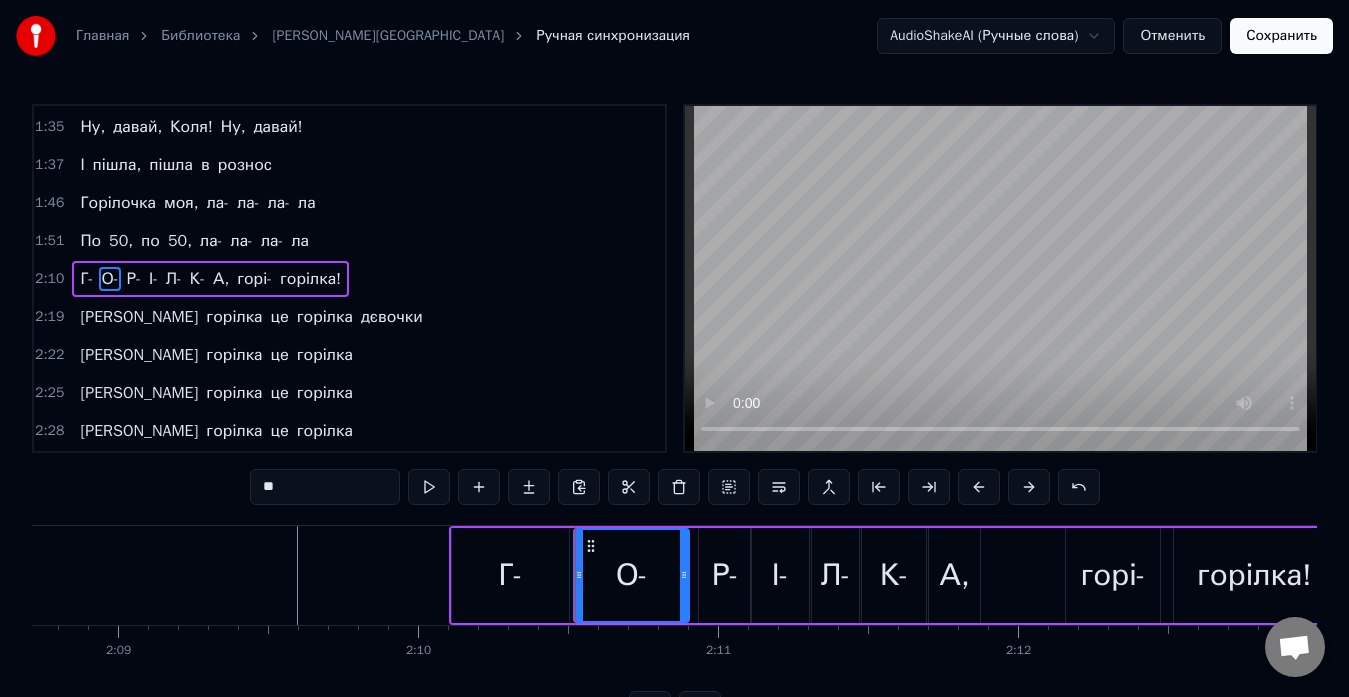 click on "А," at bounding box center [954, 575] 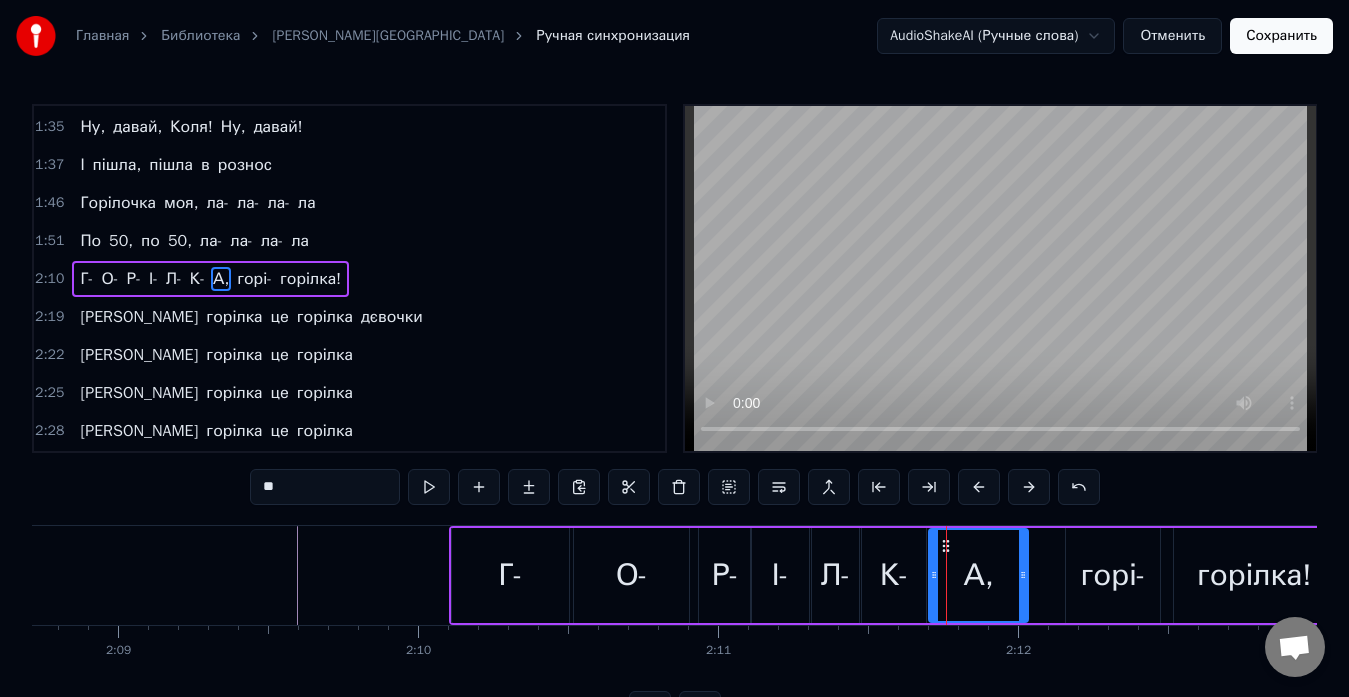 drag, startPoint x: 977, startPoint y: 569, endPoint x: 1025, endPoint y: 576, distance: 48.507732 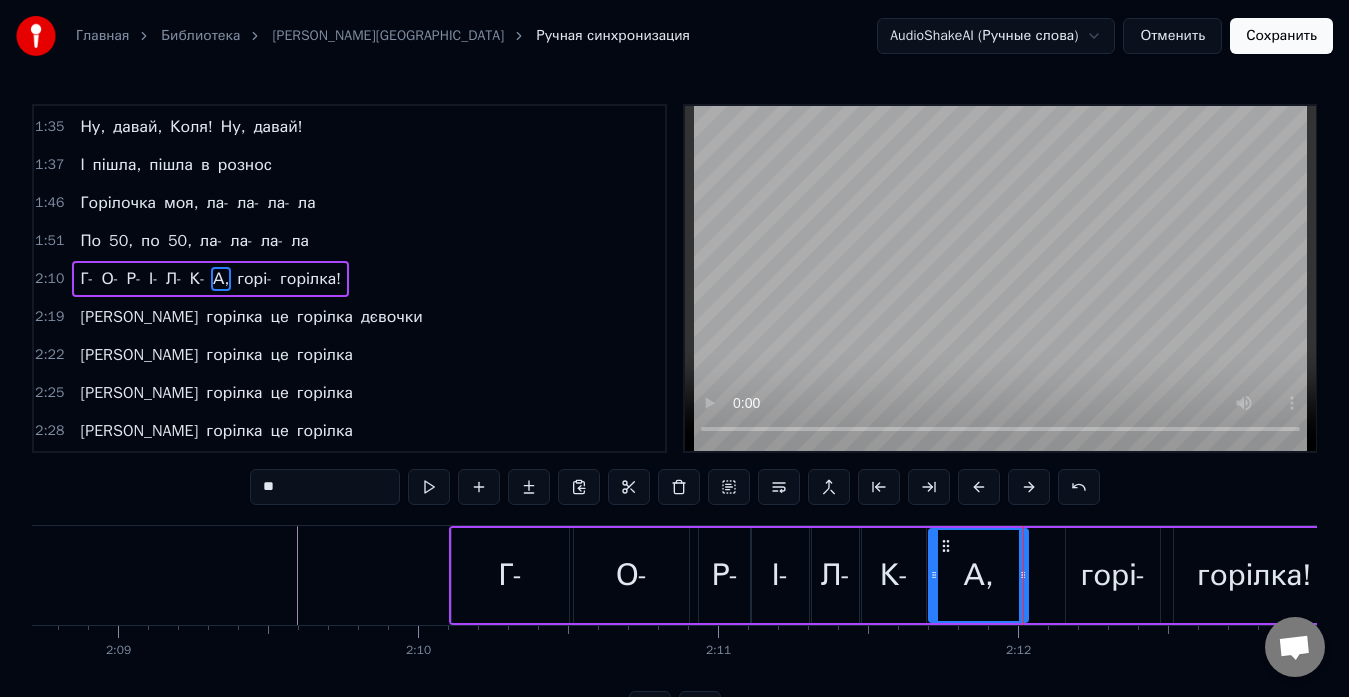 click on "Г-" at bounding box center [510, 575] 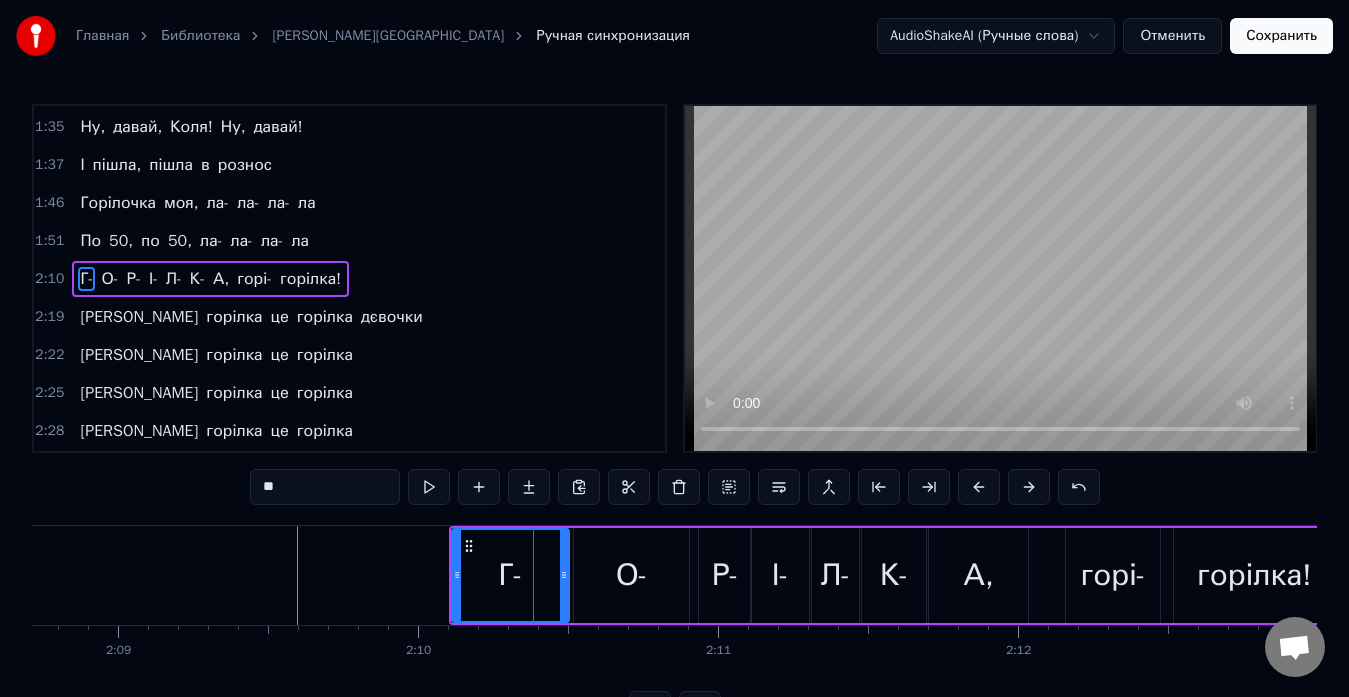 click on "О-" at bounding box center (632, 575) 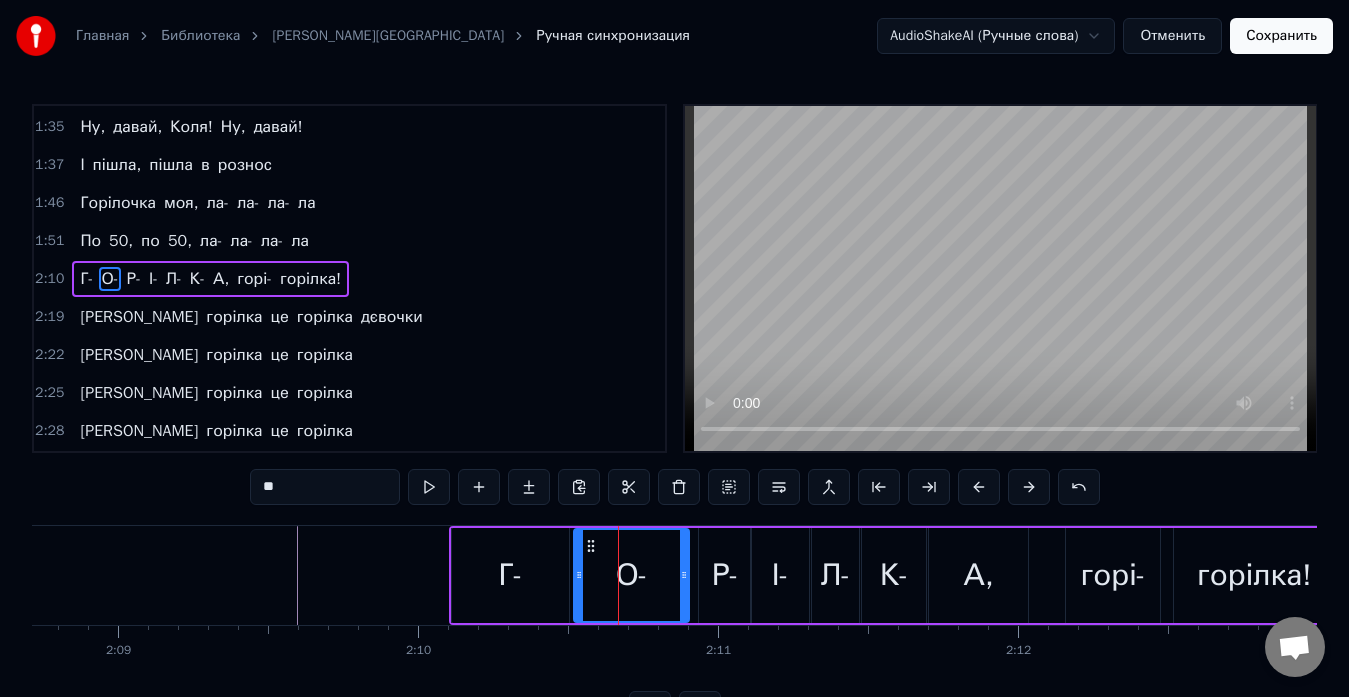 click on "Г-" at bounding box center [510, 575] 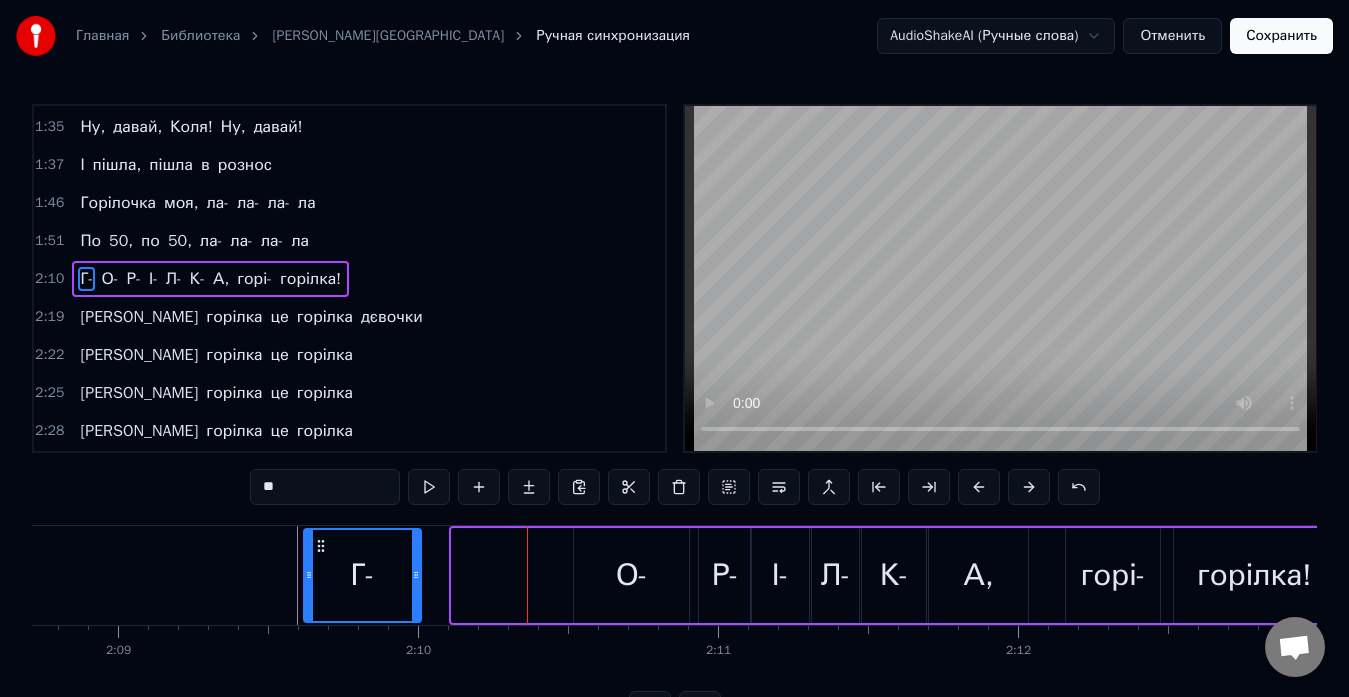 drag, startPoint x: 467, startPoint y: 548, endPoint x: 317, endPoint y: 555, distance: 150.16324 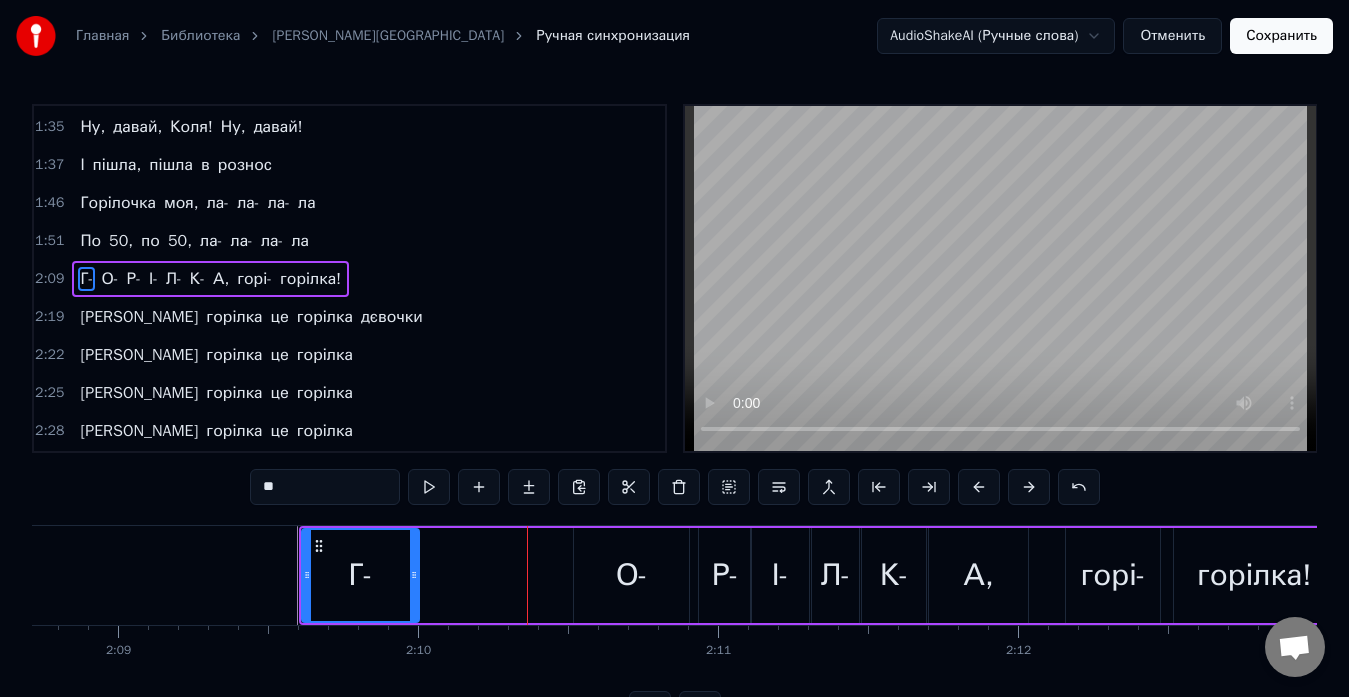click on "О-" at bounding box center (631, 575) 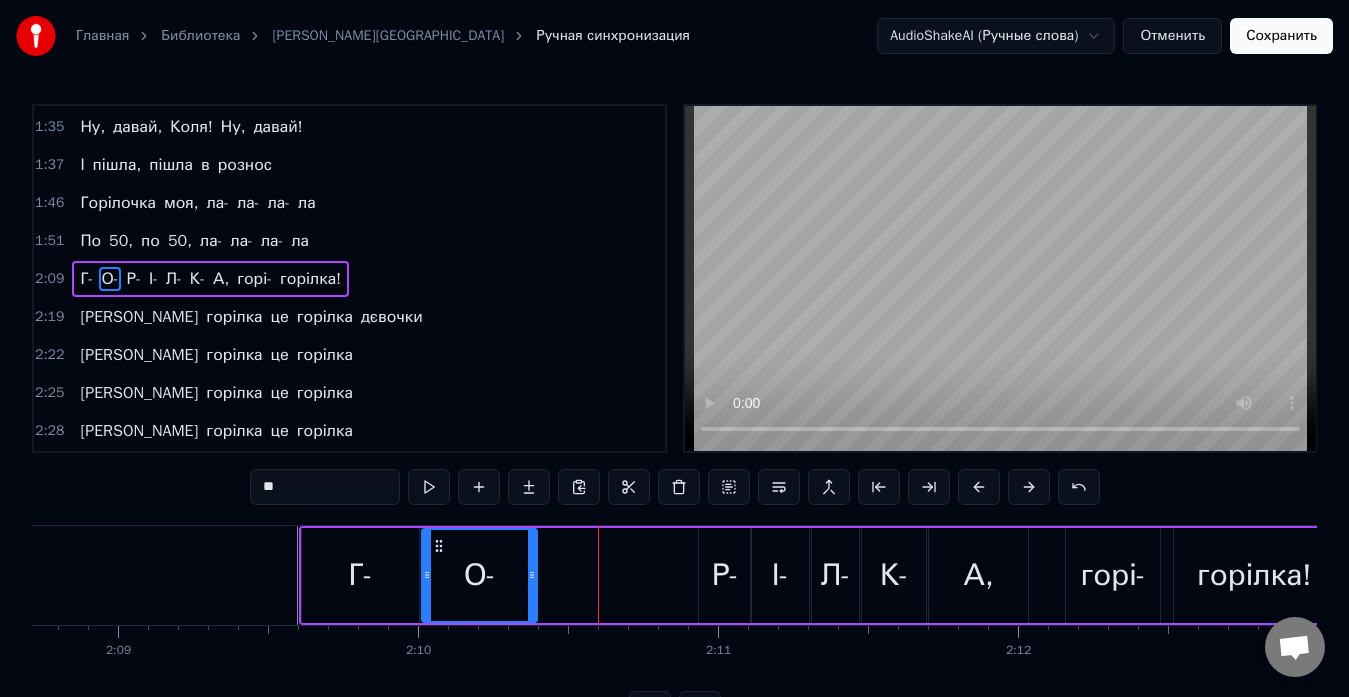 drag, startPoint x: 589, startPoint y: 544, endPoint x: 437, endPoint y: 553, distance: 152.26622 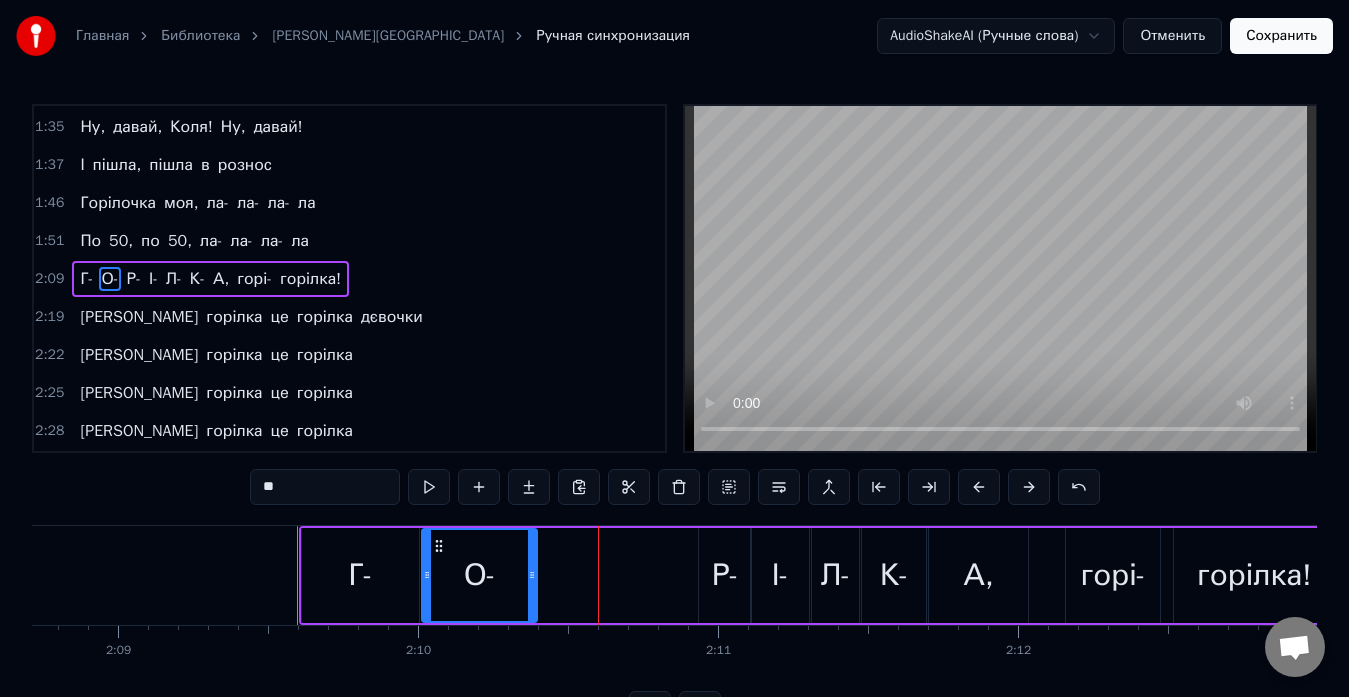 click on "Р-" at bounding box center (725, 575) 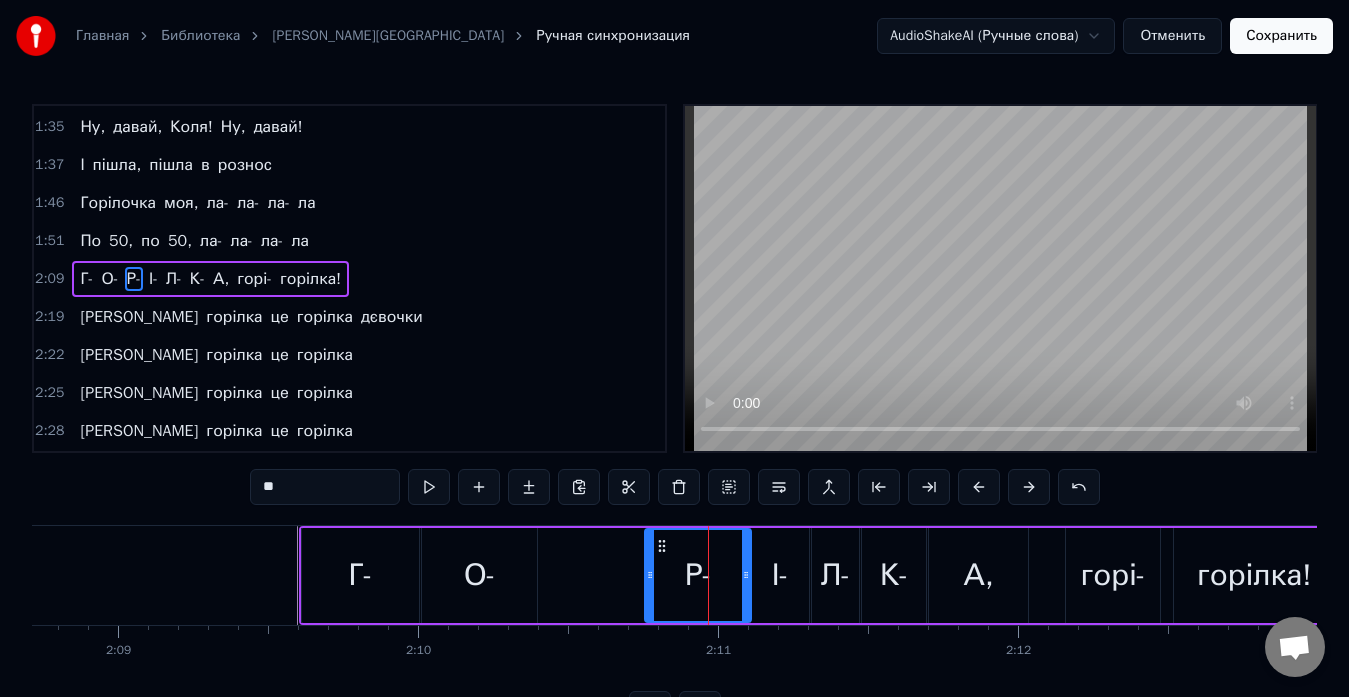 drag, startPoint x: 700, startPoint y: 547, endPoint x: 646, endPoint y: 557, distance: 54.91812 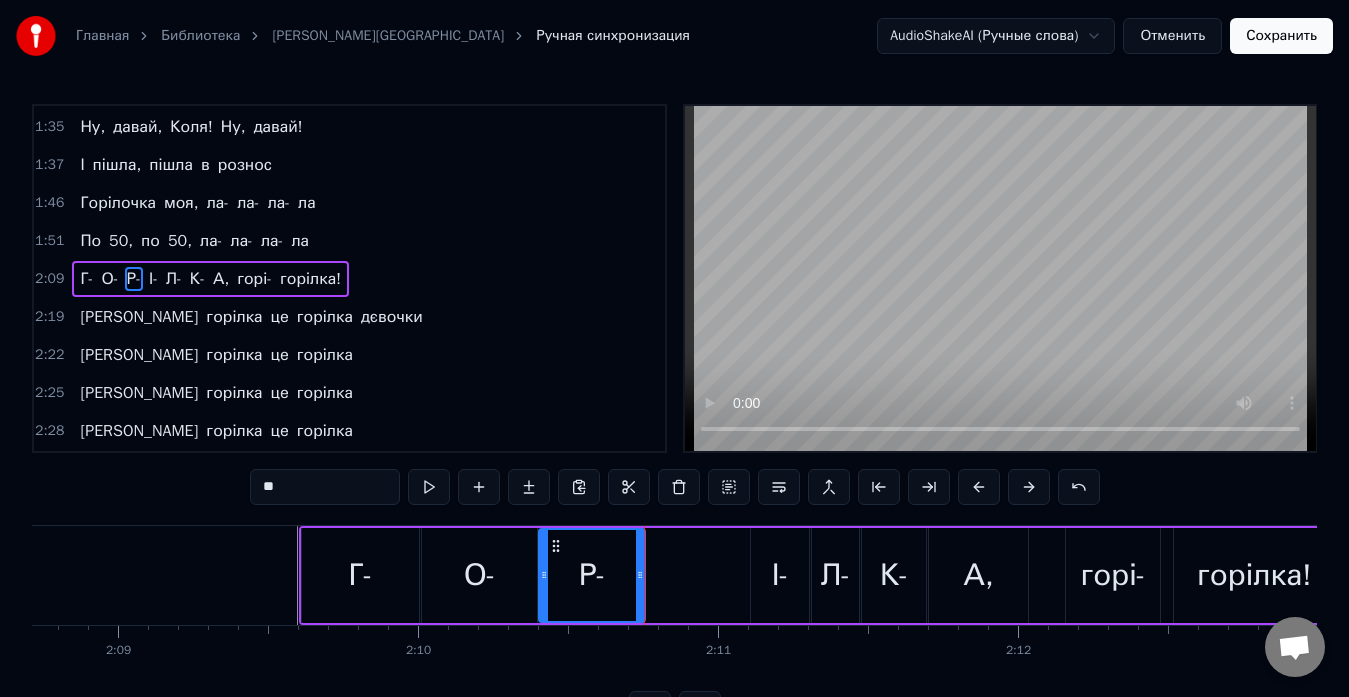 drag, startPoint x: 661, startPoint y: 546, endPoint x: 555, endPoint y: 553, distance: 106.23088 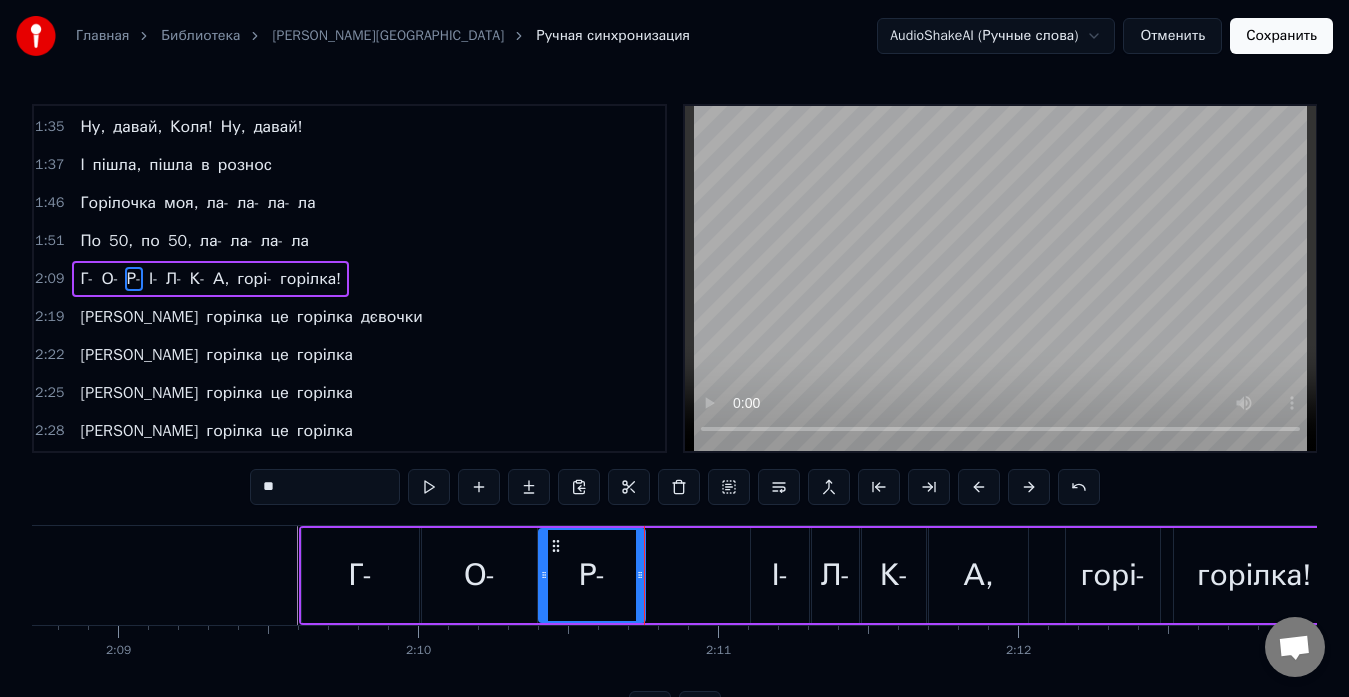 click on "І-" at bounding box center [780, 575] 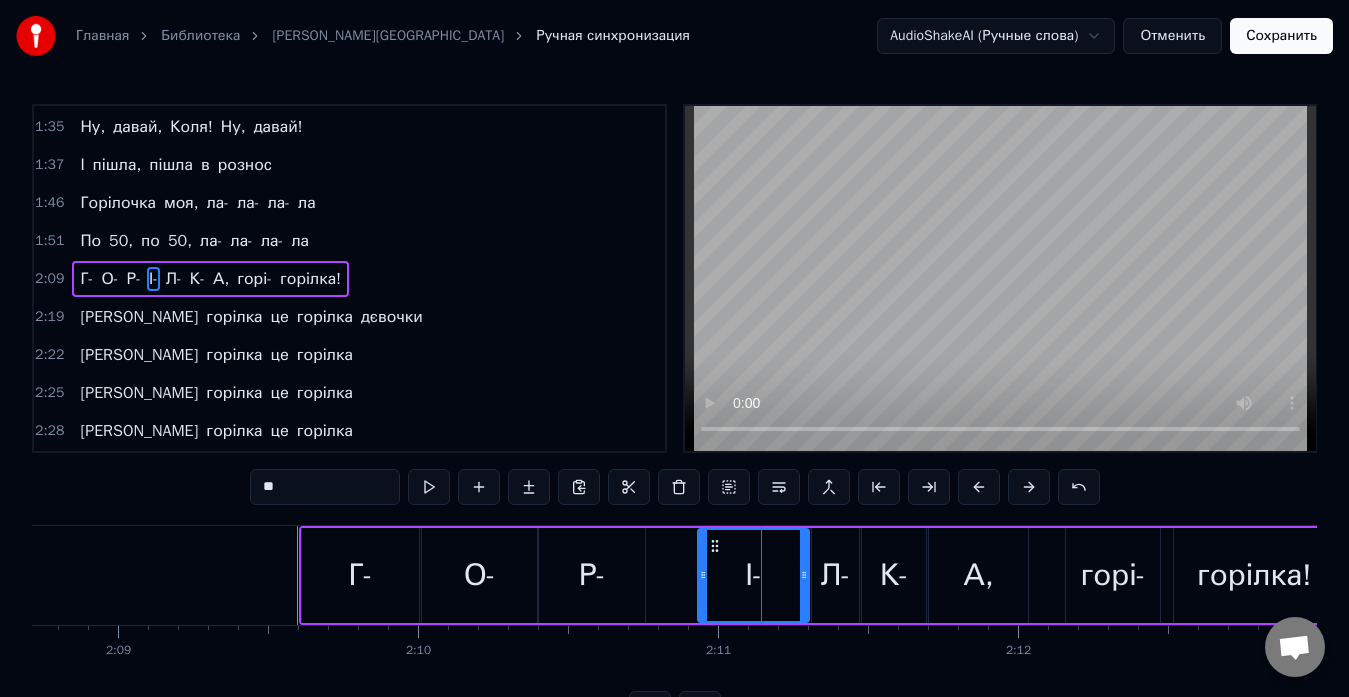 drag, startPoint x: 755, startPoint y: 560, endPoint x: 702, endPoint y: 560, distance: 53 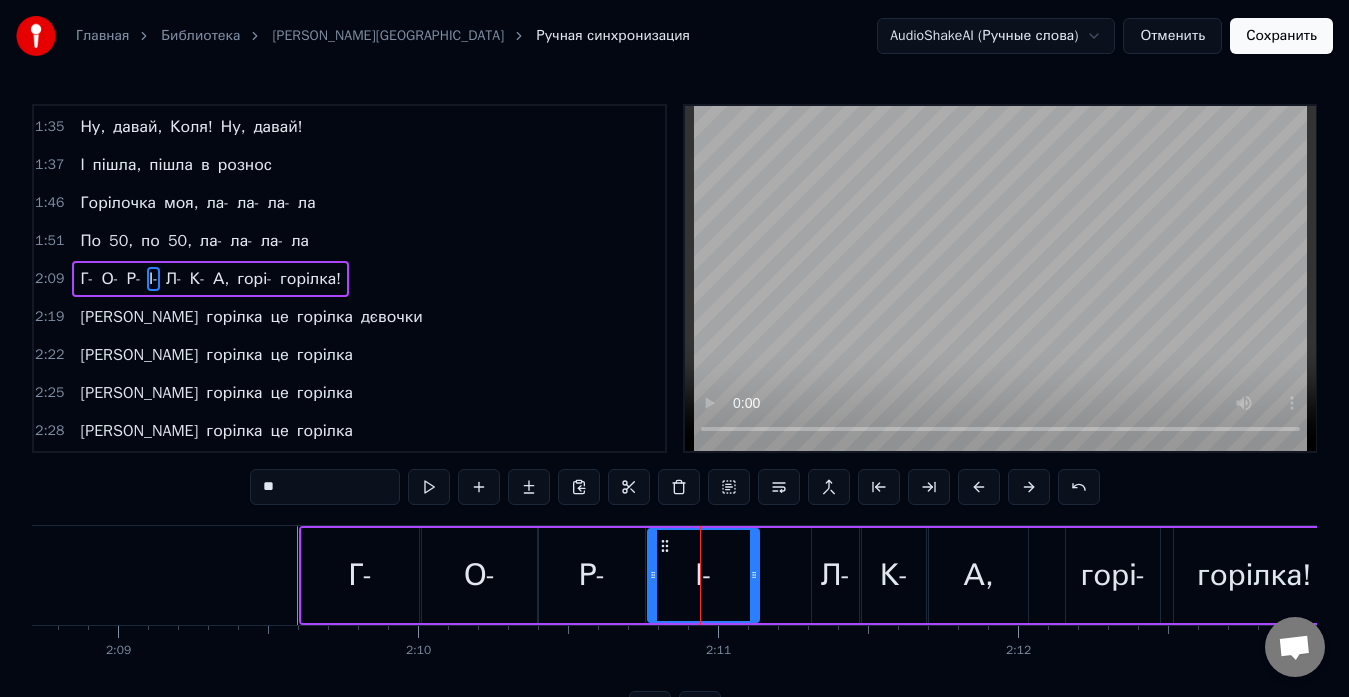 drag, startPoint x: 715, startPoint y: 546, endPoint x: 665, endPoint y: 554, distance: 50.635956 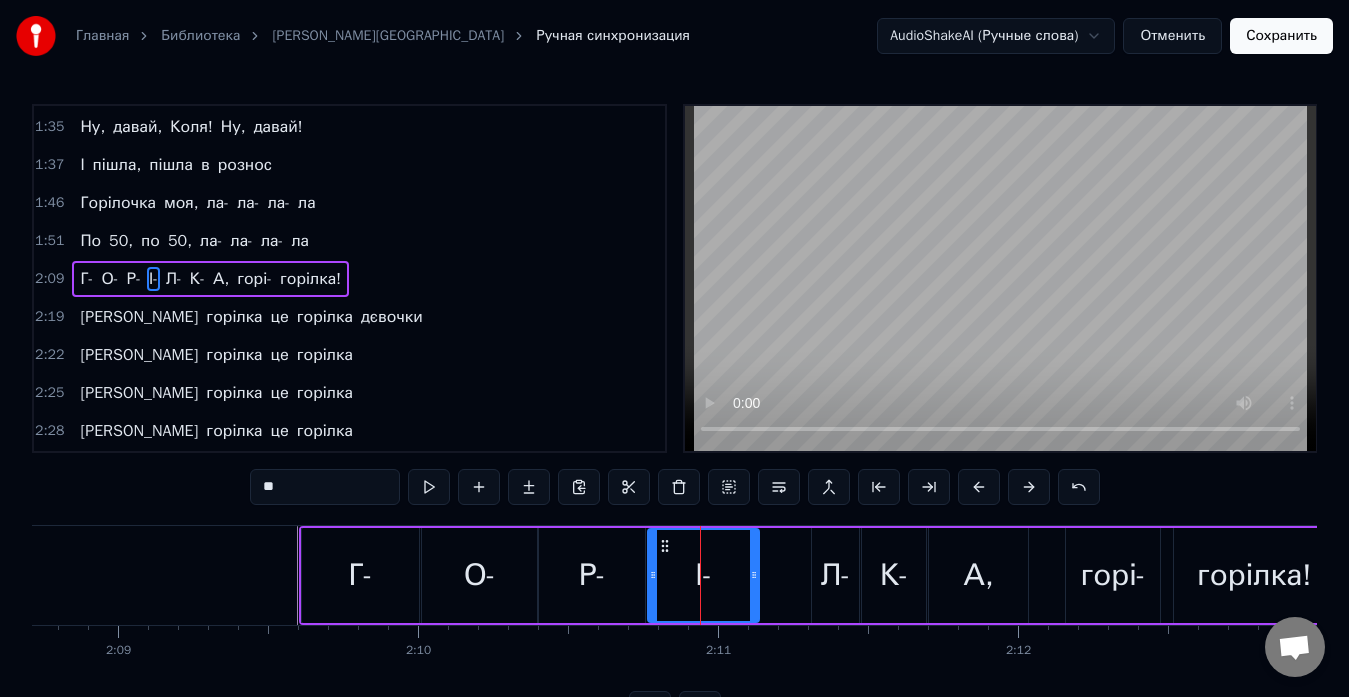 click on "Л-" at bounding box center [836, 575] 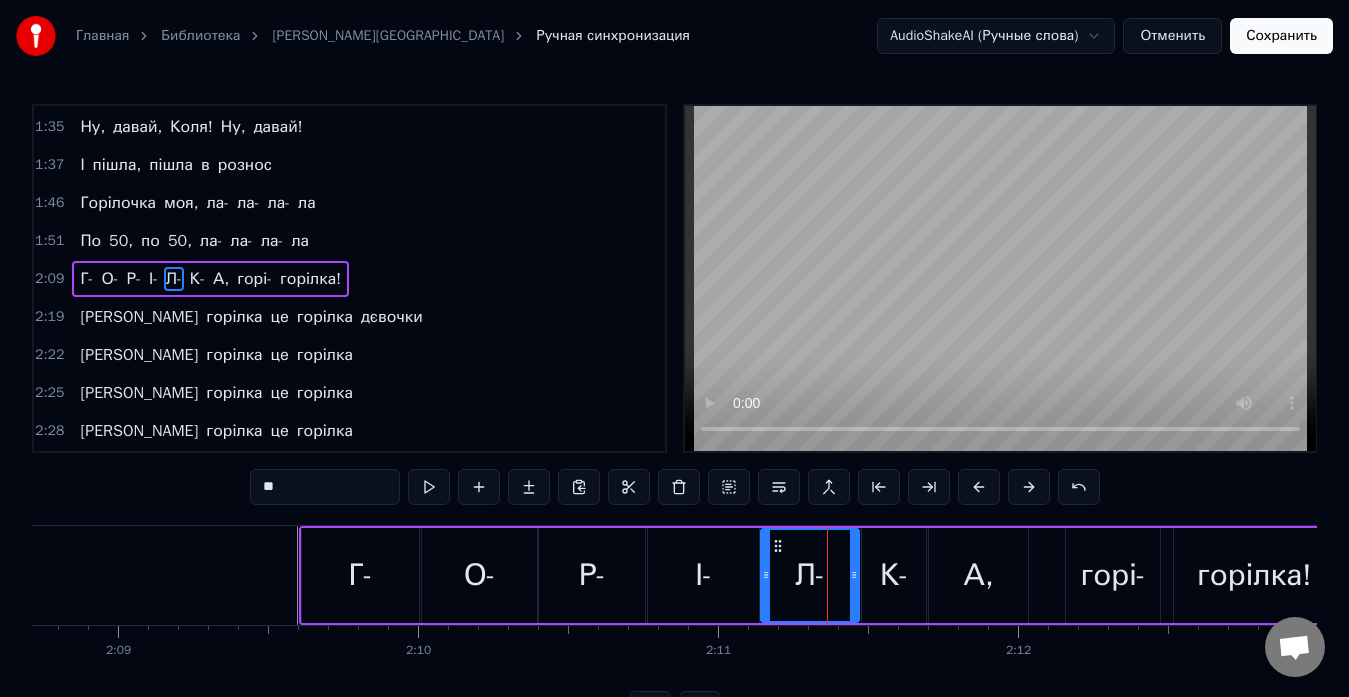 drag, startPoint x: 817, startPoint y: 543, endPoint x: 765, endPoint y: 554, distance: 53.15073 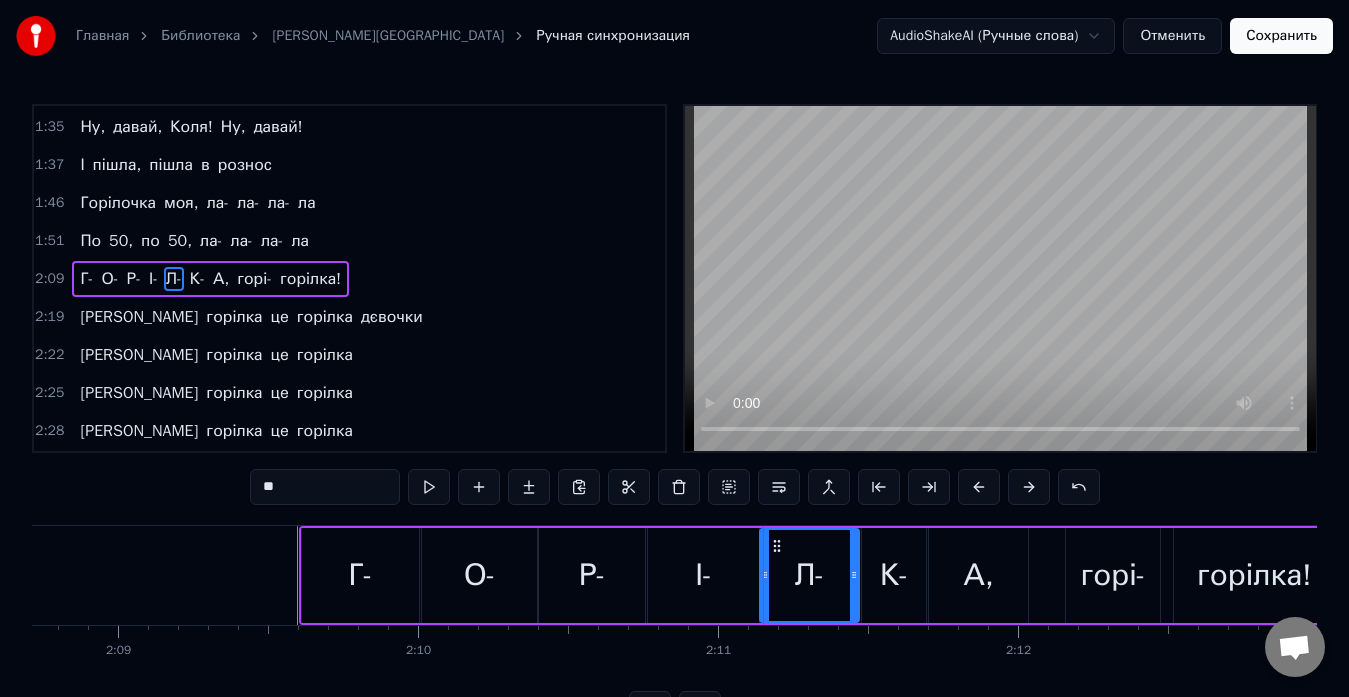 click on "К-" at bounding box center [894, 575] 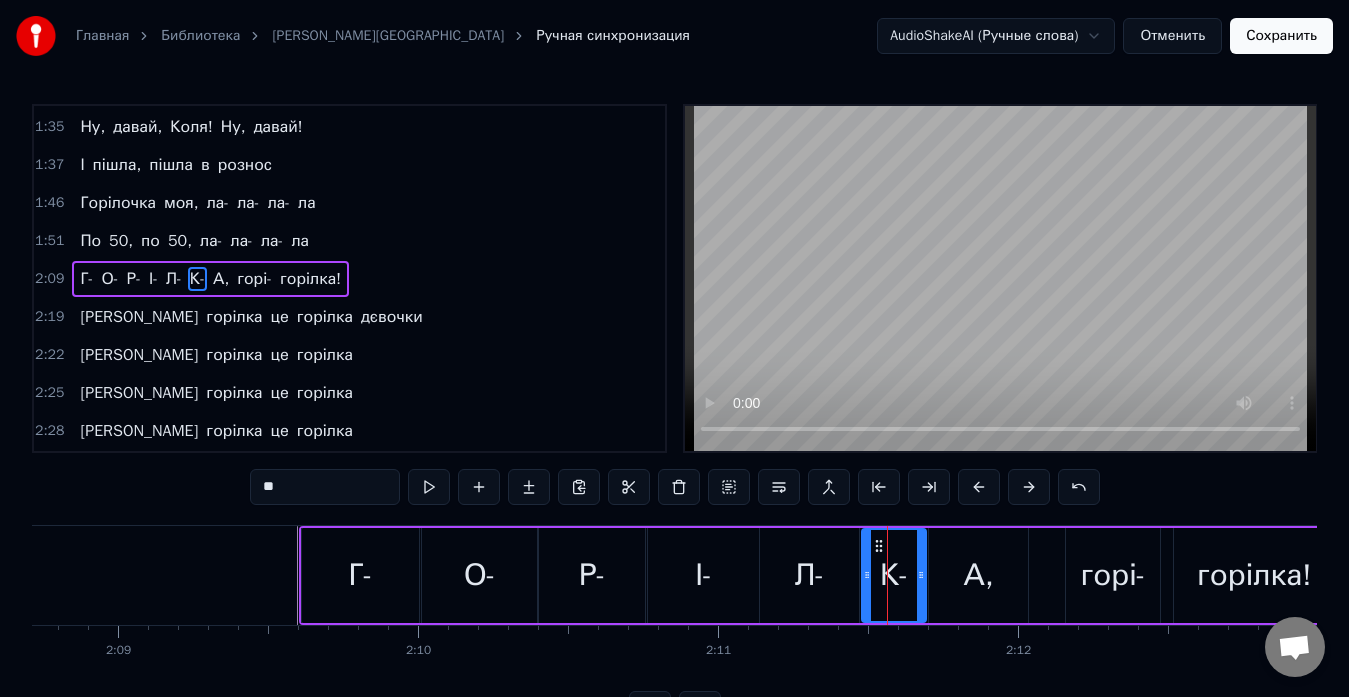 click on "А," at bounding box center [978, 575] 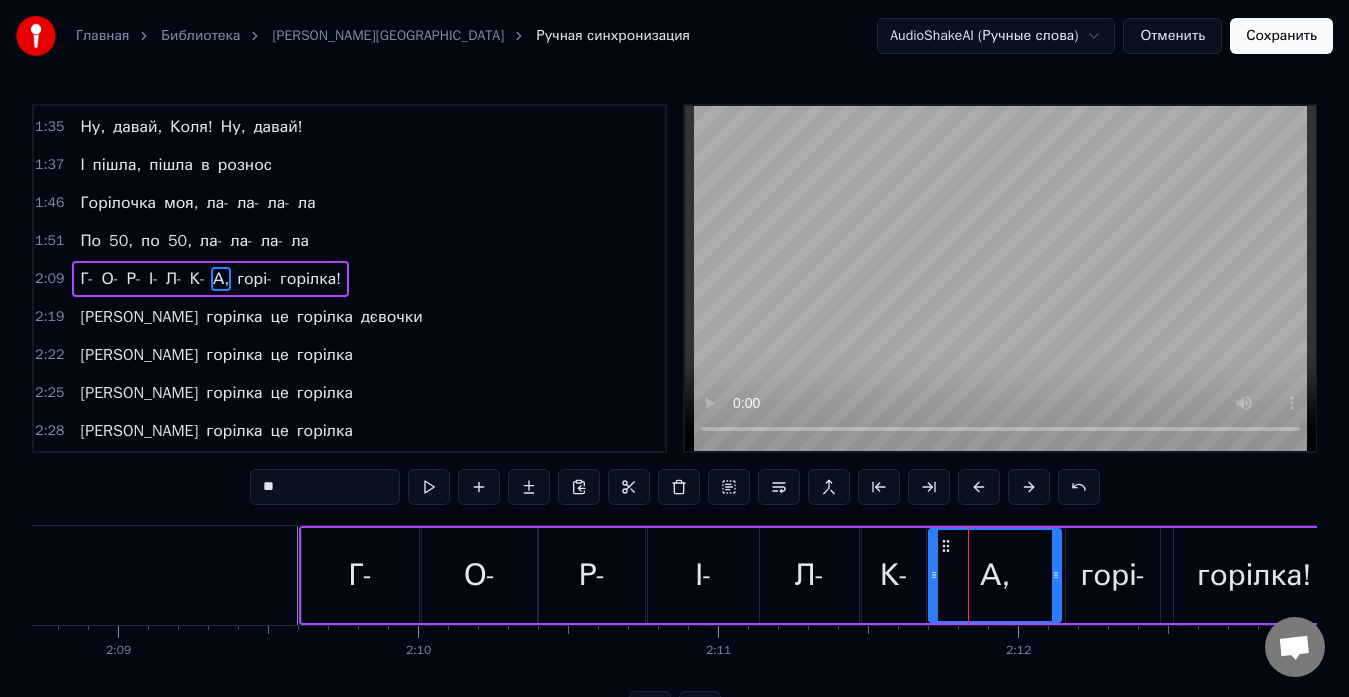 drag, startPoint x: 1024, startPoint y: 567, endPoint x: 1058, endPoint y: 572, distance: 34.36568 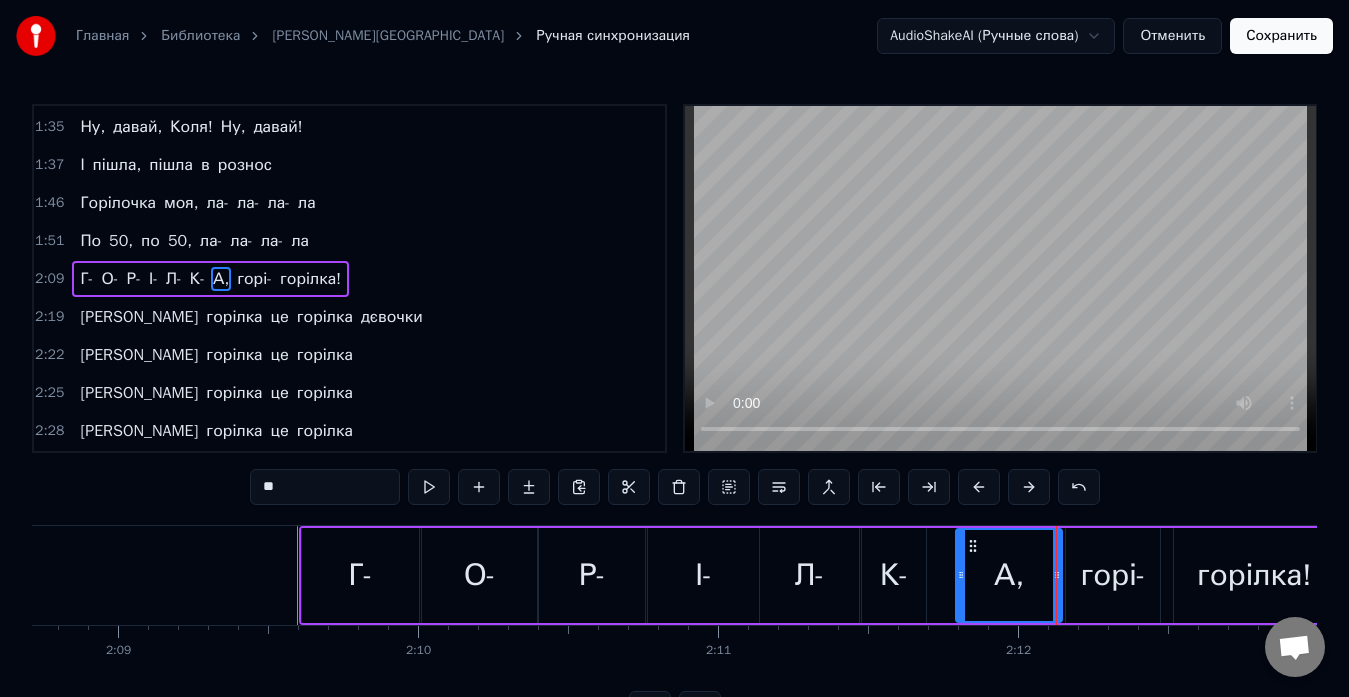 drag, startPoint x: 934, startPoint y: 572, endPoint x: 960, endPoint y: 574, distance: 26.076809 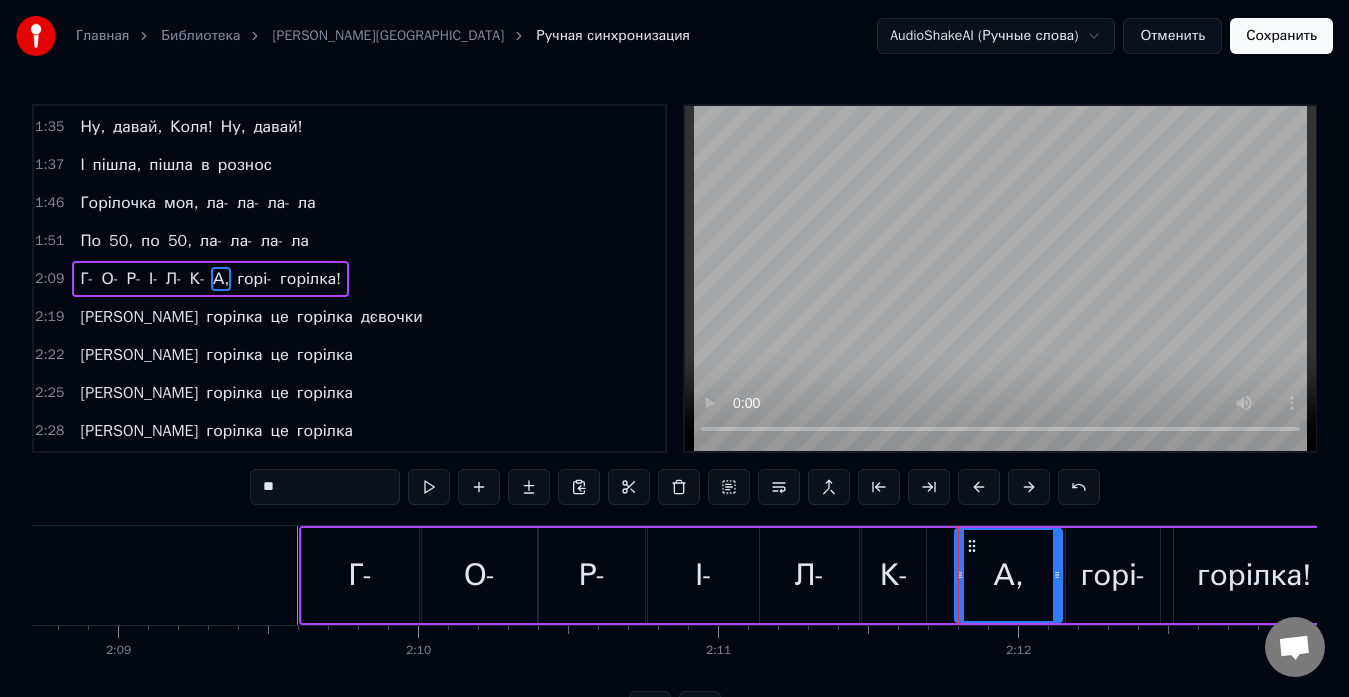 click on "К-" at bounding box center (894, 575) 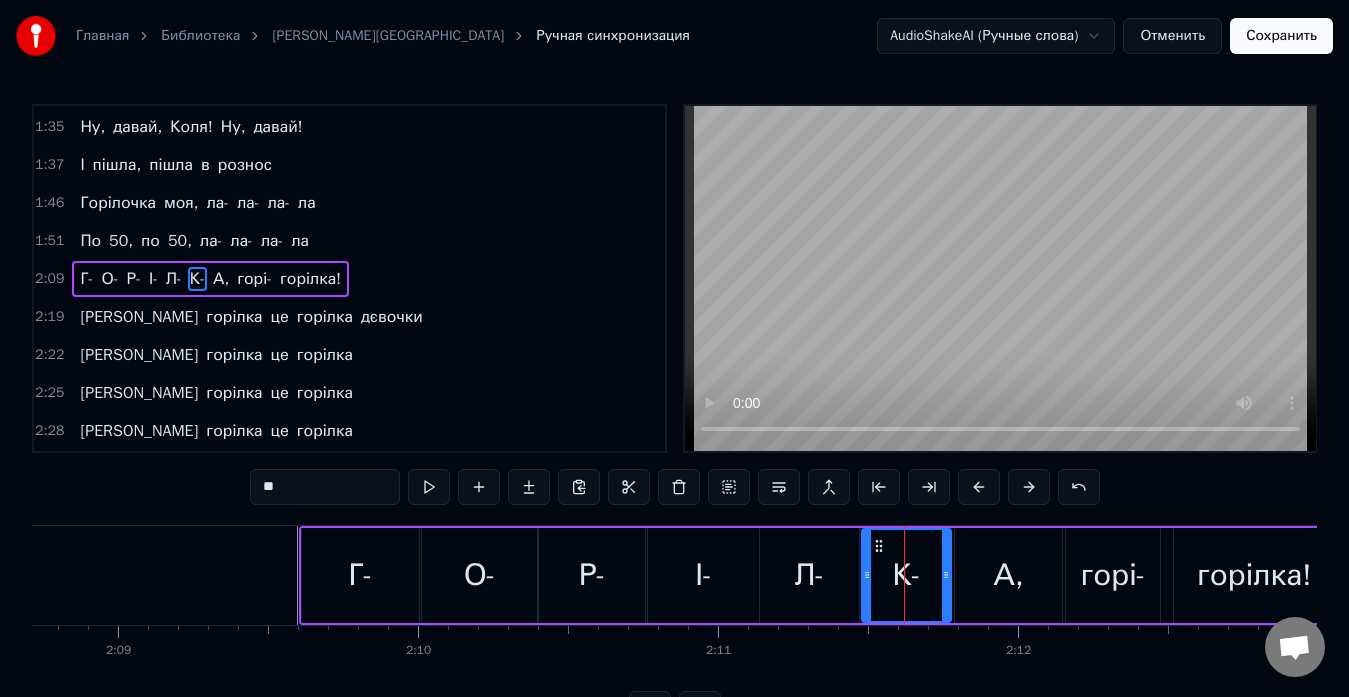 drag, startPoint x: 923, startPoint y: 572, endPoint x: 948, endPoint y: 576, distance: 25.317978 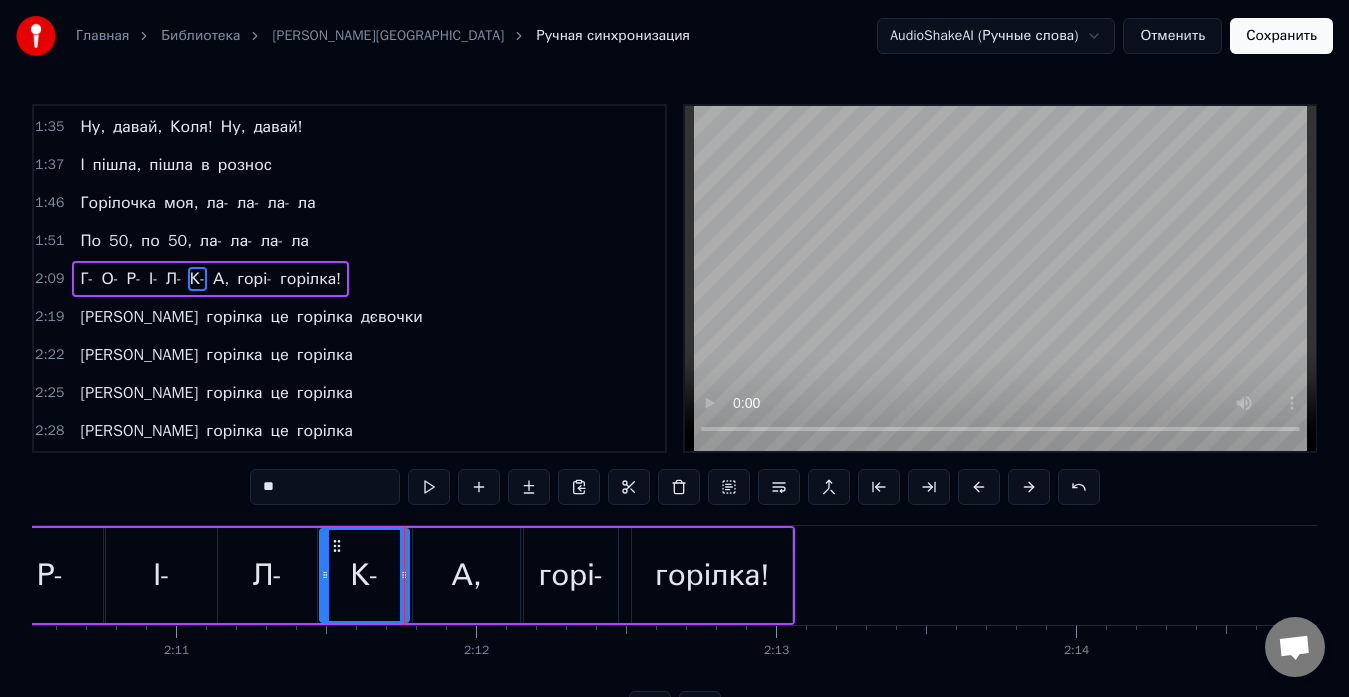 scroll, scrollTop: 0, scrollLeft: 39282, axis: horizontal 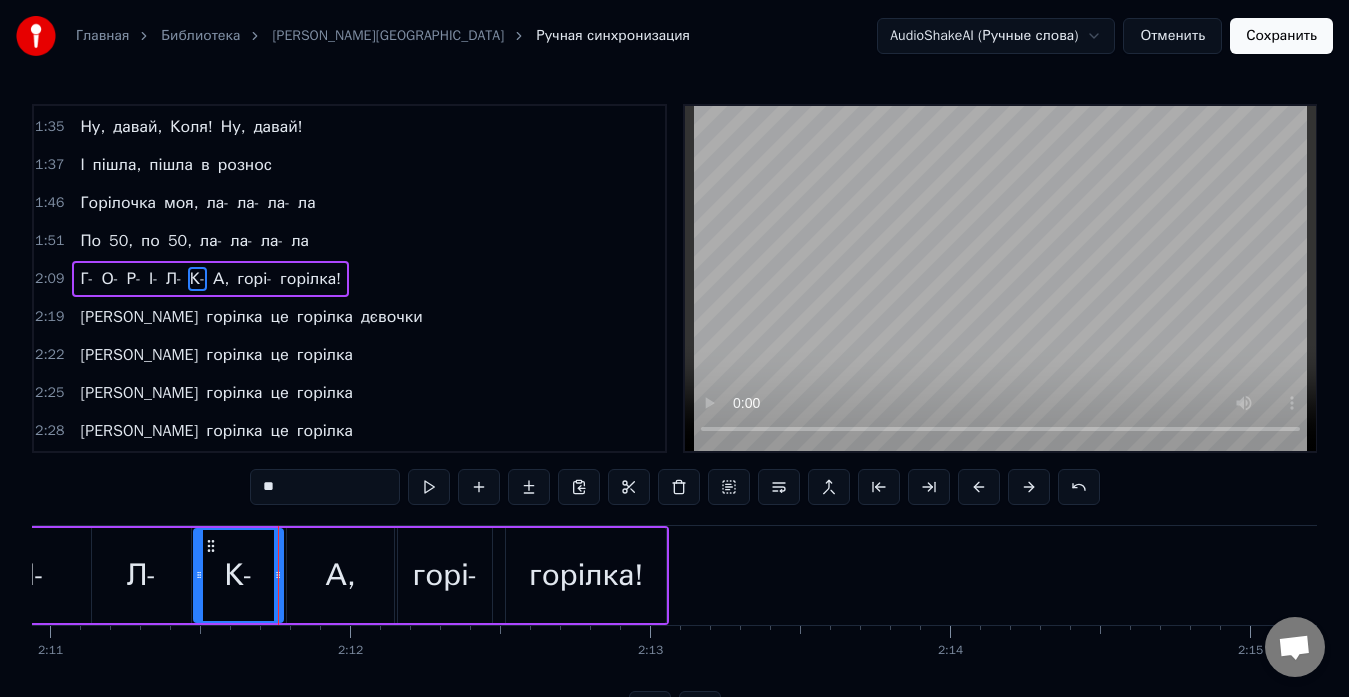click on "горі-" at bounding box center (445, 575) 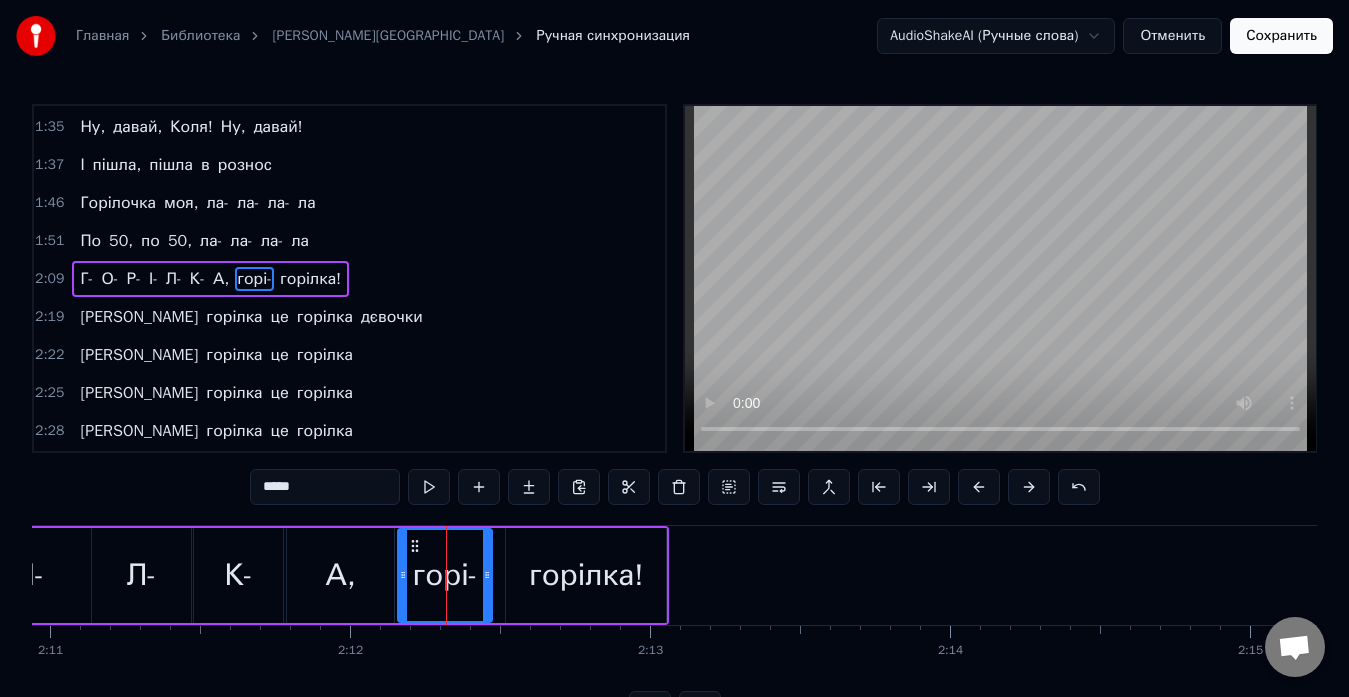 click on "А," at bounding box center (340, 575) 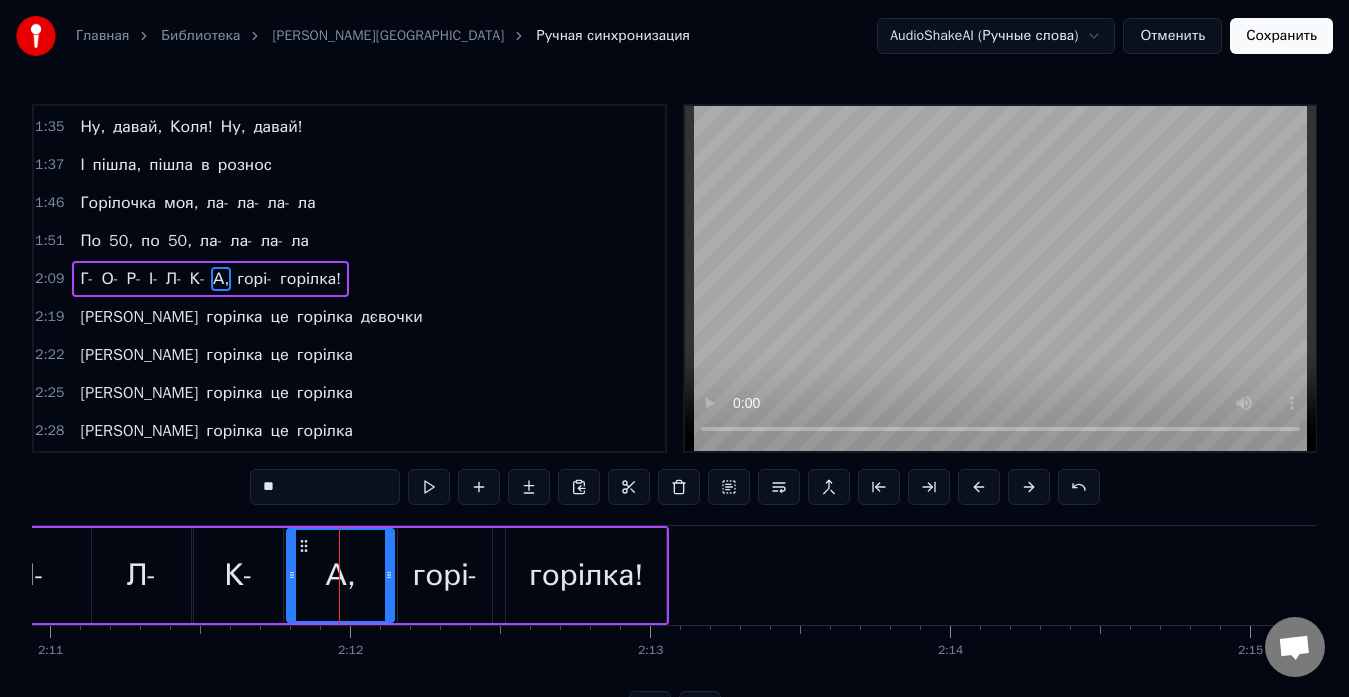 click on "горілка!" at bounding box center (586, 575) 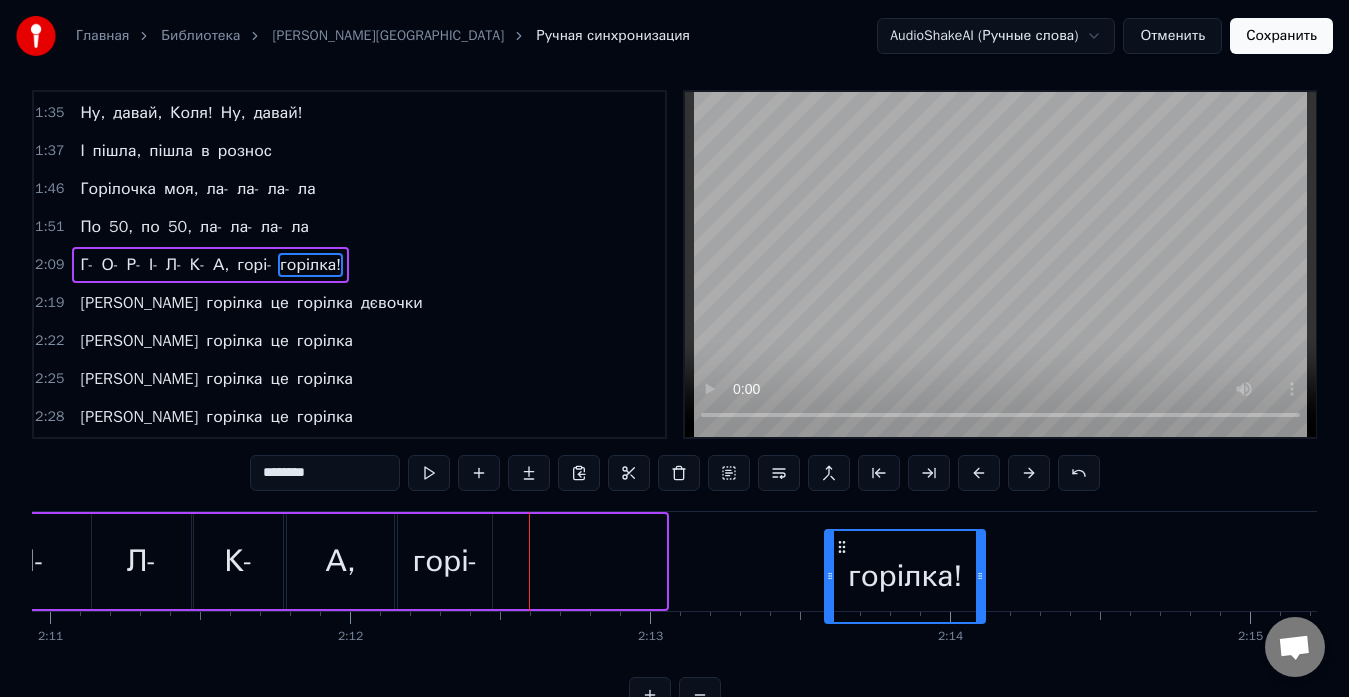 scroll, scrollTop: 15, scrollLeft: 0, axis: vertical 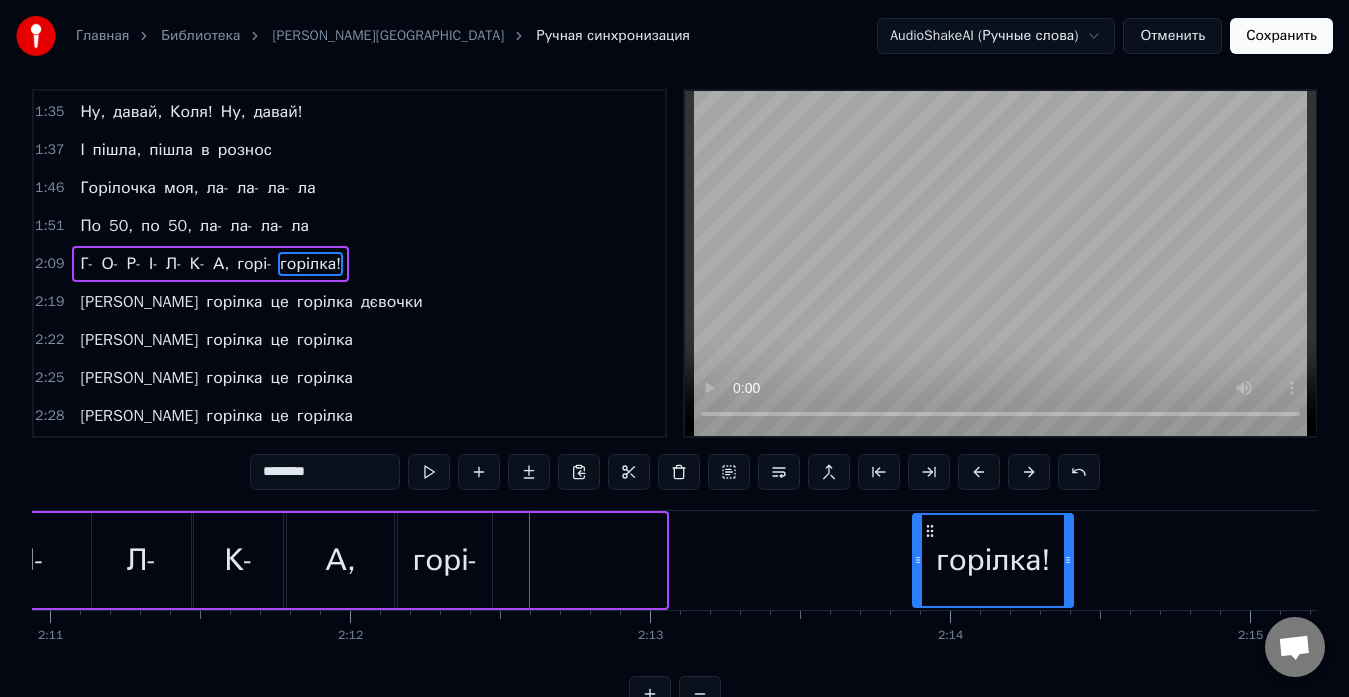 drag, startPoint x: 524, startPoint y: 542, endPoint x: 962, endPoint y: 522, distance: 438.4564 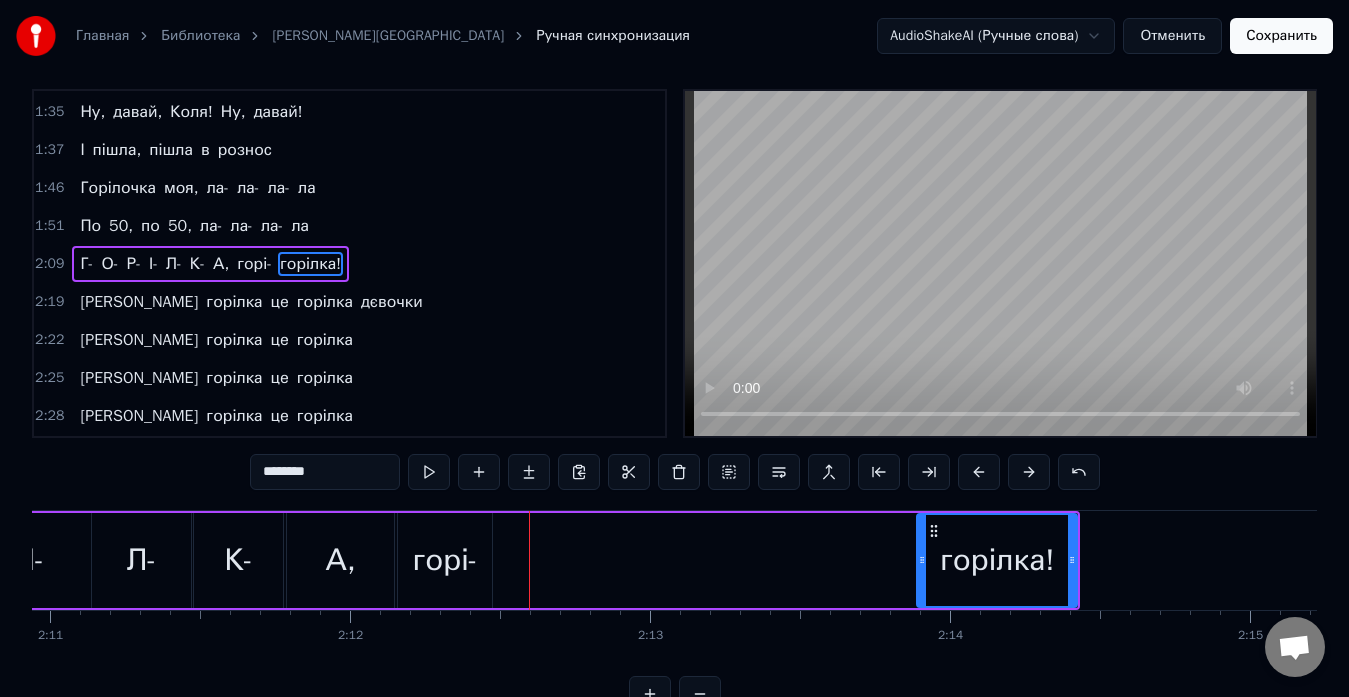 click on "горі-" at bounding box center (445, 560) 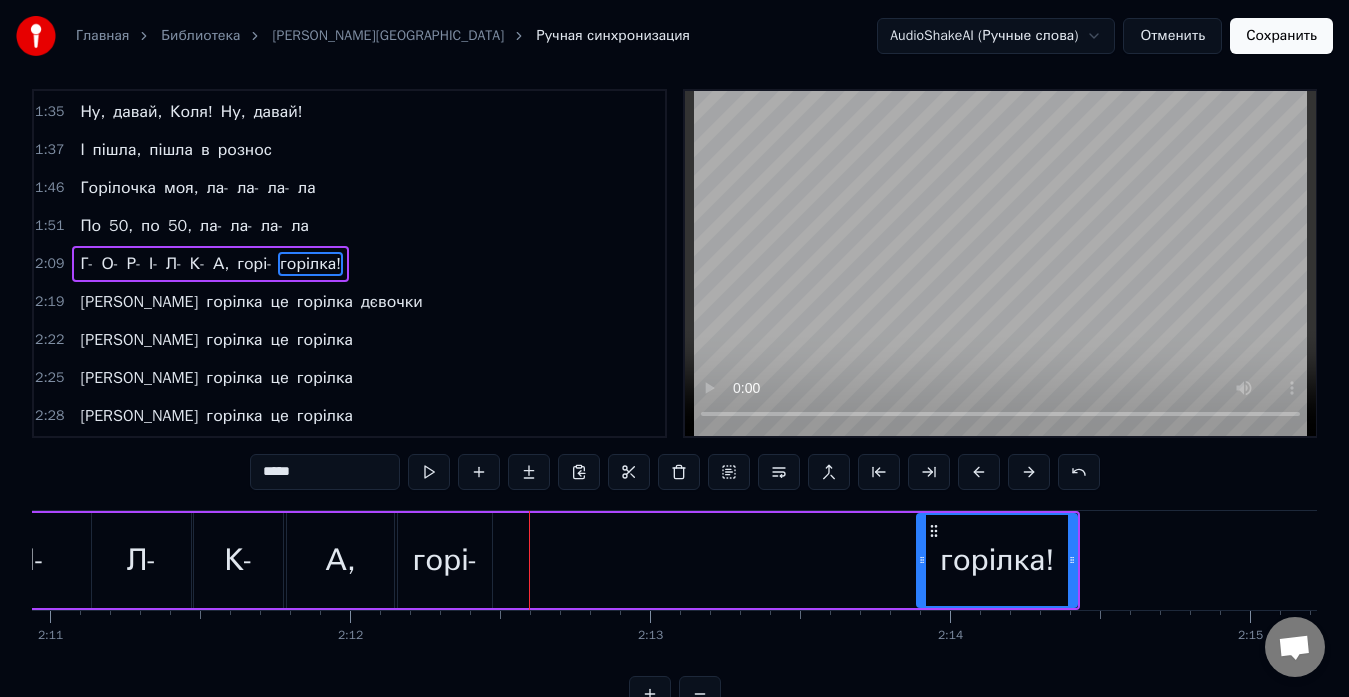 scroll, scrollTop: 0, scrollLeft: 0, axis: both 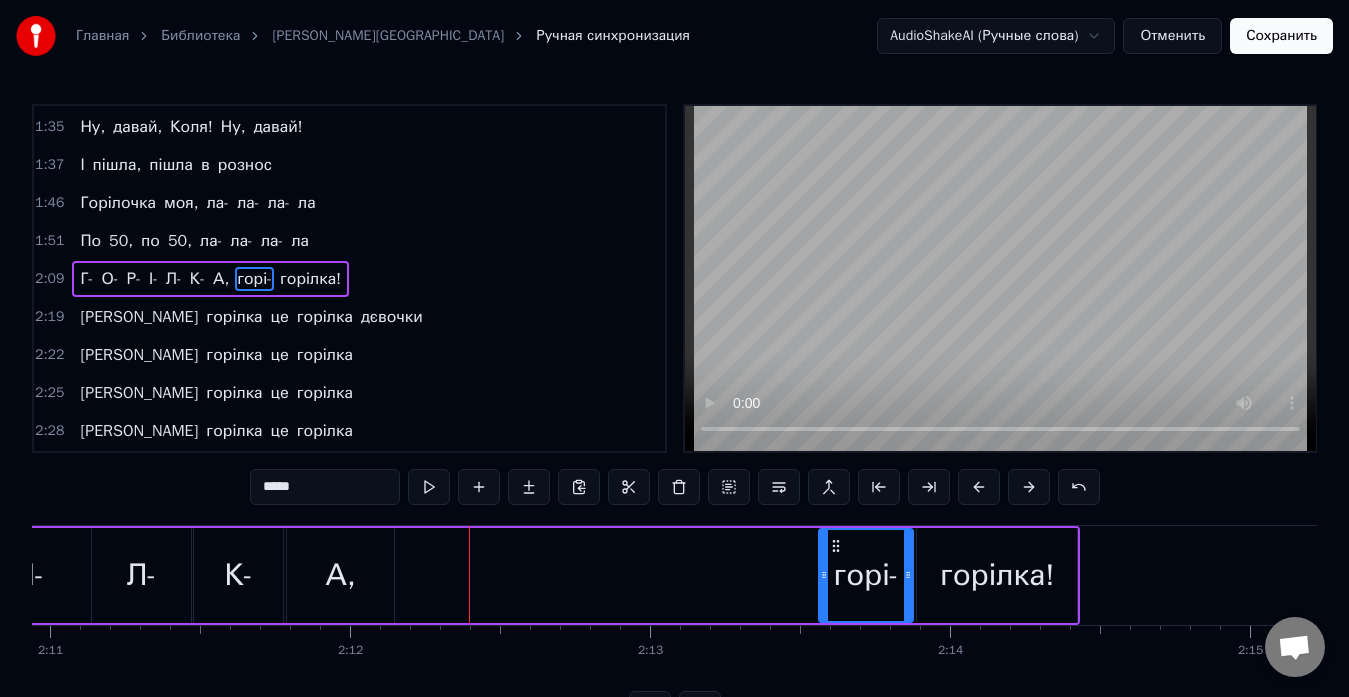 drag, startPoint x: 415, startPoint y: 549, endPoint x: 836, endPoint y: 552, distance: 421.01068 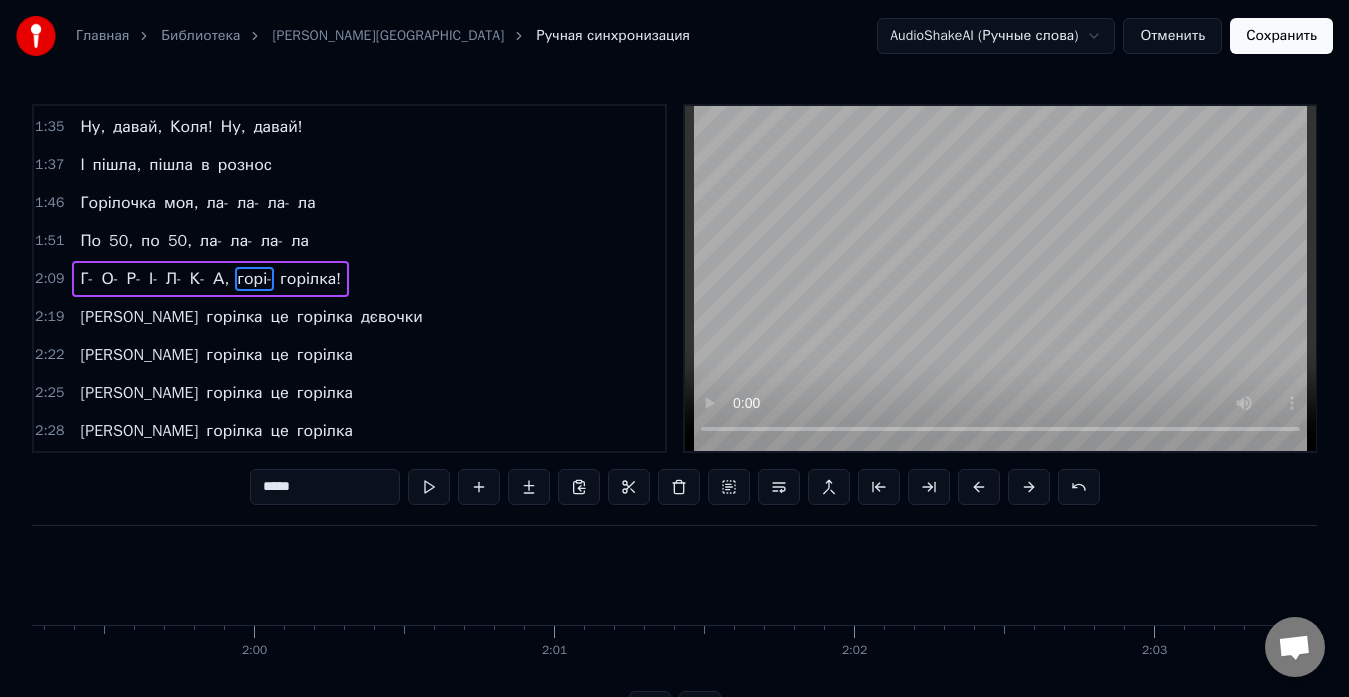 scroll, scrollTop: 0, scrollLeft: 35946, axis: horizontal 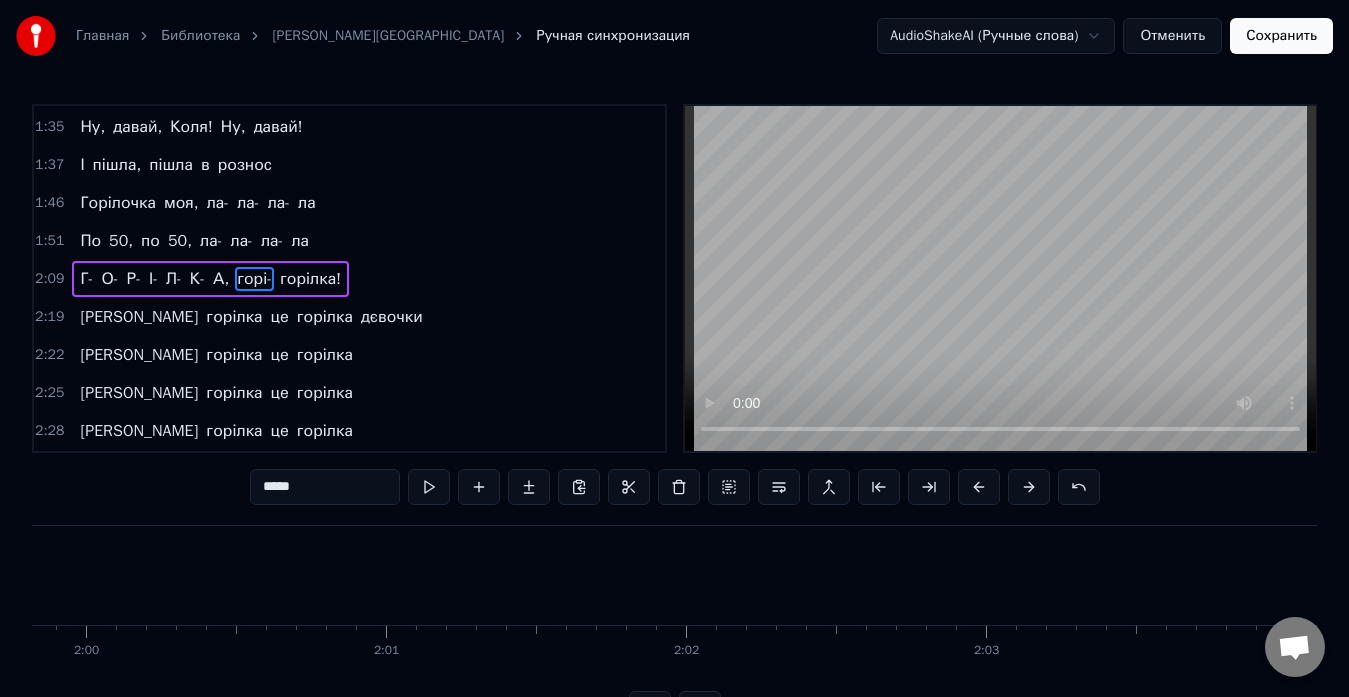 click at bounding box center [-9834, 575] 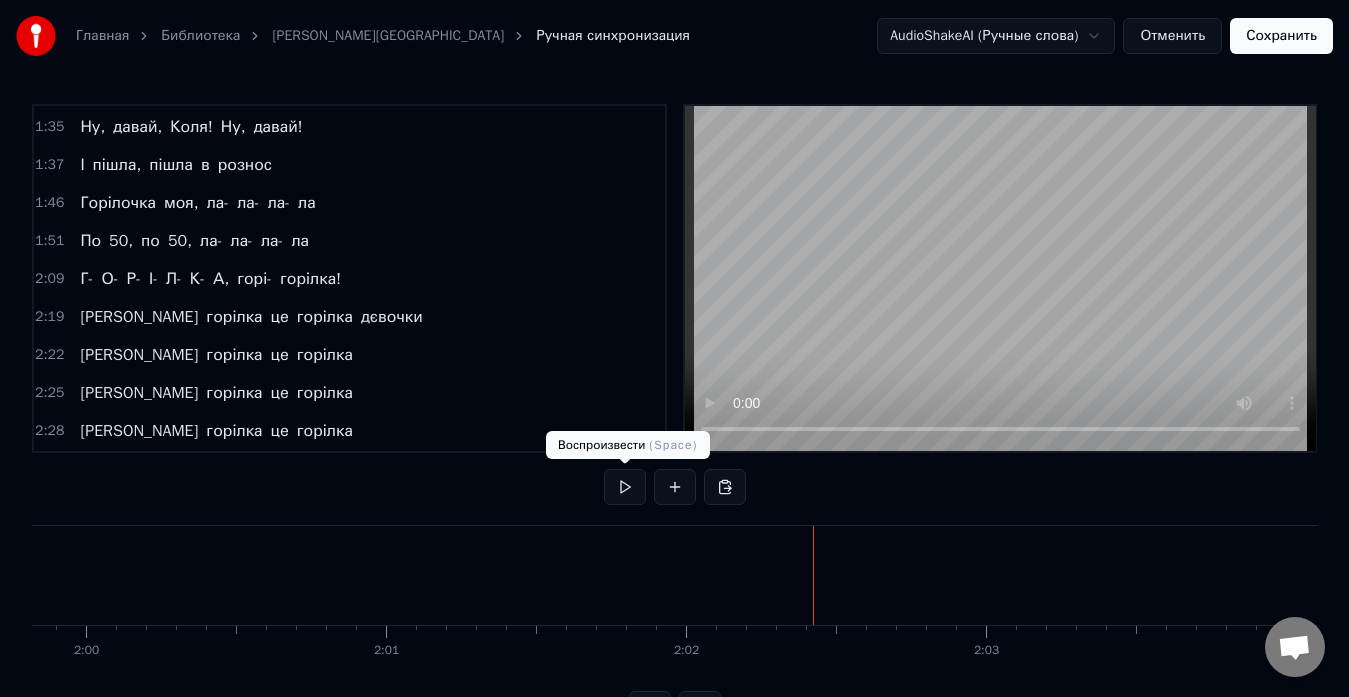 click at bounding box center [625, 487] 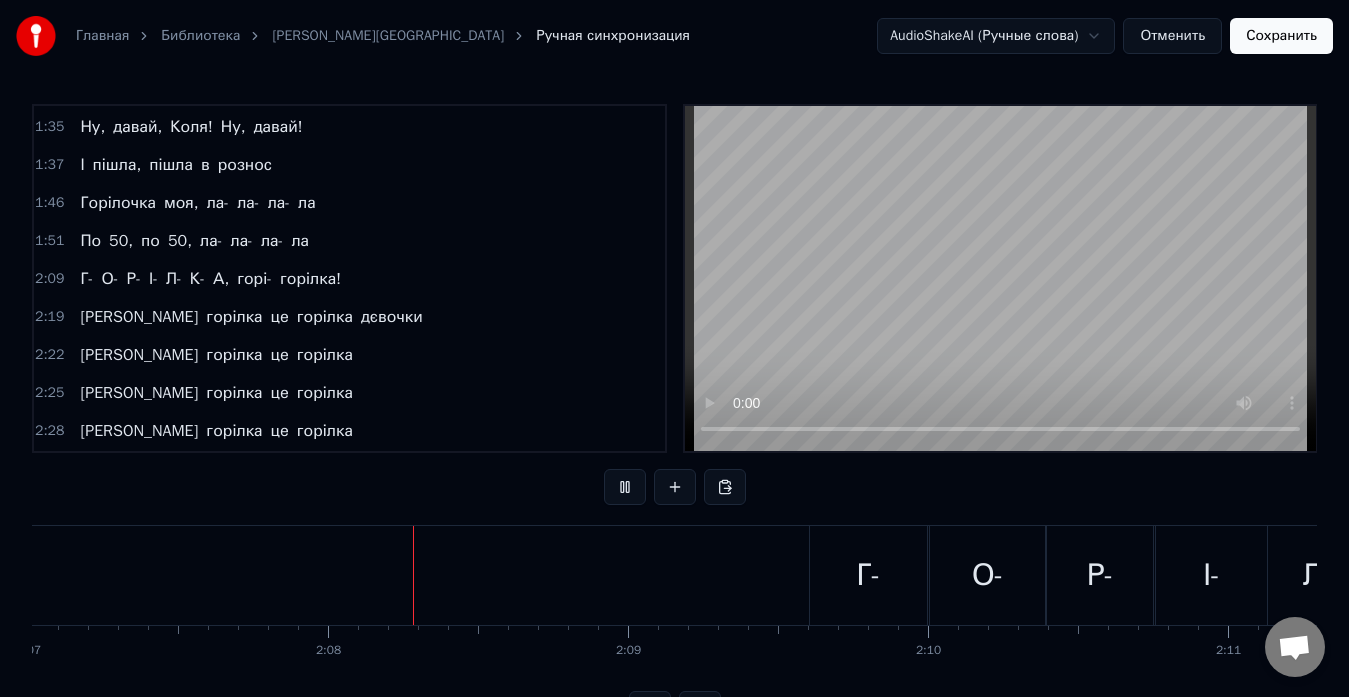 scroll, scrollTop: 0, scrollLeft: 38217, axis: horizontal 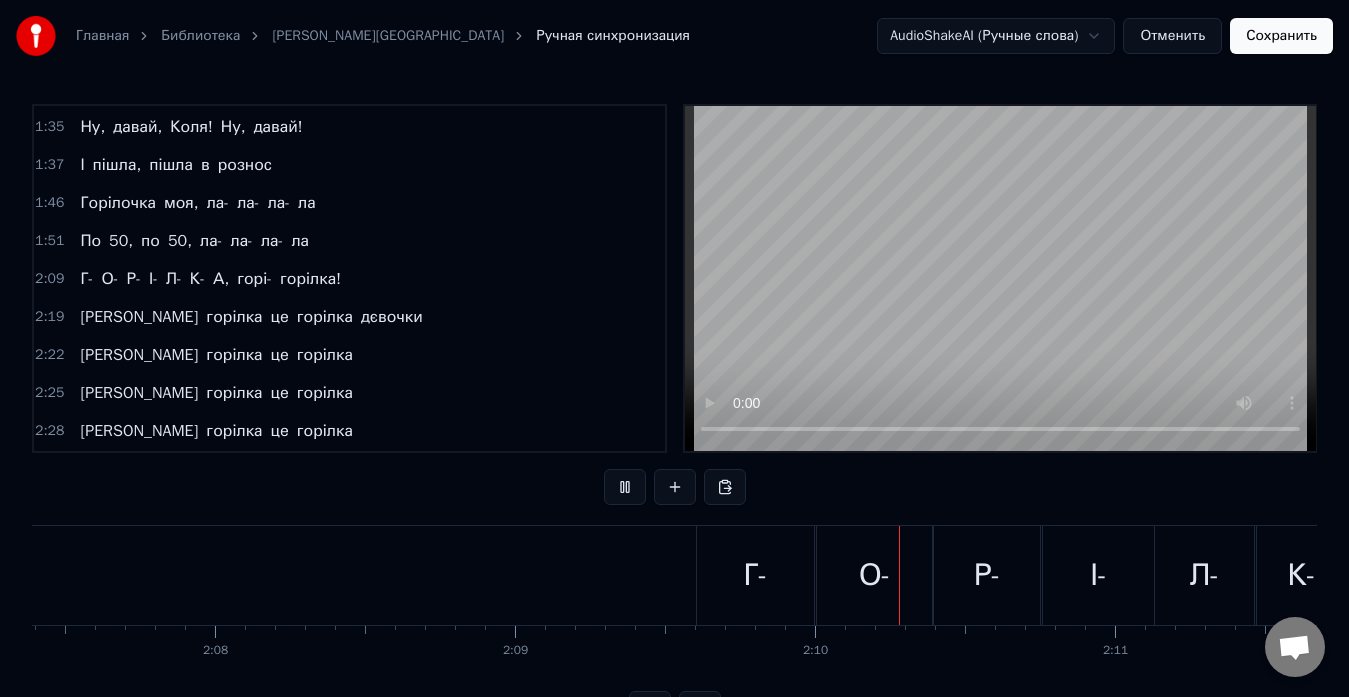 click at bounding box center (625, 487) 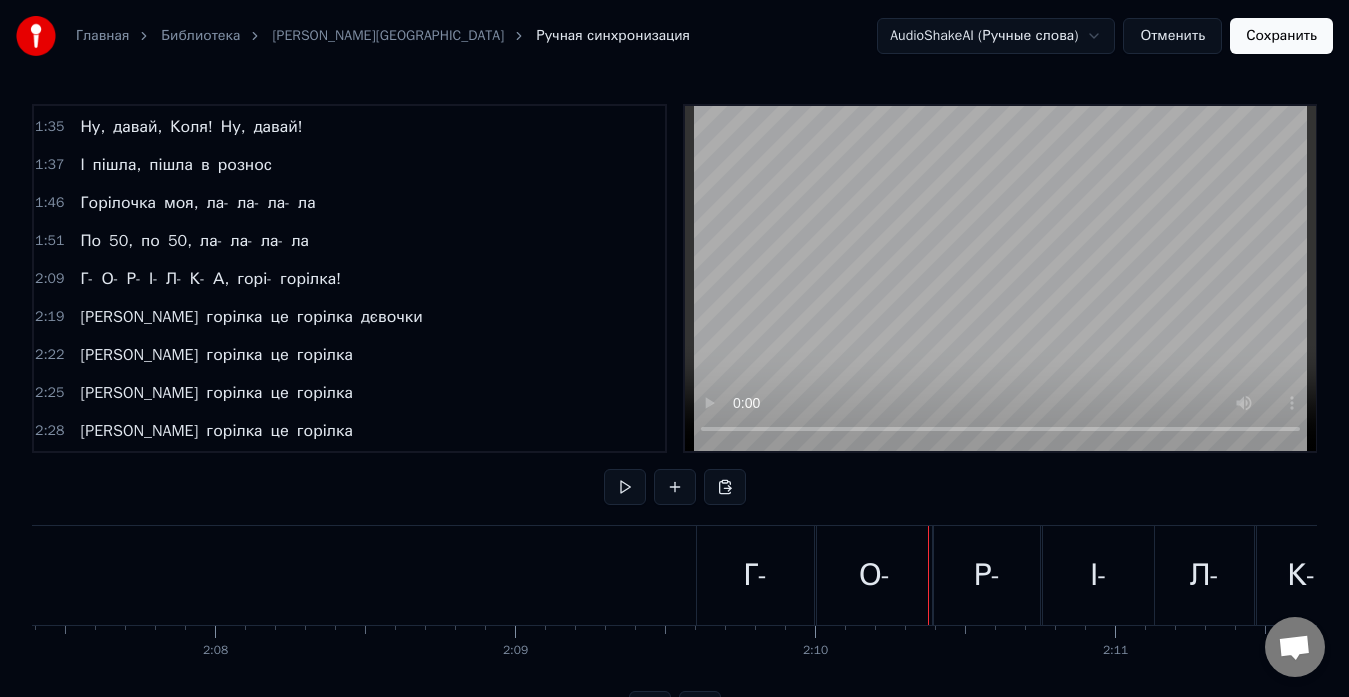 click at bounding box center [625, 487] 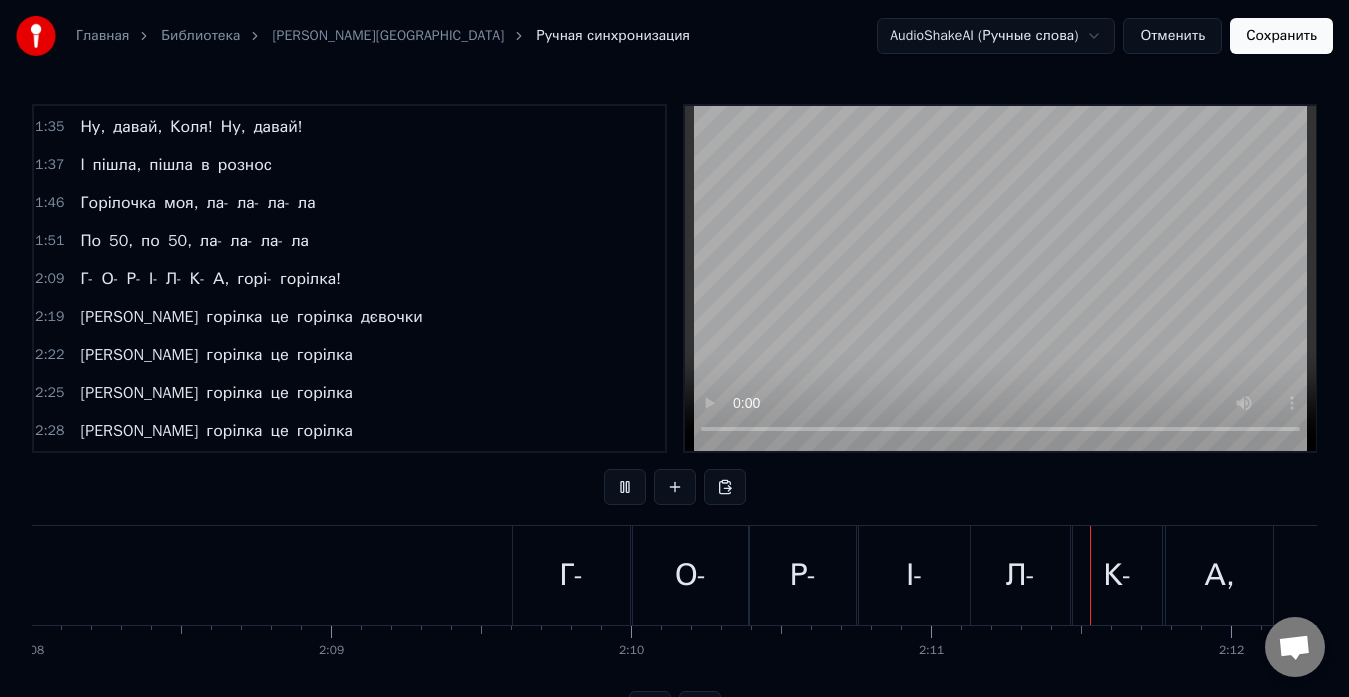 click at bounding box center [625, 487] 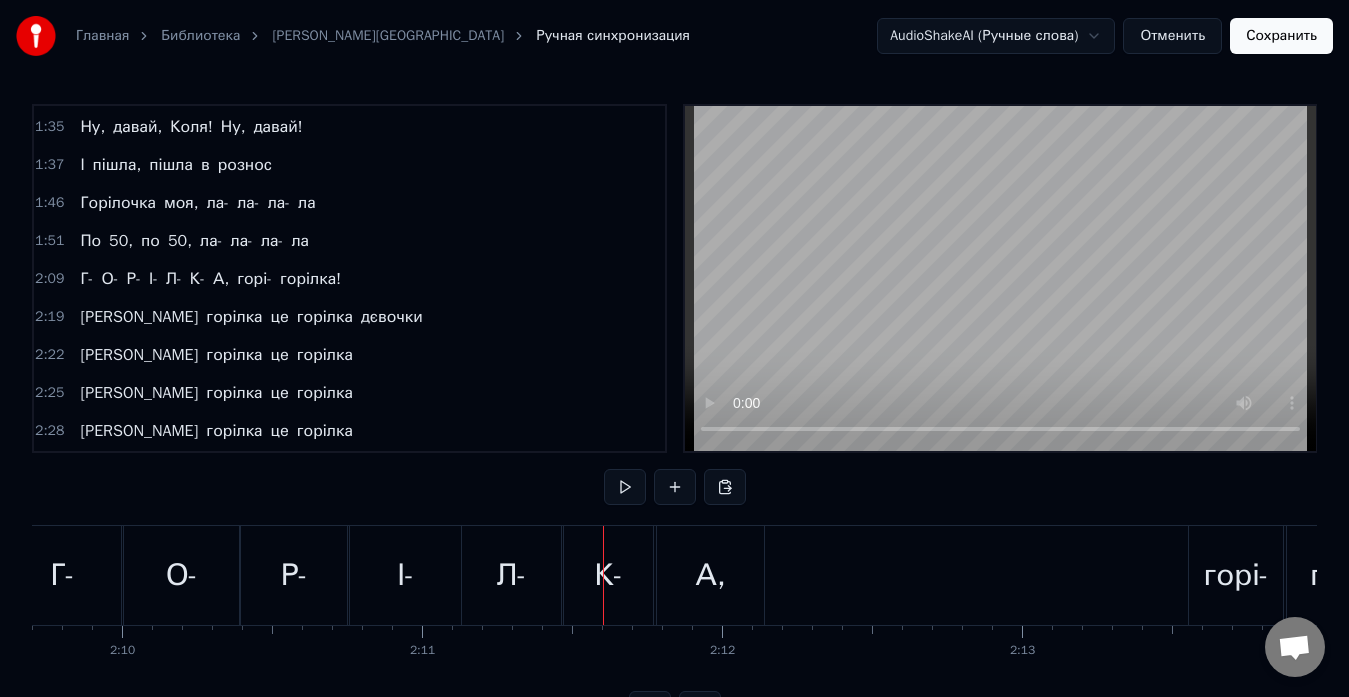 scroll, scrollTop: 0, scrollLeft: 38885, axis: horizontal 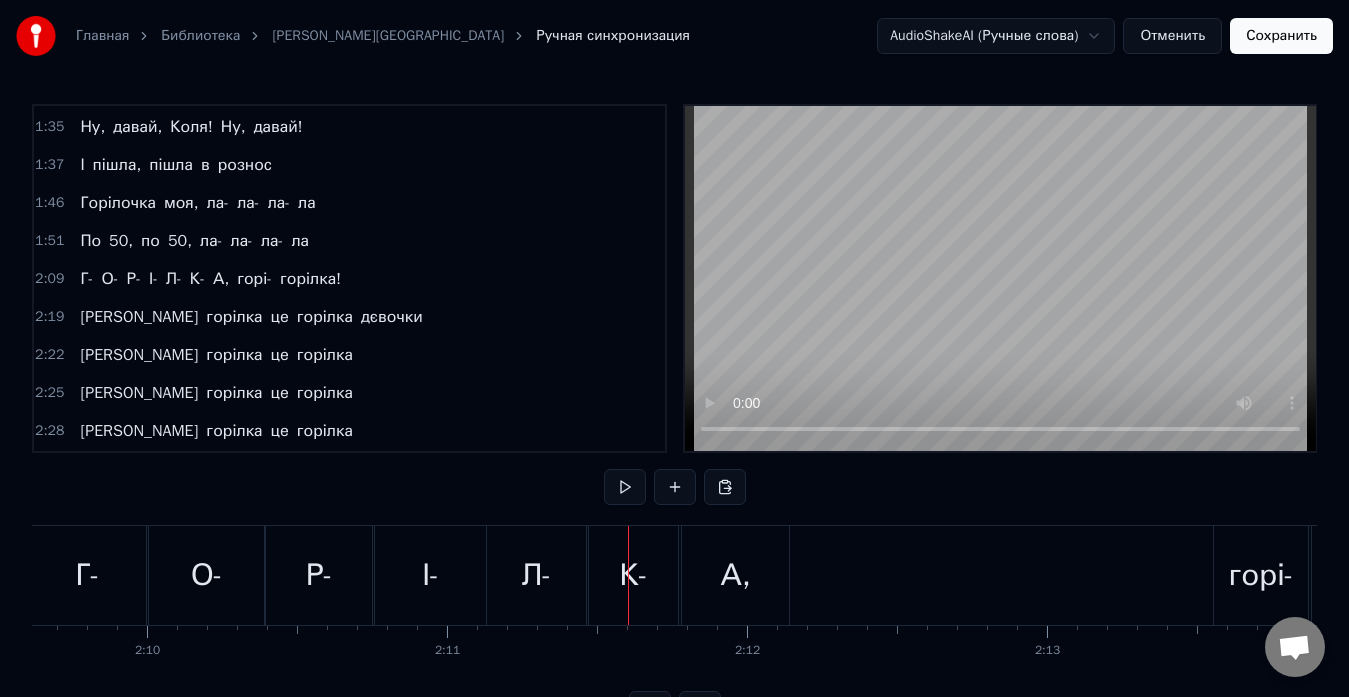 drag, startPoint x: 731, startPoint y: 576, endPoint x: 1114, endPoint y: 566, distance: 383.13052 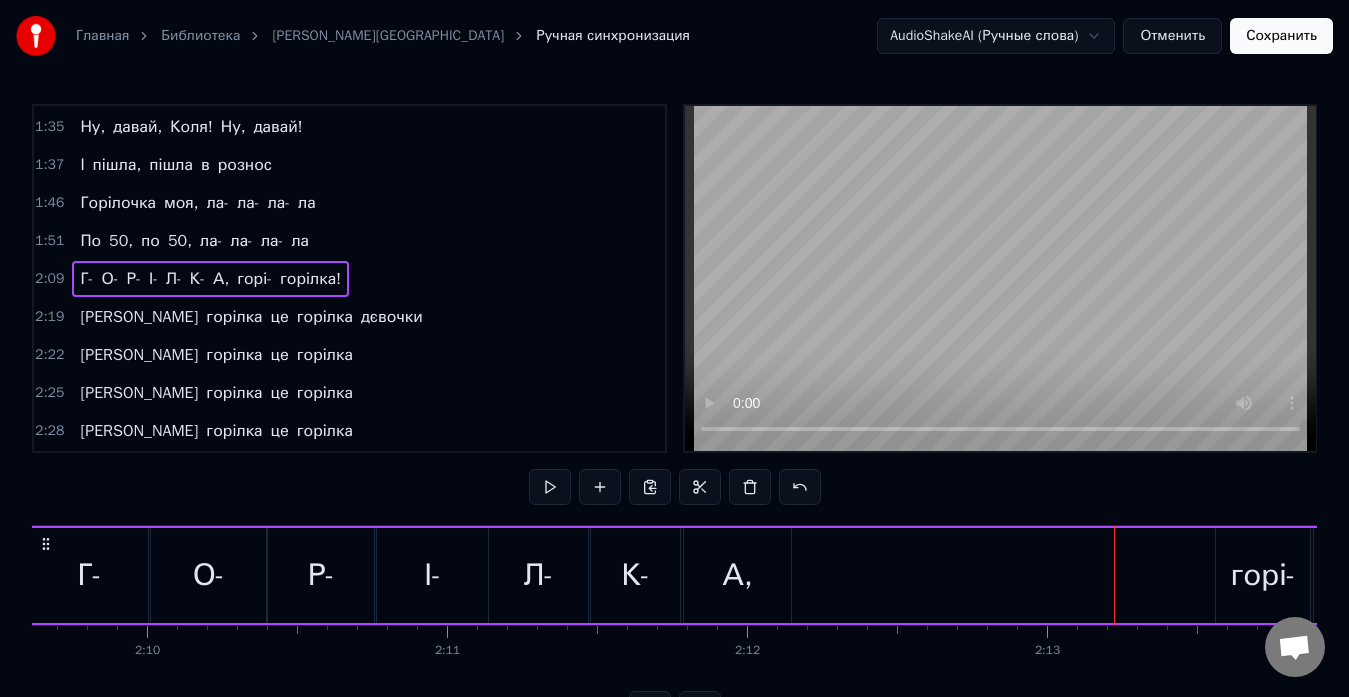 click on "А," at bounding box center (737, 575) 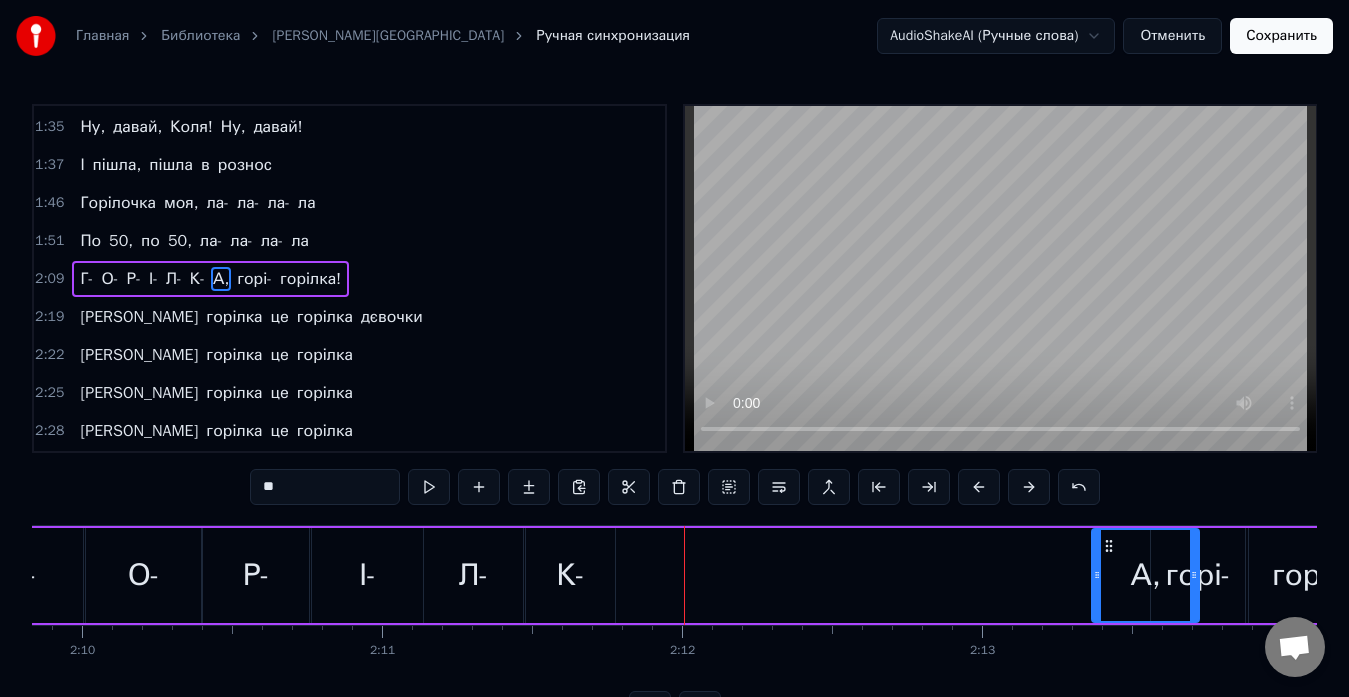 scroll, scrollTop: 0, scrollLeft: 38962, axis: horizontal 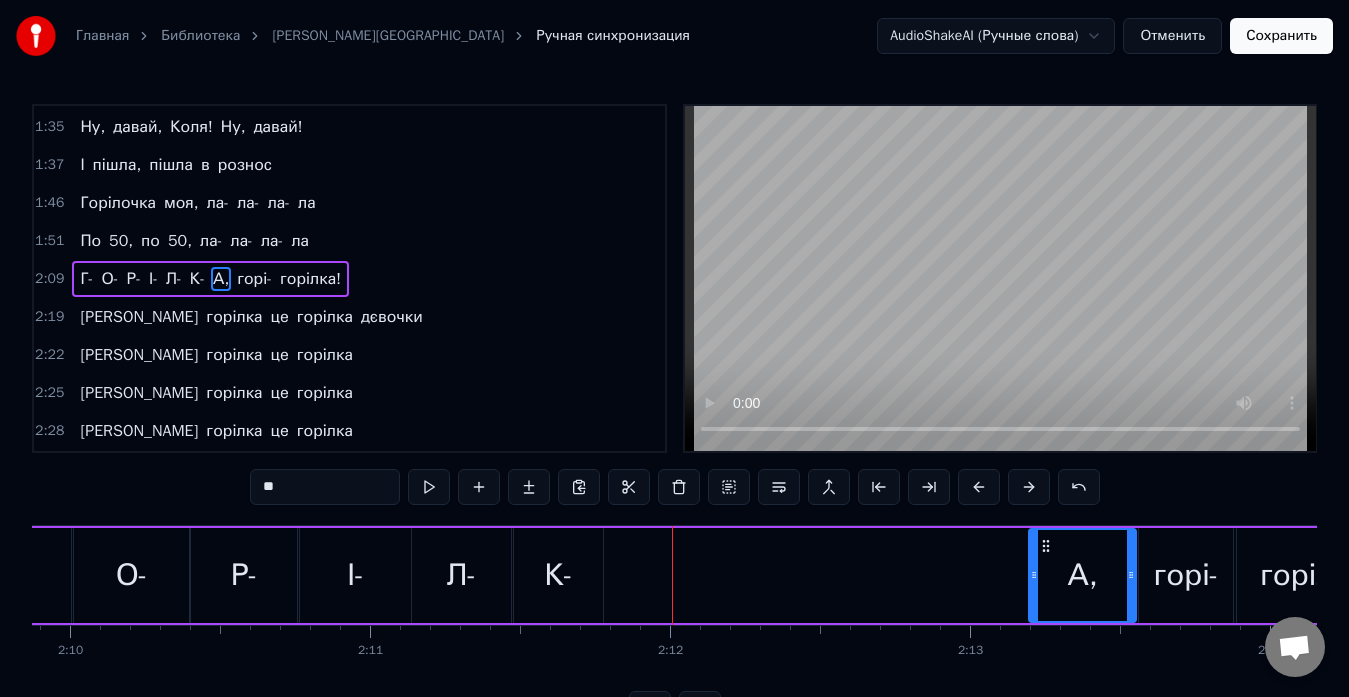 drag, startPoint x: 700, startPoint y: 549, endPoint x: 1045, endPoint y: 516, distance: 346.57468 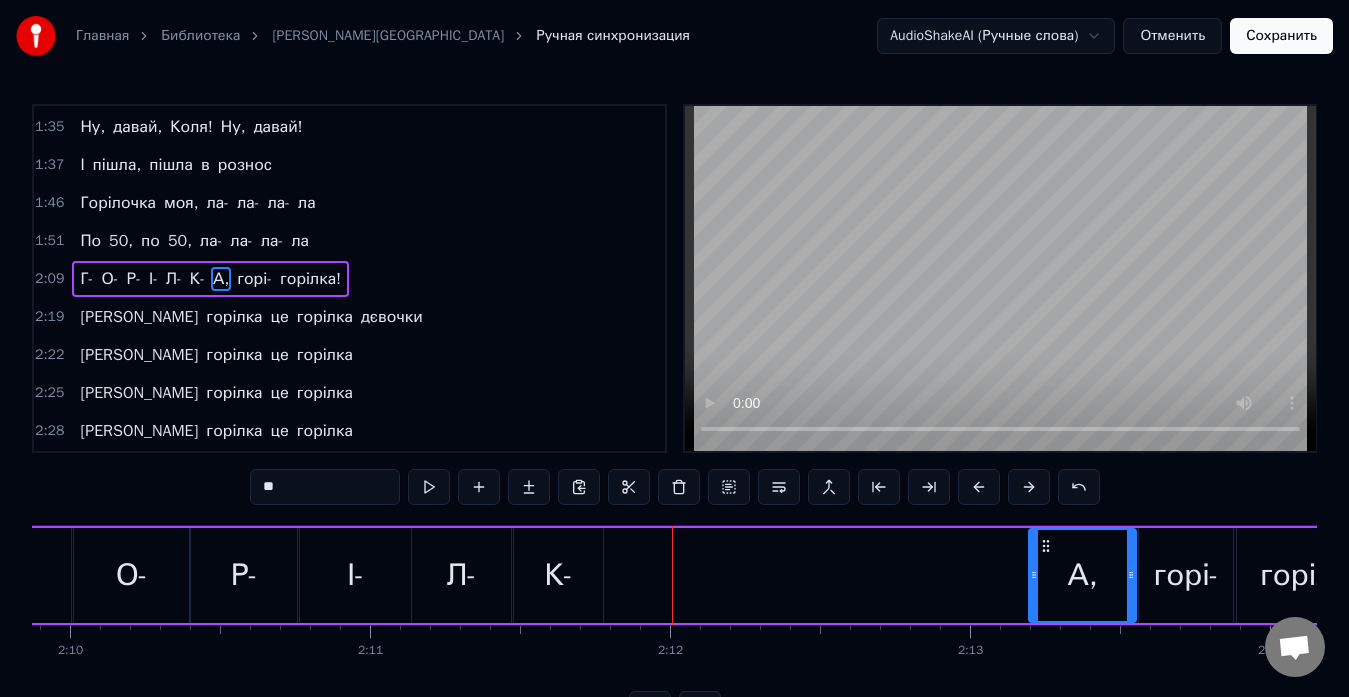 click on "К-" at bounding box center (558, 575) 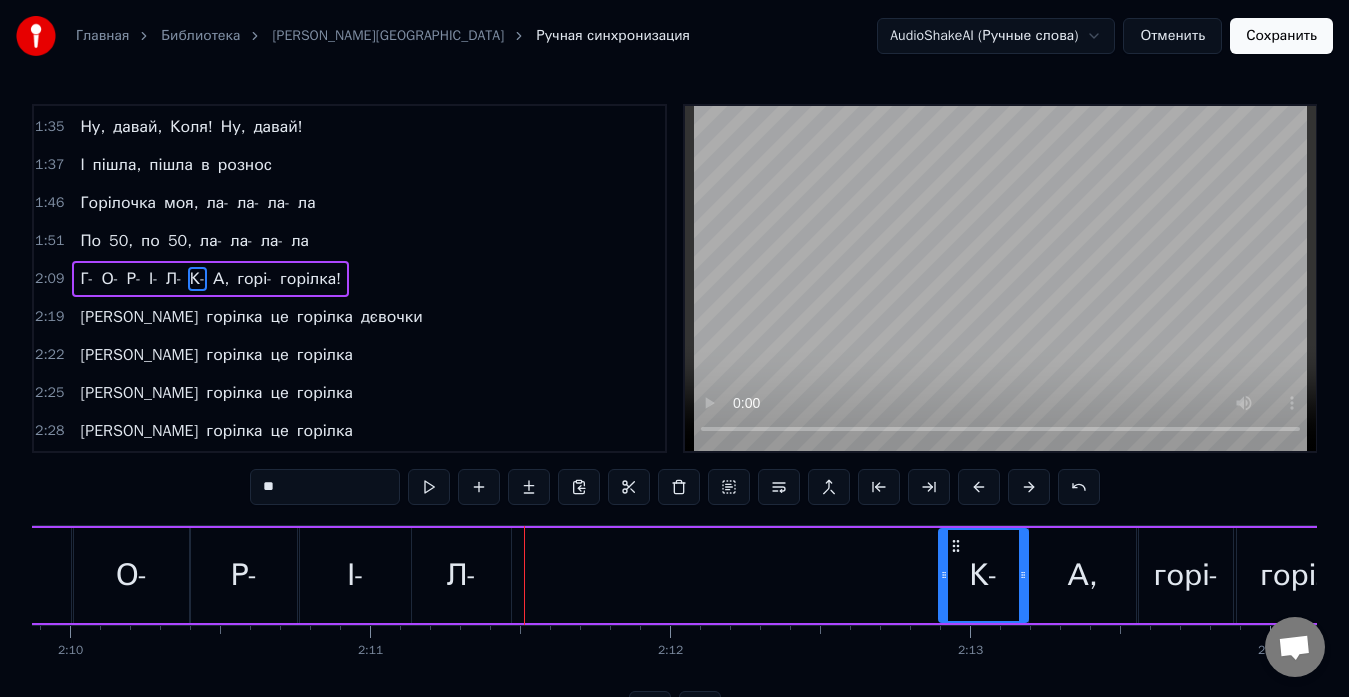 drag, startPoint x: 528, startPoint y: 549, endPoint x: 953, endPoint y: 564, distance: 425.26462 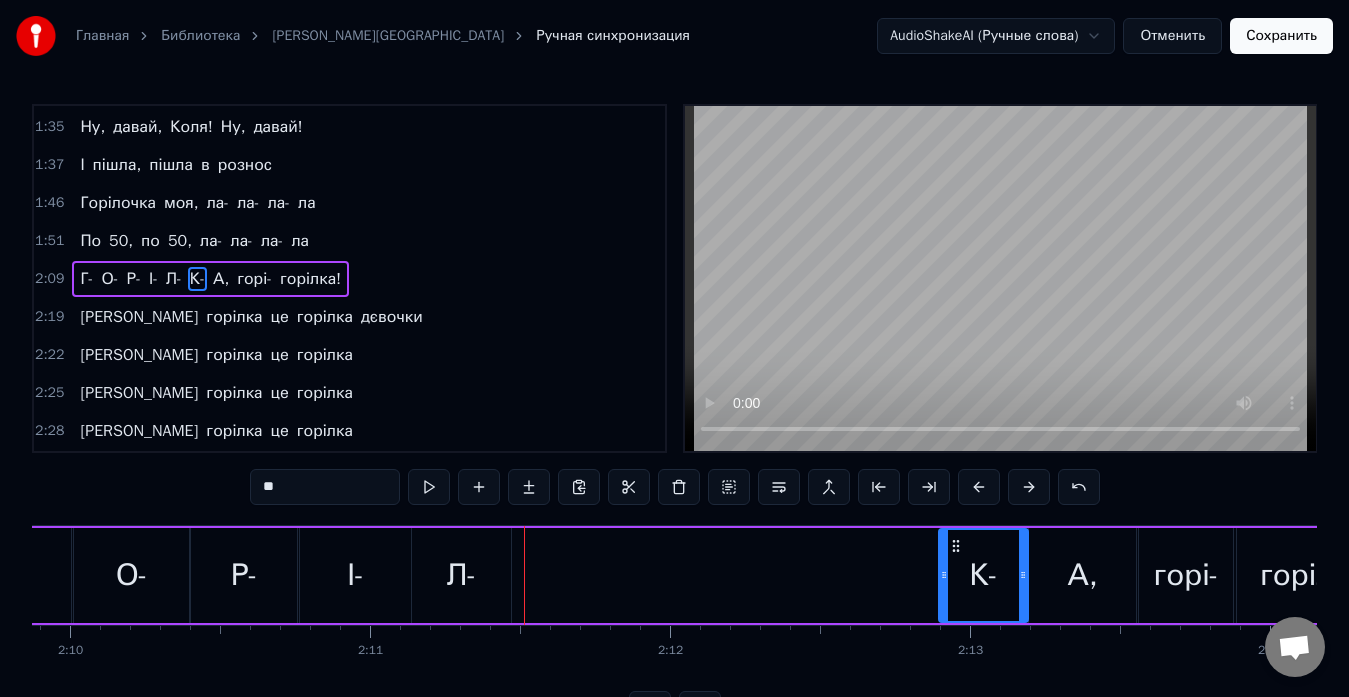 click on "Л-" at bounding box center (462, 575) 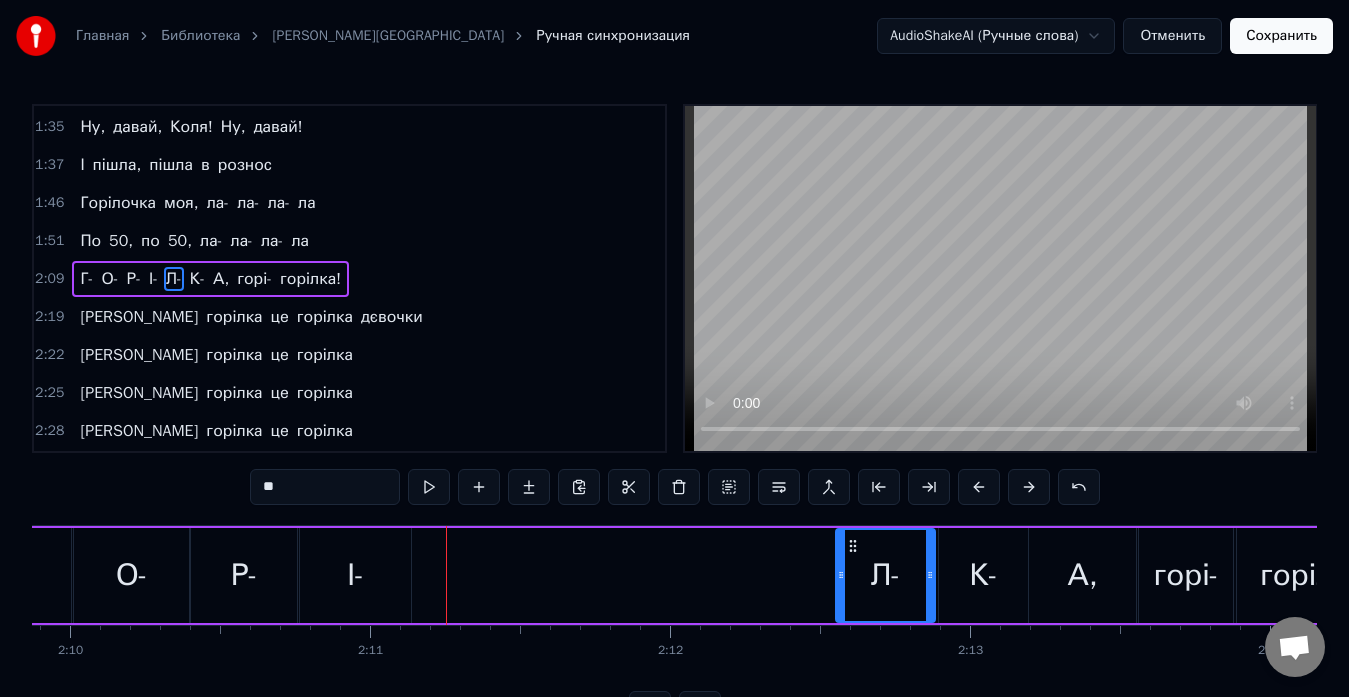 drag, startPoint x: 428, startPoint y: 546, endPoint x: 852, endPoint y: 548, distance: 424.00473 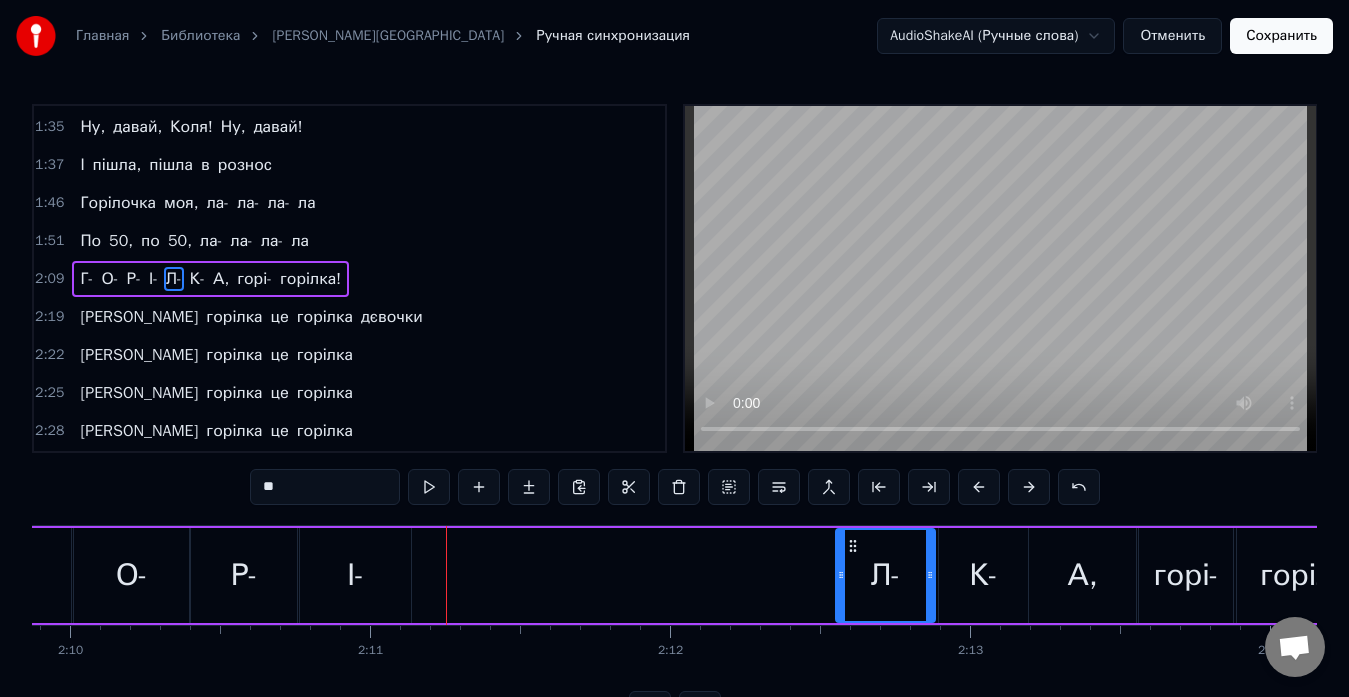 click on "І-" at bounding box center (355, 575) 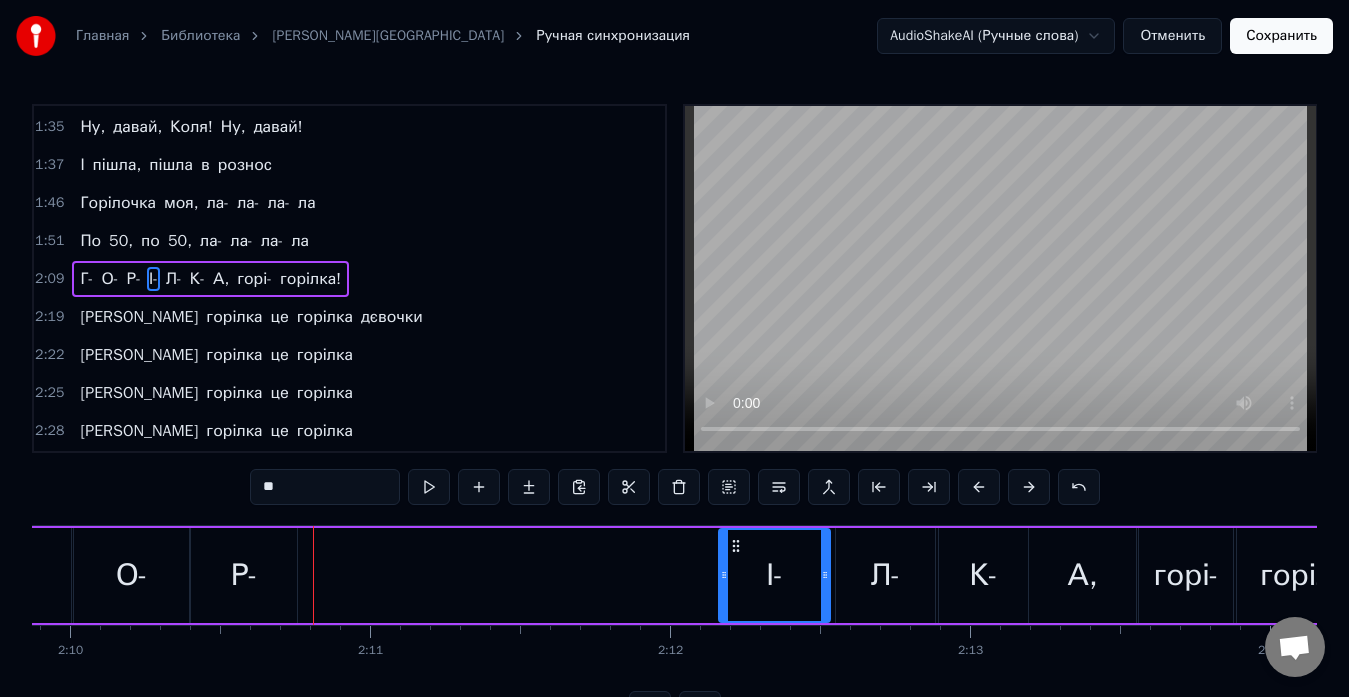 drag, startPoint x: 316, startPoint y: 546, endPoint x: 737, endPoint y: 566, distance: 421.4748 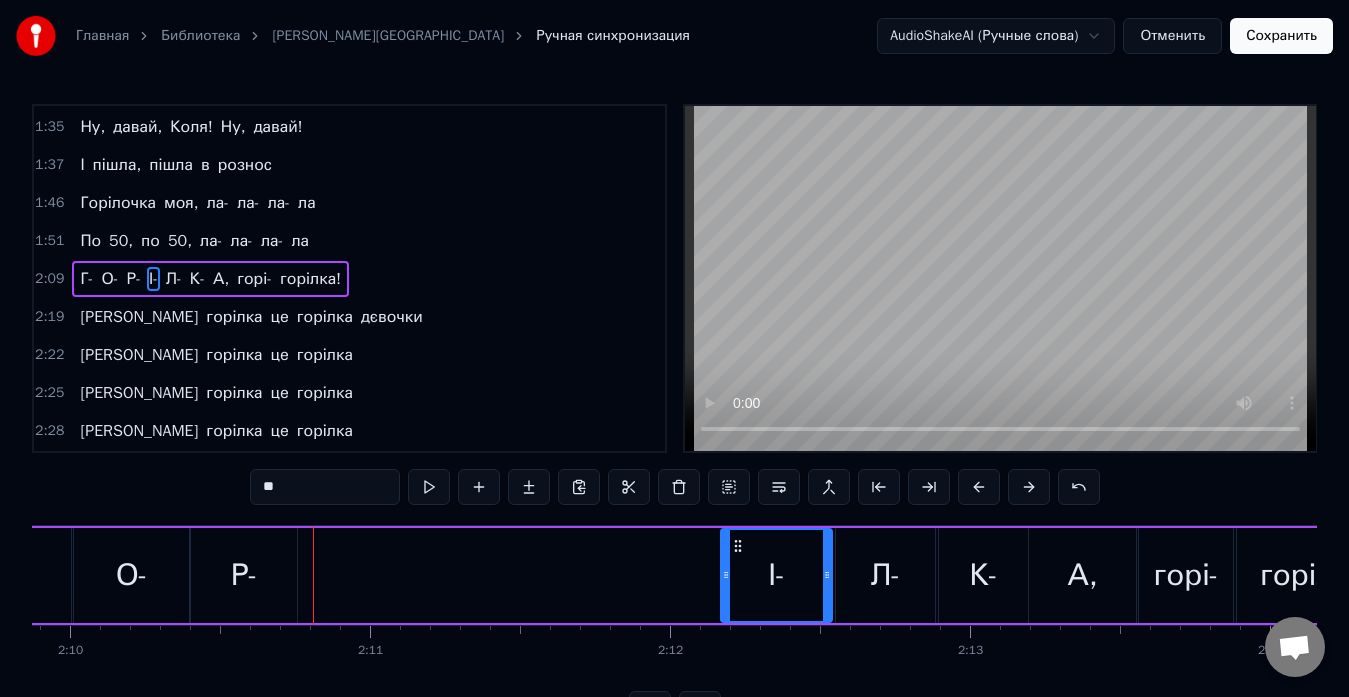 click on "Р-" at bounding box center (244, 575) 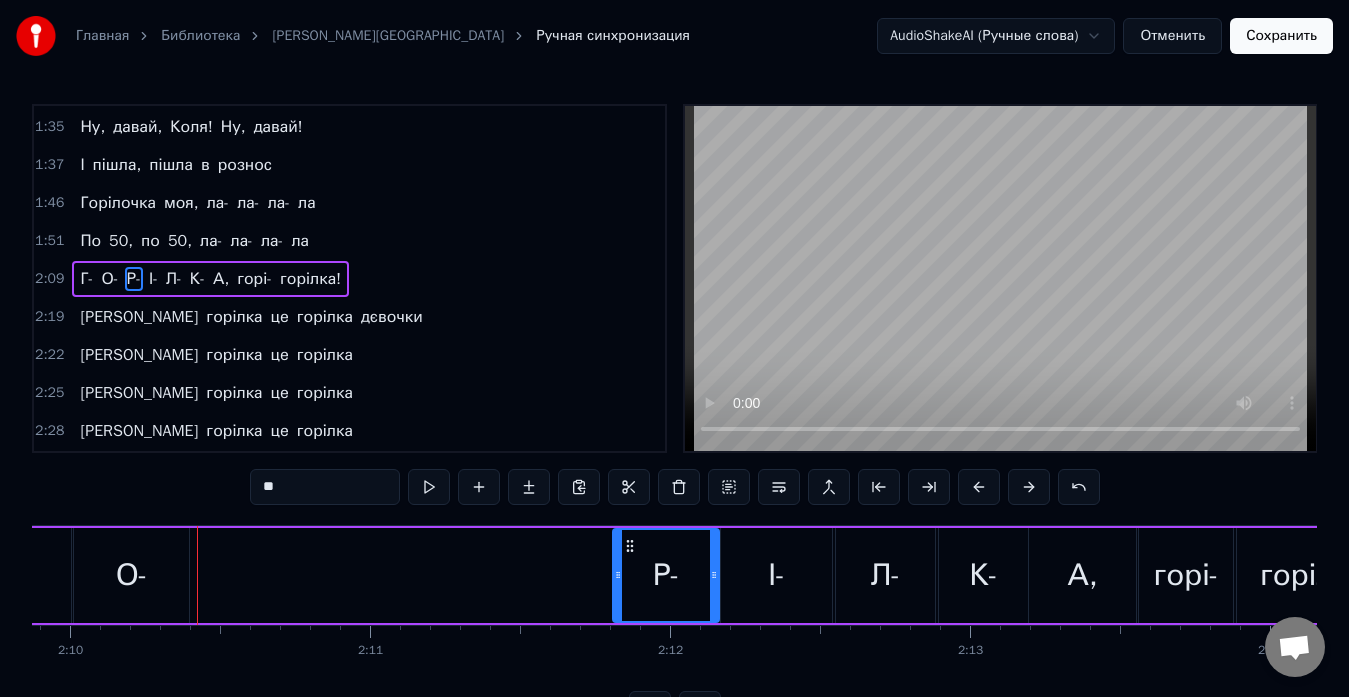 drag, startPoint x: 206, startPoint y: 544, endPoint x: 627, endPoint y: 552, distance: 421.076 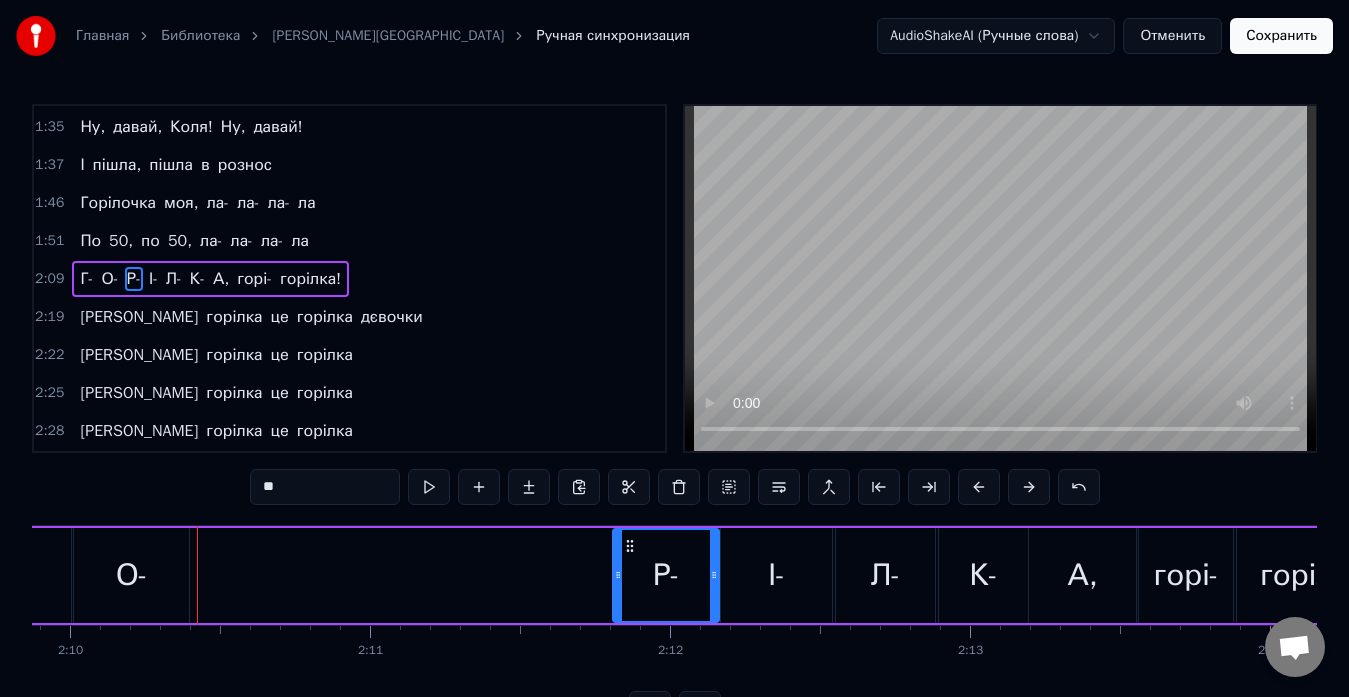 click on "О-" at bounding box center [131, 575] 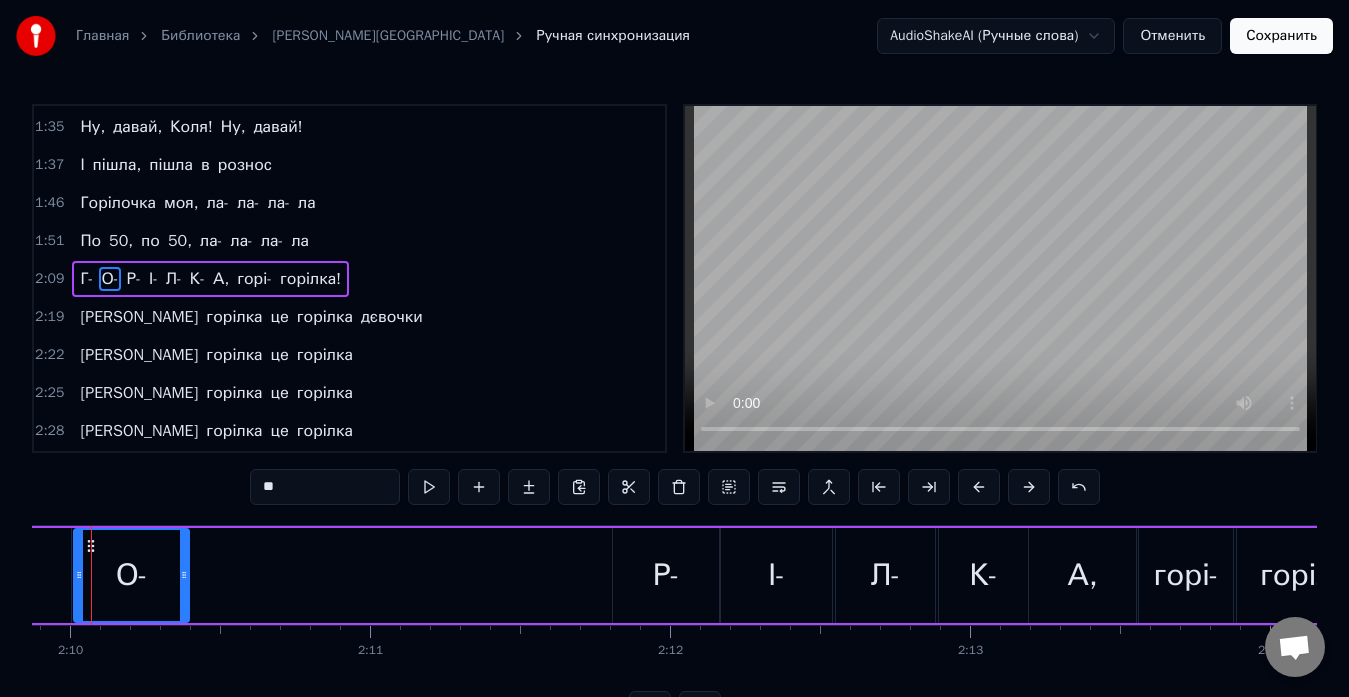 scroll, scrollTop: 0, scrollLeft: 38921, axis: horizontal 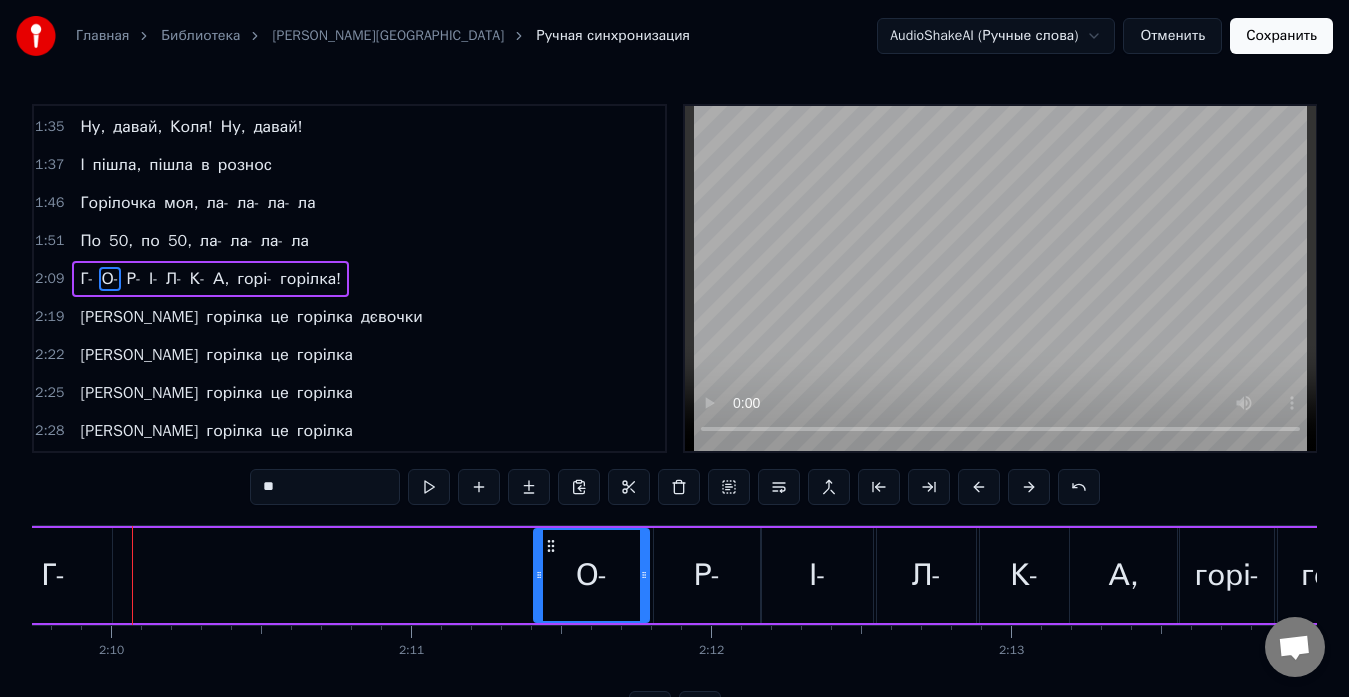 drag, startPoint x: 133, startPoint y: 548, endPoint x: 552, endPoint y: 560, distance: 419.1718 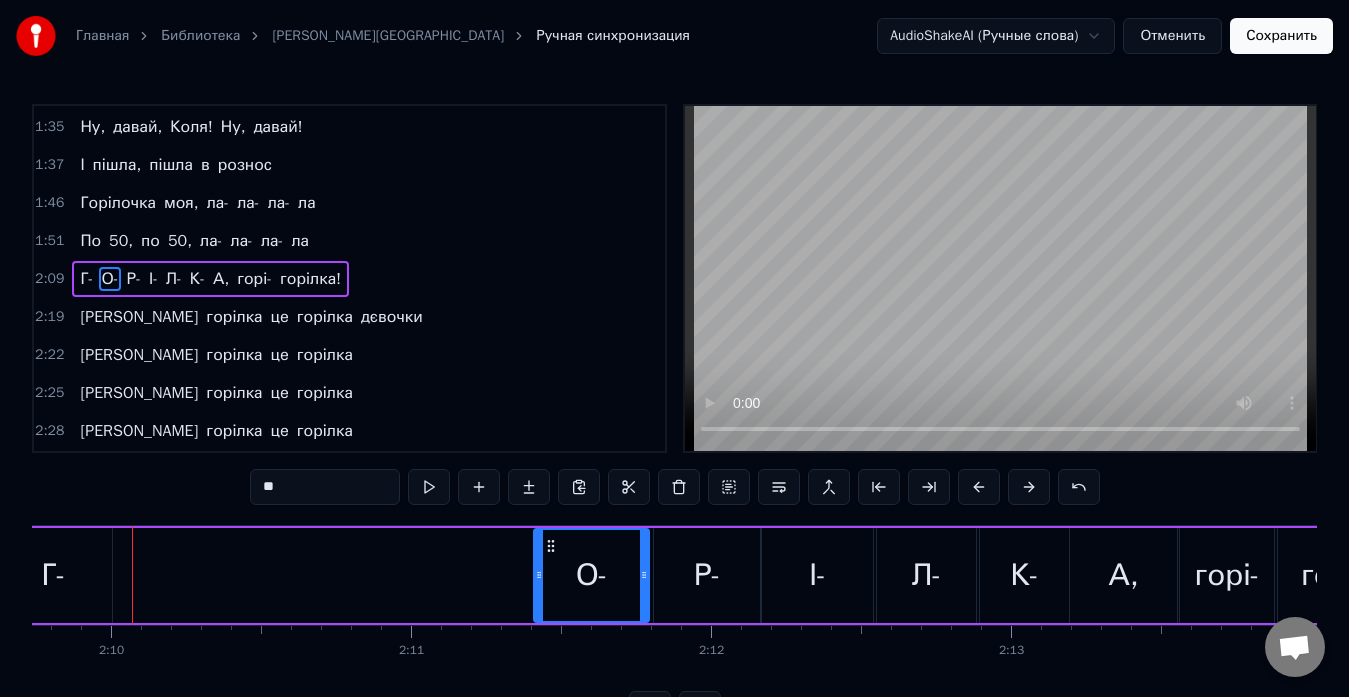 click on "Г-" at bounding box center (53, 575) 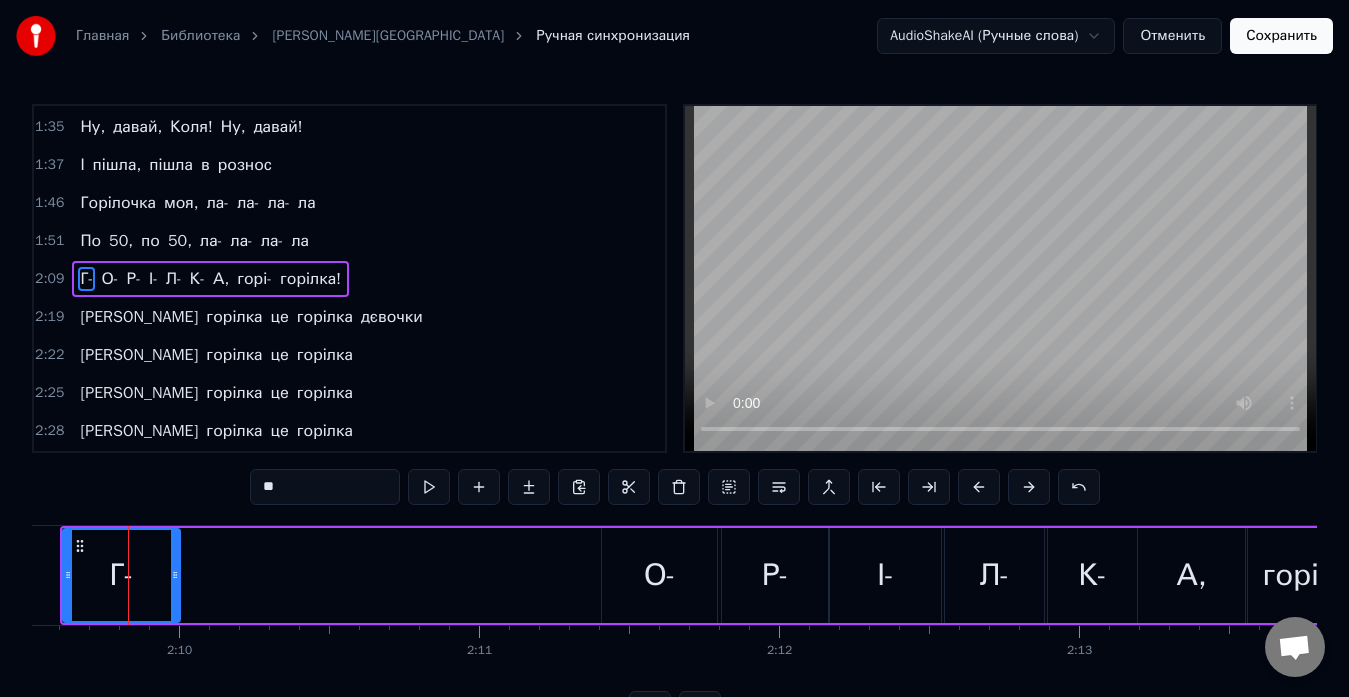 scroll, scrollTop: 0, scrollLeft: 38849, axis: horizontal 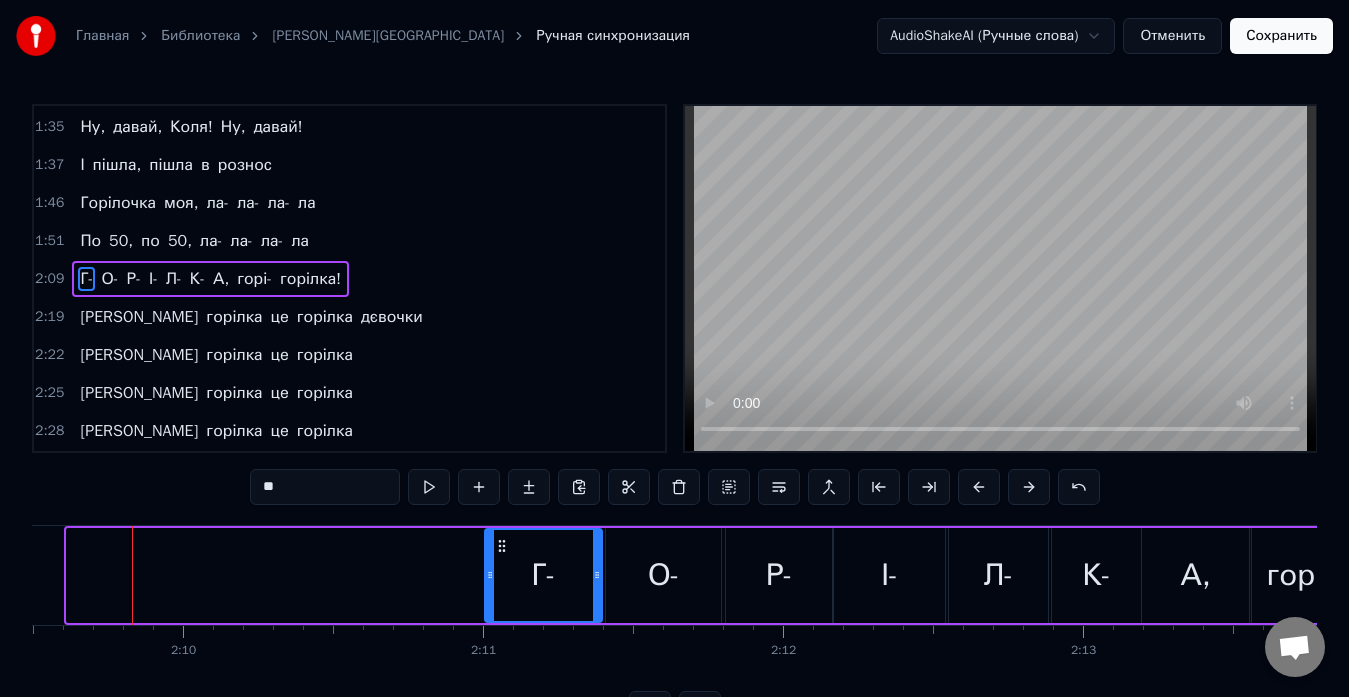 drag, startPoint x: 85, startPoint y: 543, endPoint x: 504, endPoint y: 547, distance: 419.0191 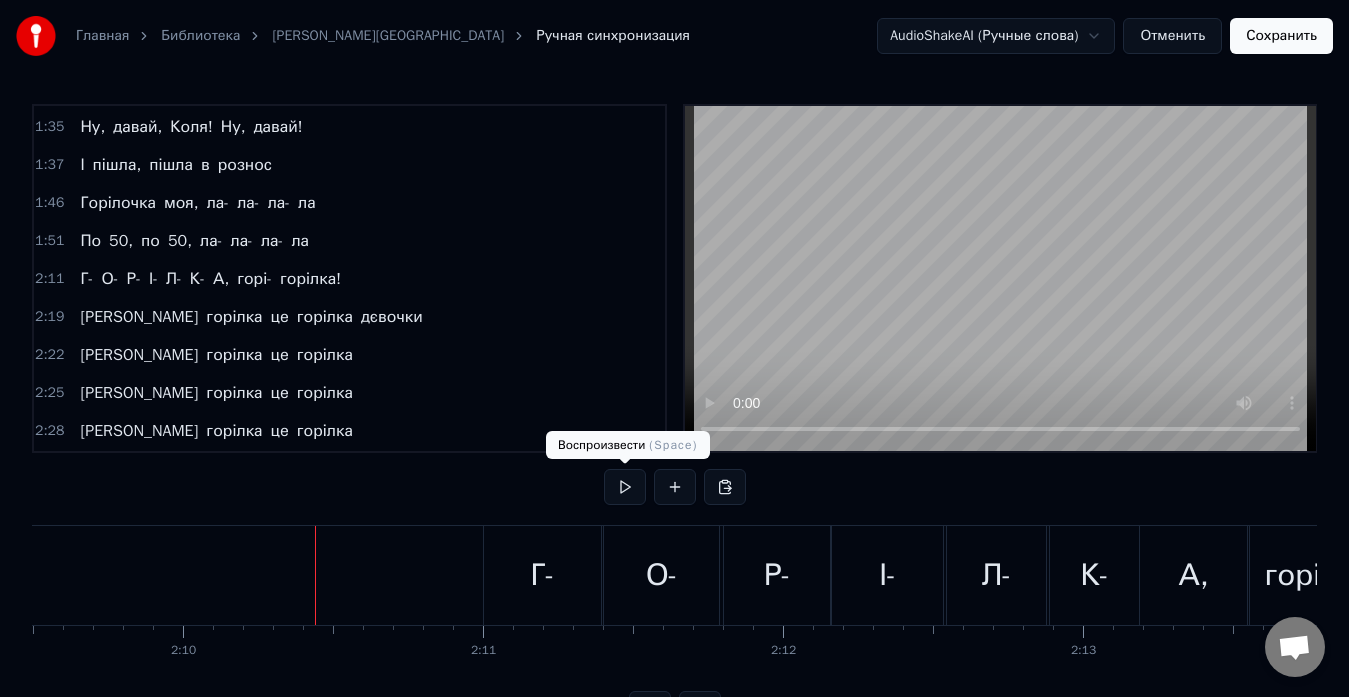 click at bounding box center (625, 487) 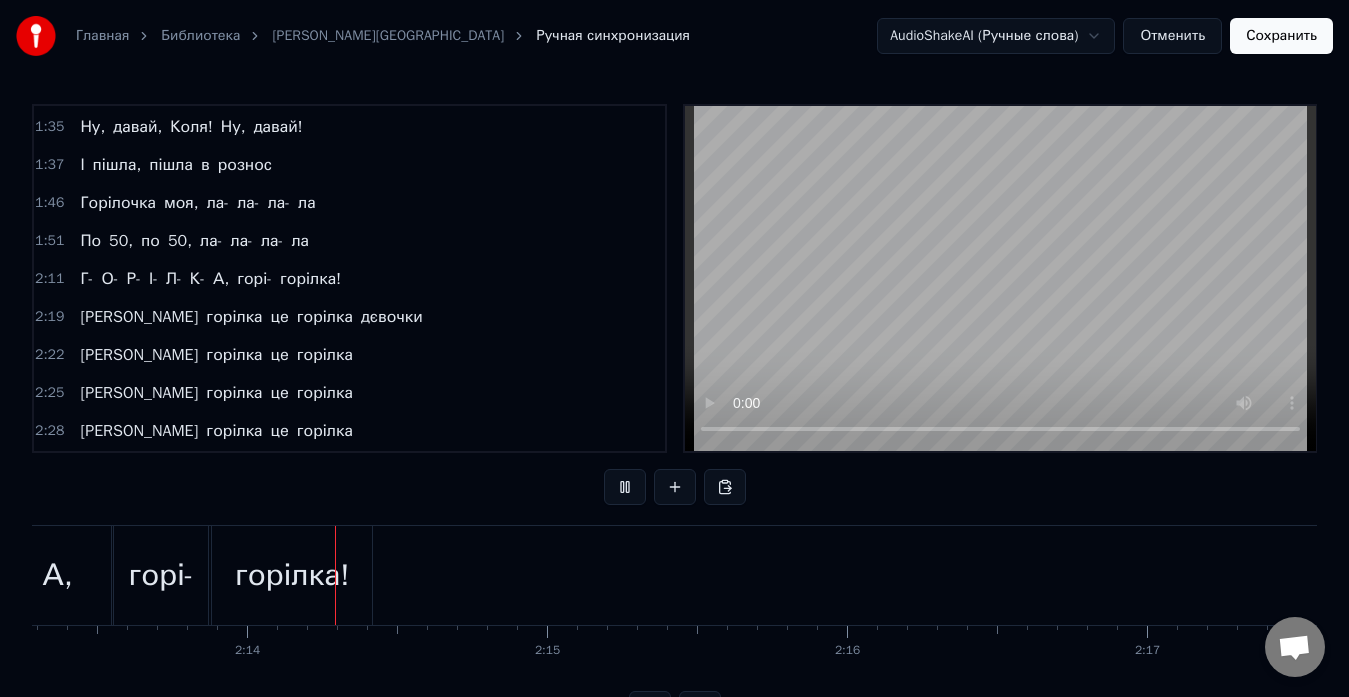 scroll, scrollTop: 0, scrollLeft: 39986, axis: horizontal 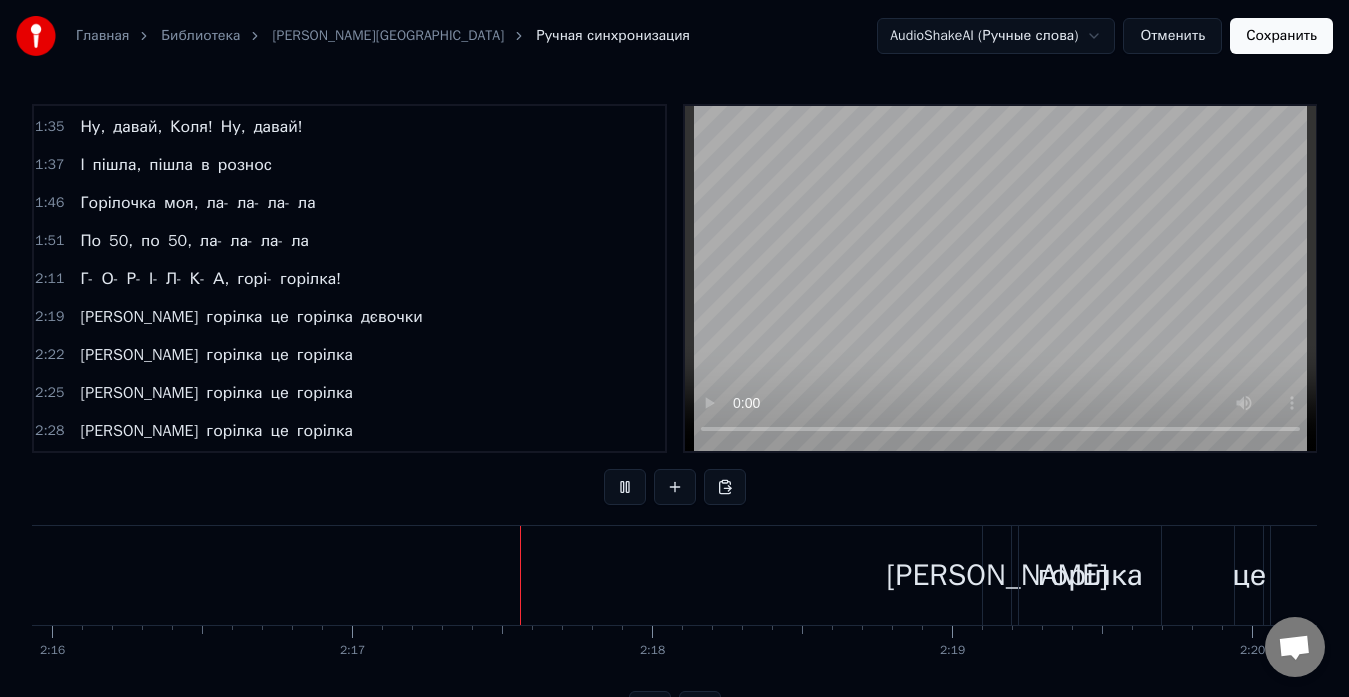 click at bounding box center (625, 487) 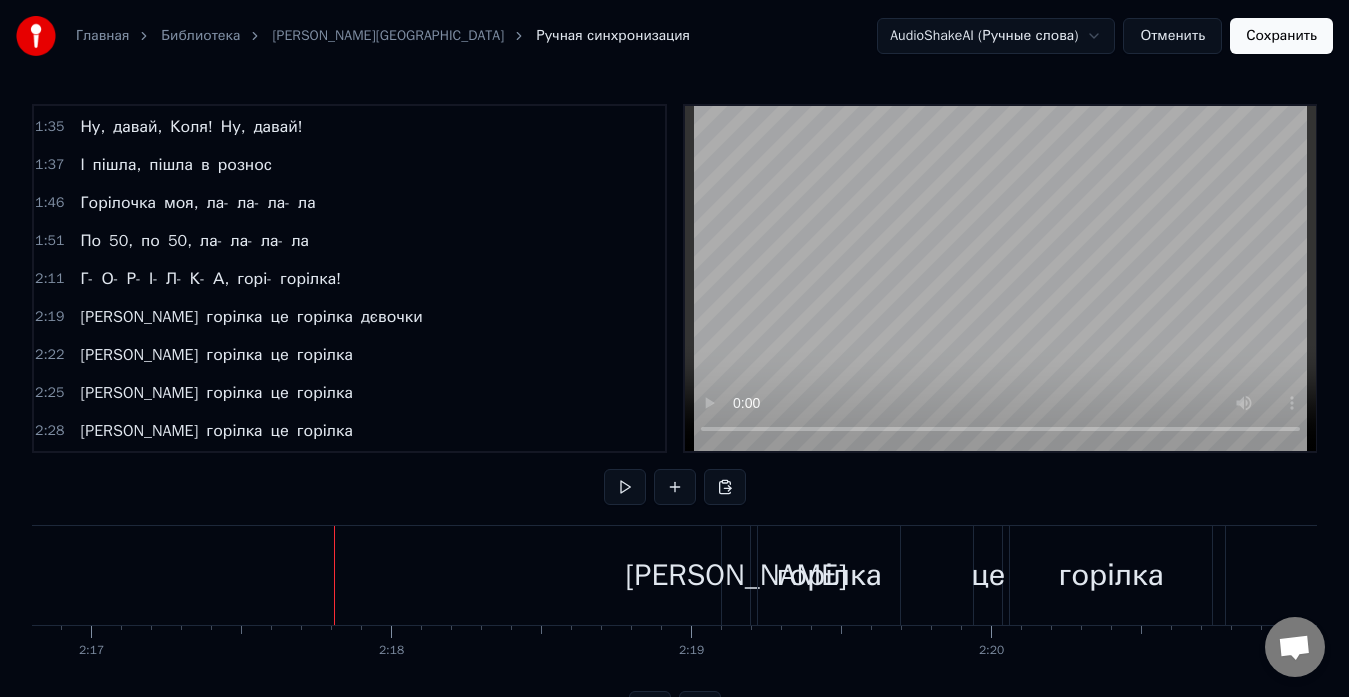 scroll, scrollTop: 0, scrollLeft: 41099, axis: horizontal 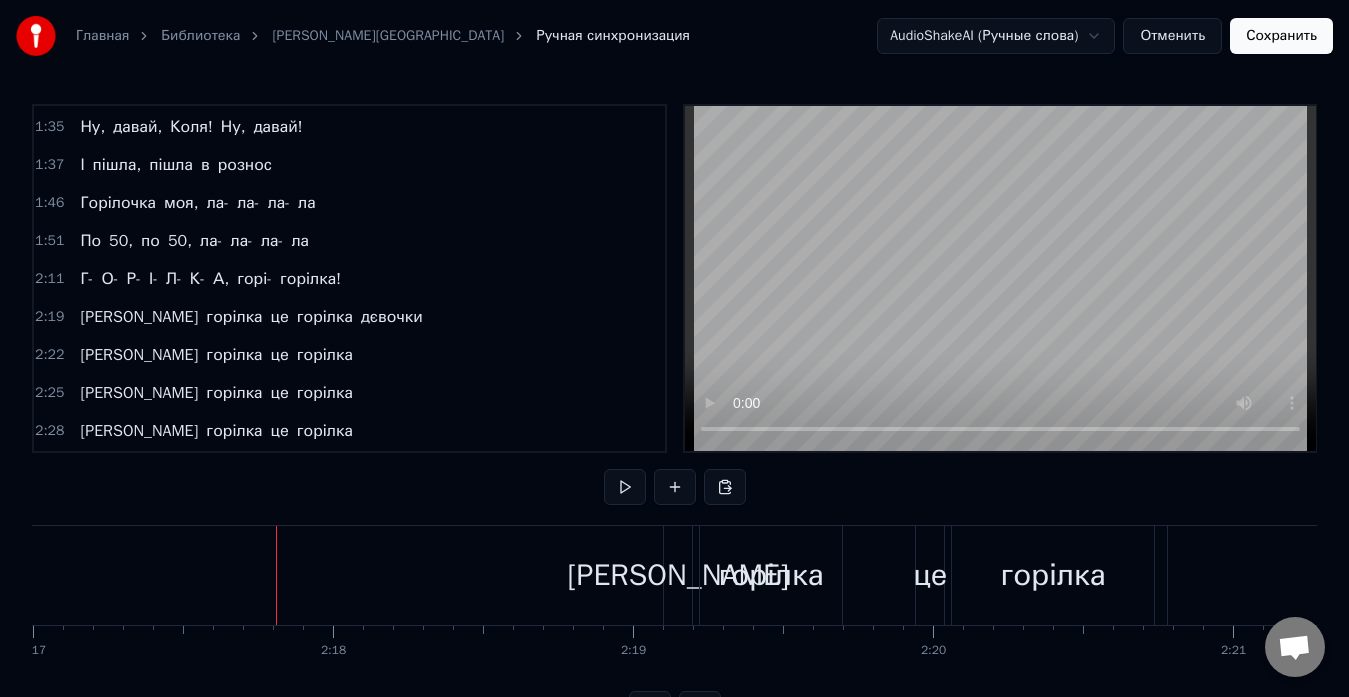 click on "[PERSON_NAME]" at bounding box center (678, 575) 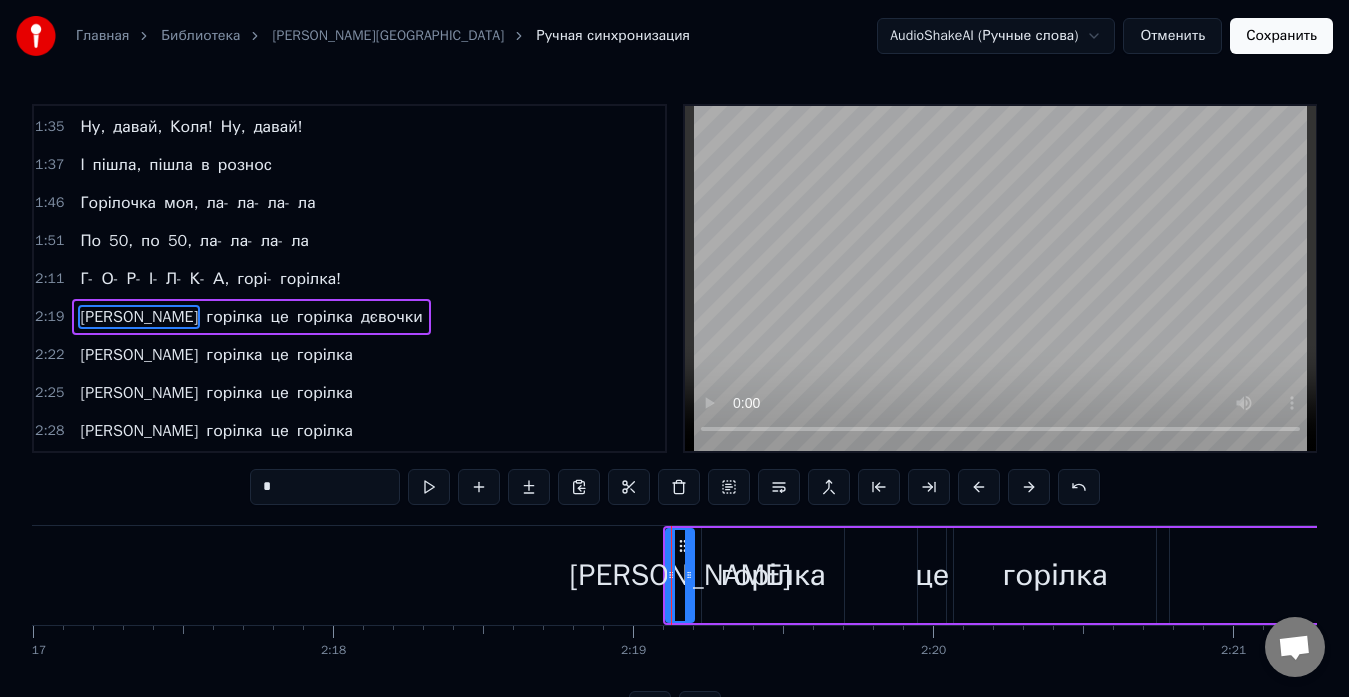 scroll, scrollTop: 1062, scrollLeft: 0, axis: vertical 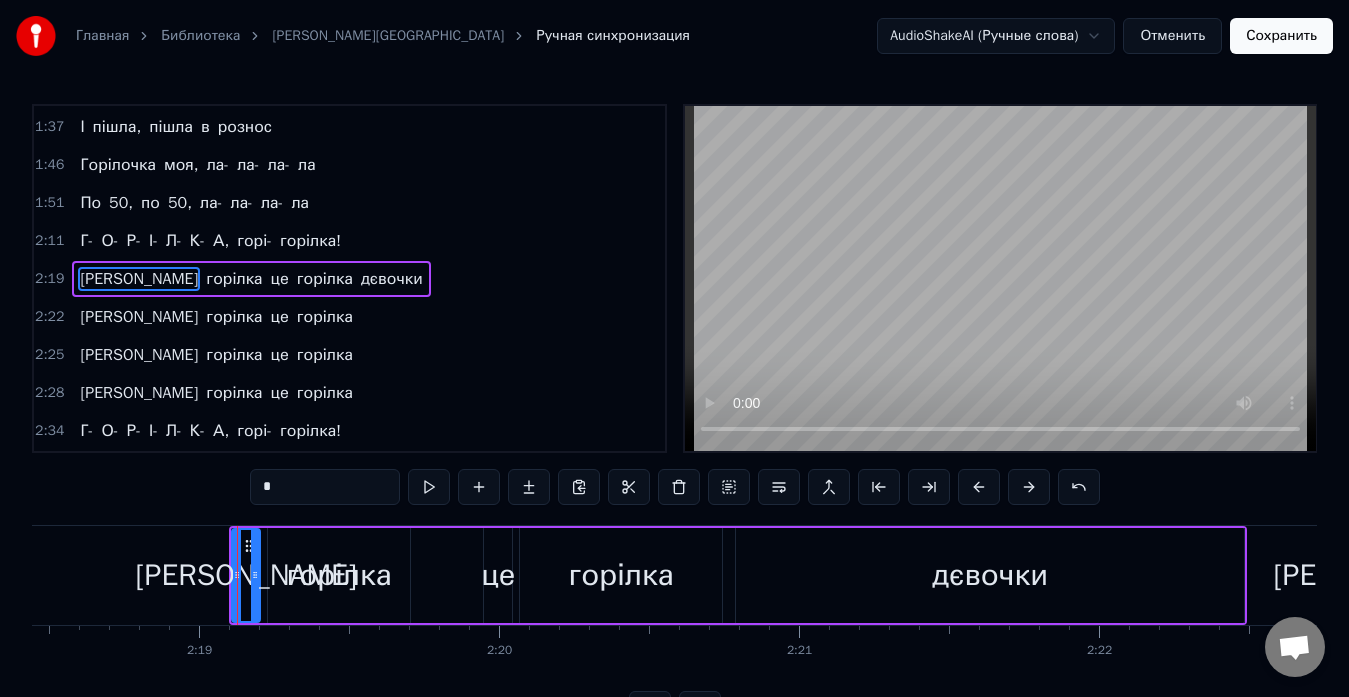 click on "дєвочки" at bounding box center (990, 575) 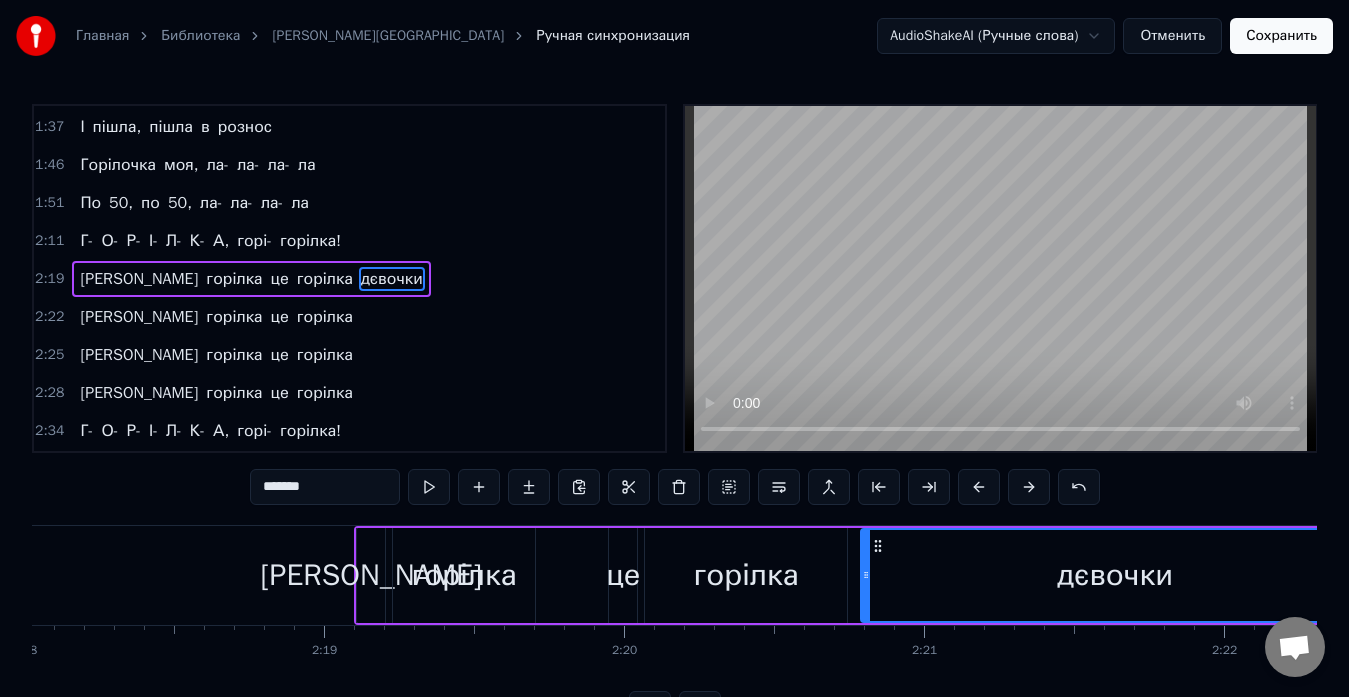 scroll, scrollTop: 0, scrollLeft: 41325, axis: horizontal 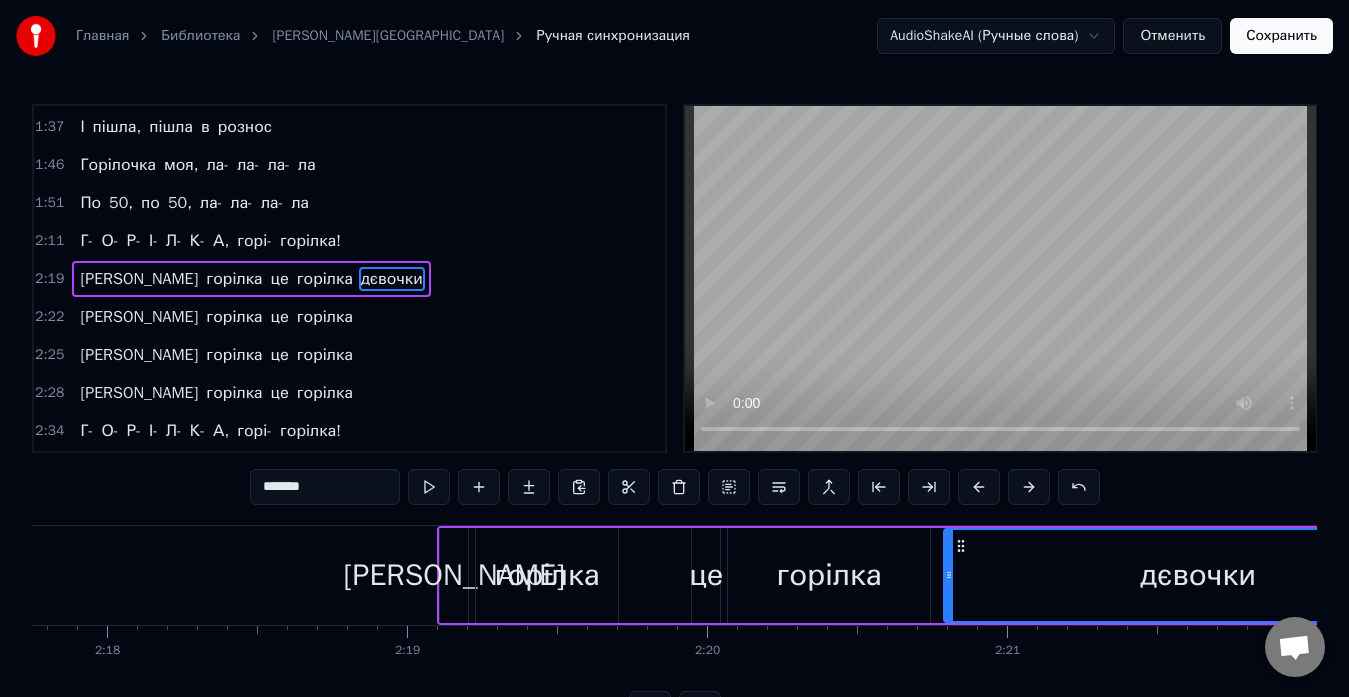 click at bounding box center [-15213, 575] 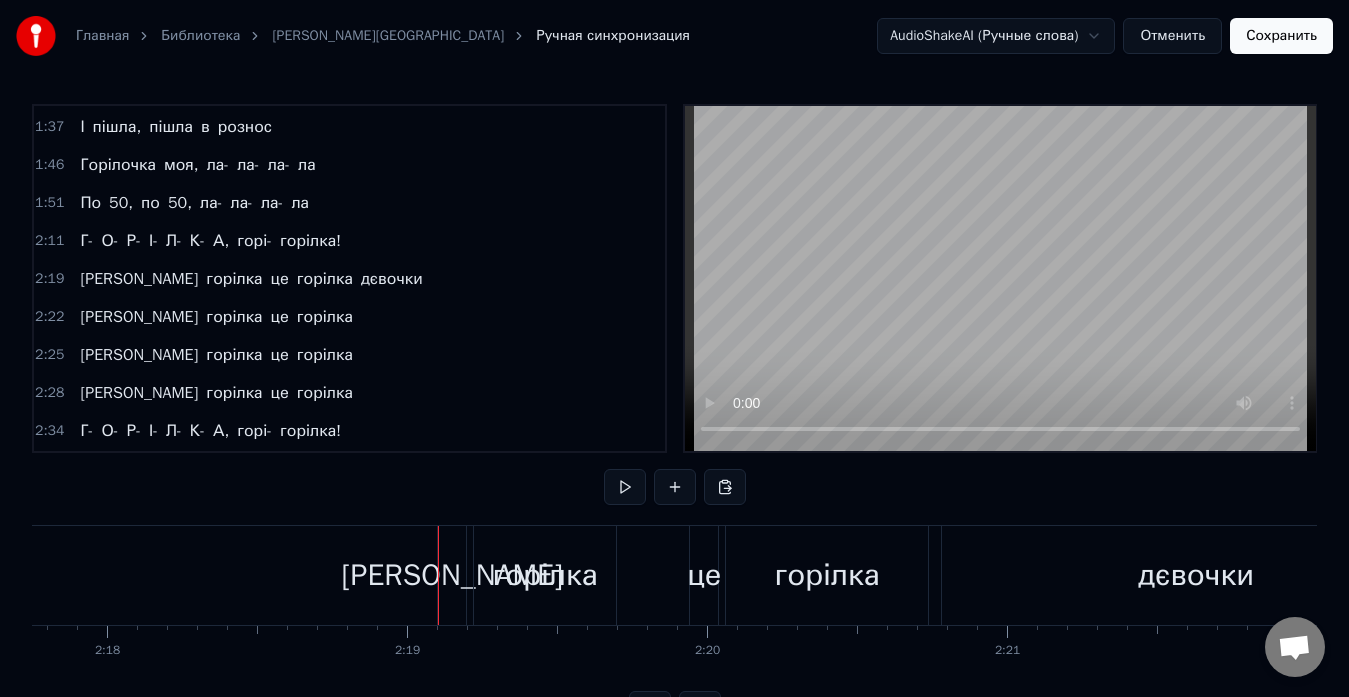 click at bounding box center [438, 575] 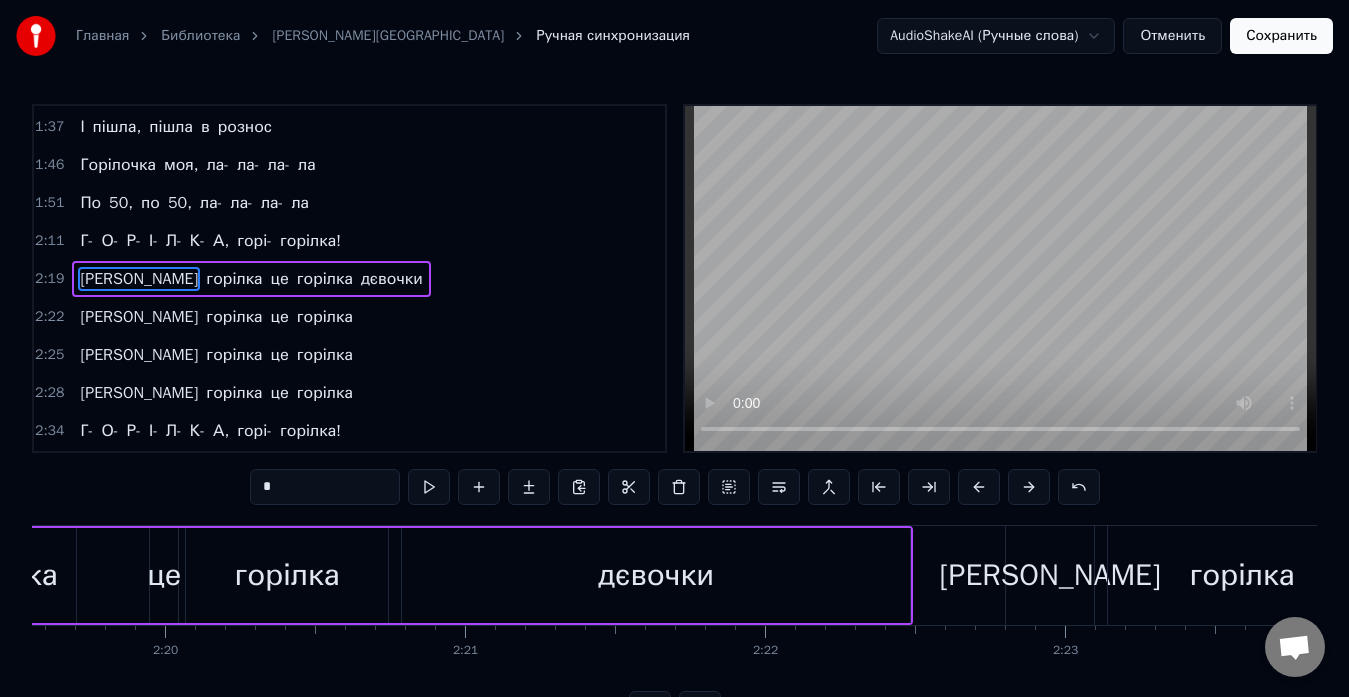 scroll, scrollTop: 0, scrollLeft: 41825, axis: horizontal 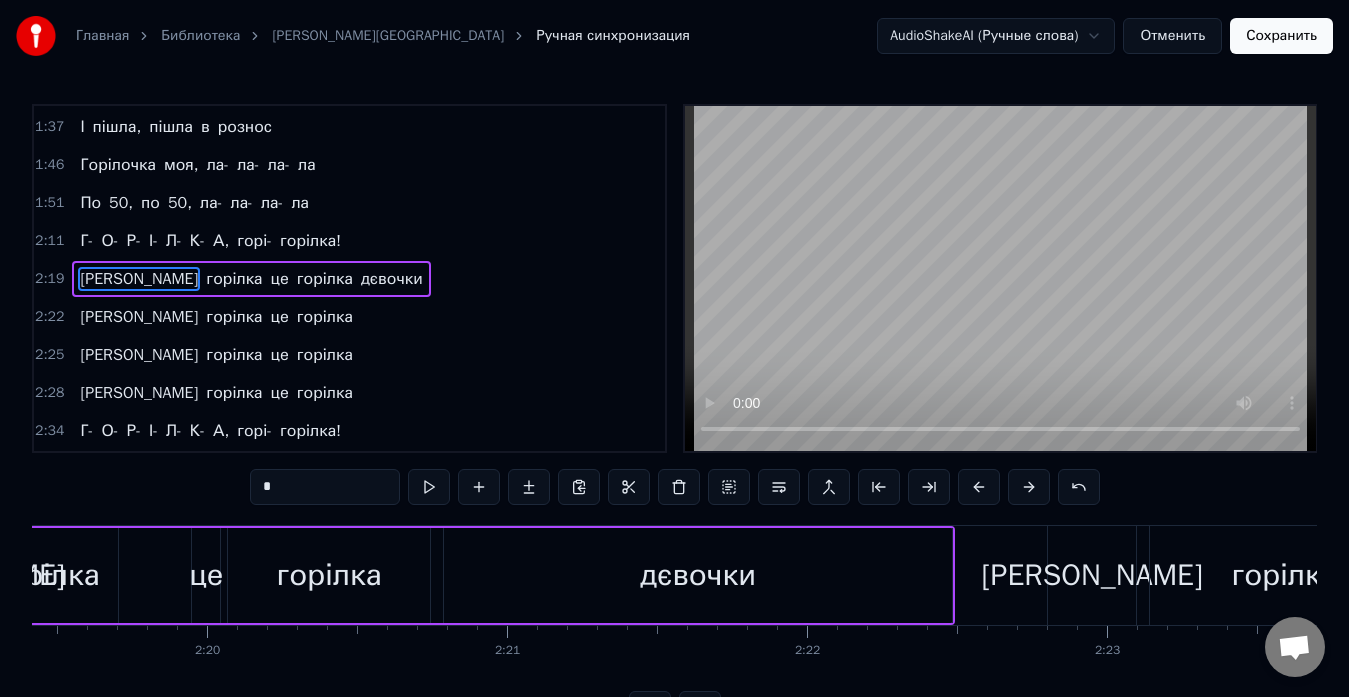 click on "А горілка це горілка дєвочки" at bounding box center (446, 575) 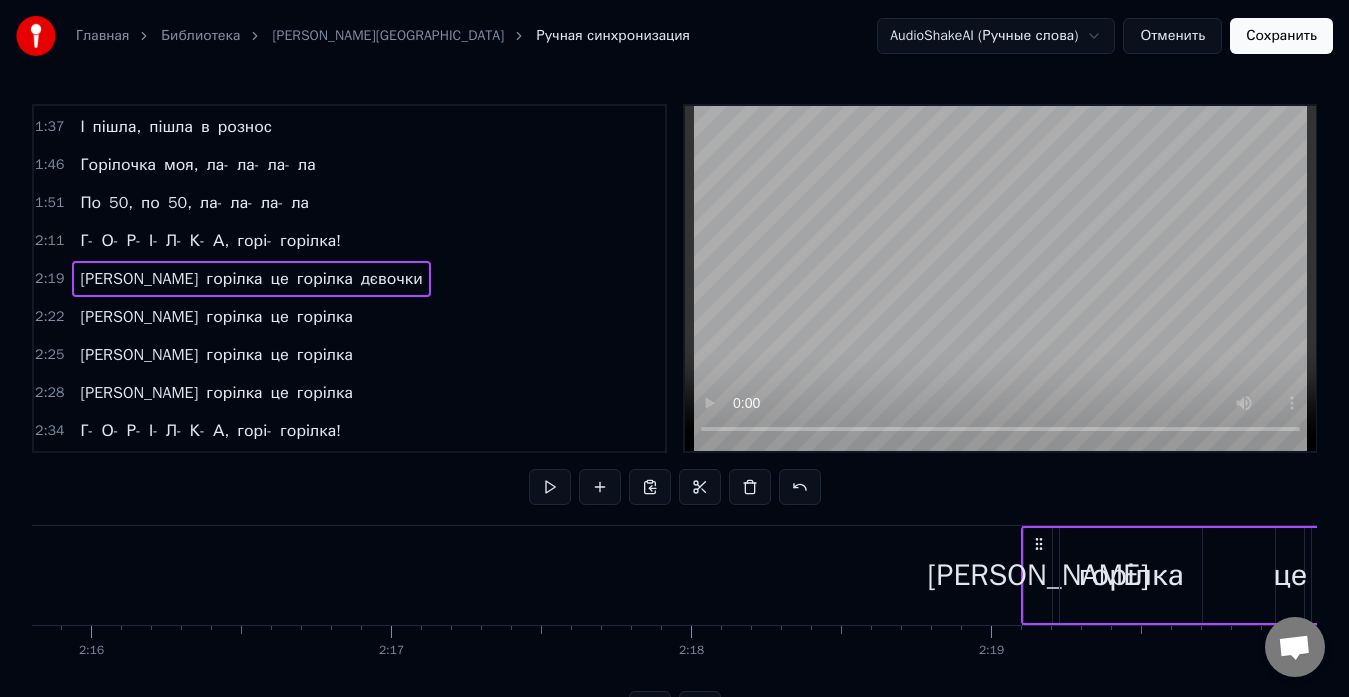 scroll, scrollTop: 0, scrollLeft: 40908, axis: horizontal 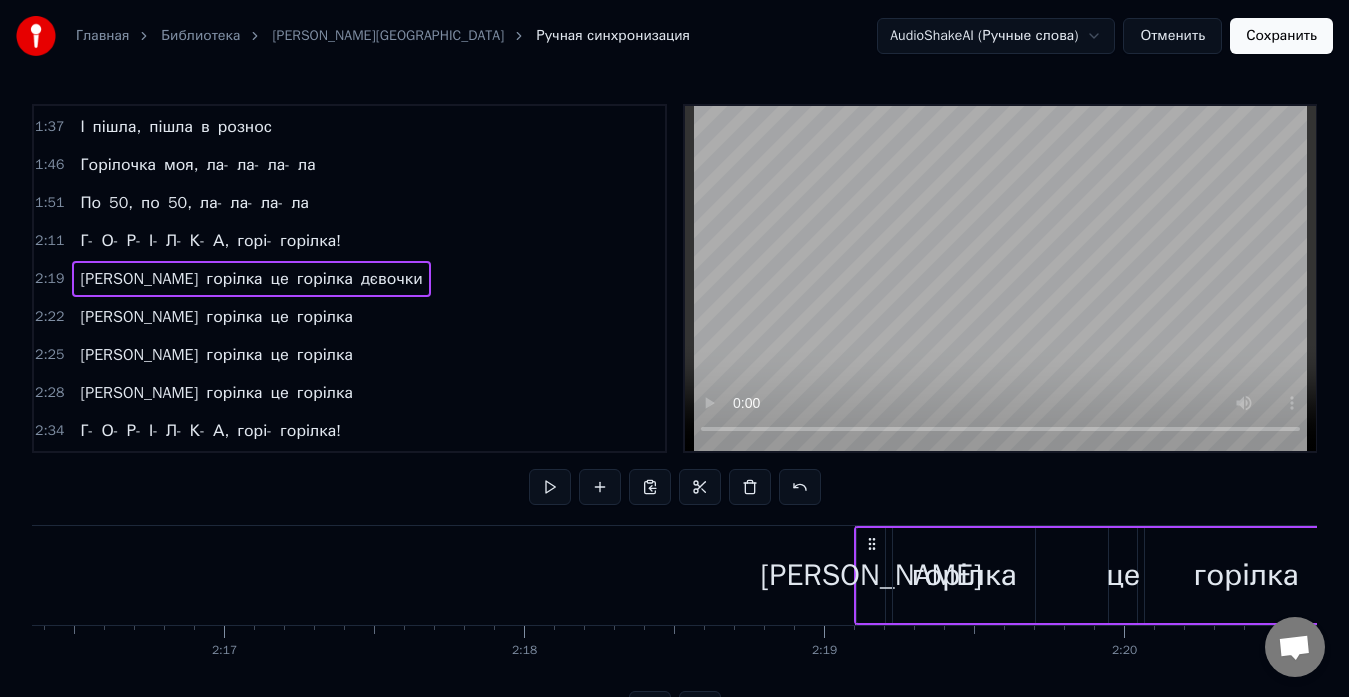 click 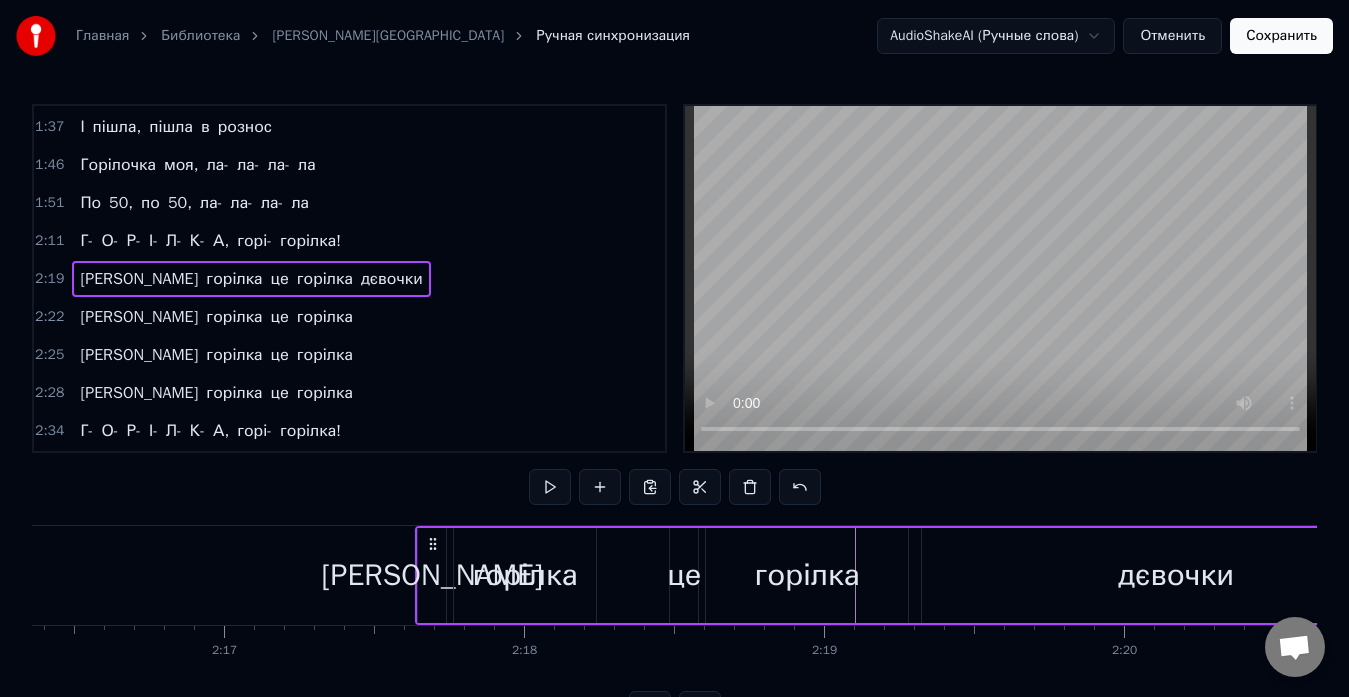 drag, startPoint x: 873, startPoint y: 544, endPoint x: 424, endPoint y: 535, distance: 449.09018 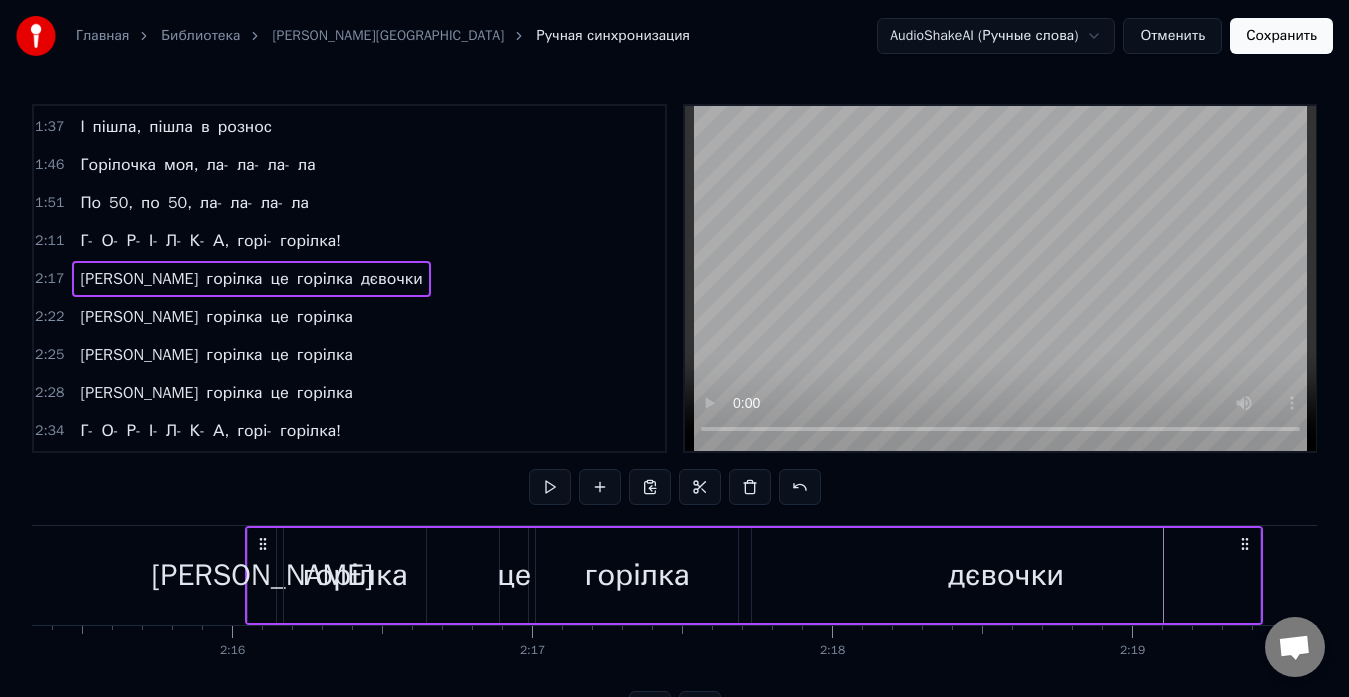 scroll, scrollTop: 0, scrollLeft: 40575, axis: horizontal 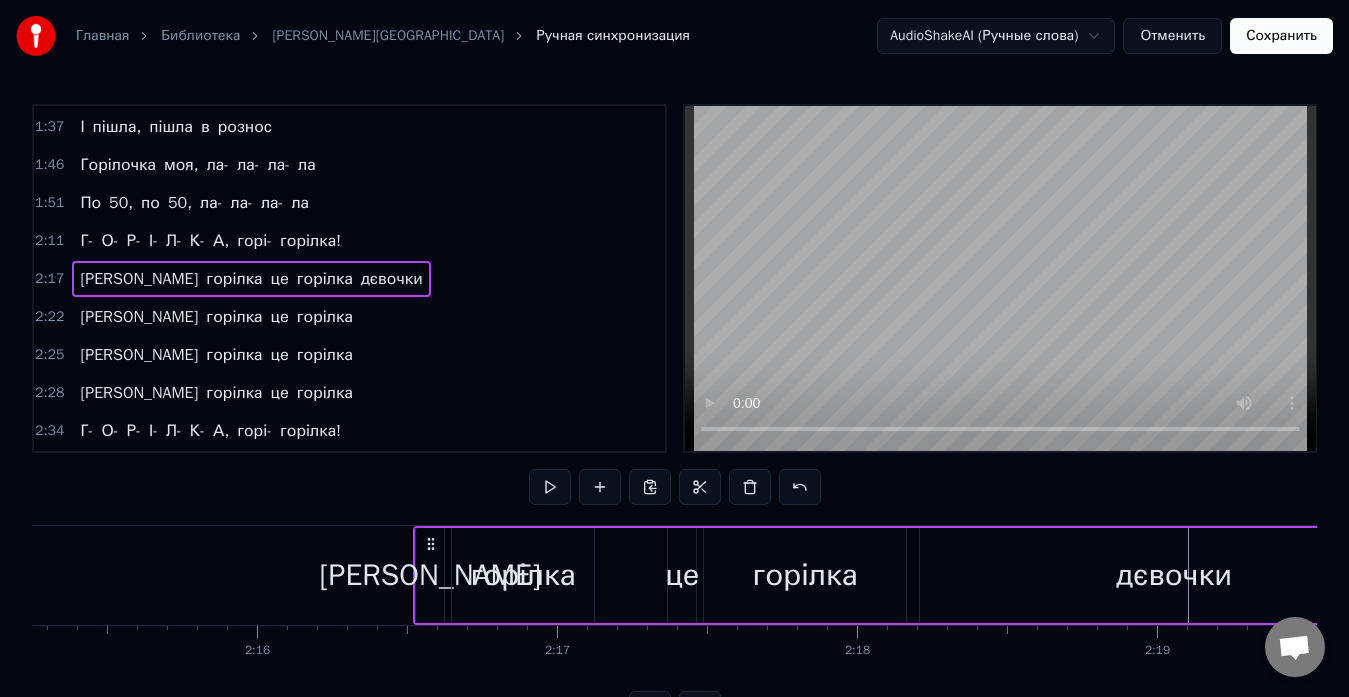 drag, startPoint x: 424, startPoint y: 535, endPoint x: 432, endPoint y: 550, distance: 17 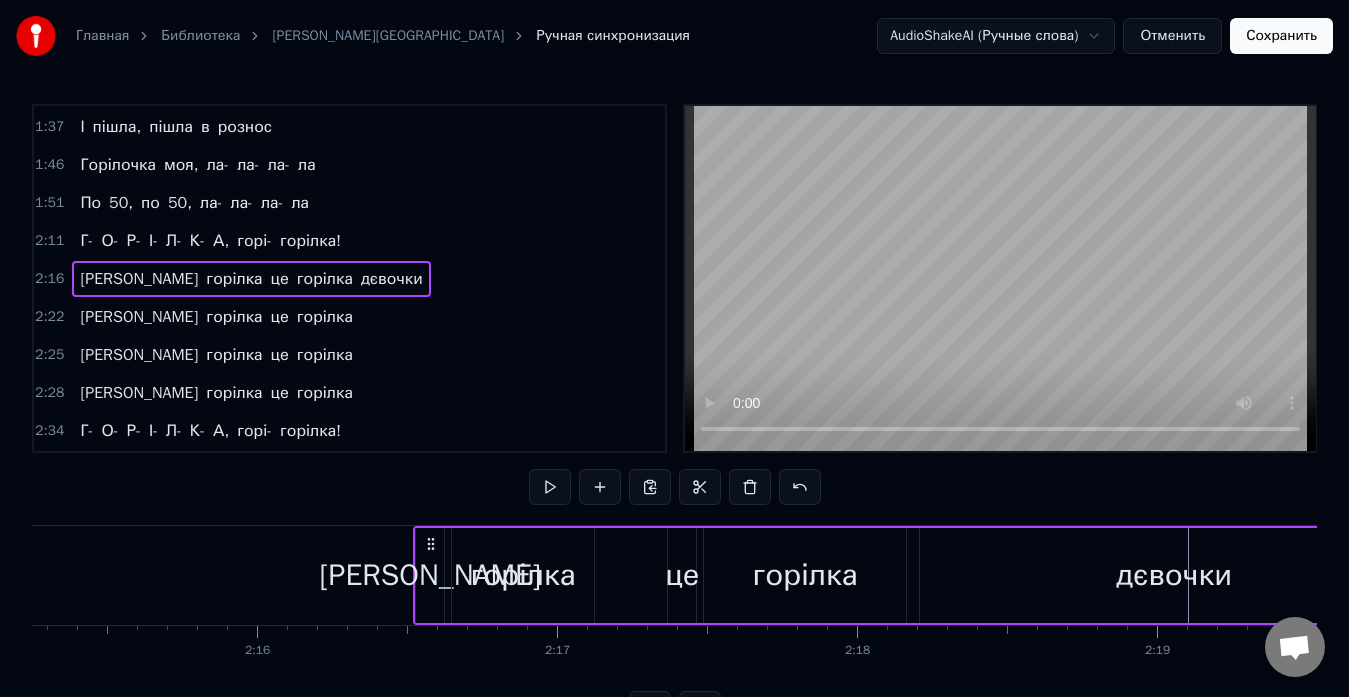 click at bounding box center [-14463, 575] 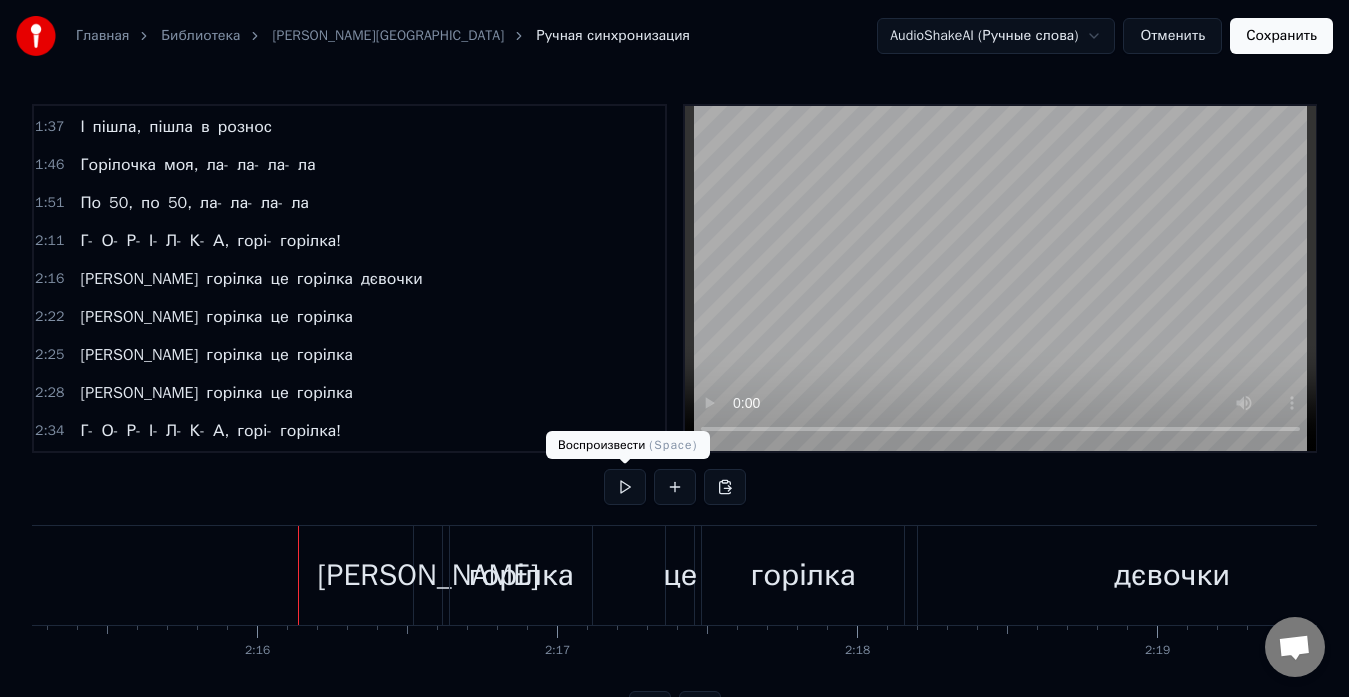 click at bounding box center [625, 487] 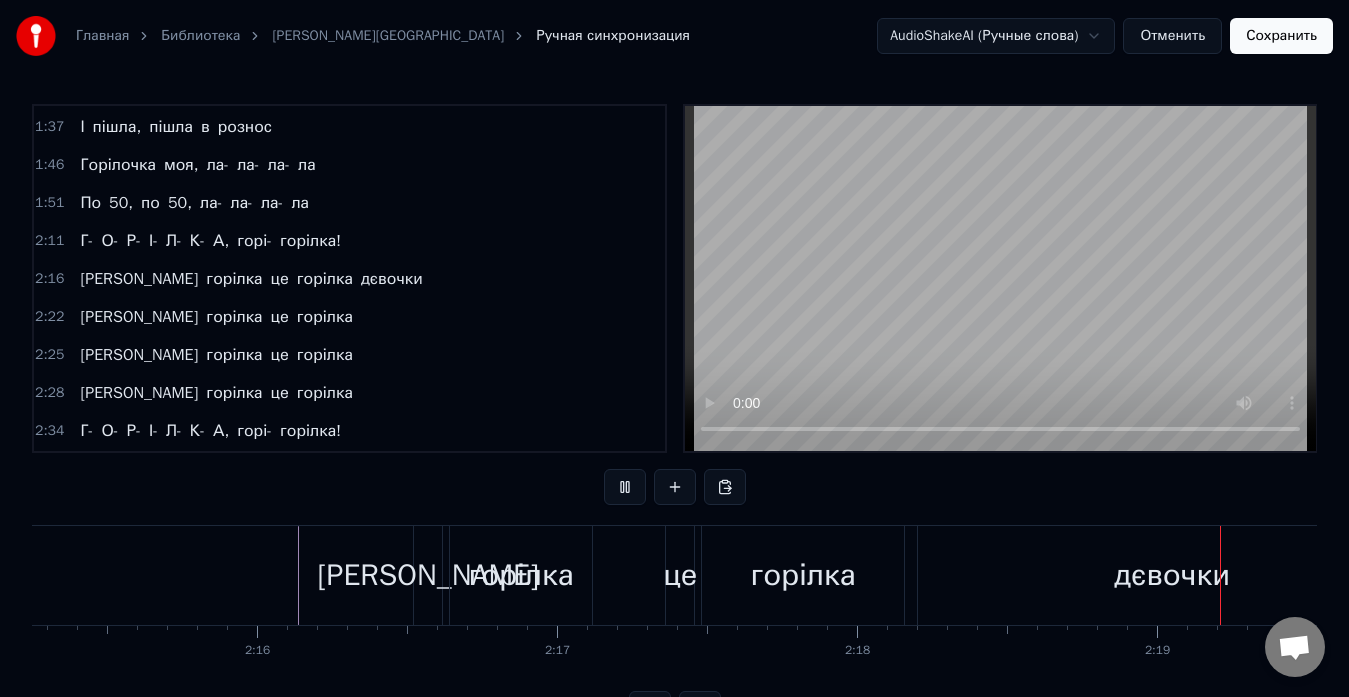 click at bounding box center (625, 487) 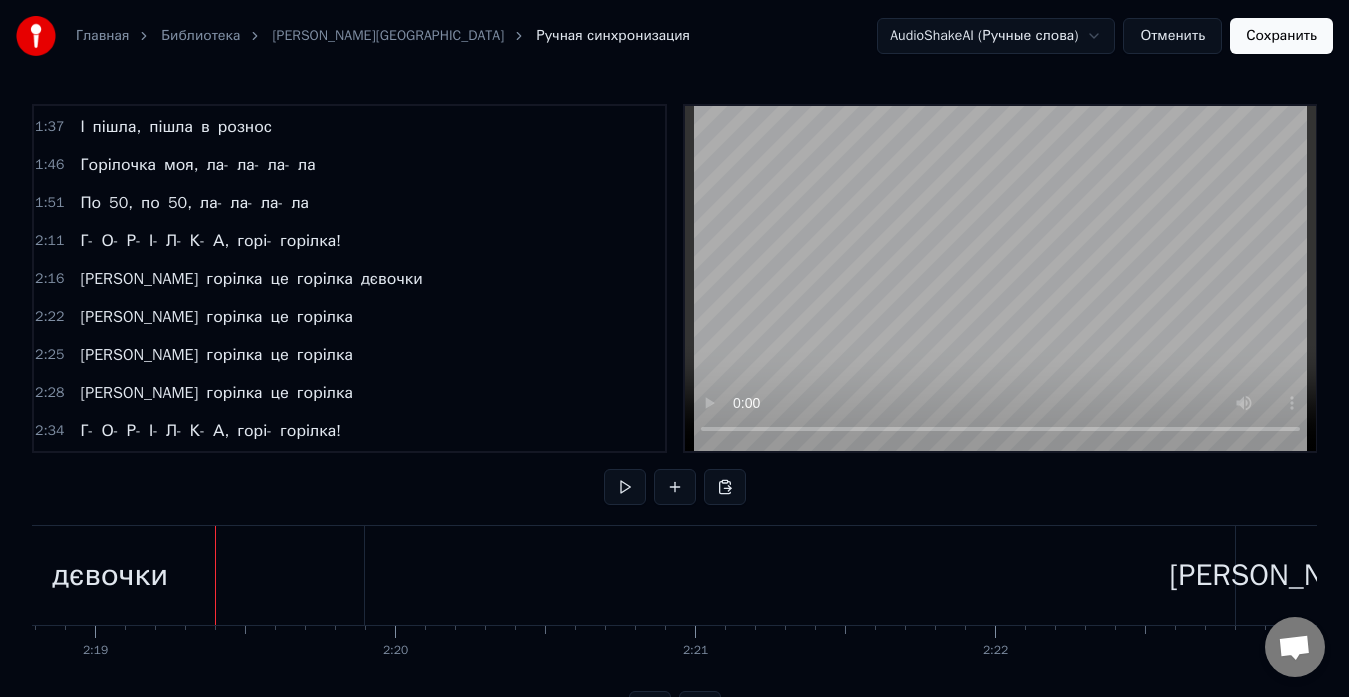 scroll, scrollTop: 0, scrollLeft: 41720, axis: horizontal 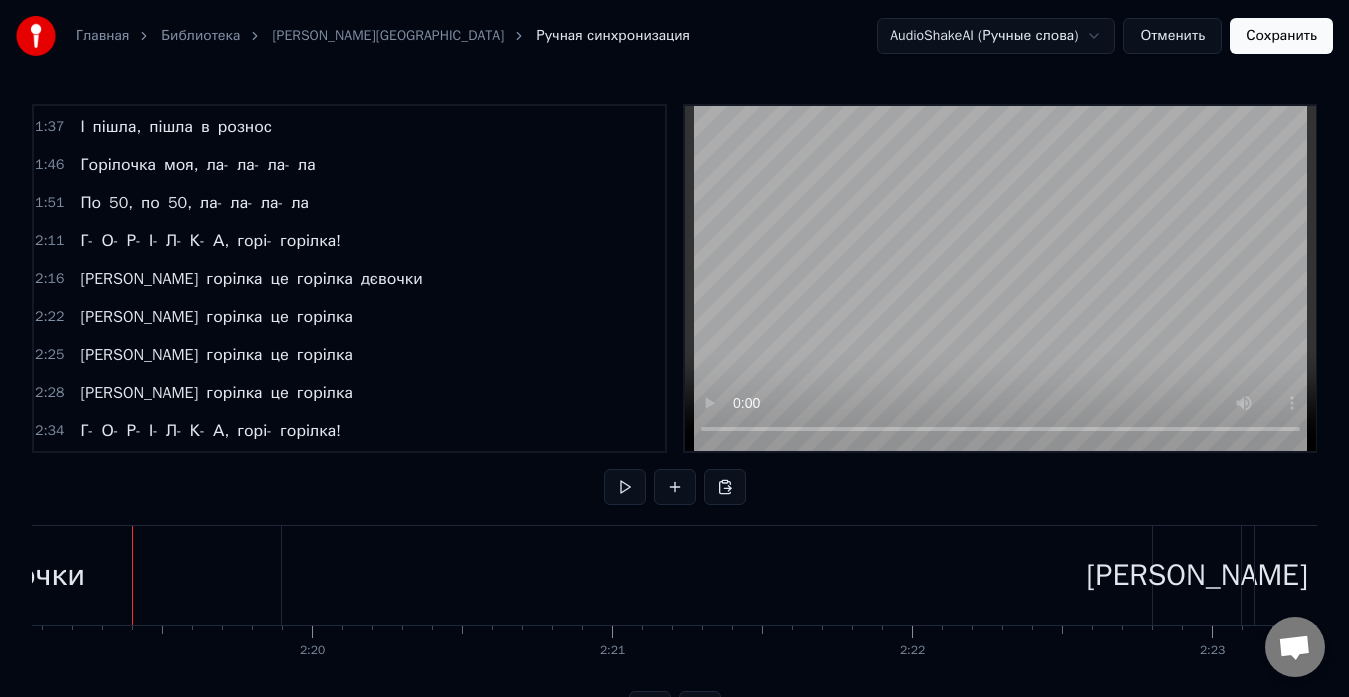click at bounding box center [625, 487] 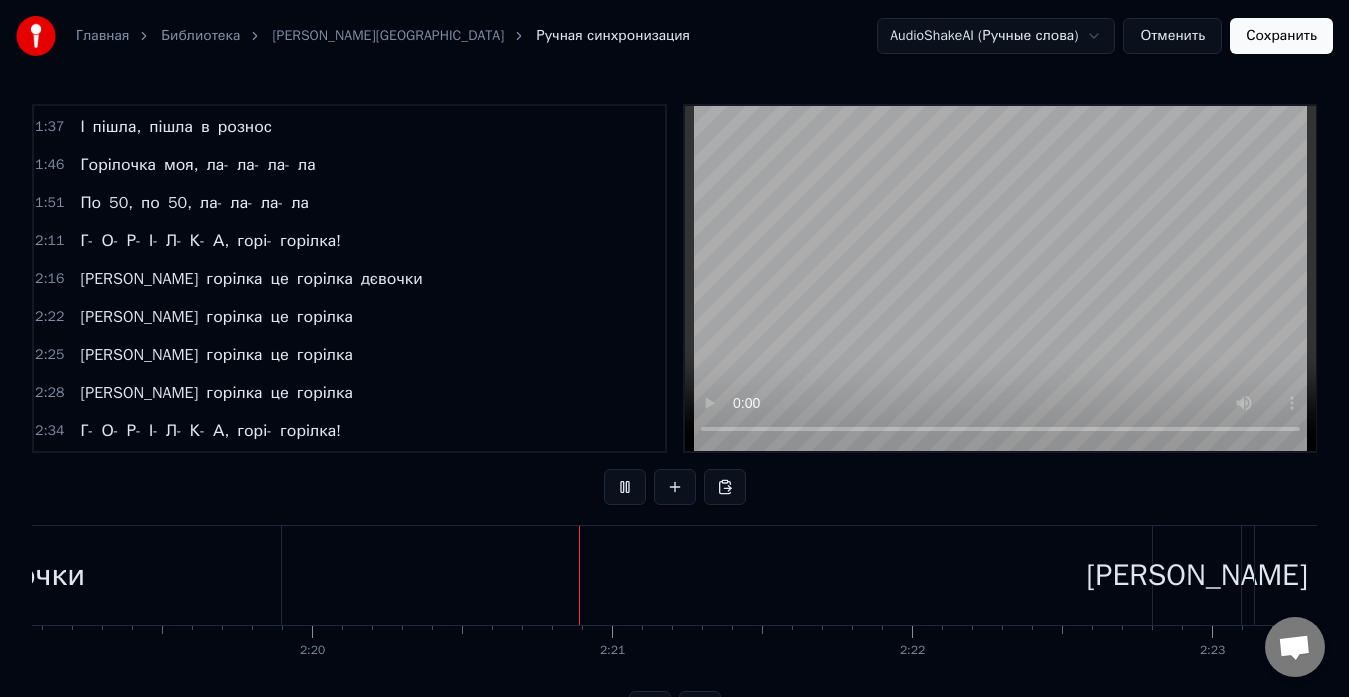 click at bounding box center (625, 487) 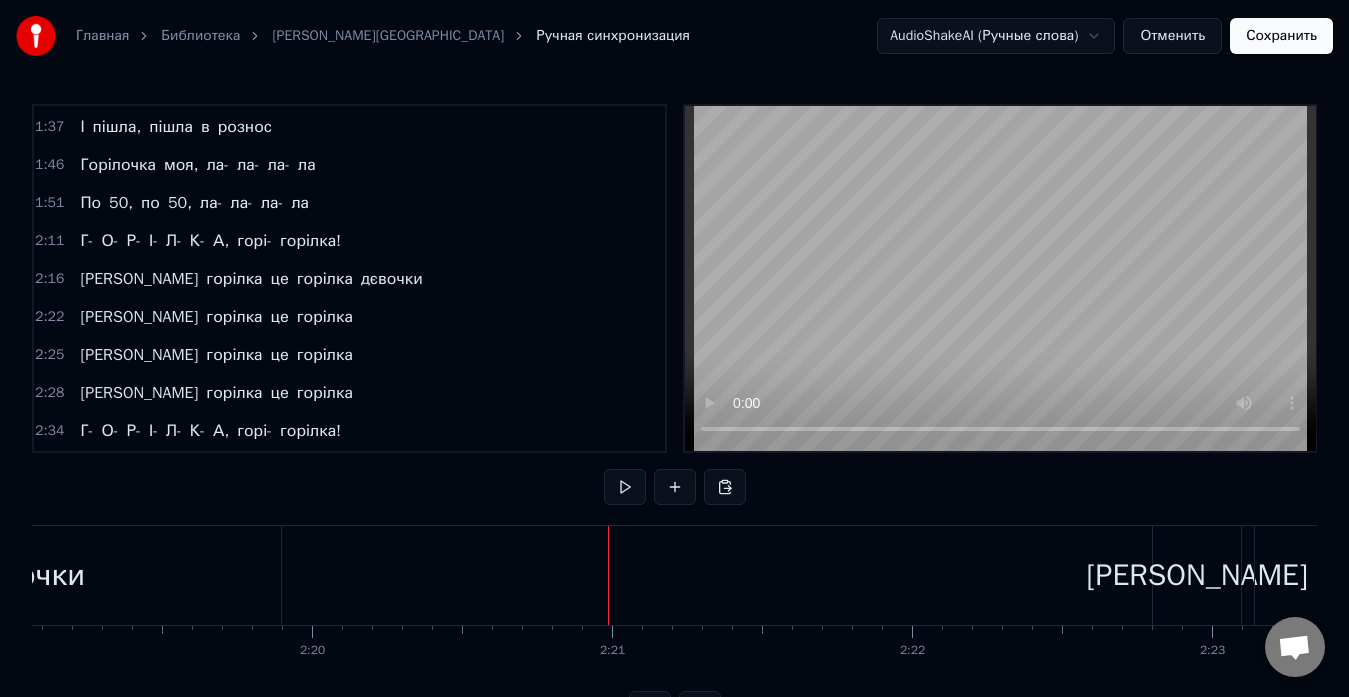 click on "[PERSON_NAME]" at bounding box center (1197, 575) 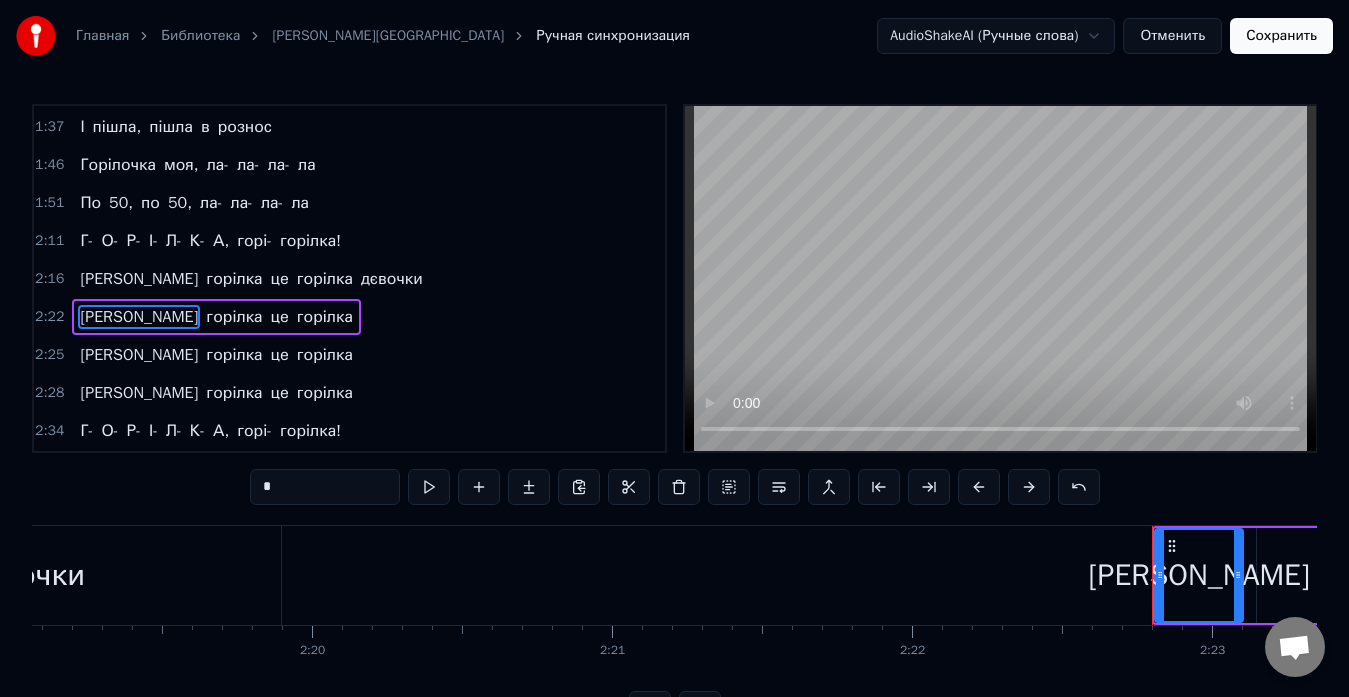 scroll, scrollTop: 1099, scrollLeft: 0, axis: vertical 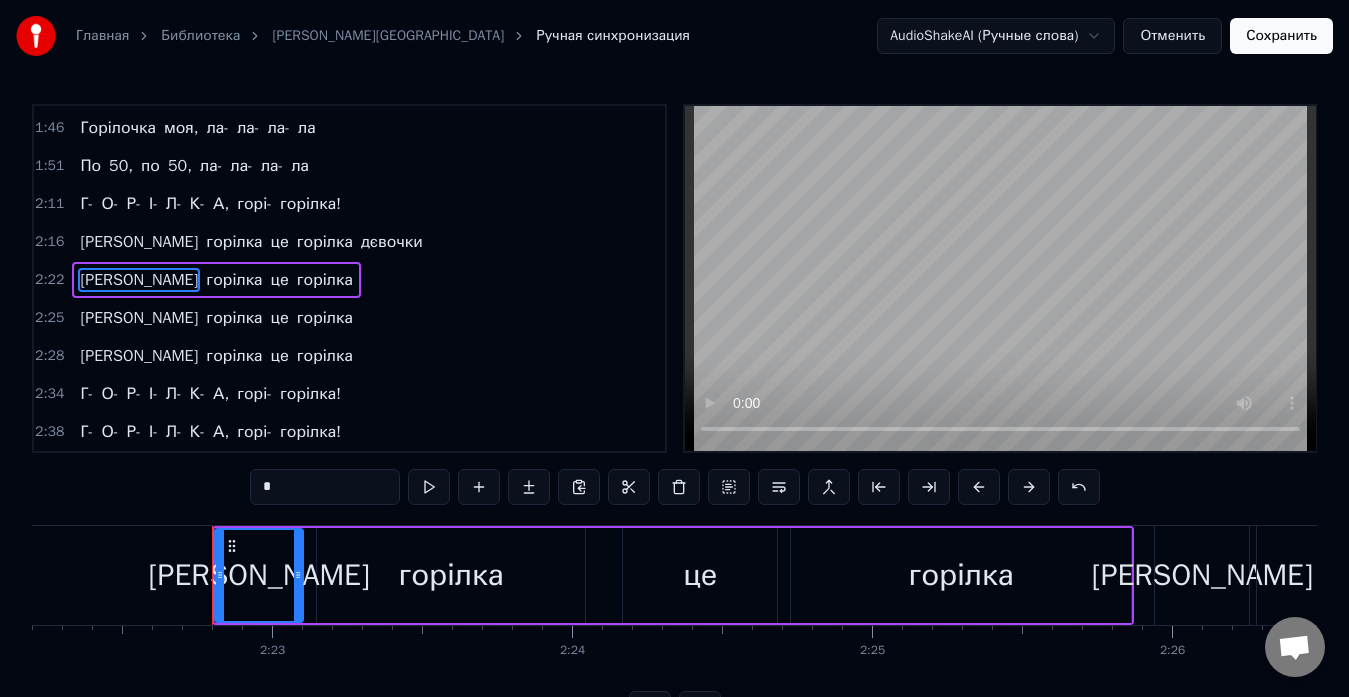 click on "горілка" at bounding box center (961, 575) 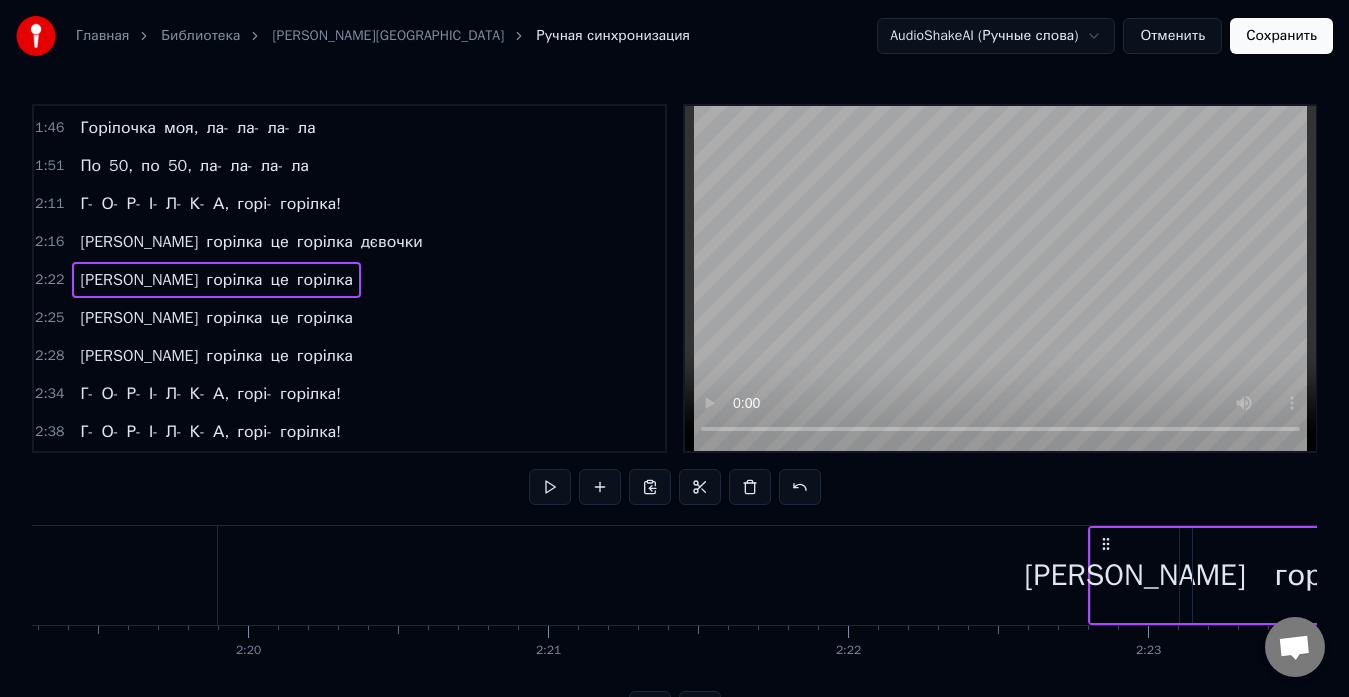 scroll, scrollTop: 0, scrollLeft: 41741, axis: horizontal 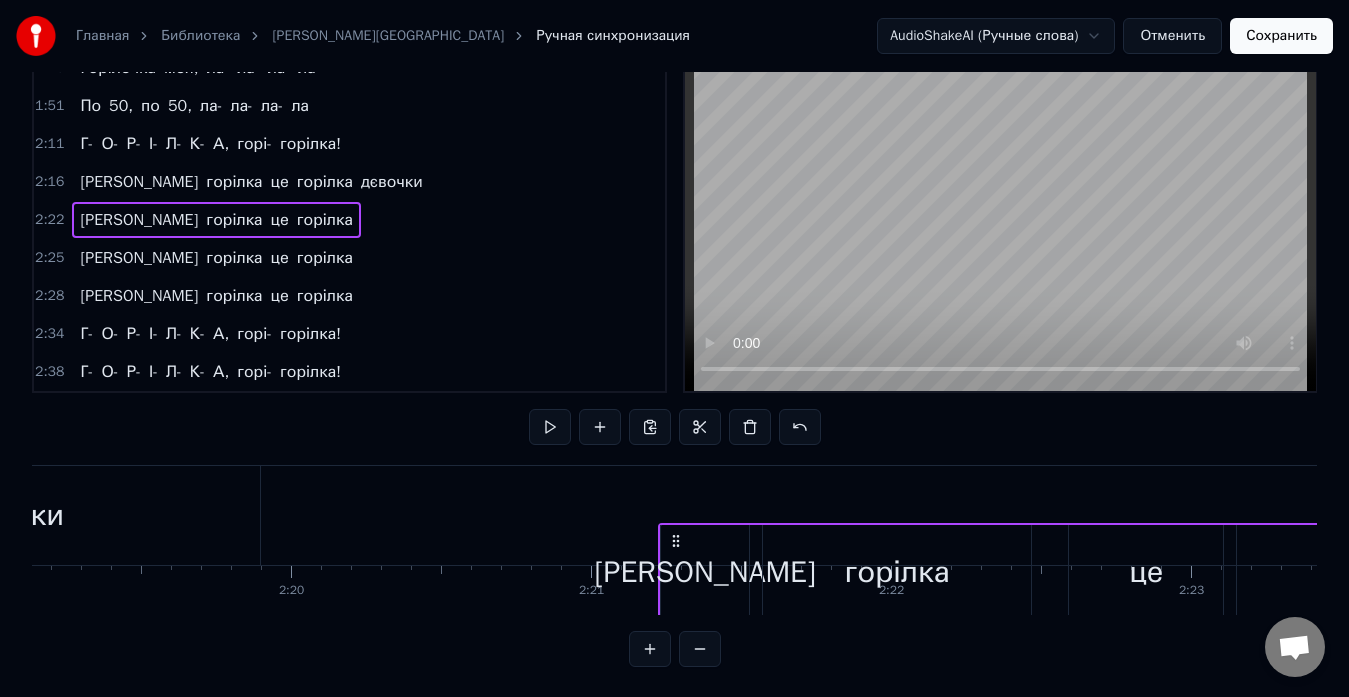 drag, startPoint x: 1149, startPoint y: 546, endPoint x: 658, endPoint y: 584, distance: 492.46826 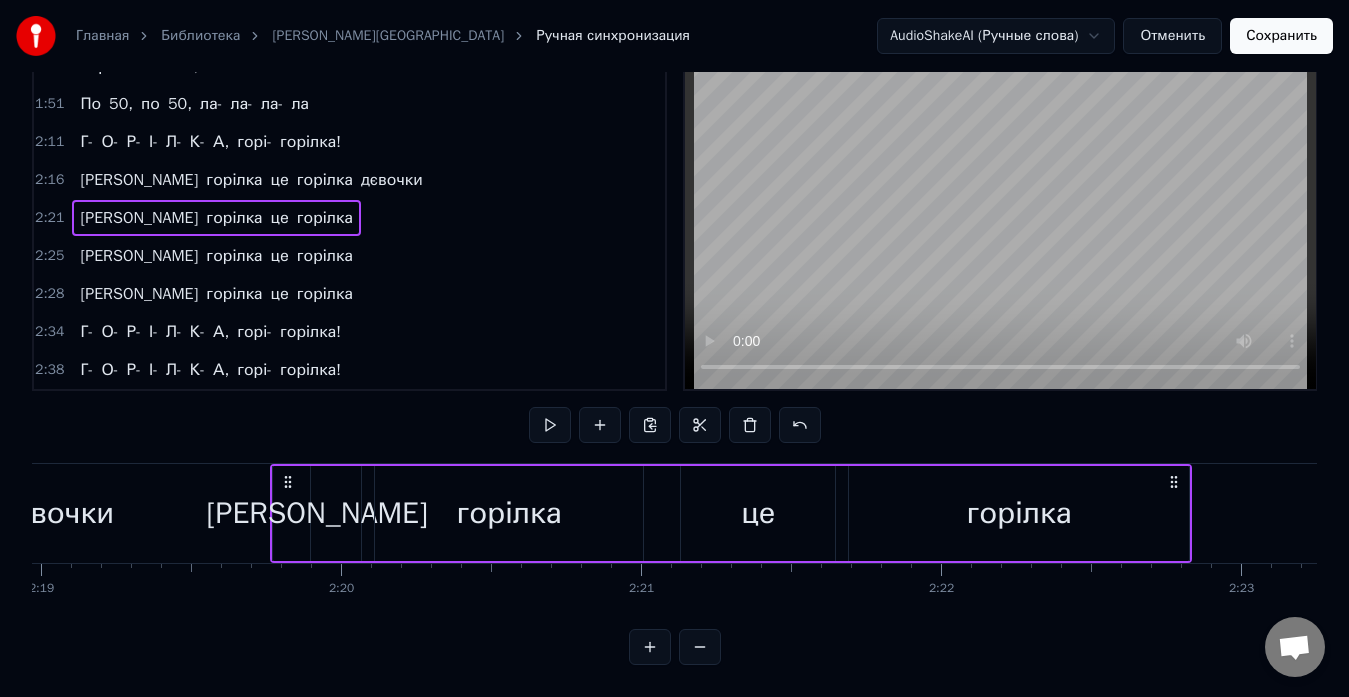 scroll, scrollTop: 0, scrollLeft: 41680, axis: horizontal 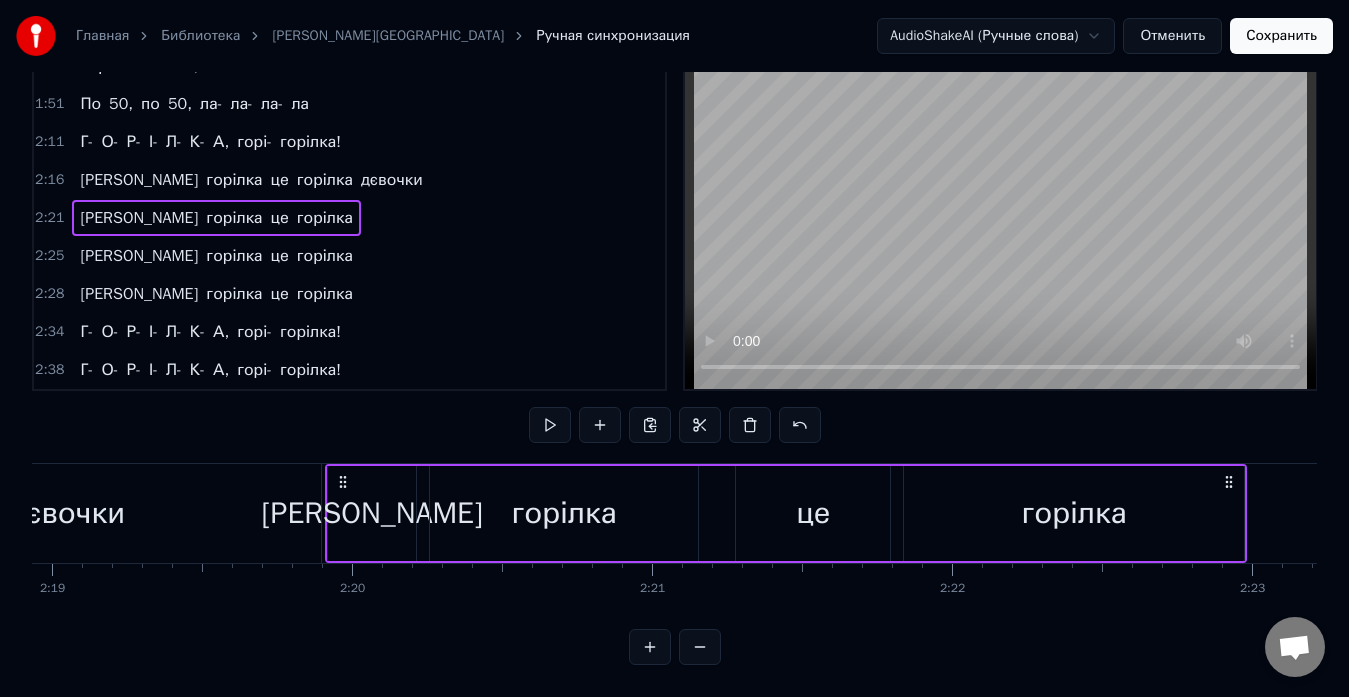 drag, startPoint x: 659, startPoint y: 472, endPoint x: 342, endPoint y: 469, distance: 317.0142 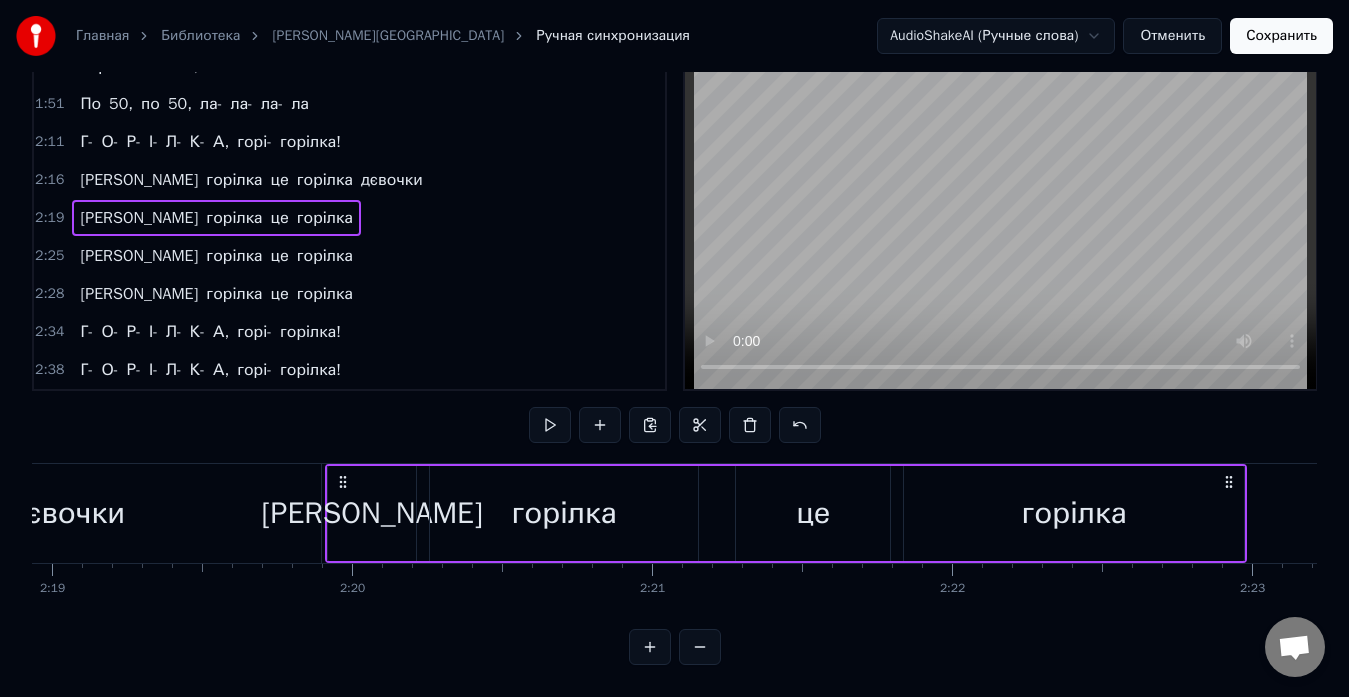click on "дєвочки" at bounding box center [67, 513] 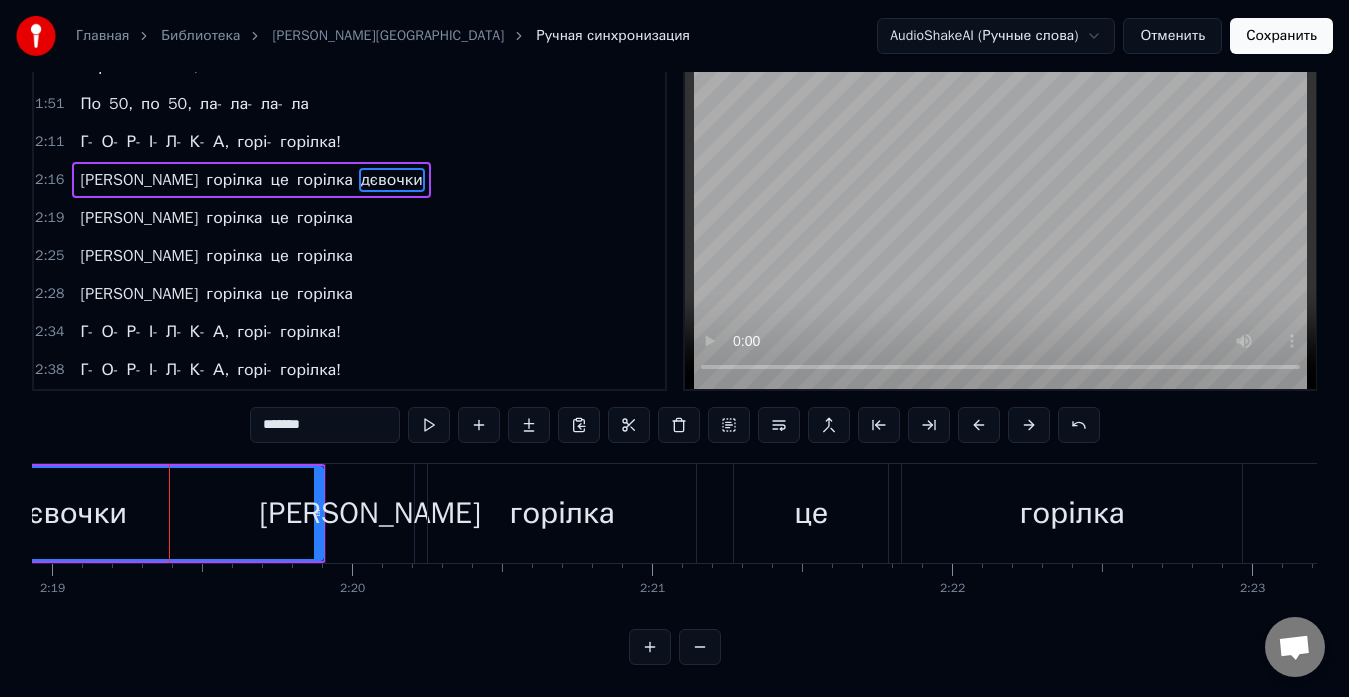 scroll, scrollTop: 0, scrollLeft: 0, axis: both 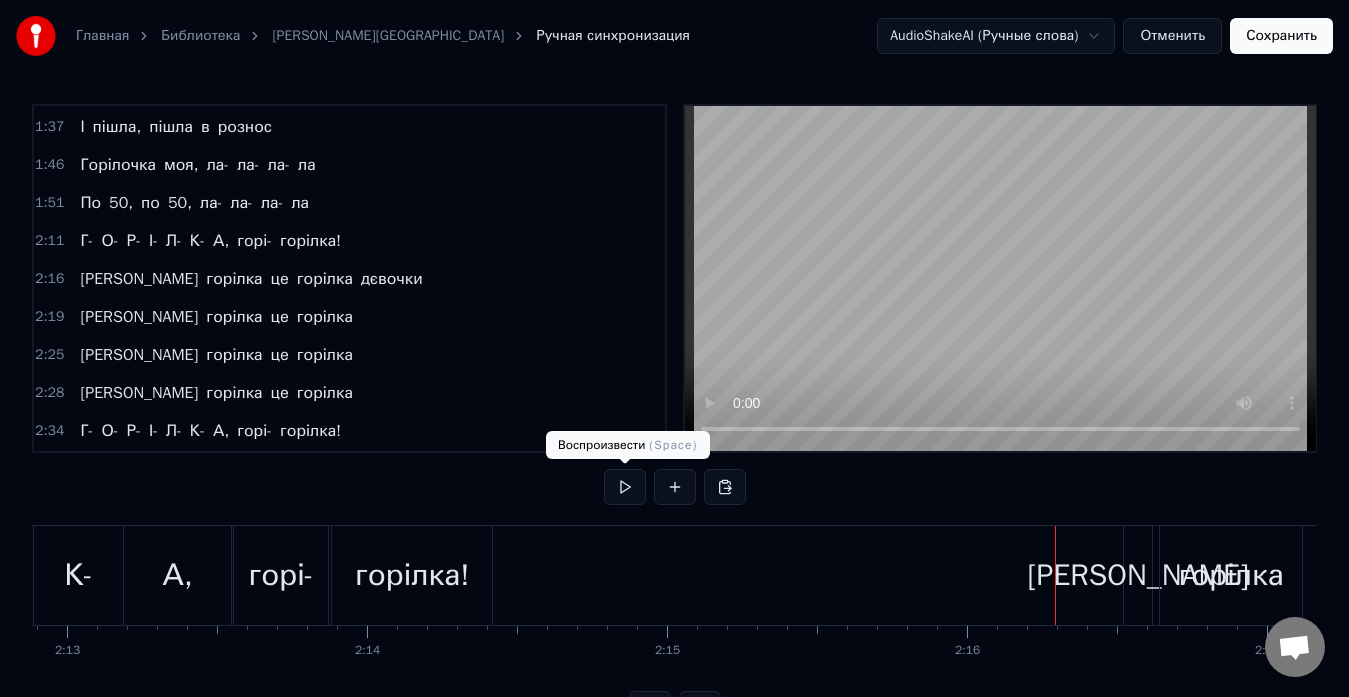 click at bounding box center [625, 487] 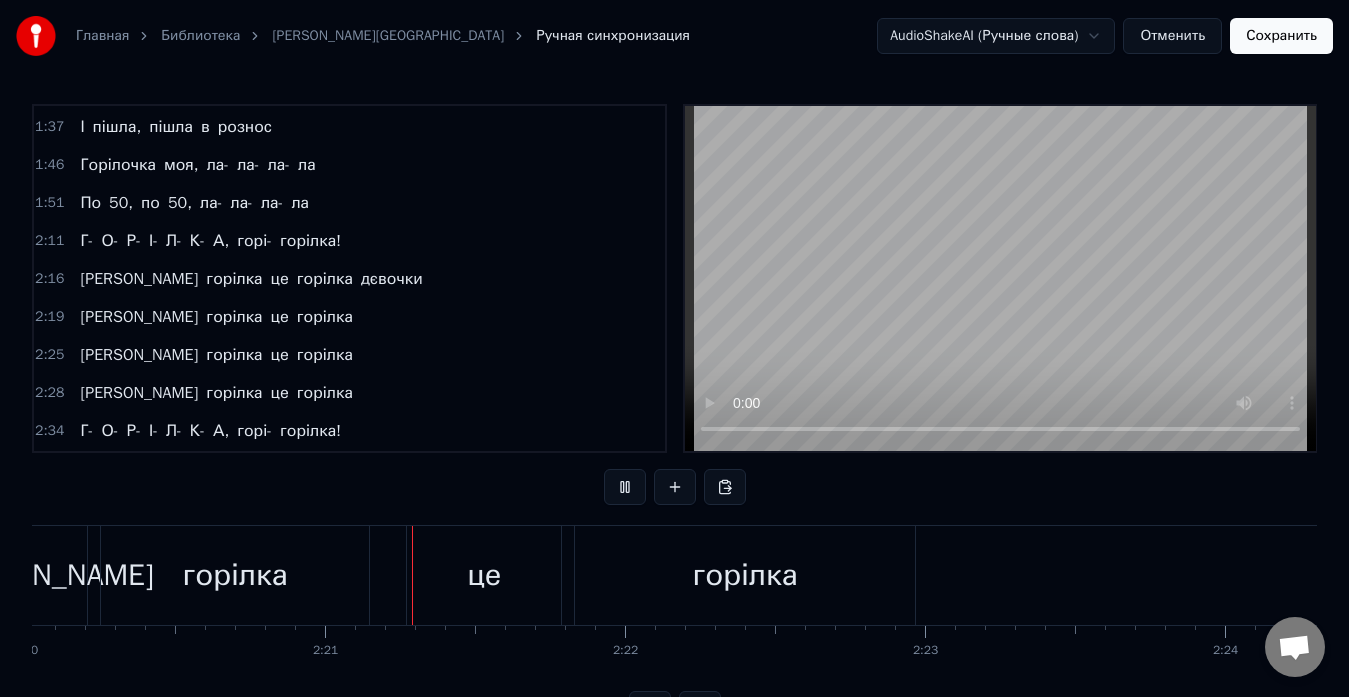 scroll, scrollTop: 0, scrollLeft: 42120, axis: horizontal 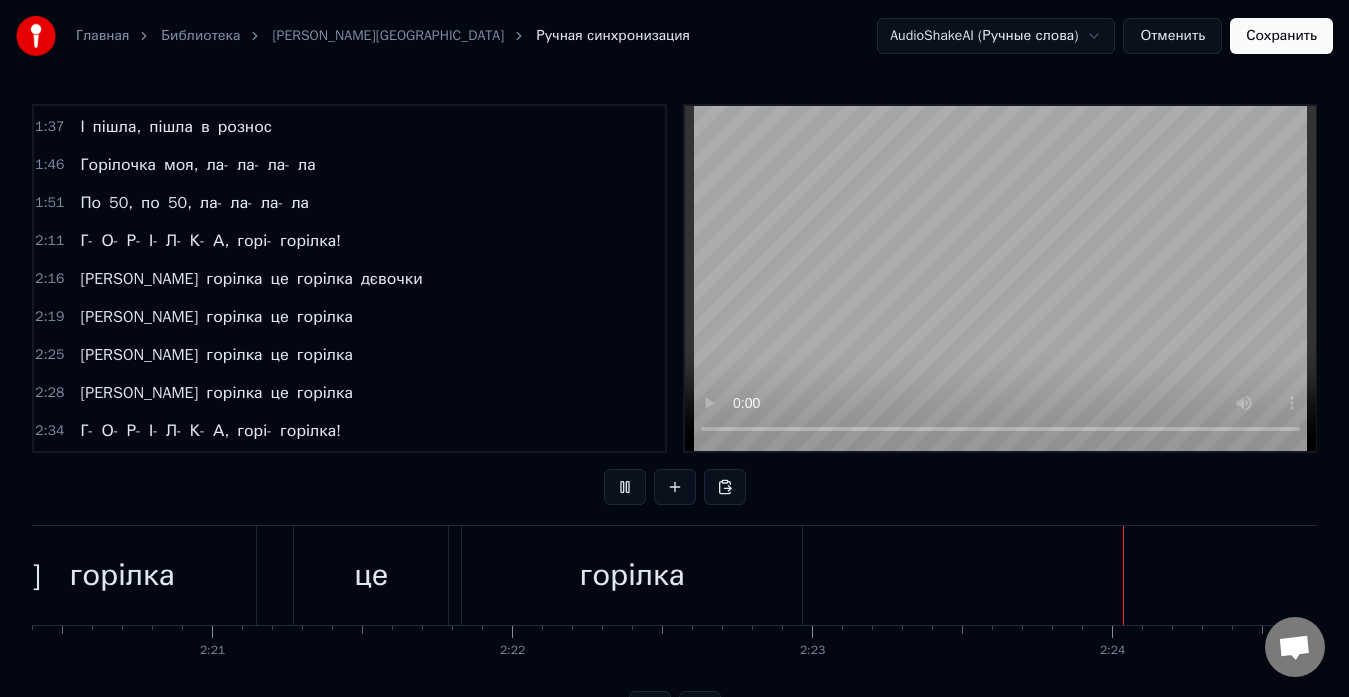click at bounding box center (625, 487) 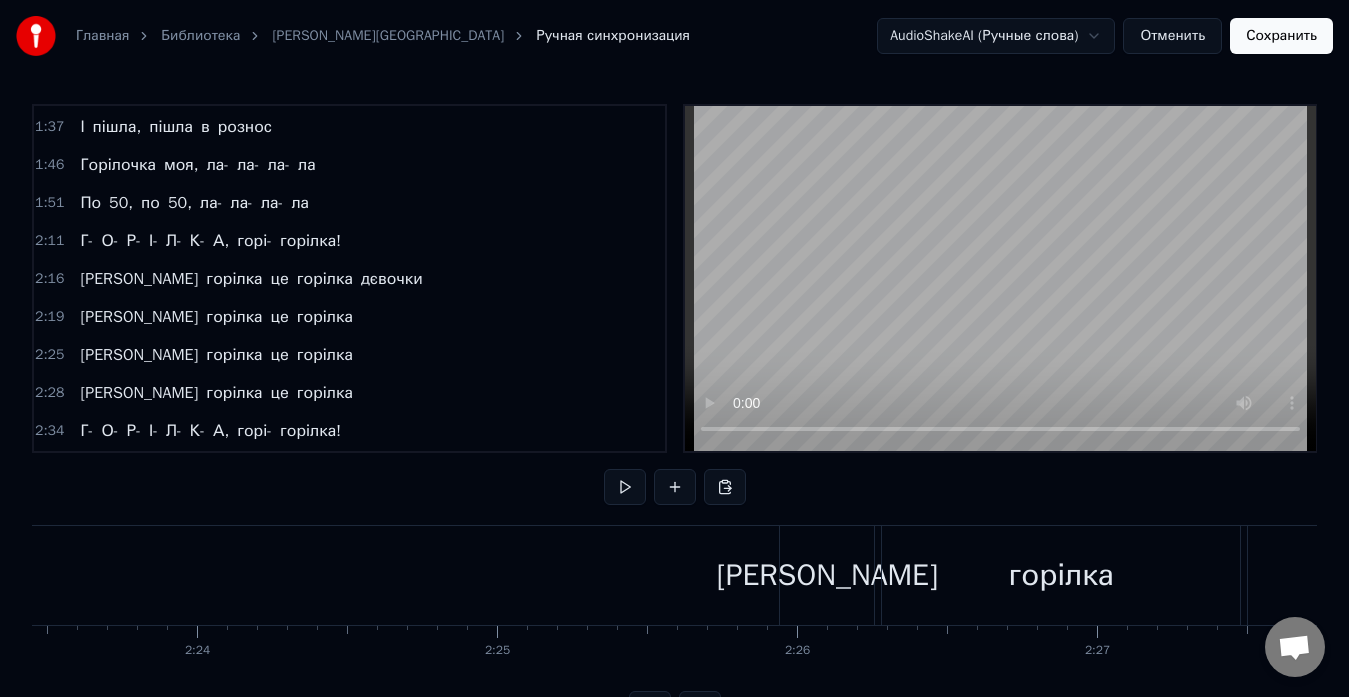 scroll, scrollTop: 0, scrollLeft: 43118, axis: horizontal 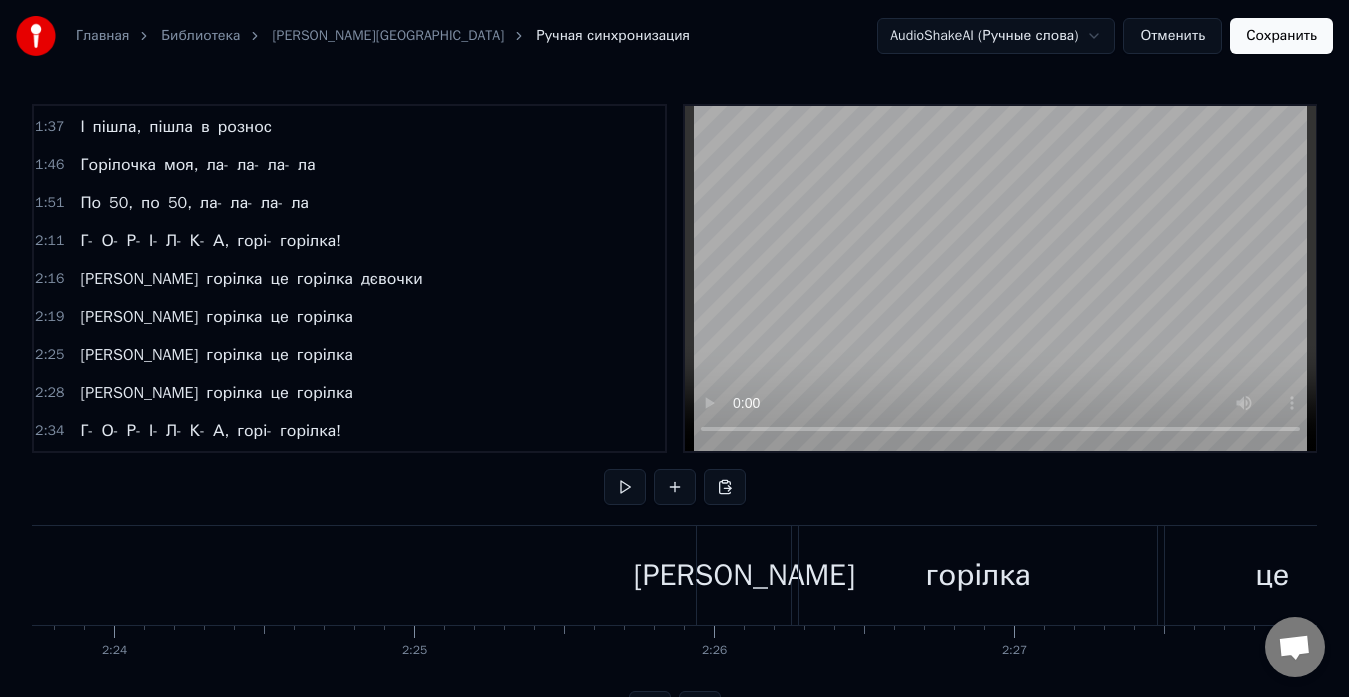 click on "[PERSON_NAME]" at bounding box center (744, 575) 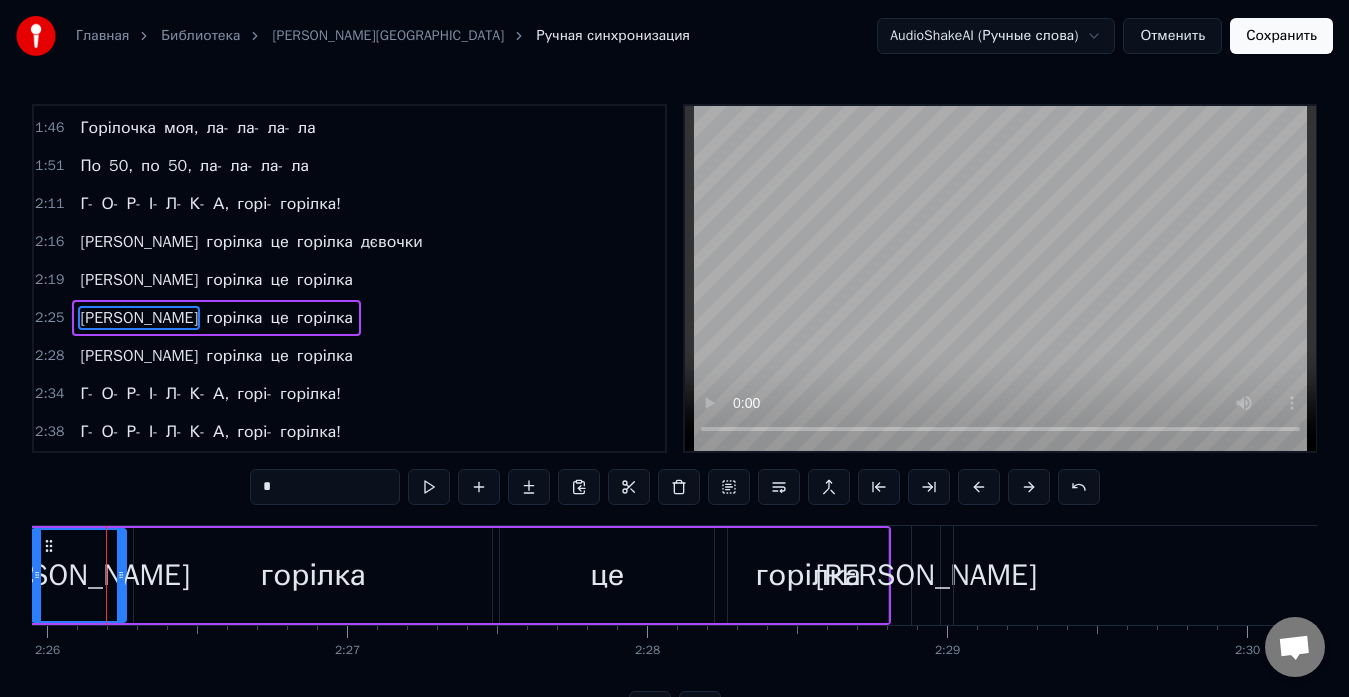 scroll, scrollTop: 0, scrollLeft: 43618, axis: horizontal 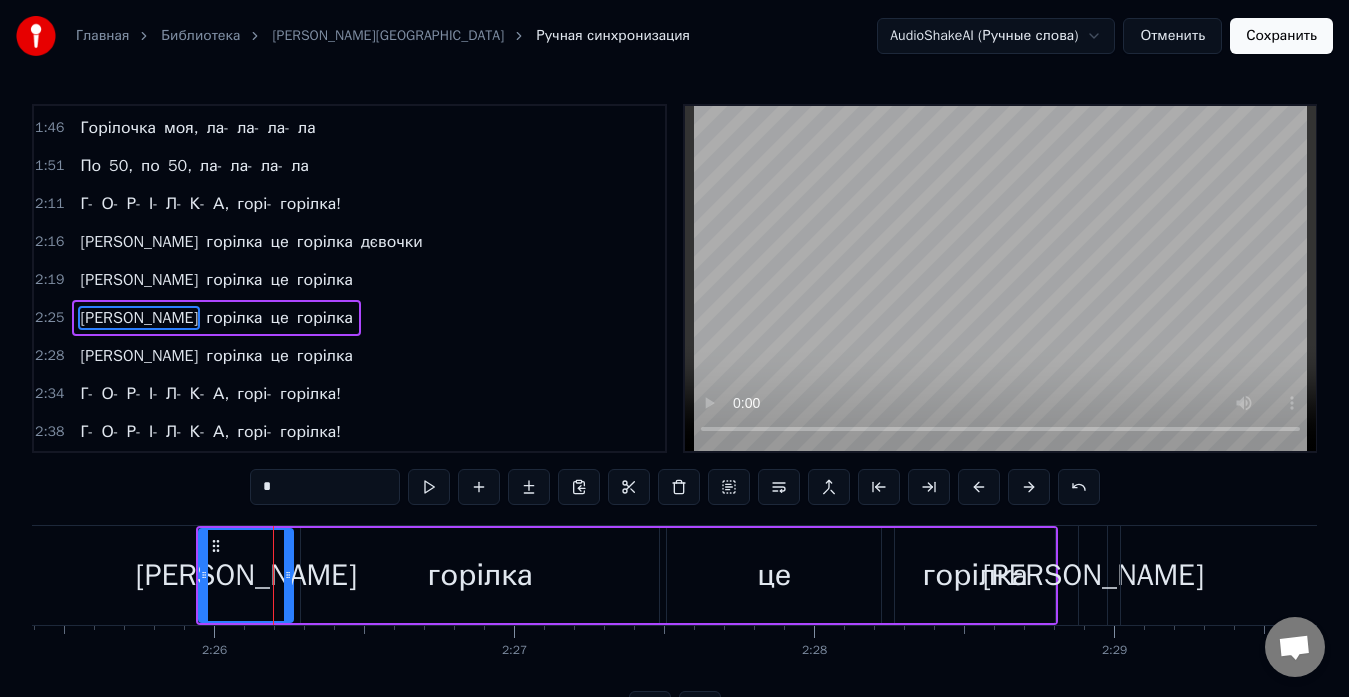 click on "0:00 Так, [PERSON_NAME], [PERSON_NAME] під баянчик 0:02 Під баянчик чуть- чуть 0:04 Ну, давай! Ну, [PERSON_NAME], ти можеш! 0:18 Я сама недавно в місті я була 0:21 Зайшла ж під вечір до друга по ділам 0:24 Він налив мені шампанського вина 0:27 Я подавилась - хімія одна 0:30 А горілка це горілка 0:33 А горілка це горілка 0:36 А горілка це горілка 0:39 А горілка це горілка 0:43 Г- [GEOGRAPHIC_DATA], горі- горілка! Ух! 0:49 Давай! 0:51 По 50, пригубим і все! 0:54 Так от: 0:56 Я сама недавно в місті була 0:58 Зайшла під вечір до друга по ділам 1:02 Те, да се, трохи чаю попила 1:04 Так отравилась, чуть не померла 1:07 А горілка є горілка 1:11 А горілка є А" at bounding box center [674, 415] 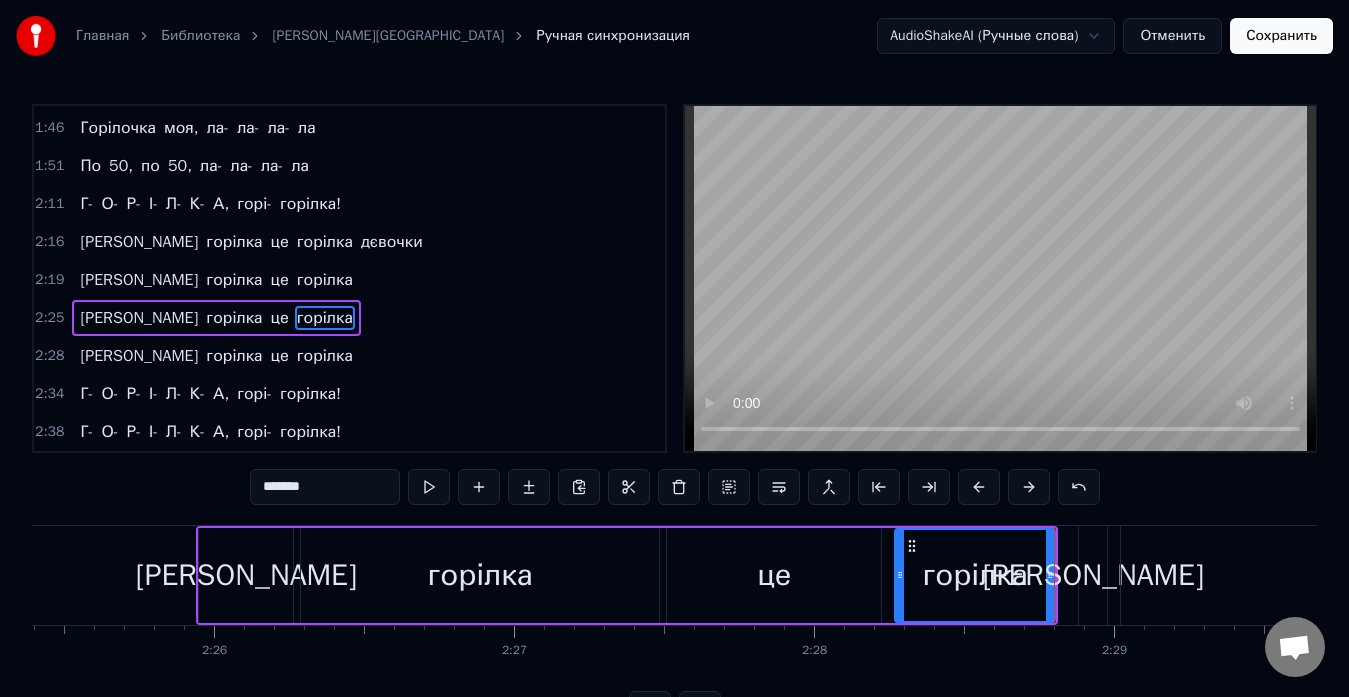 click on "[PERSON_NAME]" at bounding box center [246, 575] 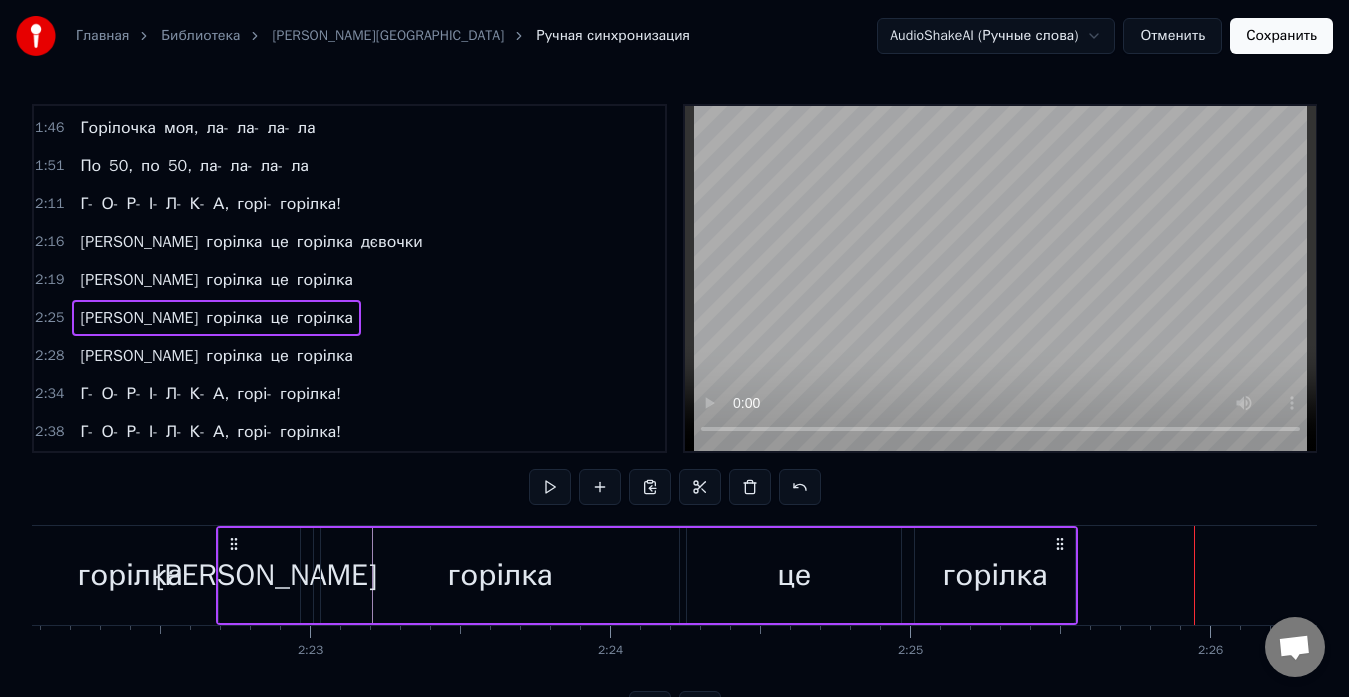 scroll, scrollTop: 0, scrollLeft: 42622, axis: horizontal 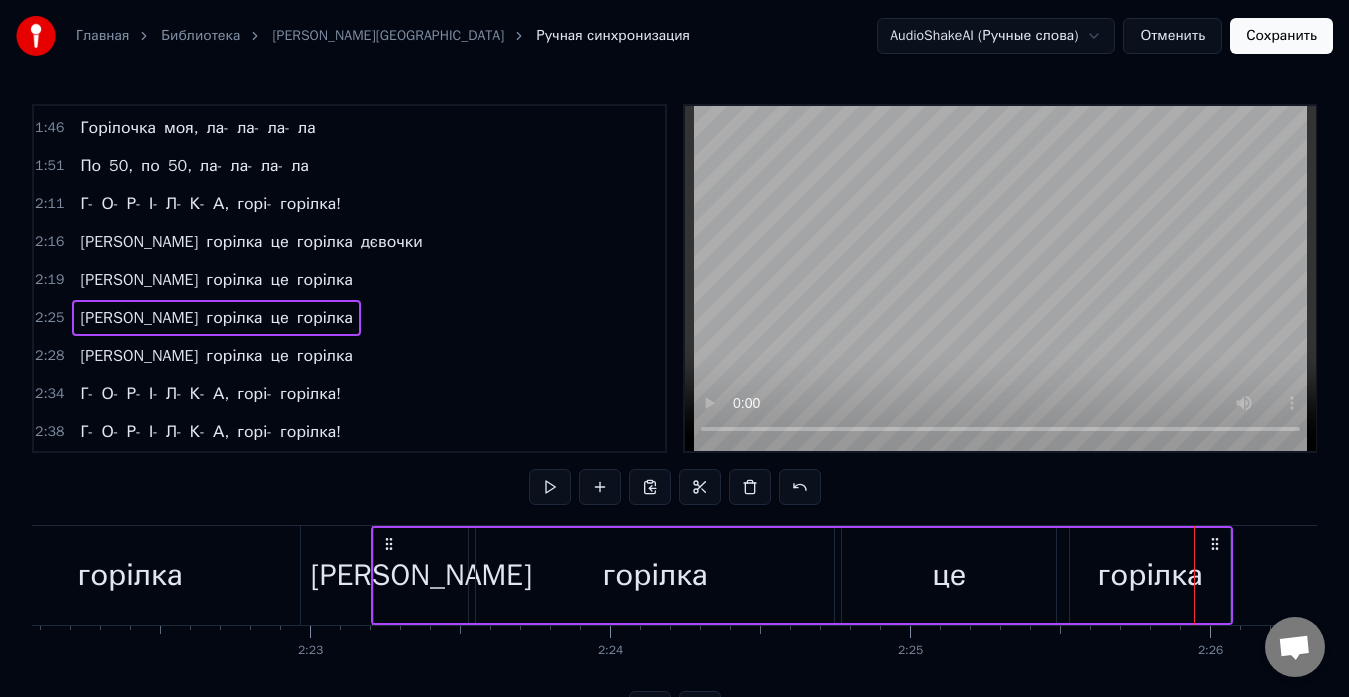 drag, startPoint x: 210, startPoint y: 545, endPoint x: 385, endPoint y: 559, distance: 175.55911 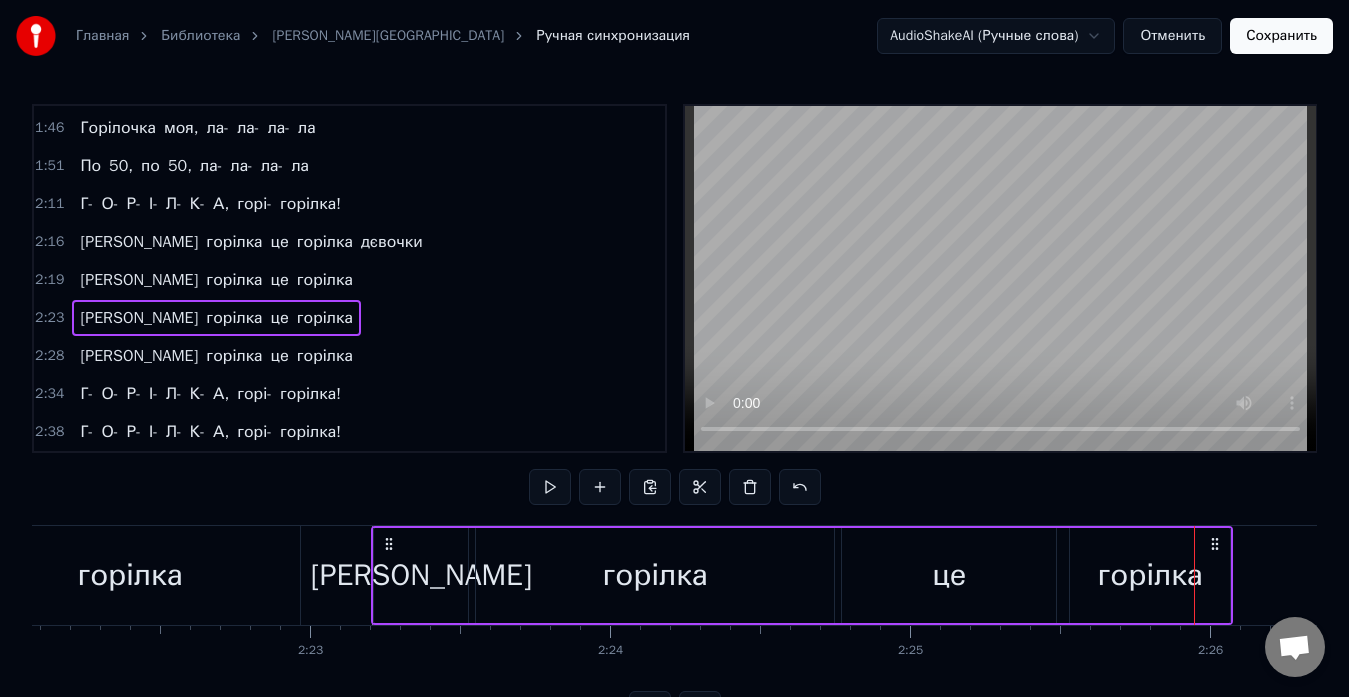 click at bounding box center (-16510, 575) 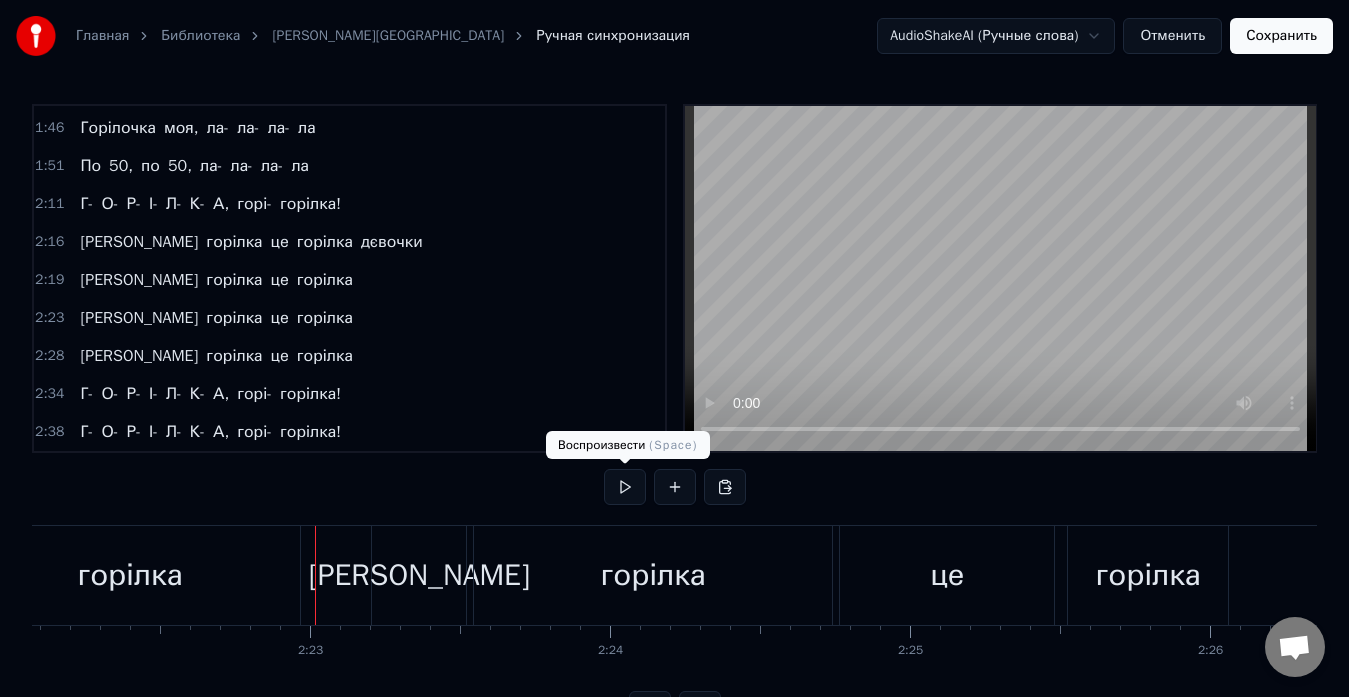 click at bounding box center (625, 487) 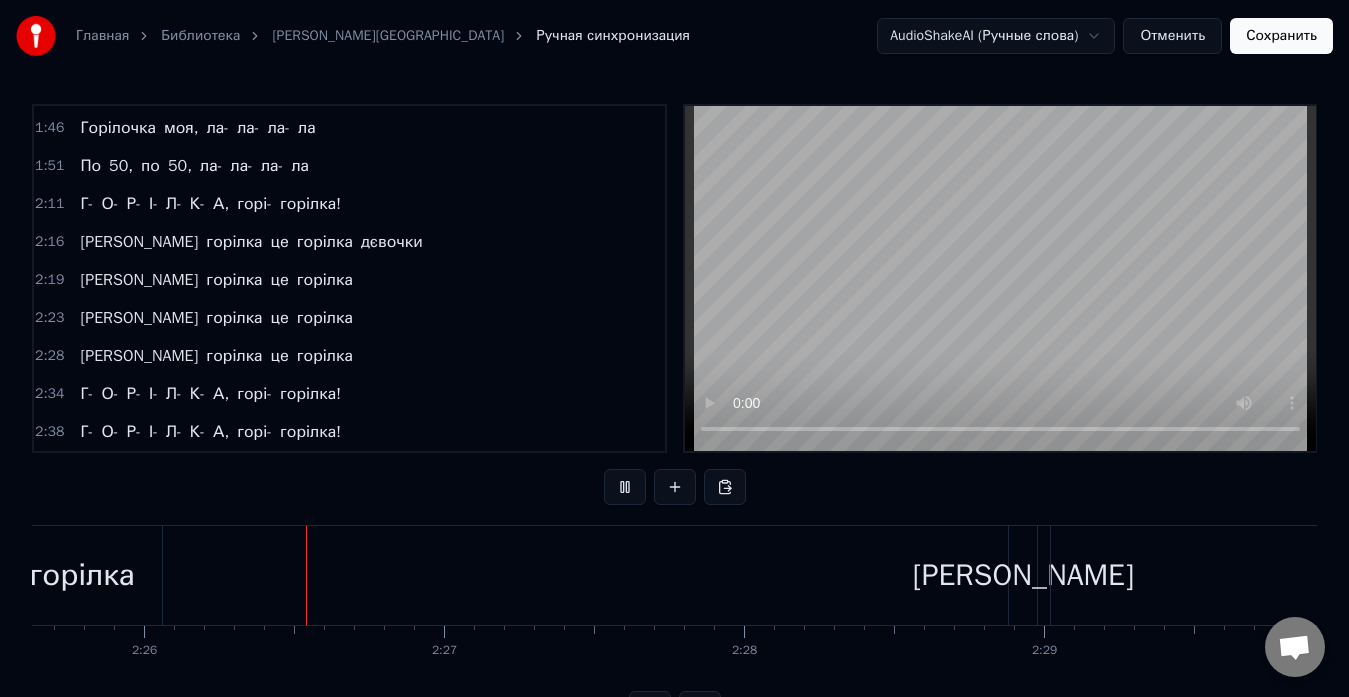 scroll, scrollTop: 0, scrollLeft: 43753, axis: horizontal 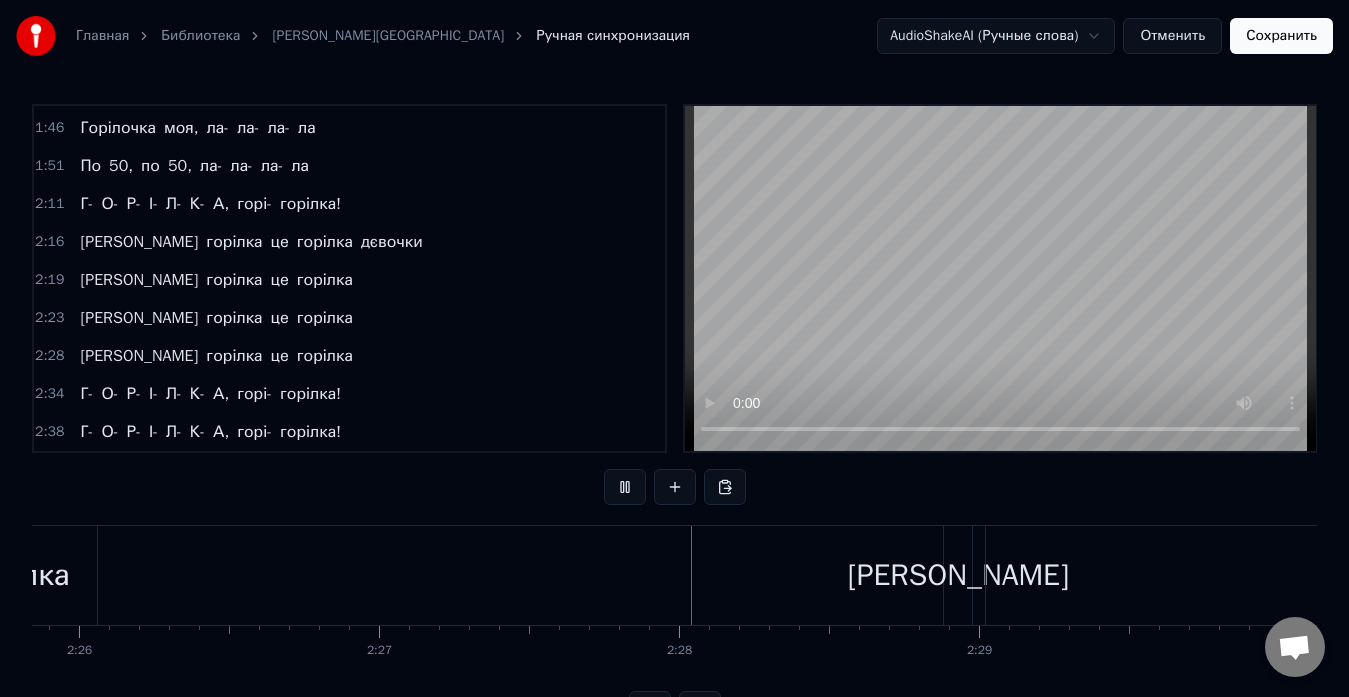 click at bounding box center (625, 487) 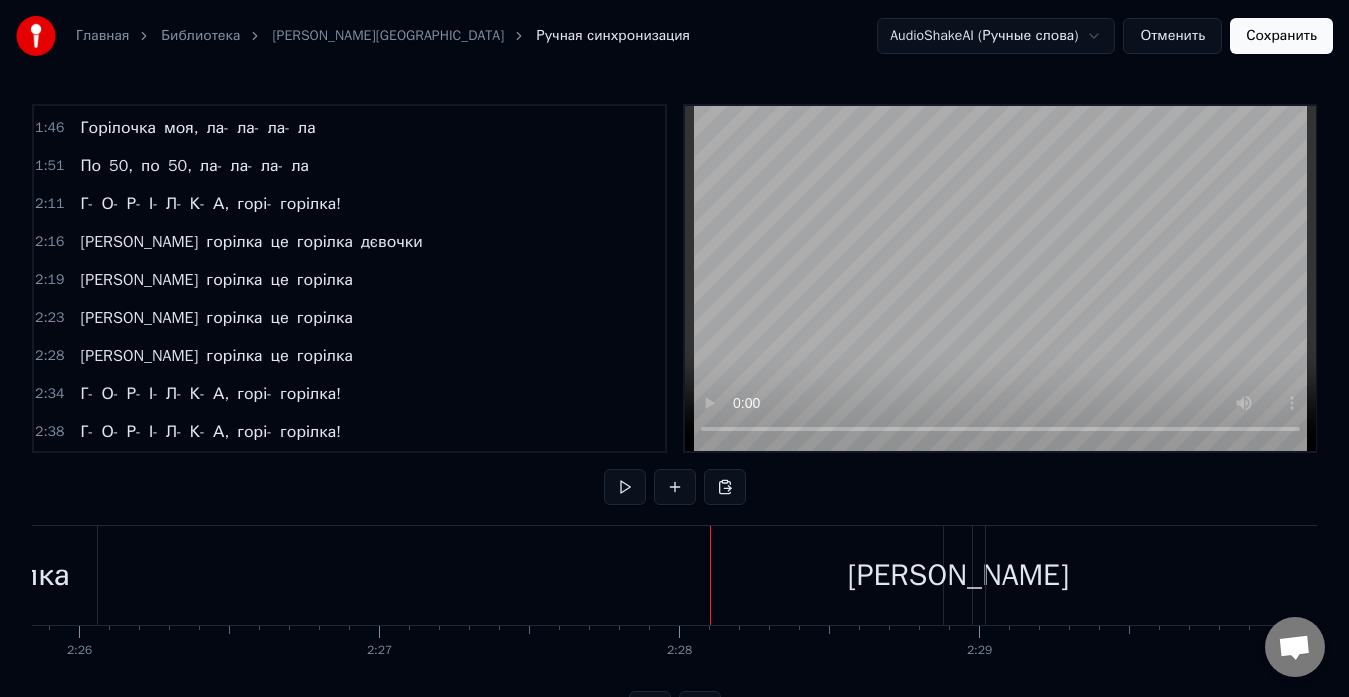 click on "[PERSON_NAME]" at bounding box center (958, 575) 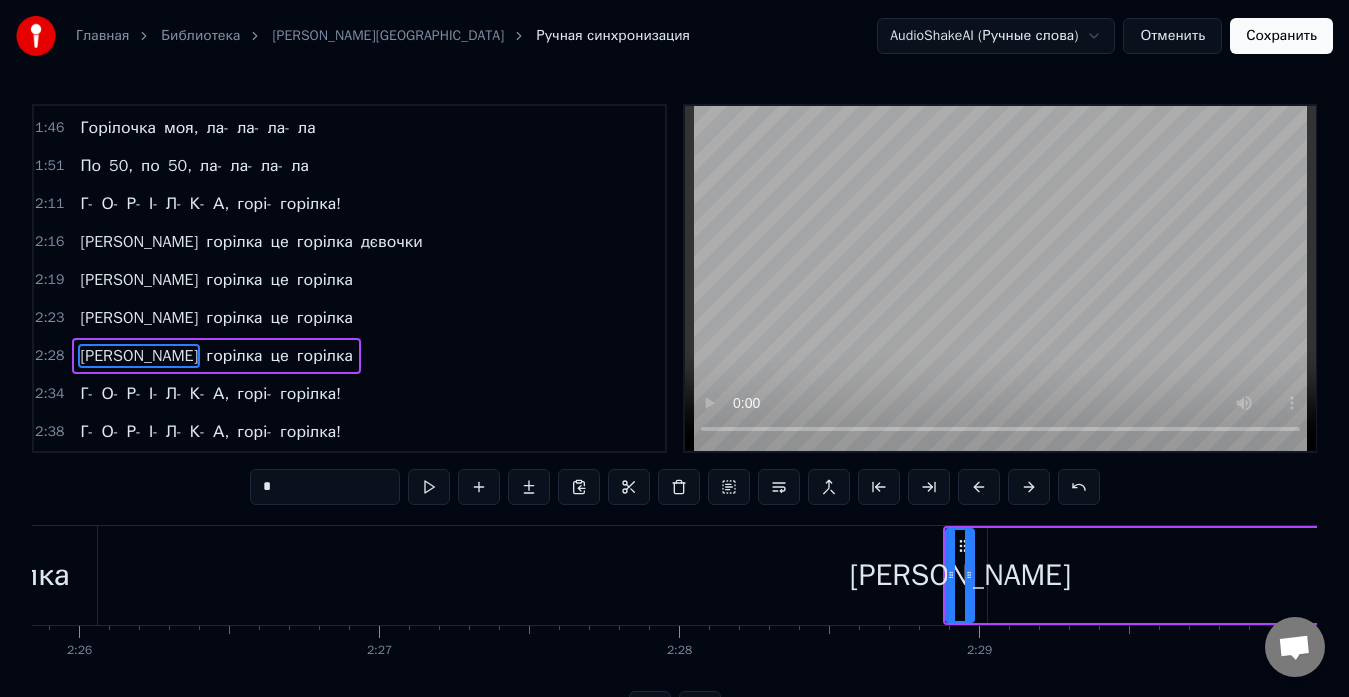 scroll, scrollTop: 7, scrollLeft: 0, axis: vertical 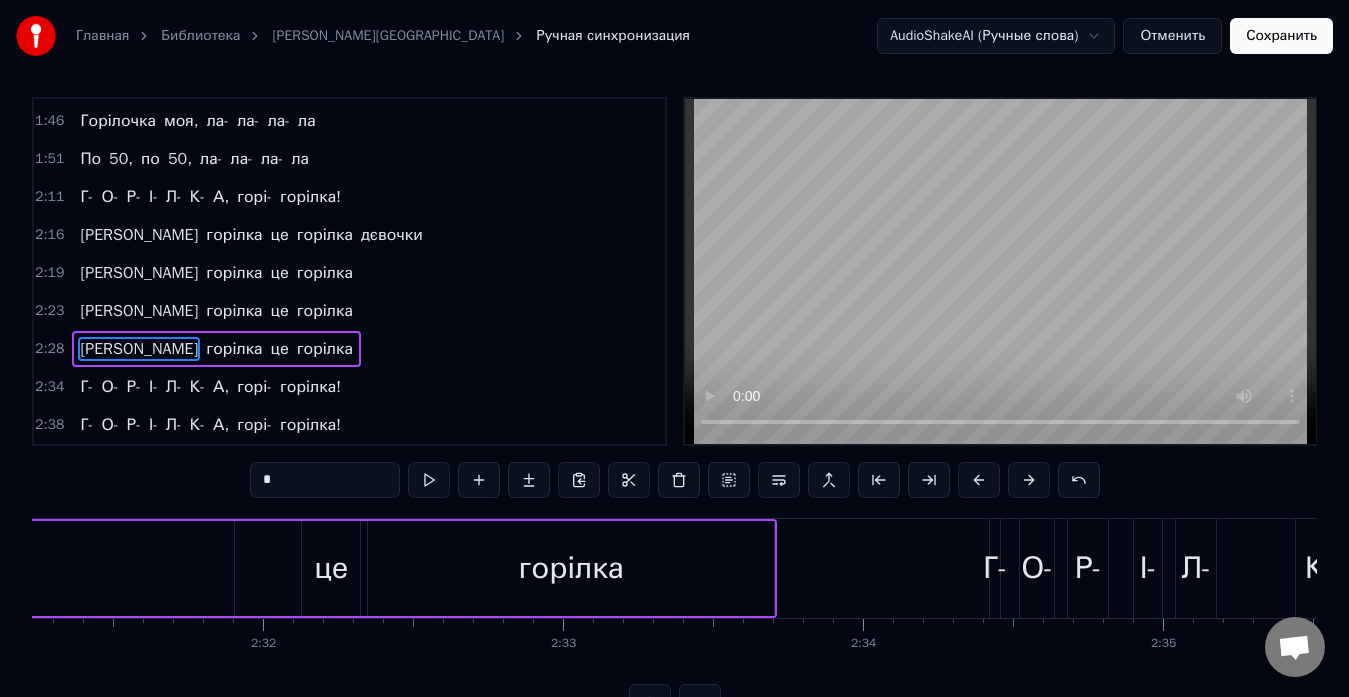 click on "горілка" at bounding box center [571, 568] 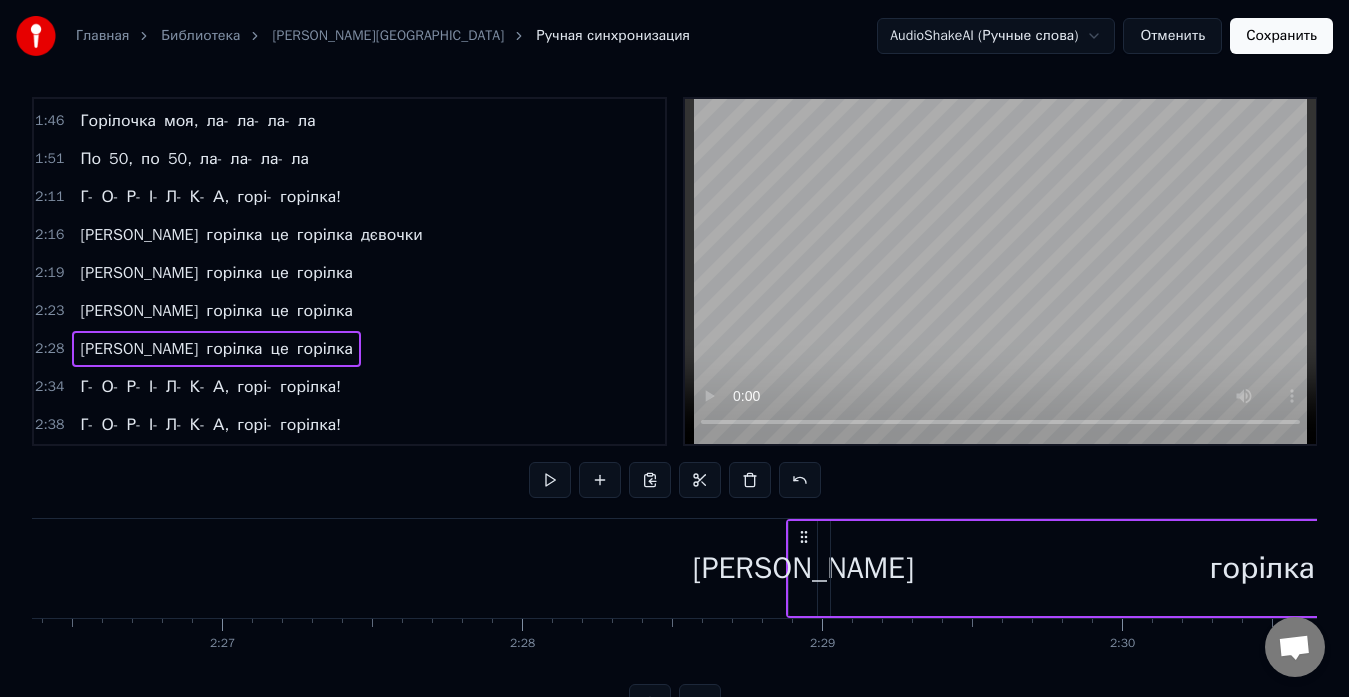 scroll, scrollTop: 0, scrollLeft: 43952, axis: horizontal 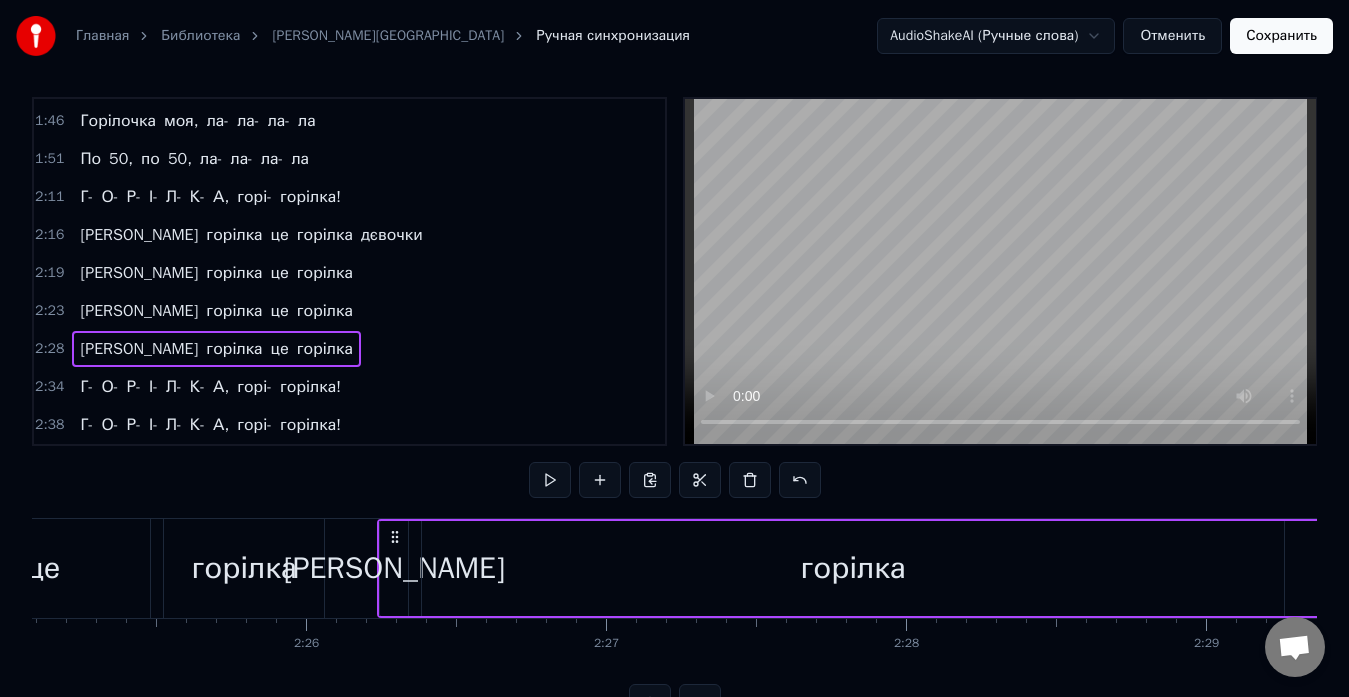 drag, startPoint x: 761, startPoint y: 535, endPoint x: 394, endPoint y: 553, distance: 367.44116 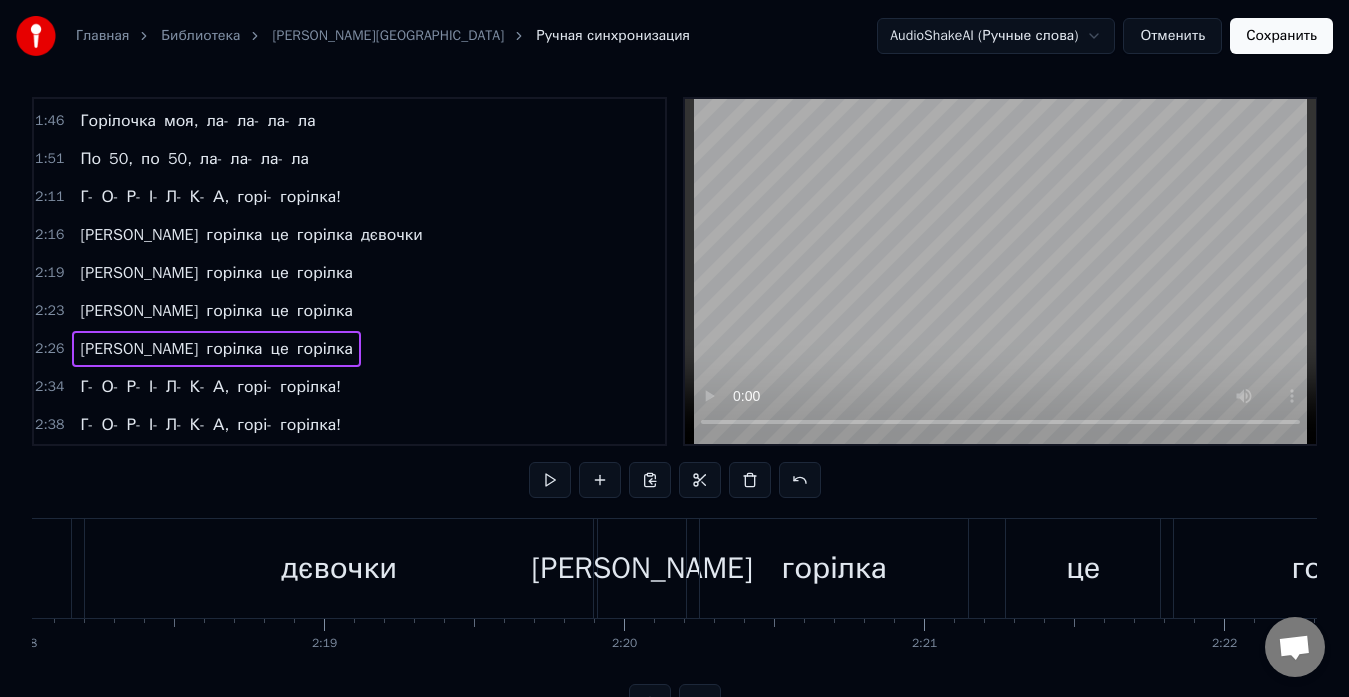 scroll, scrollTop: 0, scrollLeft: 41324, axis: horizontal 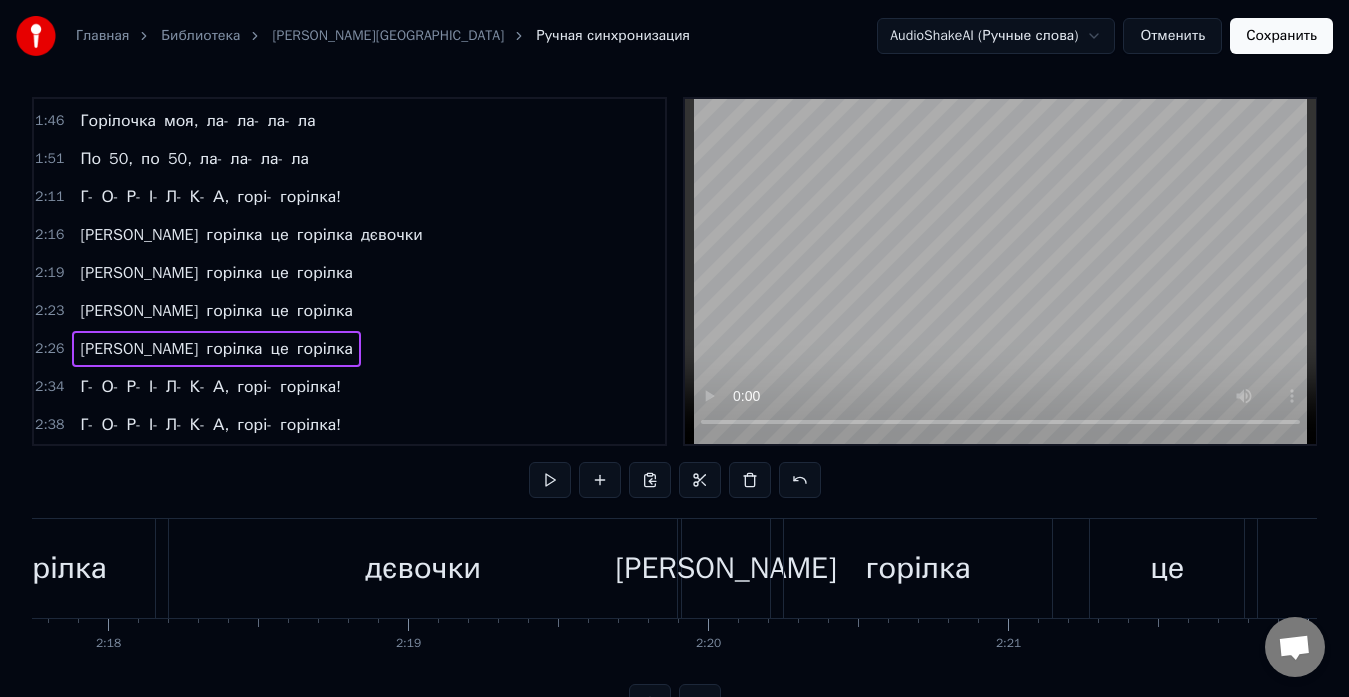 click on "А горілка це горілка дєвочки" at bounding box center [173, 568] 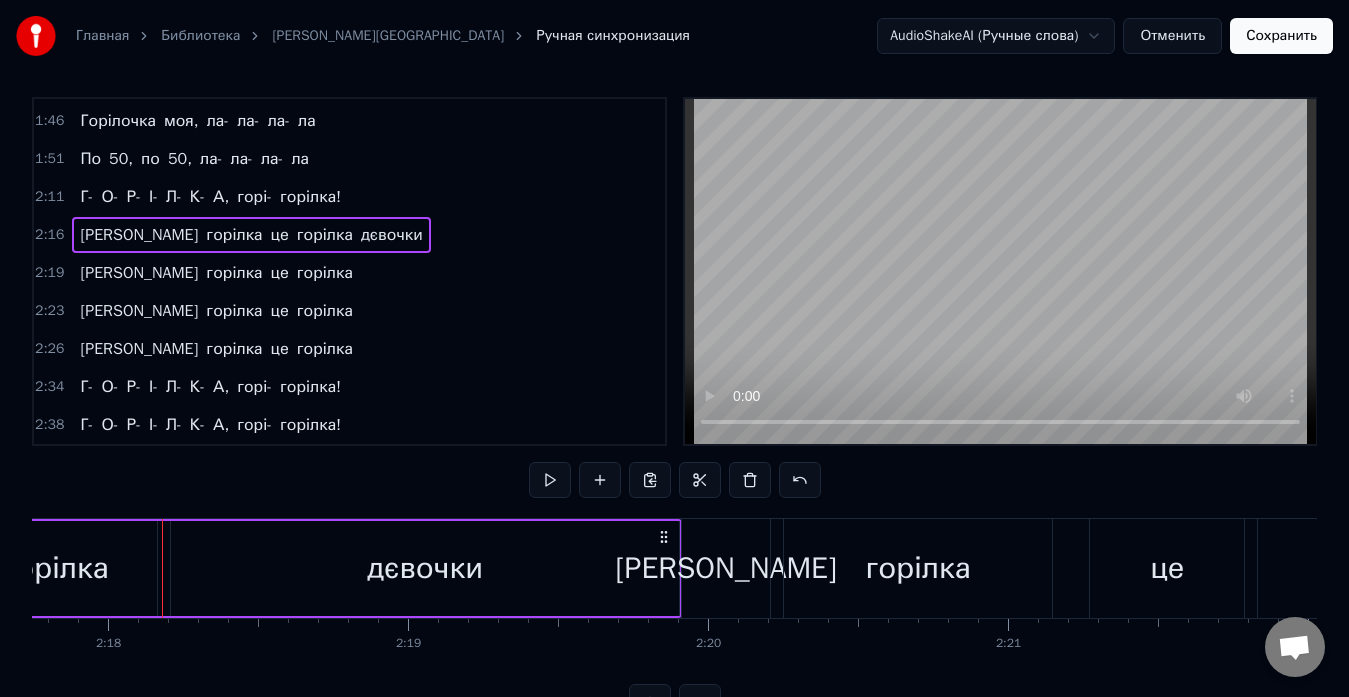 click at bounding box center (550, 480) 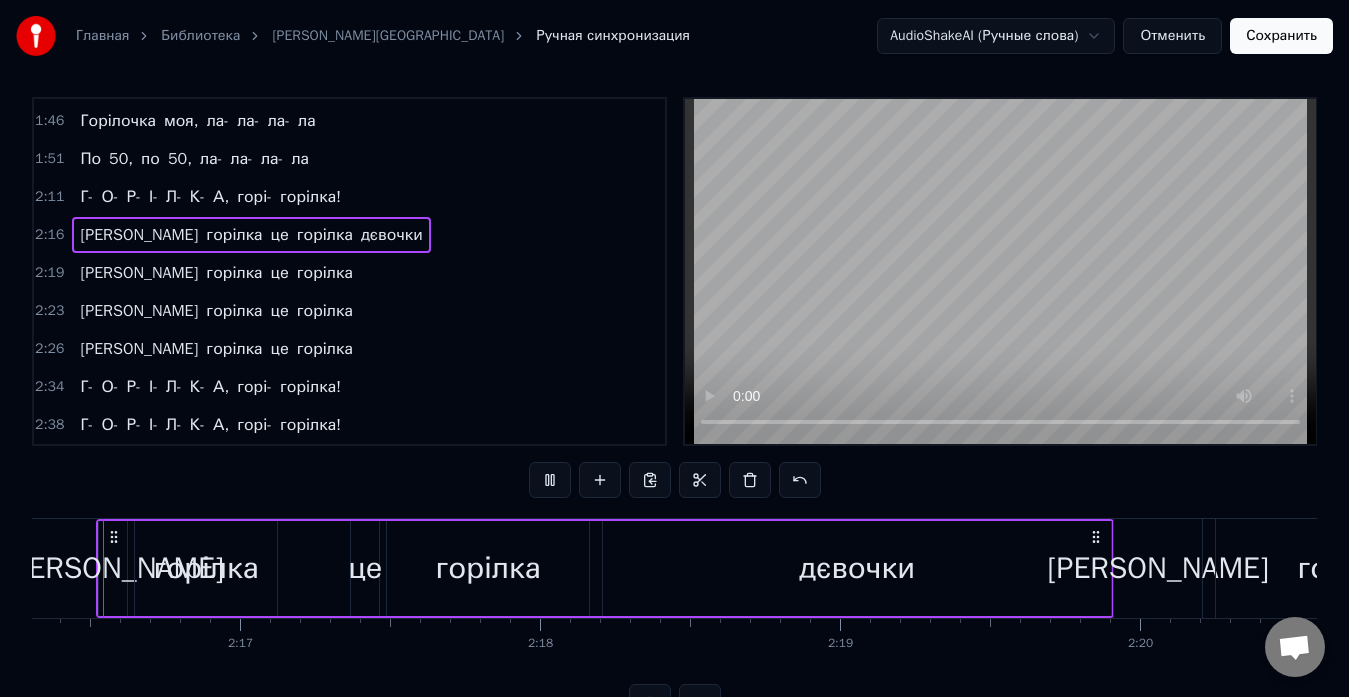 scroll, scrollTop: 0, scrollLeft: 40863, axis: horizontal 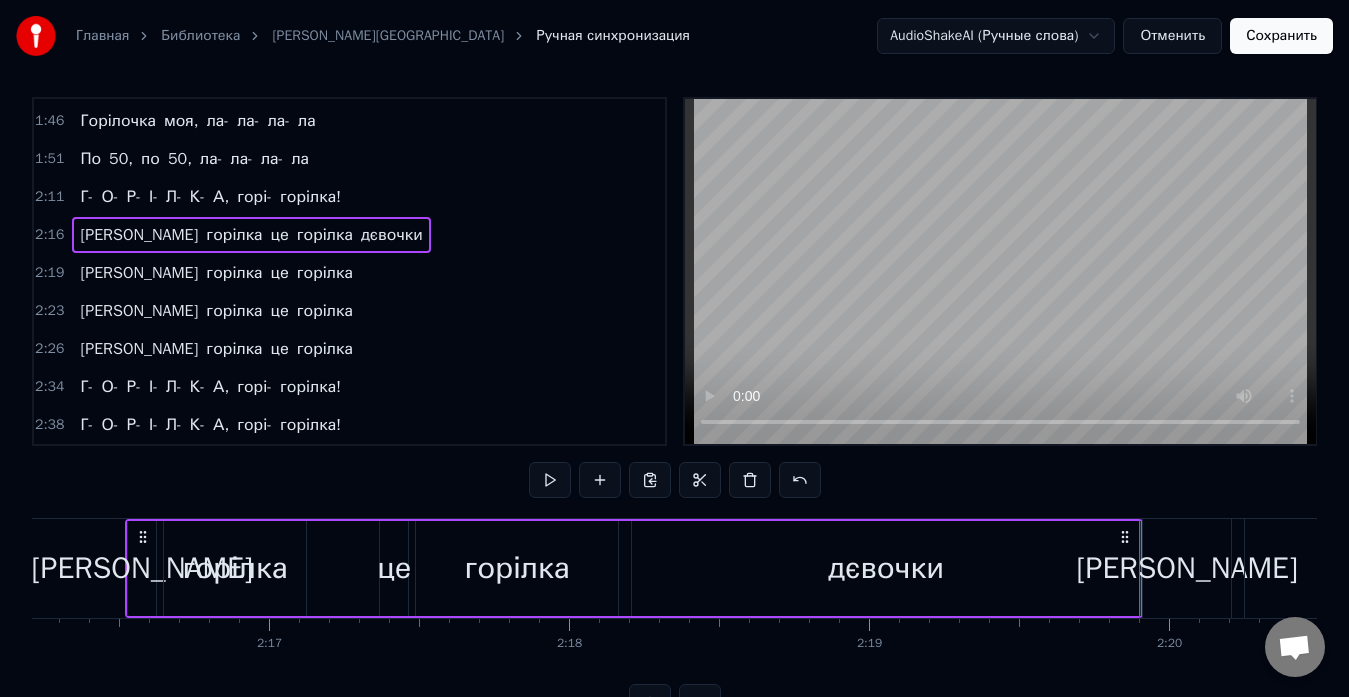 click on "горілка" at bounding box center (517, 568) 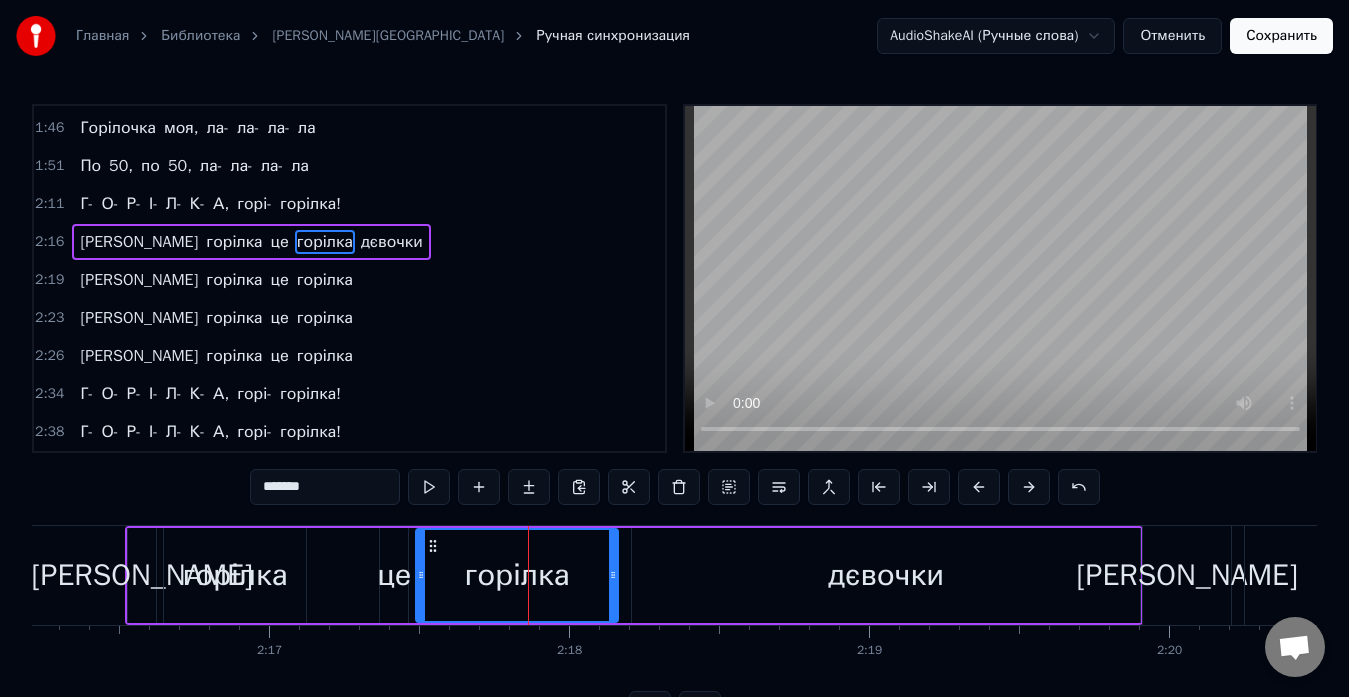 scroll, scrollTop: 1062, scrollLeft: 0, axis: vertical 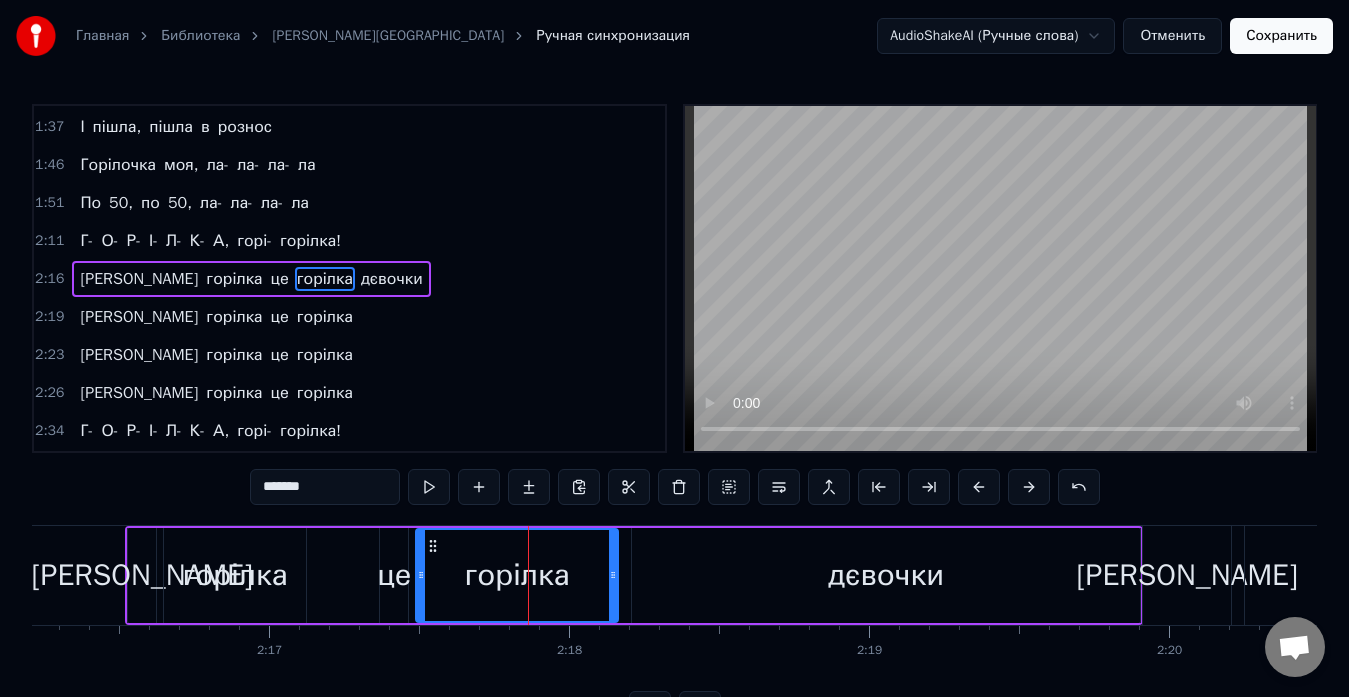 click at bounding box center [-14751, 575] 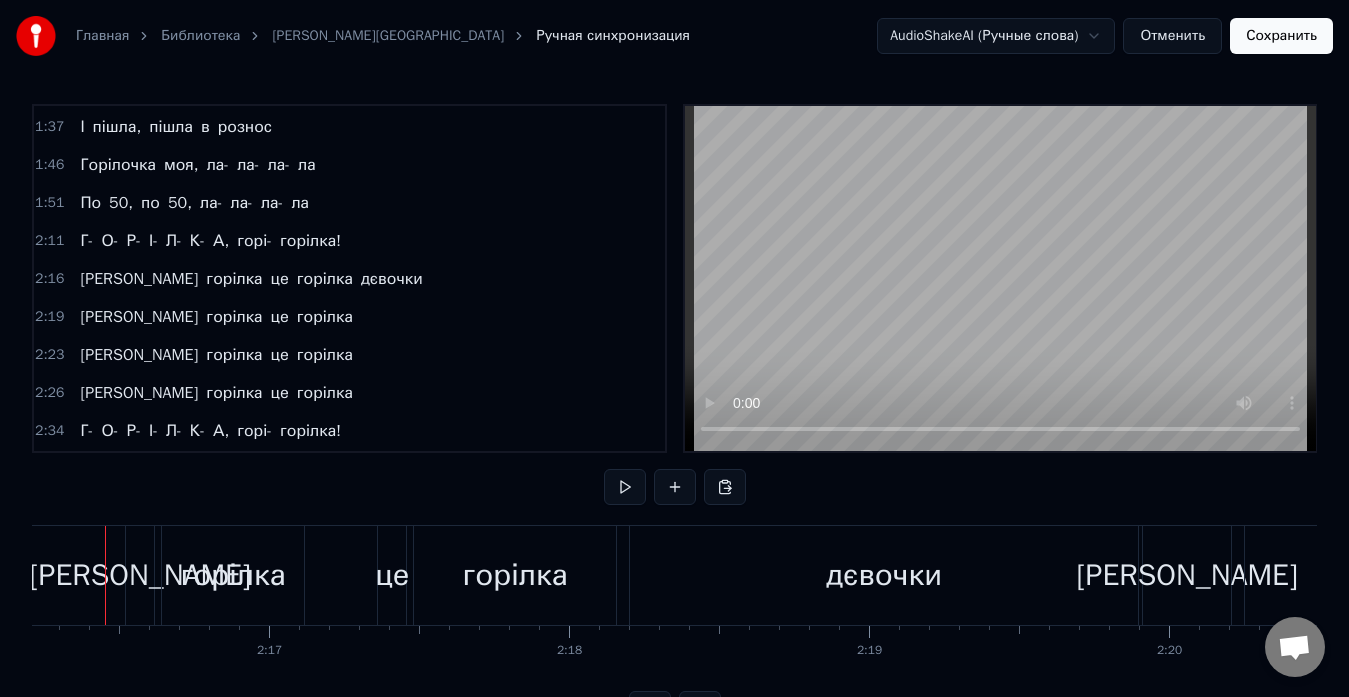scroll, scrollTop: 0, scrollLeft: 40836, axis: horizontal 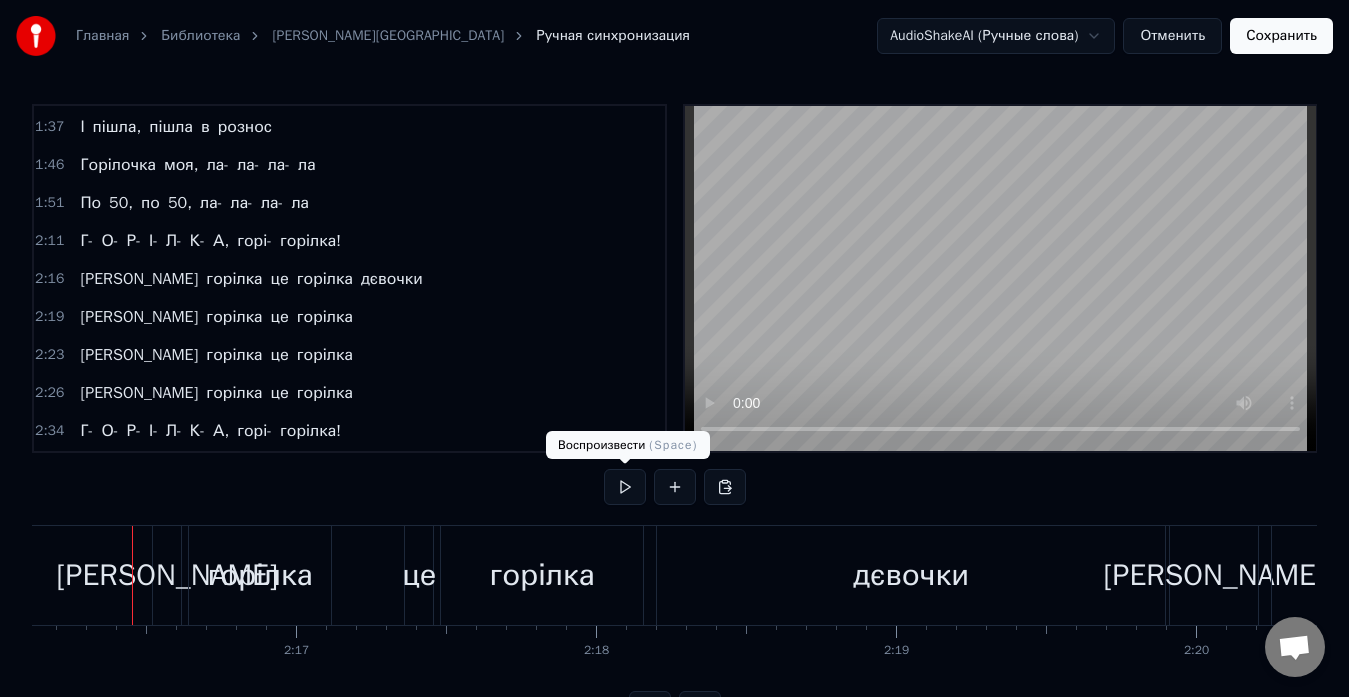 click at bounding box center (625, 487) 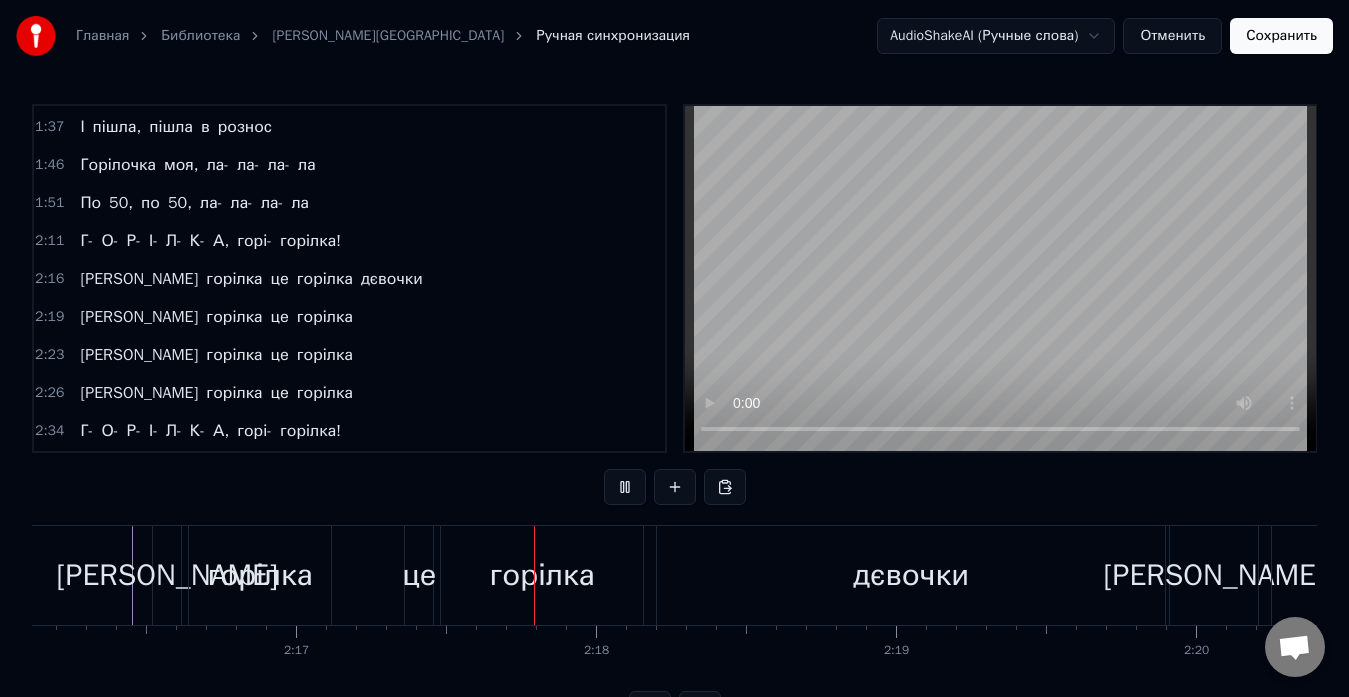 click at bounding box center [625, 487] 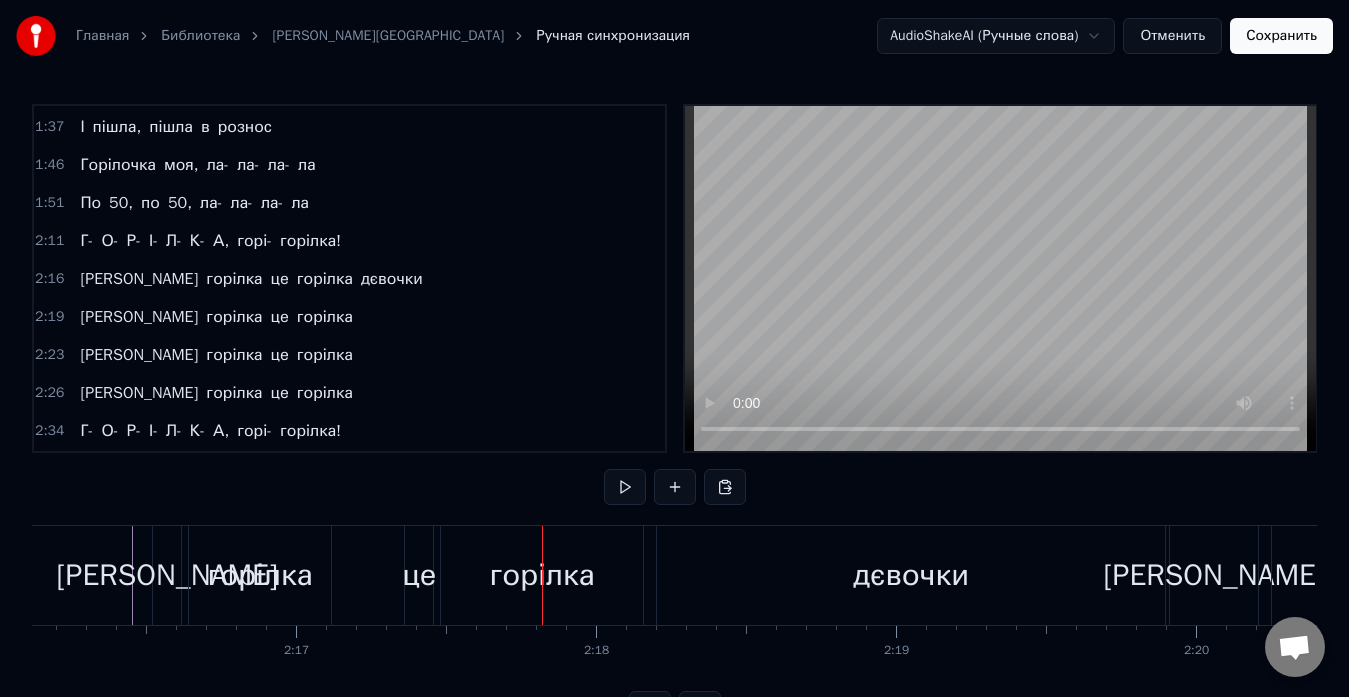 drag, startPoint x: 510, startPoint y: 570, endPoint x: 490, endPoint y: 559, distance: 22.825424 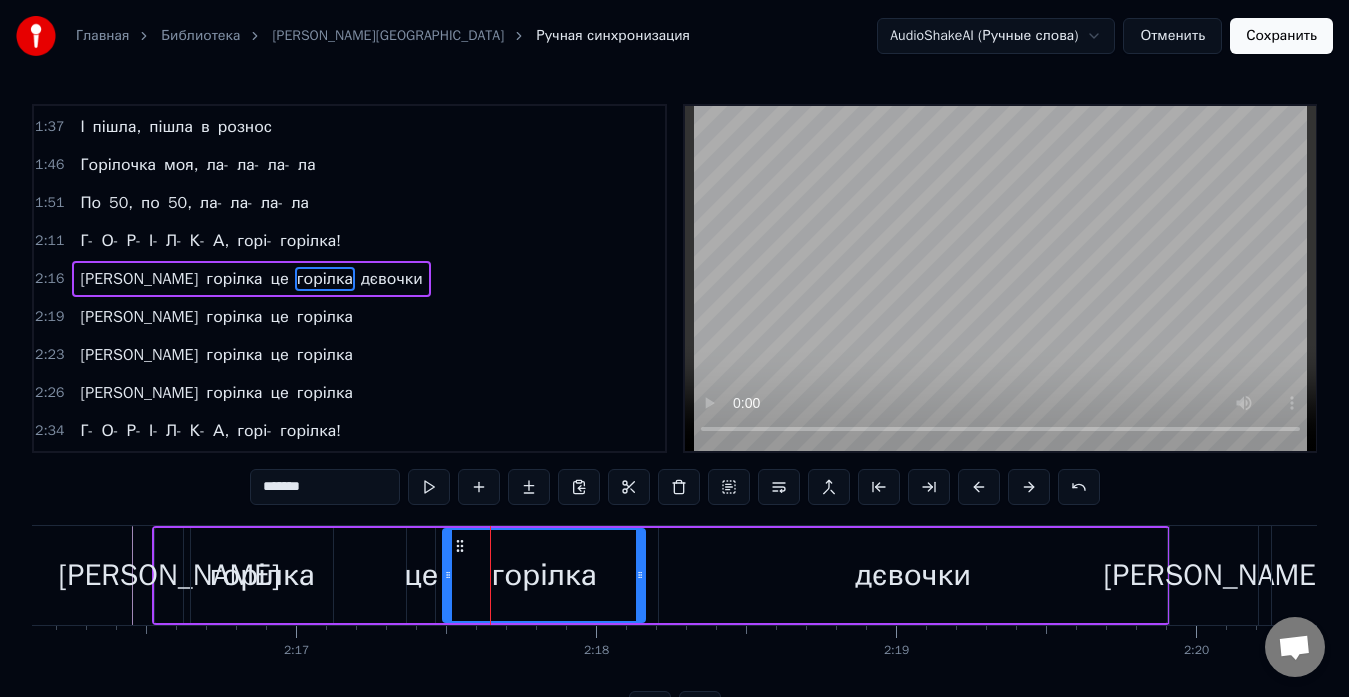 click at bounding box center [490, 575] 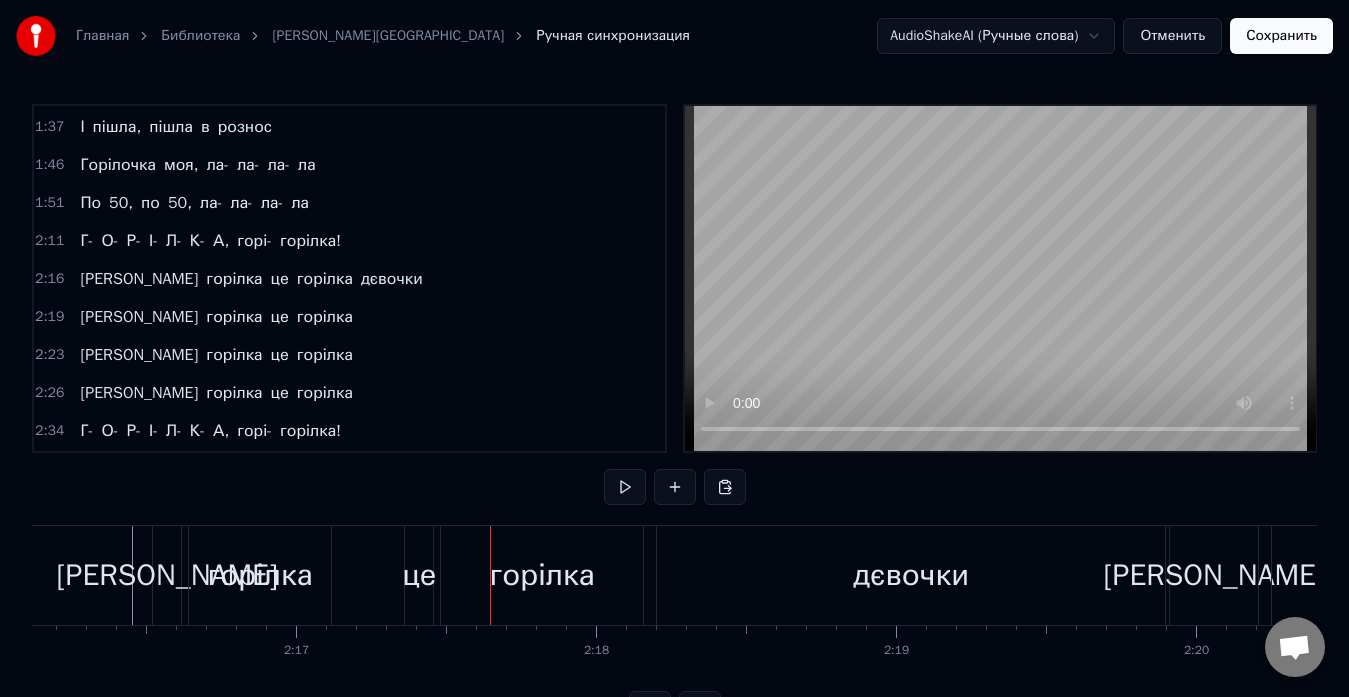 click on "горілка" at bounding box center [542, 575] 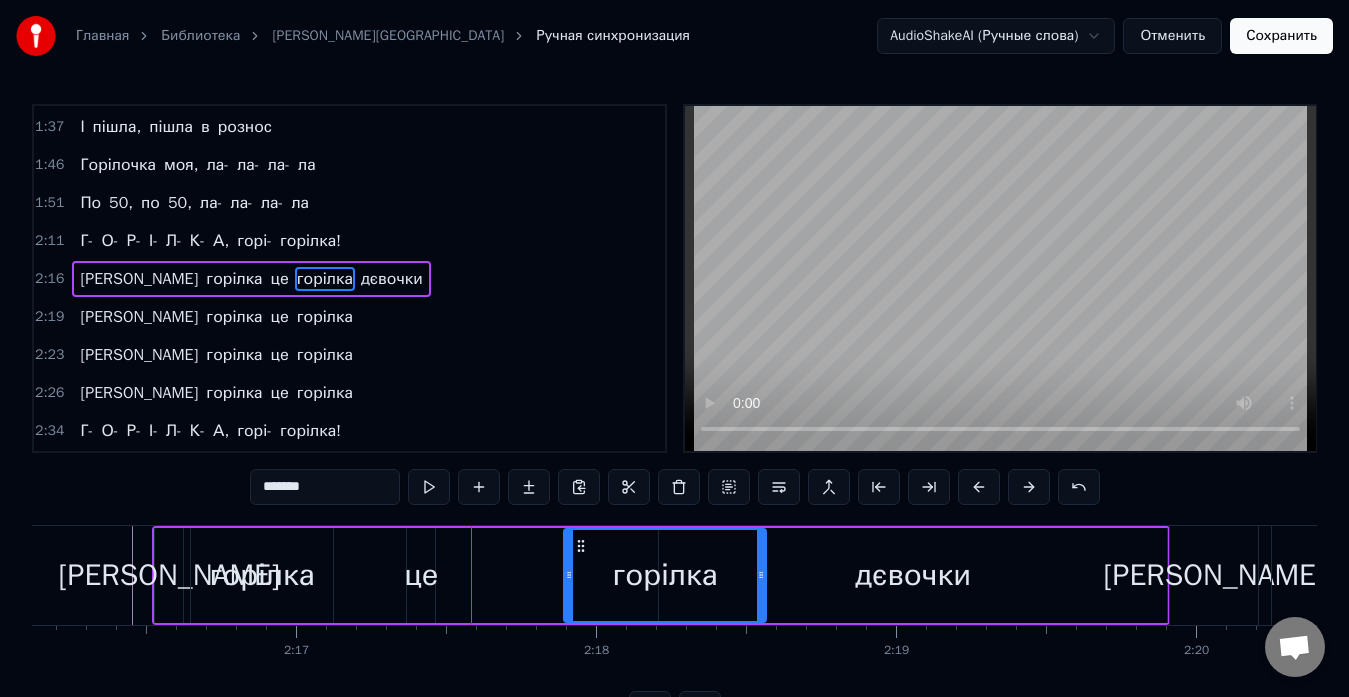 drag, startPoint x: 458, startPoint y: 546, endPoint x: 579, endPoint y: 551, distance: 121.103264 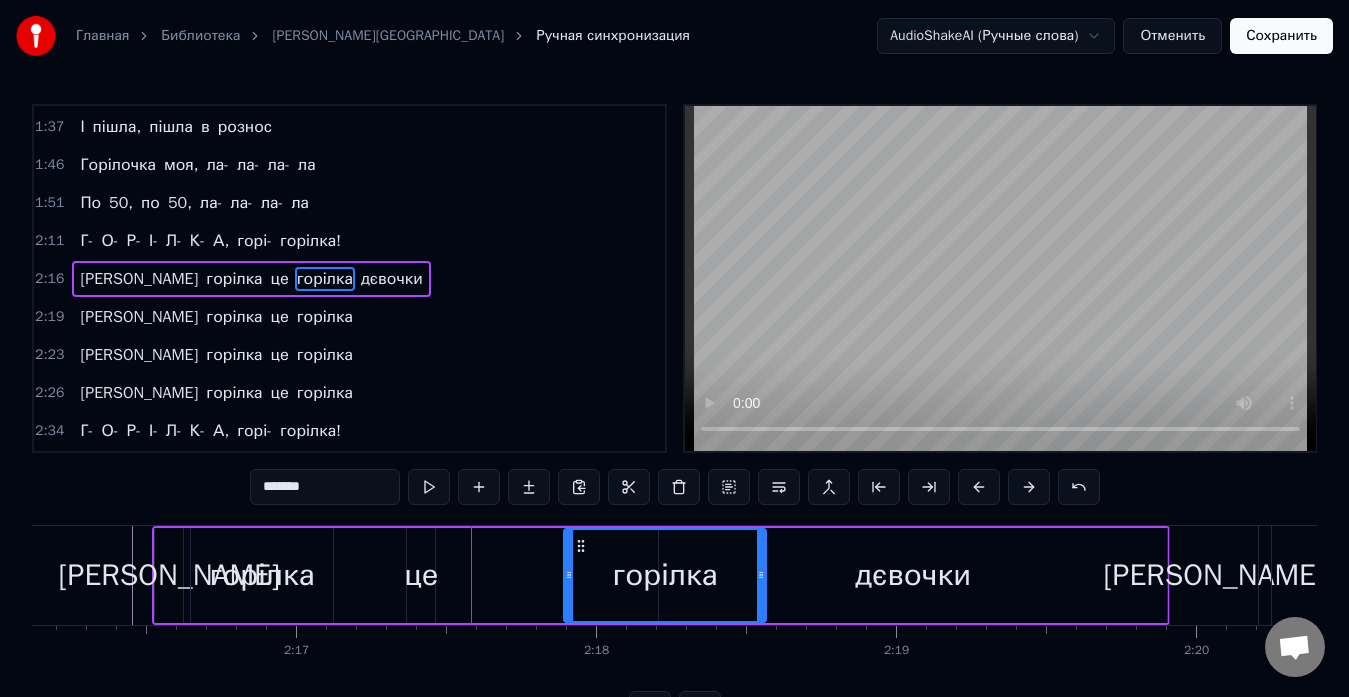 click on "це" at bounding box center (421, 575) 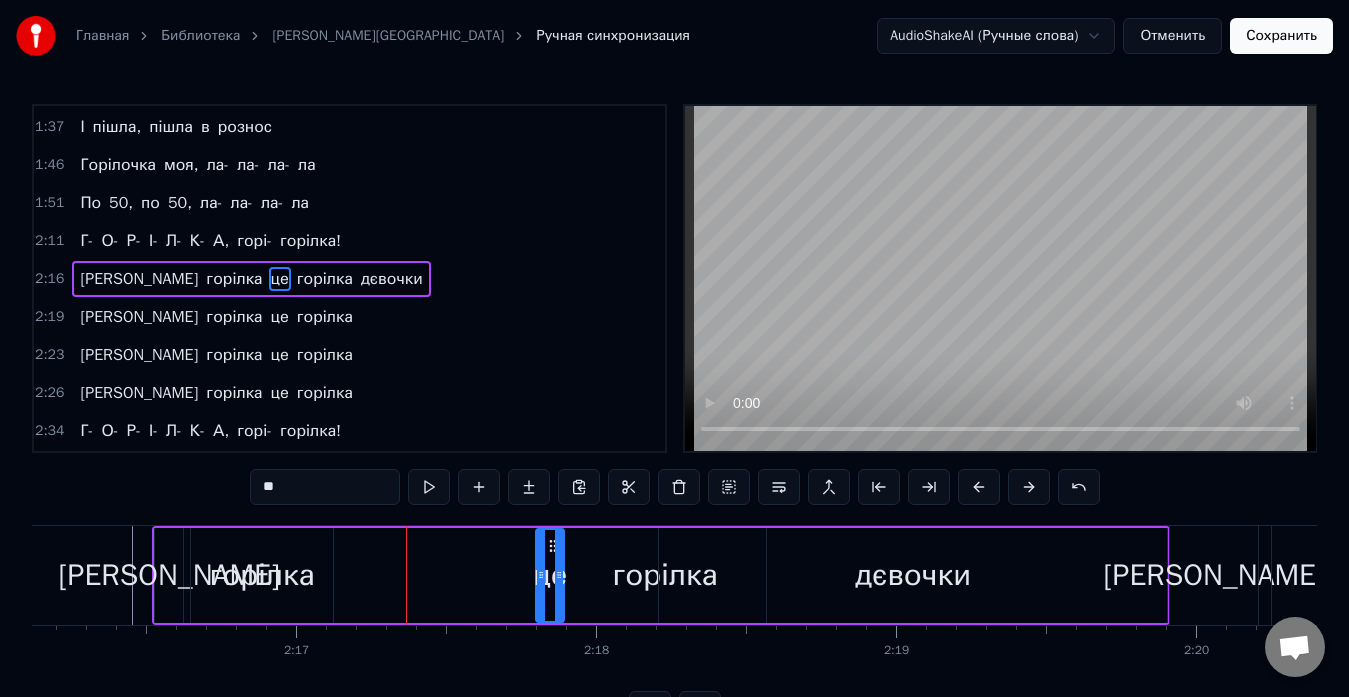 drag, startPoint x: 425, startPoint y: 548, endPoint x: 554, endPoint y: 561, distance: 129.65338 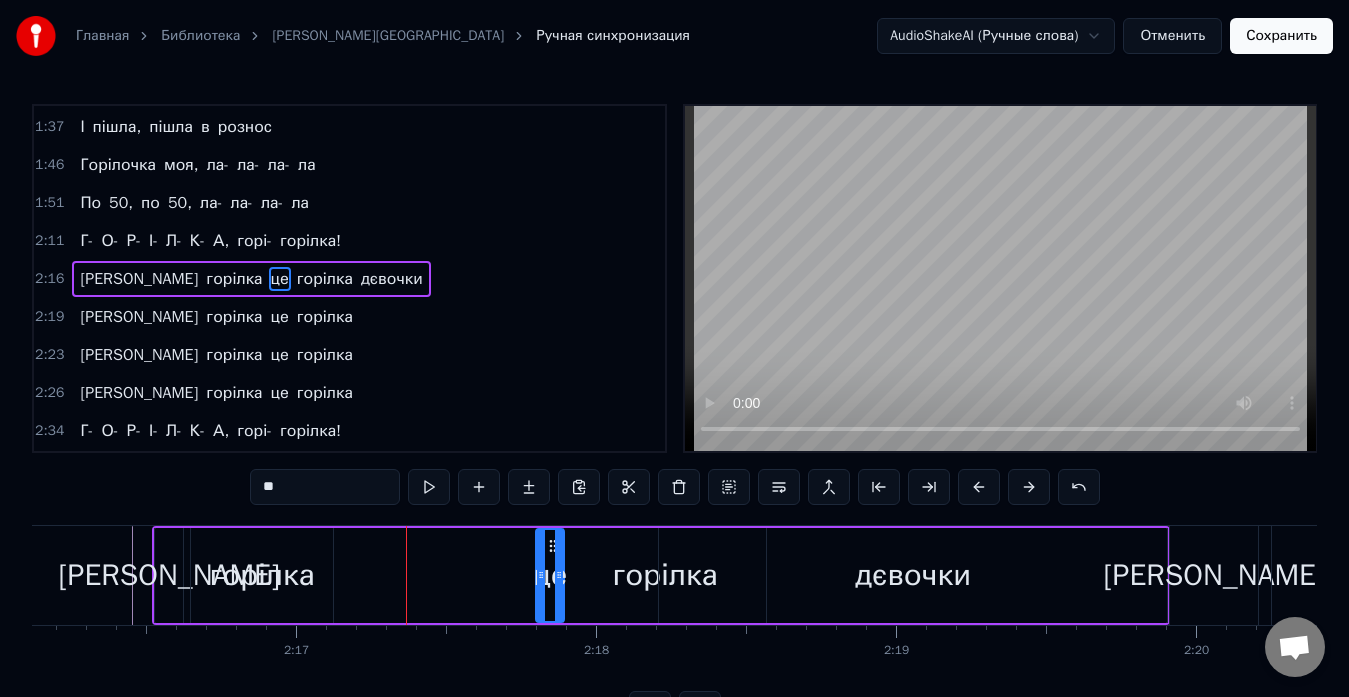 click at bounding box center (-14724, 575) 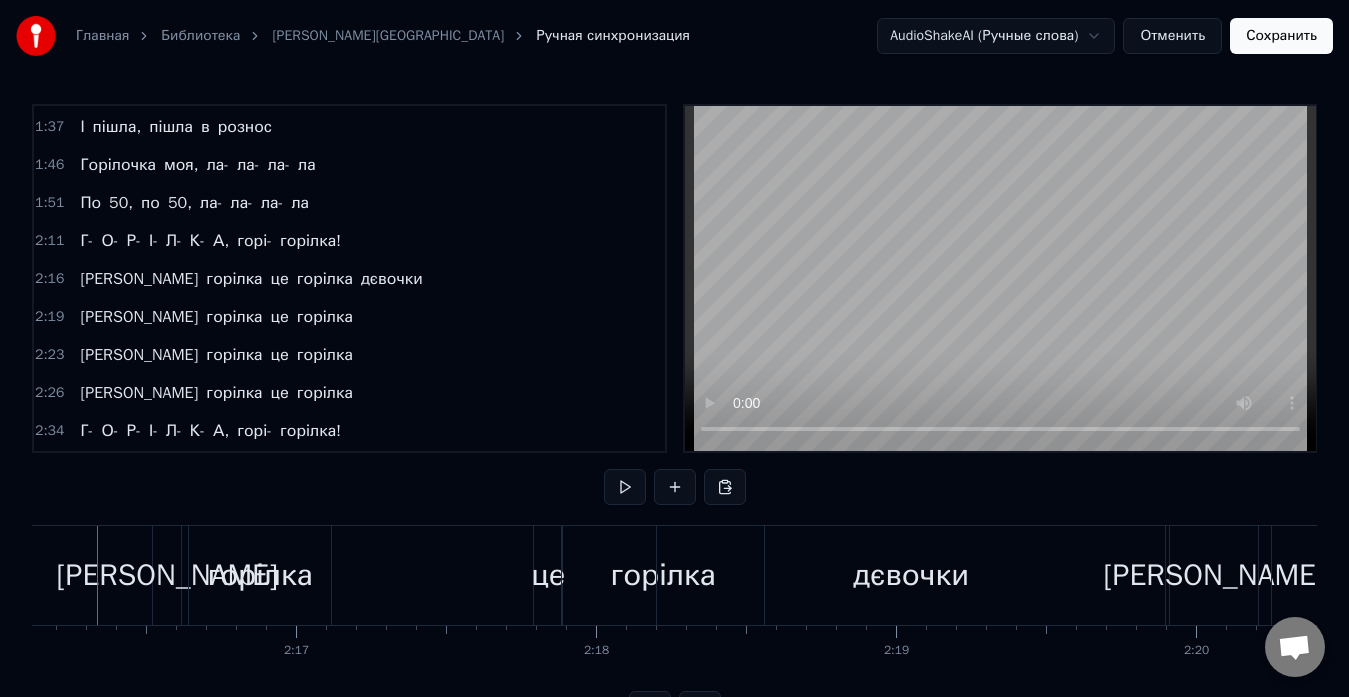 scroll, scrollTop: 0, scrollLeft: 40801, axis: horizontal 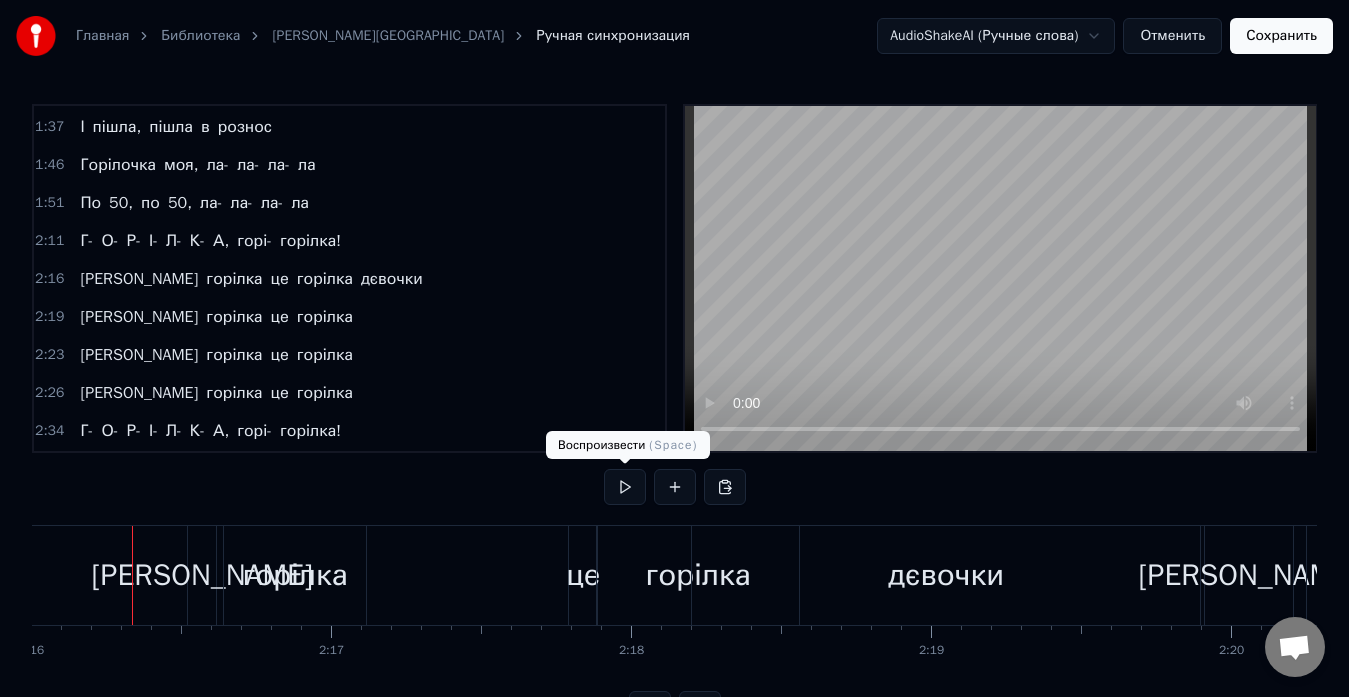 click at bounding box center [625, 487] 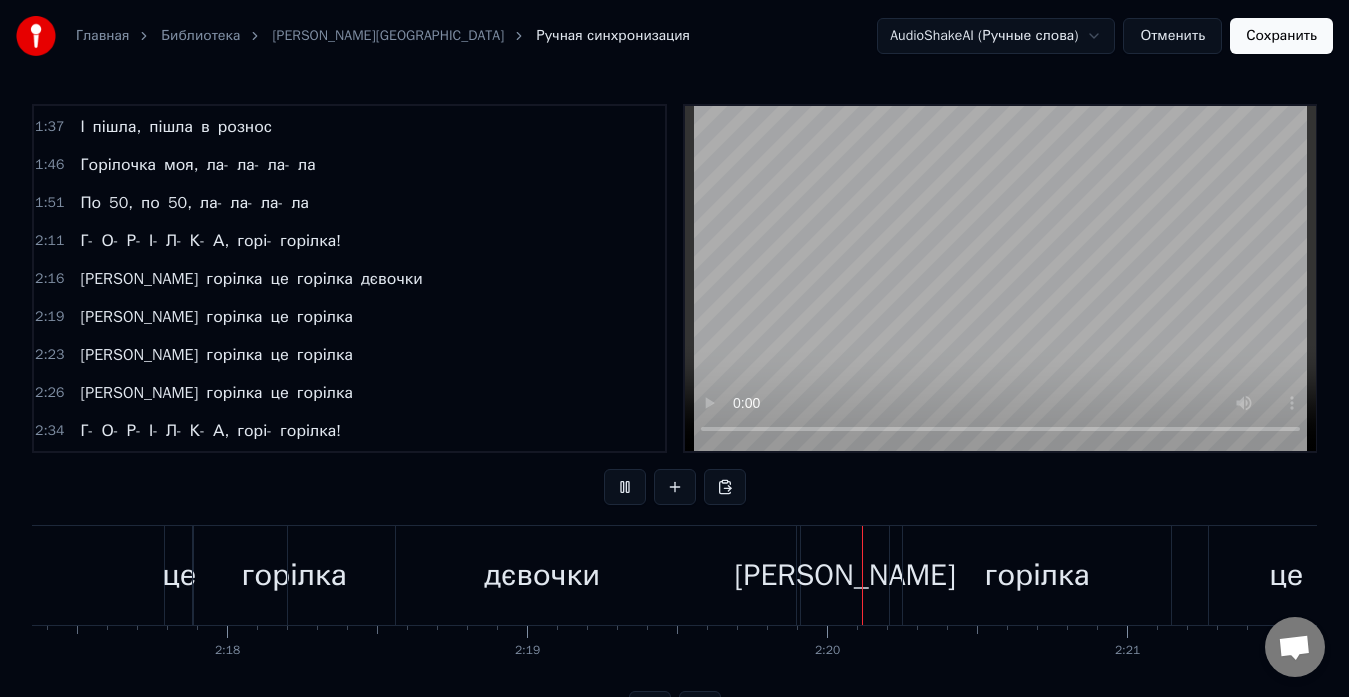 click at bounding box center [625, 487] 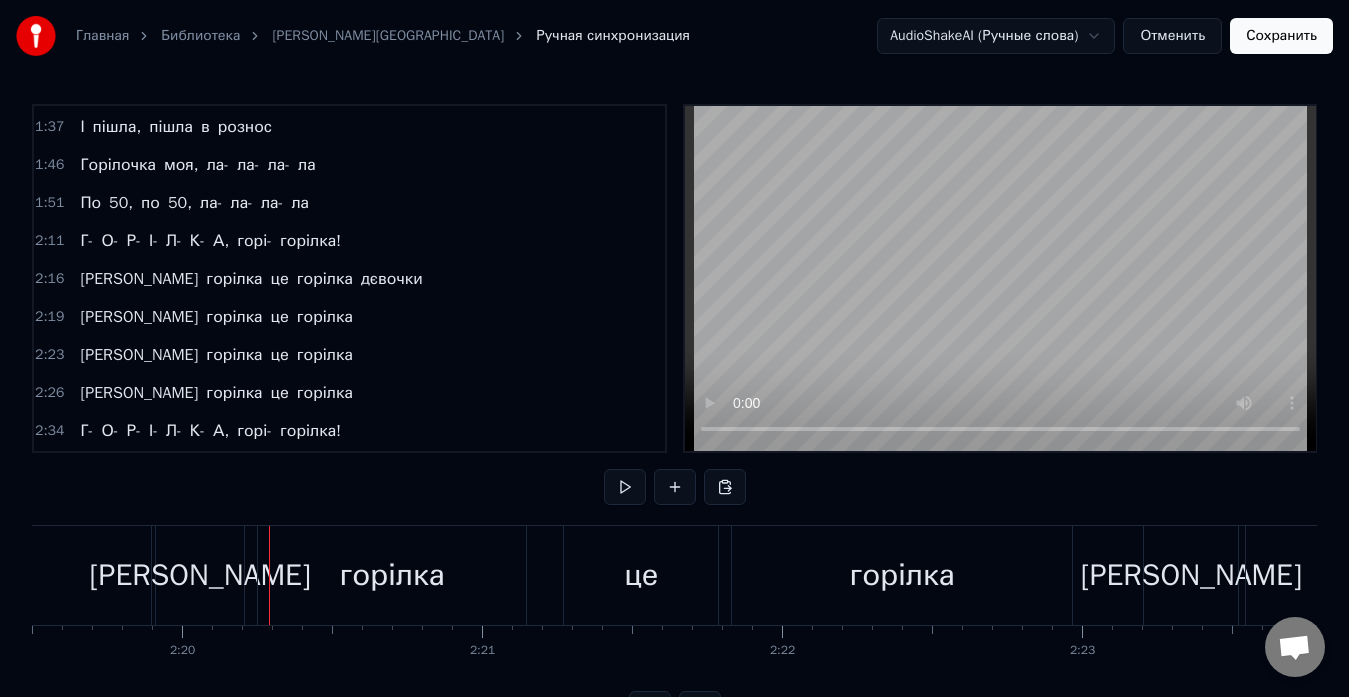 scroll, scrollTop: 0, scrollLeft: 41906, axis: horizontal 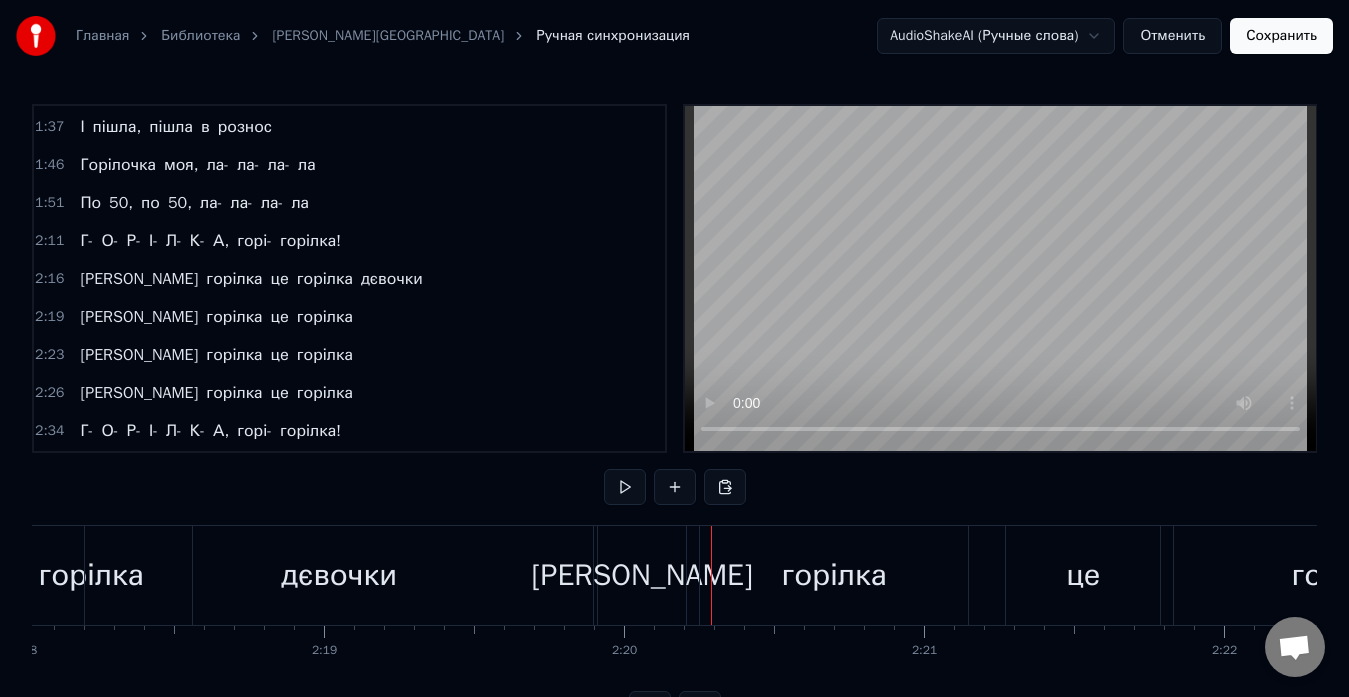 click on "дєвочки" at bounding box center [339, 575] 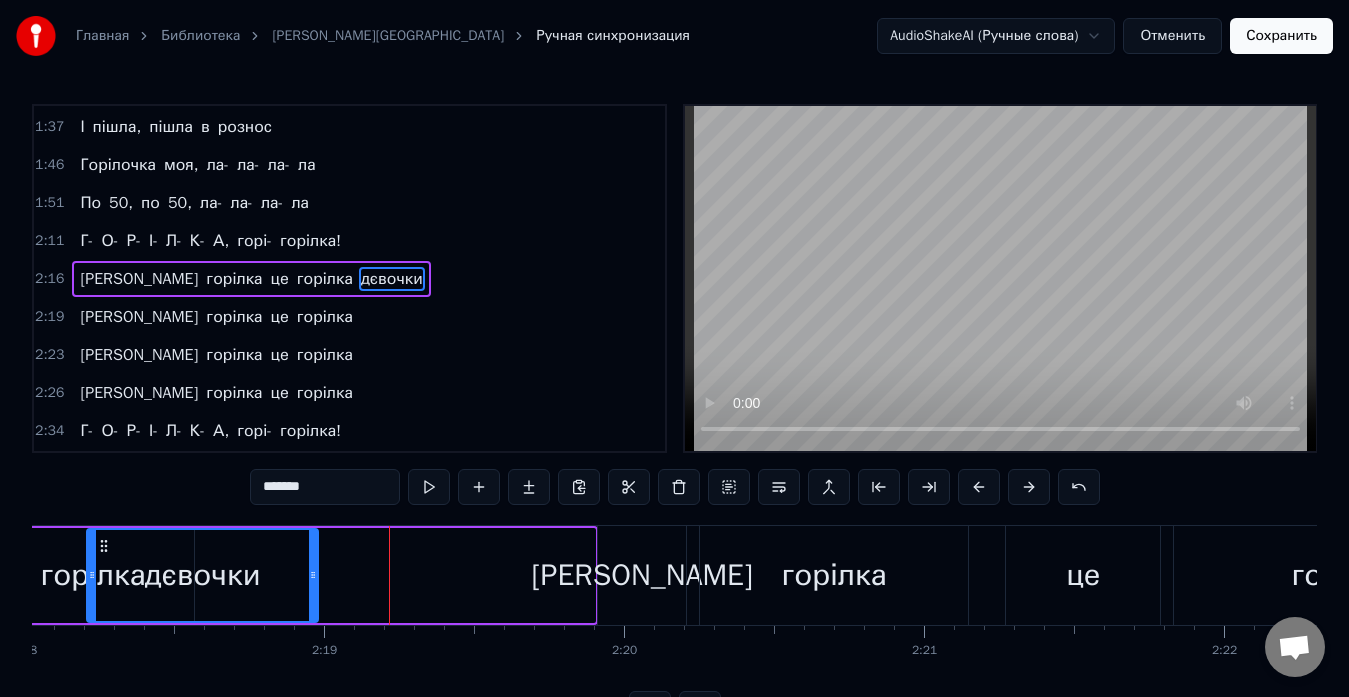 drag, startPoint x: 589, startPoint y: 571, endPoint x: 312, endPoint y: 576, distance: 277.04514 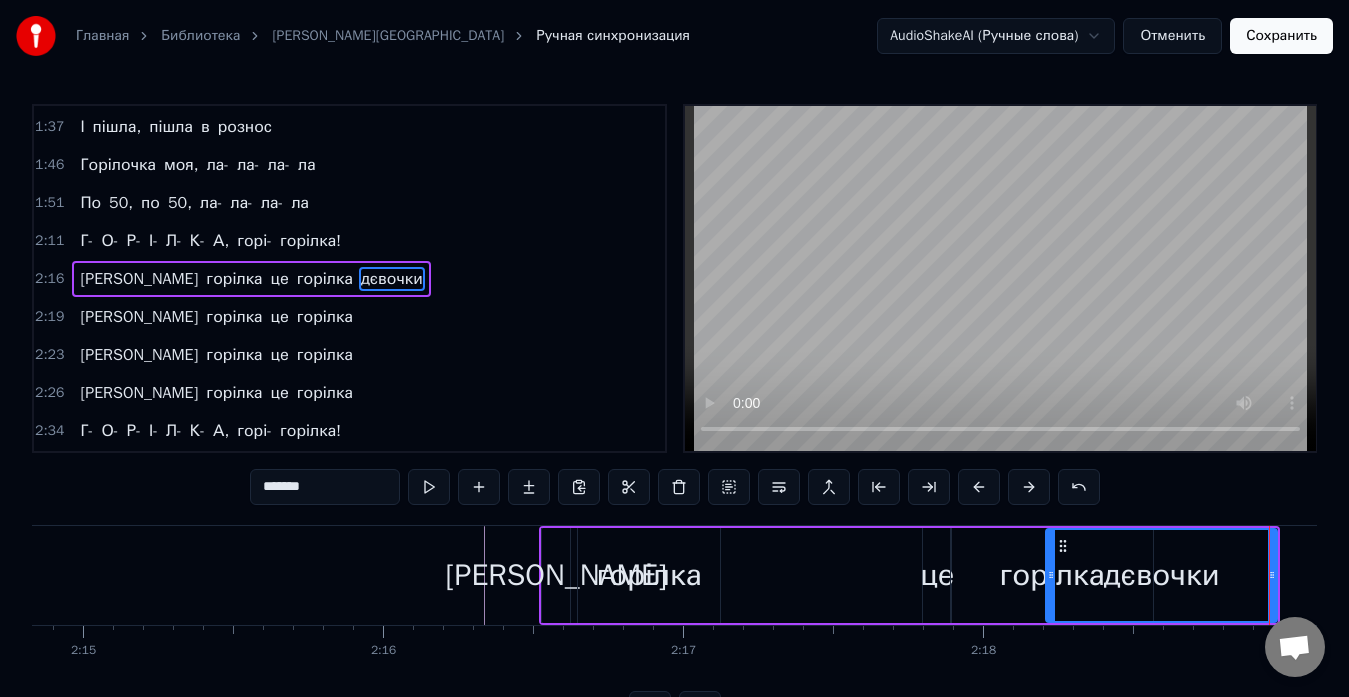 scroll, scrollTop: 0, scrollLeft: 40533, axis: horizontal 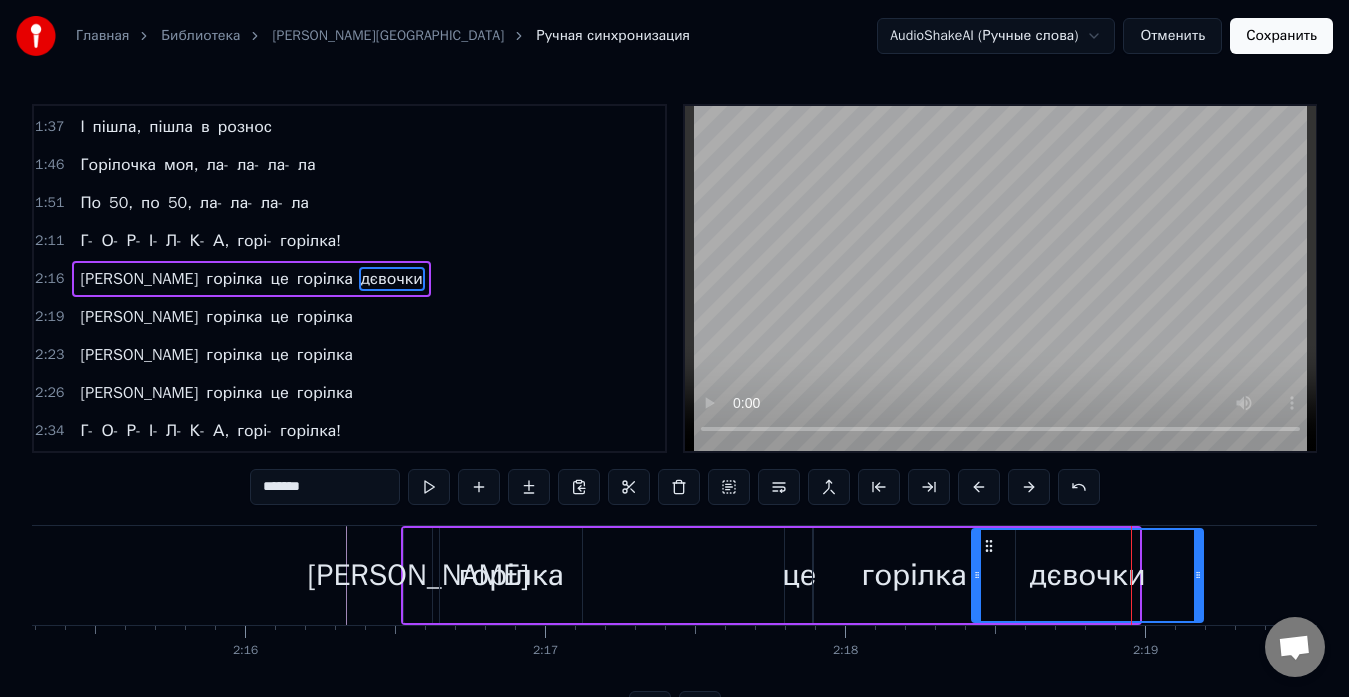 drag, startPoint x: 982, startPoint y: 542, endPoint x: 992, endPoint y: 562, distance: 22.36068 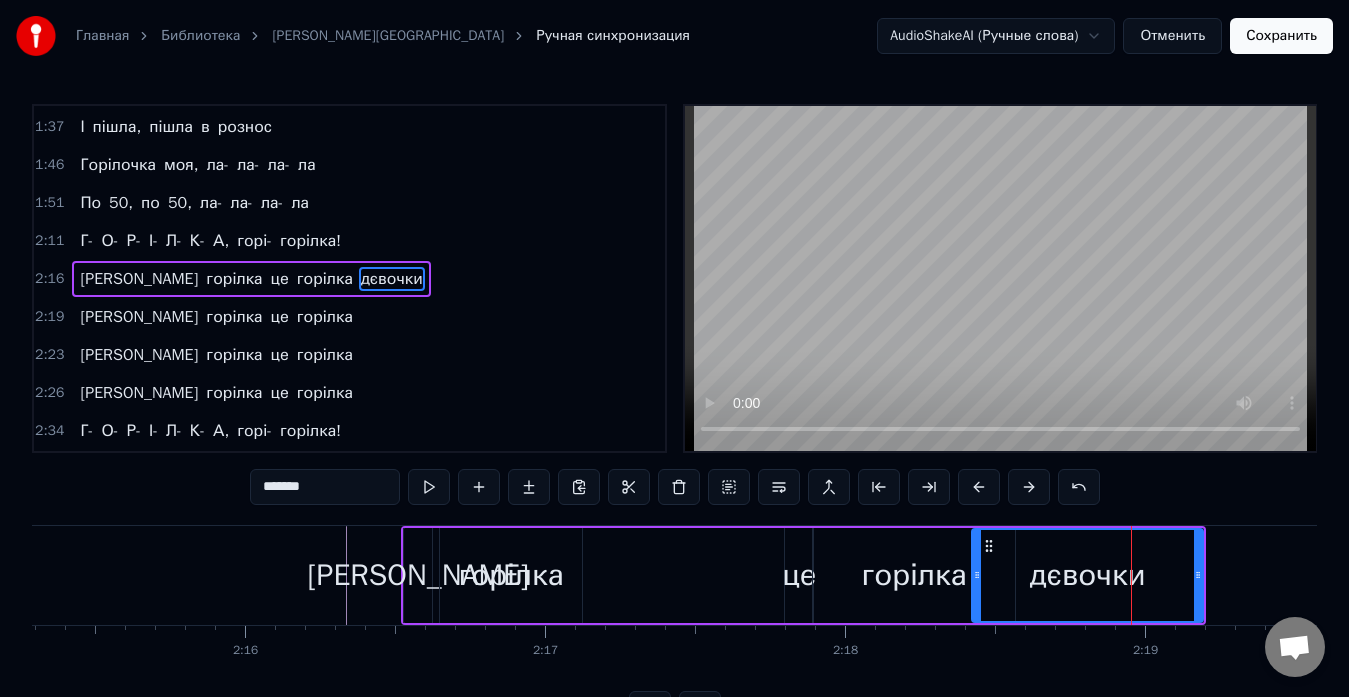 click on "горілка" at bounding box center (913, 575) 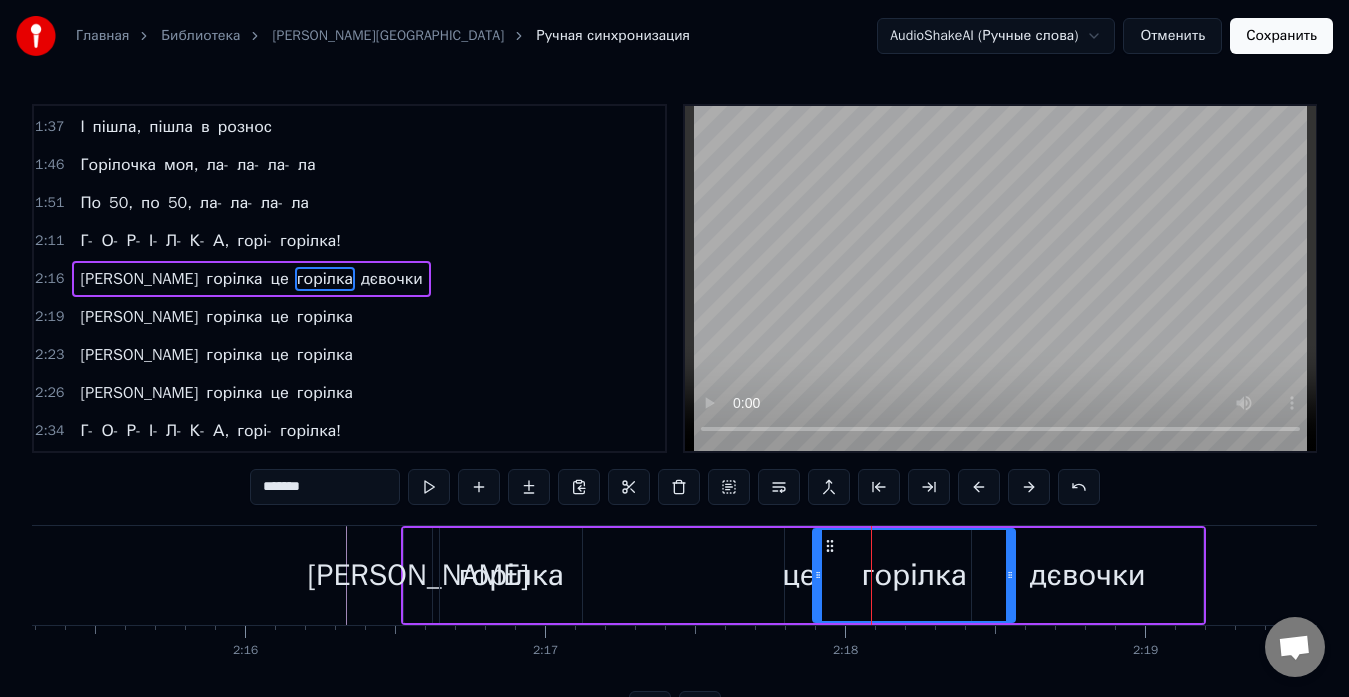 click at bounding box center [-14475, 575] 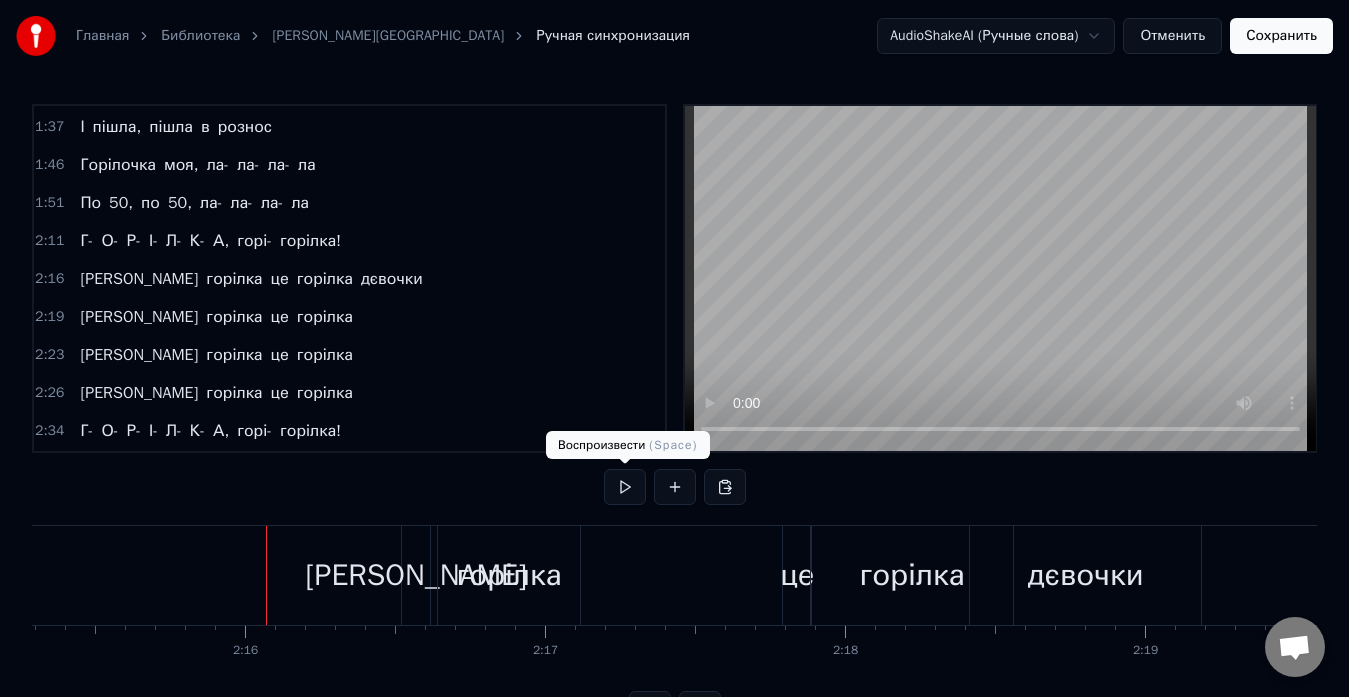 click at bounding box center (625, 487) 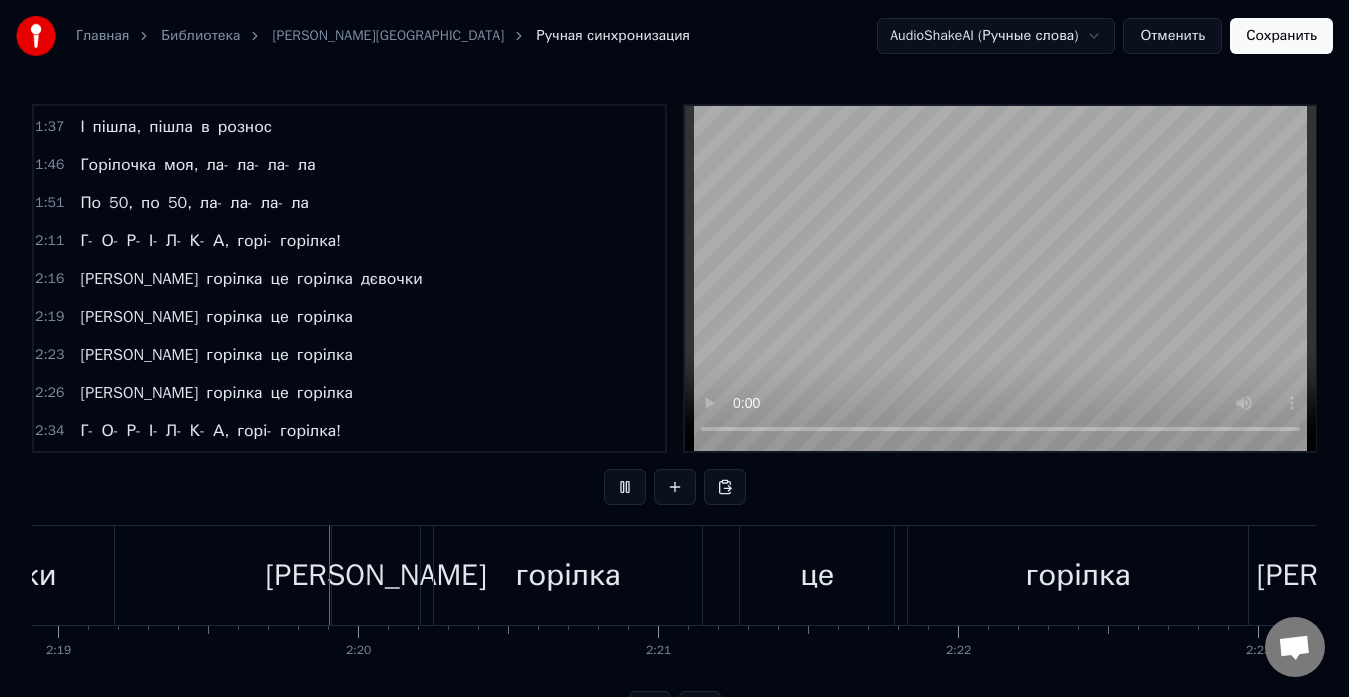 scroll, scrollTop: 0, scrollLeft: 41750, axis: horizontal 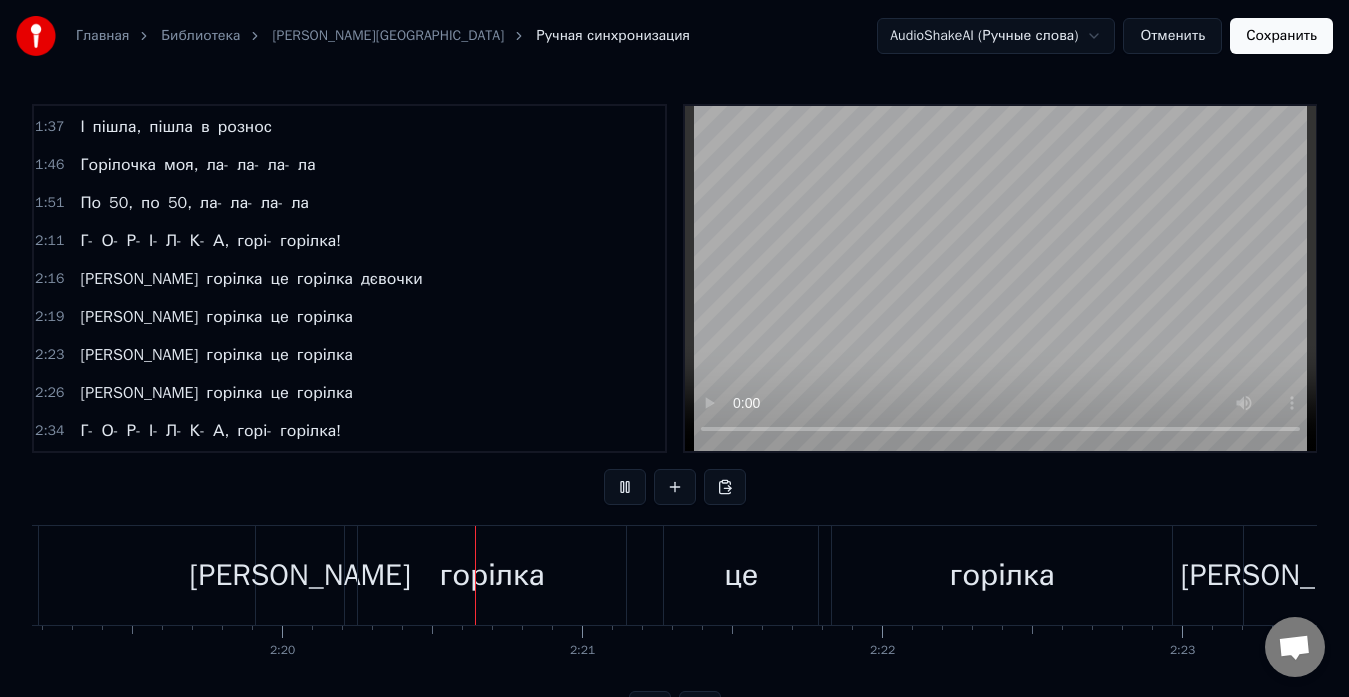 click at bounding box center [625, 487] 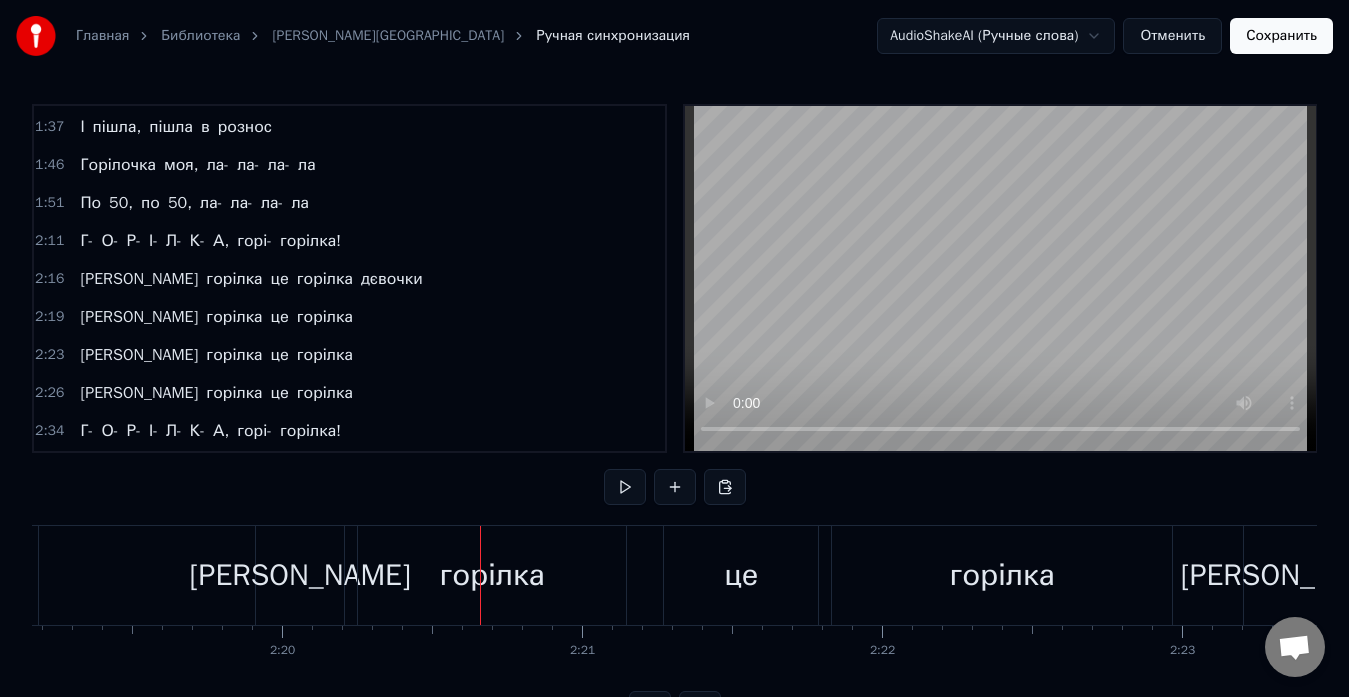 click at bounding box center [625, 487] 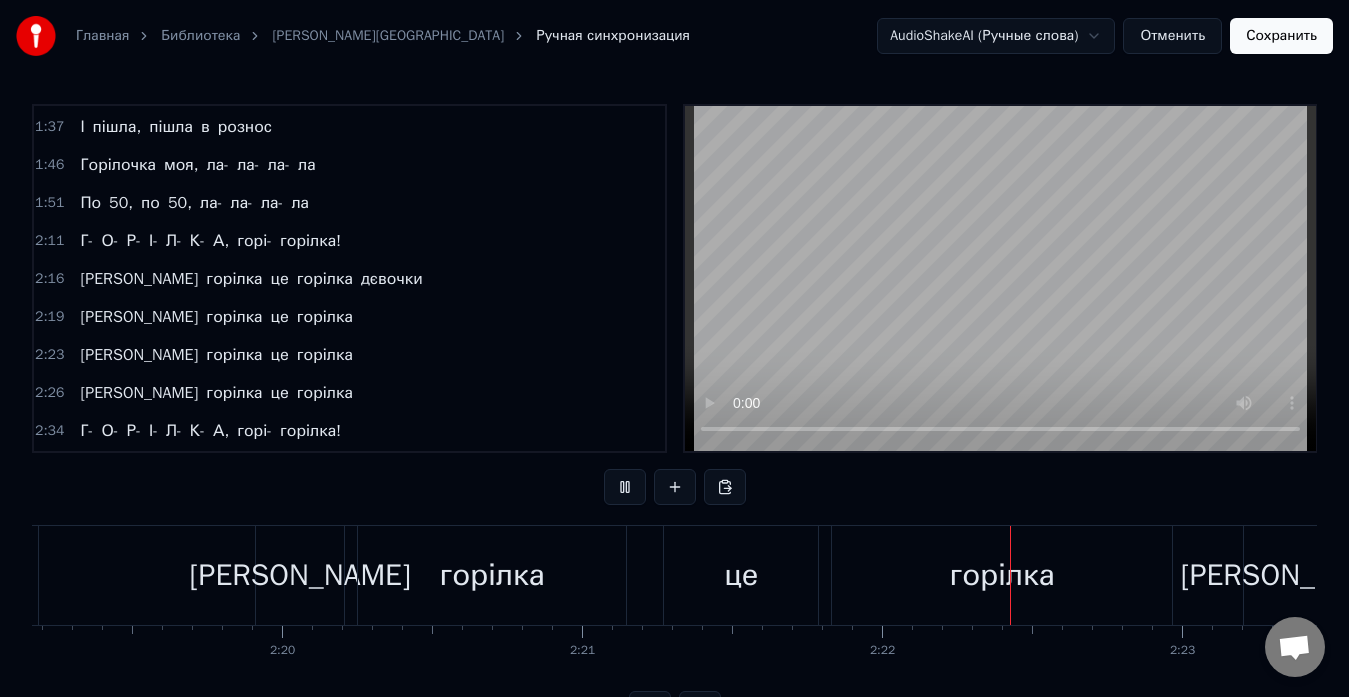 click at bounding box center (625, 487) 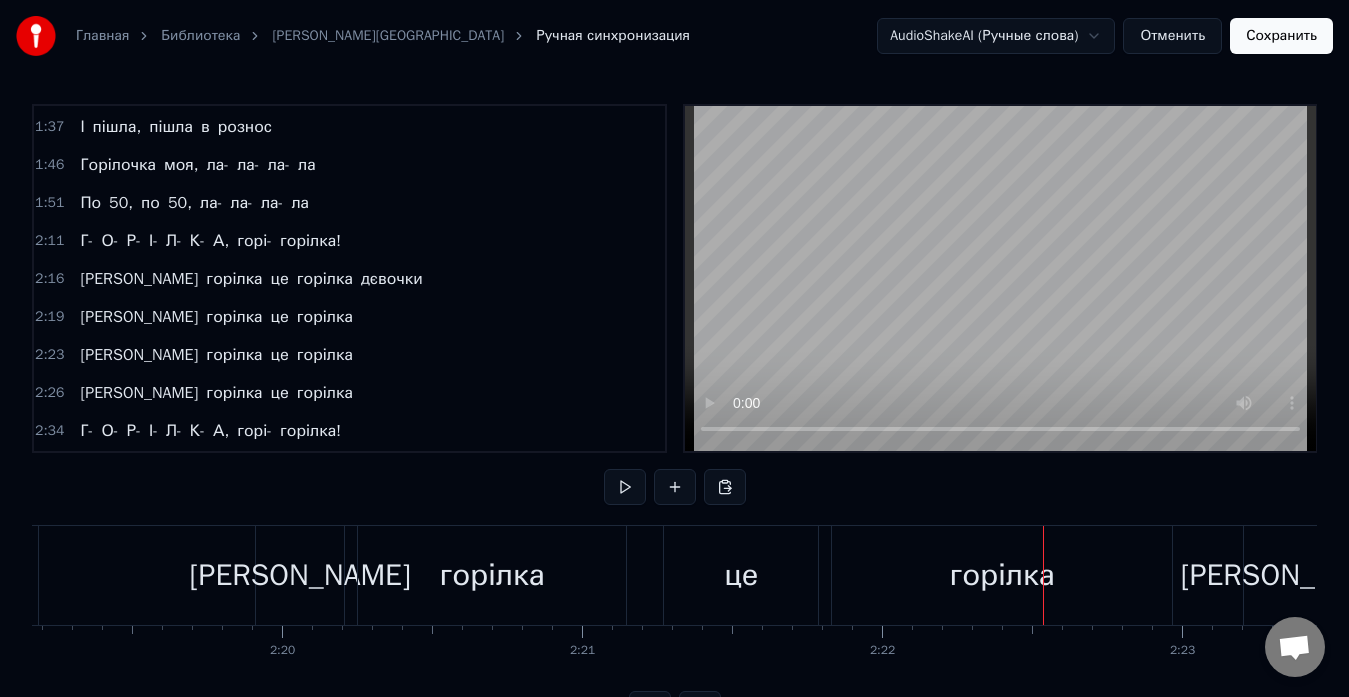 click on "горілка" at bounding box center [1001, 575] 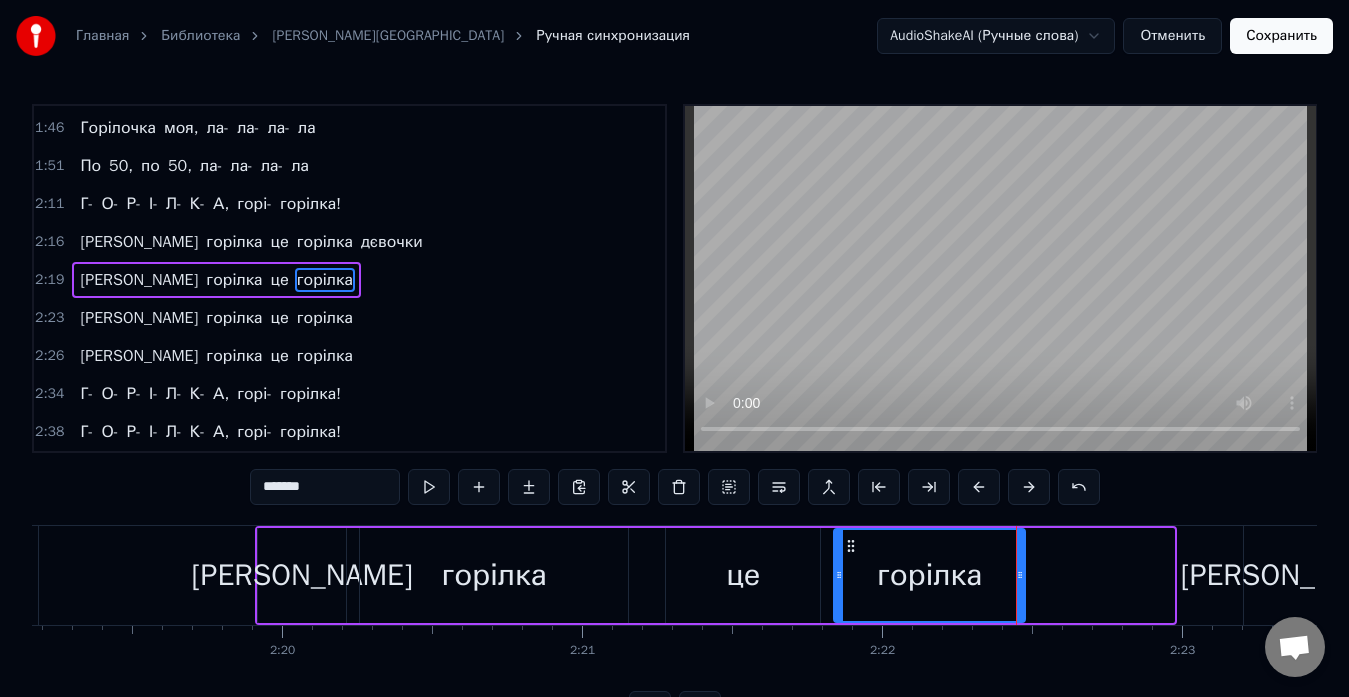 drag, startPoint x: 1169, startPoint y: 579, endPoint x: 1021, endPoint y: 587, distance: 148.21606 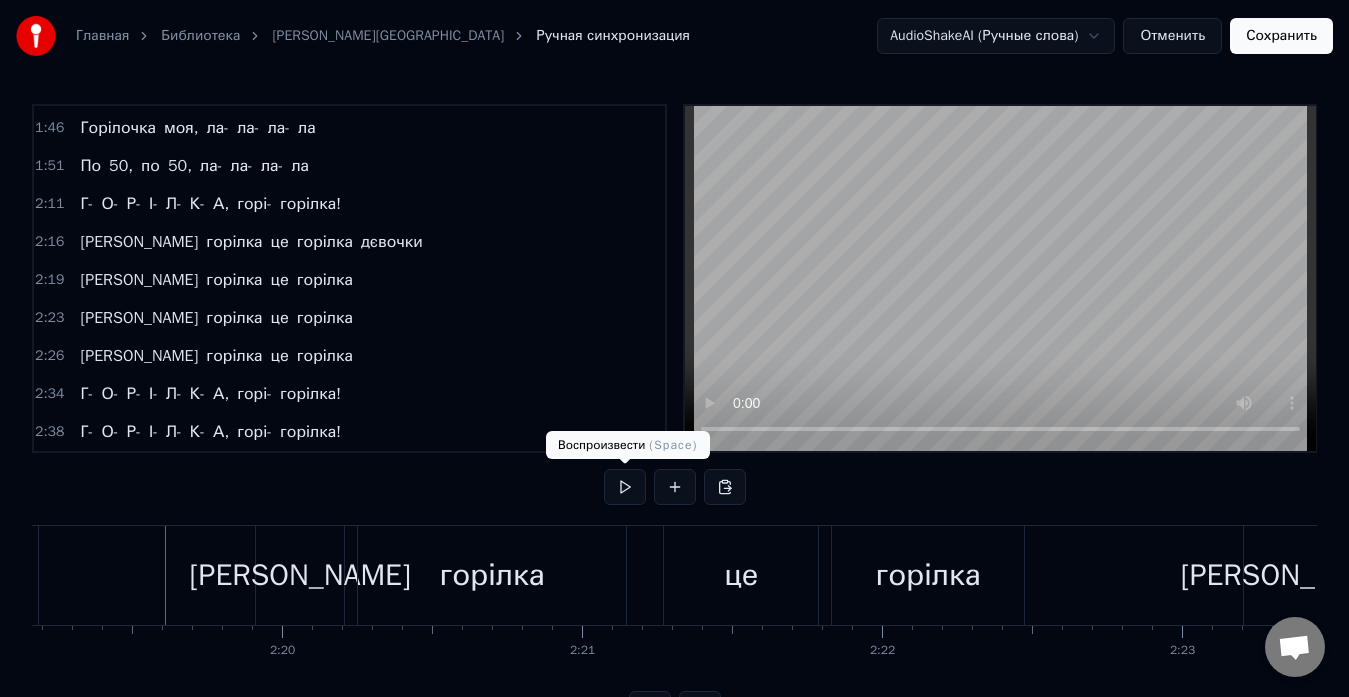 click at bounding box center (625, 487) 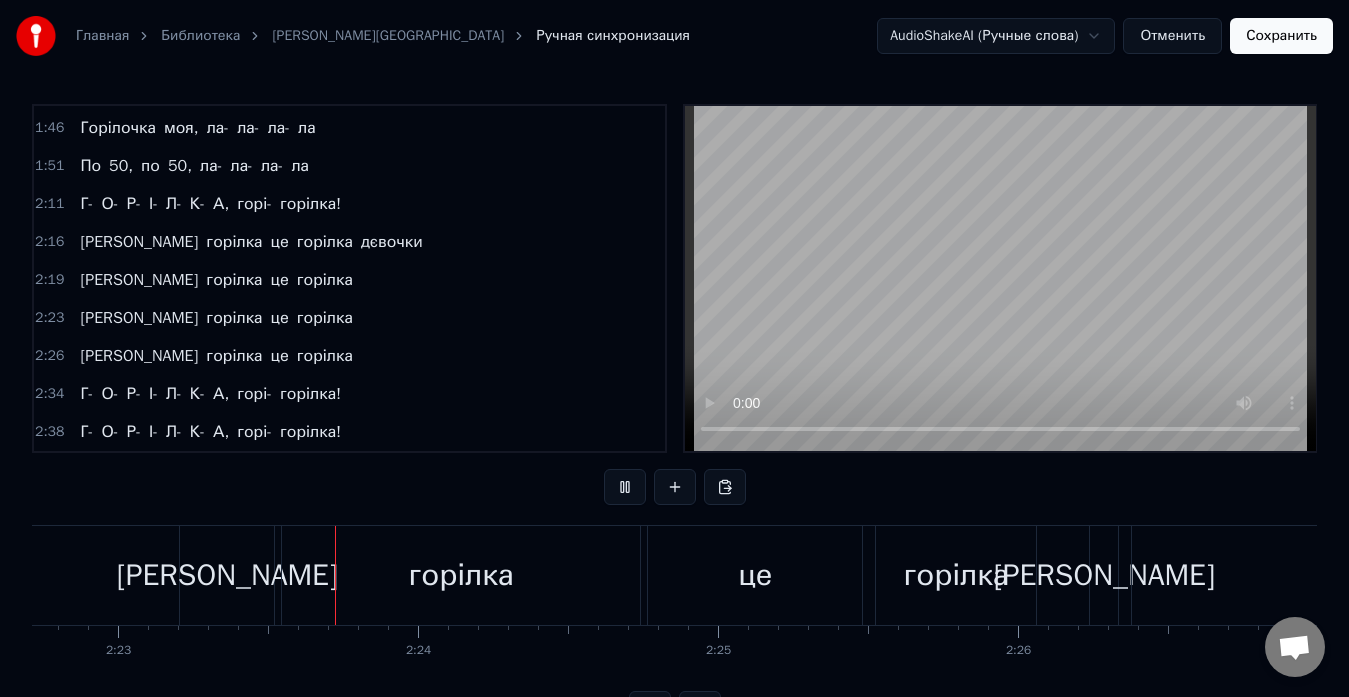 scroll, scrollTop: 0, scrollLeft: 42878, axis: horizontal 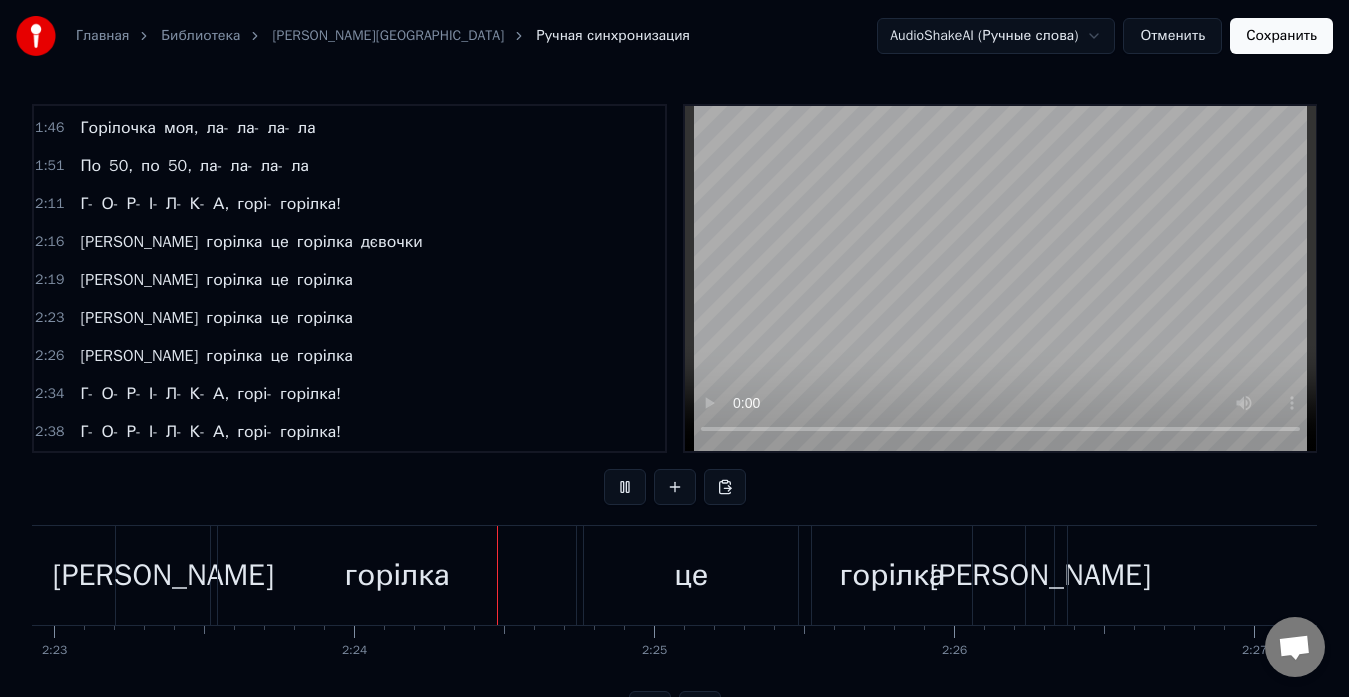 click at bounding box center [625, 487] 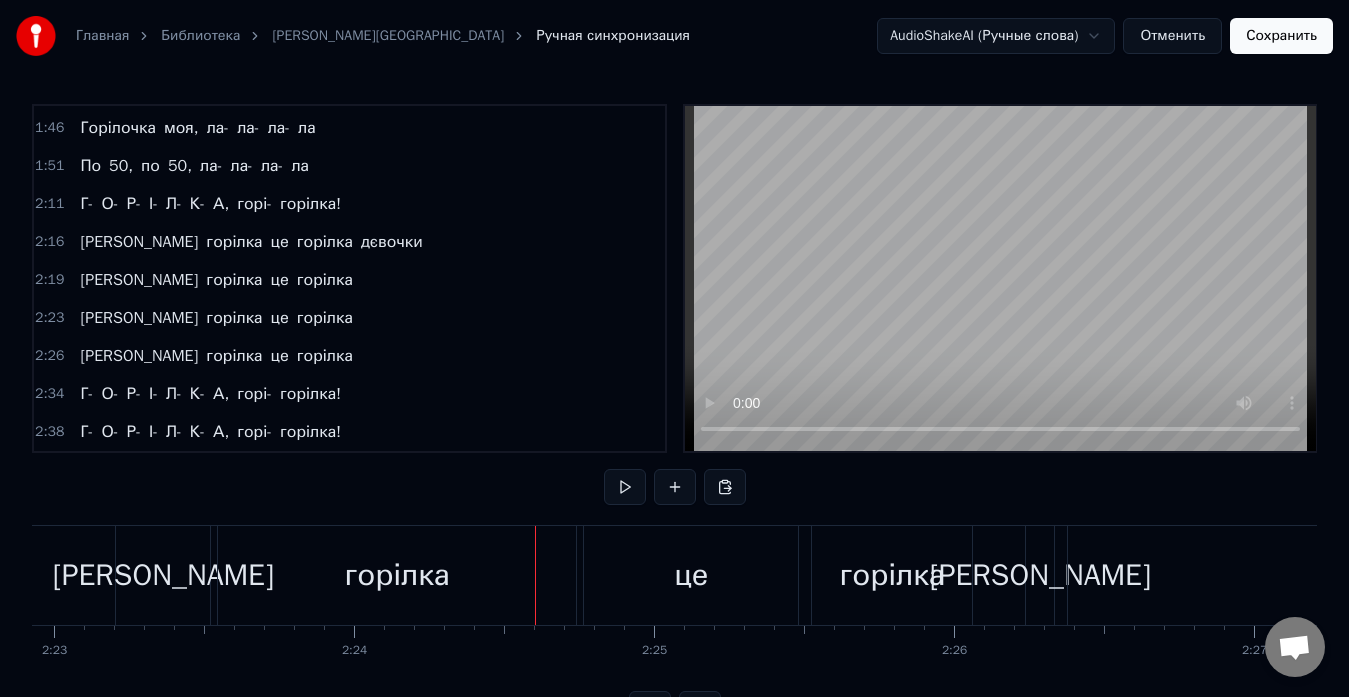 click on "горілка" at bounding box center (397, 575) 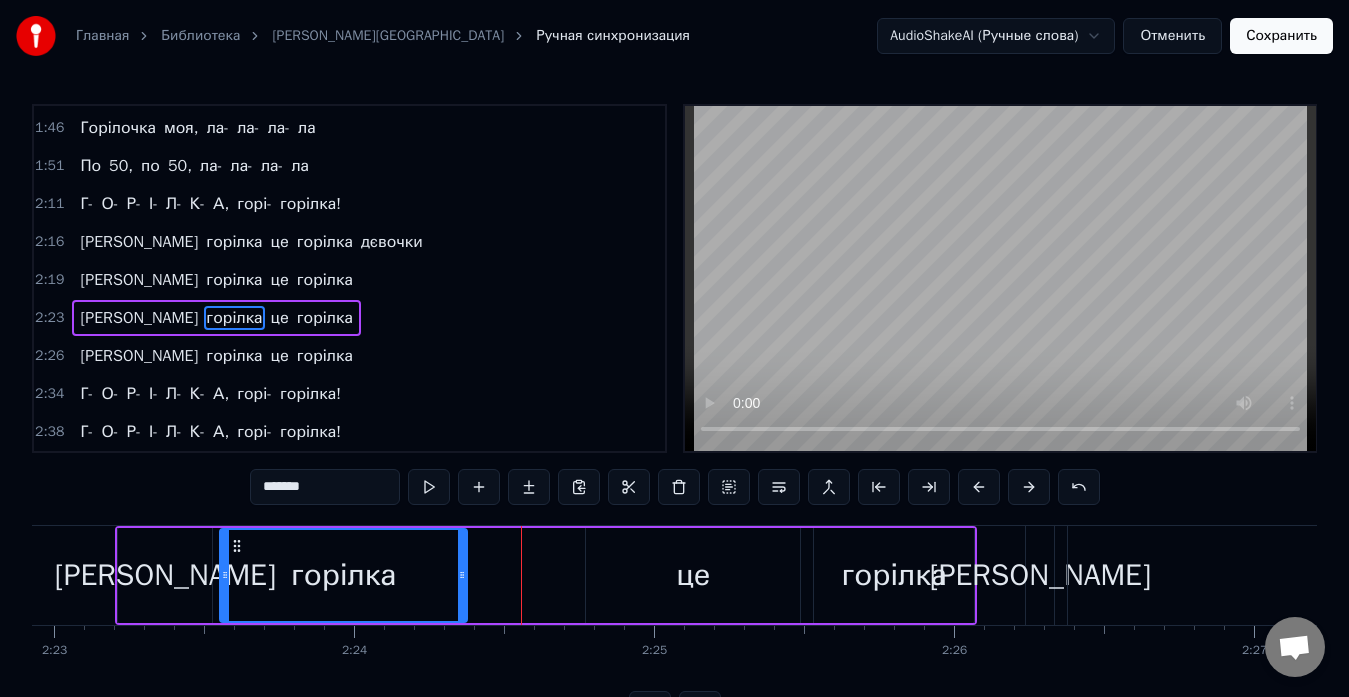 drag, startPoint x: 572, startPoint y: 564, endPoint x: 457, endPoint y: 574, distance: 115.43397 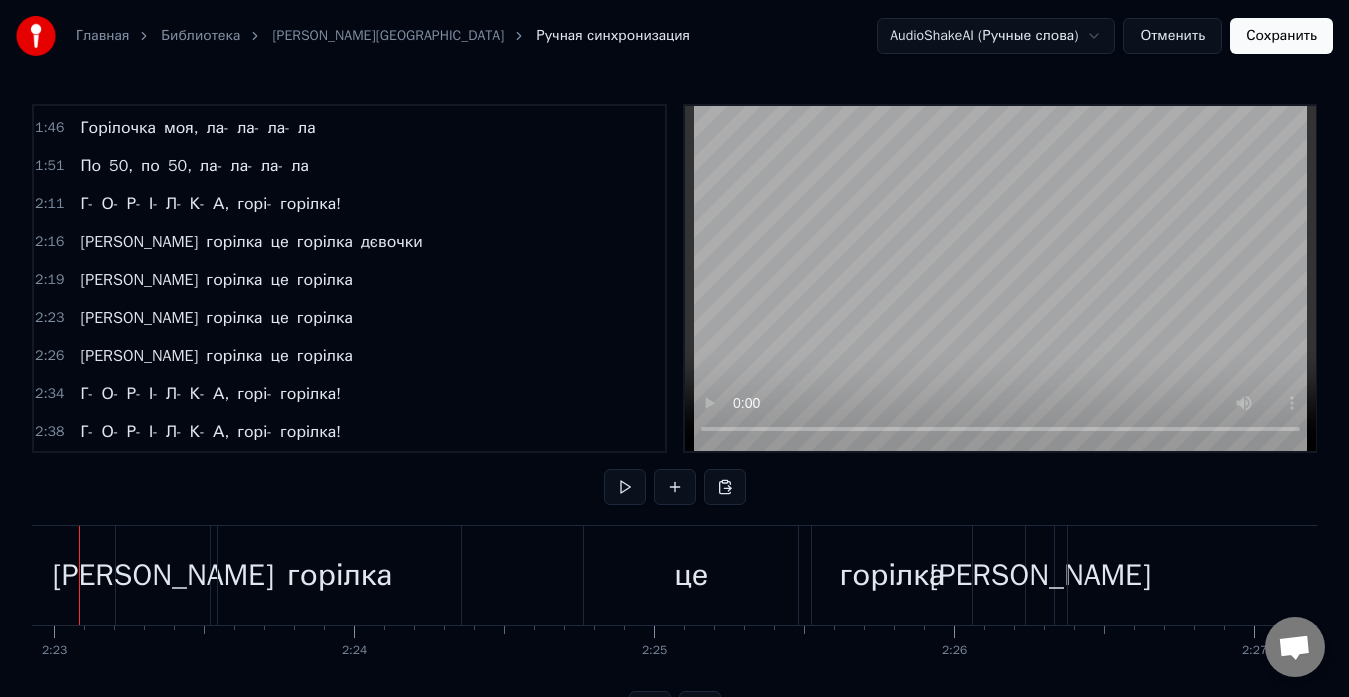scroll, scrollTop: 0, scrollLeft: 42825, axis: horizontal 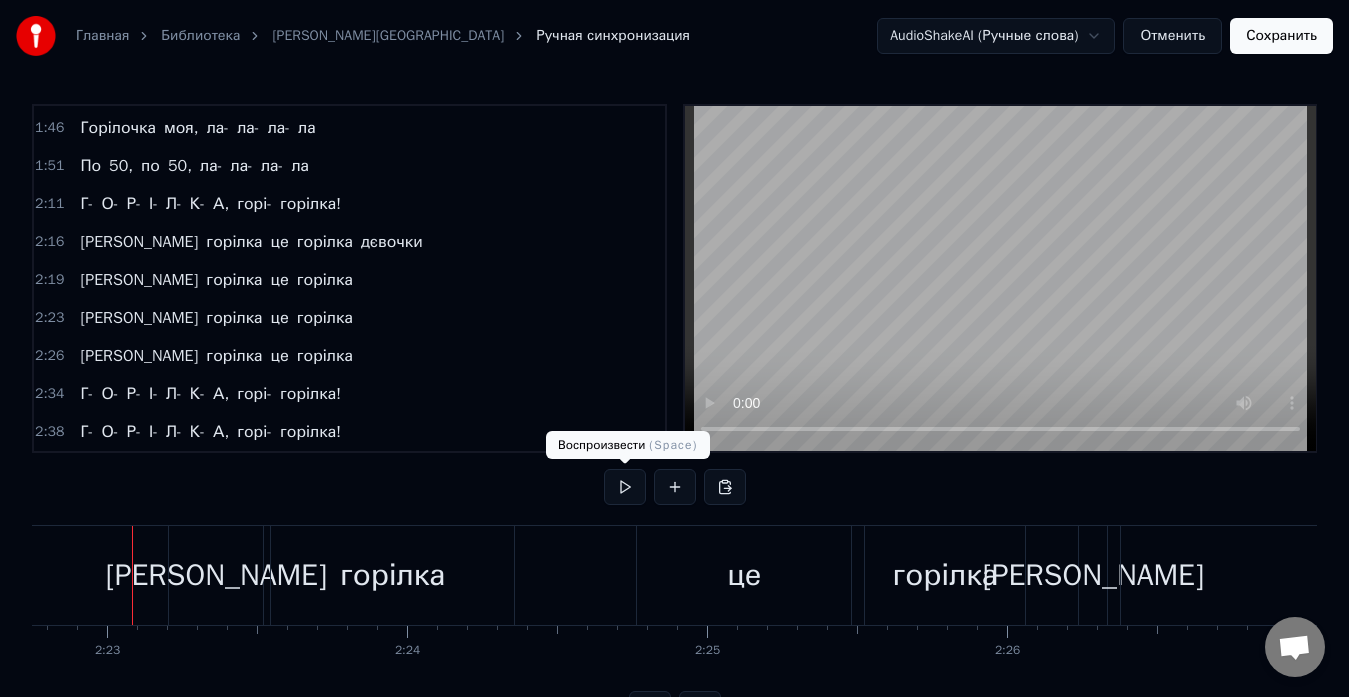 click at bounding box center [625, 487] 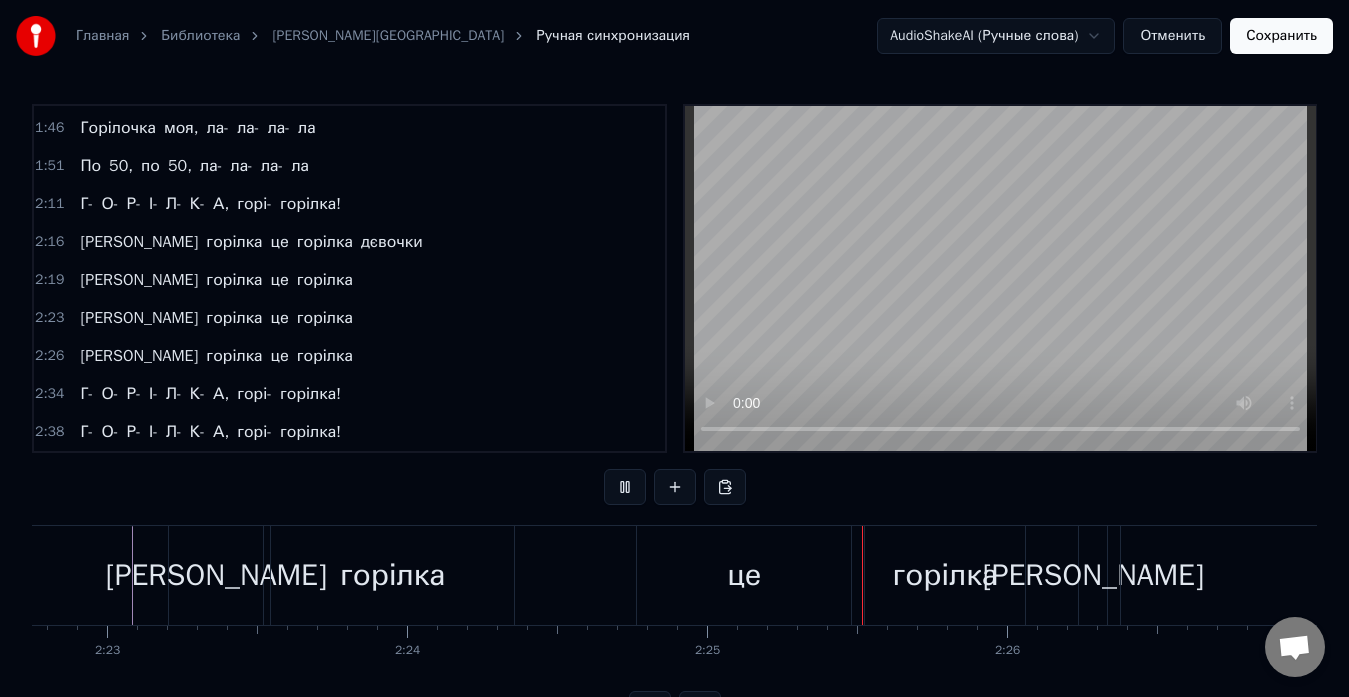 click at bounding box center [625, 487] 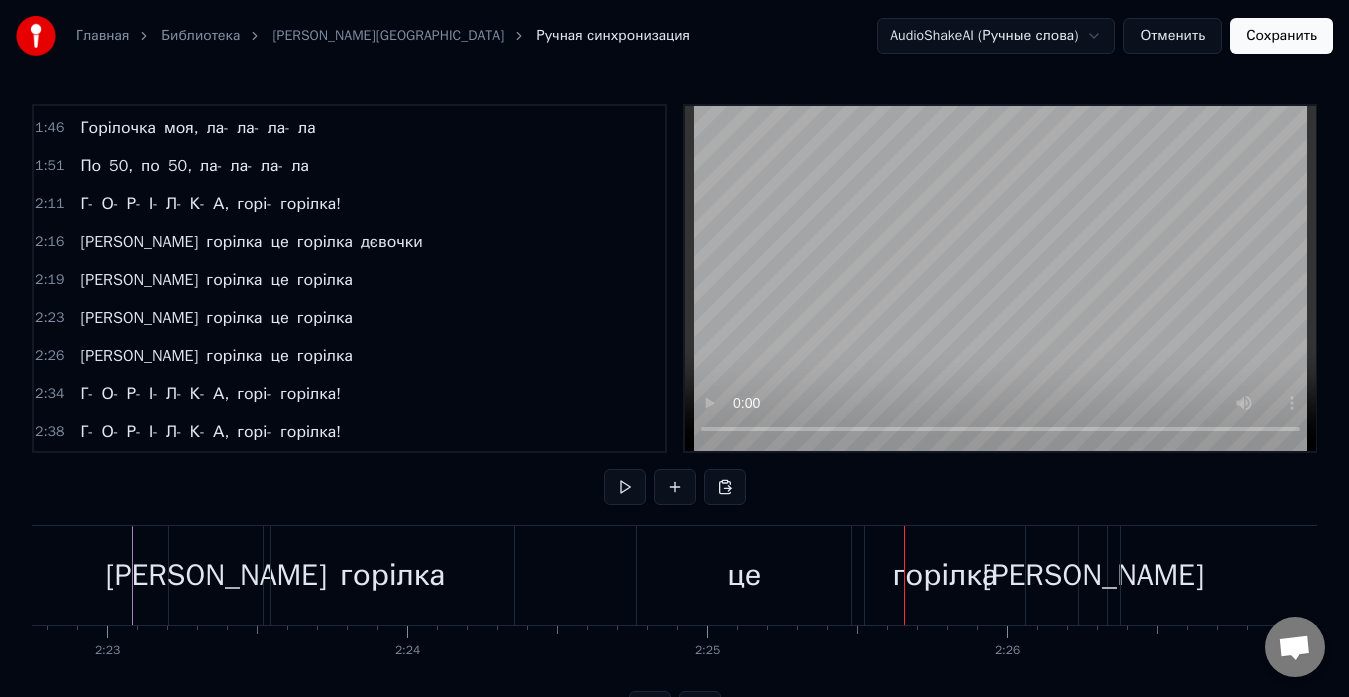 drag, startPoint x: 752, startPoint y: 575, endPoint x: 724, endPoint y: 575, distance: 28 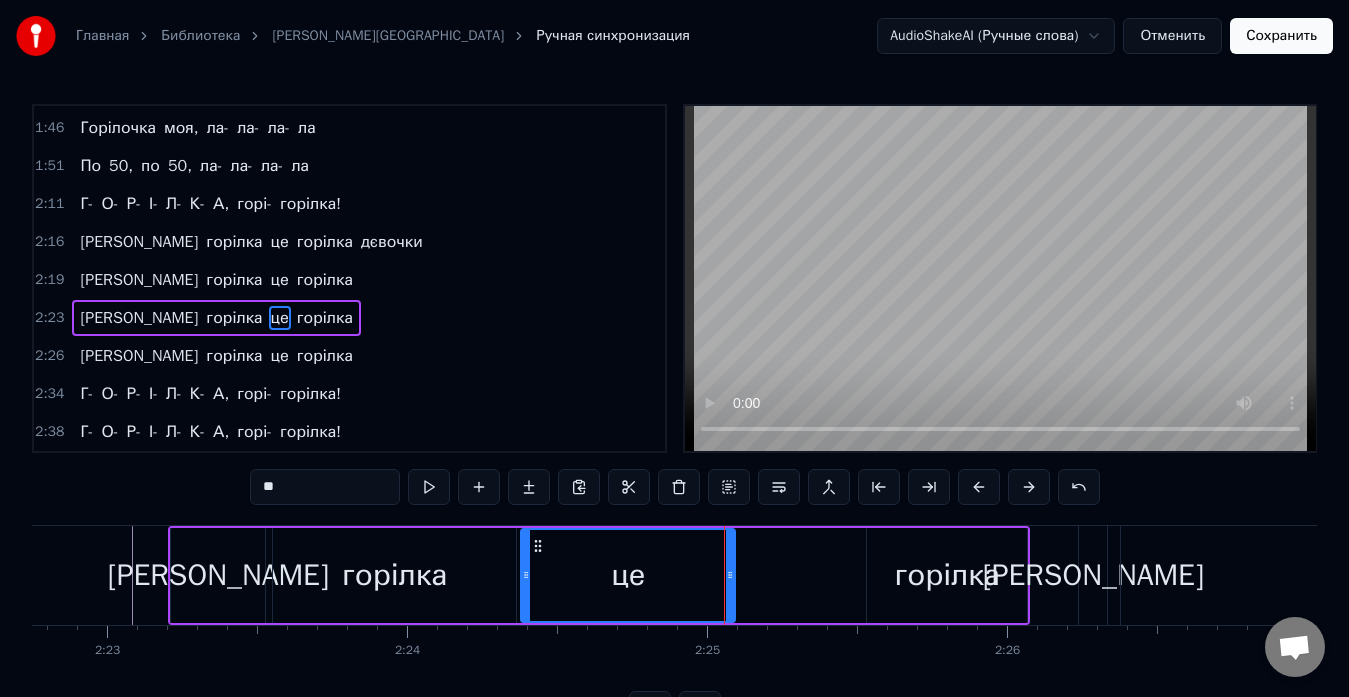 drag, startPoint x: 650, startPoint y: 541, endPoint x: 531, endPoint y: 557, distance: 120.070816 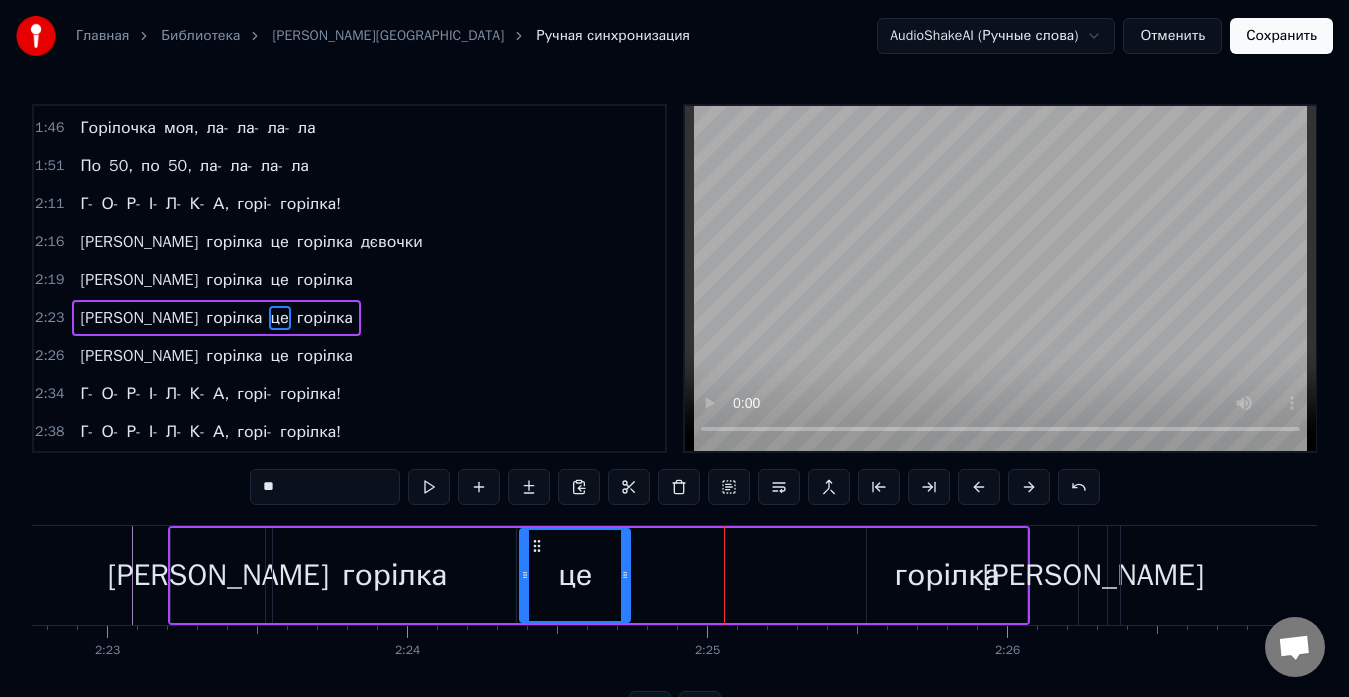 drag, startPoint x: 731, startPoint y: 574, endPoint x: 627, endPoint y: 586, distance: 104.69002 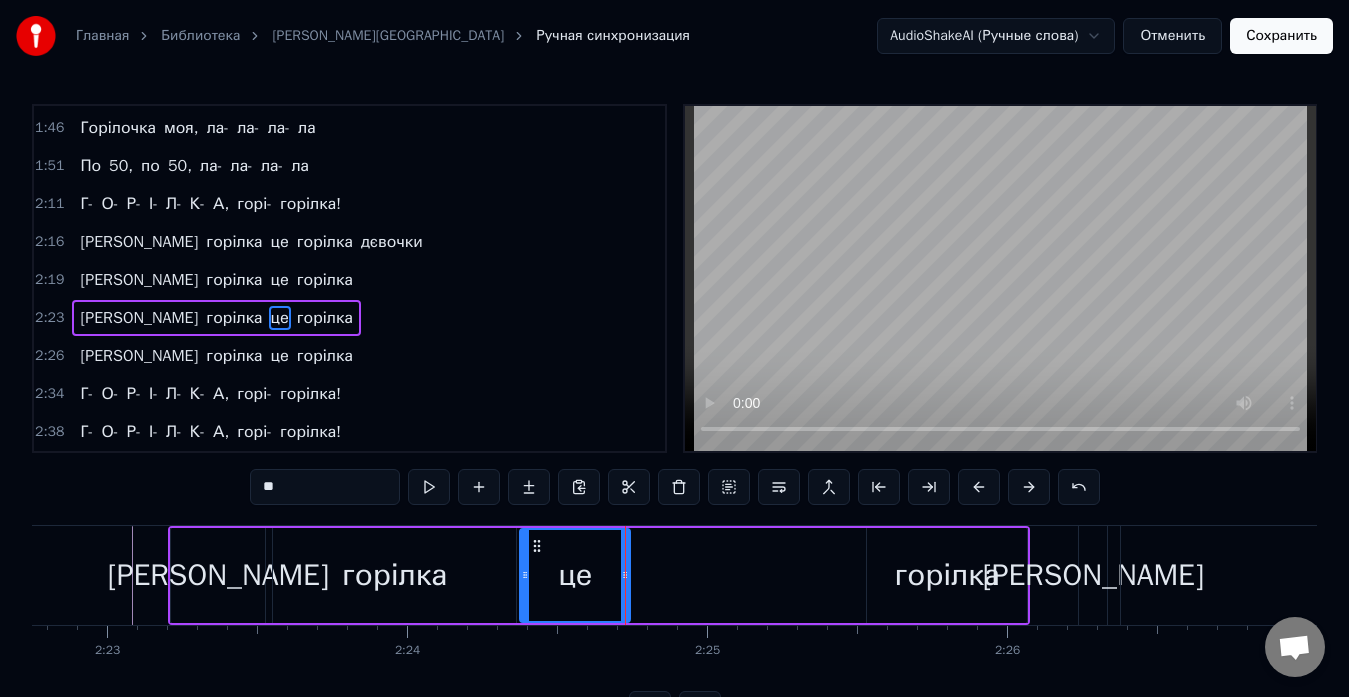 click on "А горілка це горілка" at bounding box center (599, 575) 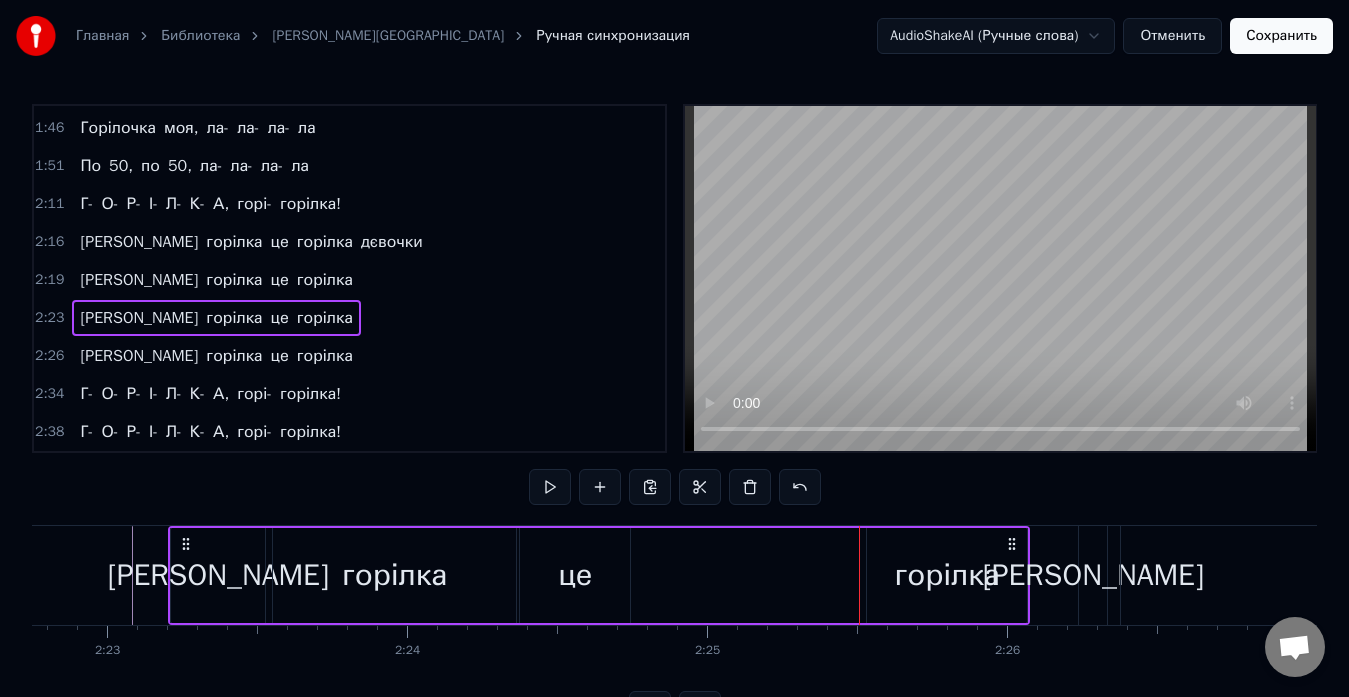 click on "горілка" at bounding box center (947, 575) 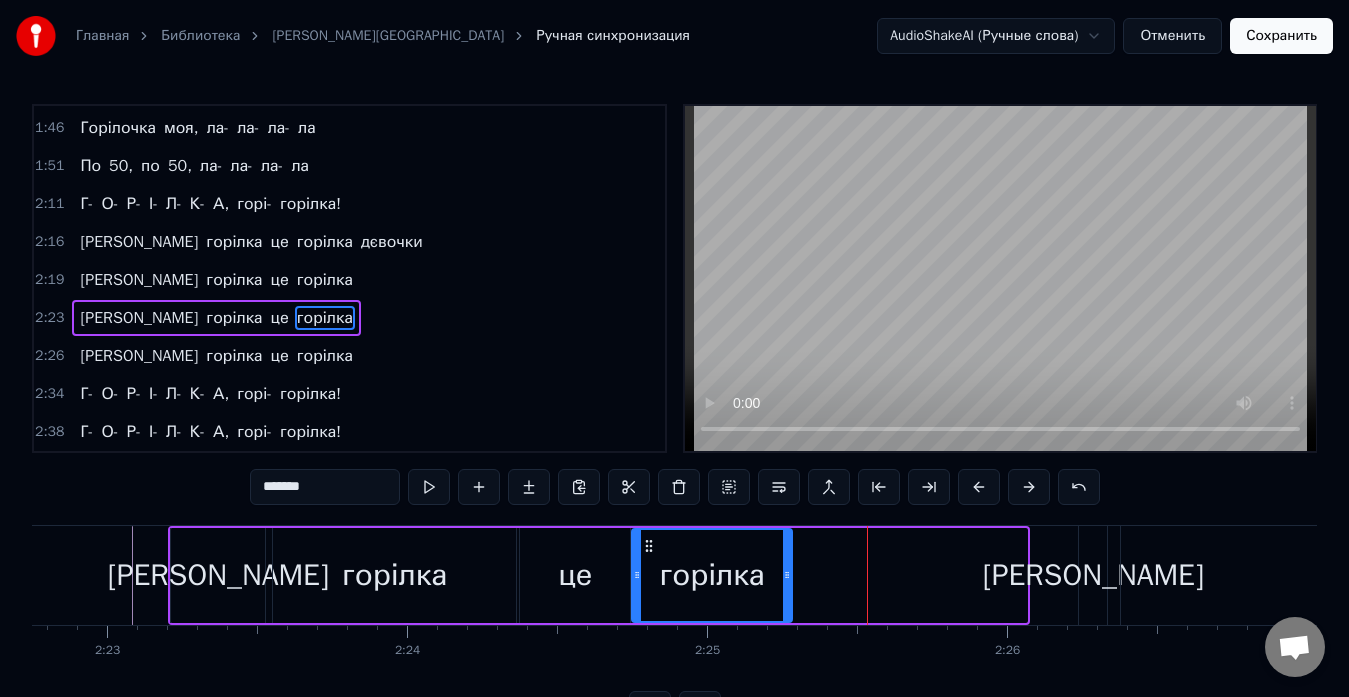 drag, startPoint x: 884, startPoint y: 547, endPoint x: 648, endPoint y: 548, distance: 236.00212 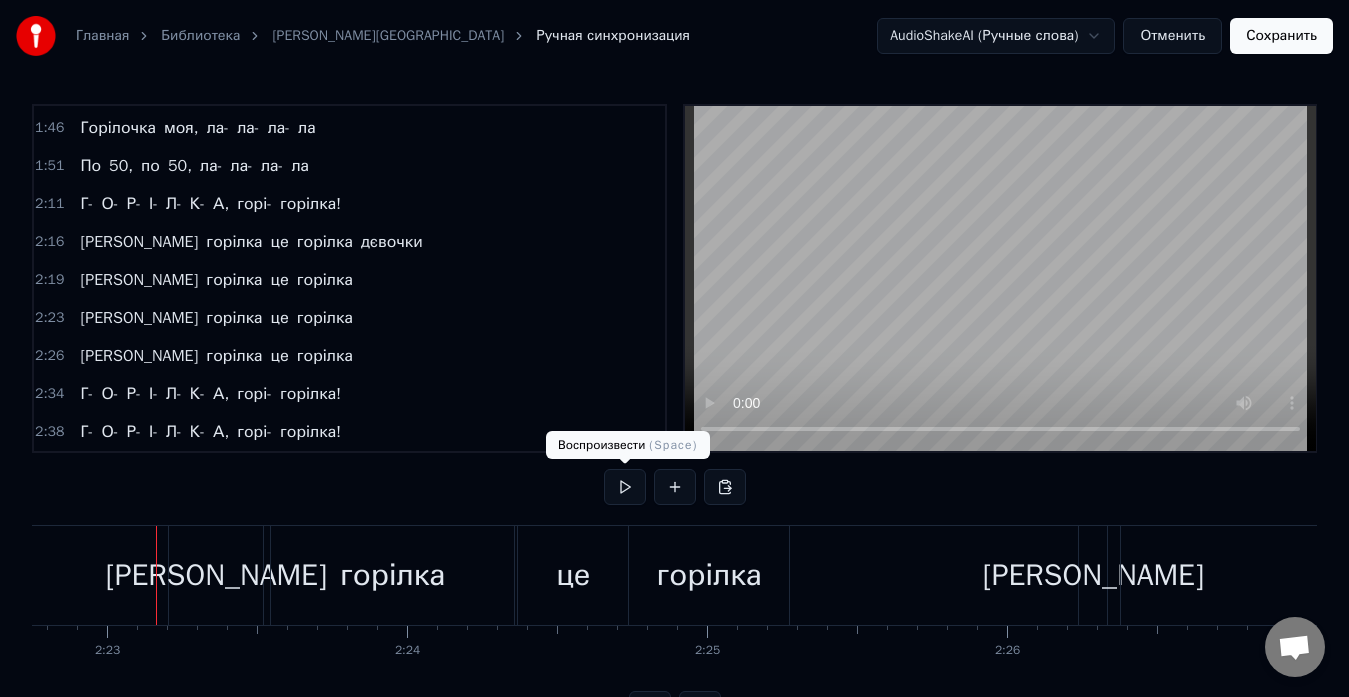 click at bounding box center [625, 487] 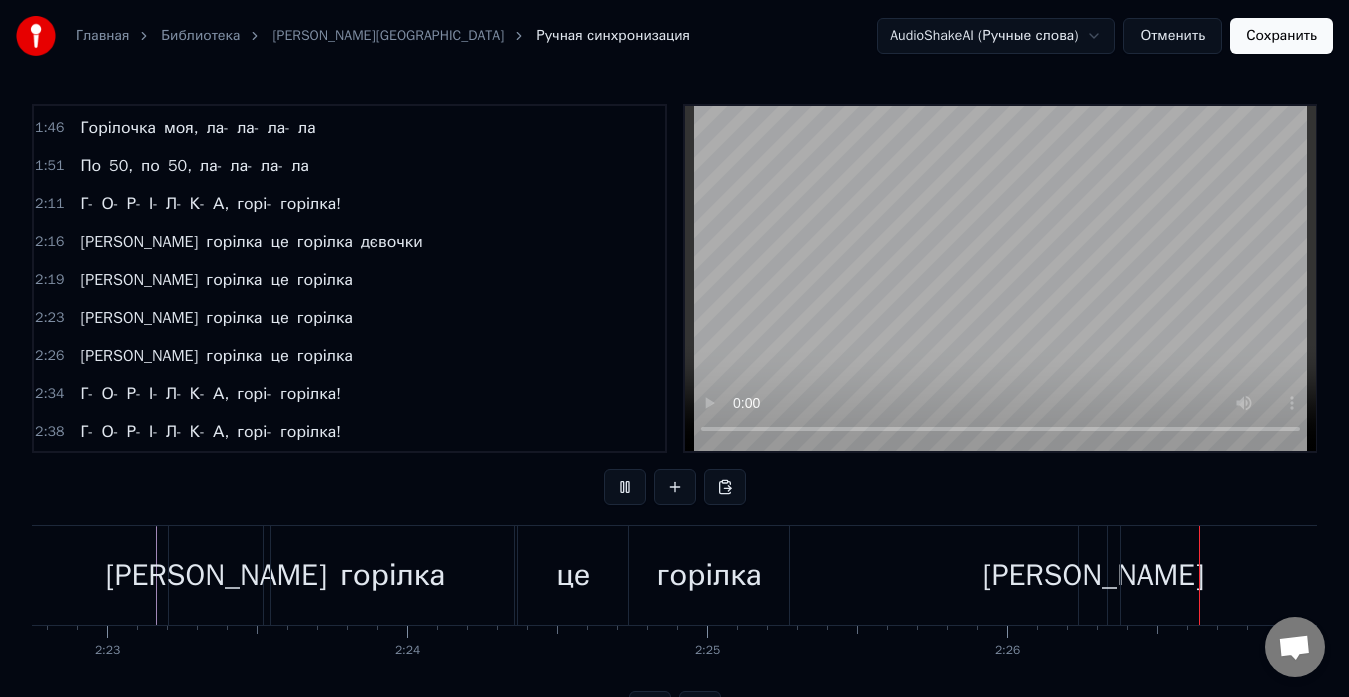 click at bounding box center [625, 487] 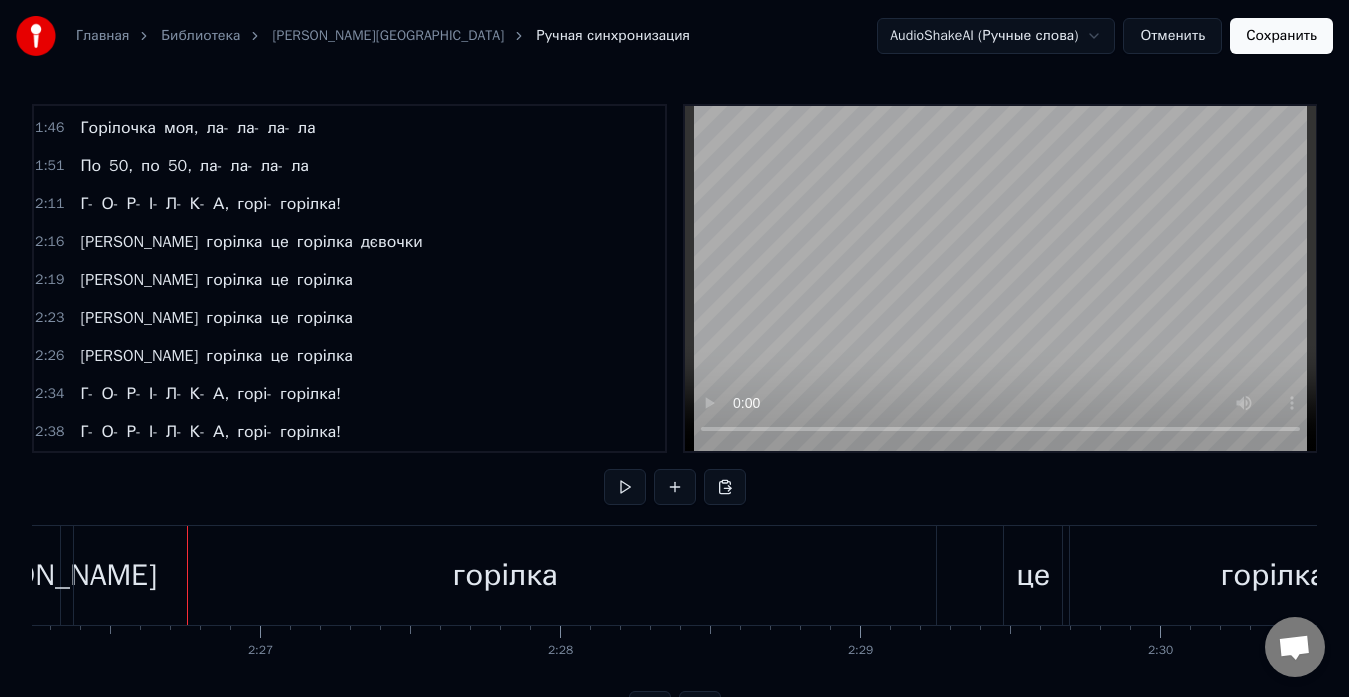 scroll, scrollTop: 0, scrollLeft: 43927, axis: horizontal 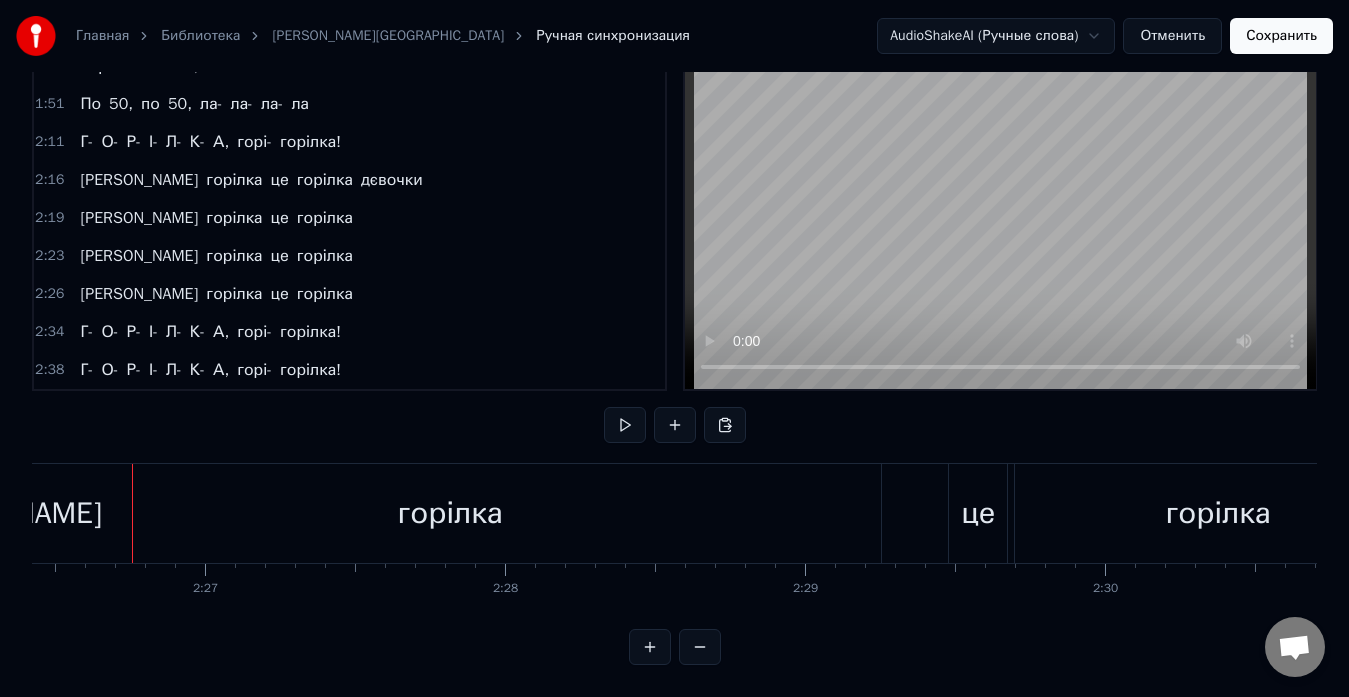 click at bounding box center (700, 647) 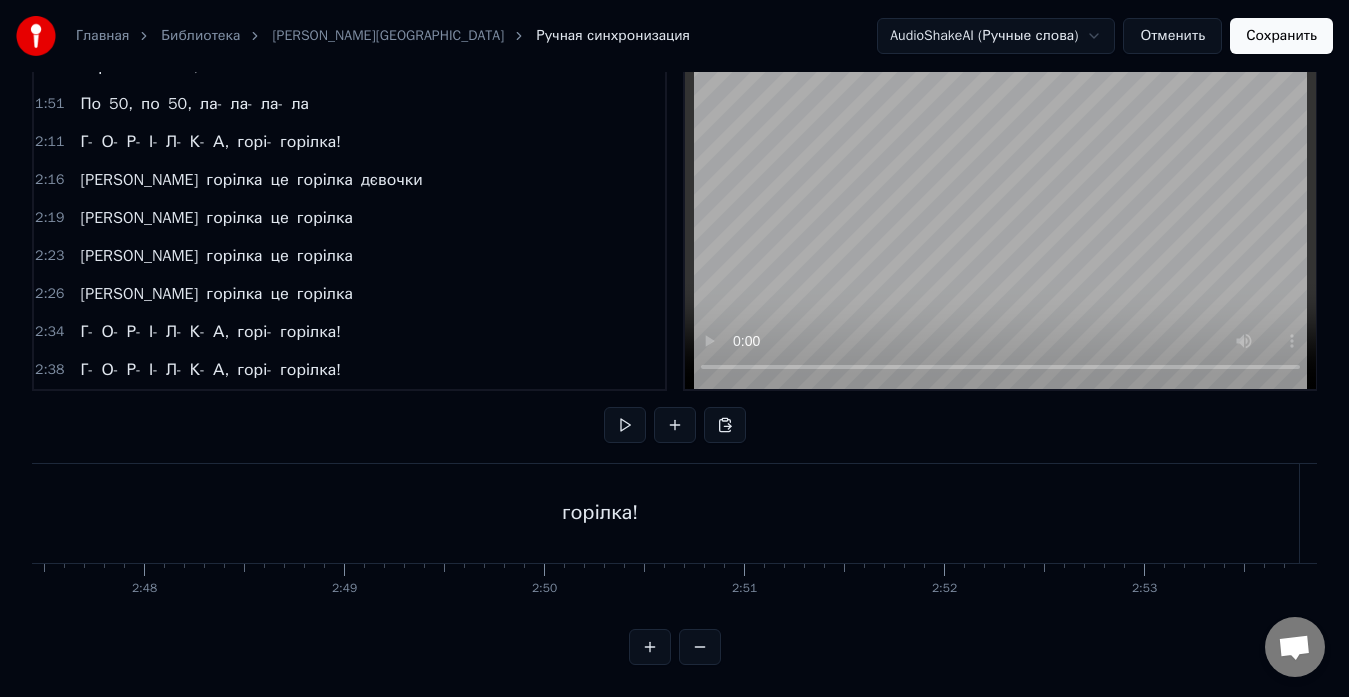 click at bounding box center (700, 647) 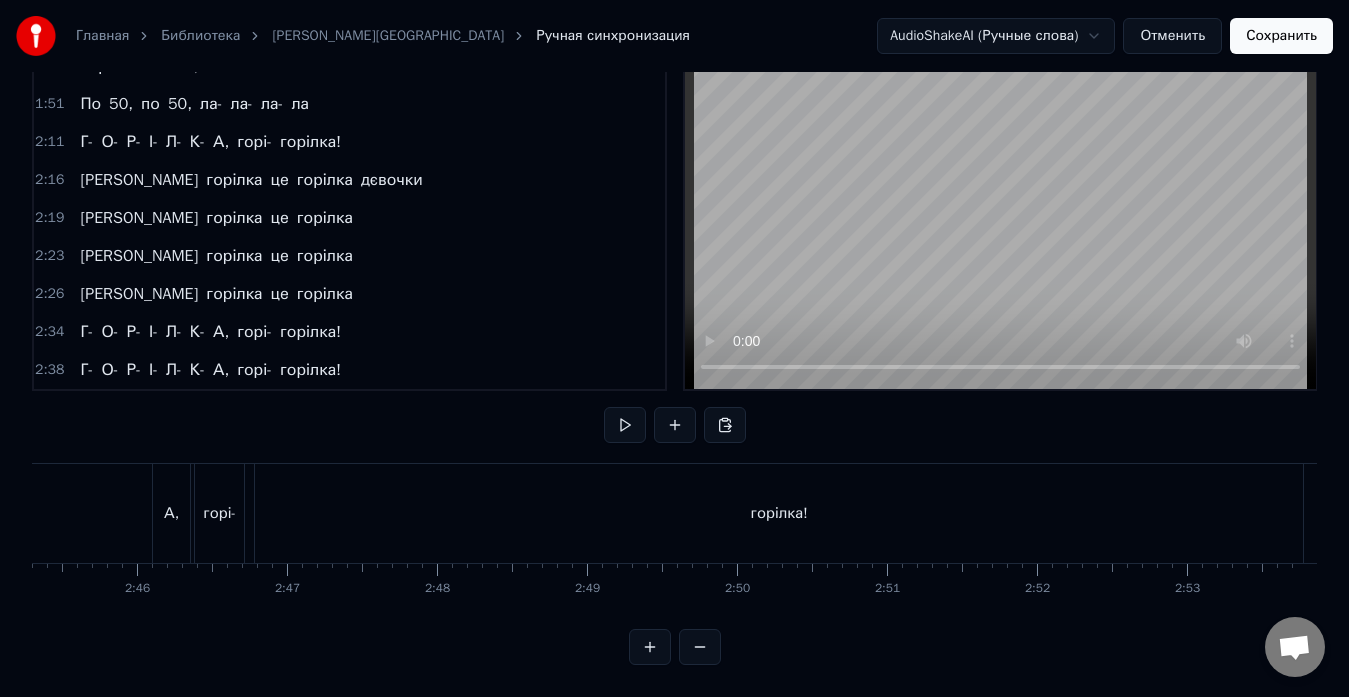 click at bounding box center (700, 647) 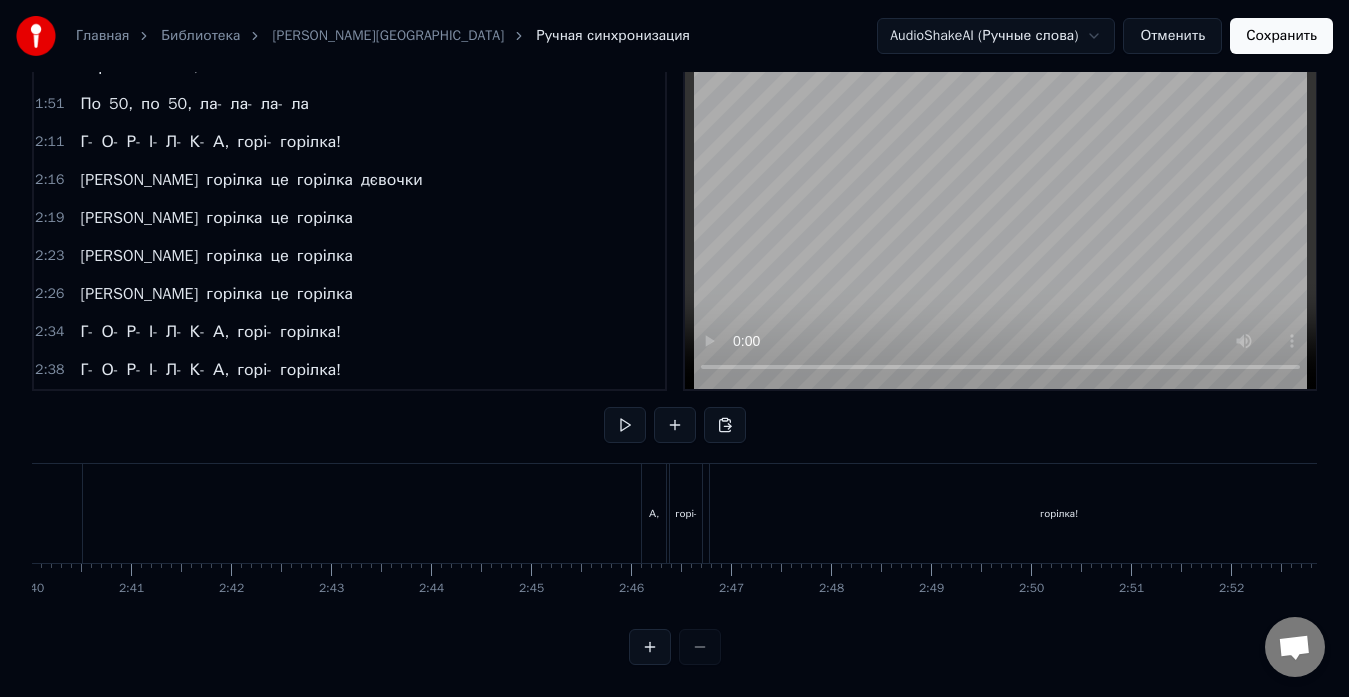 click at bounding box center [675, 647] 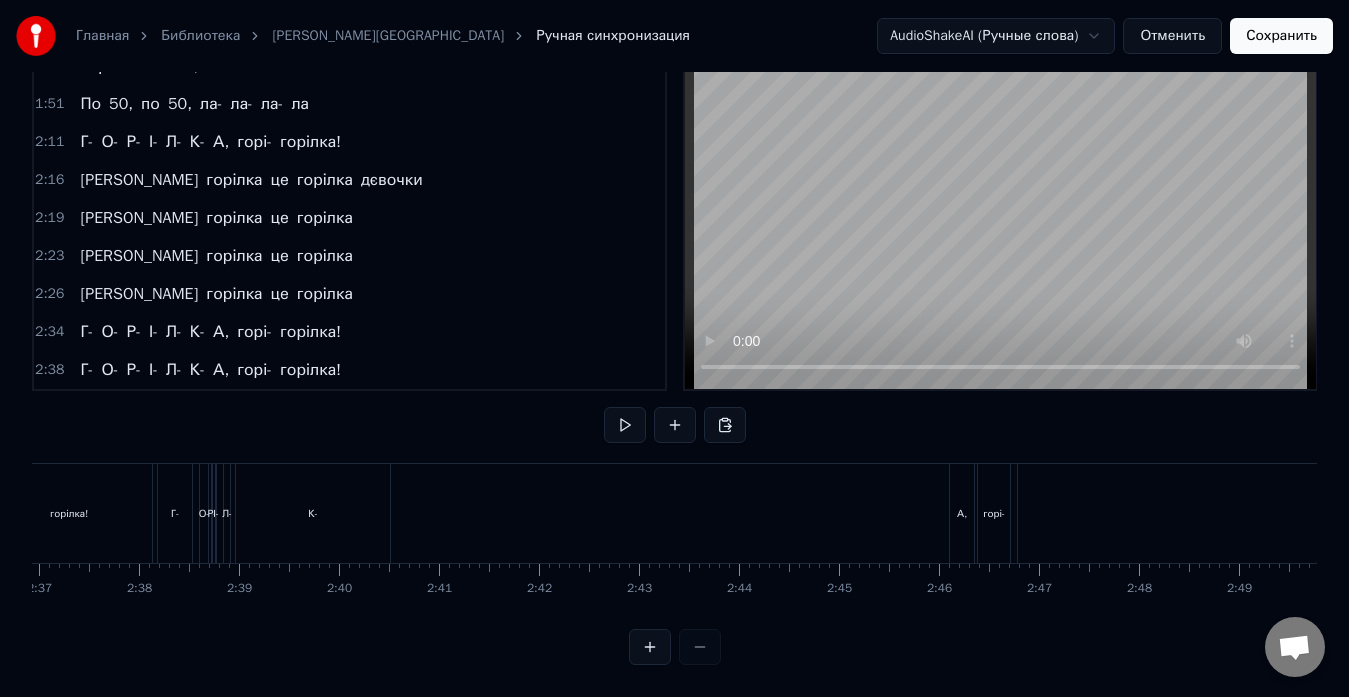 click at bounding box center [675, 647] 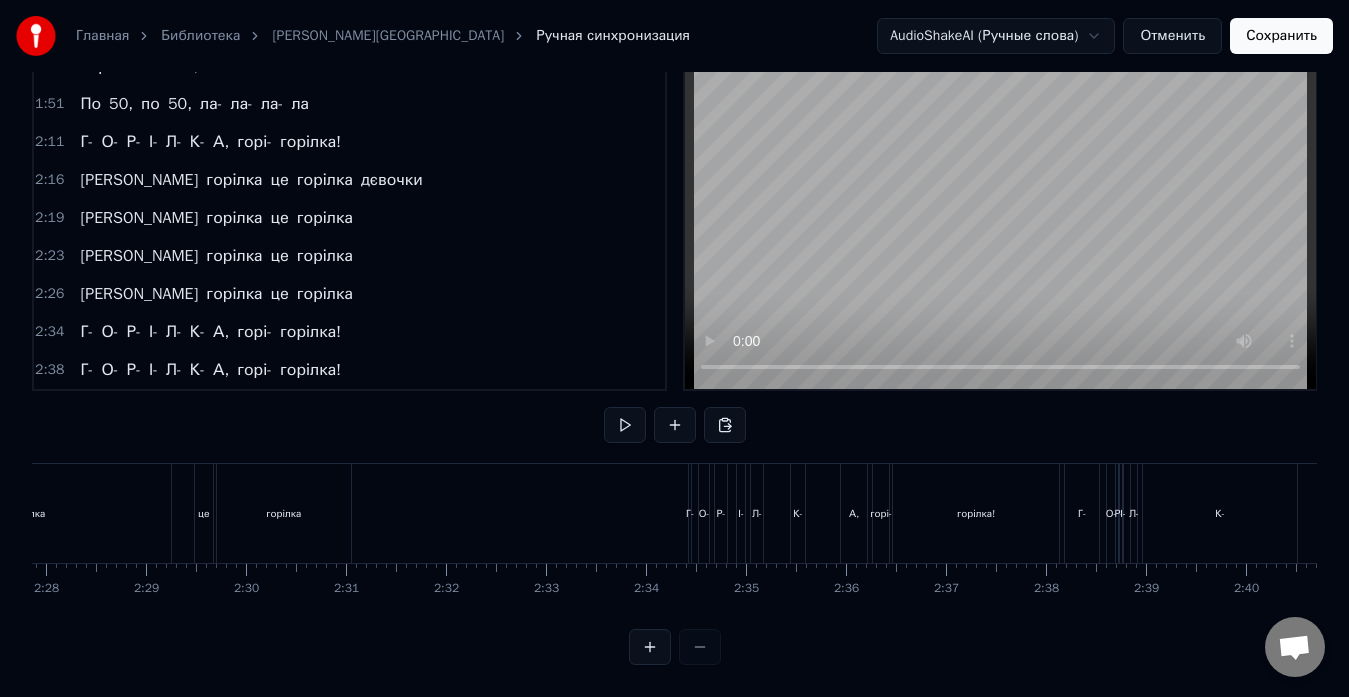 click at bounding box center [675, 647] 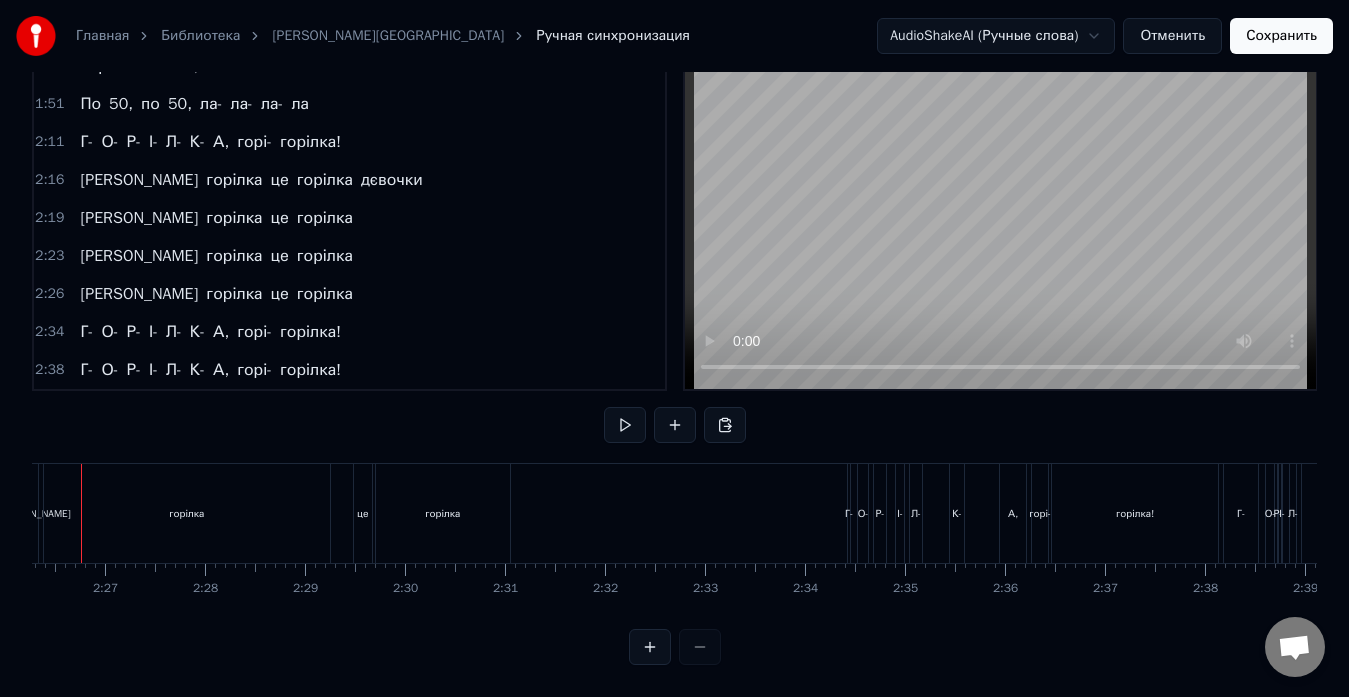 click at bounding box center (675, 647) 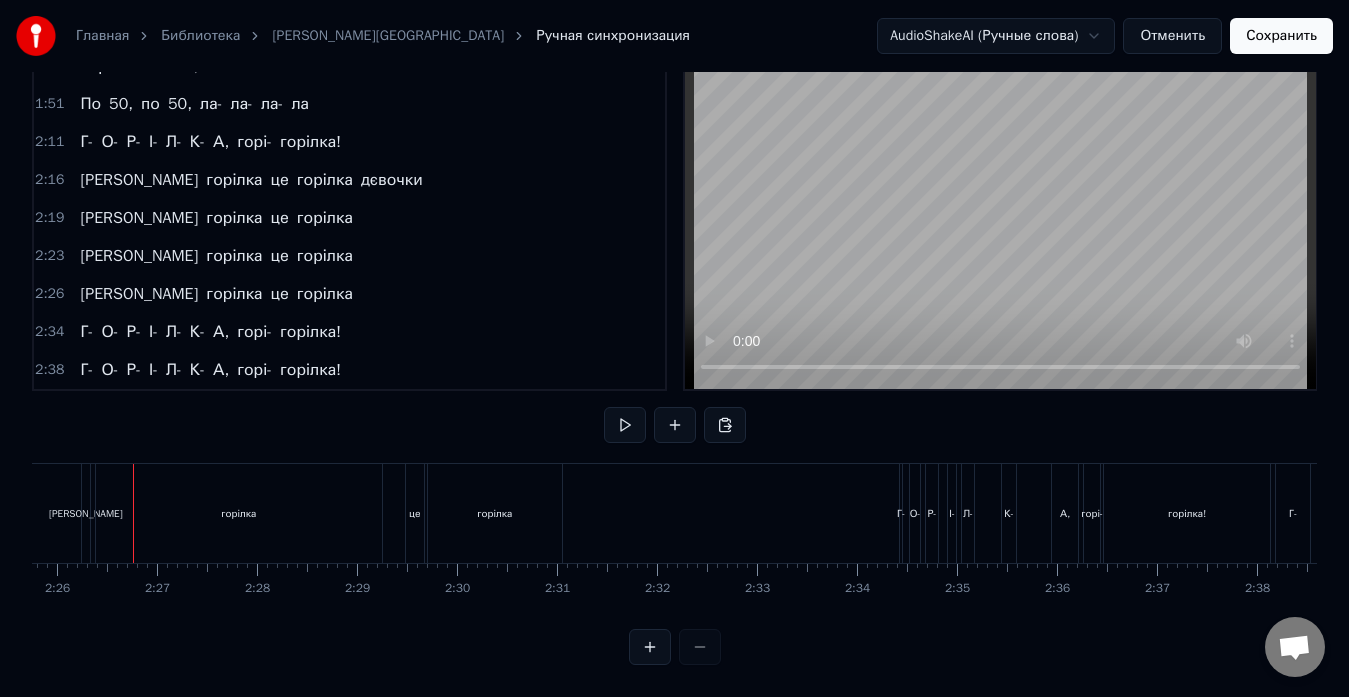 click at bounding box center [675, 647] 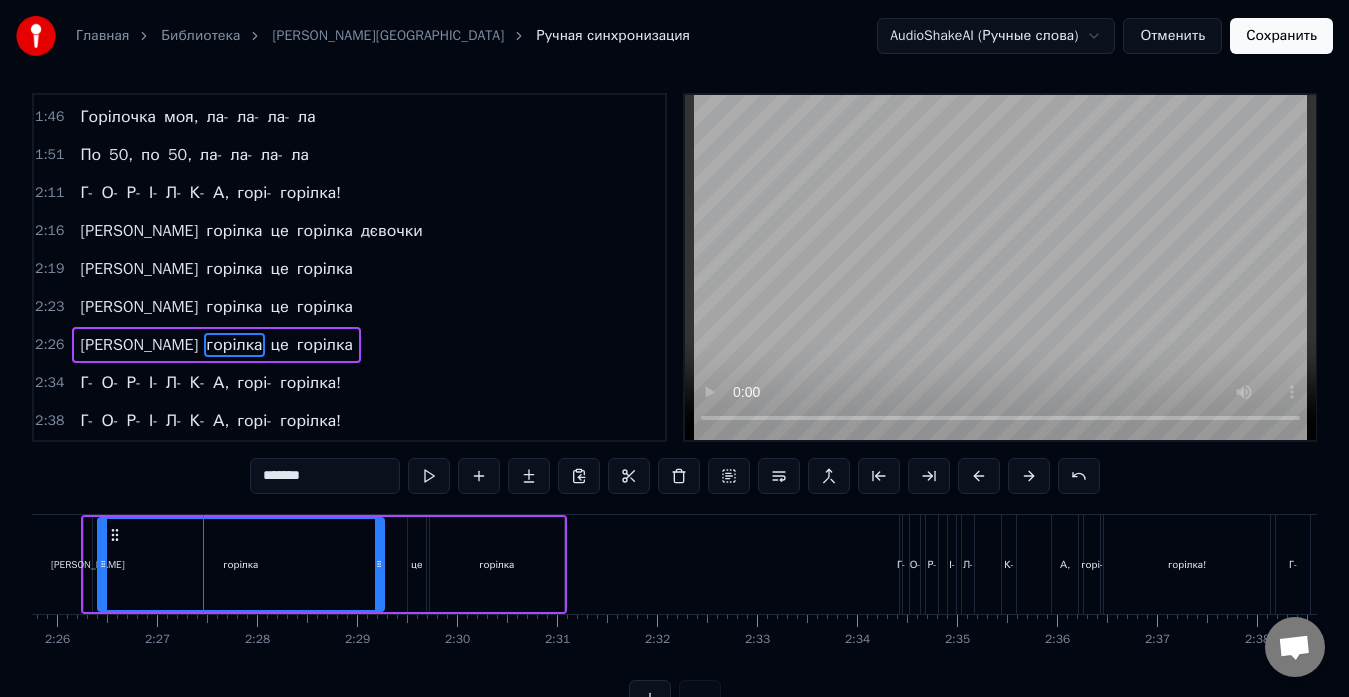 scroll, scrollTop: 7, scrollLeft: 0, axis: vertical 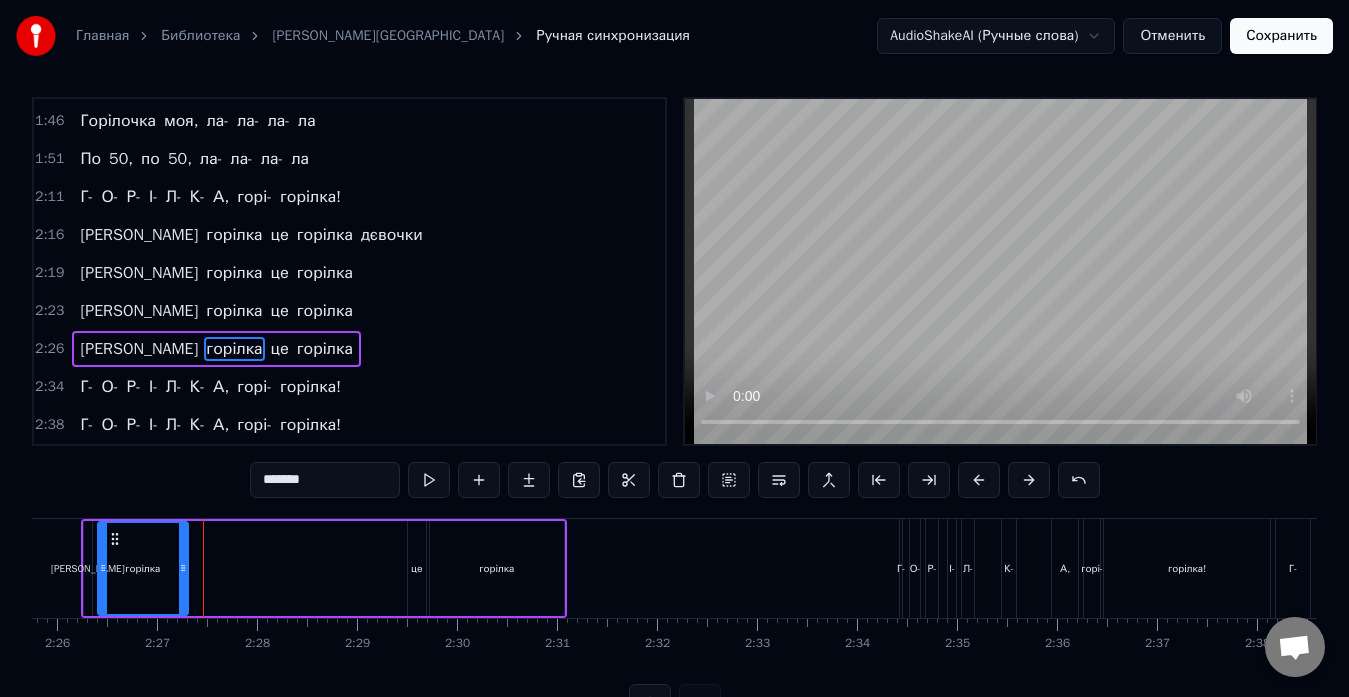 drag, startPoint x: 379, startPoint y: 573, endPoint x: 179, endPoint y: 567, distance: 200.08998 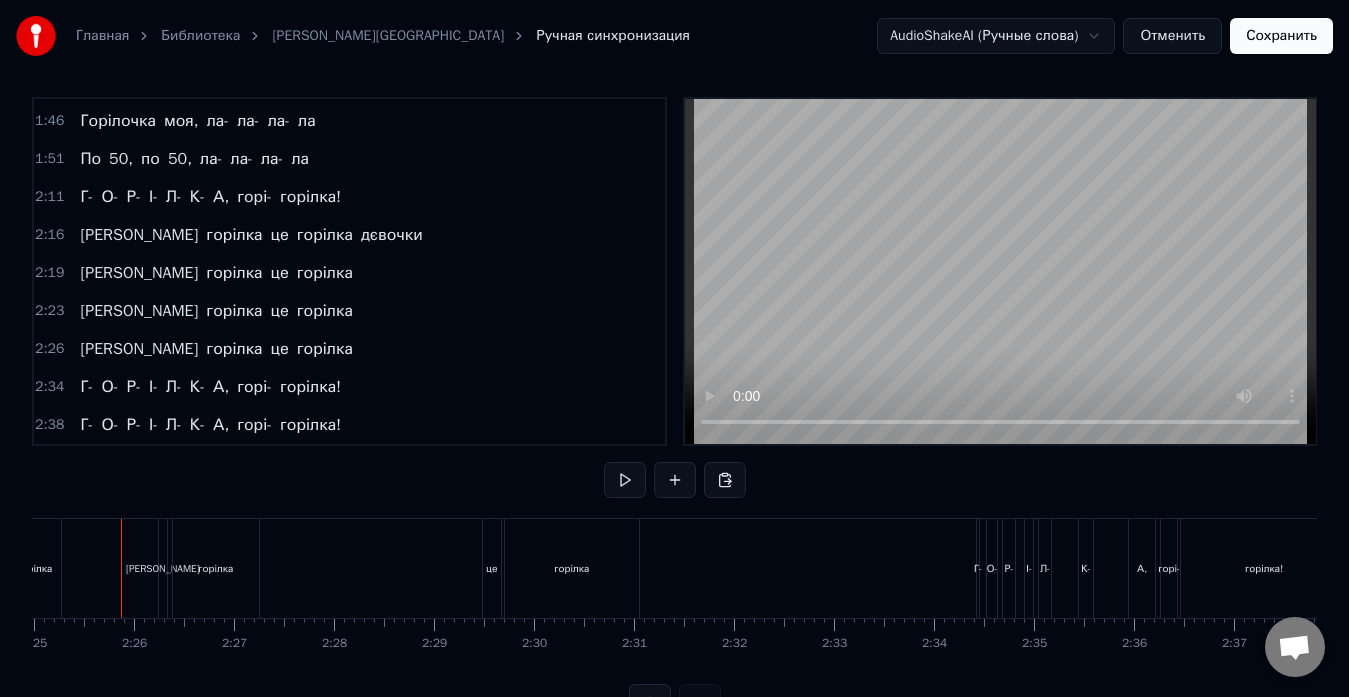 scroll, scrollTop: 0, scrollLeft: 14487, axis: horizontal 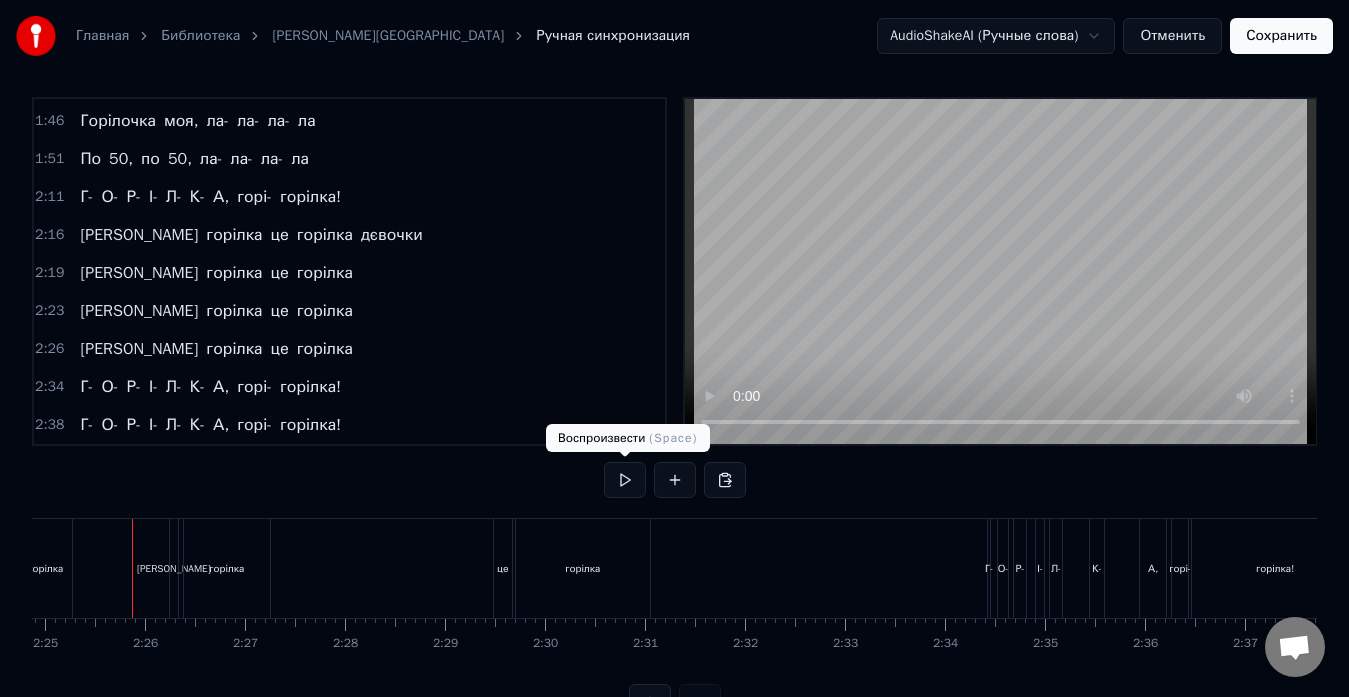 click at bounding box center (625, 480) 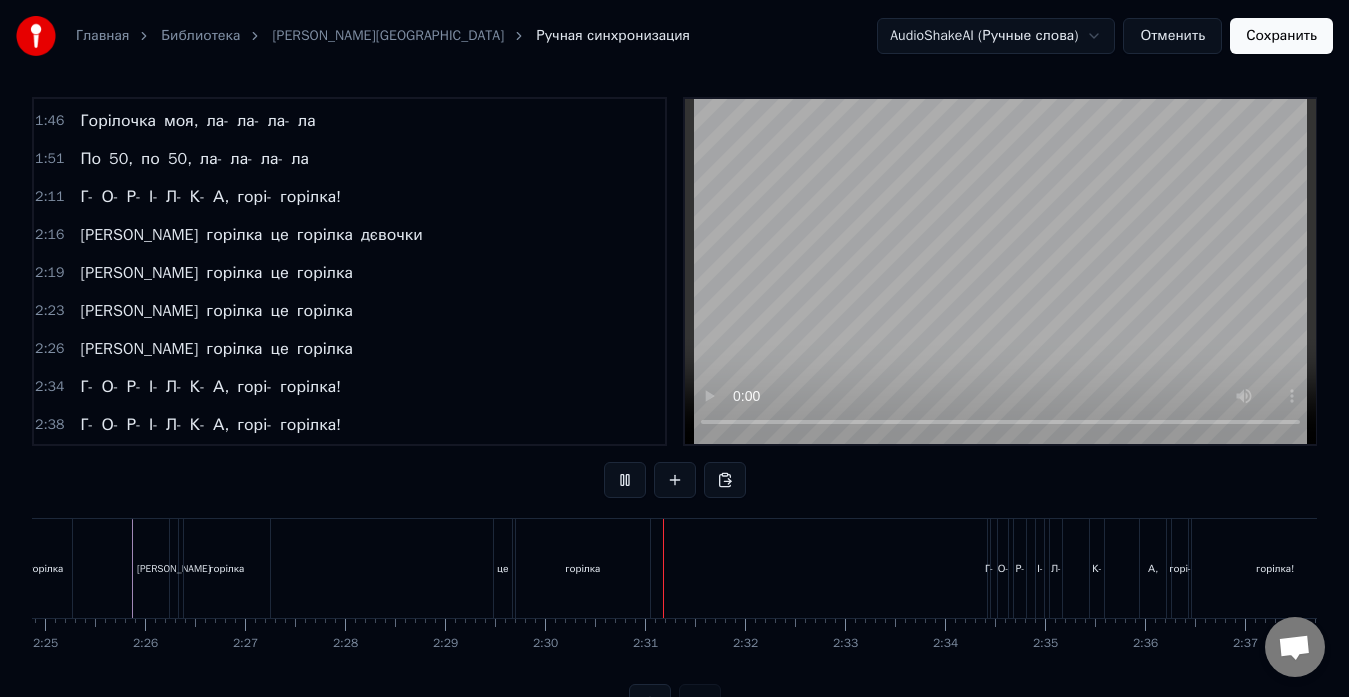 click at bounding box center (625, 480) 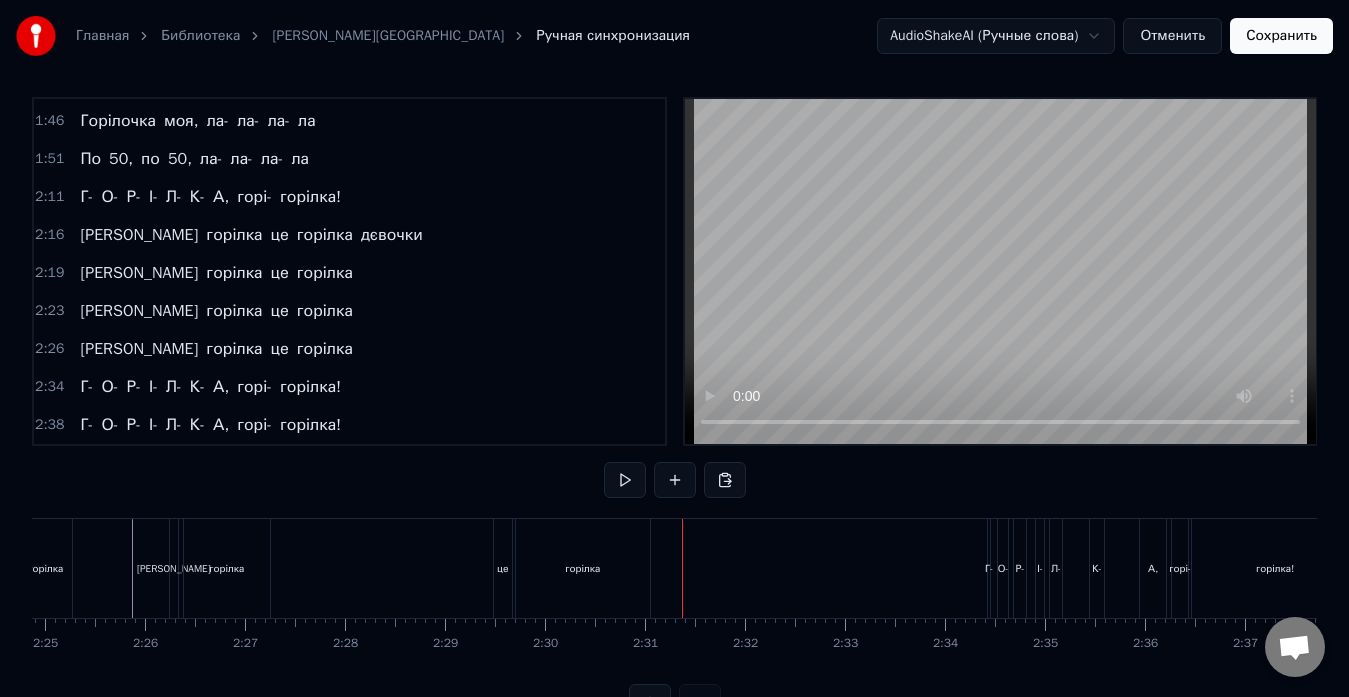 click on "горілка" at bounding box center [583, 568] 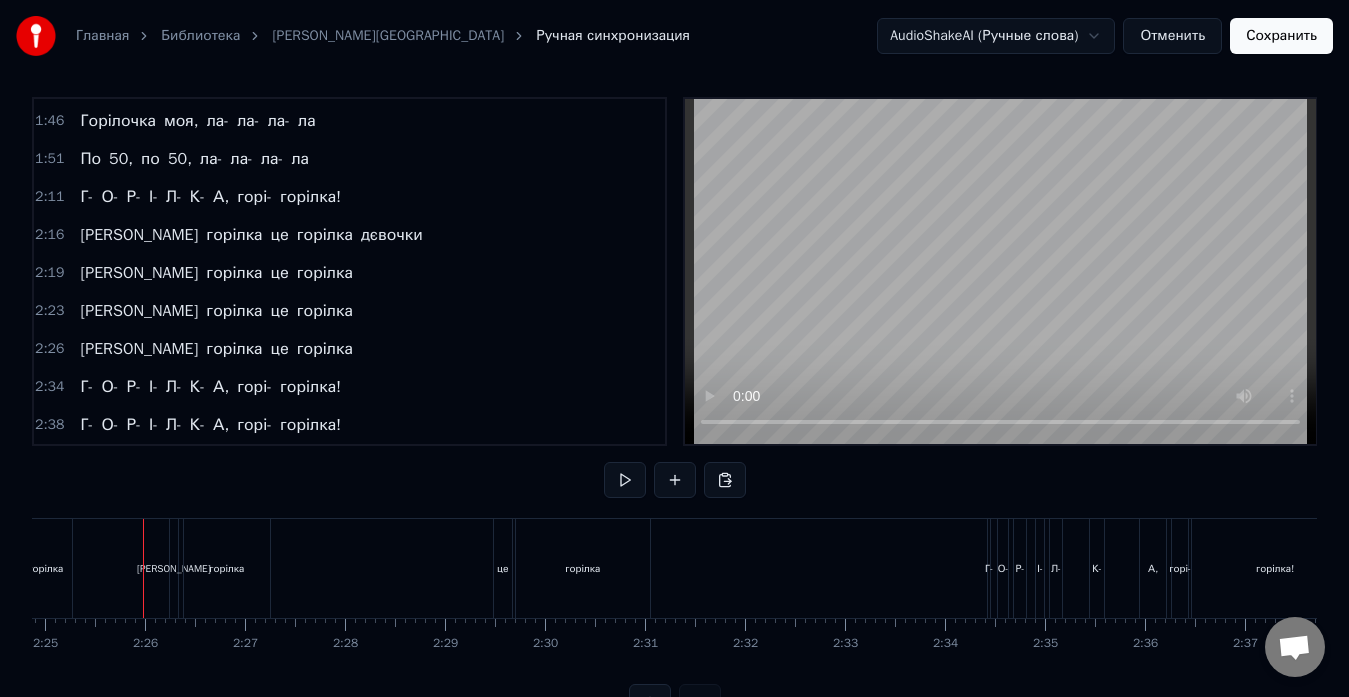 click on "0:00 Так, [PERSON_NAME], [PERSON_NAME] під баянчик 0:02 Під баянчик чуть- чуть 0:04 Ну, давай! Ну, [PERSON_NAME], ти можеш! 0:18 Я сама недавно в місті я була 0:21 Зайшла ж під вечір до друга по ділам 0:24 Він налив мені шампанського вина 0:27 Я подавилась - хімія одна 0:30 А горілка це горілка 0:33 А горілка це горілка 0:36 А горілка це горілка 0:39 А горілка це горілка 0:43 Г- [GEOGRAPHIC_DATA], горі- горілка! Ух! 0:49 Давай! 0:51 По 50, пригубим і все! 0:54 Так от: 0:56 Я сама недавно в місті була 0:58 Зайшла під вечір до друга по ділам 1:02 Те, да се, трохи чаю попила 1:04 Так отравилась, чуть не померла 1:07 А горілка є горілка 1:11 А горілка є А" at bounding box center (674, 408) 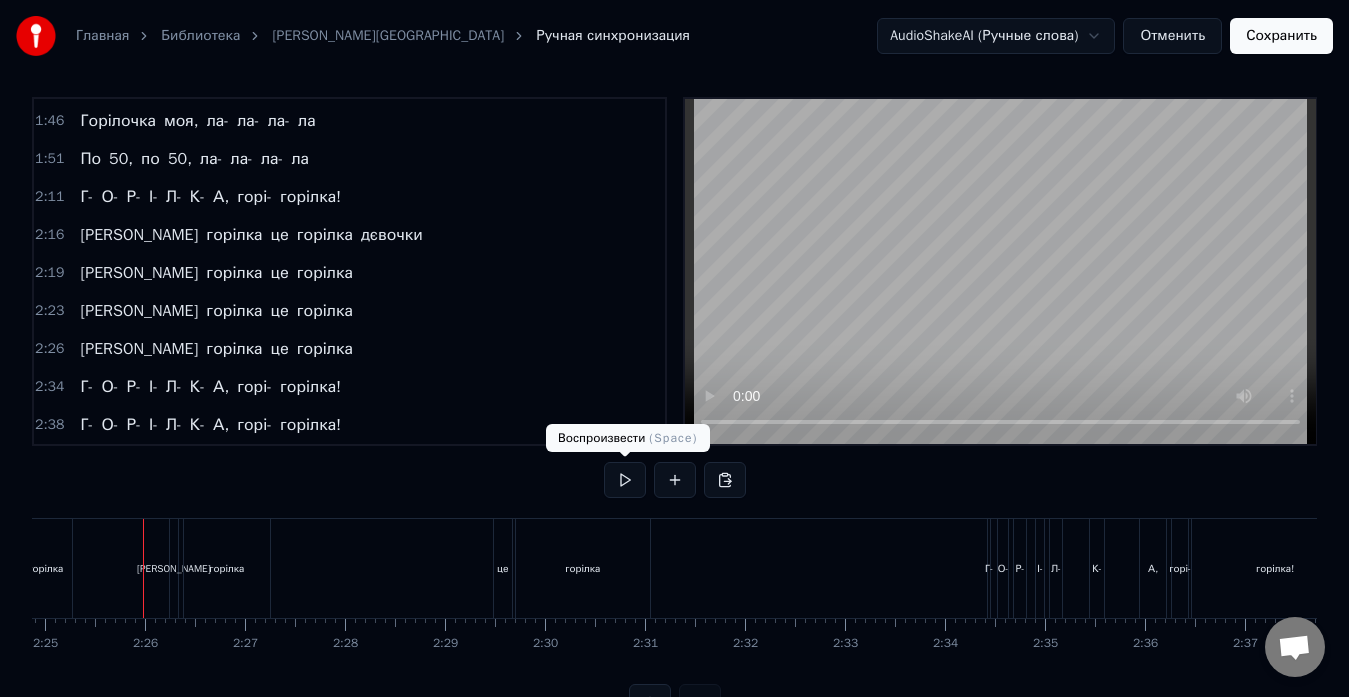 click at bounding box center [625, 480] 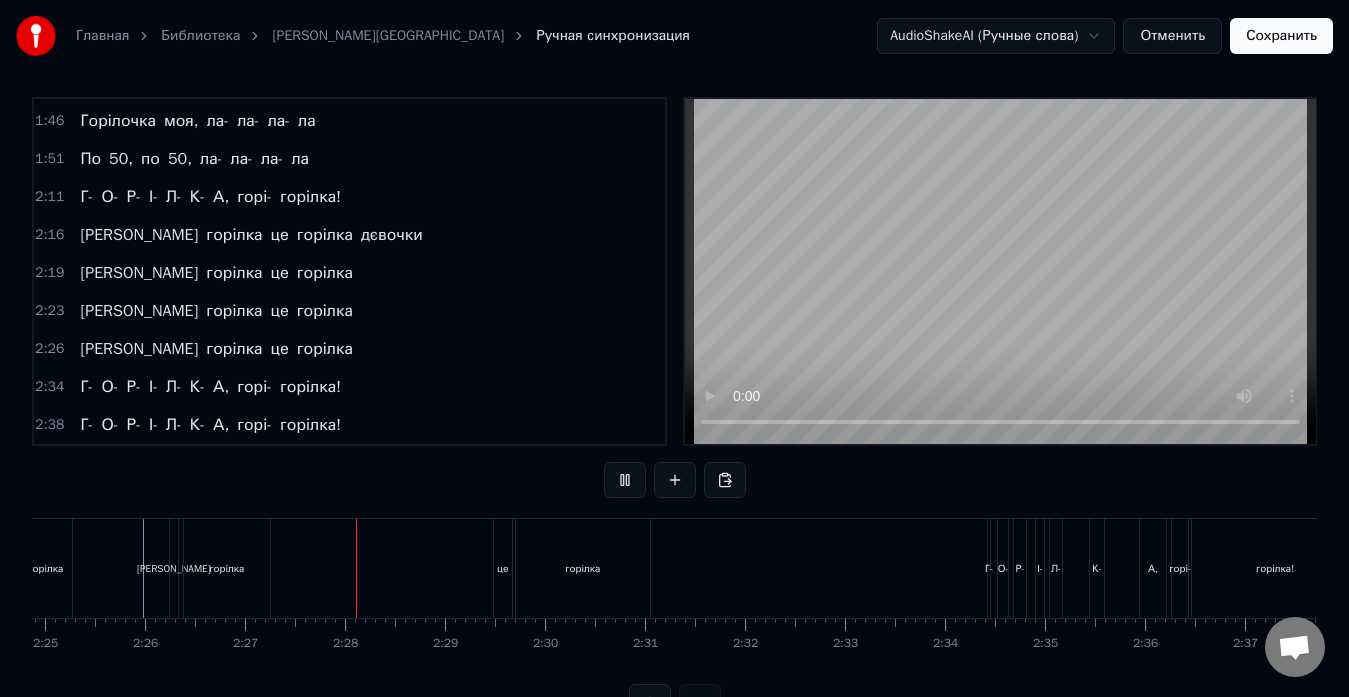 click at bounding box center [625, 480] 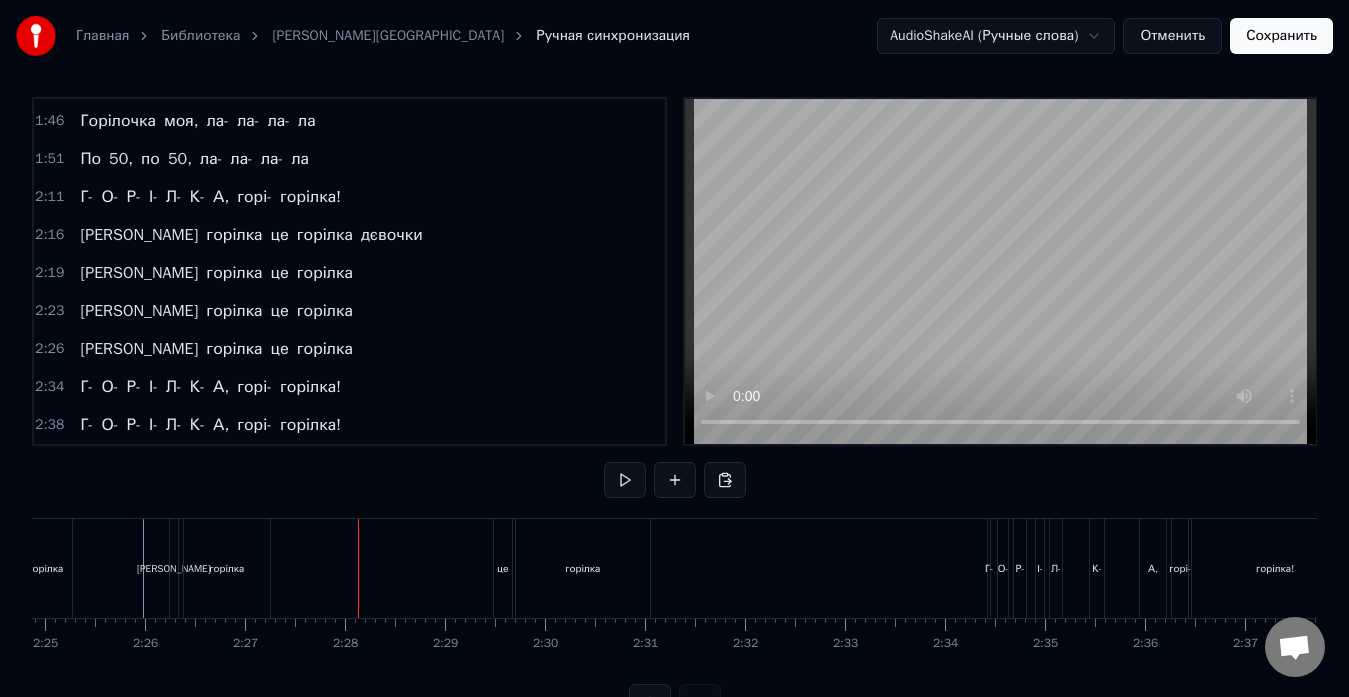 click at bounding box center [625, 480] 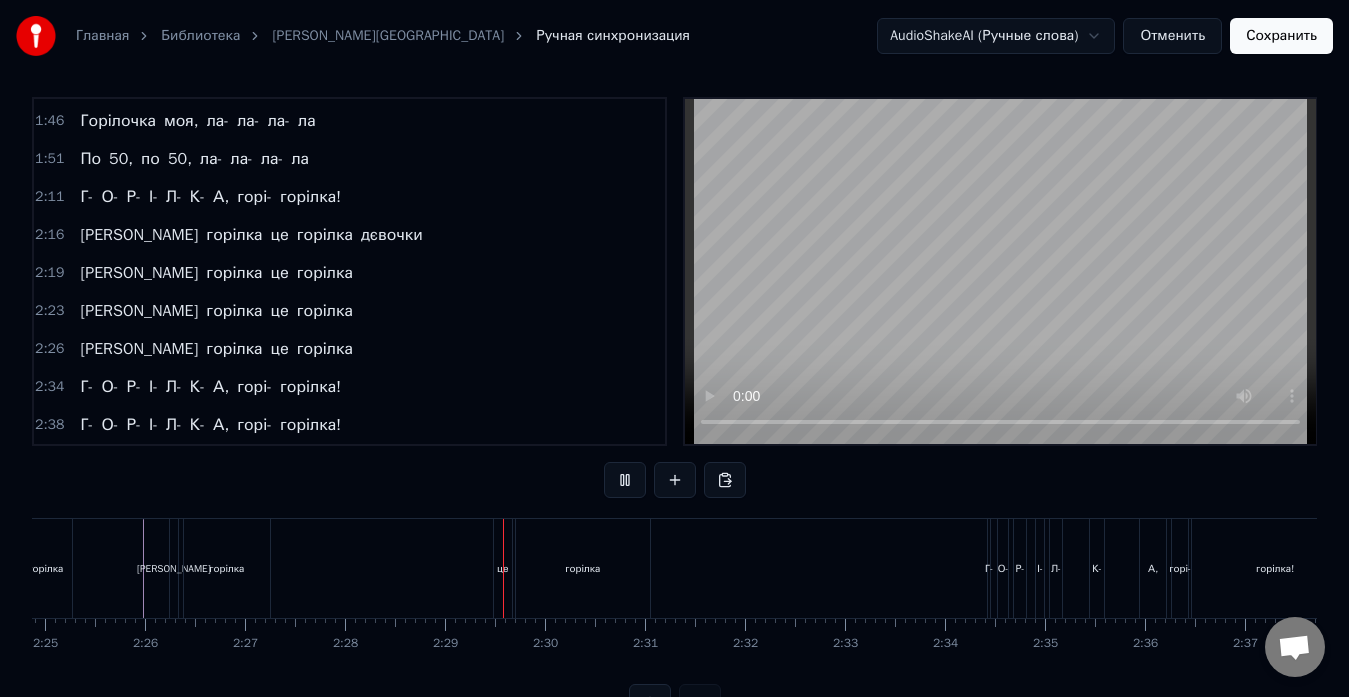 click at bounding box center (625, 480) 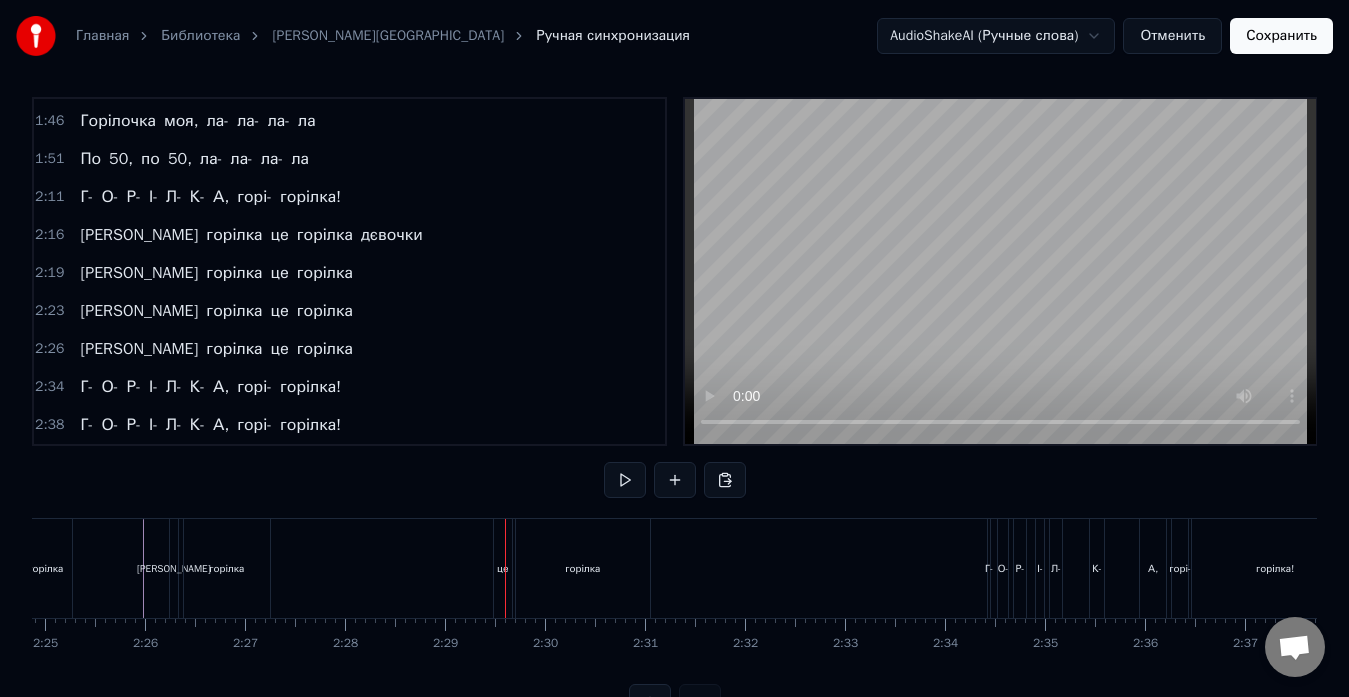 click on "це" at bounding box center (503, 568) 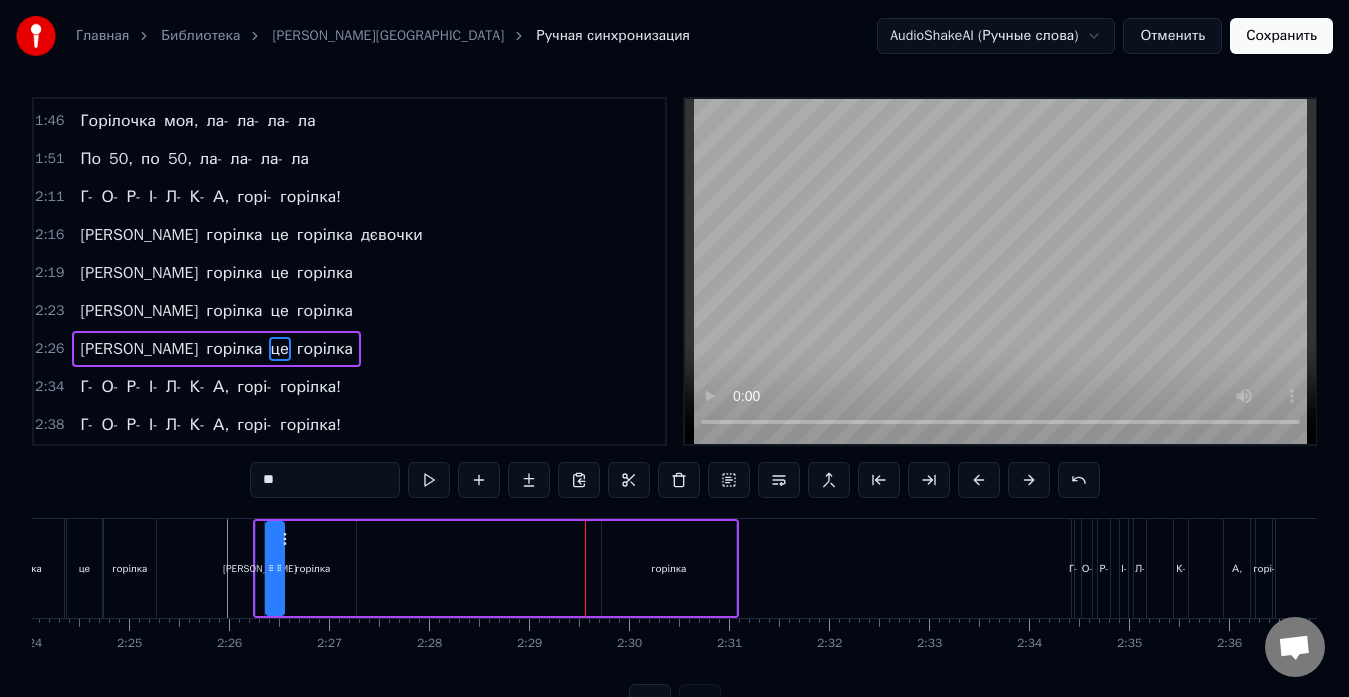 scroll, scrollTop: 0, scrollLeft: 14387, axis: horizontal 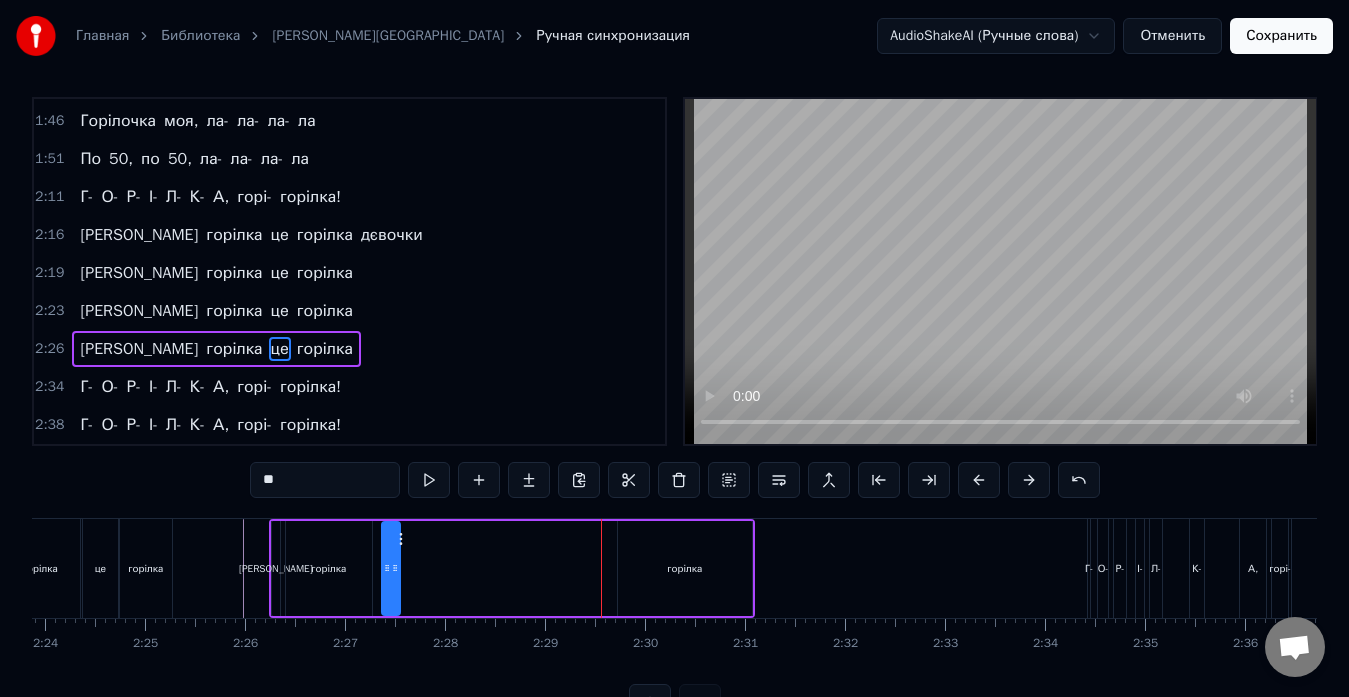 drag, startPoint x: 513, startPoint y: 541, endPoint x: 399, endPoint y: 559, distance: 115.41231 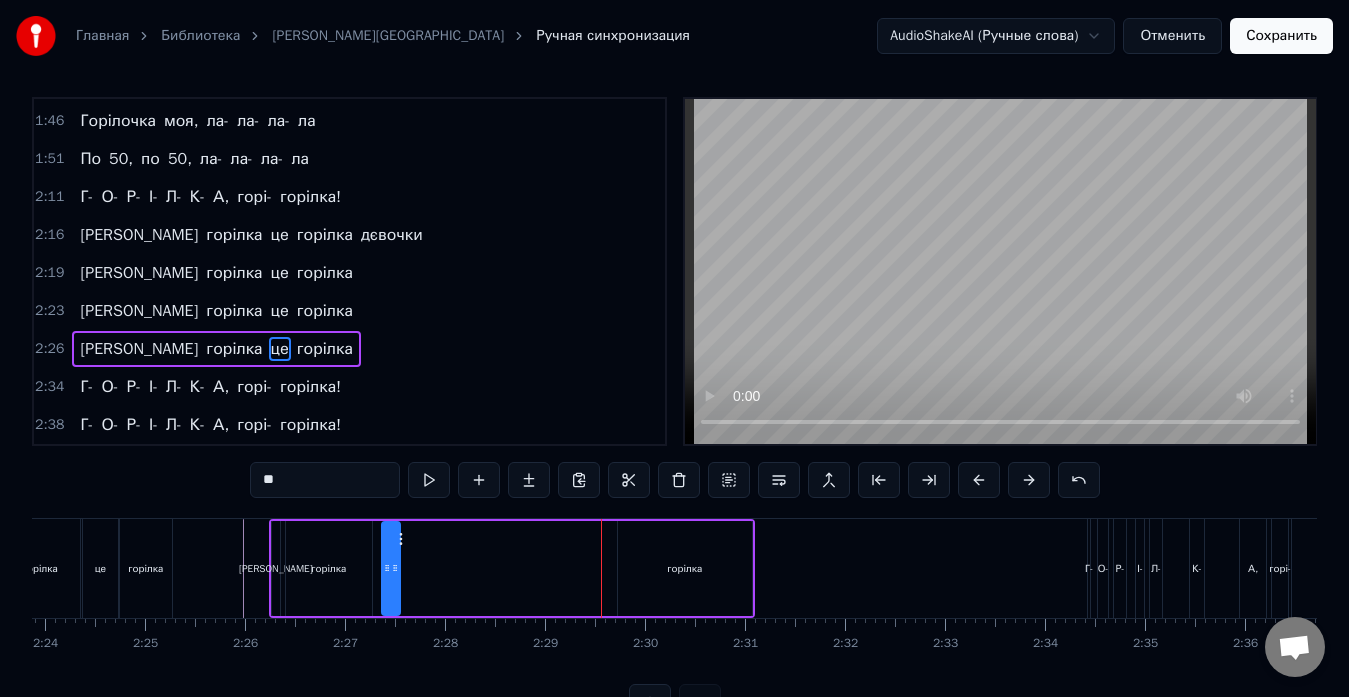 click on "горілка" at bounding box center [685, 568] 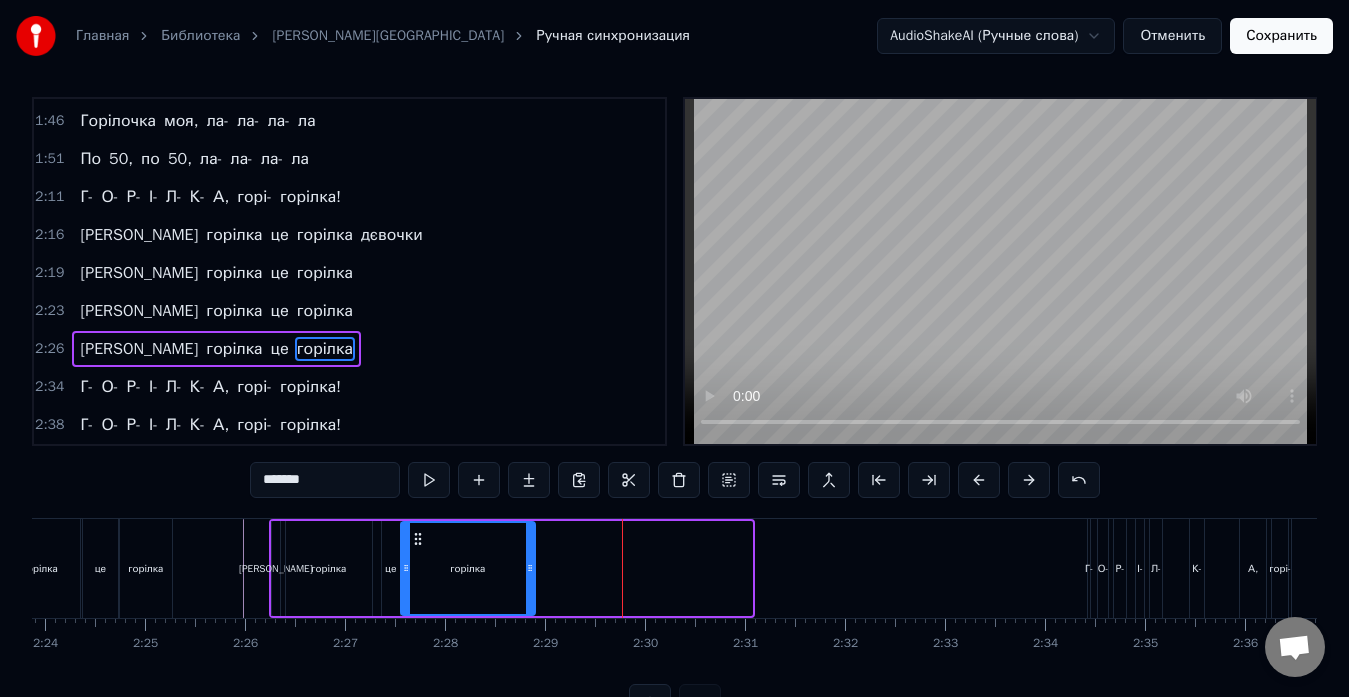 drag, startPoint x: 633, startPoint y: 542, endPoint x: 416, endPoint y: 569, distance: 218.67328 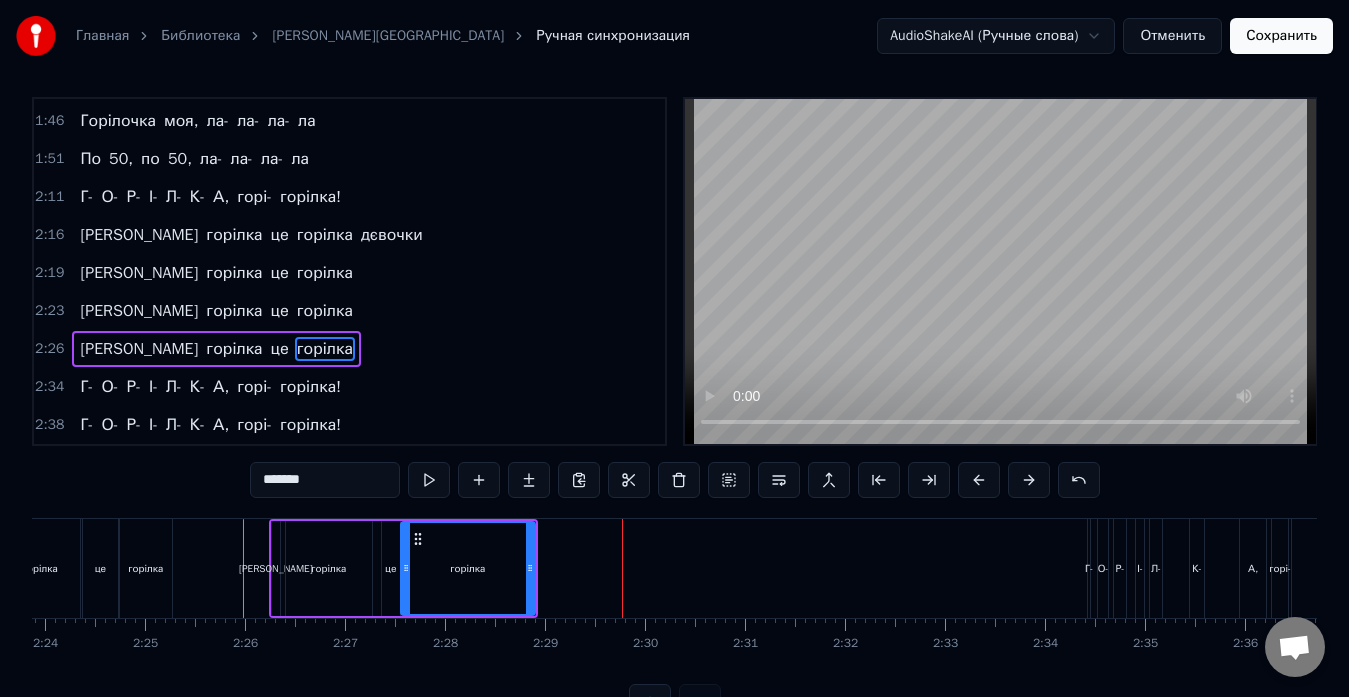 click at bounding box center [-5662, 568] 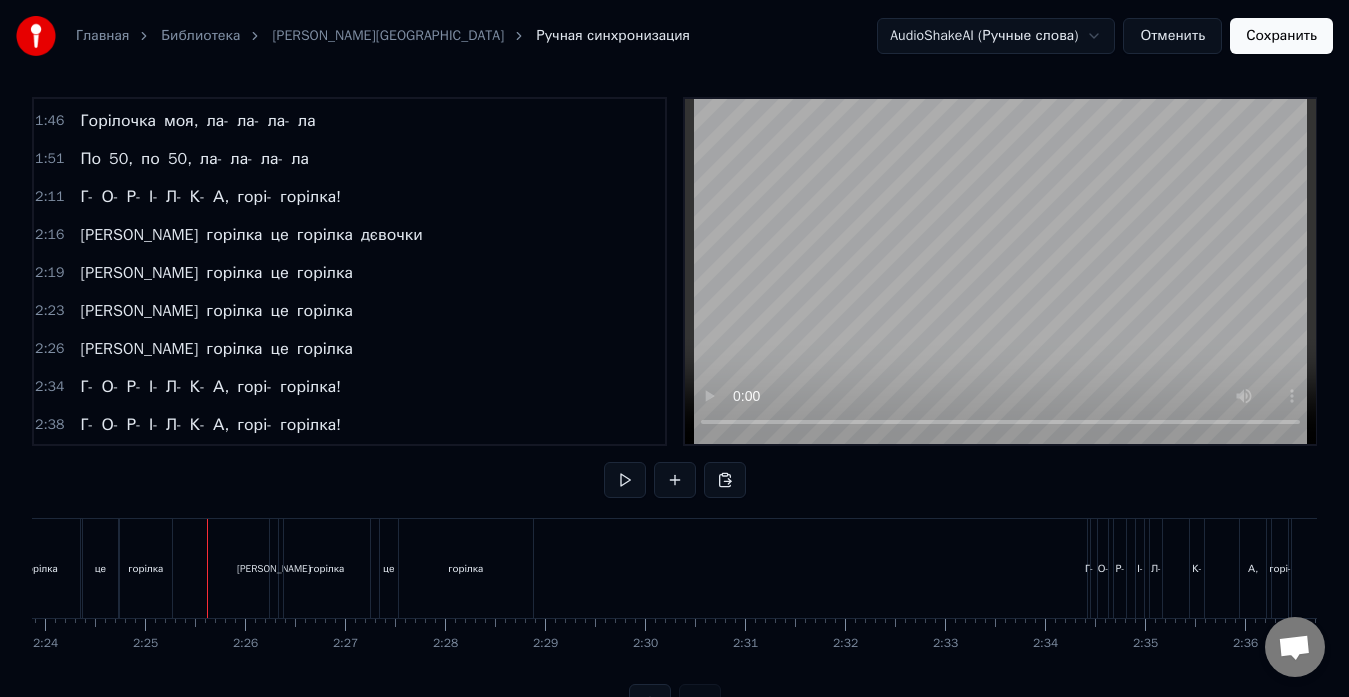 click at bounding box center [625, 480] 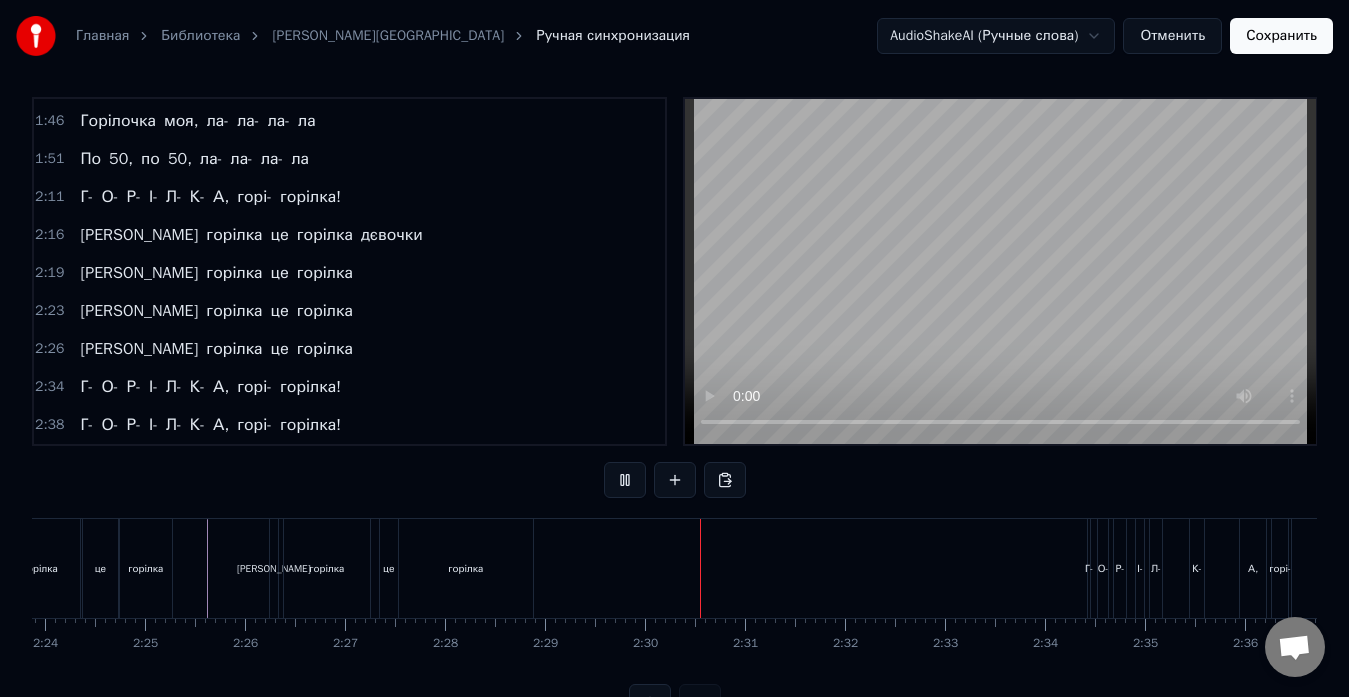 click at bounding box center [625, 480] 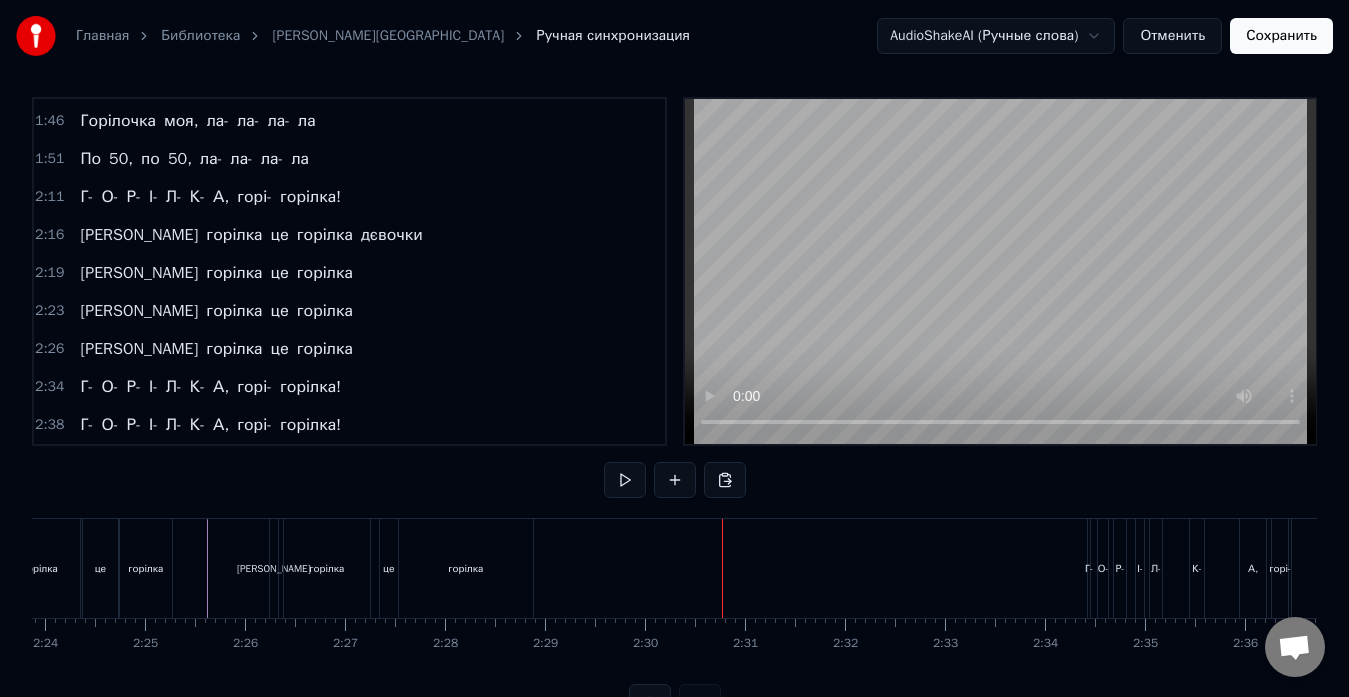 scroll, scrollTop: 79, scrollLeft: 0, axis: vertical 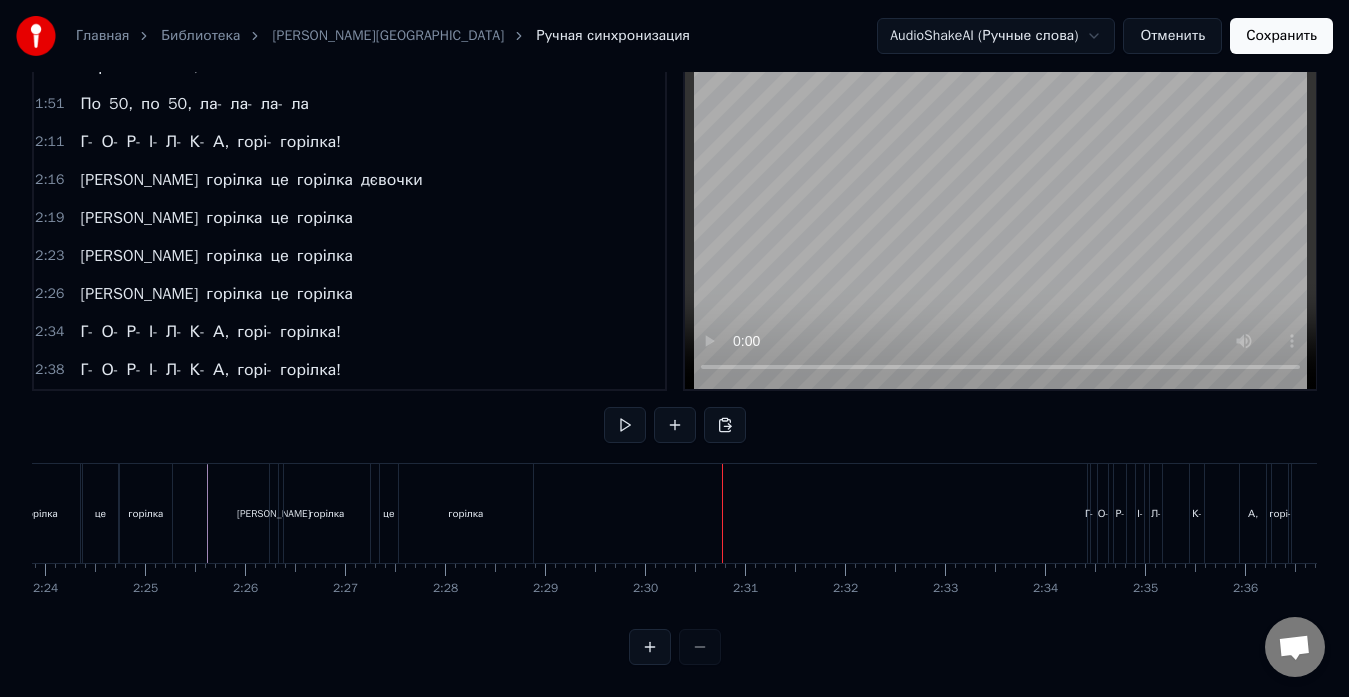click at bounding box center [650, 647] 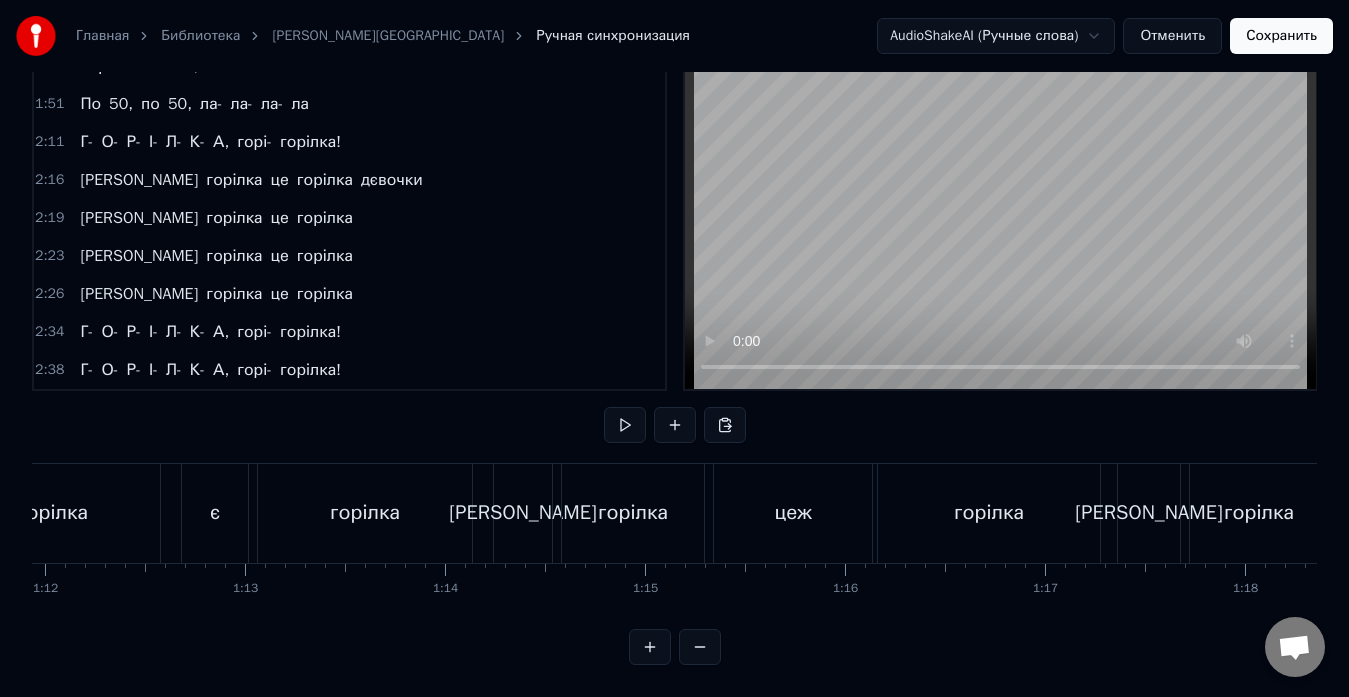 click at bounding box center (650, 647) 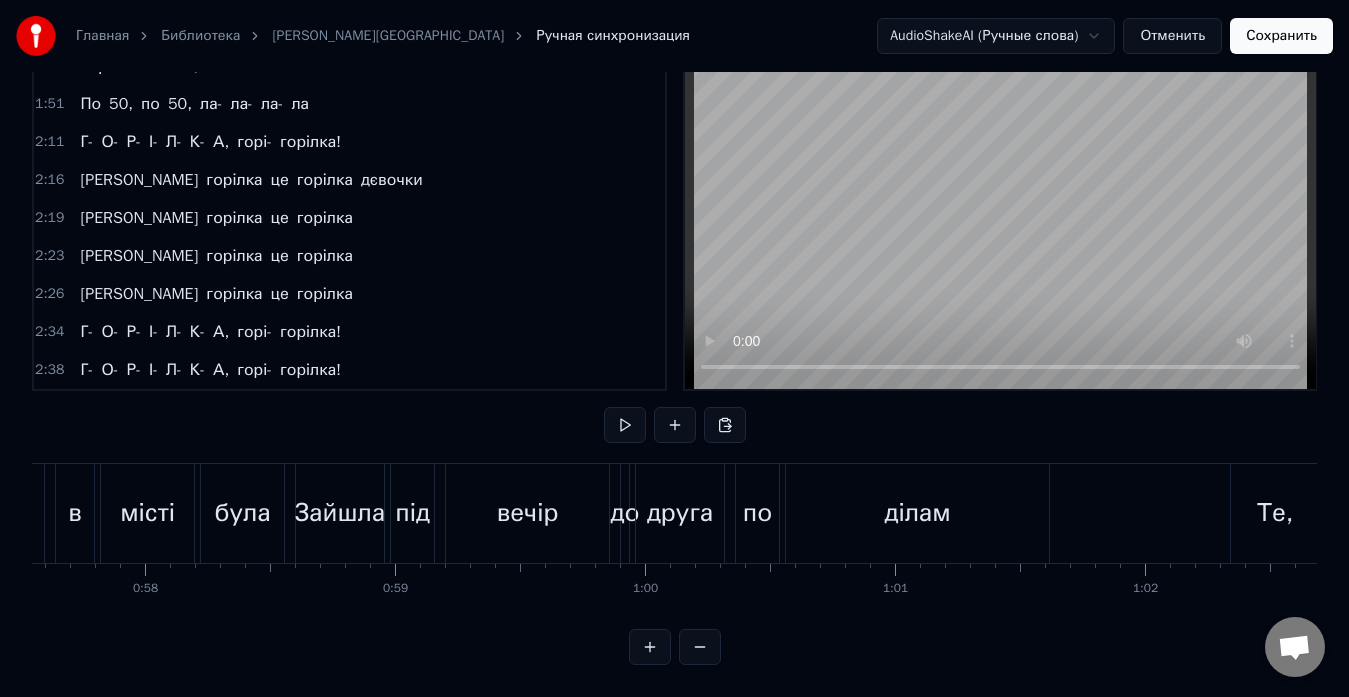 click at bounding box center [650, 647] 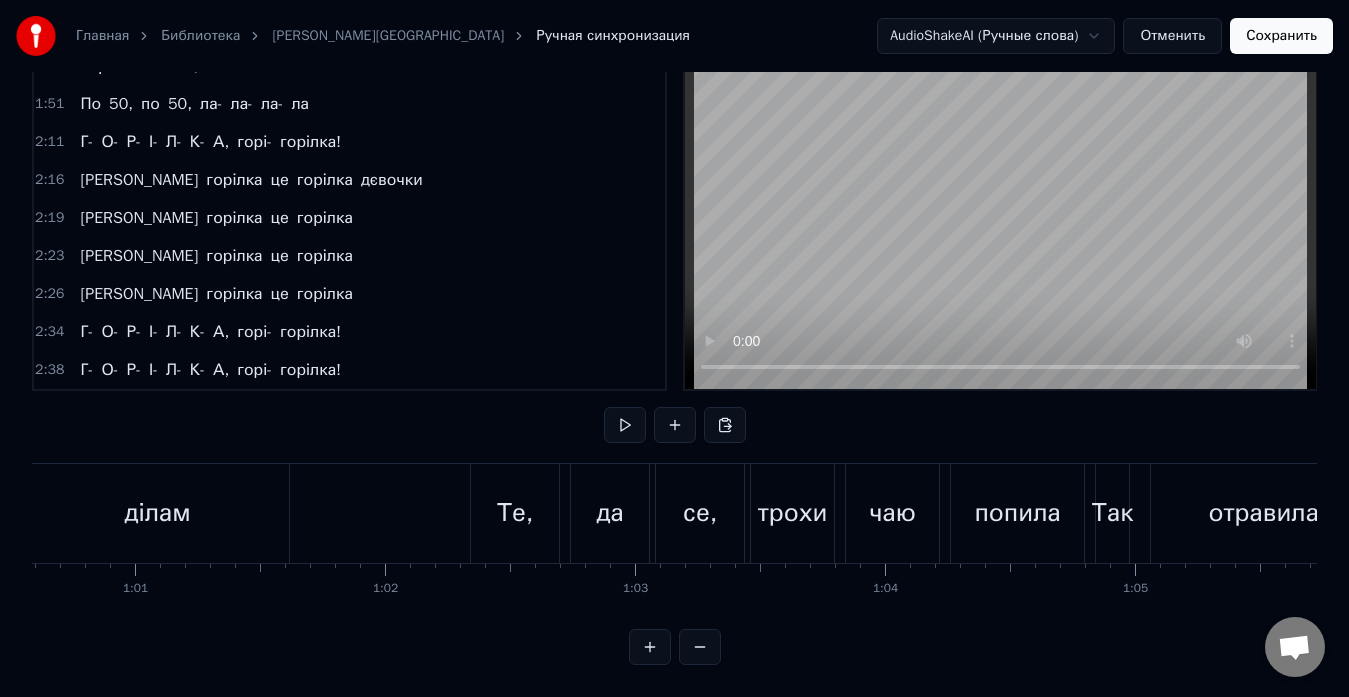 click at bounding box center (650, 647) 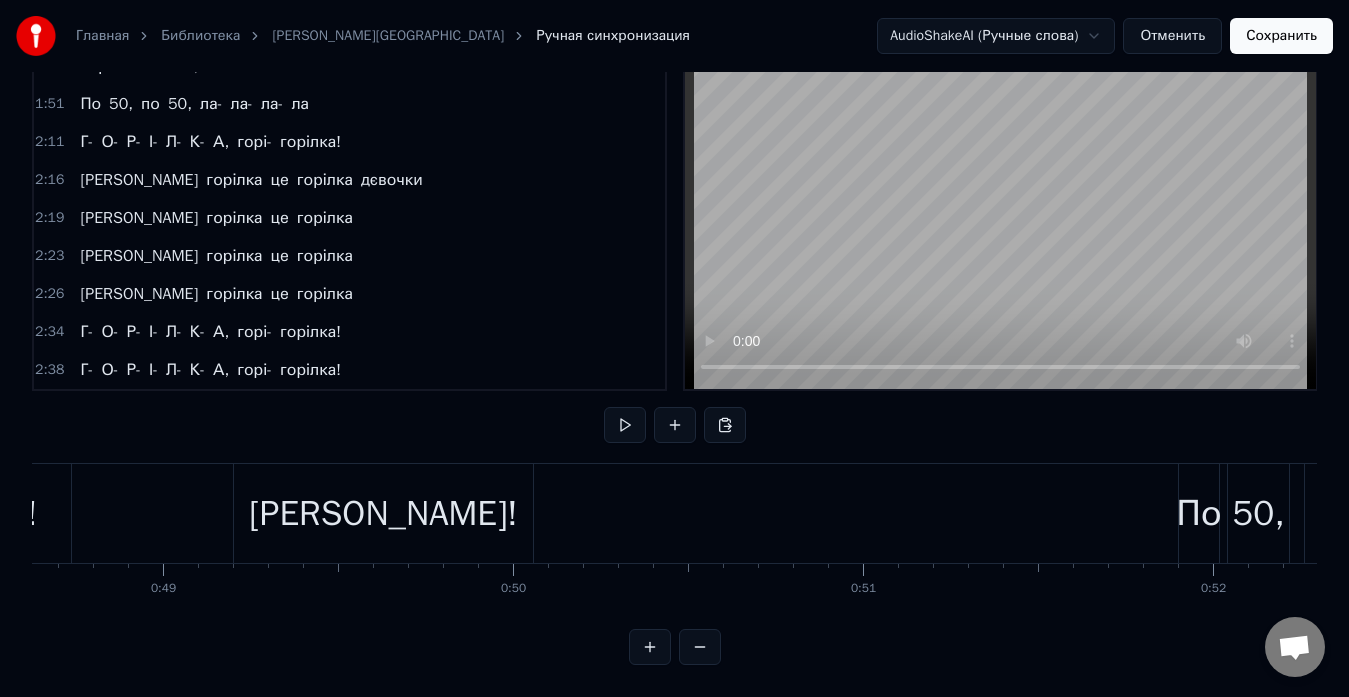 click at bounding box center [650, 647] 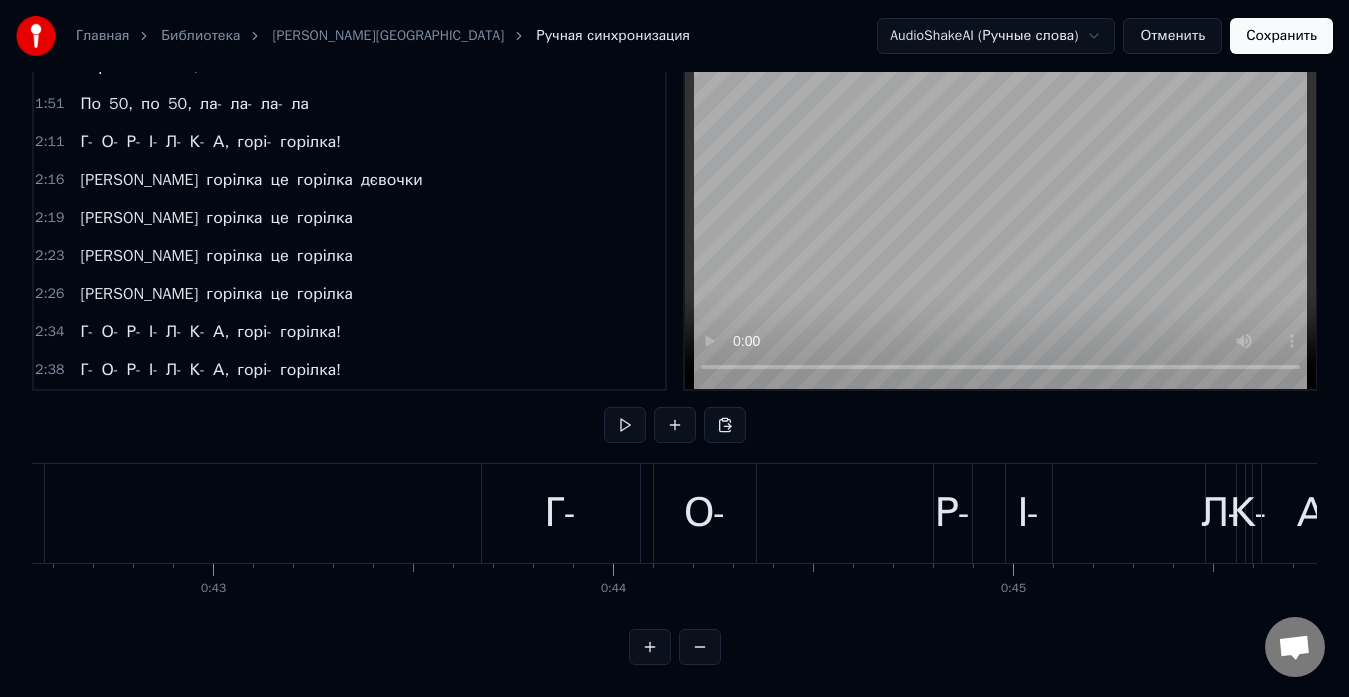 click at bounding box center (650, 647) 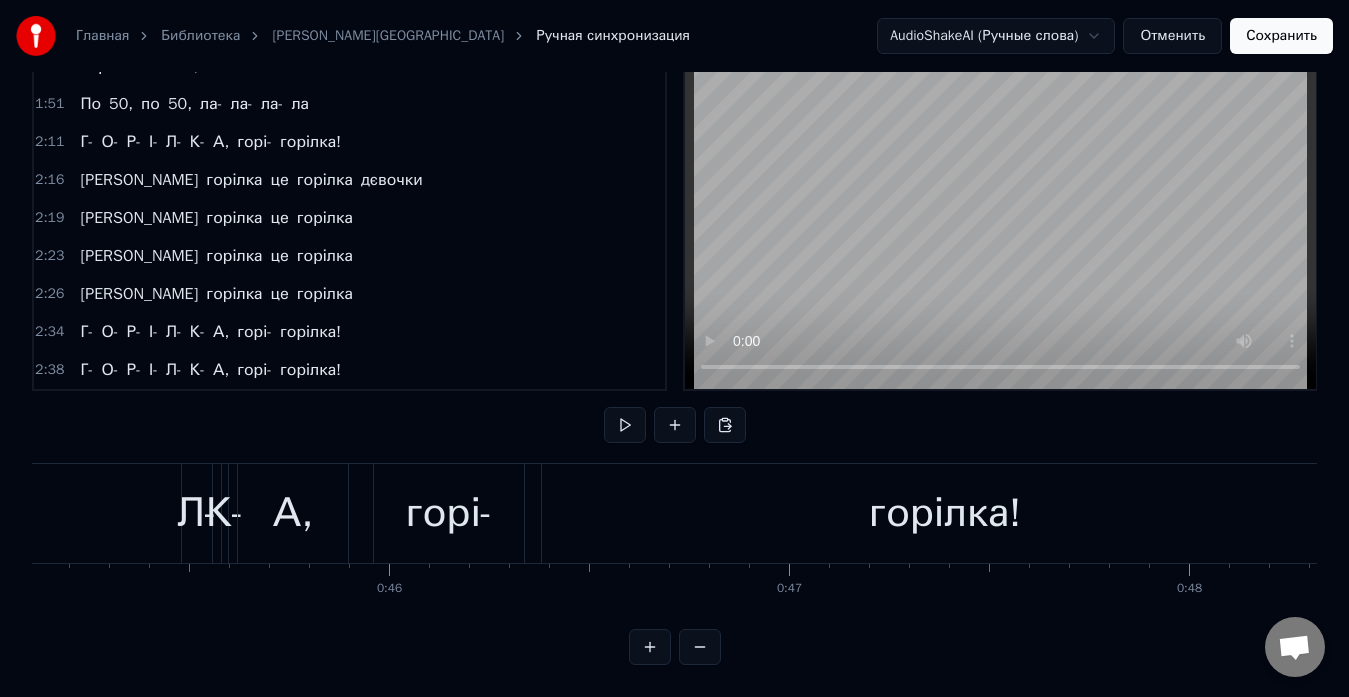 click at bounding box center [650, 647] 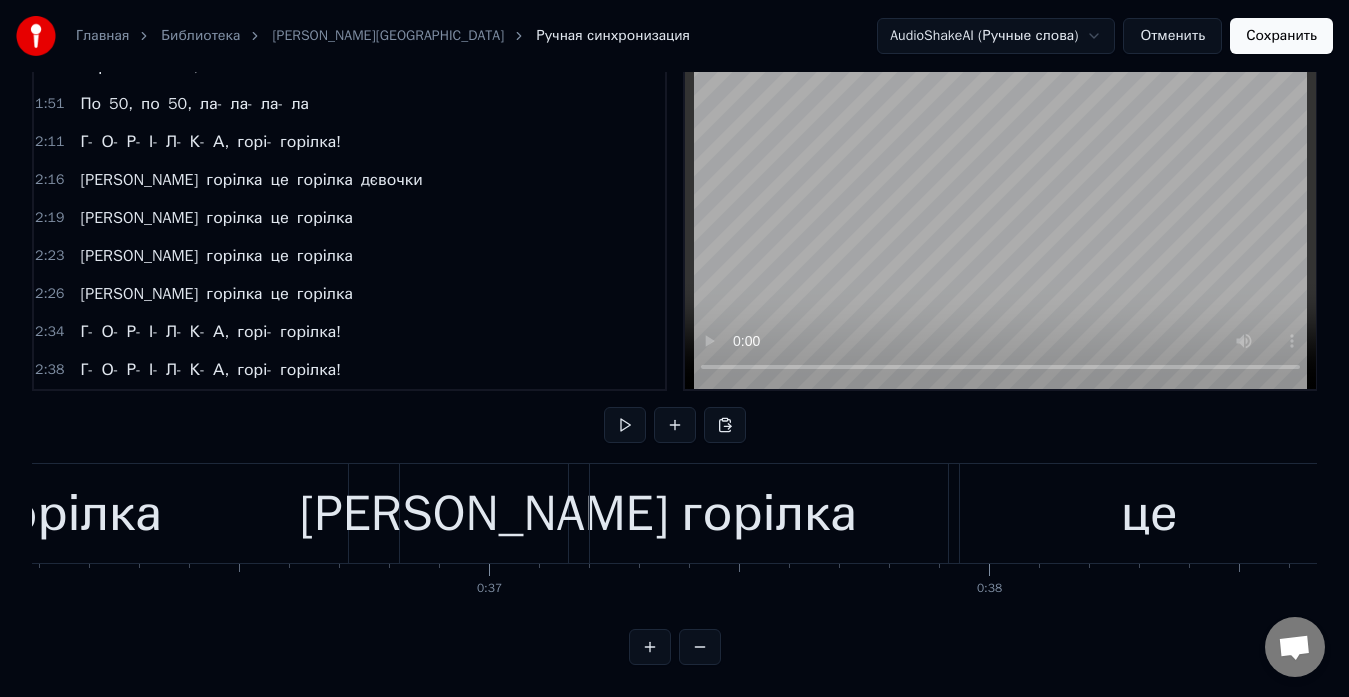 click at bounding box center [650, 647] 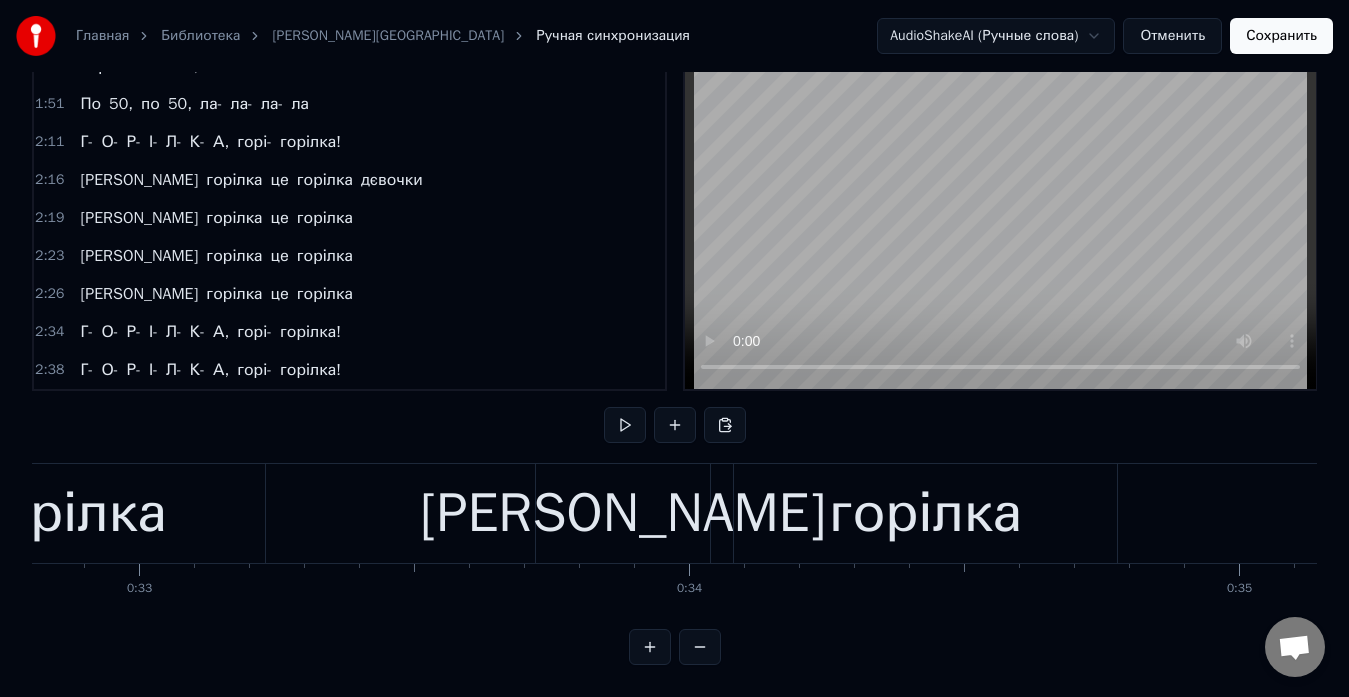 click at bounding box center (650, 647) 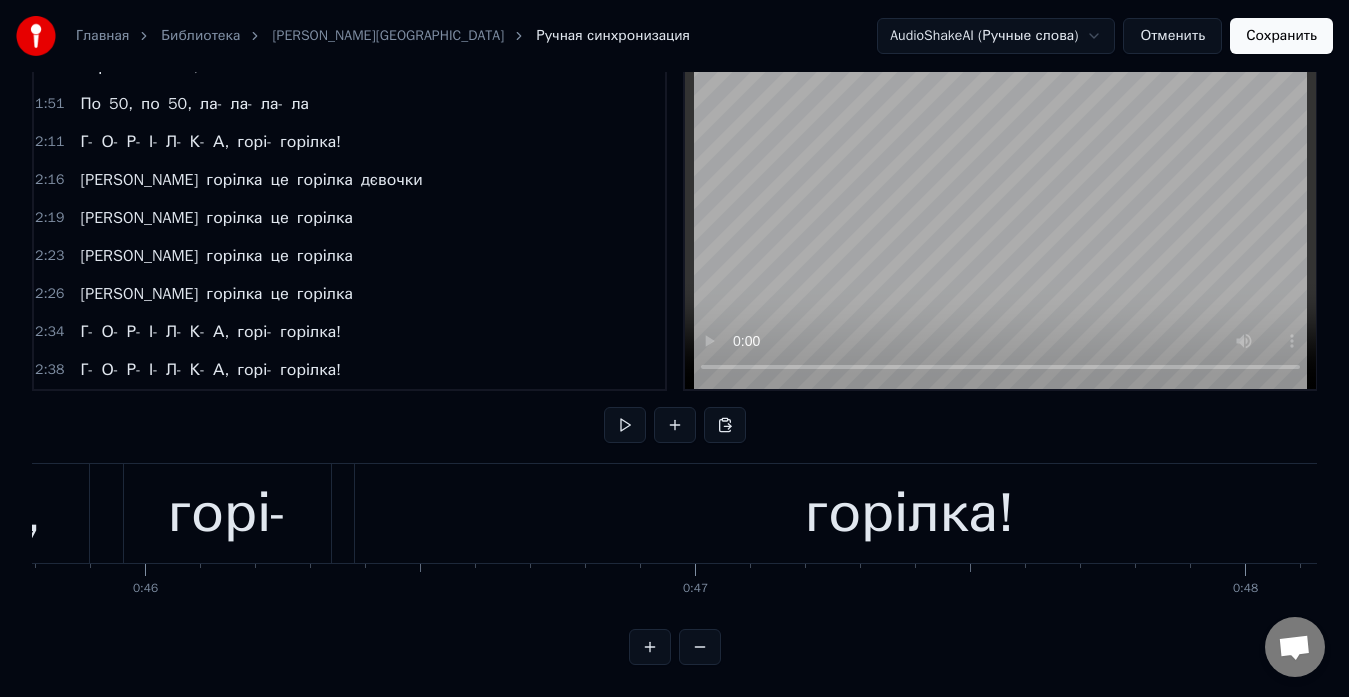 click at bounding box center (650, 647) 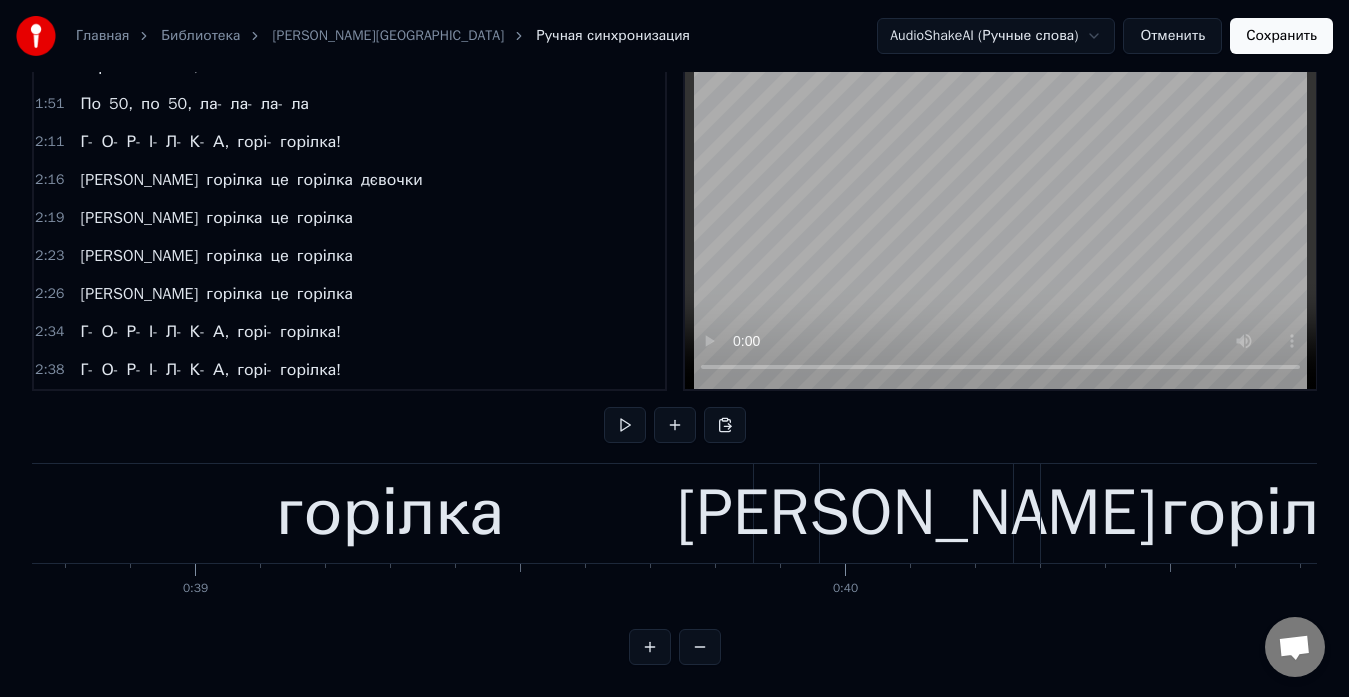 click at bounding box center [650, 647] 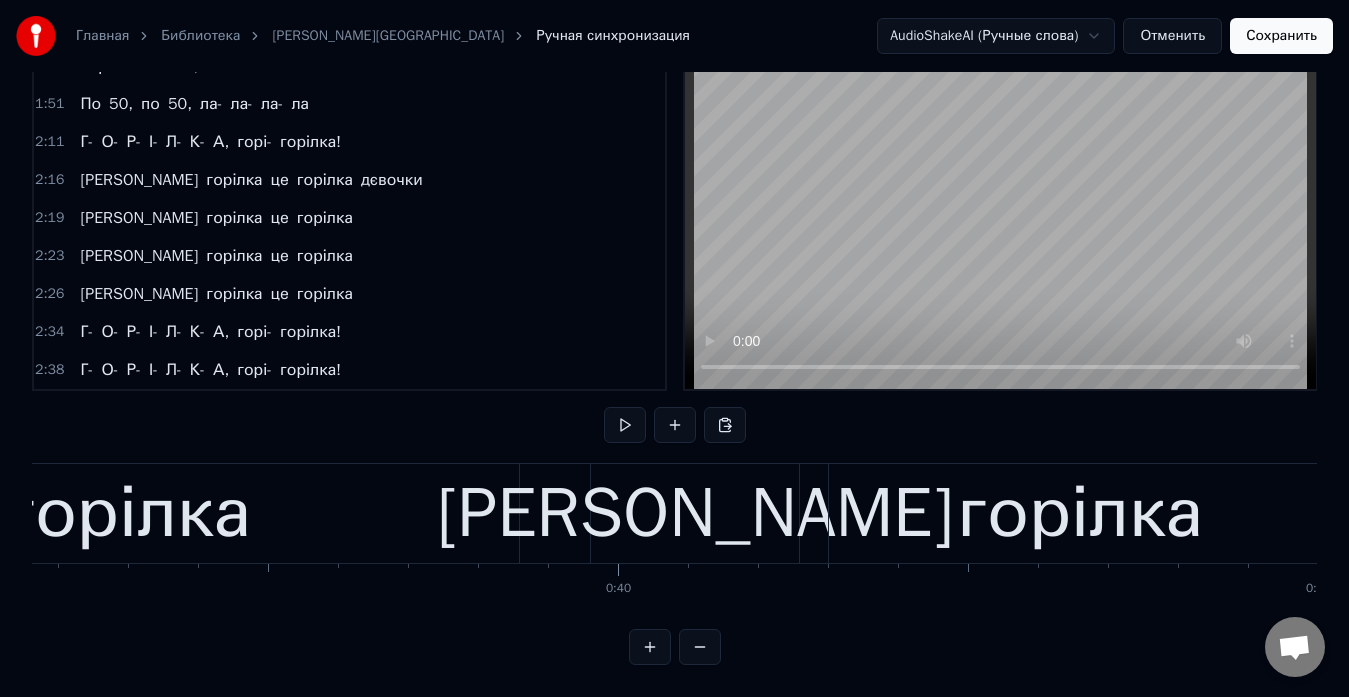 click at bounding box center (650, 647) 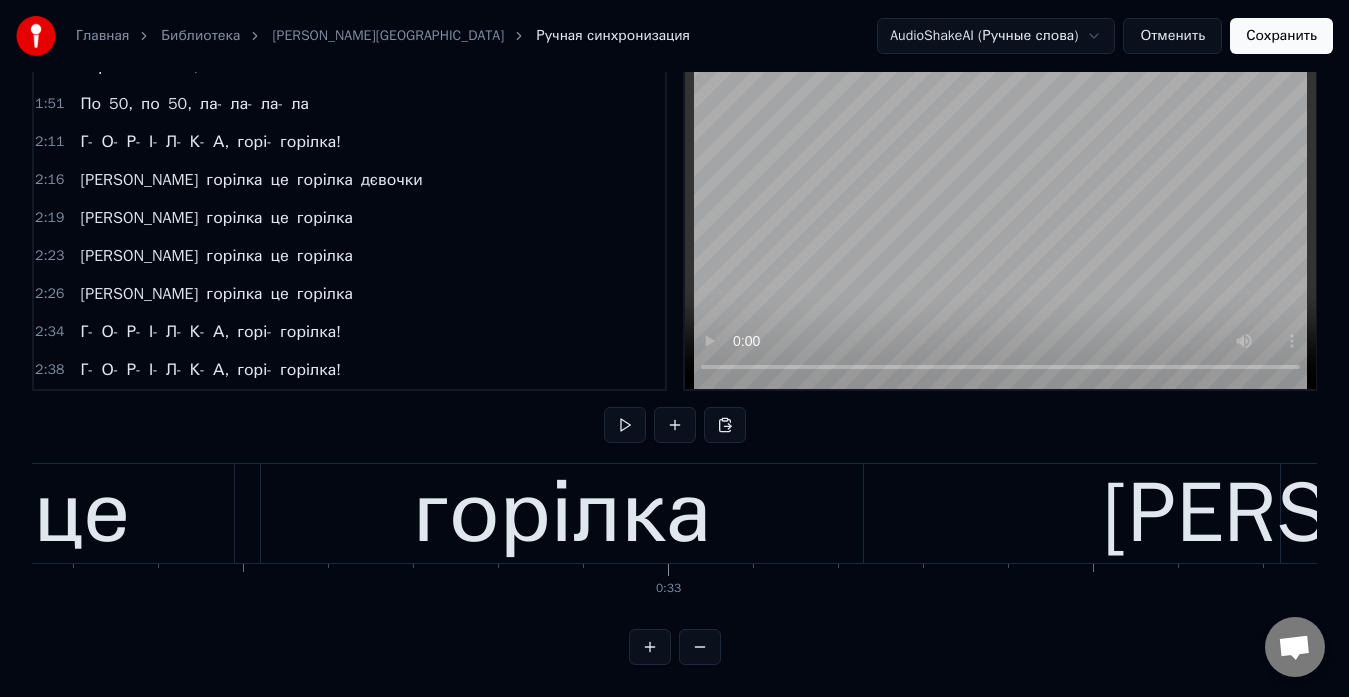 click at bounding box center (650, 647) 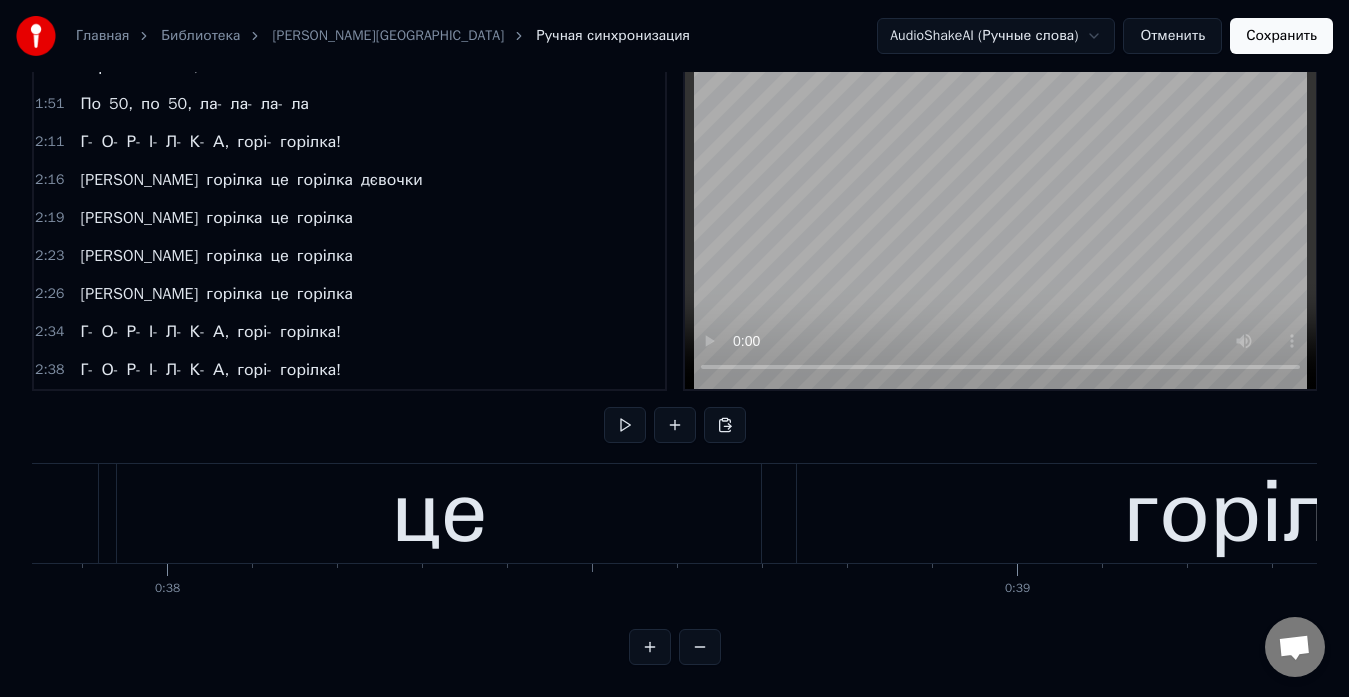 click at bounding box center (650, 647) 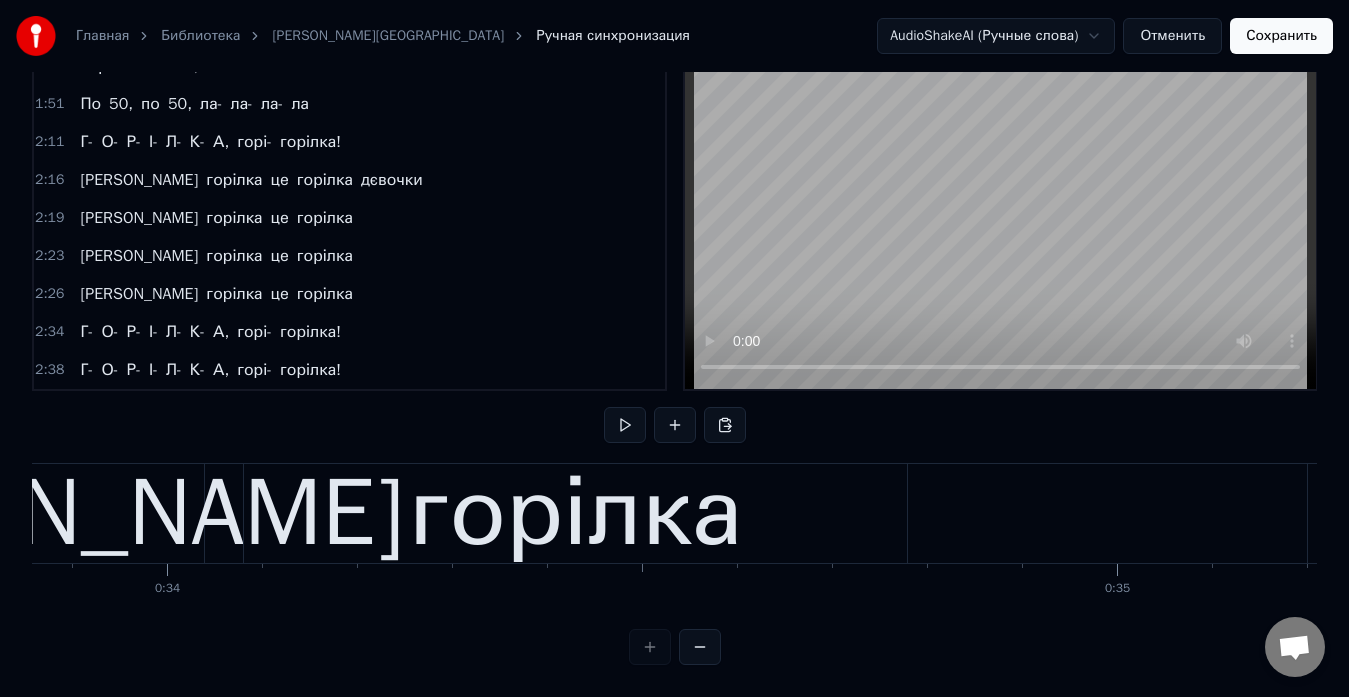click at bounding box center (675, 647) 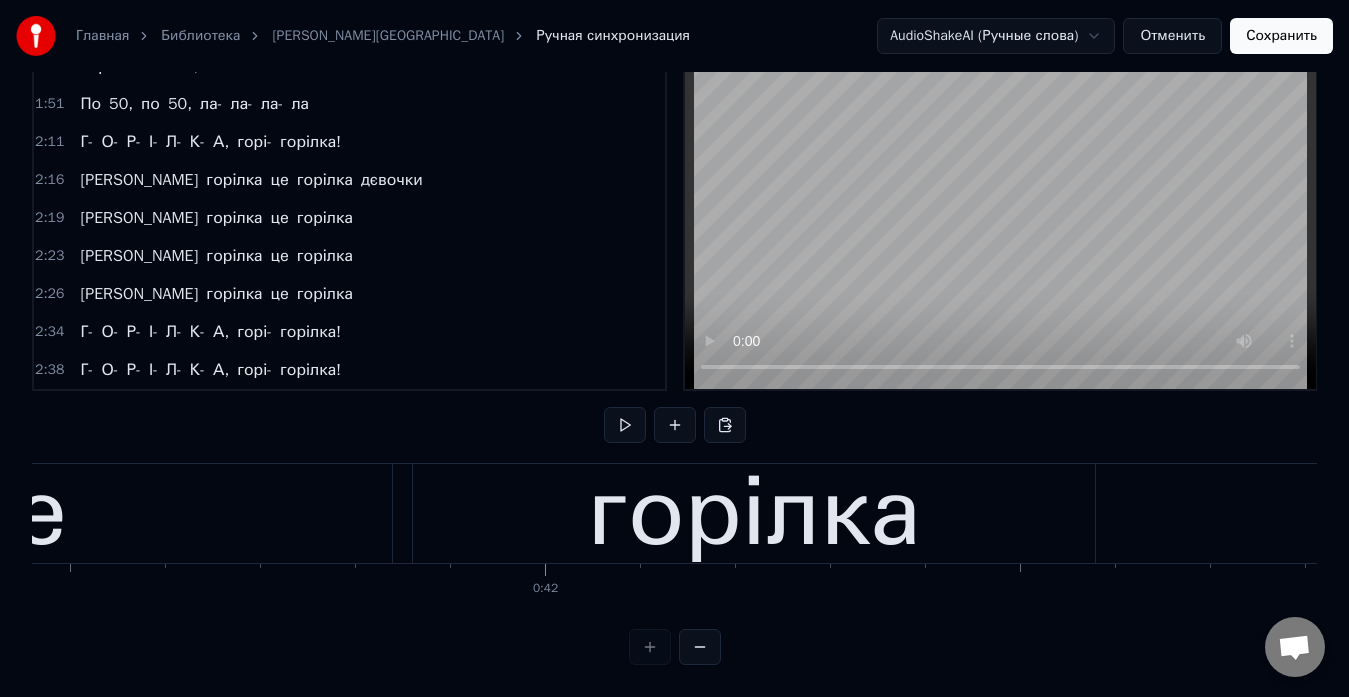click at bounding box center (675, 647) 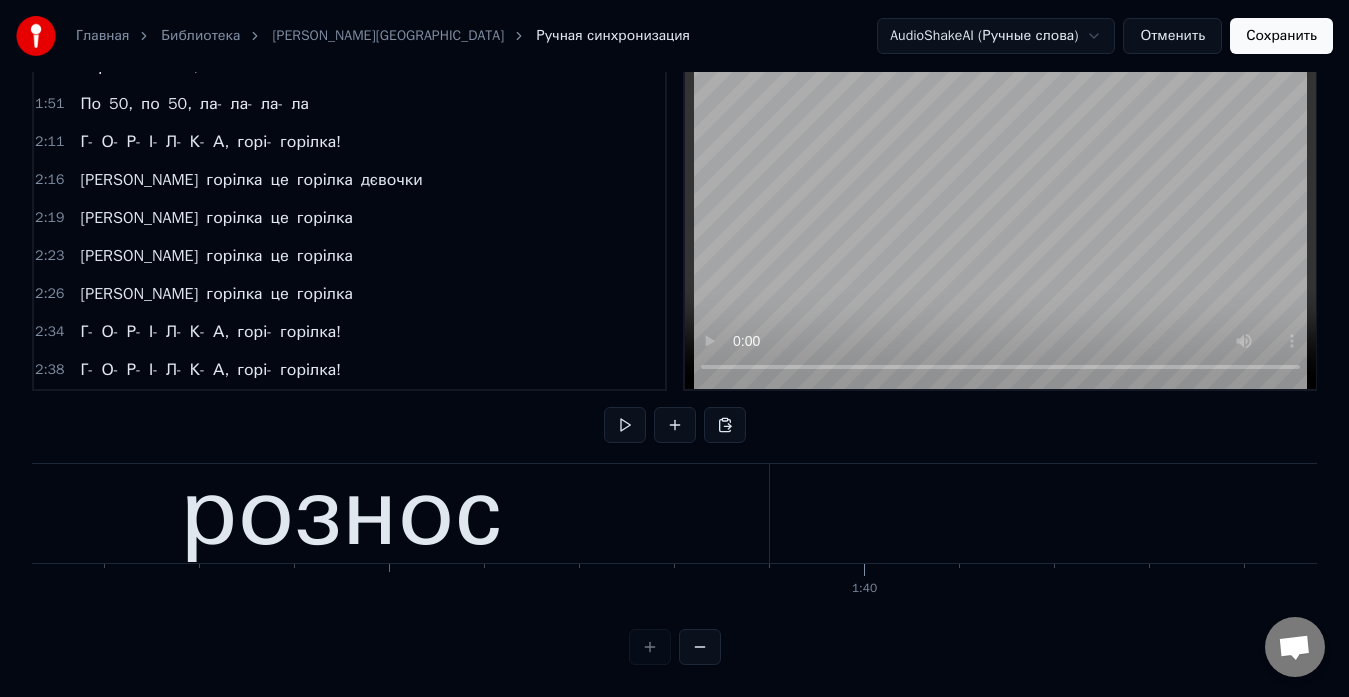 click at bounding box center (675, 647) 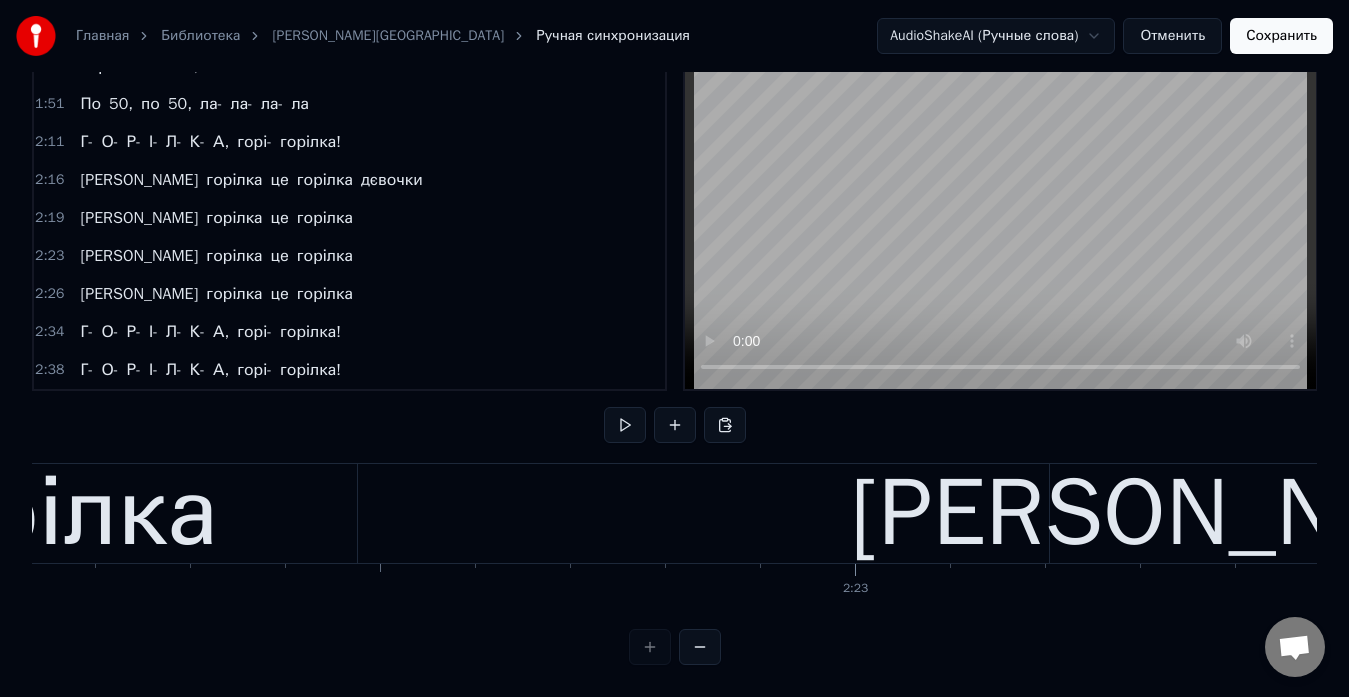 click at bounding box center (675, 647) 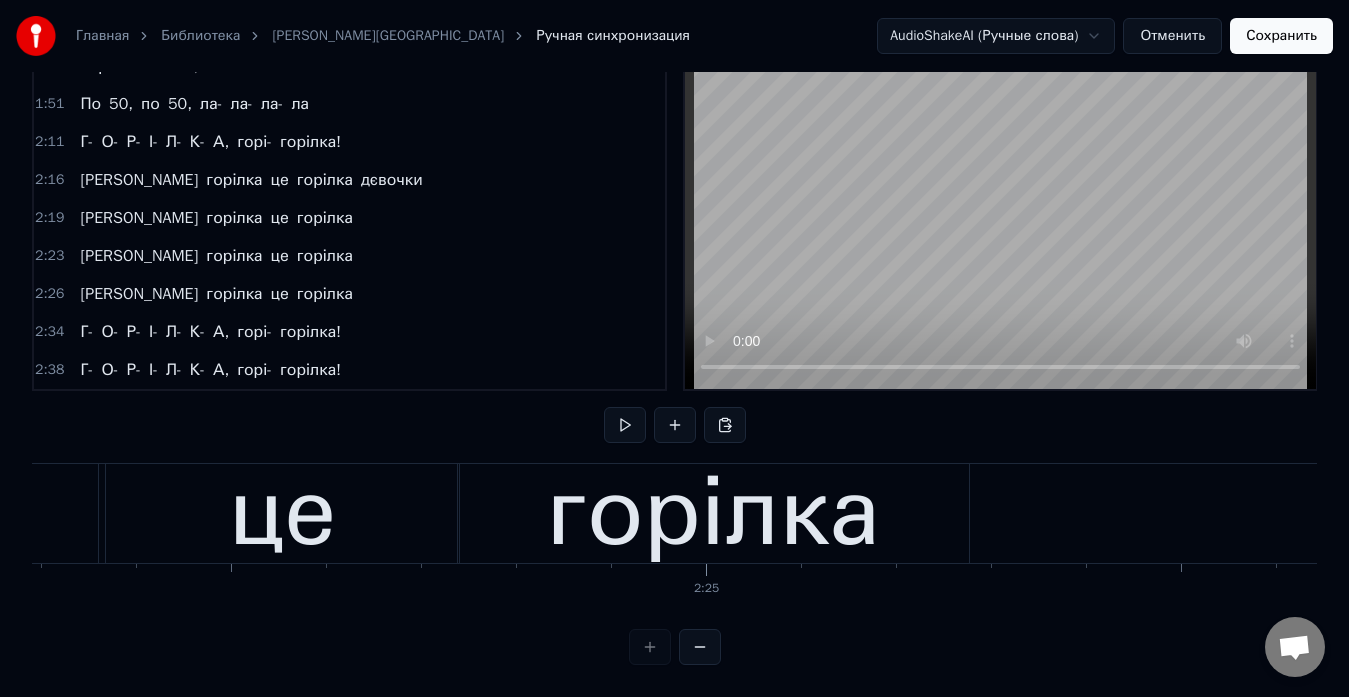 scroll, scrollTop: 0, scrollLeft: 143128, axis: horizontal 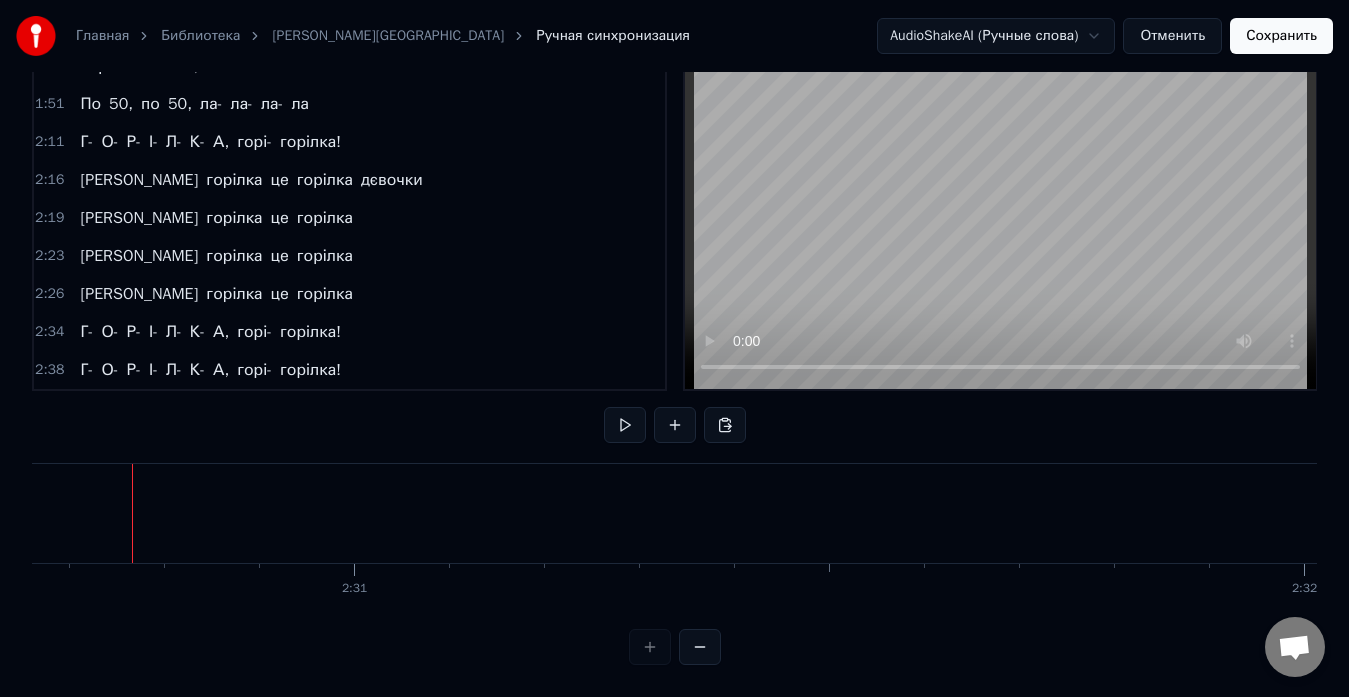 click at bounding box center (675, 647) 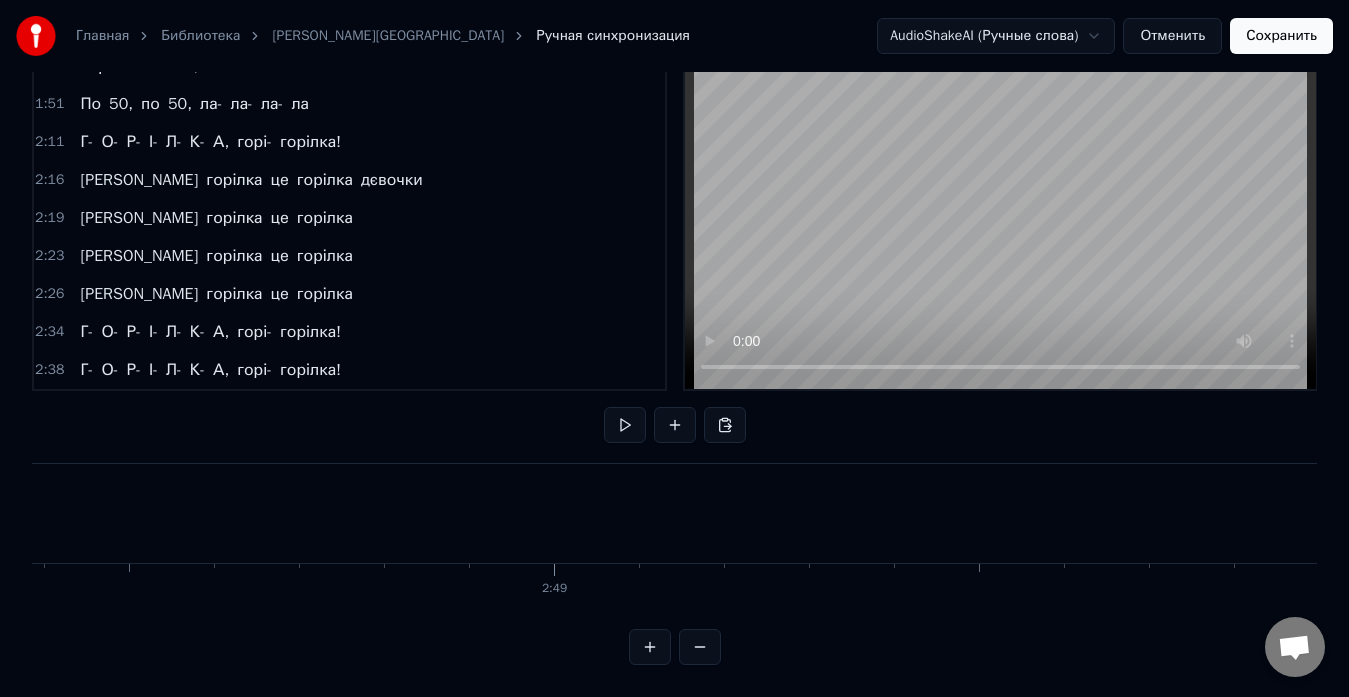 click at bounding box center (700, 647) 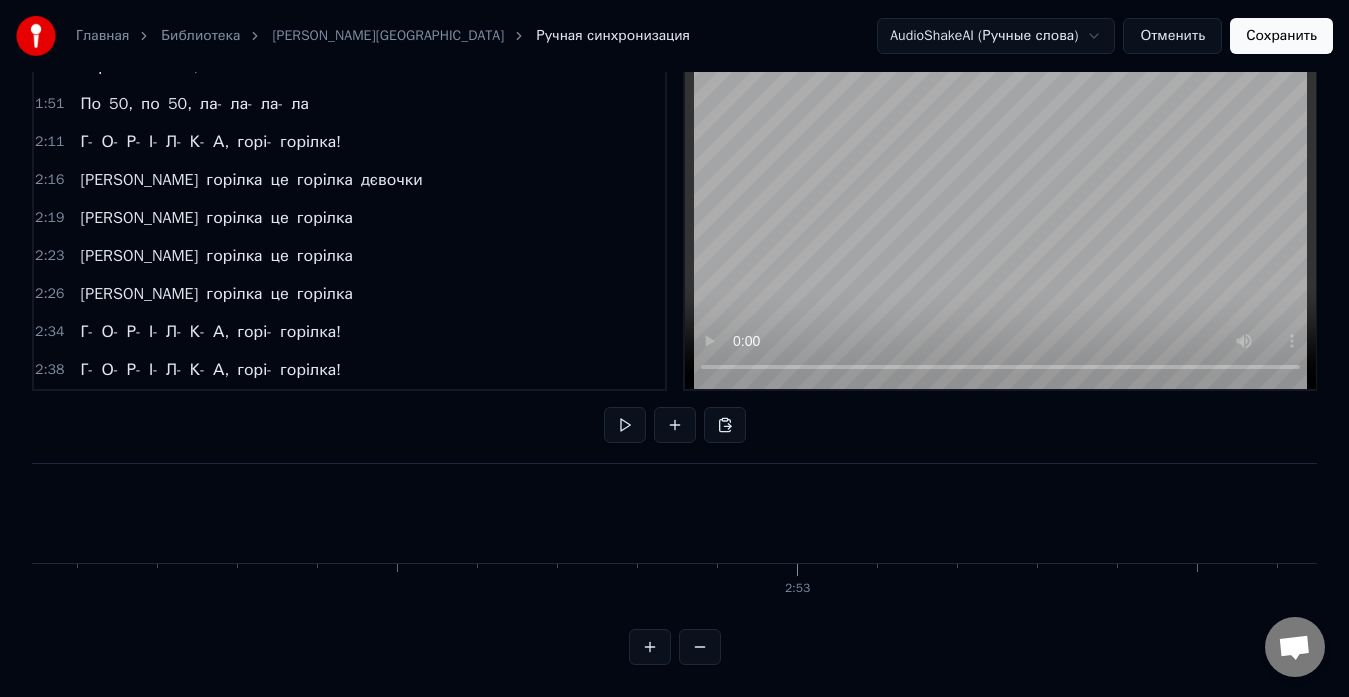 click at bounding box center (700, 647) 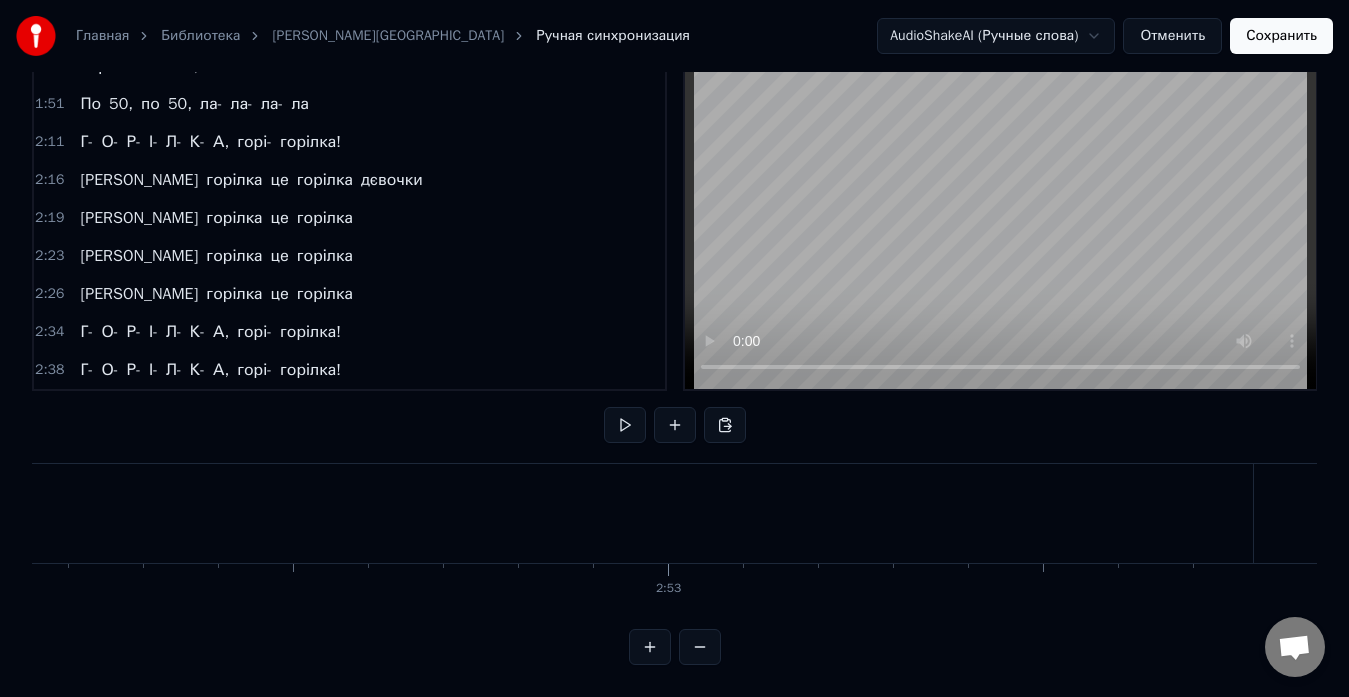 click at bounding box center (700, 647) 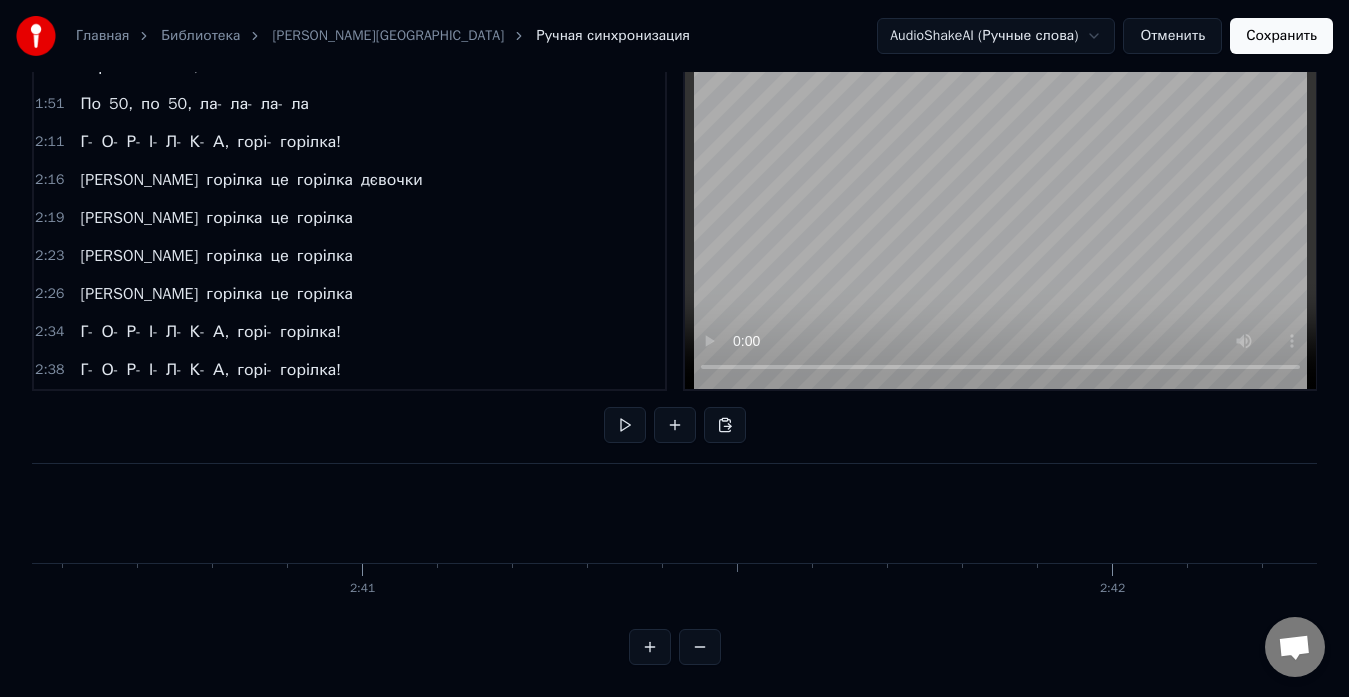 click at bounding box center (700, 647) 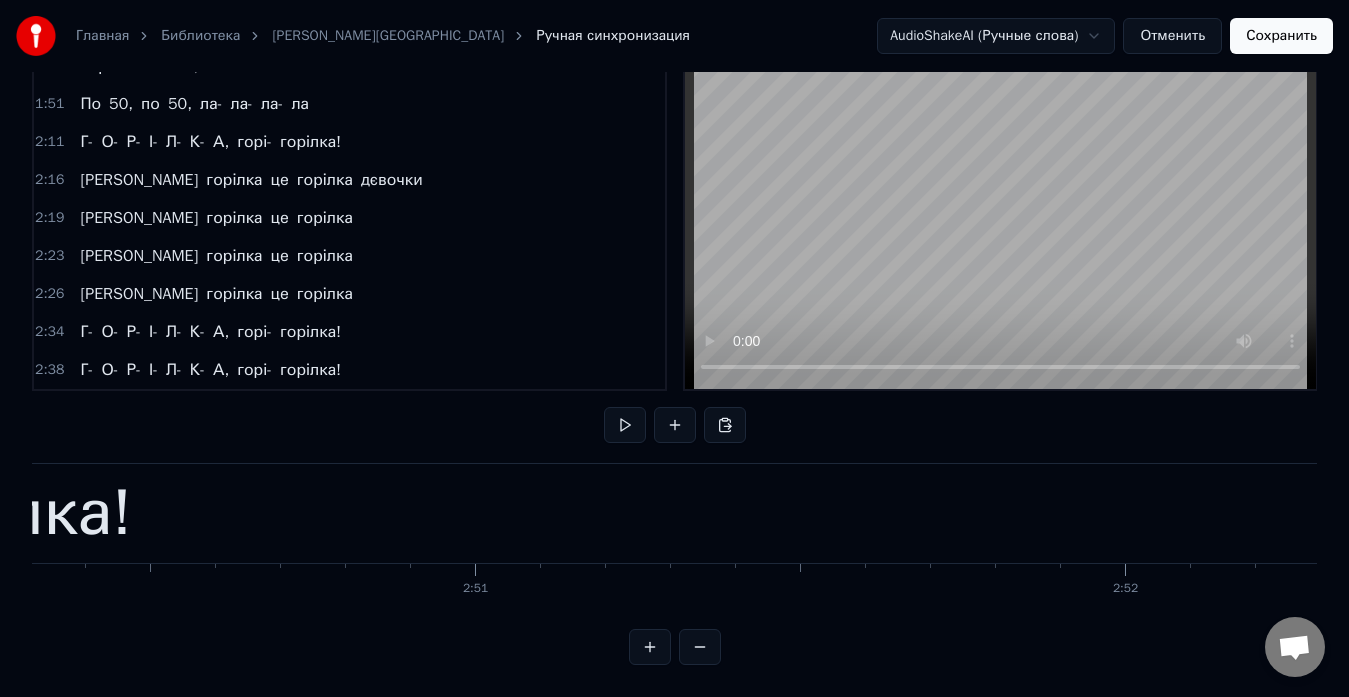 click at bounding box center [700, 647] 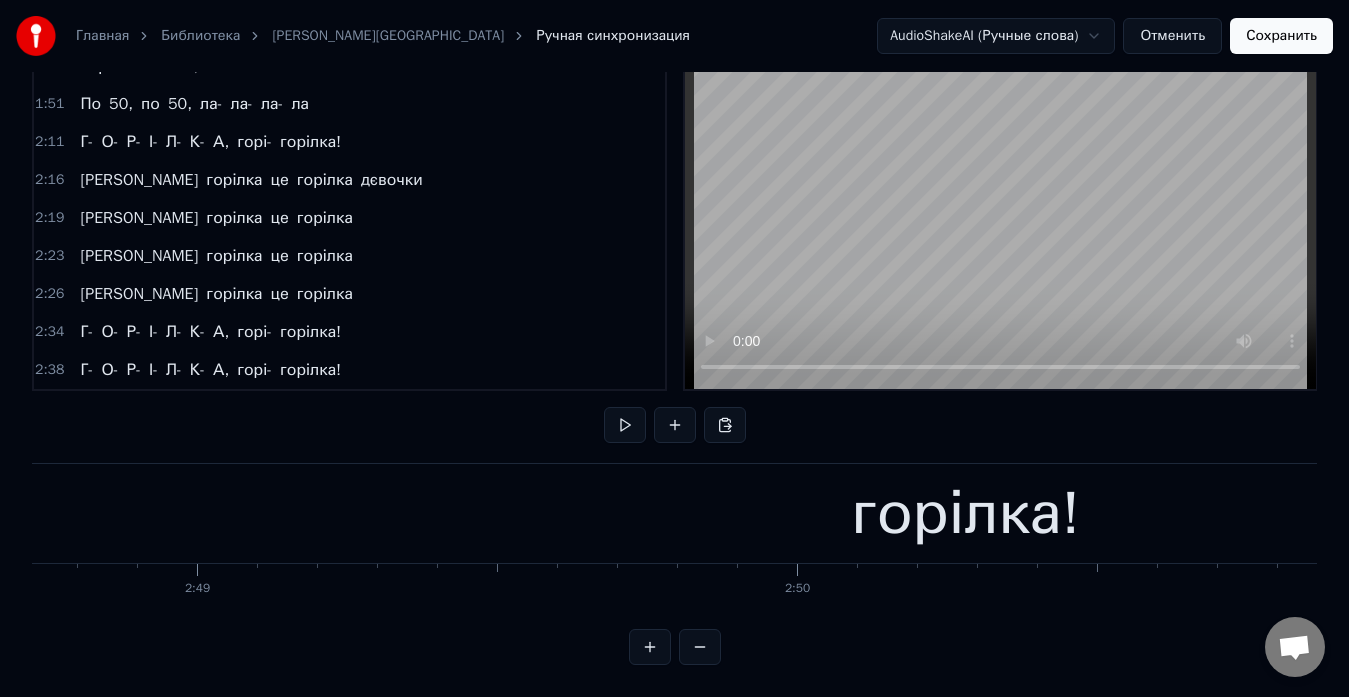 click at bounding box center (700, 647) 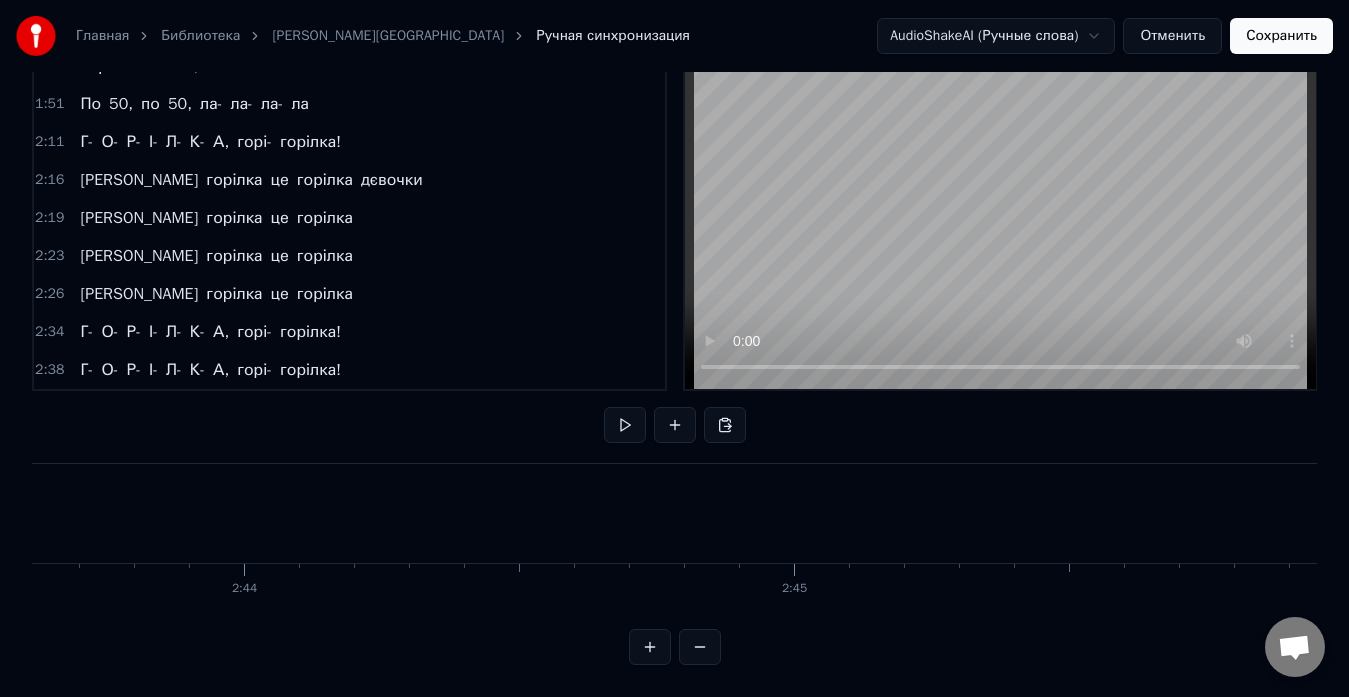 click at bounding box center [700, 647] 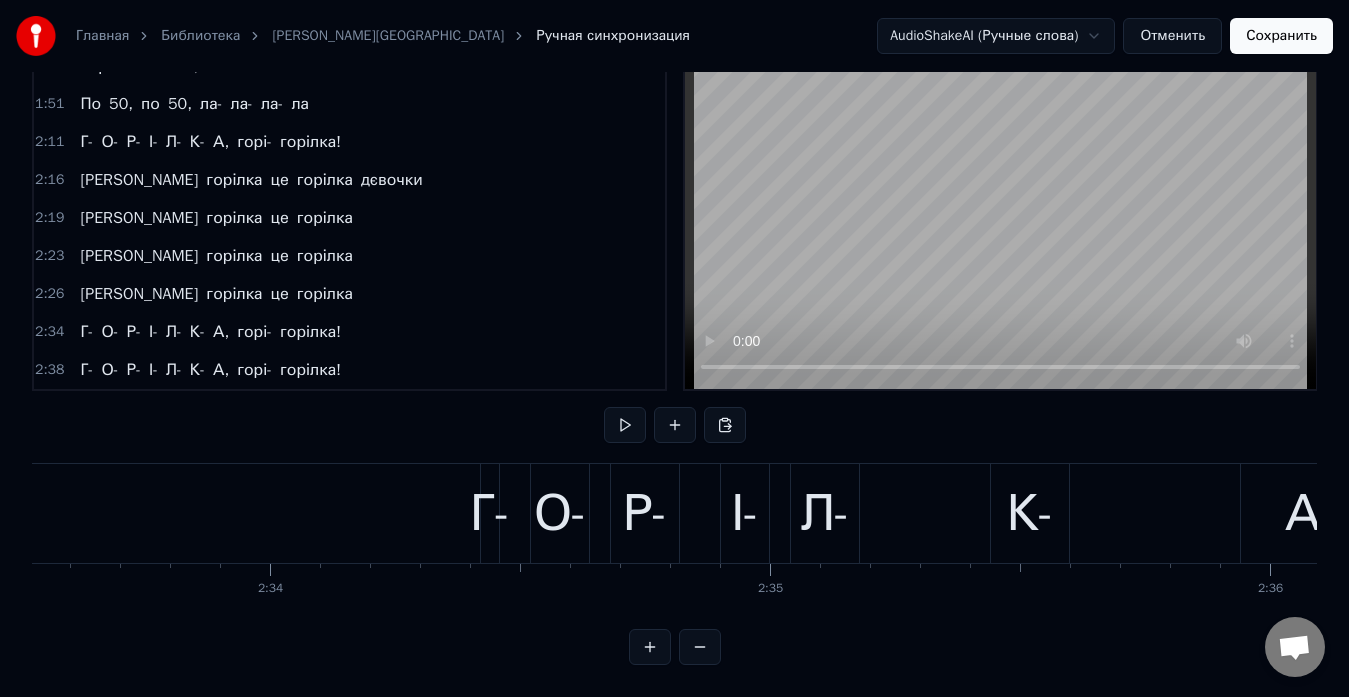 scroll, scrollTop: 0, scrollLeft: 75283, axis: horizontal 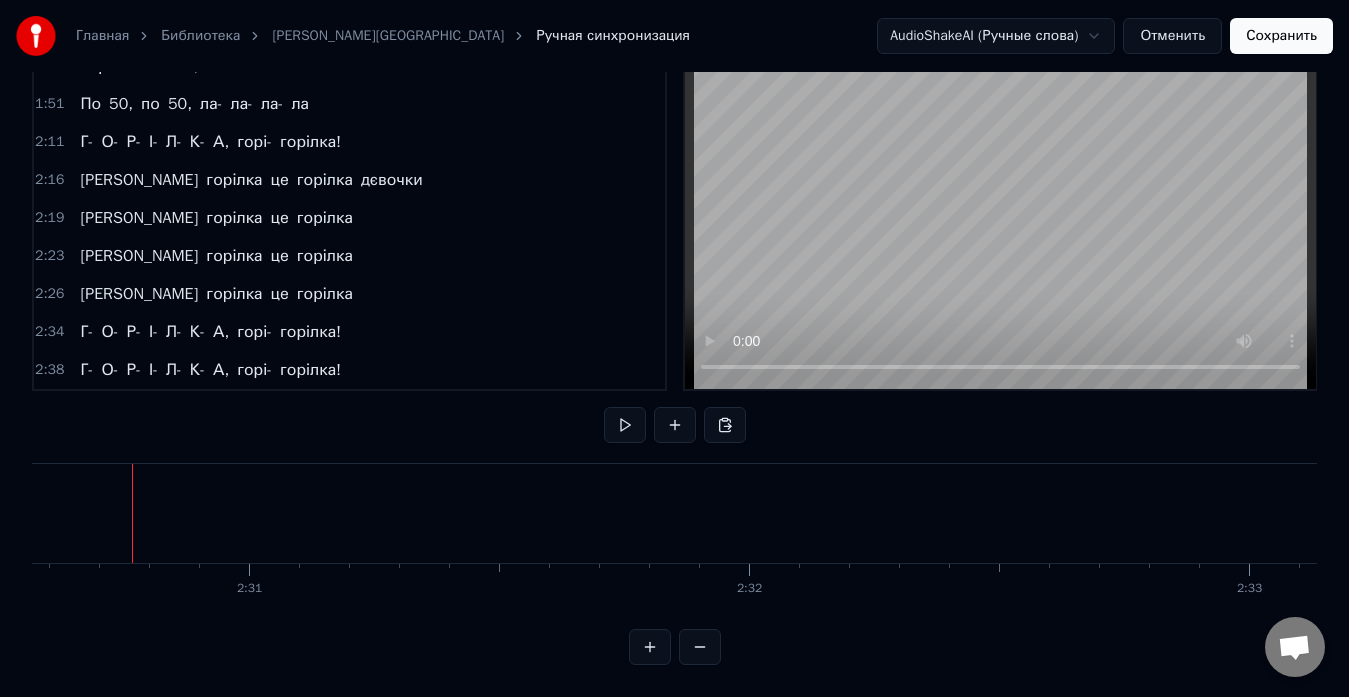 click at bounding box center [700, 647] 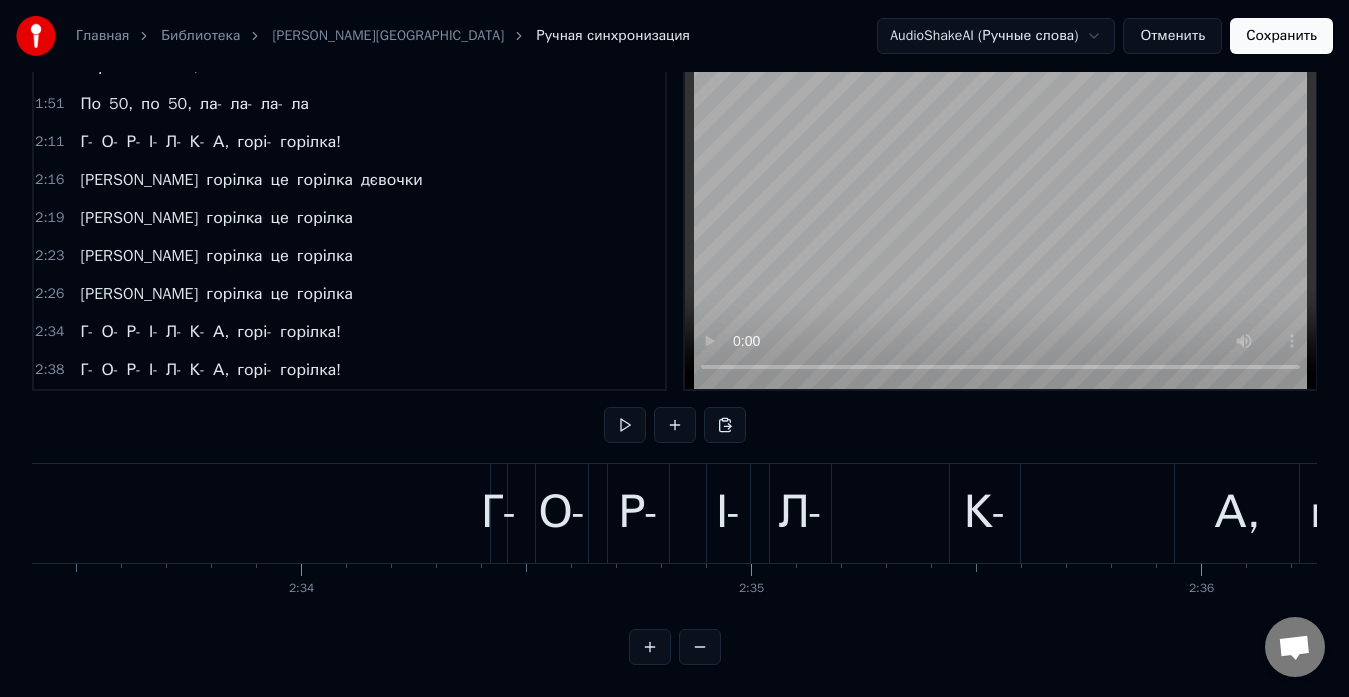 scroll, scrollTop: 0, scrollLeft: 67744, axis: horizontal 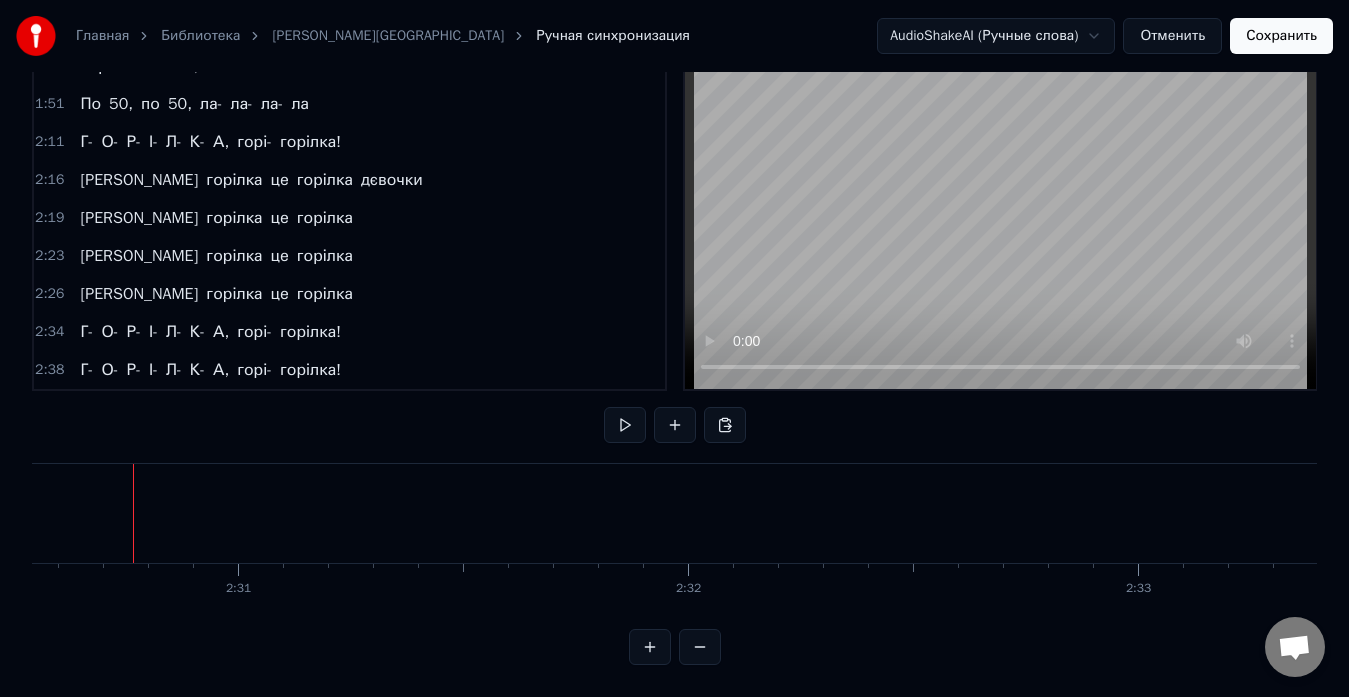 click at bounding box center [700, 647] 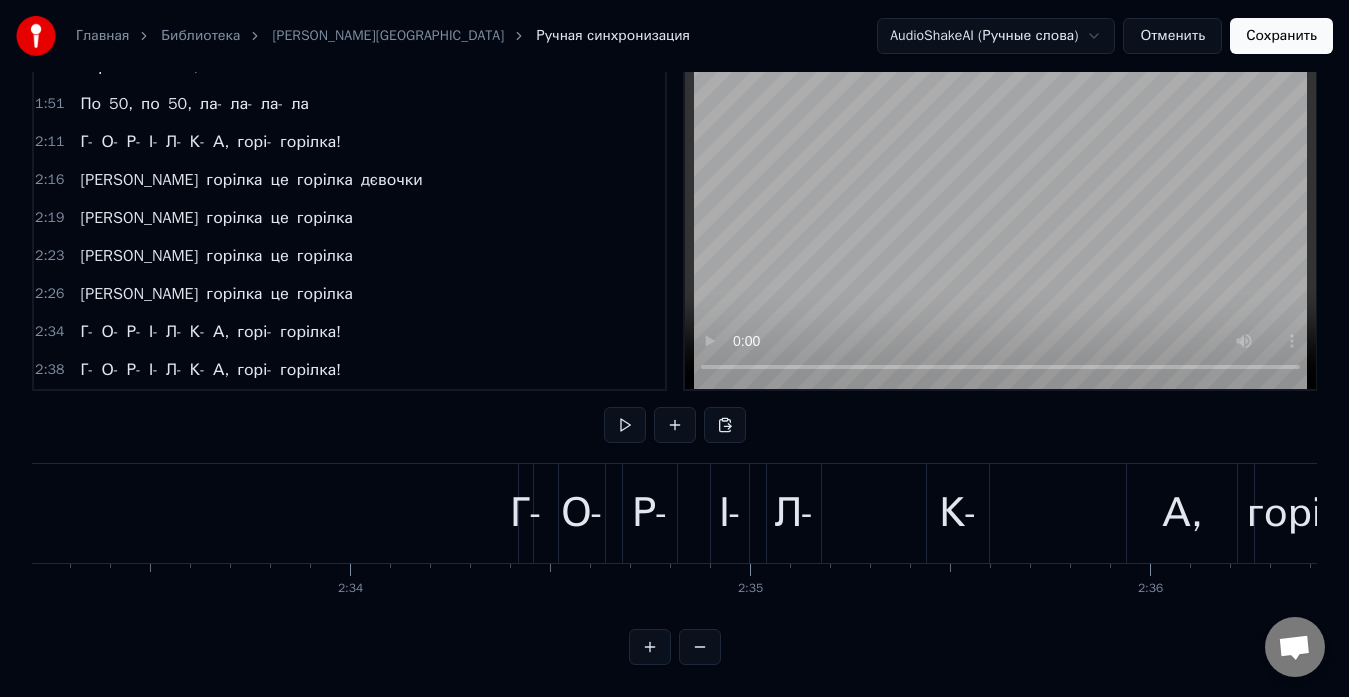 click at bounding box center [700, 647] 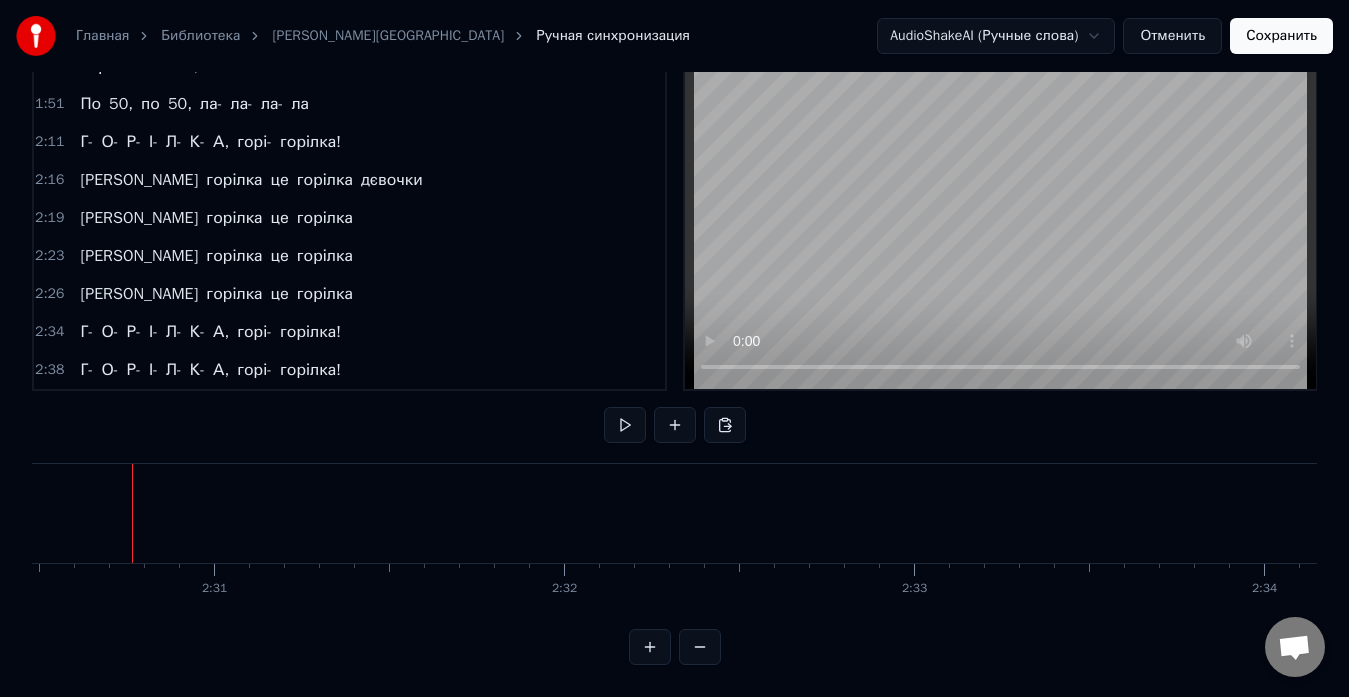 click at bounding box center (700, 647) 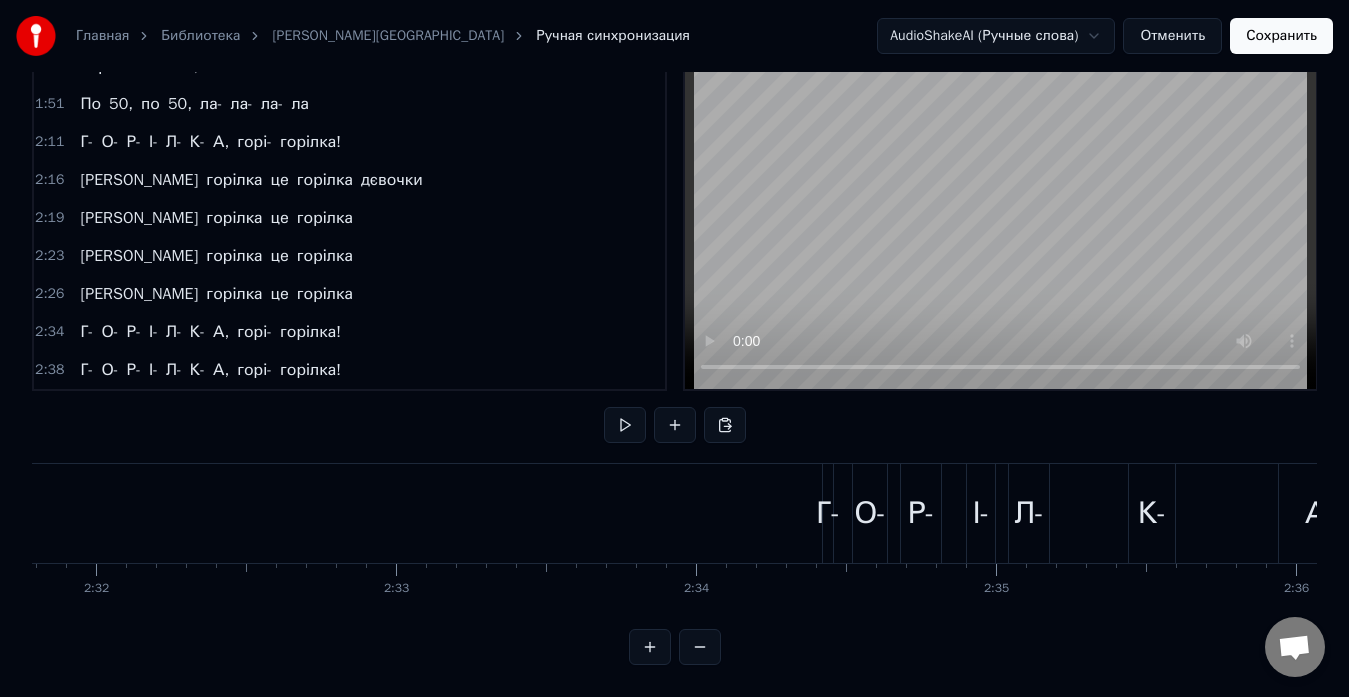 scroll, scrollTop: 0, scrollLeft: 45703, axis: horizontal 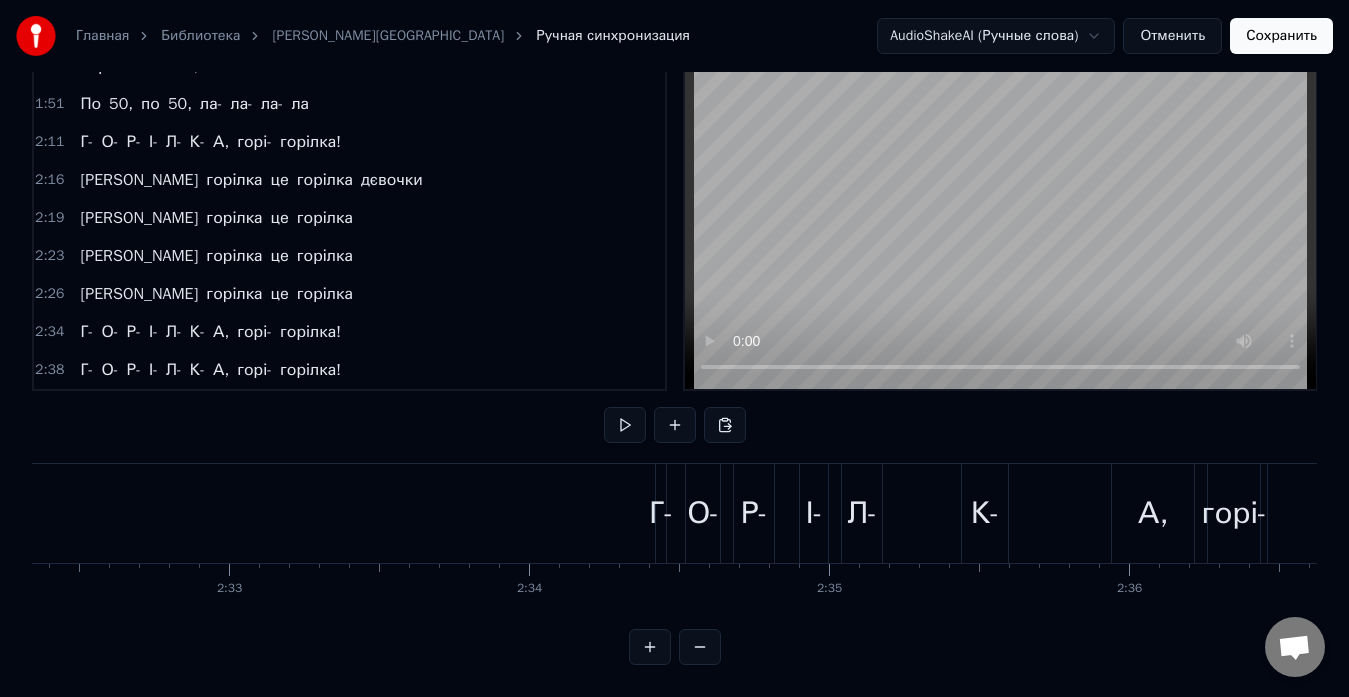 click on "Г-" at bounding box center [661, 513] 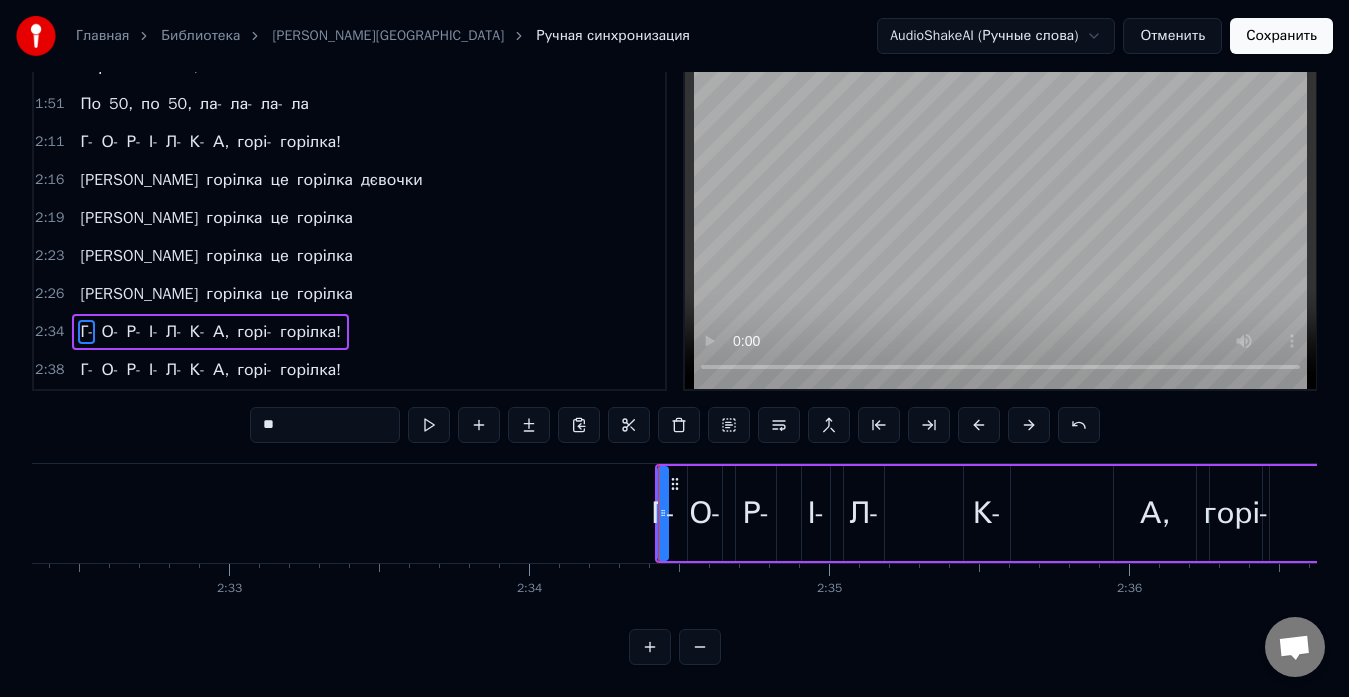 scroll, scrollTop: 45, scrollLeft: 0, axis: vertical 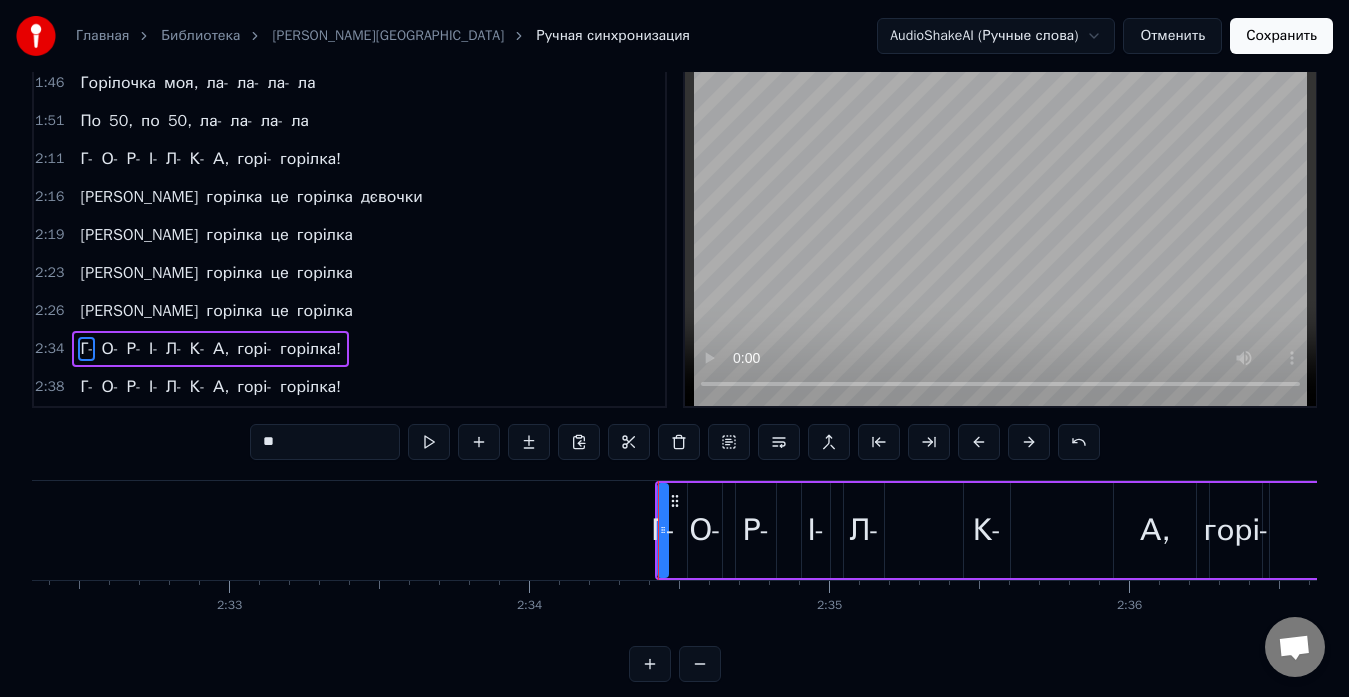 click on "0:00 Так, [PERSON_NAME], [PERSON_NAME] під баянчик 0:02 Під баянчик чуть- чуть 0:04 Ну, давай! Ну, [PERSON_NAME], ти можеш! 0:18 Я сама недавно в місті я була 0:21 Зайшла ж під вечір до друга по ділам 0:24 Він налив мені шампанського вина 0:27 Я подавилась - хімія одна 0:30 А горілка це горілка 0:33 А горілка це горілка 0:36 А горілка це горілка 0:39 А горілка це горілка 0:43 Г- [GEOGRAPHIC_DATA], горі- горілка! Ух! 0:49 Давай! 0:51 По 50, пригубим і все! 0:54 Так от: 0:56 Я сама недавно в місті була 0:58 Зайшла під вечір до друга по ділам 1:02 Те, да се, трохи чаю попила 1:04 Так отравилась, чуть не померла 1:07 А горілка є горілка 1:11 А горілка є А" at bounding box center (674, 370) 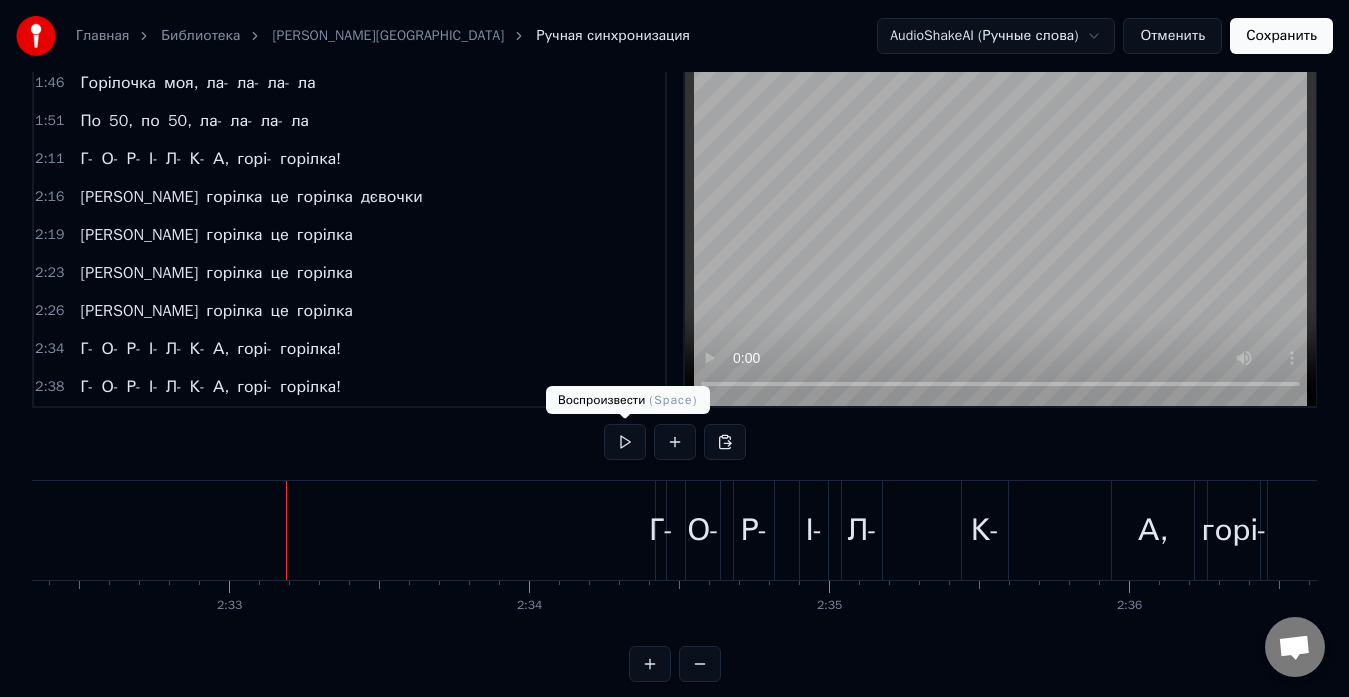click at bounding box center [625, 442] 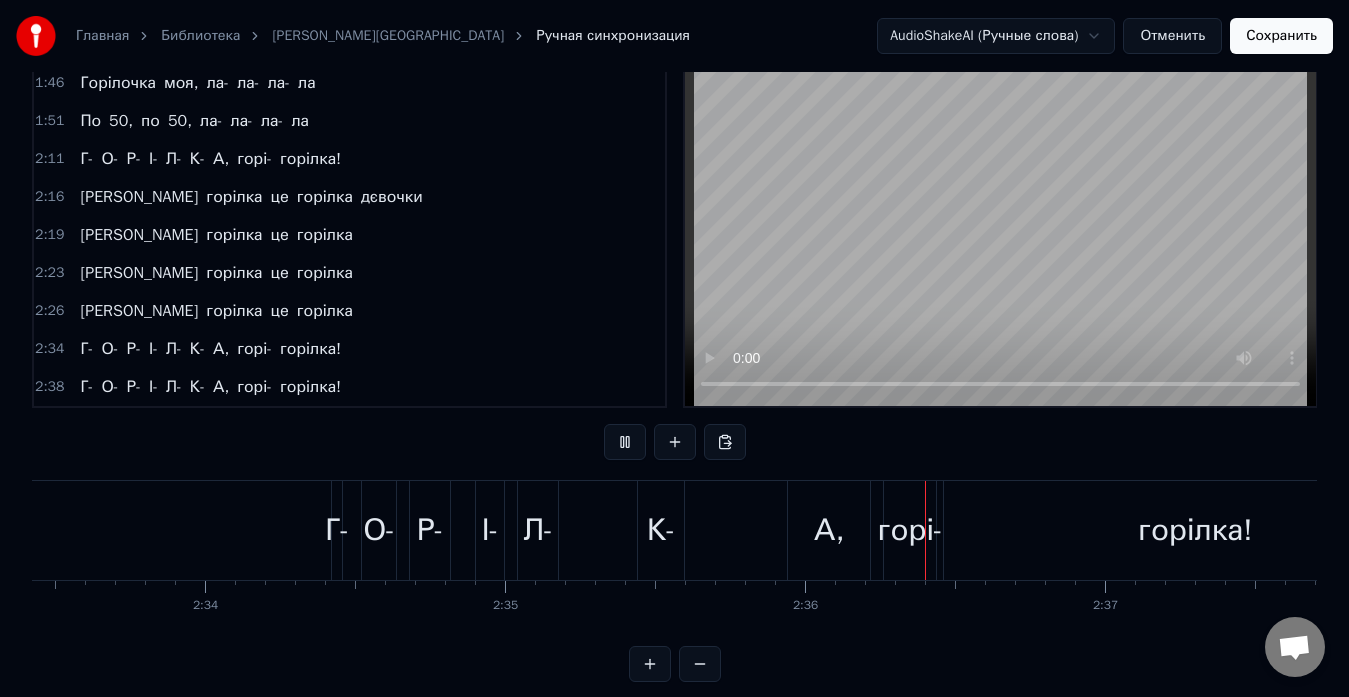 click at bounding box center [625, 442] 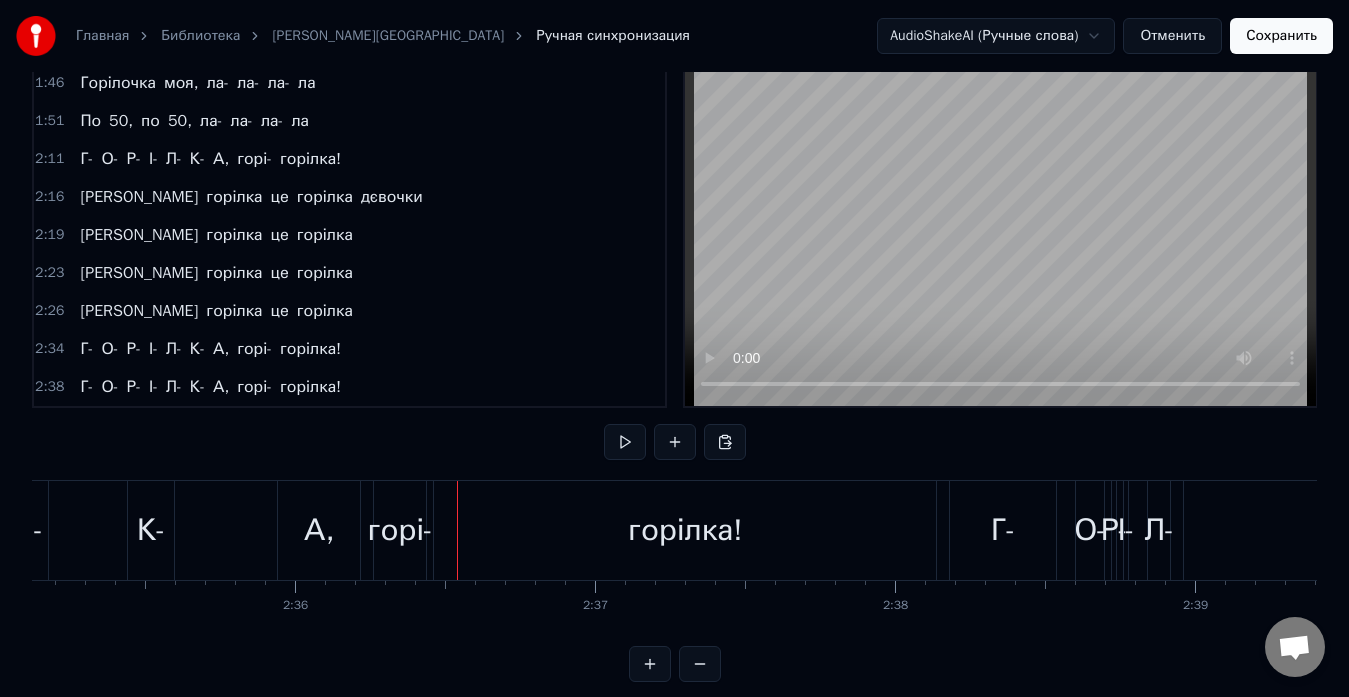 scroll, scrollTop: 0, scrollLeft: 46538, axis: horizontal 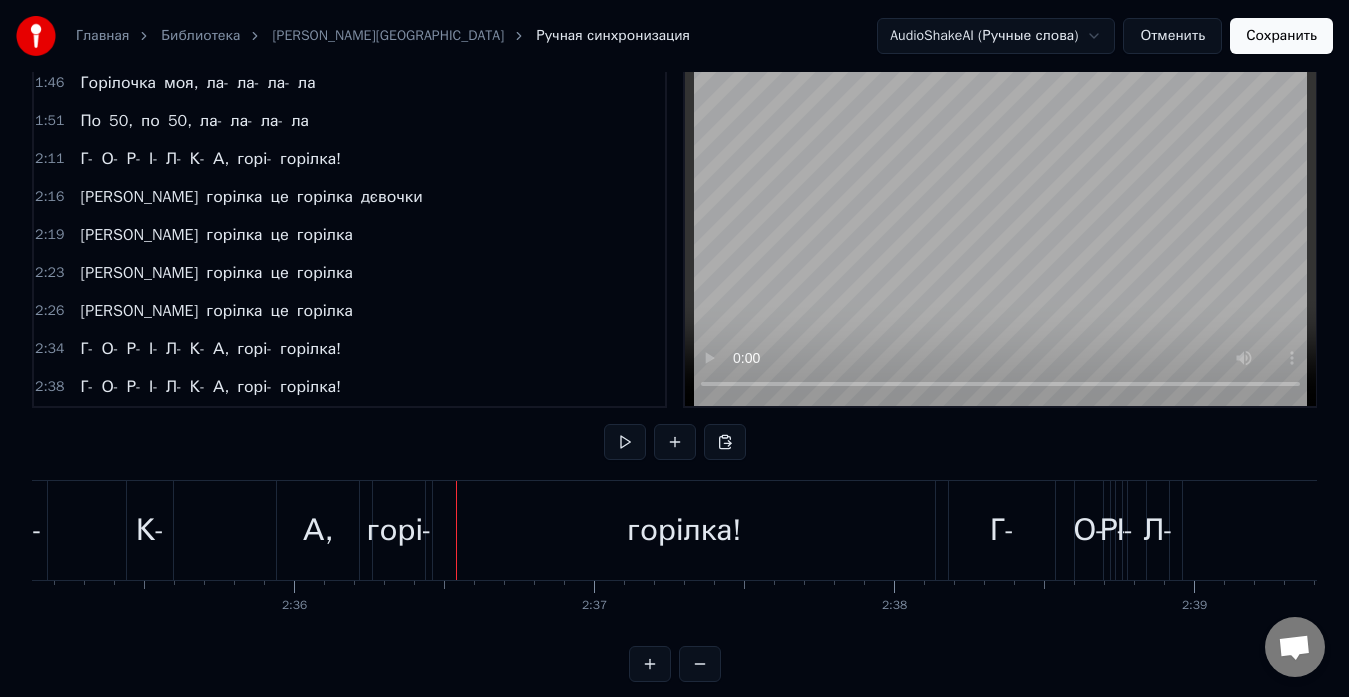 click at bounding box center [700, 664] 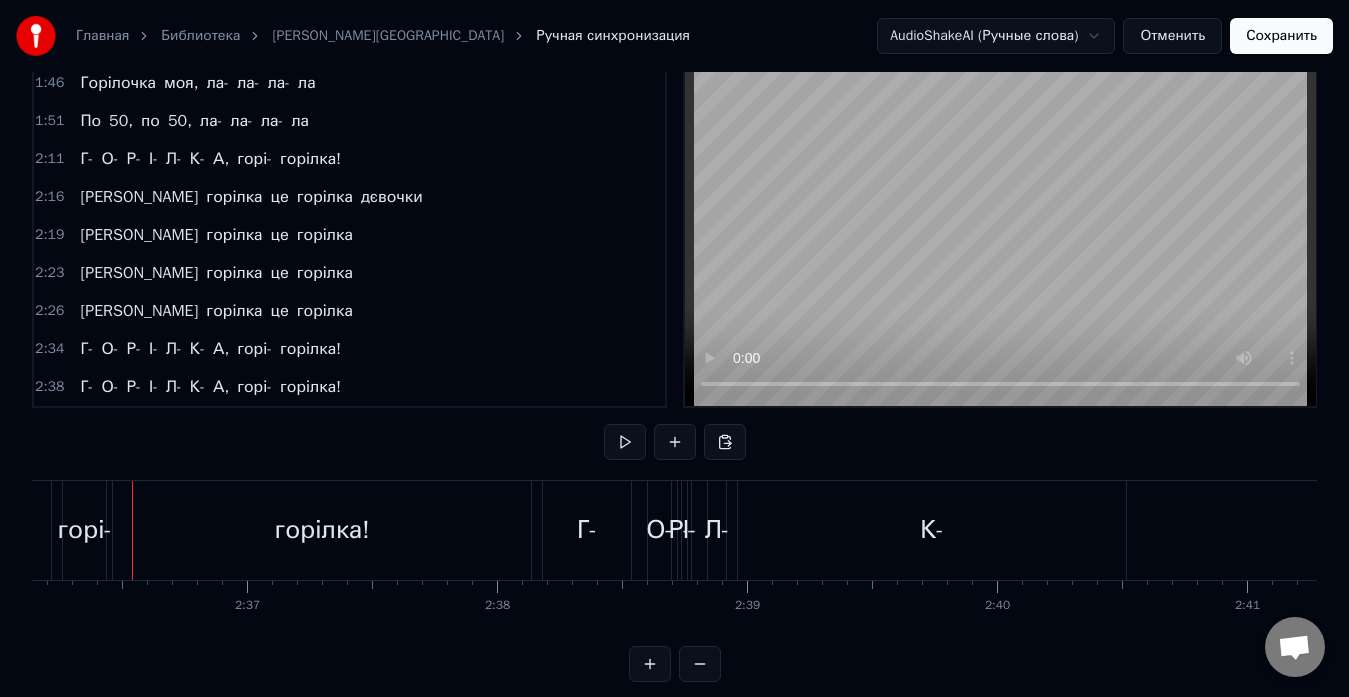 click at bounding box center [700, 664] 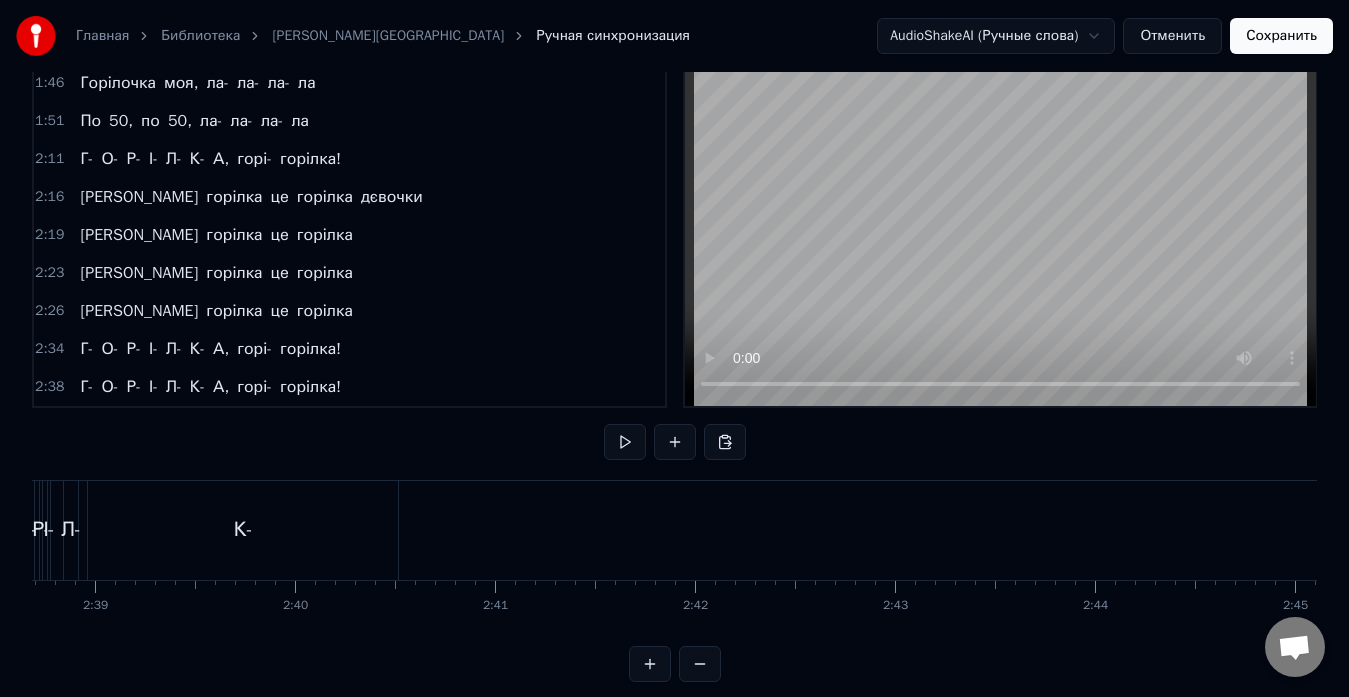 scroll, scrollTop: 0, scrollLeft: 31208, axis: horizontal 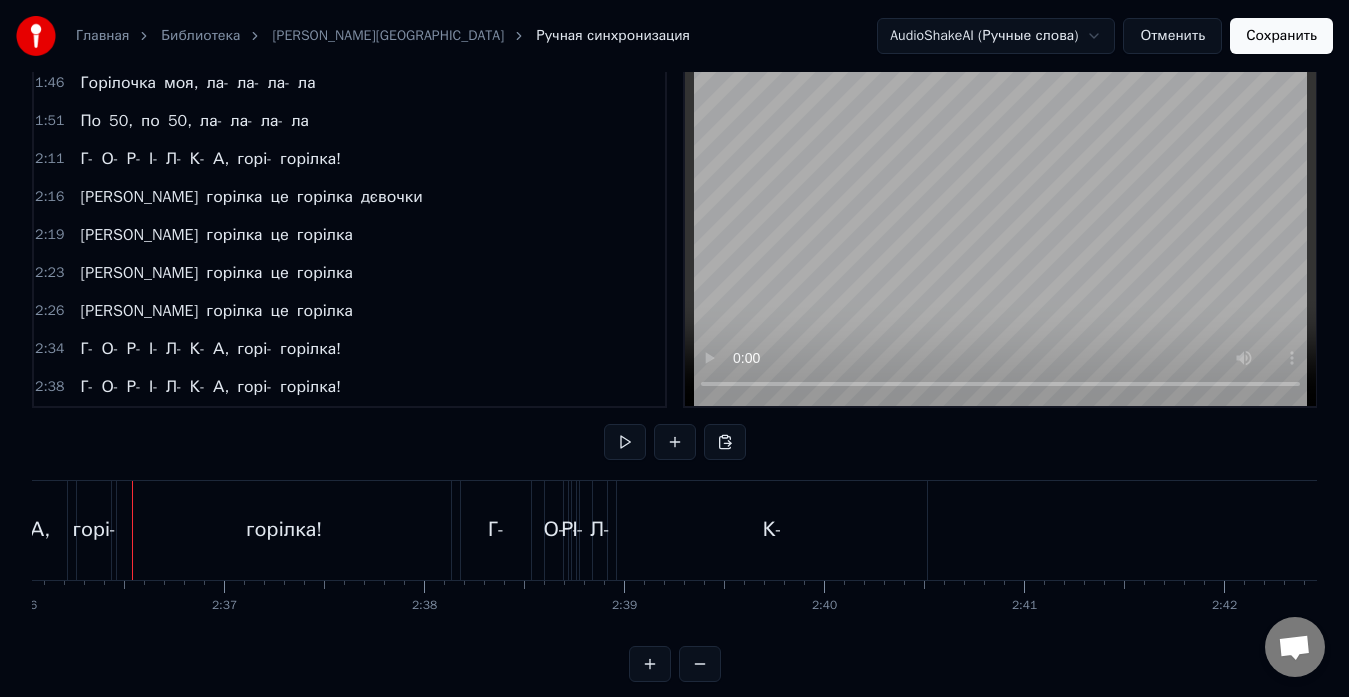 click at bounding box center [700, 664] 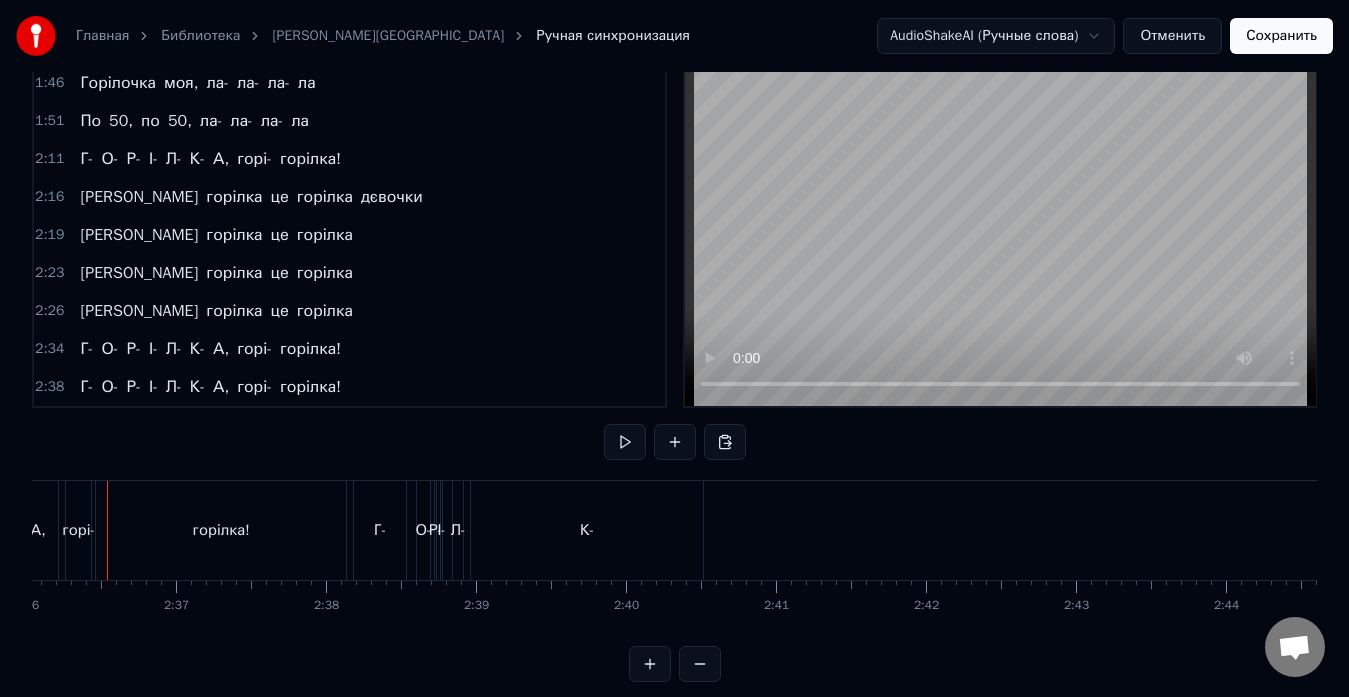 scroll, scrollTop: 0, scrollLeft: 23381, axis: horizontal 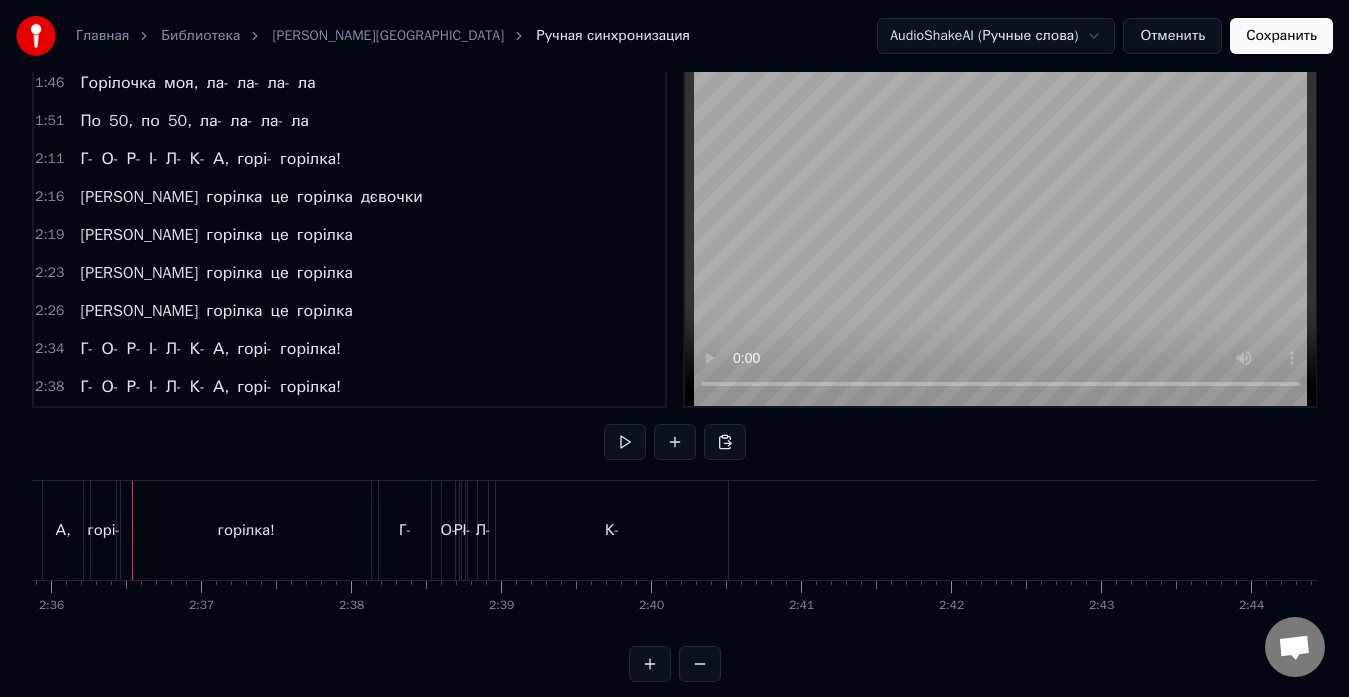 click at bounding box center (700, 664) 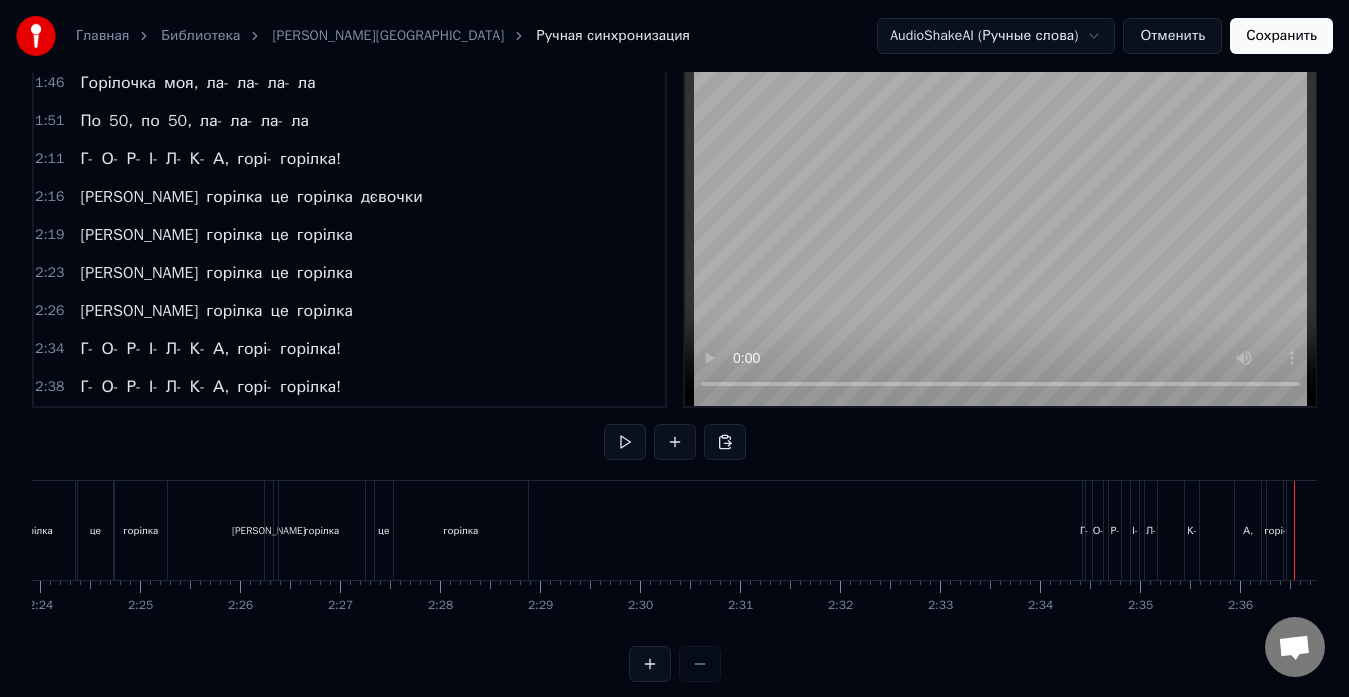 scroll, scrollTop: 0, scrollLeft: 14365, axis: horizontal 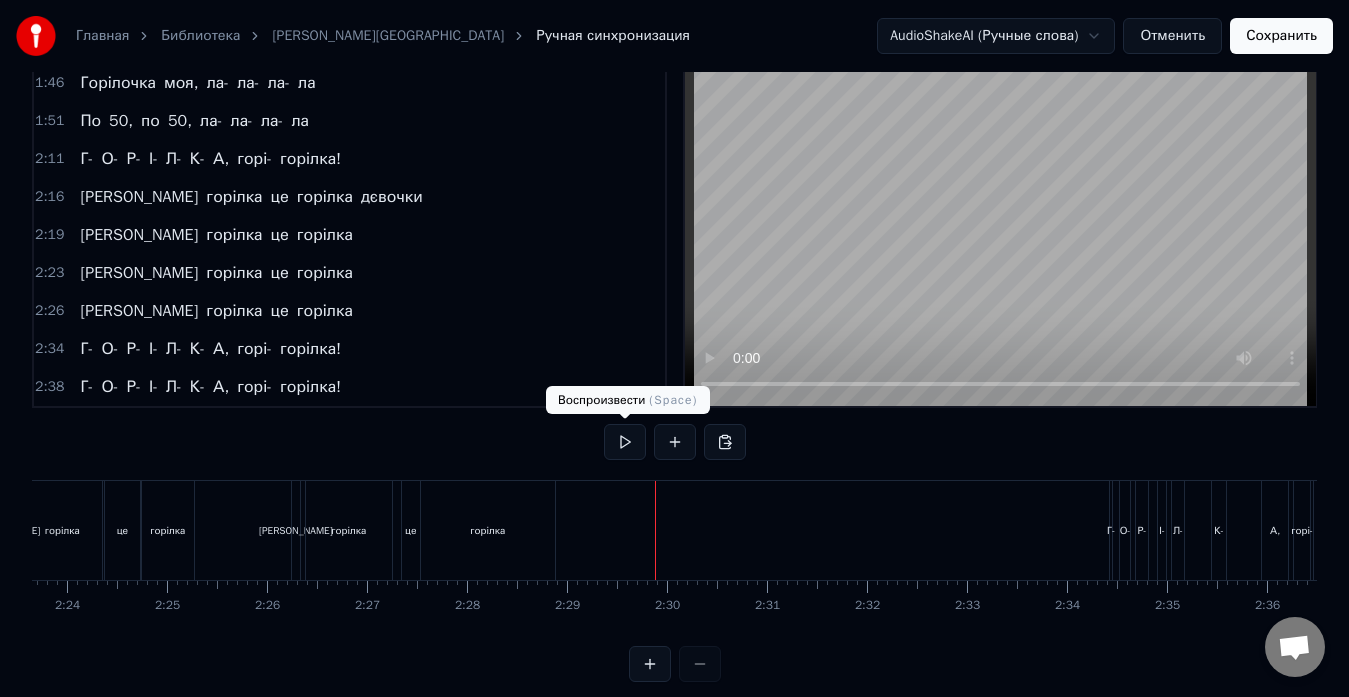 click at bounding box center [625, 442] 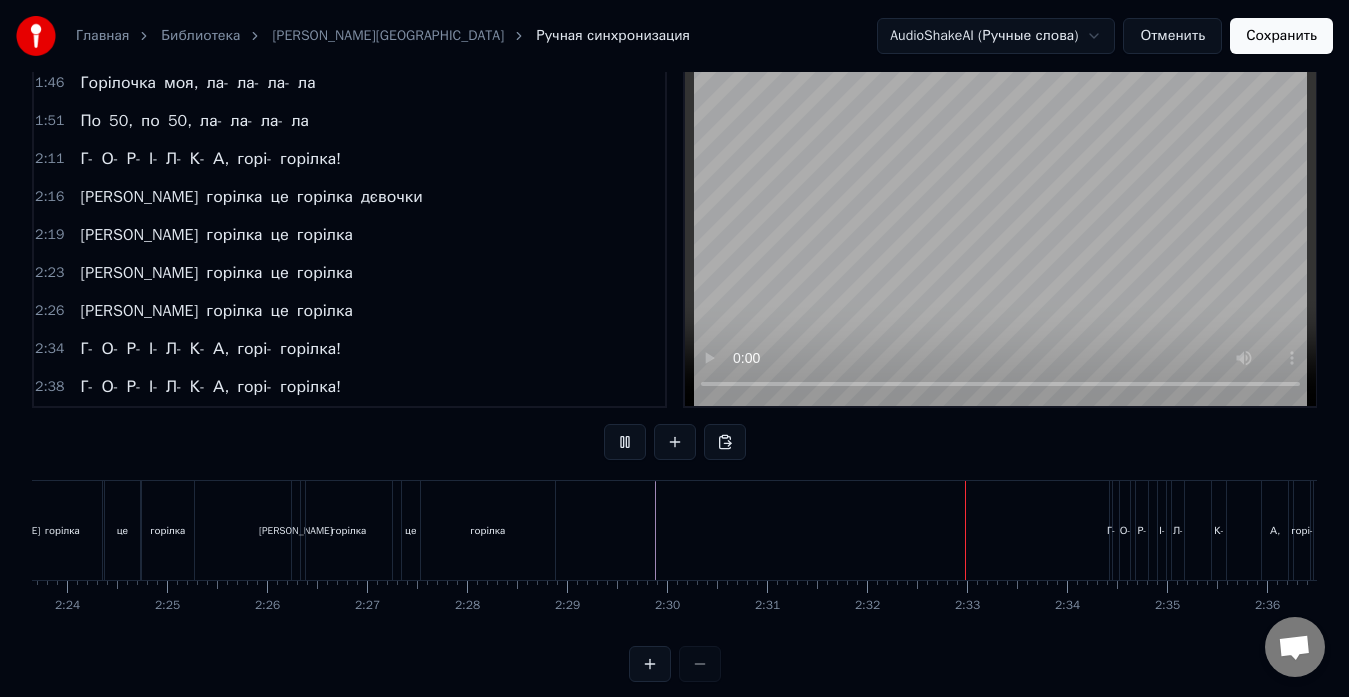 click at bounding box center [625, 442] 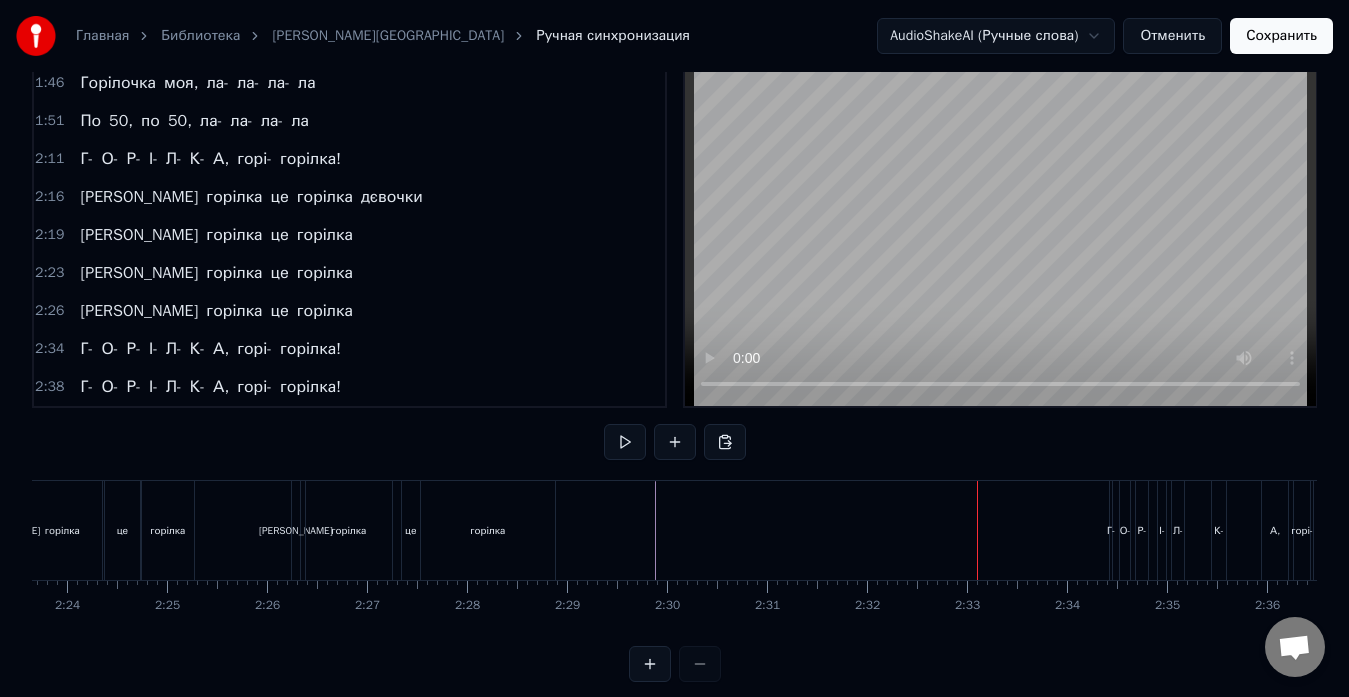 click on "Г-" at bounding box center (1111, 530) 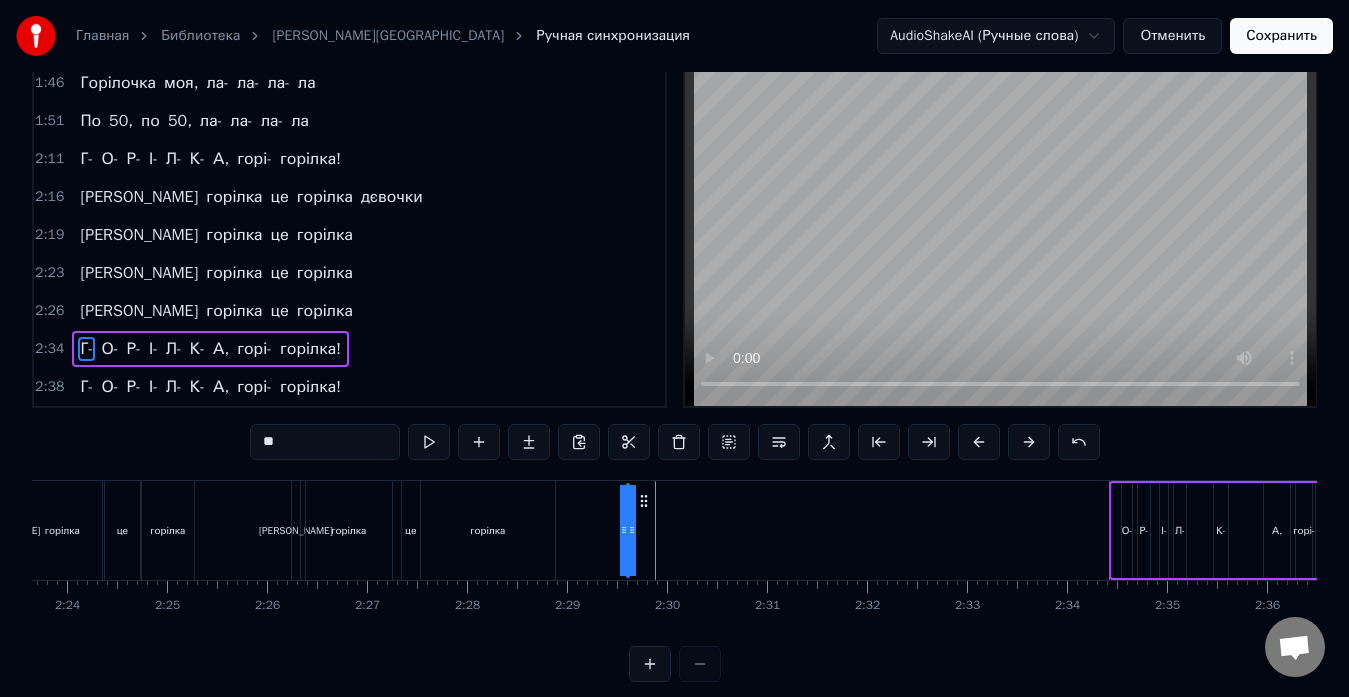 drag, startPoint x: 1125, startPoint y: 498, endPoint x: 641, endPoint y: 503, distance: 484.02582 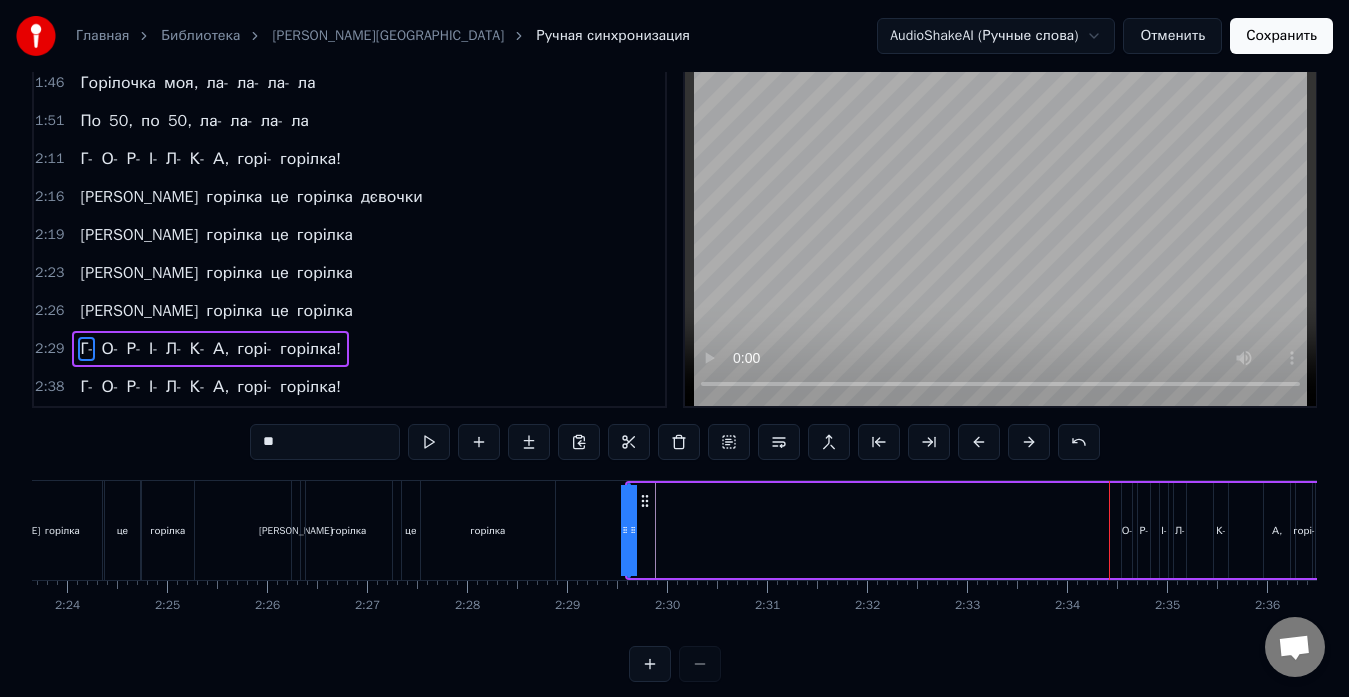 click on "О-" at bounding box center (1127, 530) 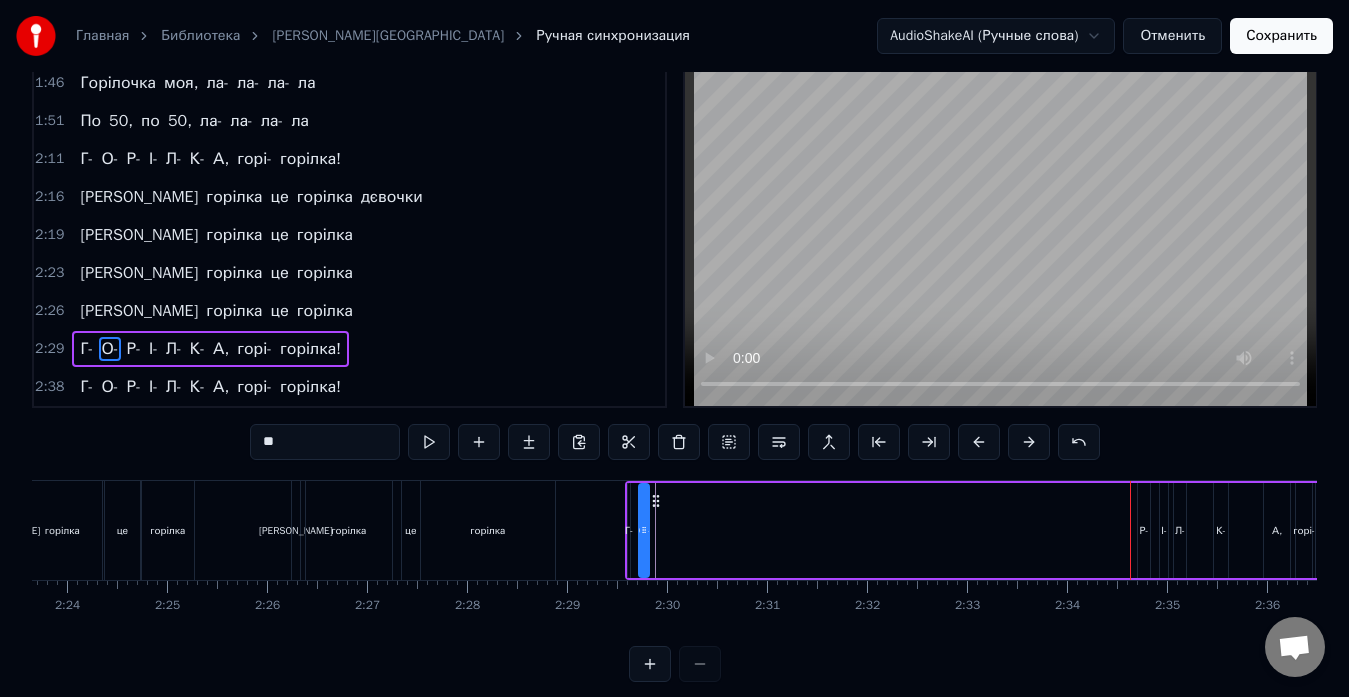 drag, startPoint x: 1139, startPoint y: 497, endPoint x: 656, endPoint y: 536, distance: 484.572 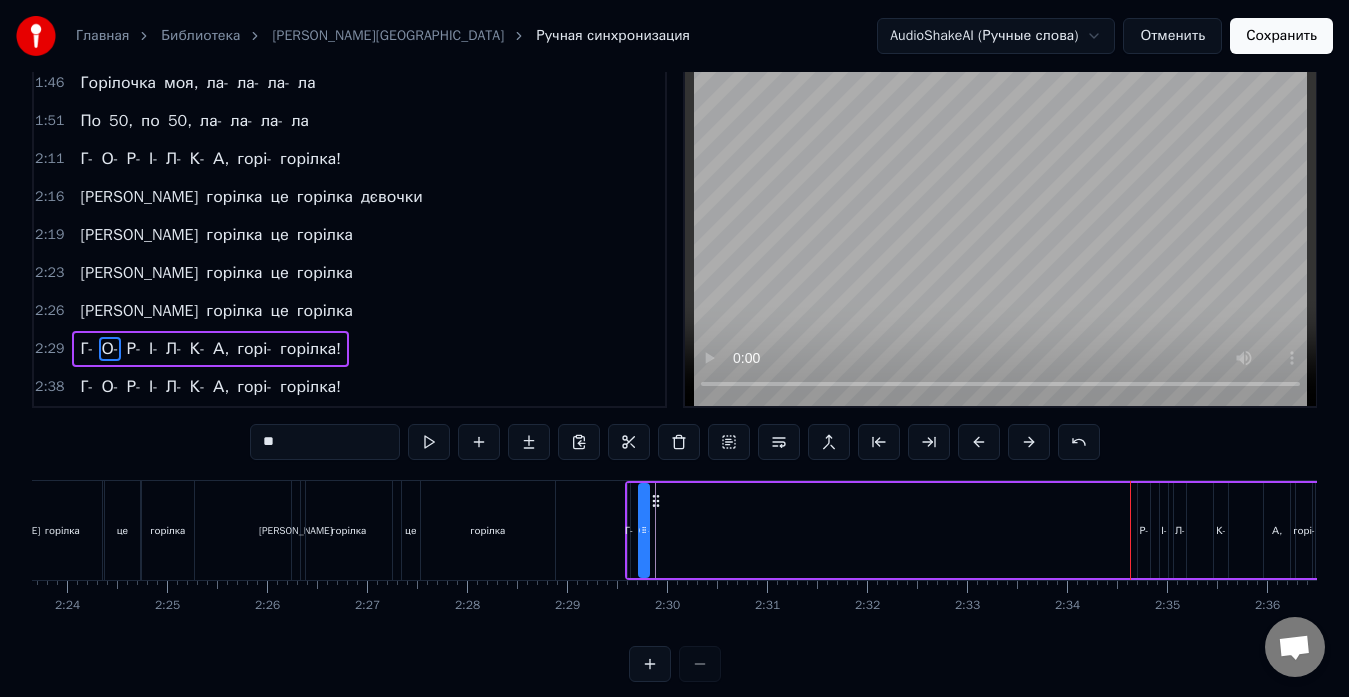 click on "Р-" at bounding box center [1144, 530] 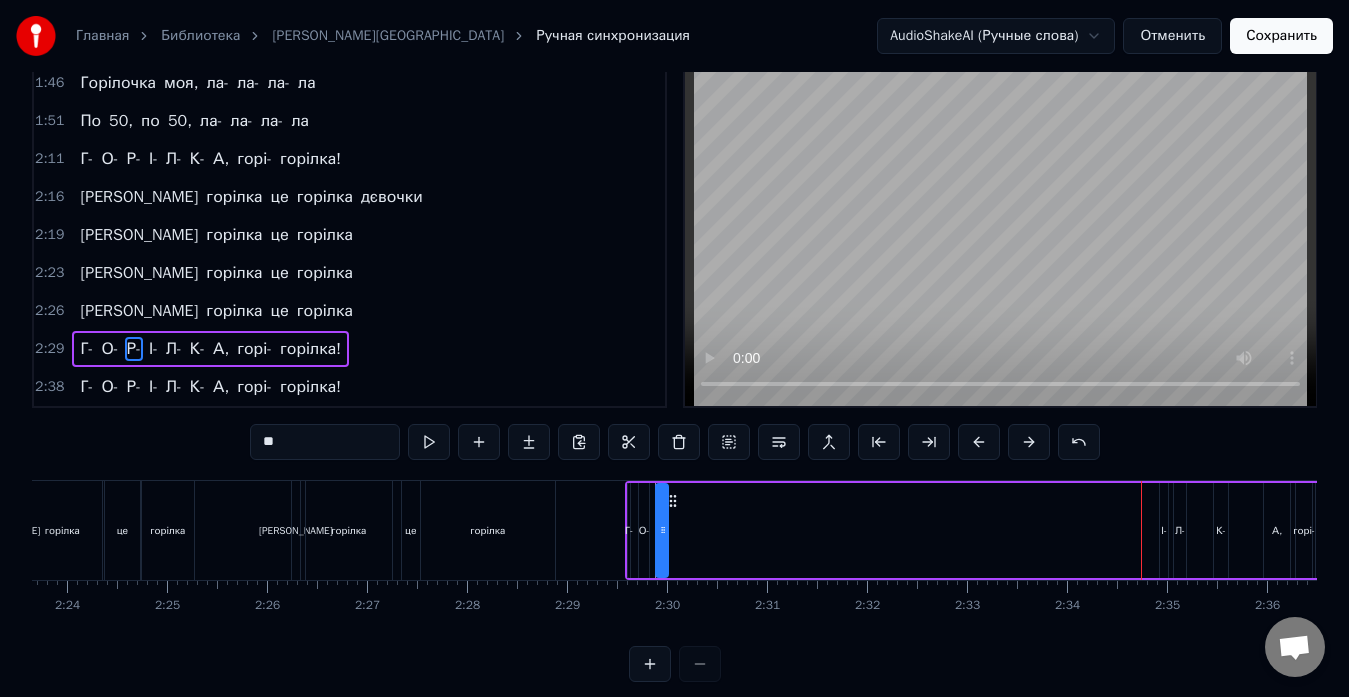 drag, startPoint x: 1153, startPoint y: 504, endPoint x: 671, endPoint y: 548, distance: 484.00412 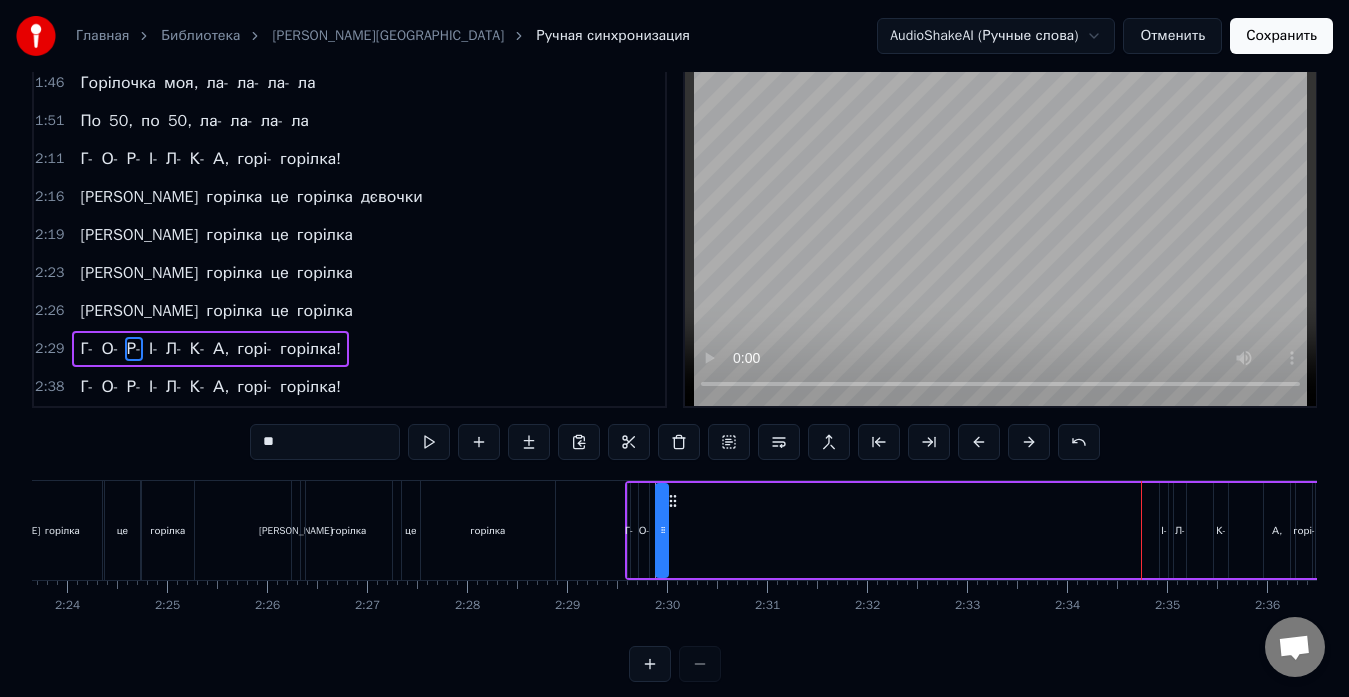 click on "І-" at bounding box center [1164, 530] 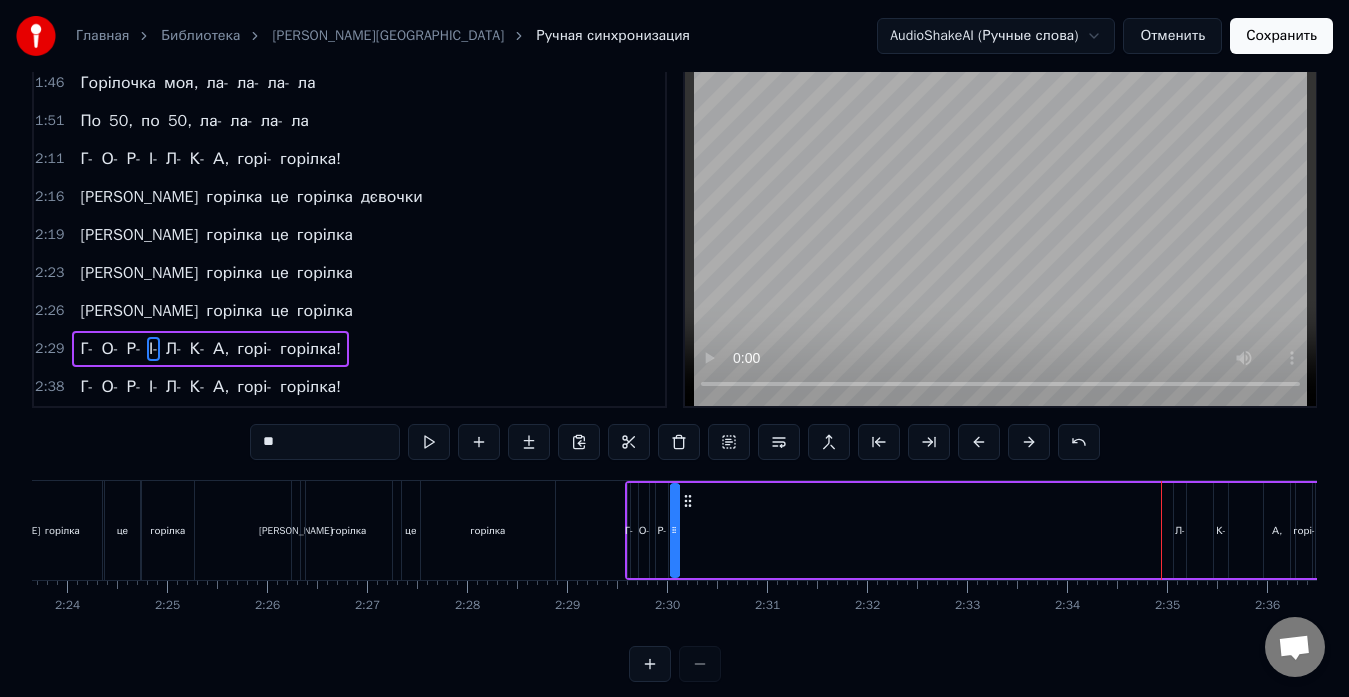 drag, startPoint x: 1178, startPoint y: 499, endPoint x: 689, endPoint y: 543, distance: 490.97556 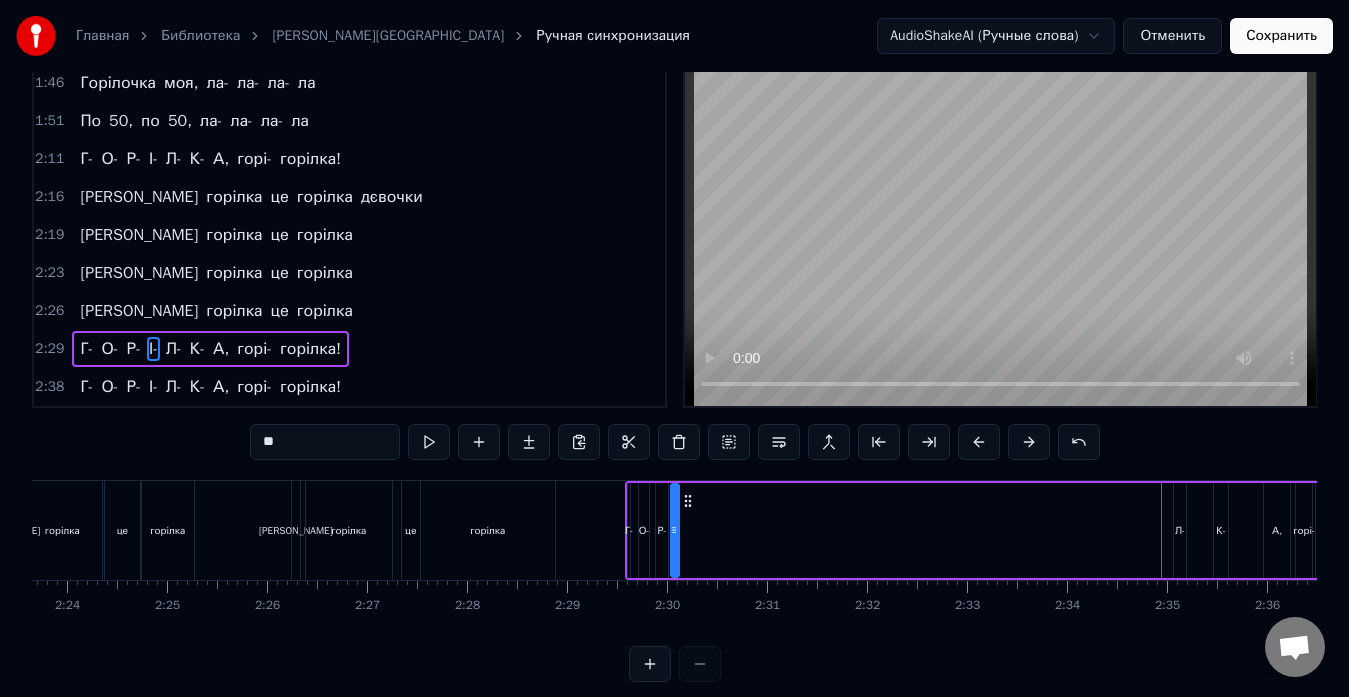 click on "Л-" at bounding box center (1180, 530) 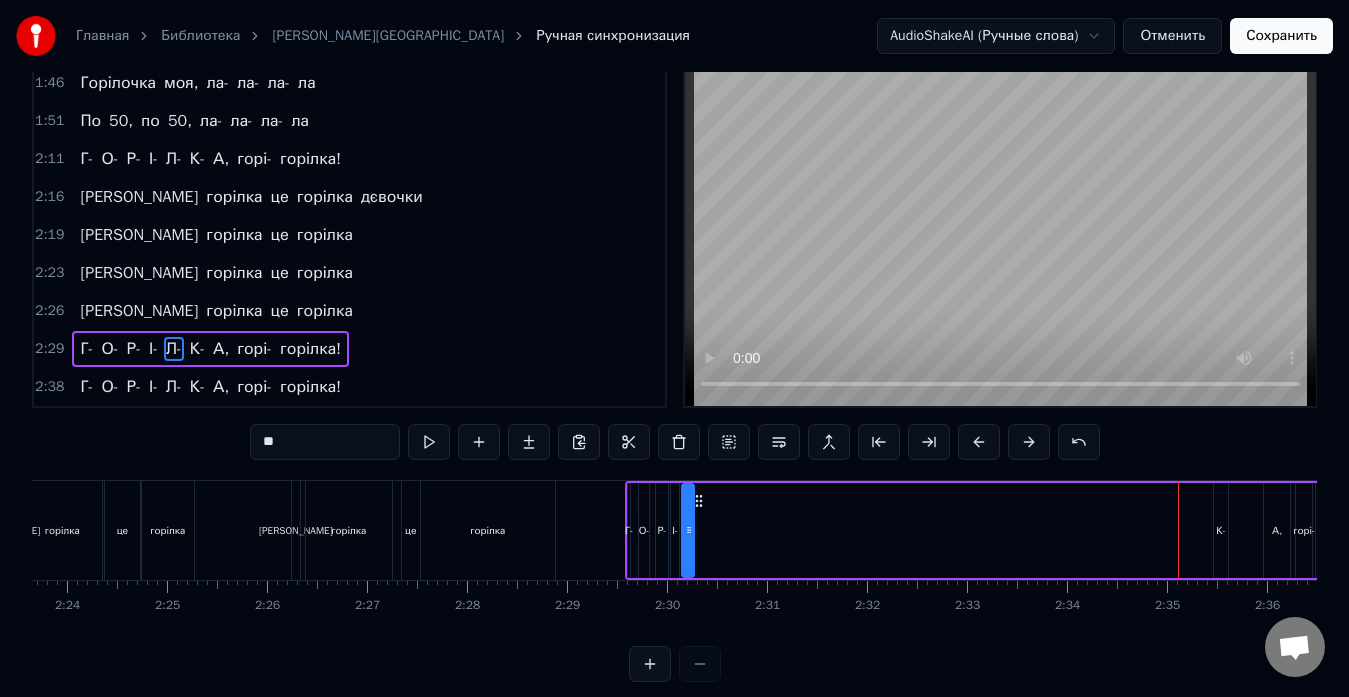 drag, startPoint x: 1191, startPoint y: 503, endPoint x: 699, endPoint y: 541, distance: 493.4653 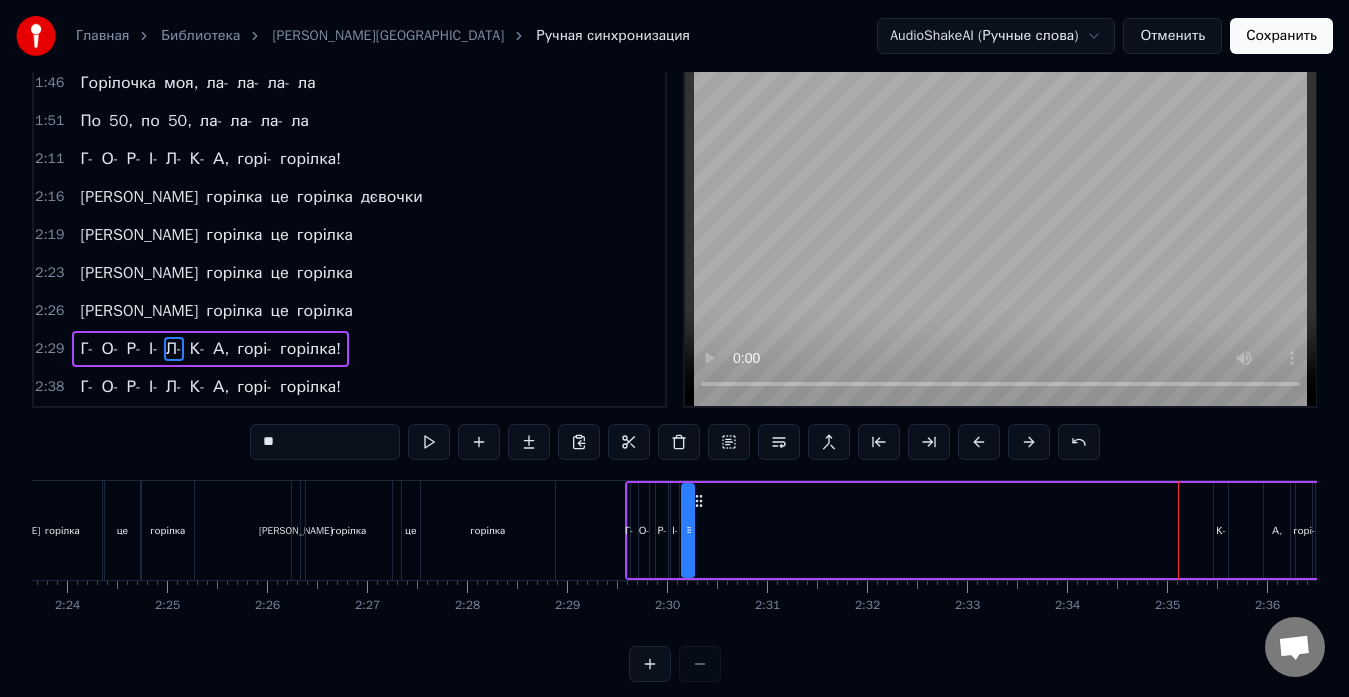 click on "К-" at bounding box center [1221, 530] 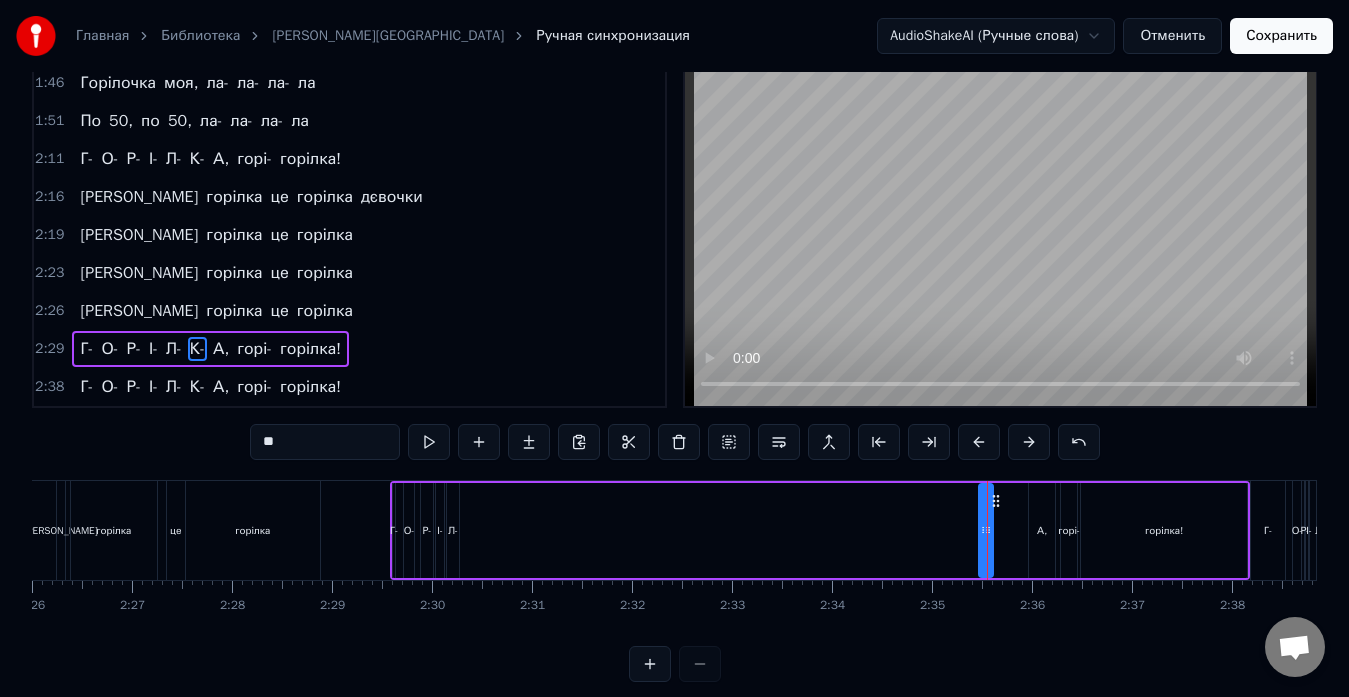 scroll, scrollTop: 0, scrollLeft: 14573, axis: horizontal 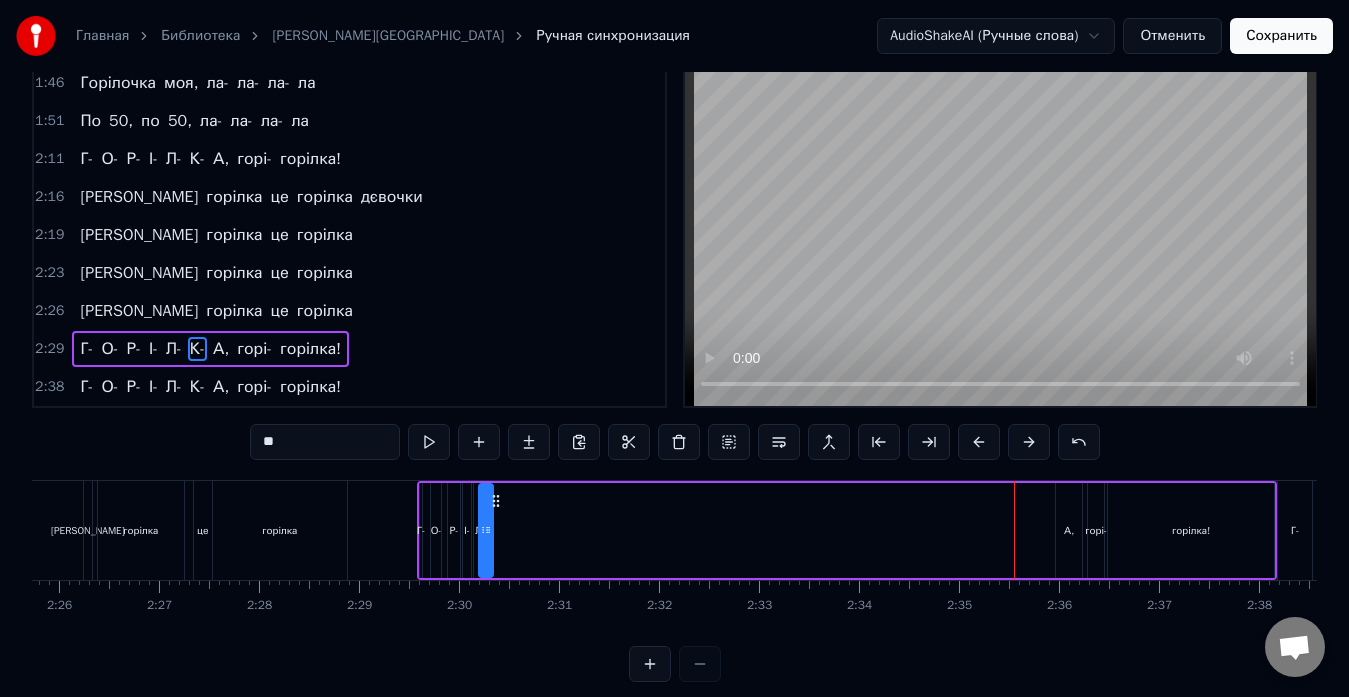 drag, startPoint x: 1024, startPoint y: 502, endPoint x: 467, endPoint y: 499, distance: 557.00806 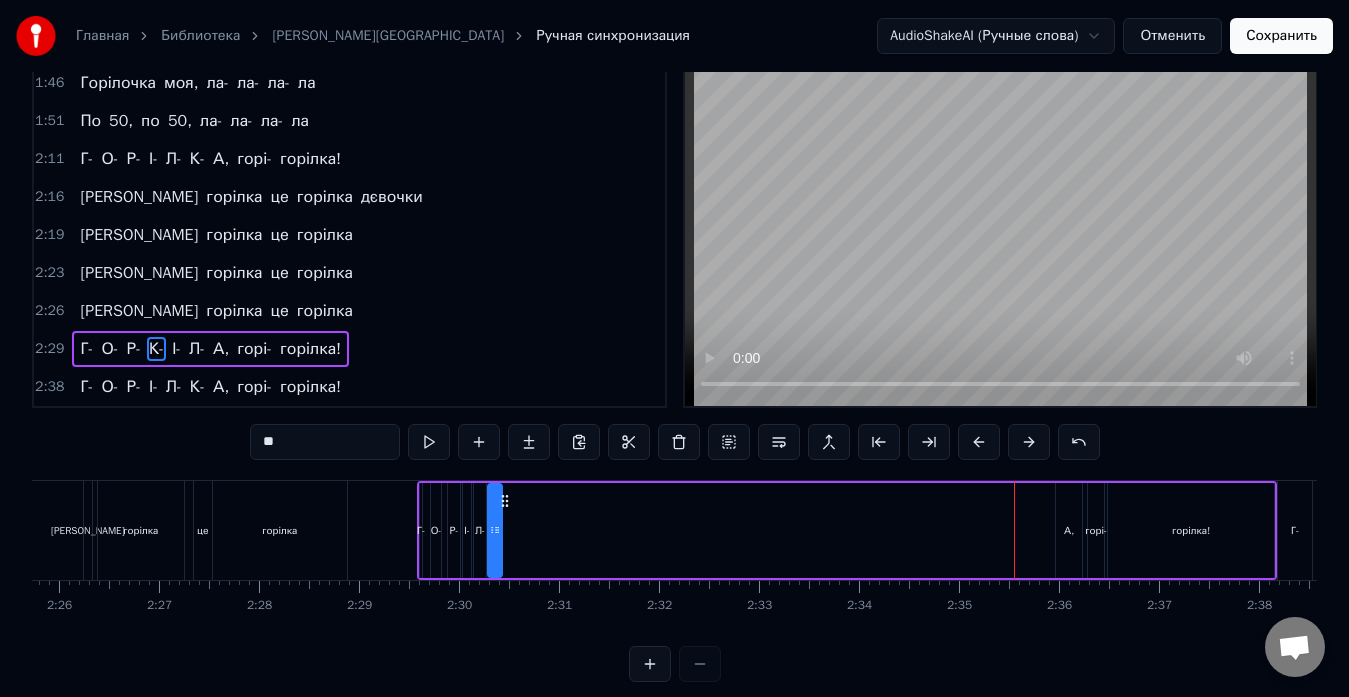 drag, startPoint x: 467, startPoint y: 499, endPoint x: 505, endPoint y: 513, distance: 40.496914 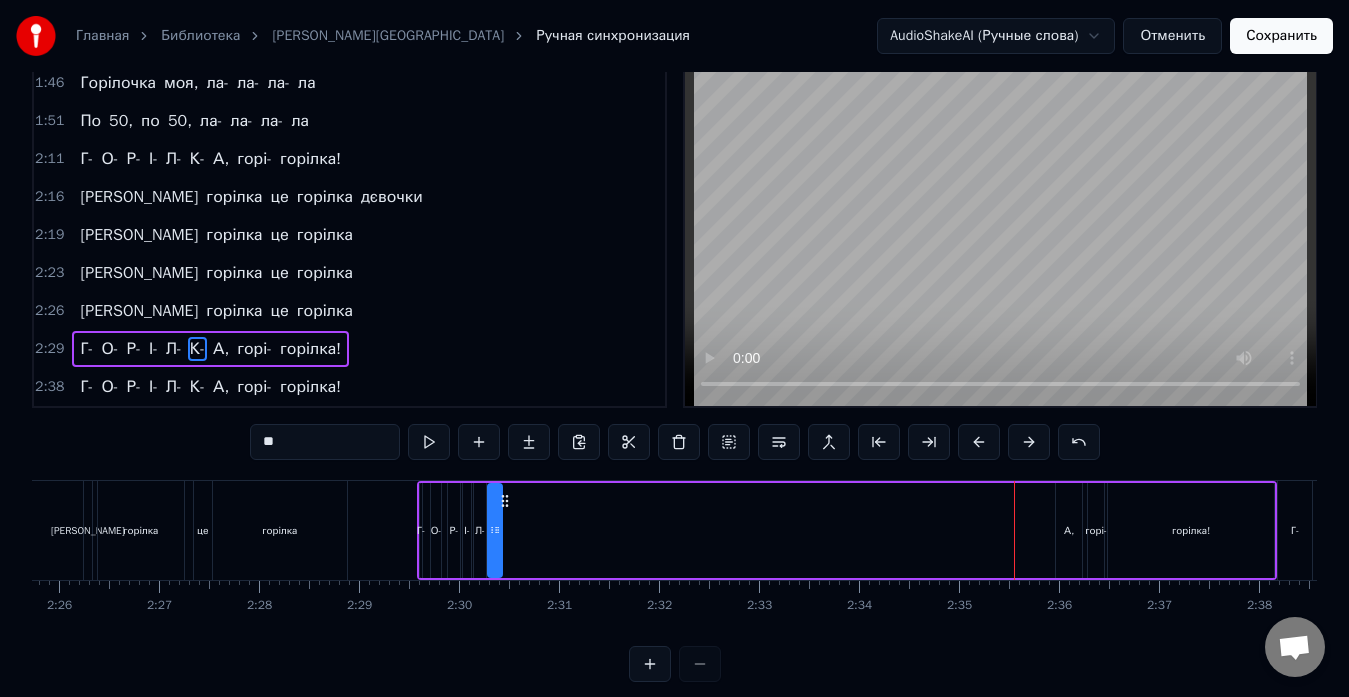 click on "горі-" at bounding box center (1096, 530) 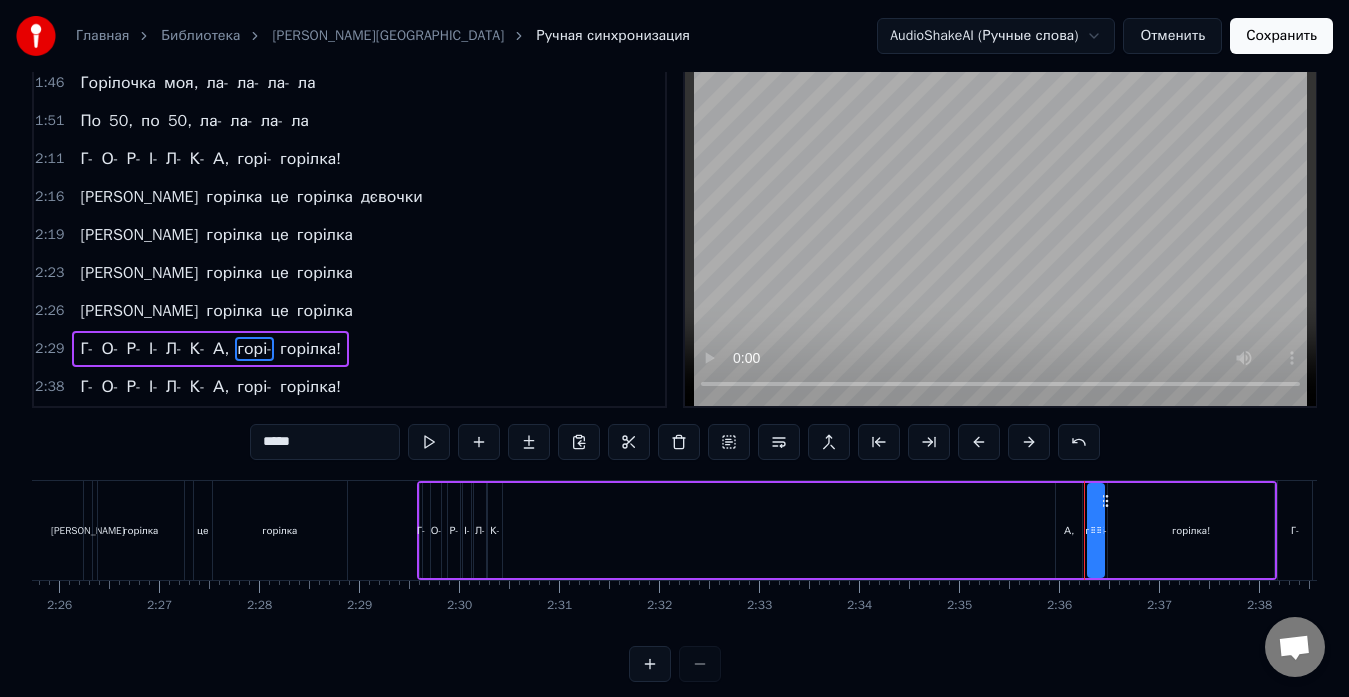 click on "А," at bounding box center (1069, 530) 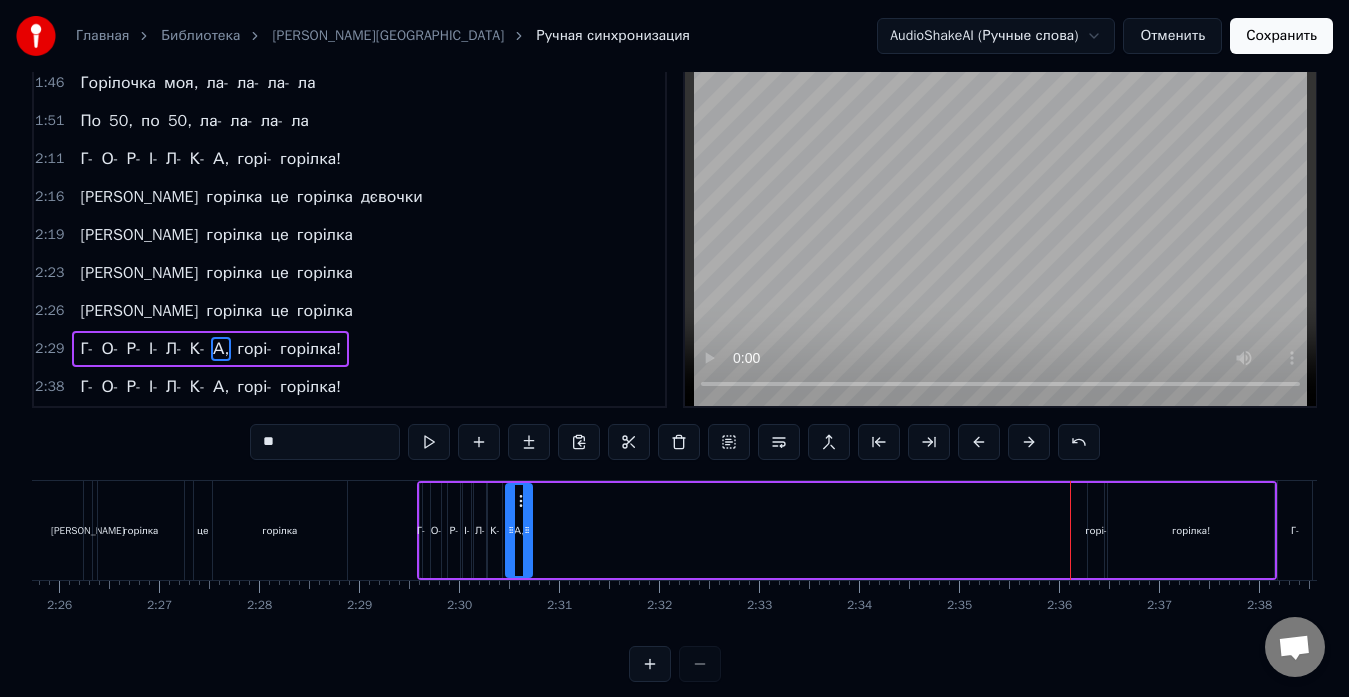 drag, startPoint x: 1069, startPoint y: 497, endPoint x: 519, endPoint y: 518, distance: 550.40076 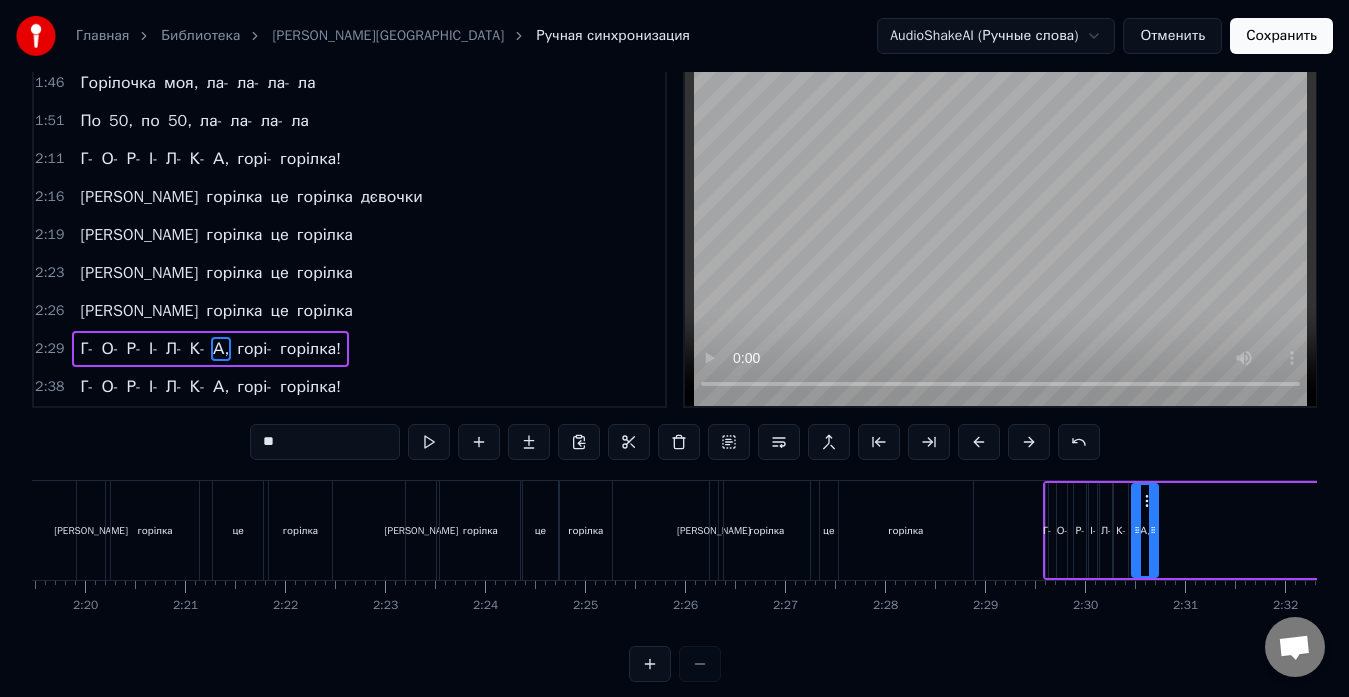 scroll, scrollTop: 0, scrollLeft: 13948, axis: horizontal 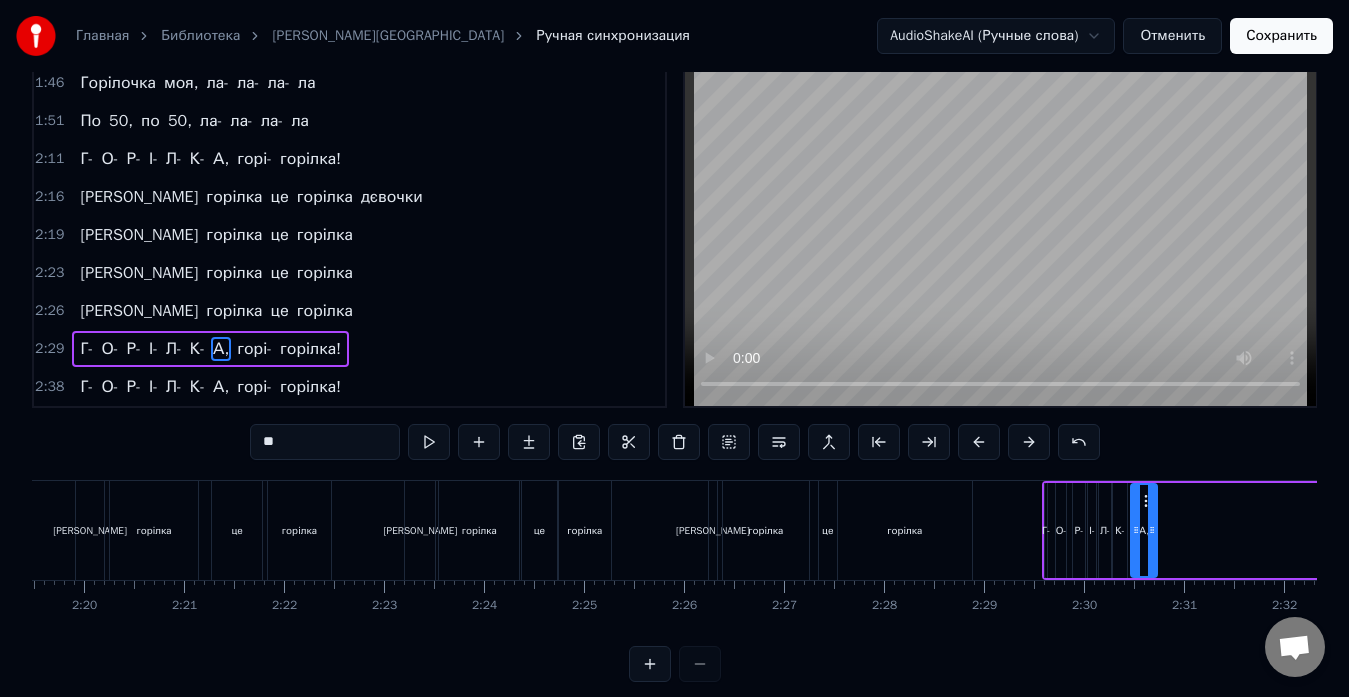 click on "А горілка це горілка" at bounding box center [205, 530] 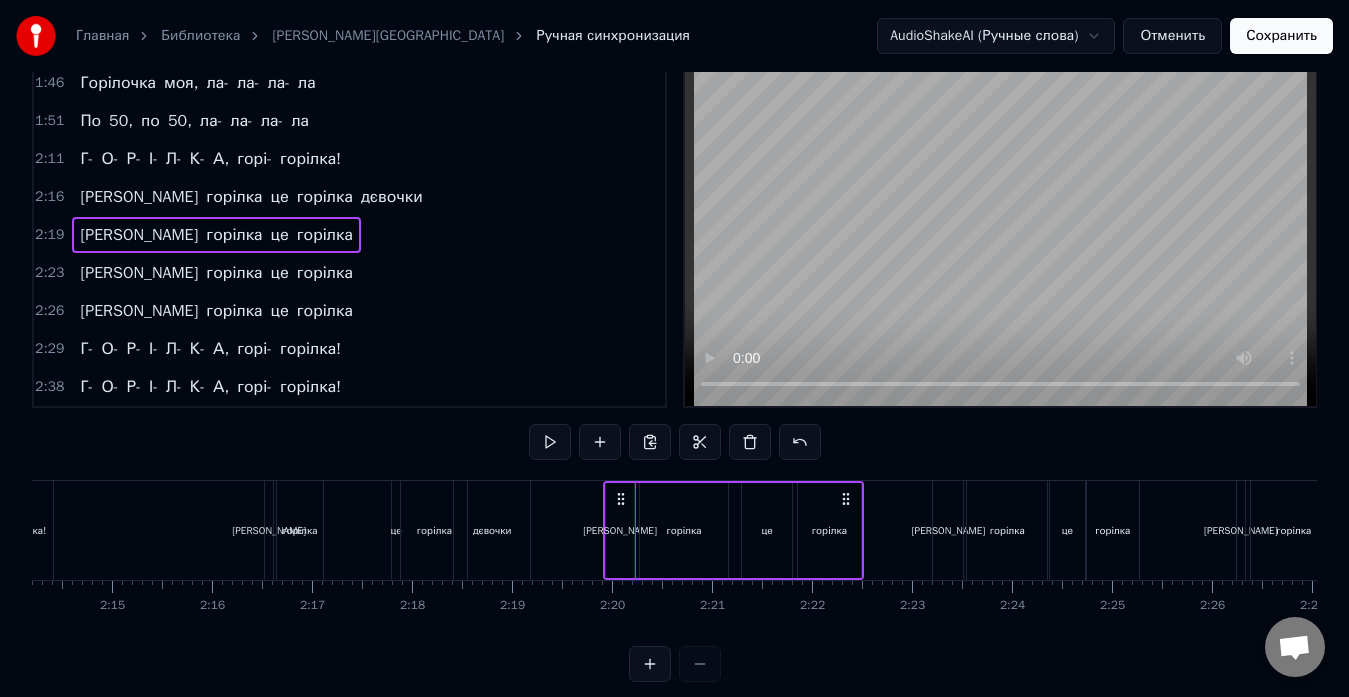 scroll, scrollTop: 0, scrollLeft: 13392, axis: horizontal 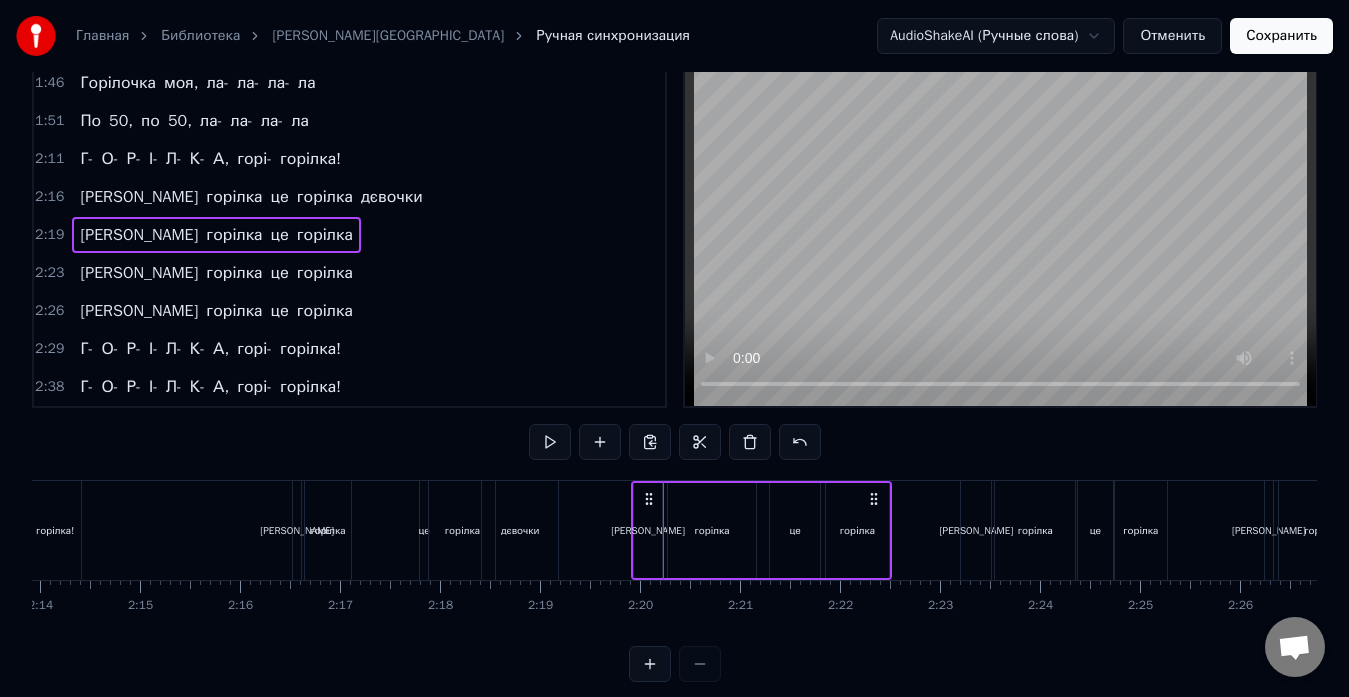 click at bounding box center (-4667, 530) 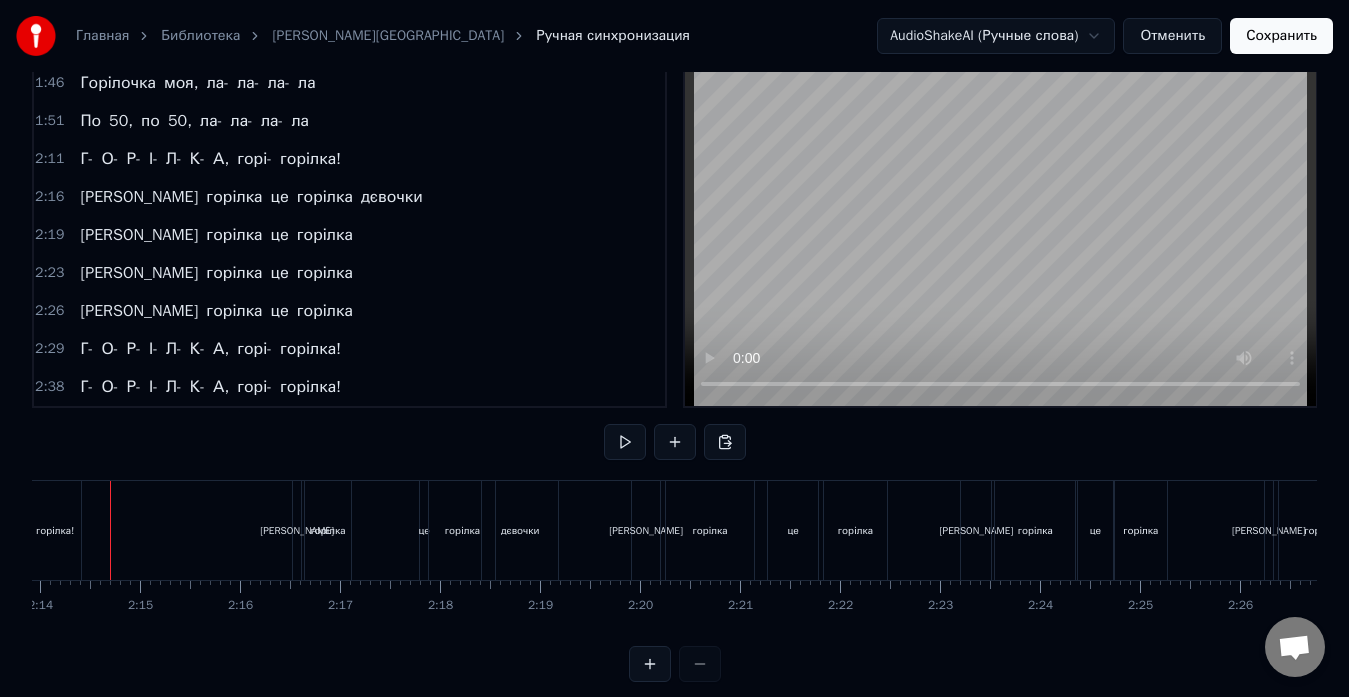 scroll, scrollTop: 0, scrollLeft: 13370, axis: horizontal 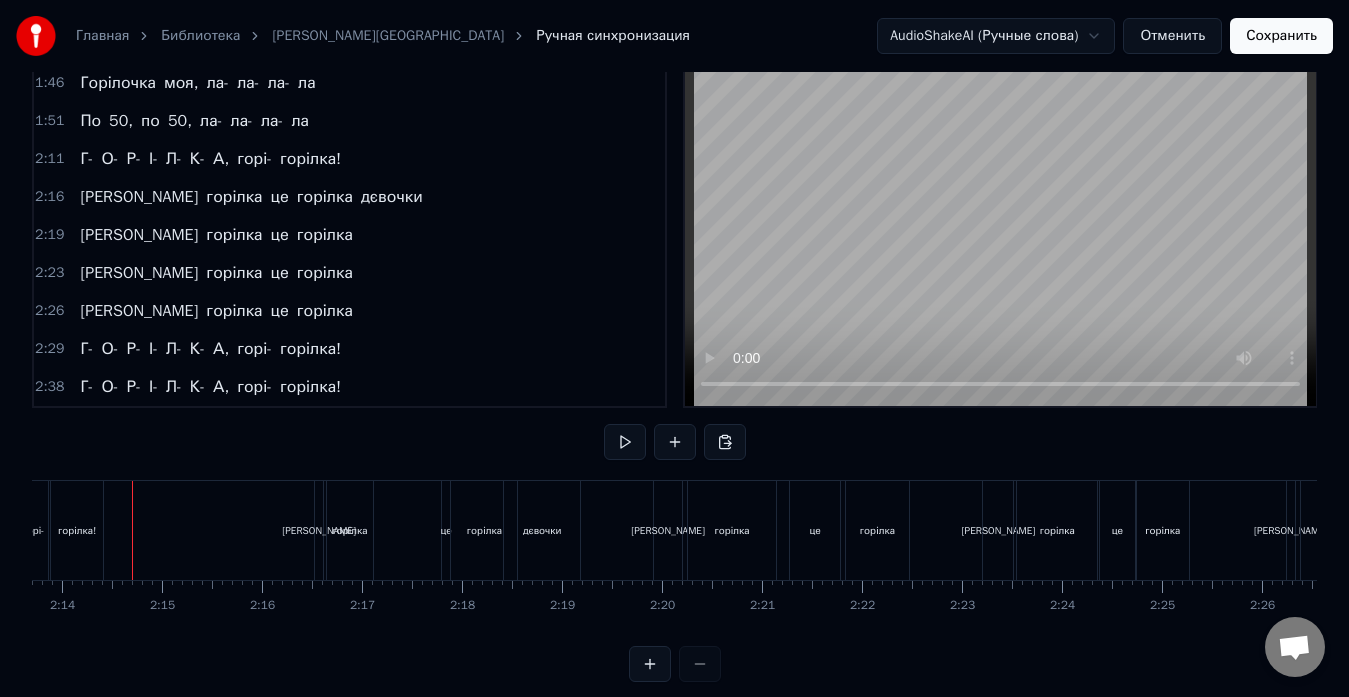click at bounding box center (625, 442) 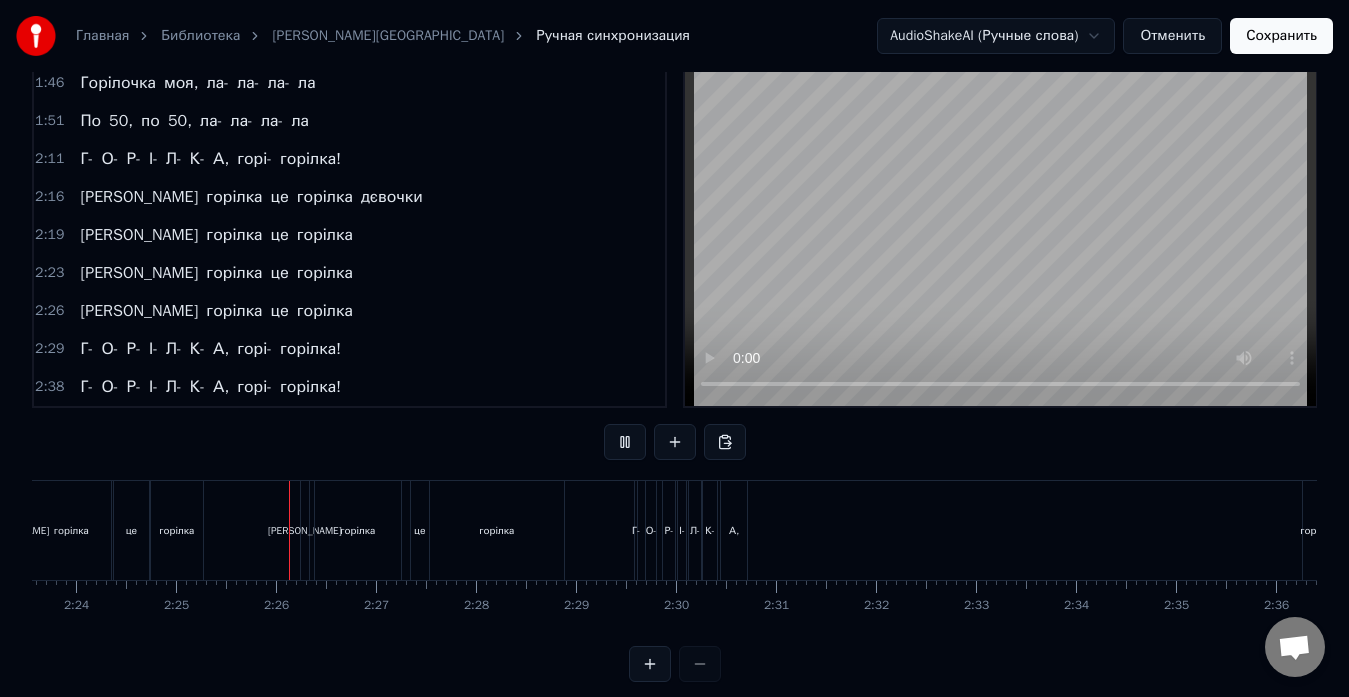 scroll, scrollTop: 0, scrollLeft: 14456, axis: horizontal 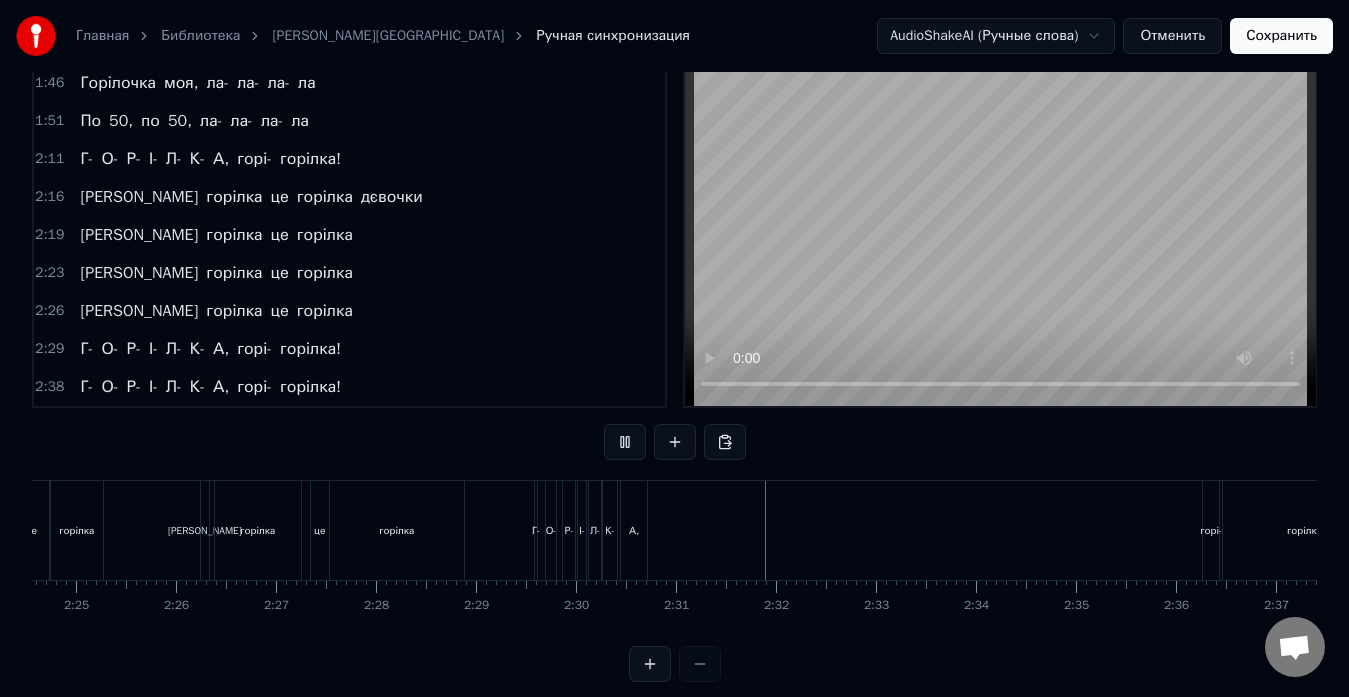 click at bounding box center [625, 442] 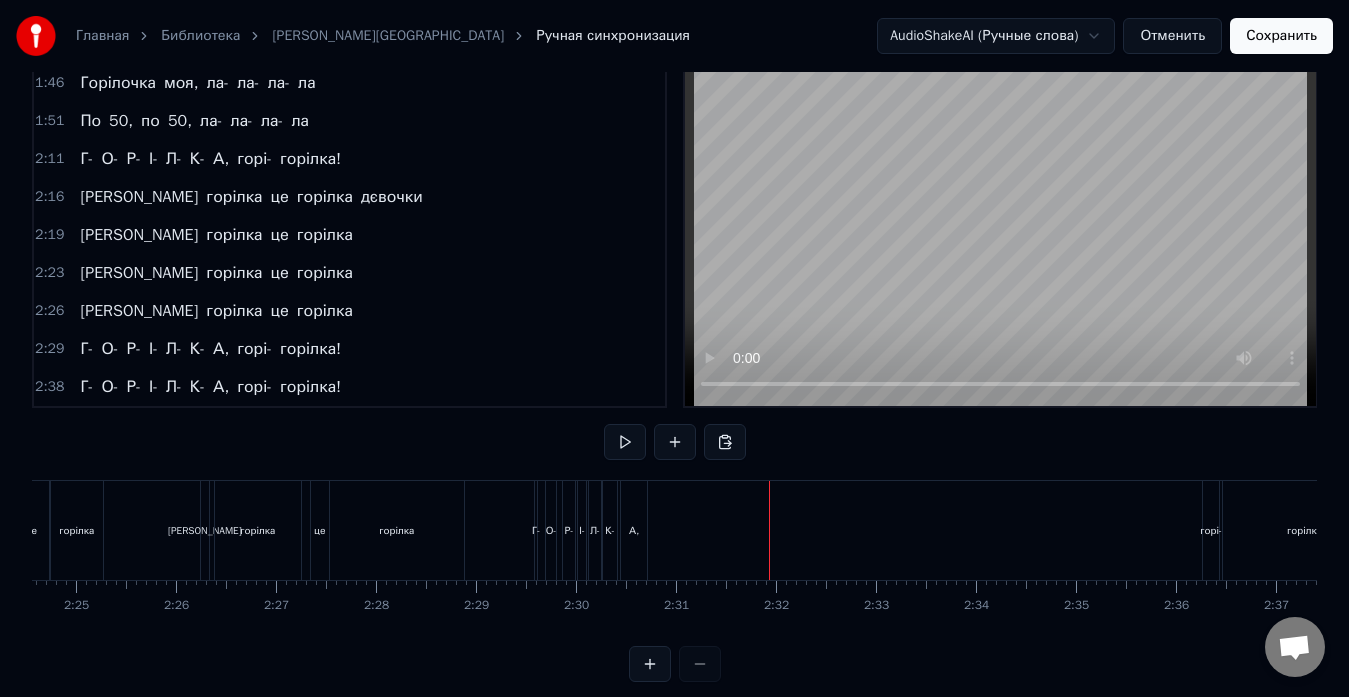 drag, startPoint x: 634, startPoint y: 537, endPoint x: 744, endPoint y: 542, distance: 110.11358 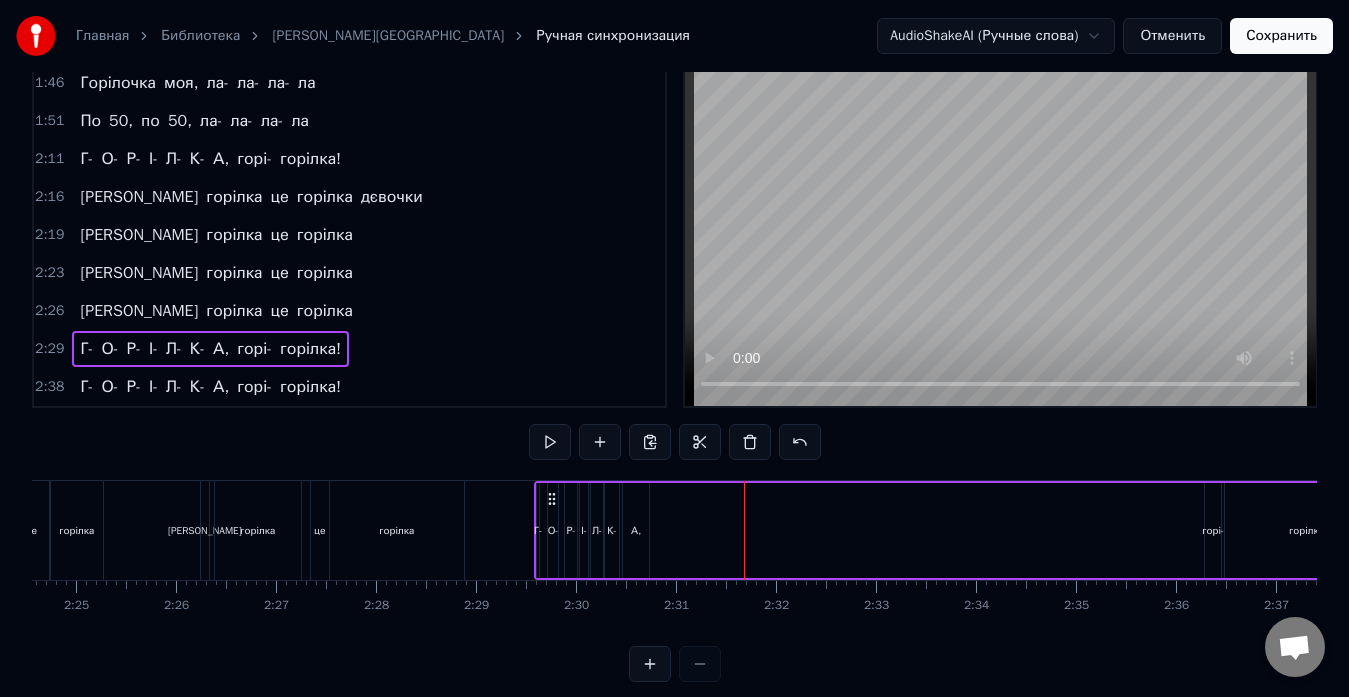 click on "А," at bounding box center [636, 530] 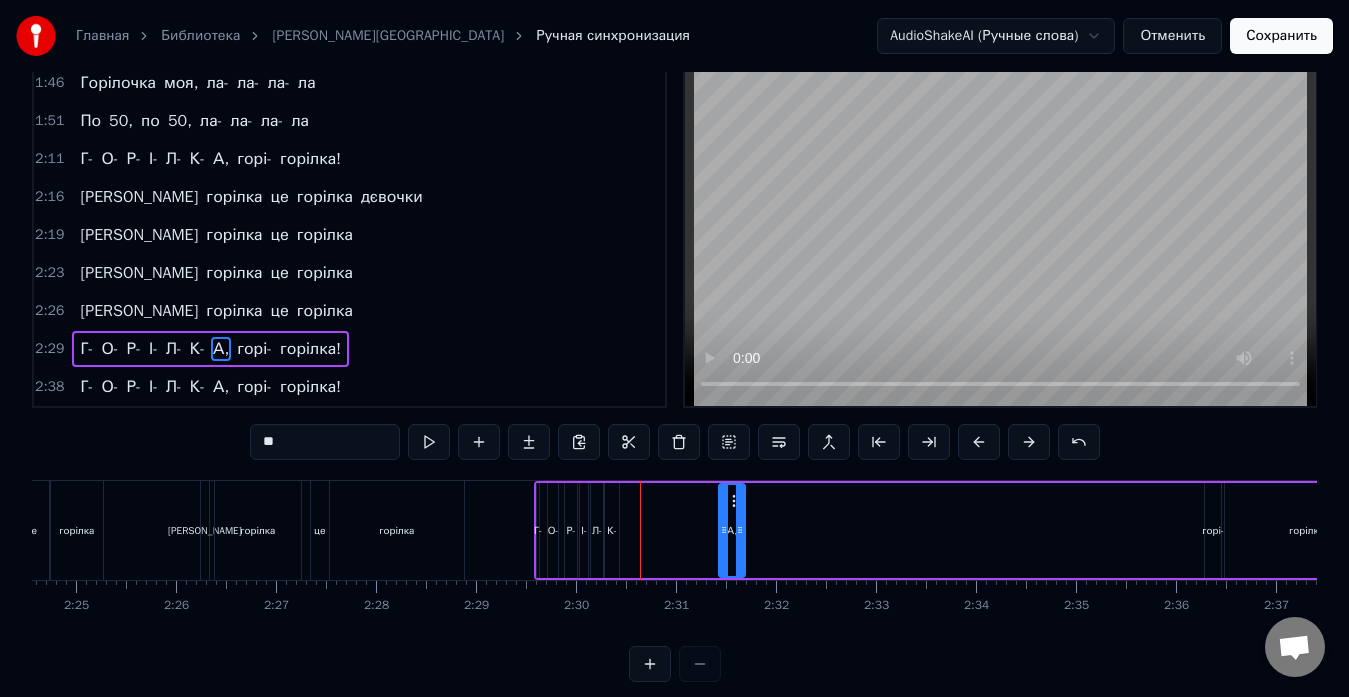 drag, startPoint x: 636, startPoint y: 501, endPoint x: 732, endPoint y: 505, distance: 96.0833 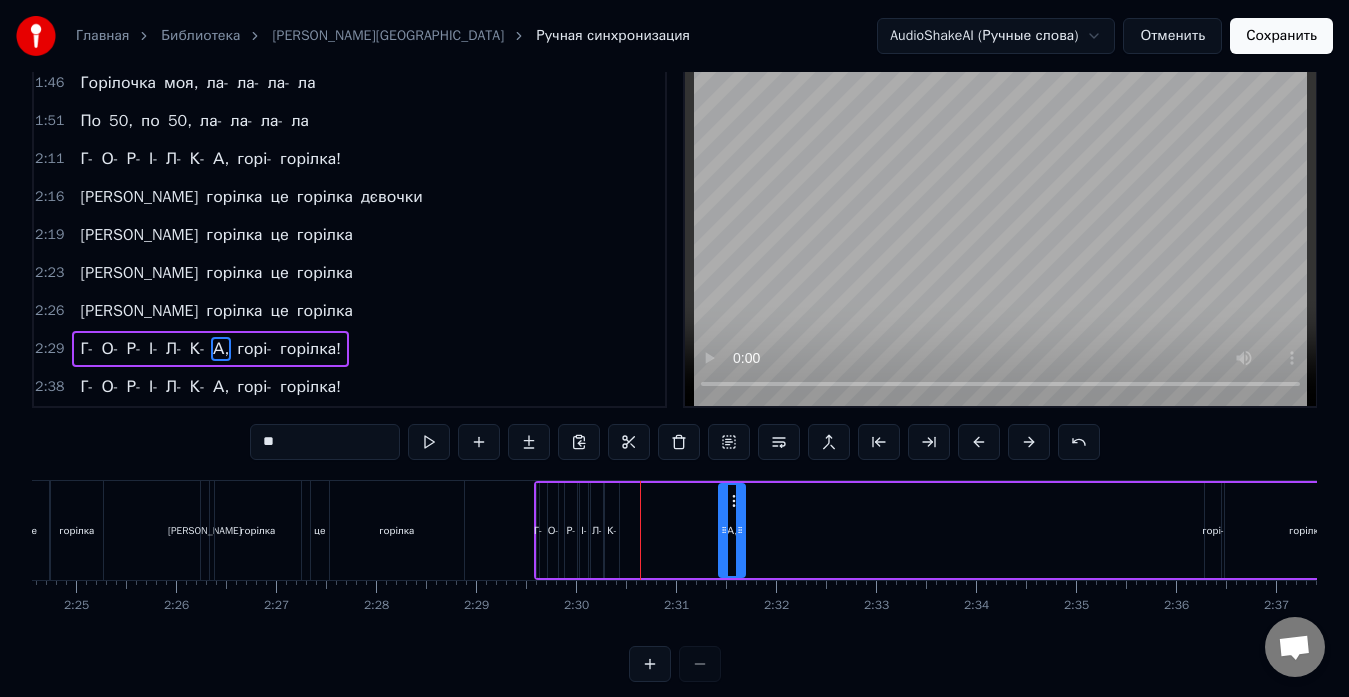 click on "К-" at bounding box center [612, 530] 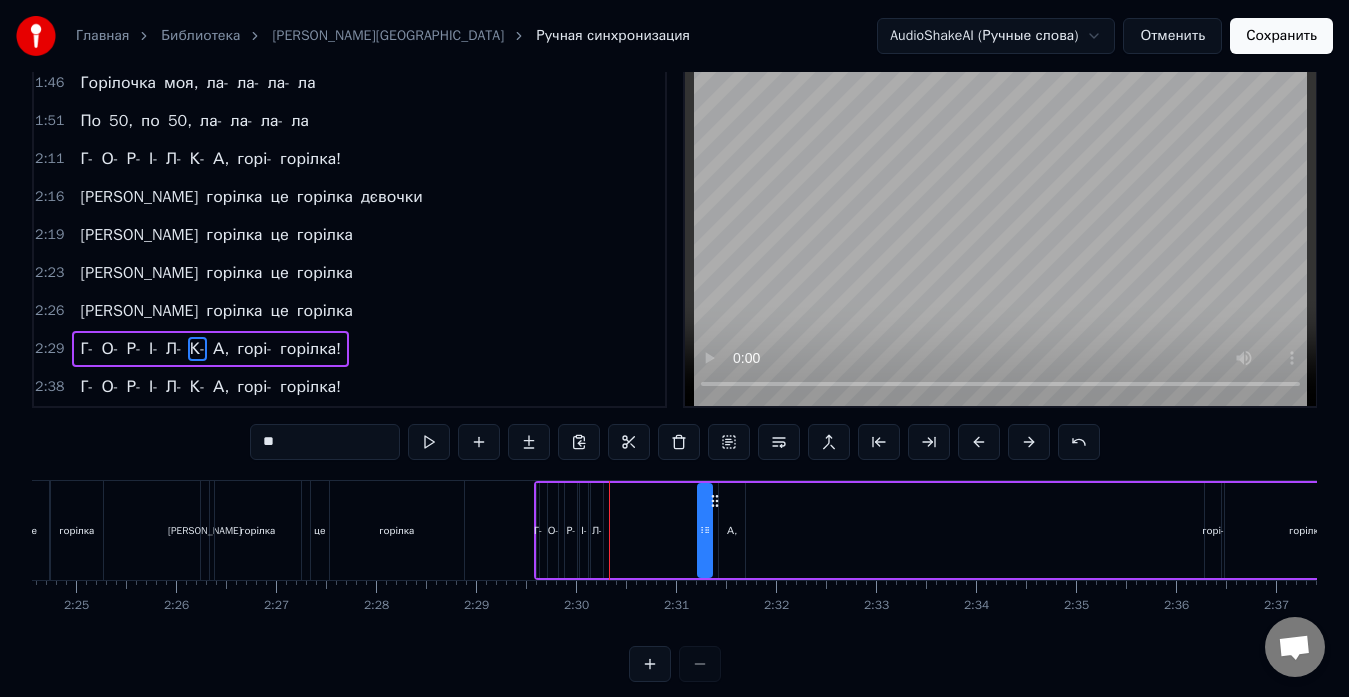 drag, startPoint x: 623, startPoint y: 505, endPoint x: 717, endPoint y: 509, distance: 94.08507 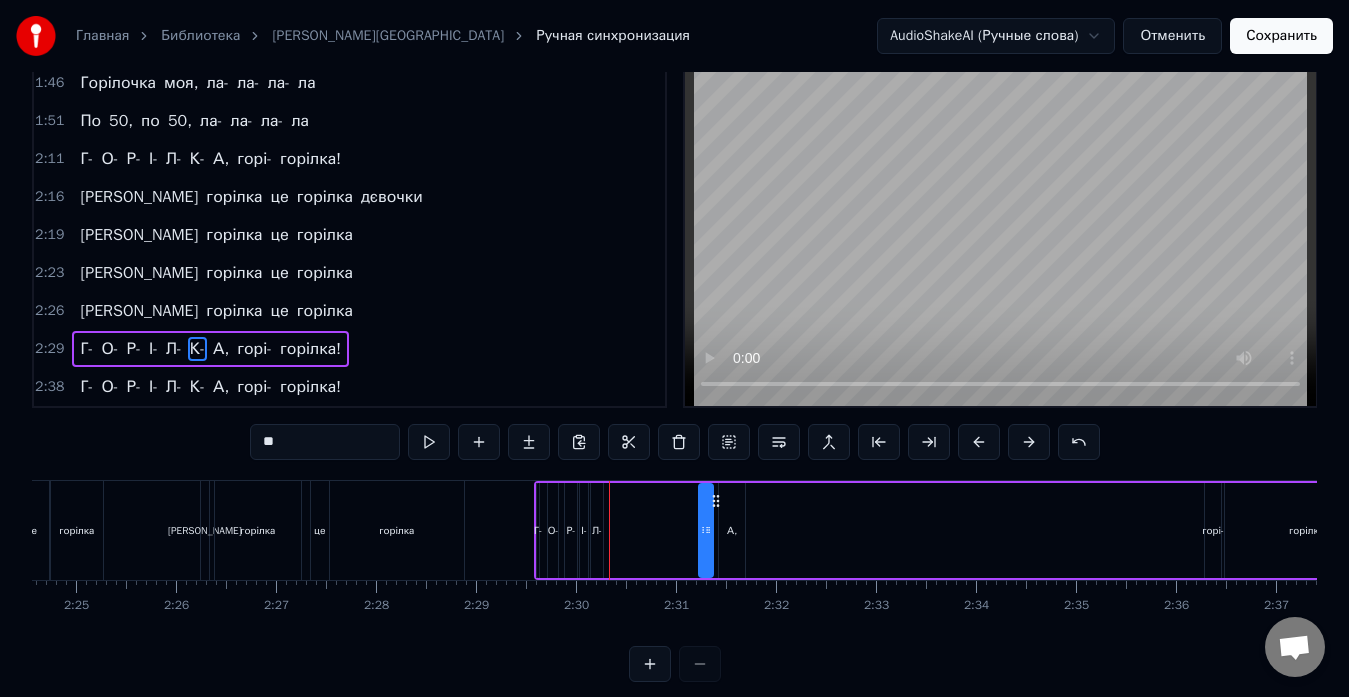 click on "Л-" at bounding box center (597, 530) 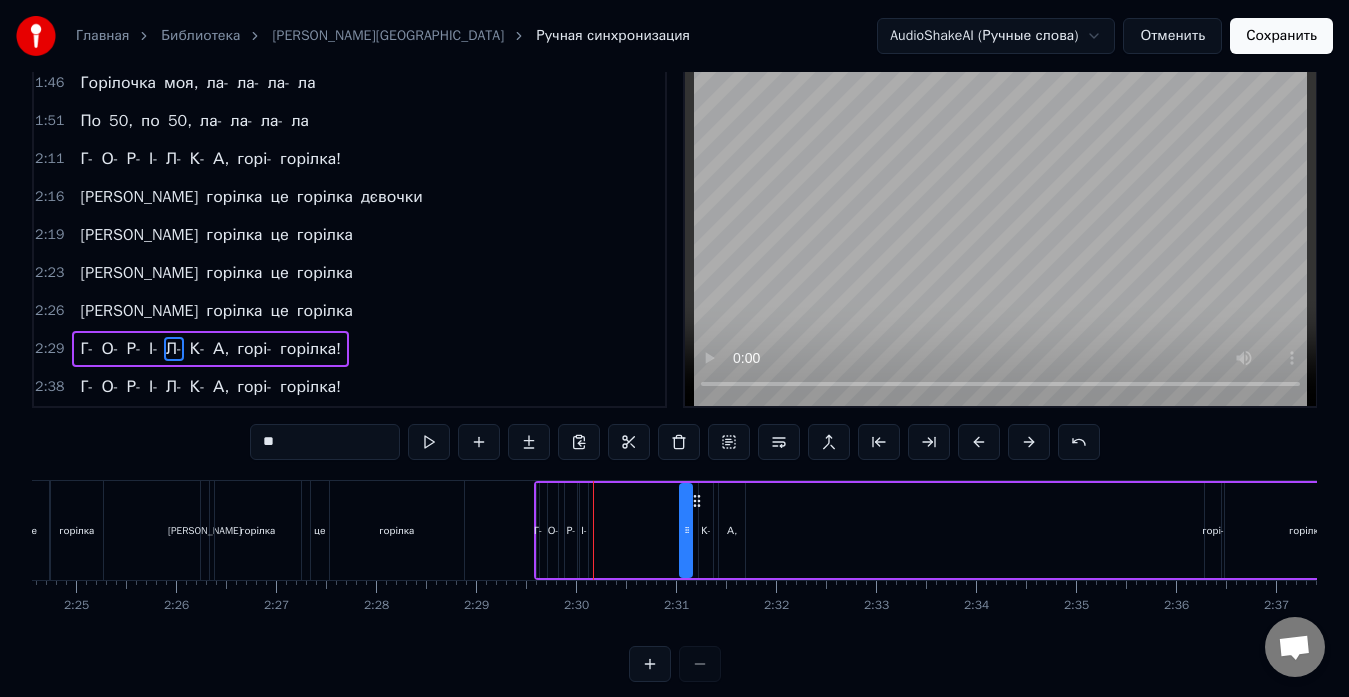 drag, startPoint x: 607, startPoint y: 503, endPoint x: 696, endPoint y: 506, distance: 89.050545 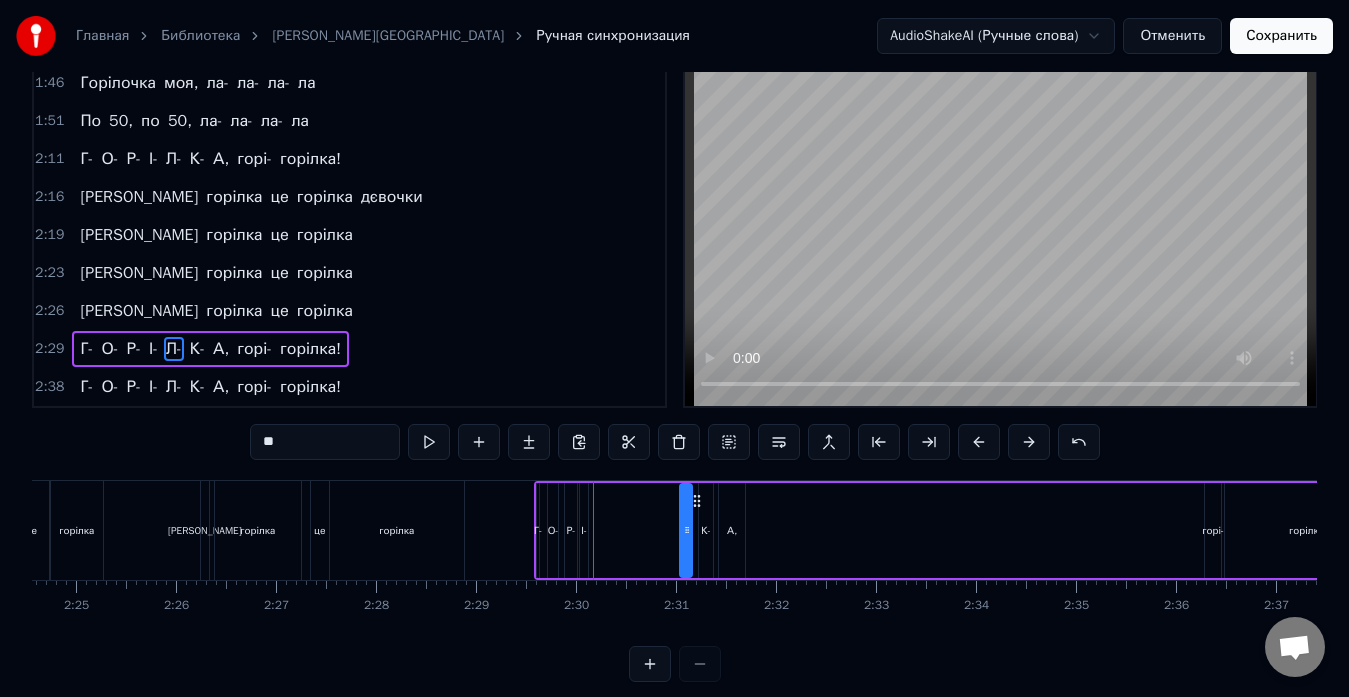 click on "І-" at bounding box center (584, 530) 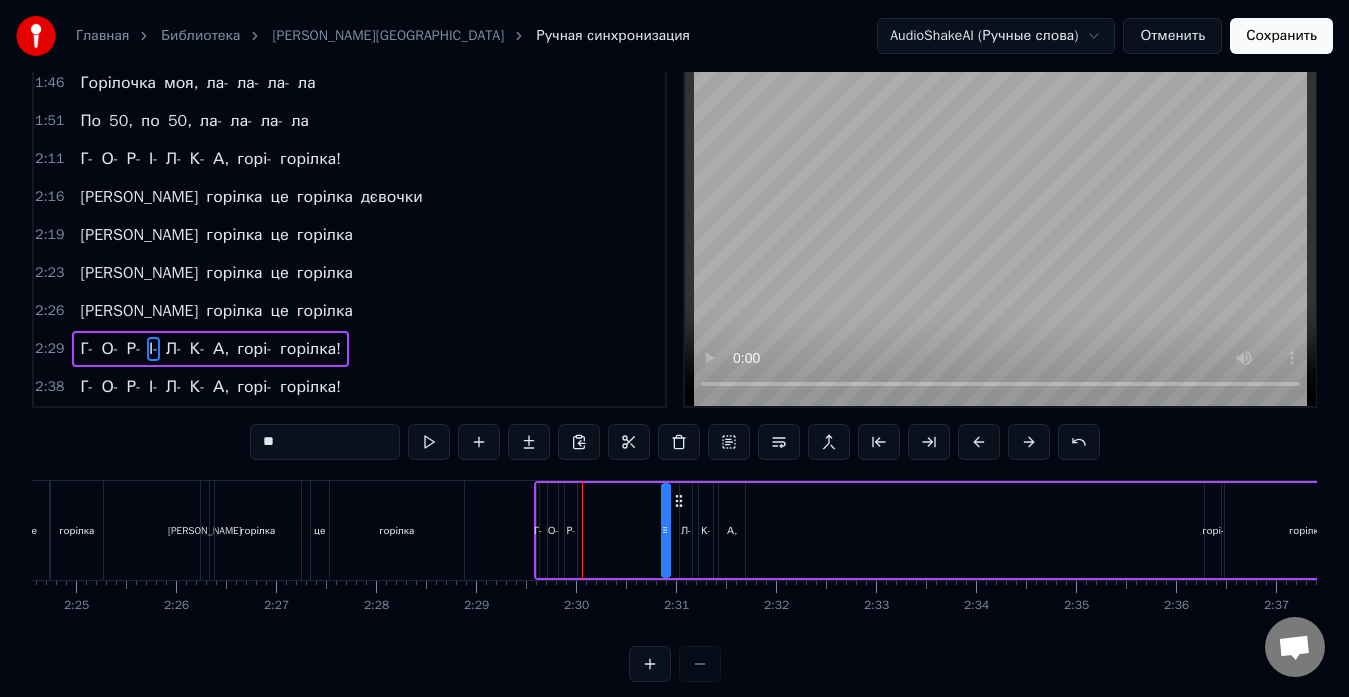 drag, startPoint x: 595, startPoint y: 505, endPoint x: 677, endPoint y: 507, distance: 82.02438 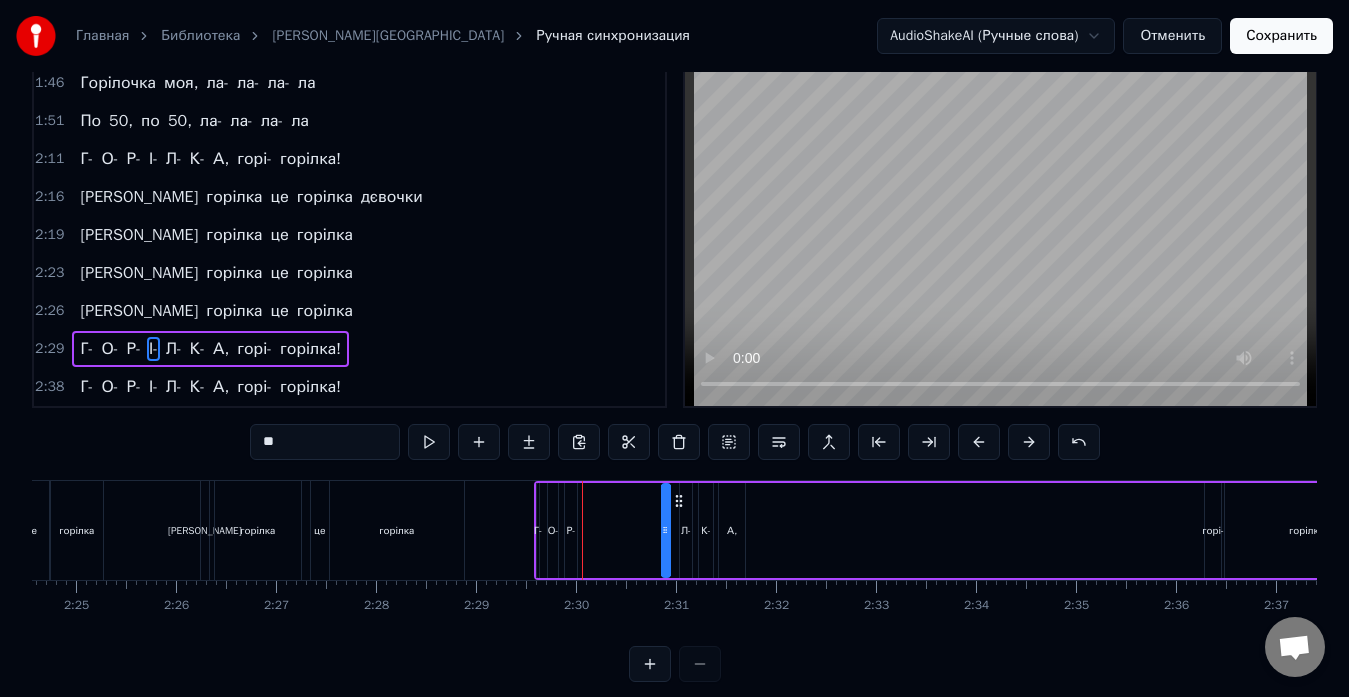 click on "Р-" at bounding box center [571, 530] 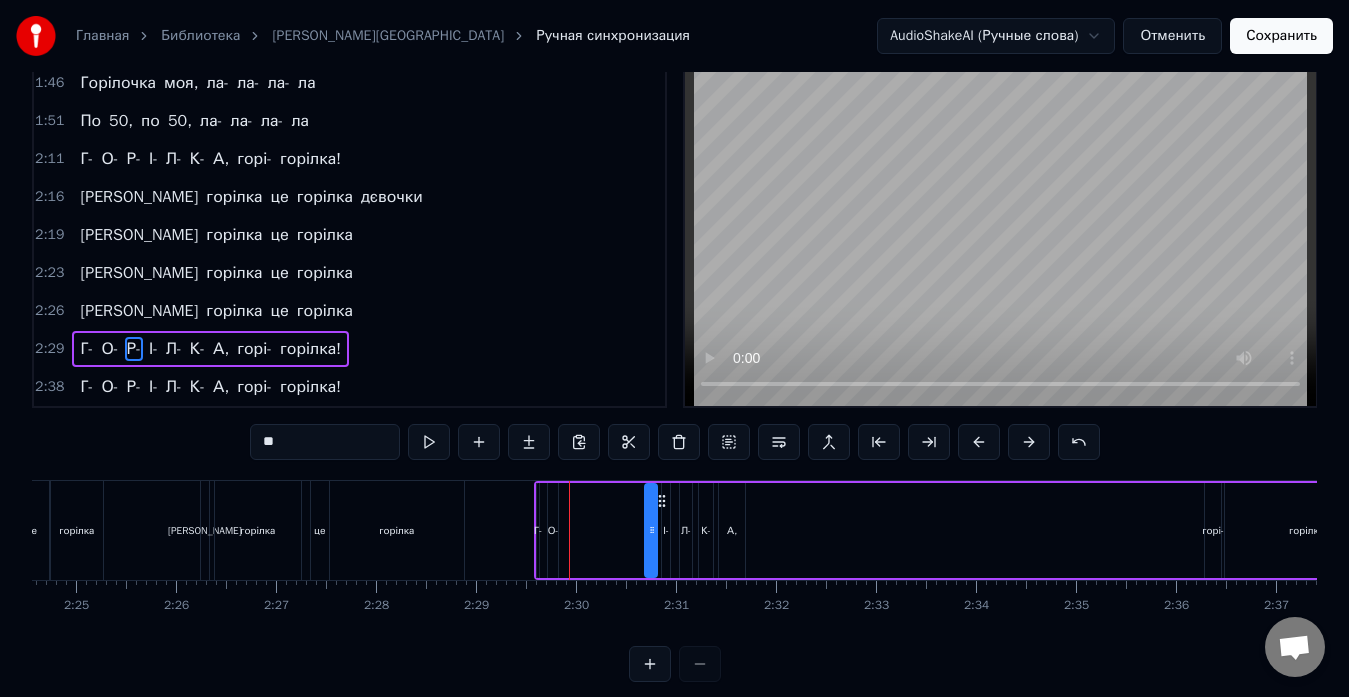drag, startPoint x: 581, startPoint y: 499, endPoint x: 661, endPoint y: 500, distance: 80.00625 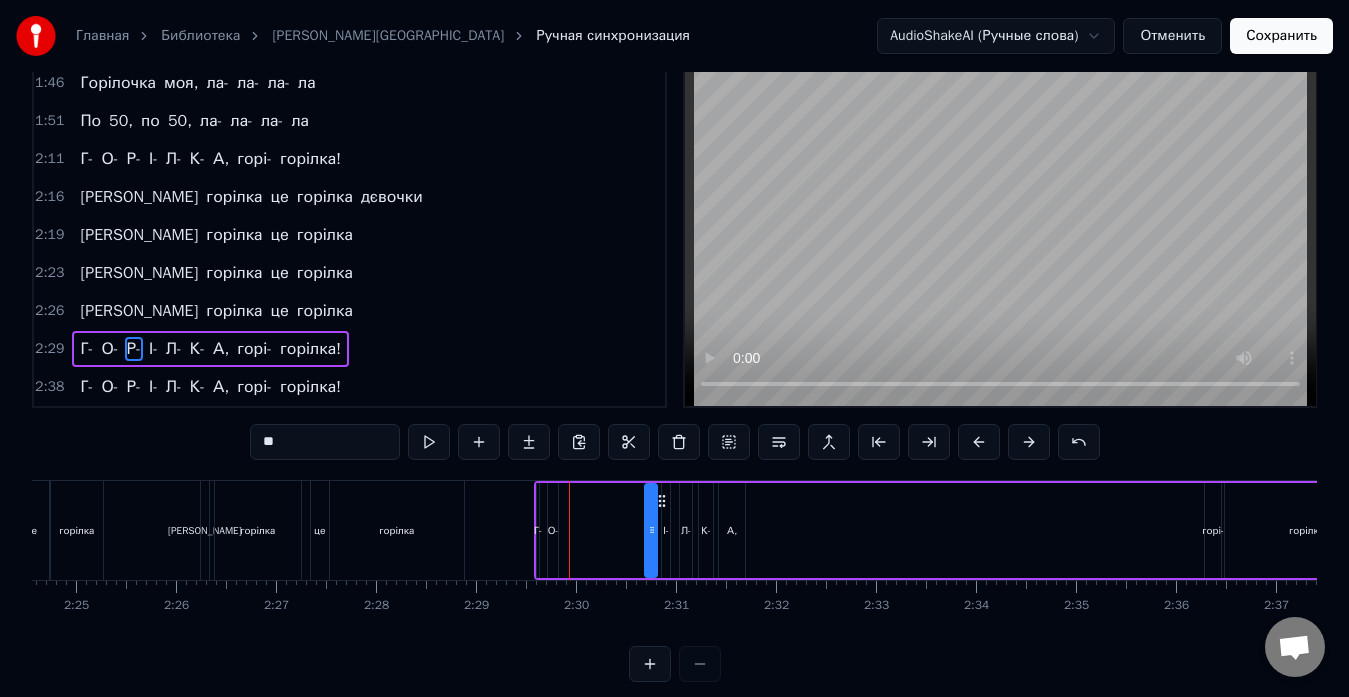 click on "О-" at bounding box center (553, 530) 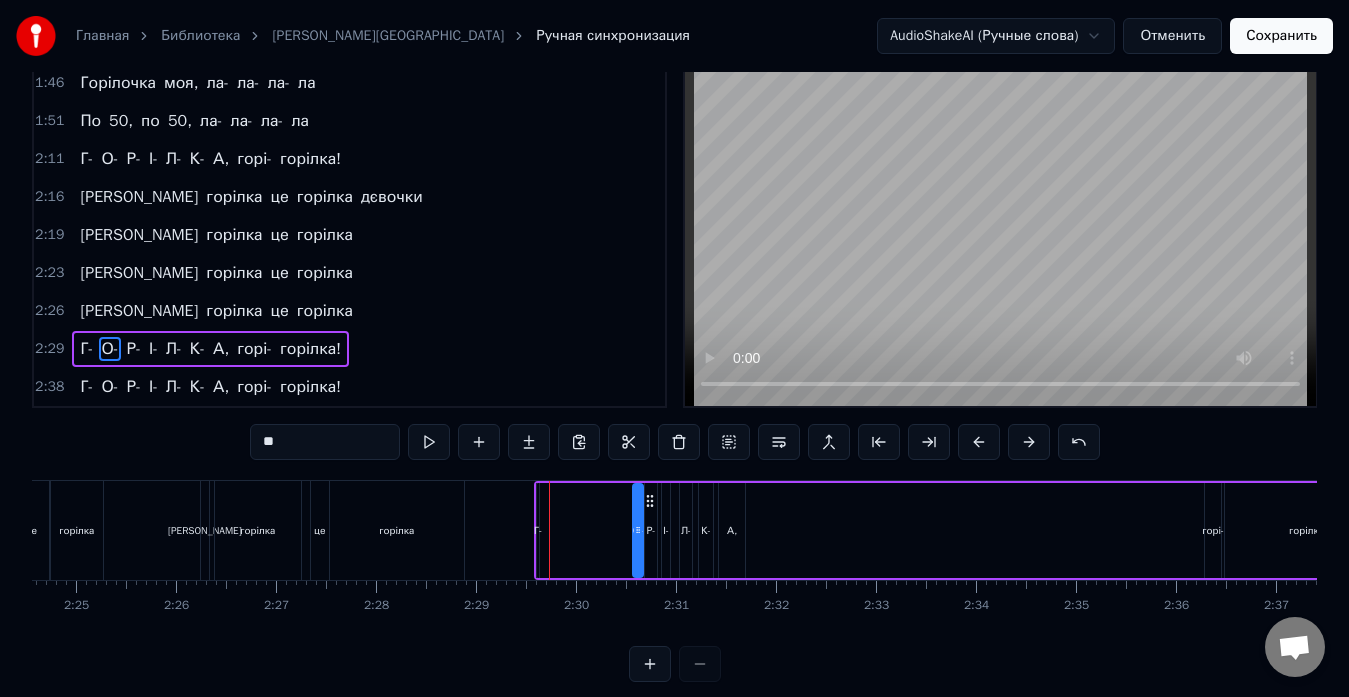 drag, startPoint x: 563, startPoint y: 502, endPoint x: 648, endPoint y: 505, distance: 85.052925 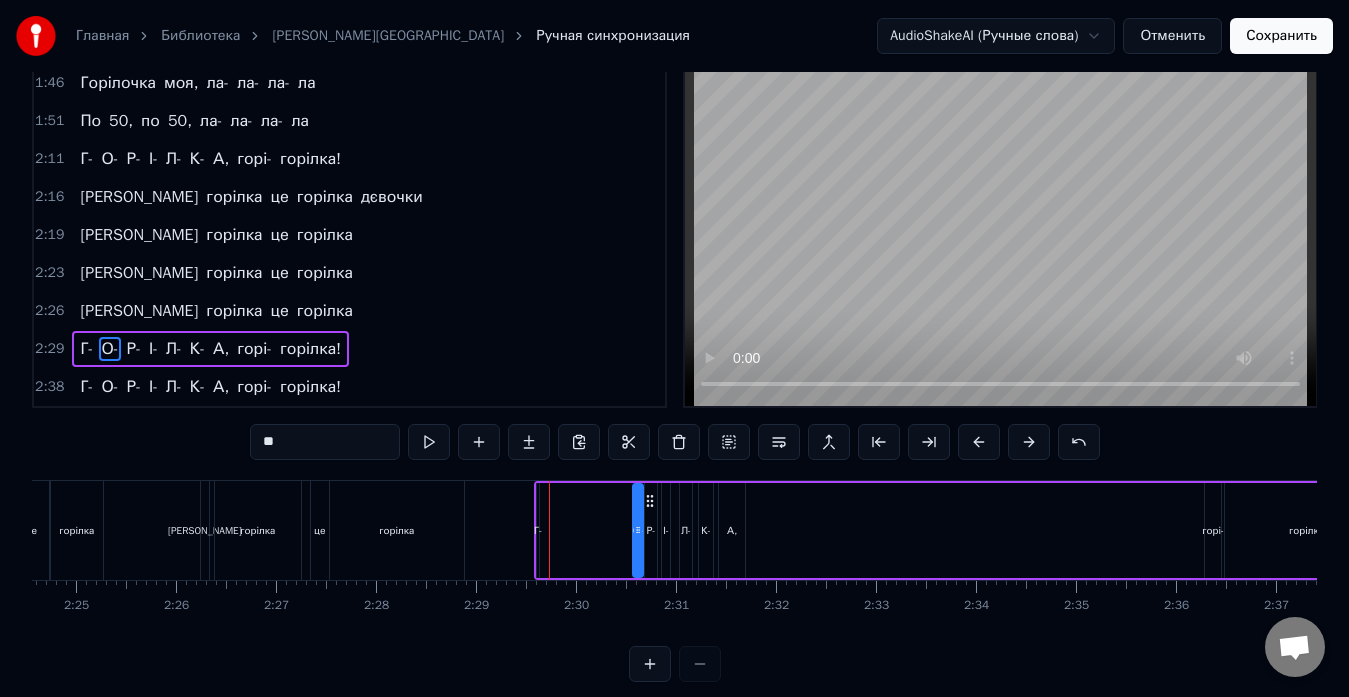 click on "Г- О- Р- І- Л- К- А, горі- горілка!" at bounding box center [964, 530] 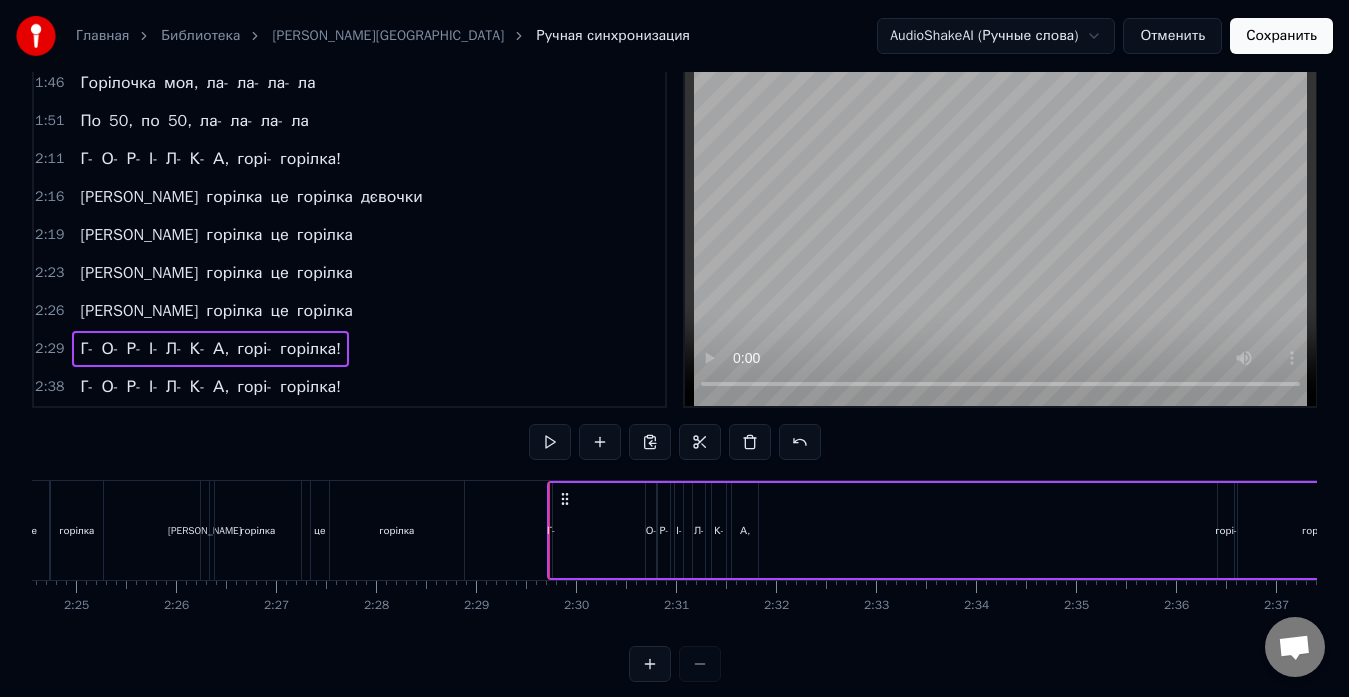 drag, startPoint x: 553, startPoint y: 498, endPoint x: 566, endPoint y: 505, distance: 14.764823 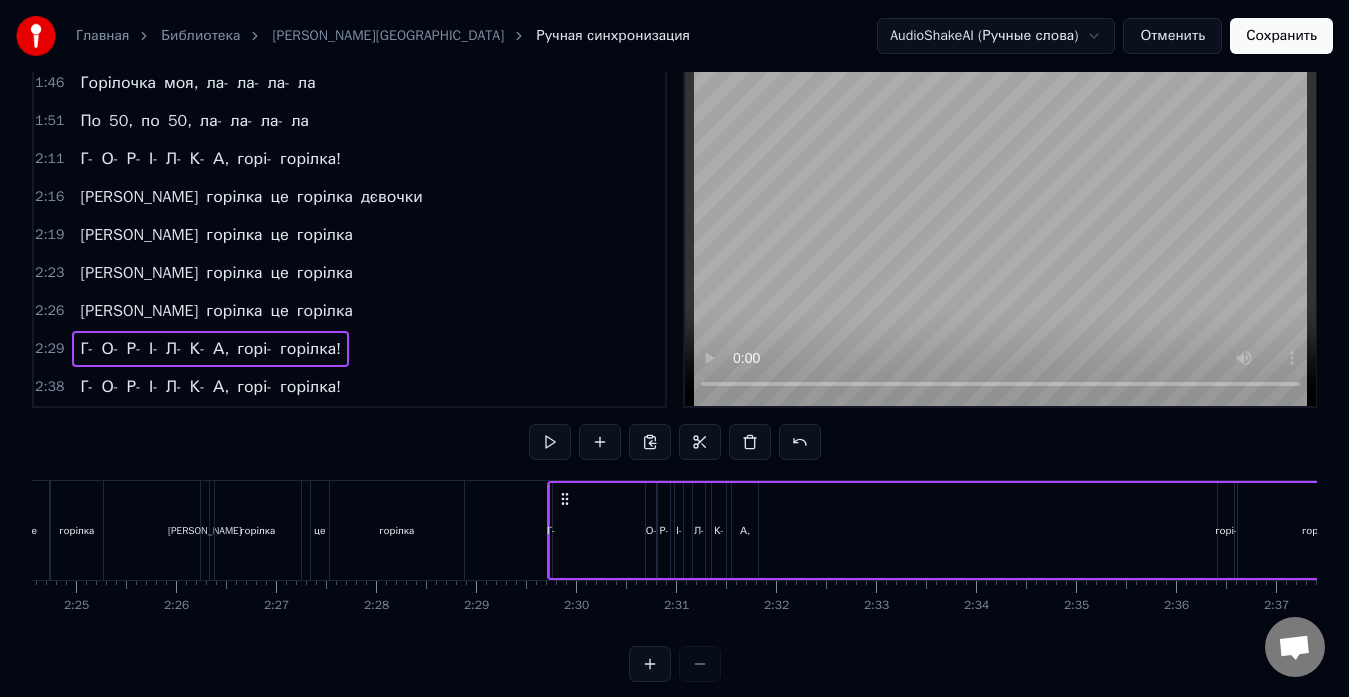 click on "Г- О- Р- І- Л- К- А, горі- горілка!" at bounding box center [977, 530] 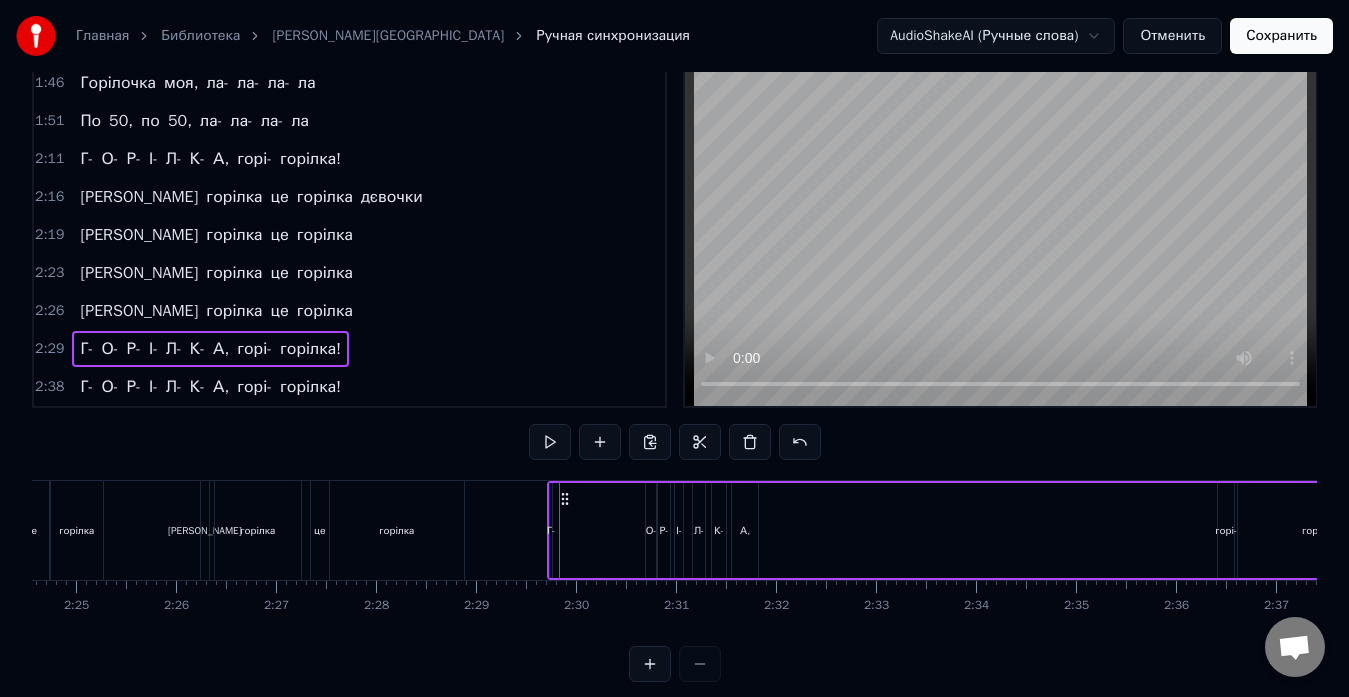 click on "Г-" at bounding box center [551, 530] 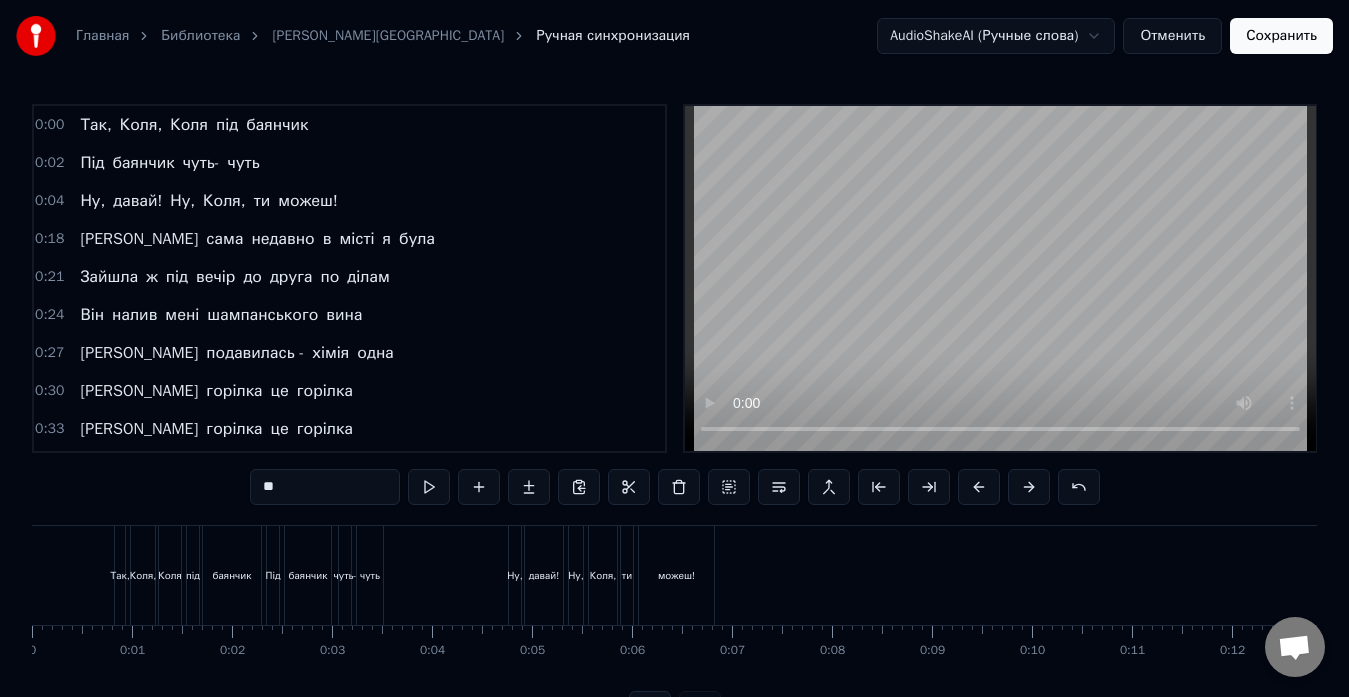 scroll, scrollTop: 45, scrollLeft: 0, axis: vertical 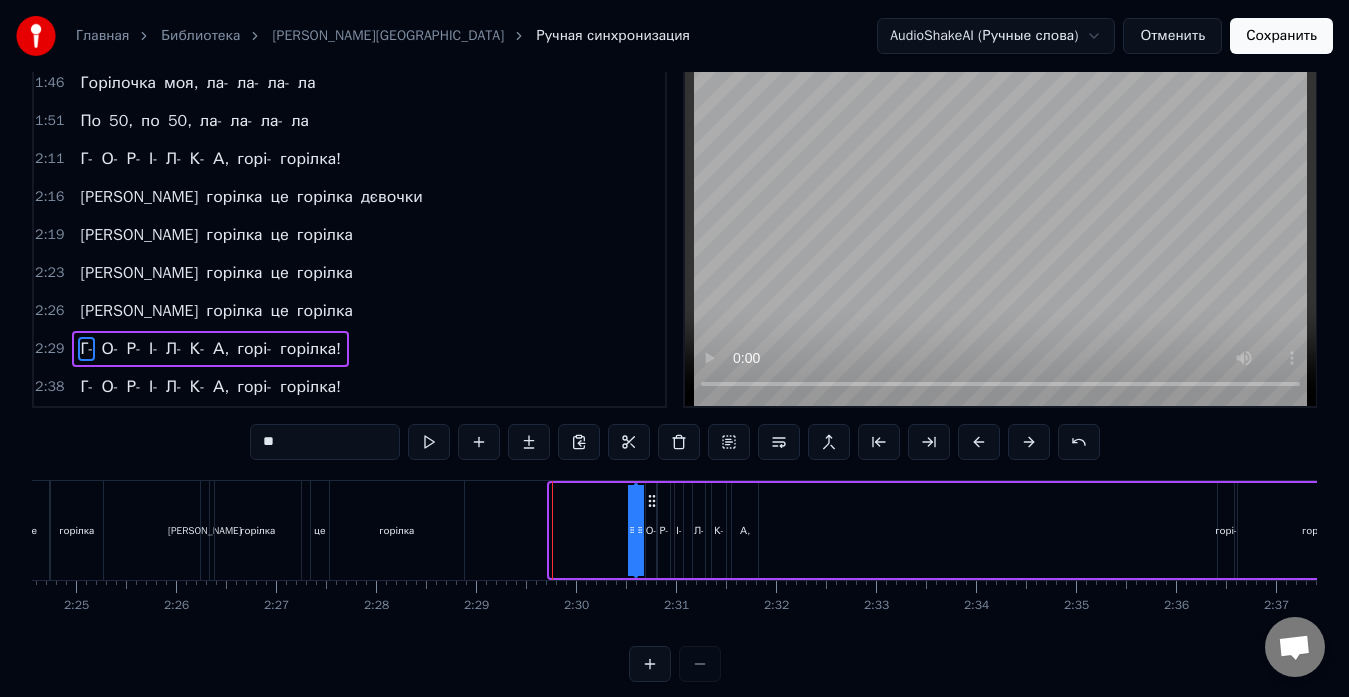 drag, startPoint x: 566, startPoint y: 506, endPoint x: 651, endPoint y: 508, distance: 85.02353 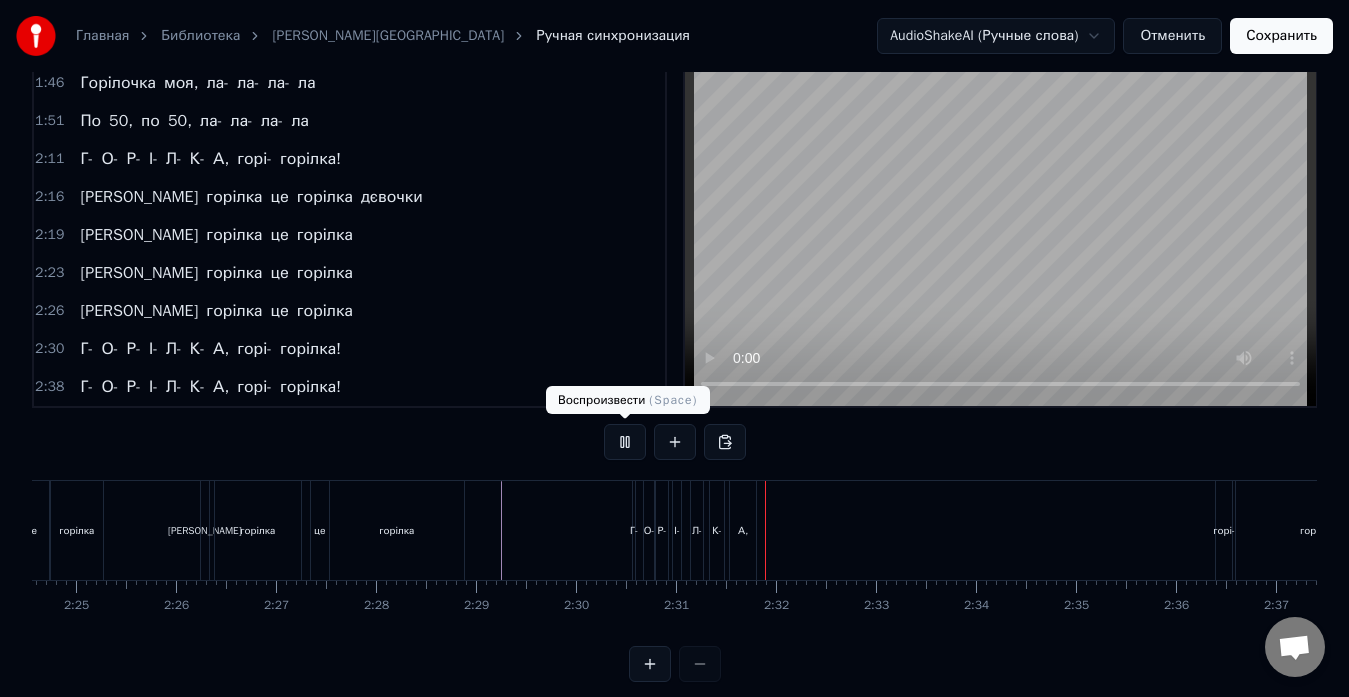 click at bounding box center [625, 442] 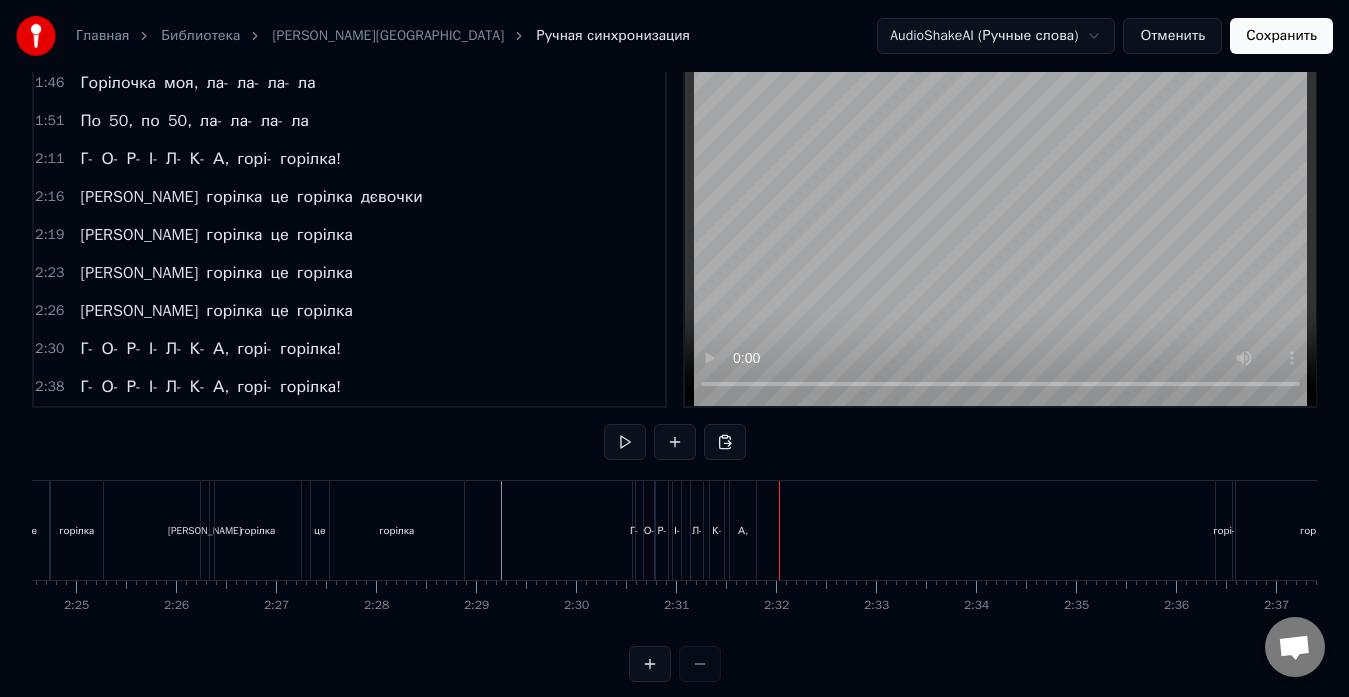 click at bounding box center (-5731, 530) 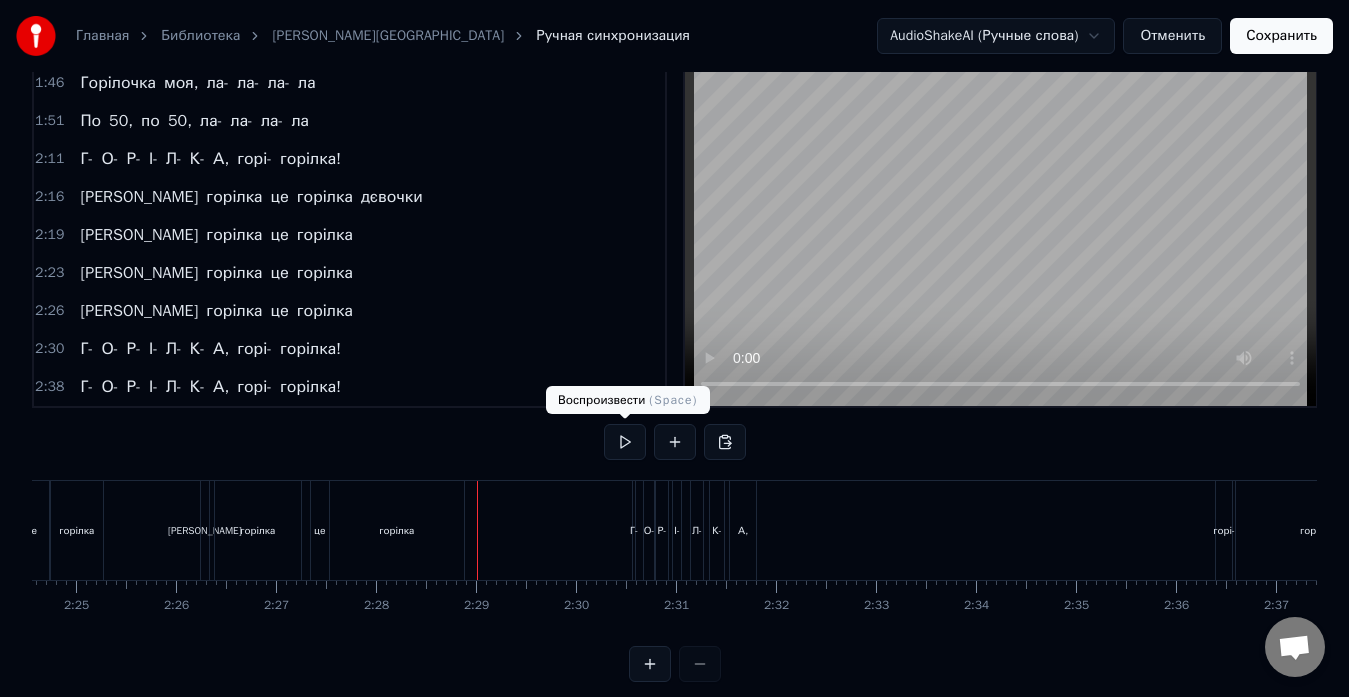click at bounding box center [625, 442] 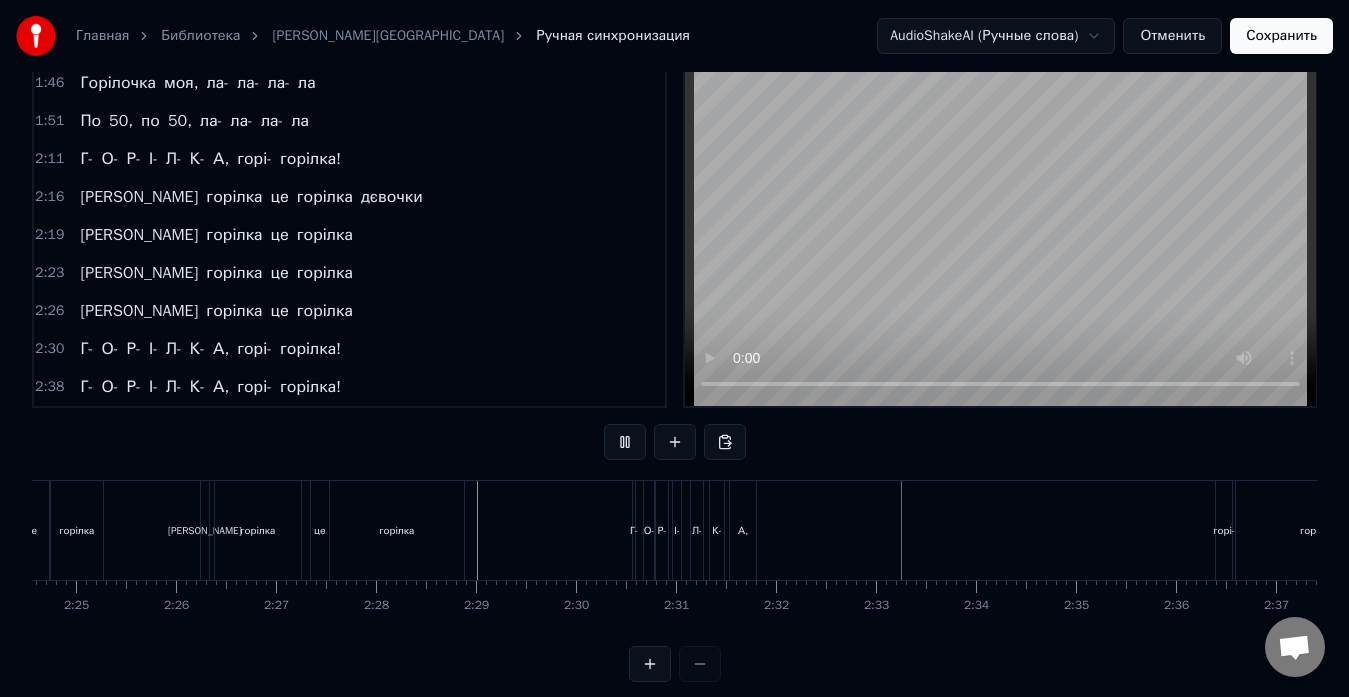 click at bounding box center [625, 442] 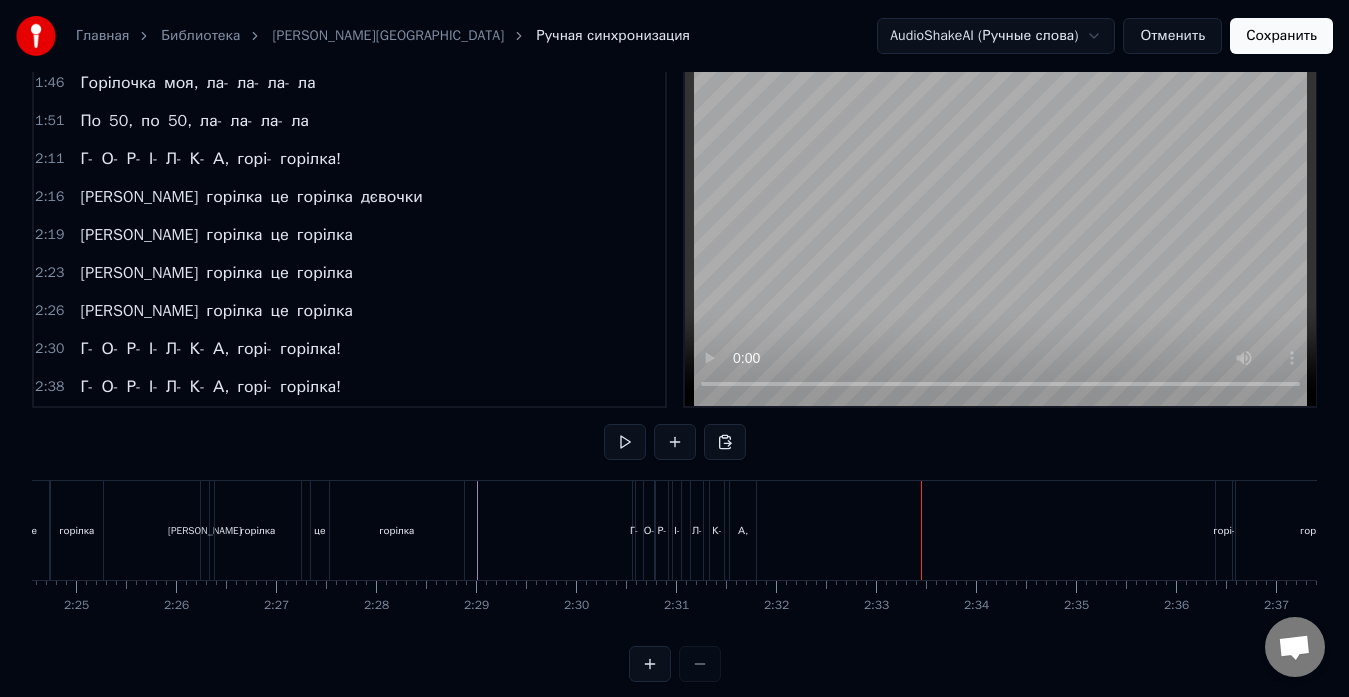 click on "Г-" at bounding box center [634, 530] 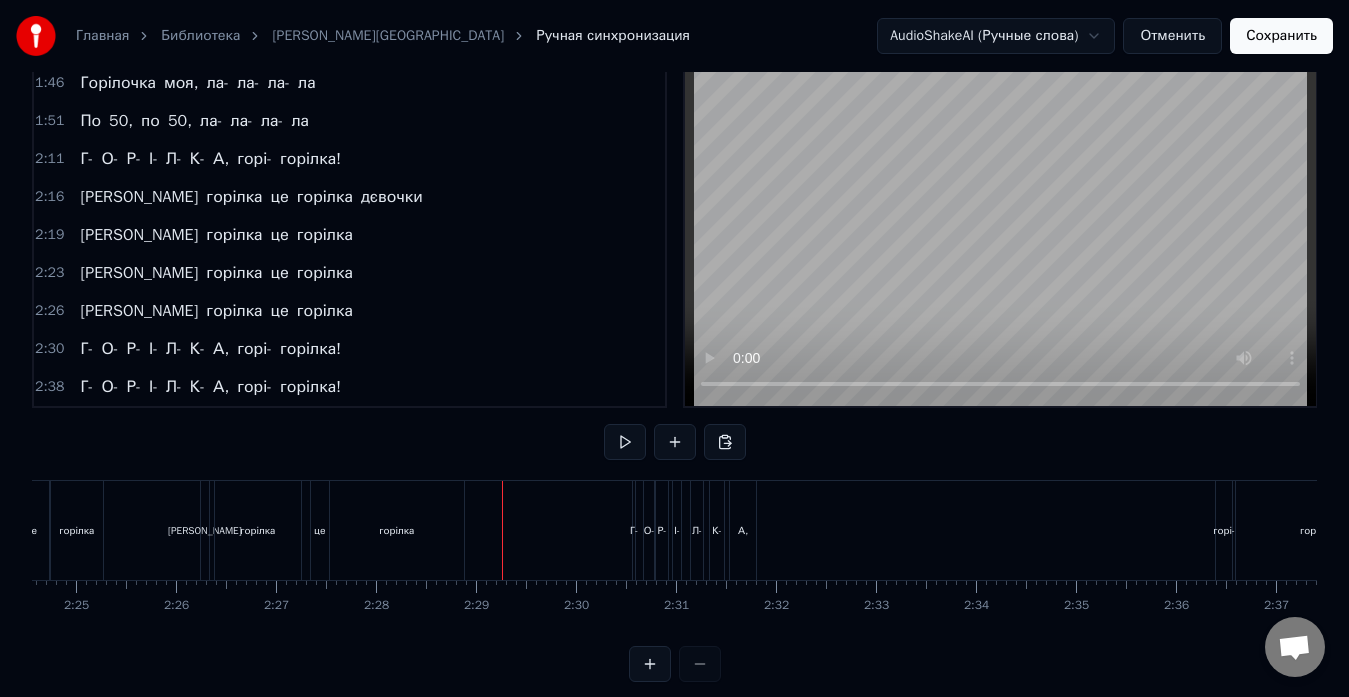 click at bounding box center [-5731, 530] 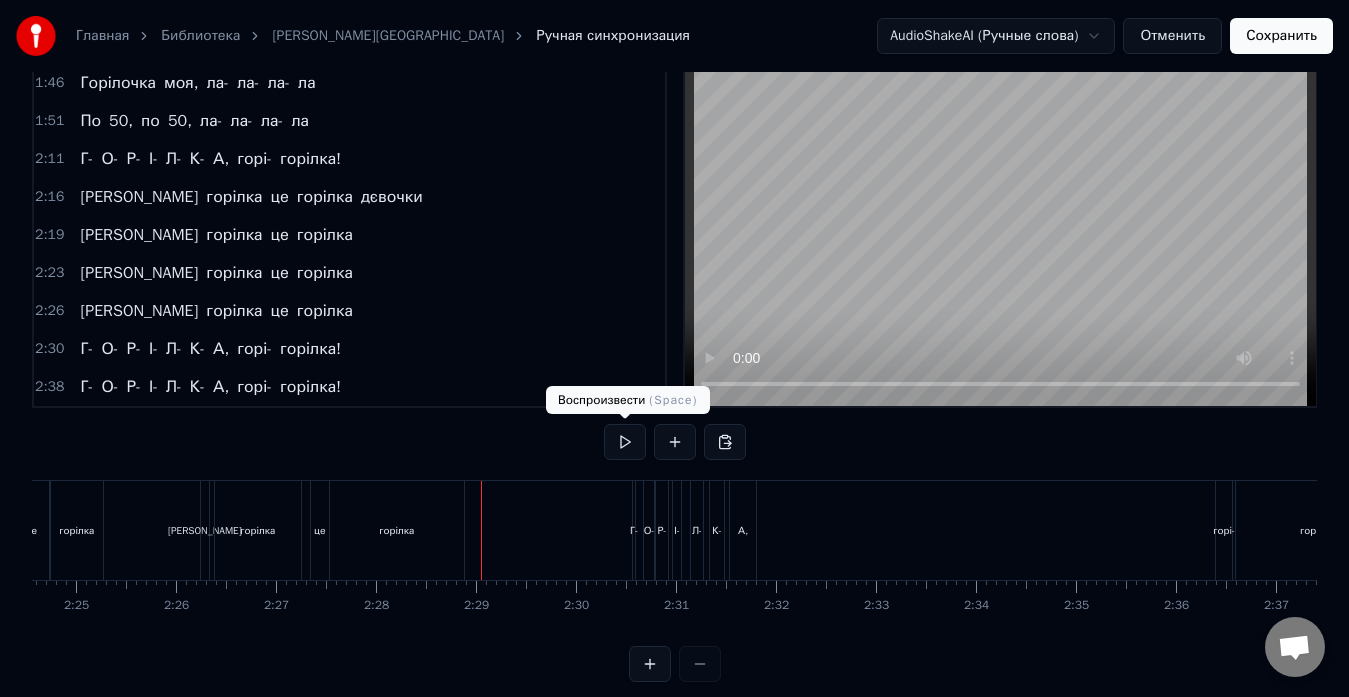 click at bounding box center (625, 442) 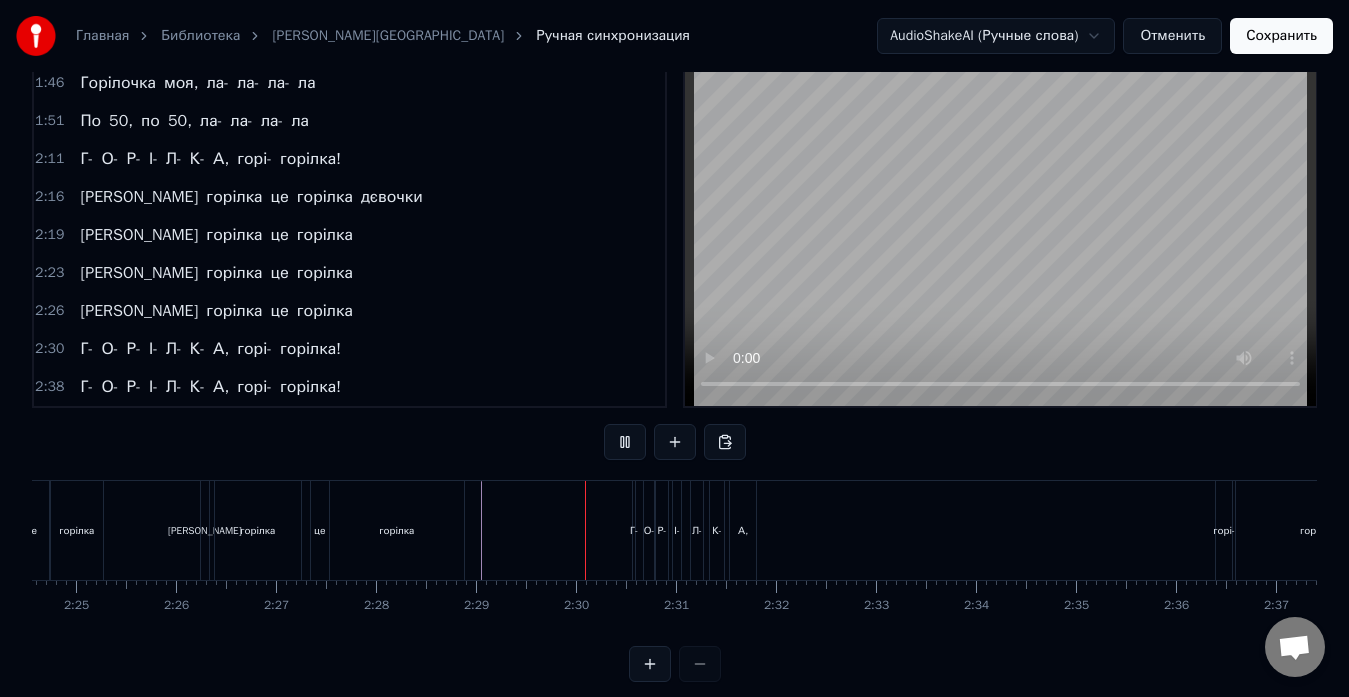 click at bounding box center [625, 442] 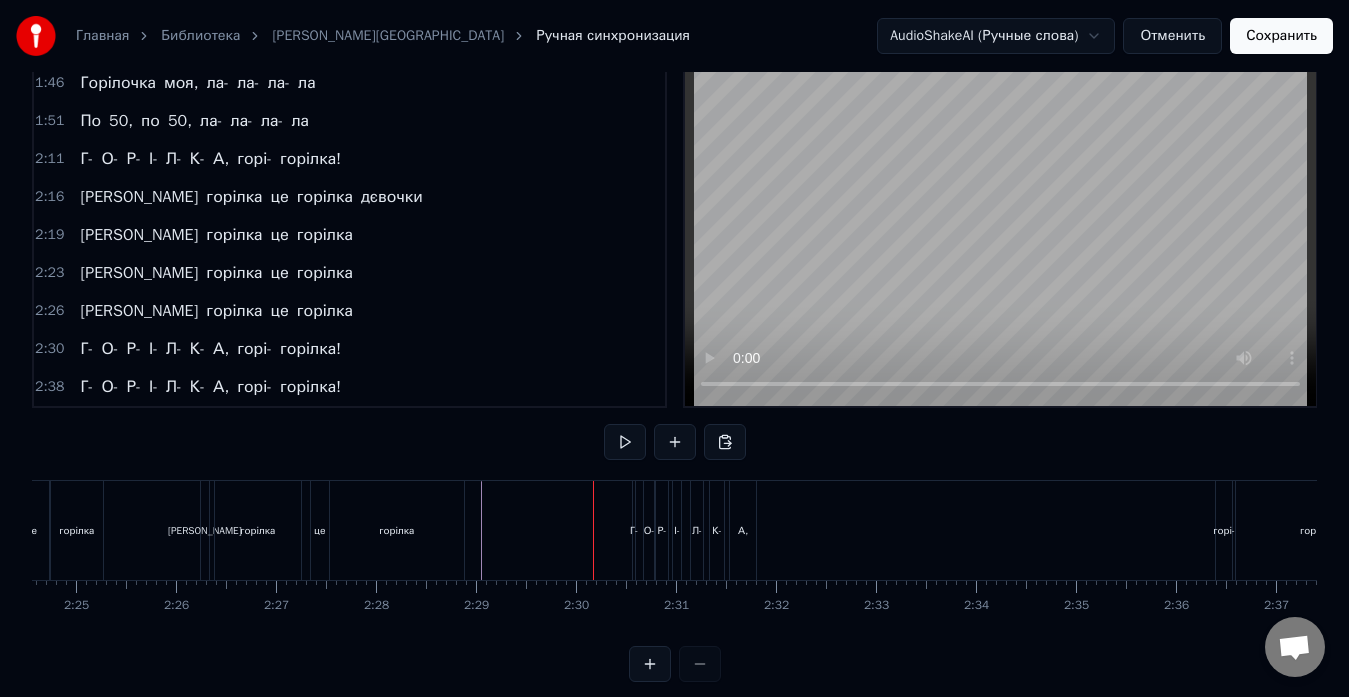click on "Г-" at bounding box center [634, 530] 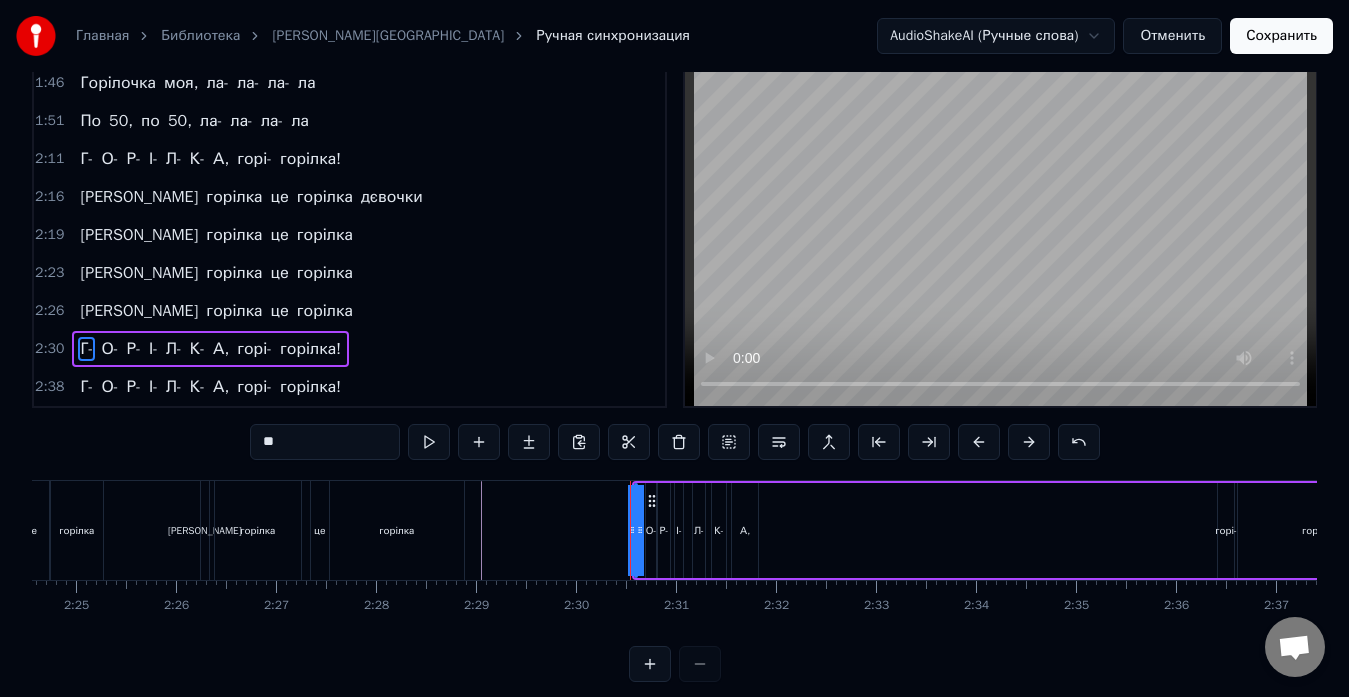 scroll, scrollTop: 79, scrollLeft: 0, axis: vertical 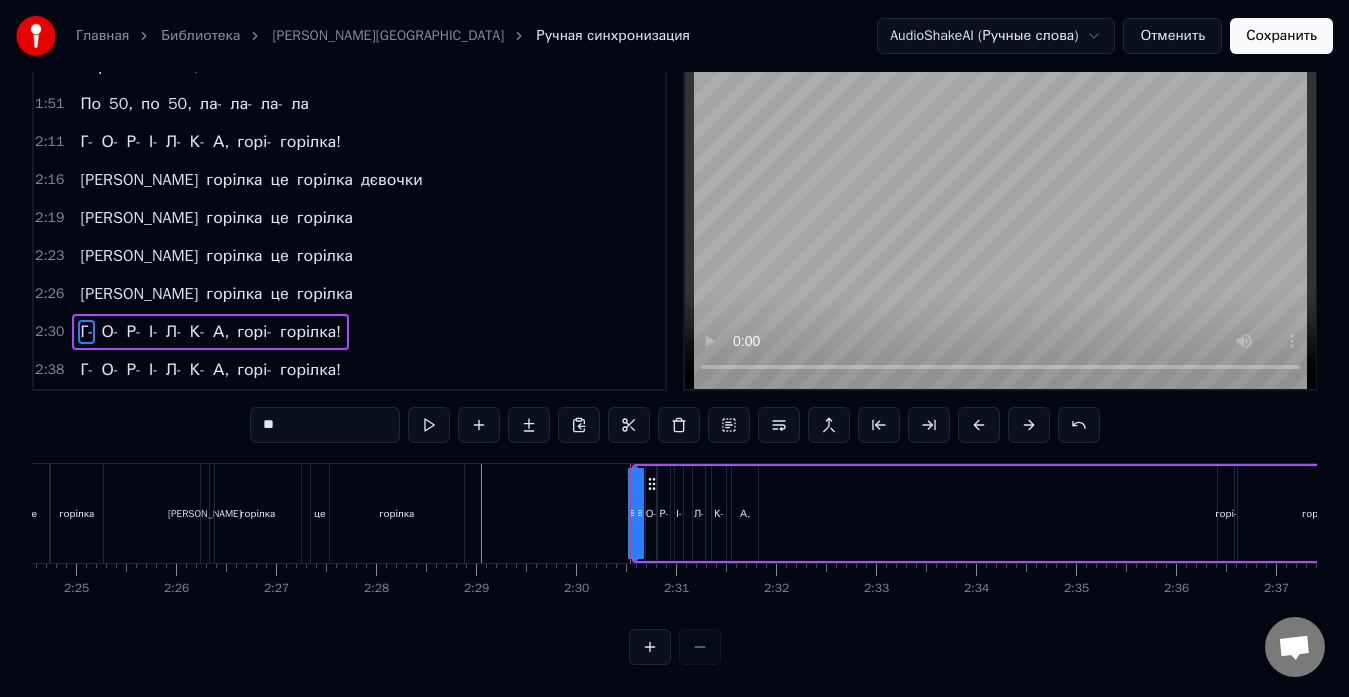 click at bounding box center (650, 647) 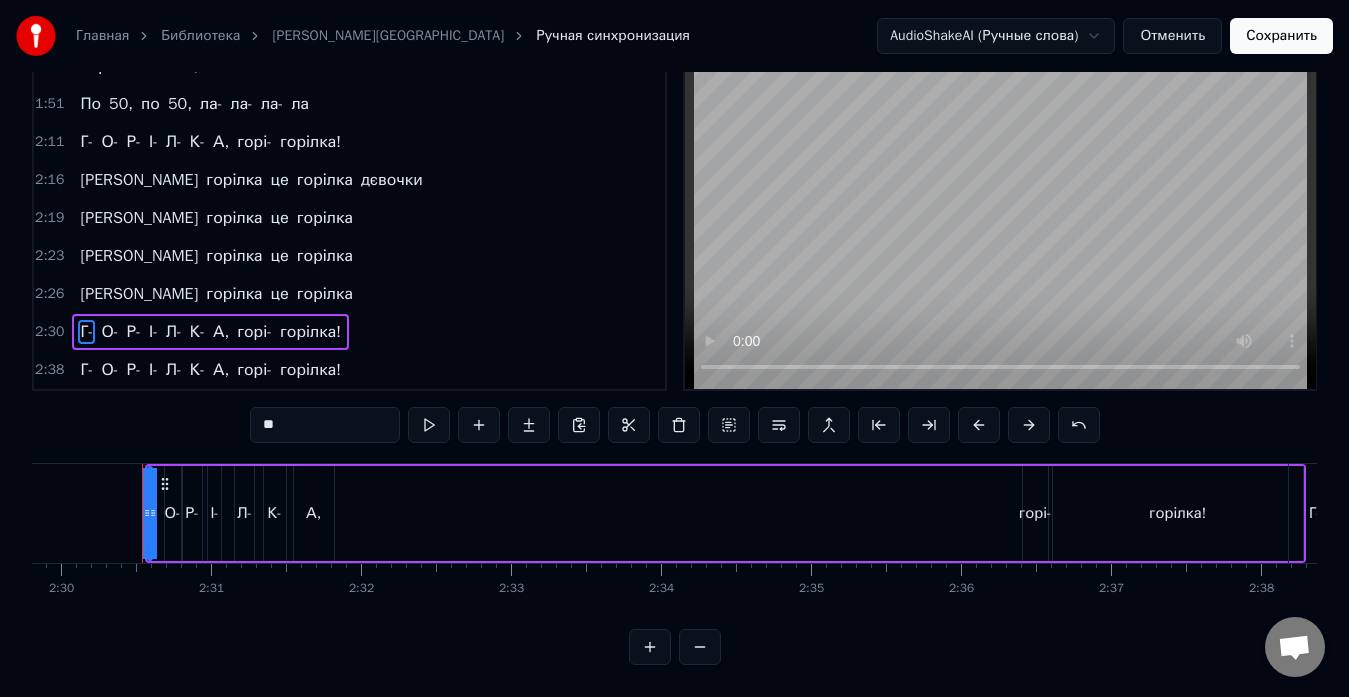 scroll, scrollTop: 0, scrollLeft: 22481, axis: horizontal 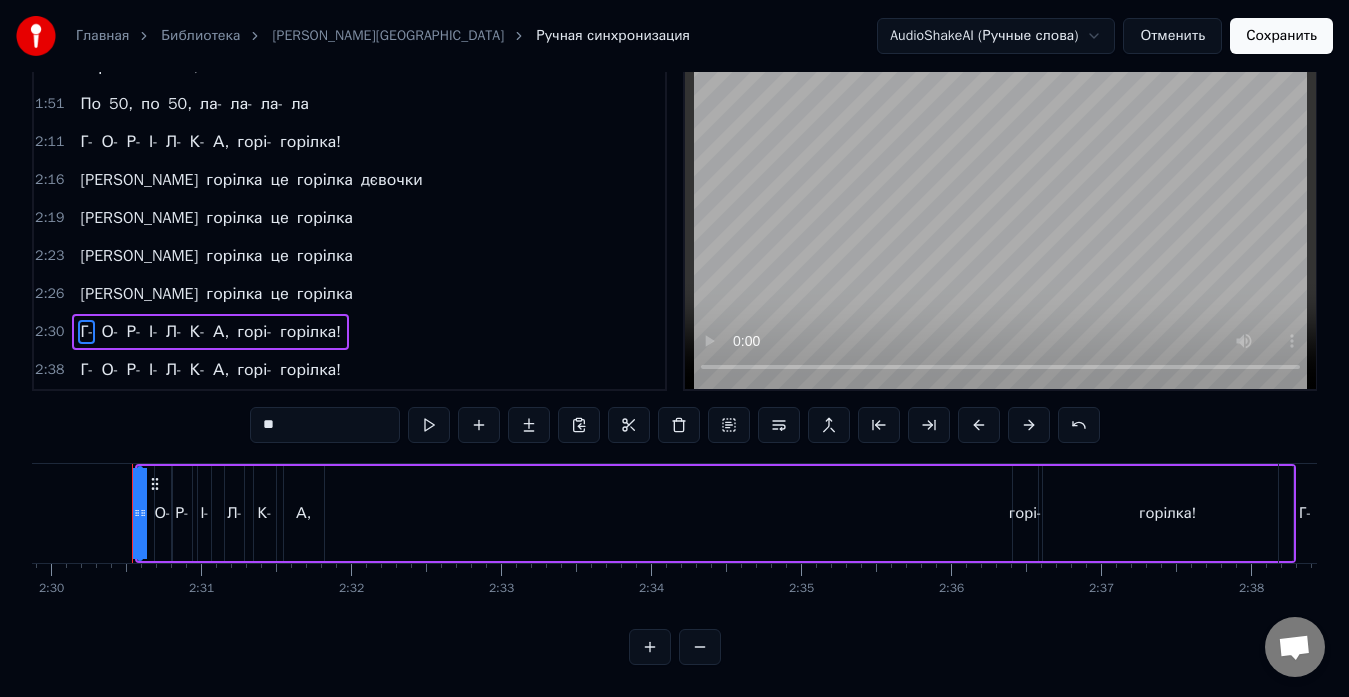 click at bounding box center (650, 647) 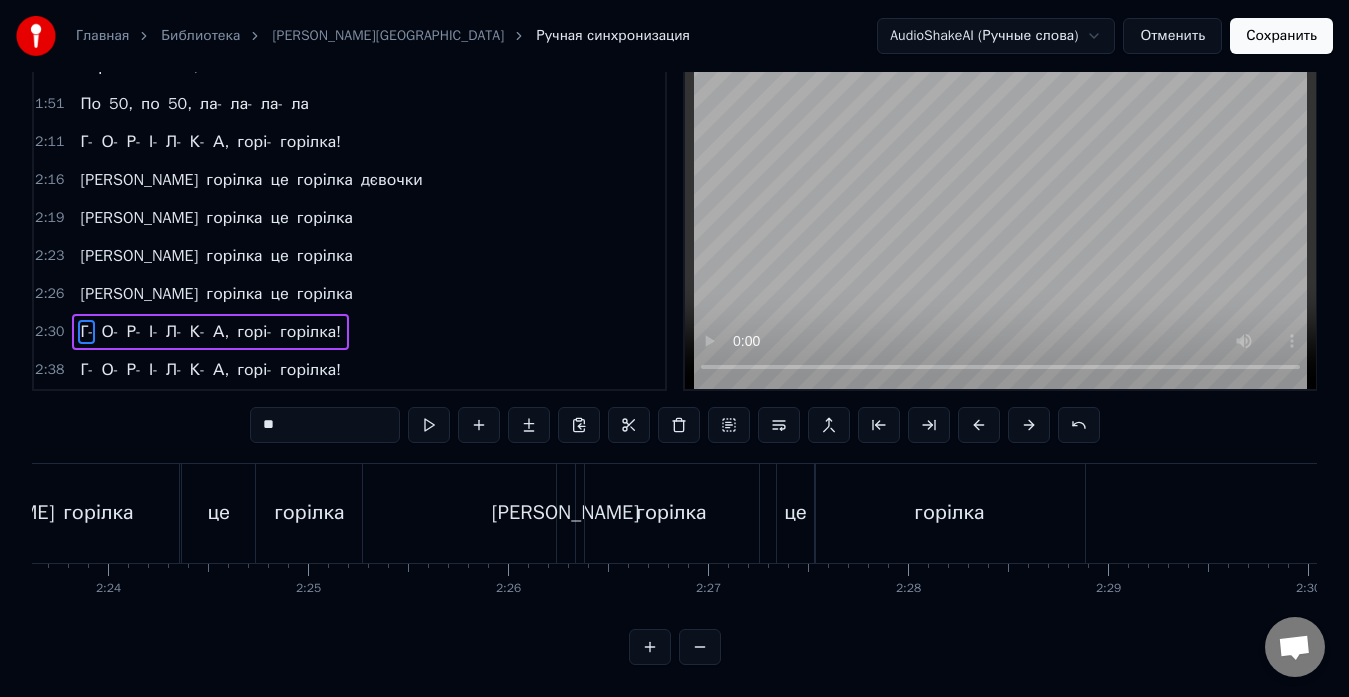 scroll, scrollTop: 0, scrollLeft: 30008, axis: horizontal 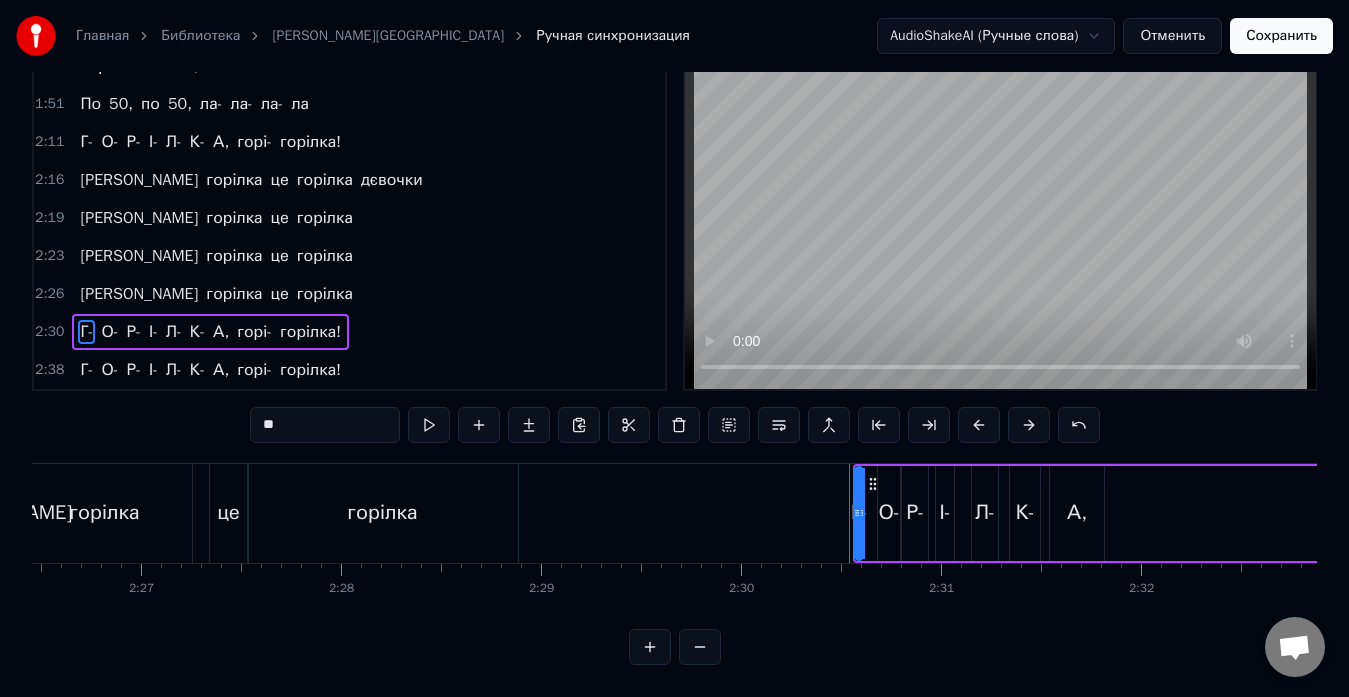click on "О-" at bounding box center [888, 513] 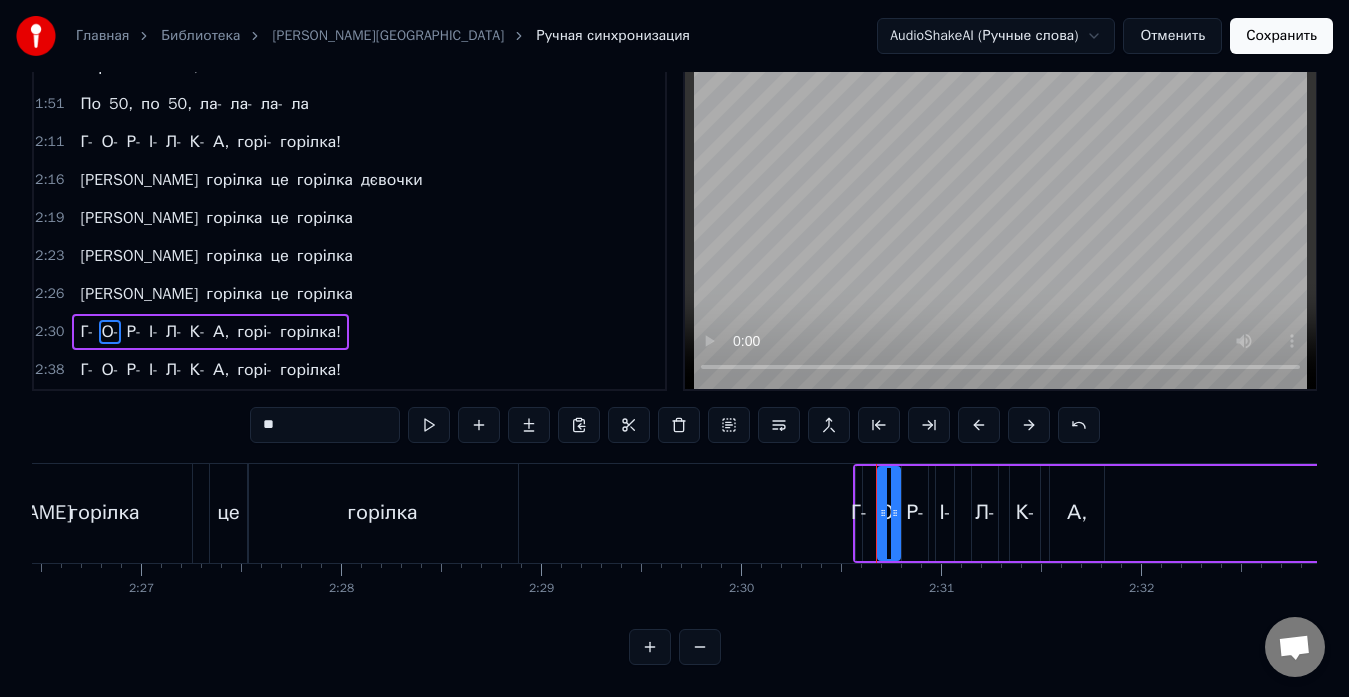 scroll, scrollTop: 45, scrollLeft: 0, axis: vertical 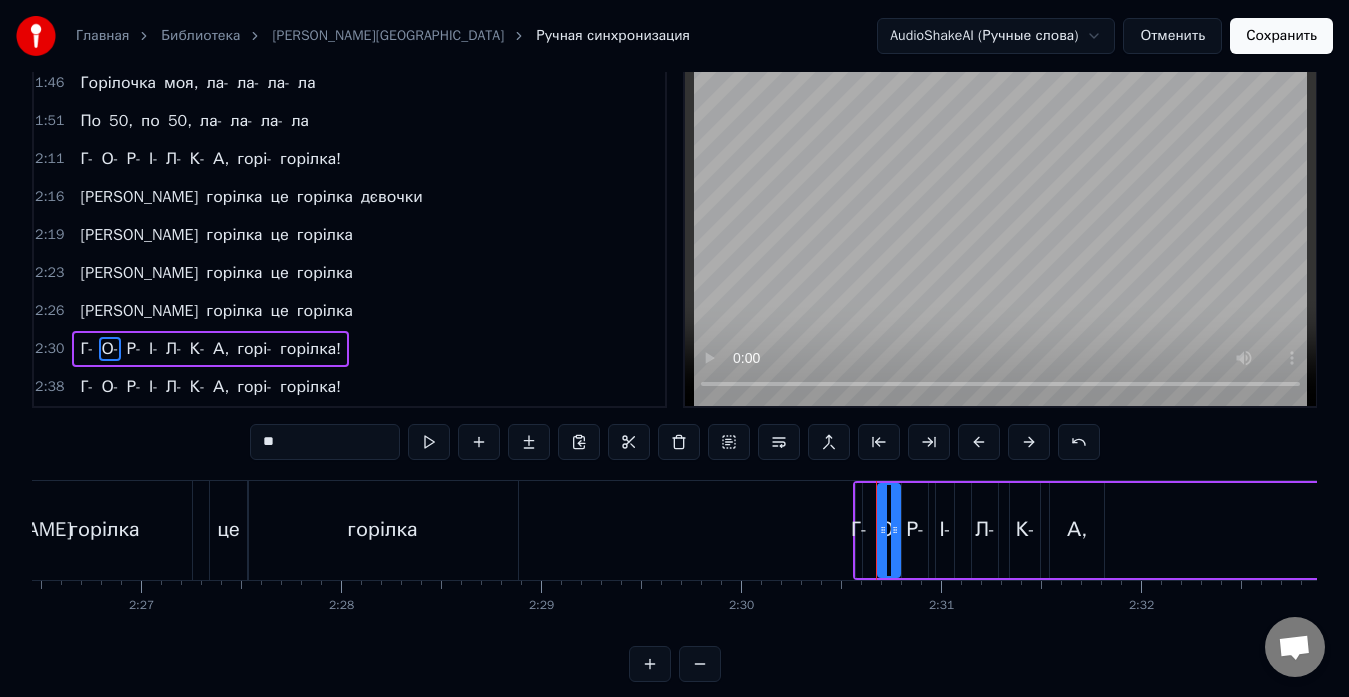 click on "Г-" at bounding box center (859, 530) 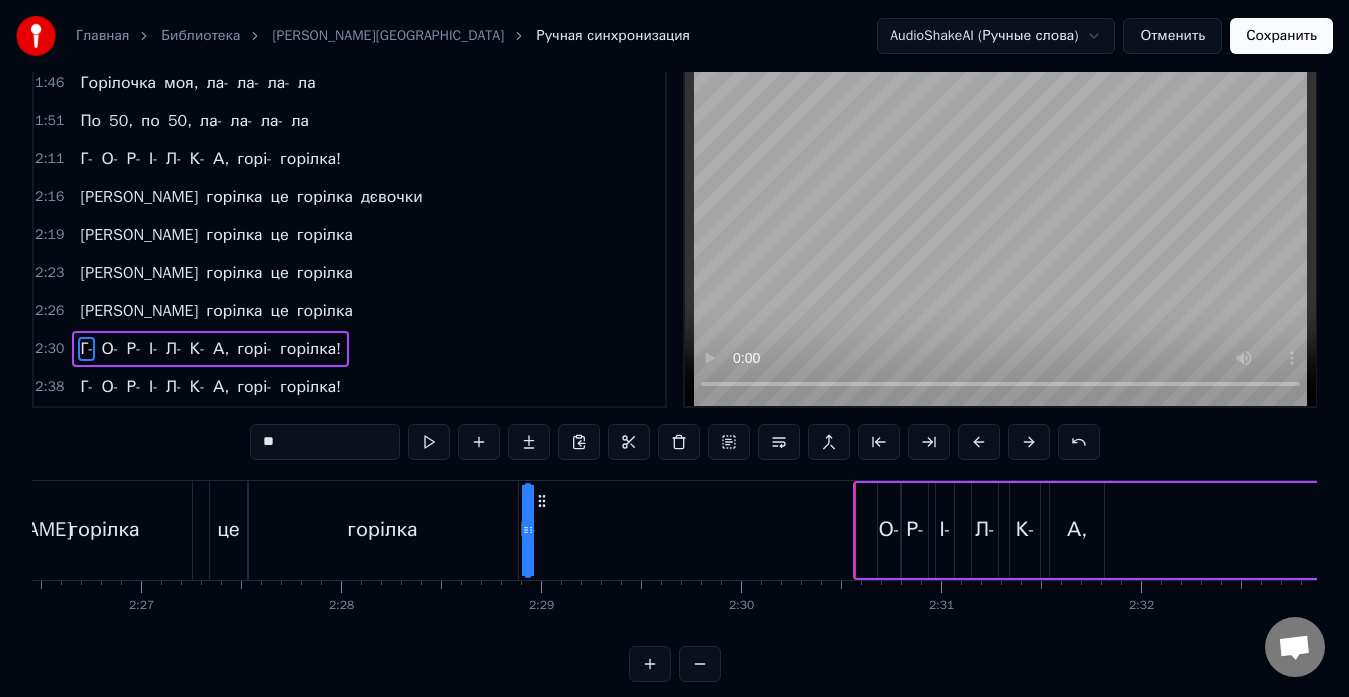 click on "Так, [PERSON_NAME], [PERSON_NAME] під баянчик Під баянчик чуть- чуть Ну, давай! Ну, [PERSON_NAME], ти можеш! Я сама недавно в місті я була Зайшла ж під вечір до друга по ділам Він налив мені шампанського вина Я подавилась - хімія одна А горілка це горілка А горілка це горілка А горілка це горілка А горілка це горілка [GEOGRAPHIC_DATA], горі- горілка! Ух! Давай! По 50, пригубим і все! Так от: Я сама недавно в місті була Зайшла під вечір до друга по ділам Те, да се, трохи чаю попила Так отравилась, чуть не померла А горілка є горілка А горілка є горілка А горілка цеж горілка А горілка це горілка [GEOGRAPHIC_DATA]" at bounding box center [-11873, 530] 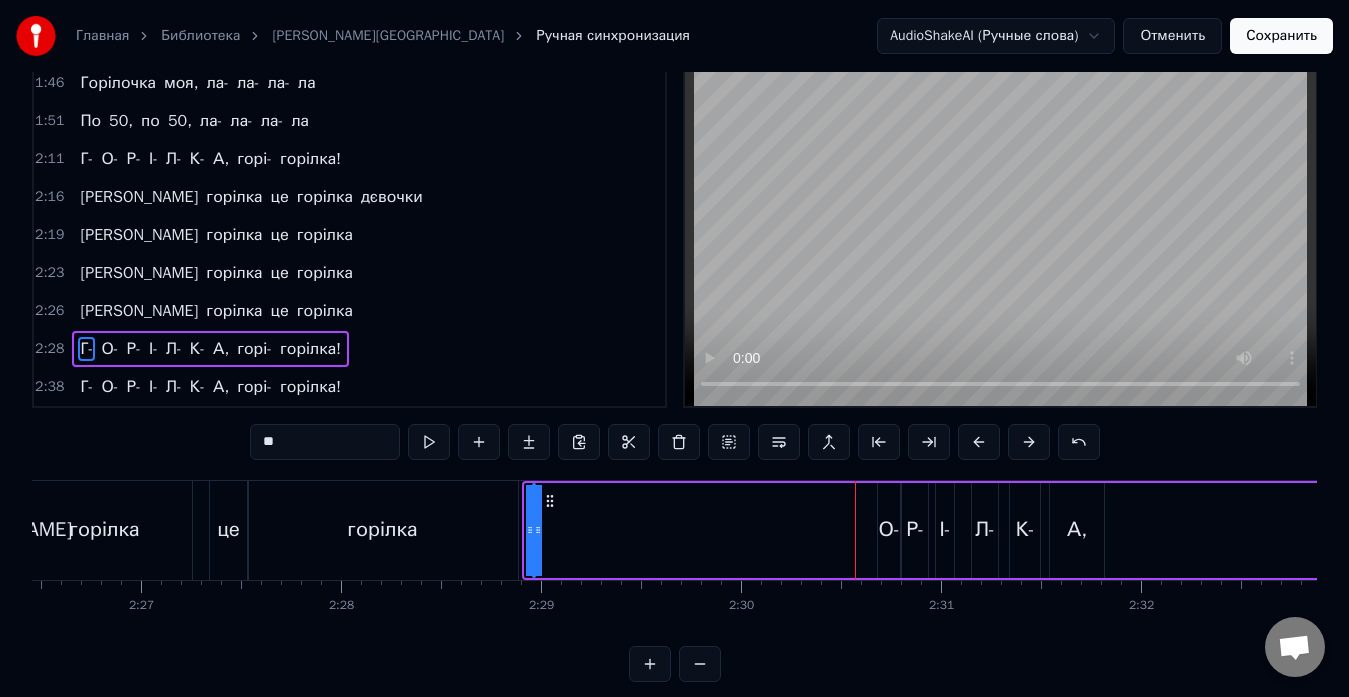 drag, startPoint x: 532, startPoint y: 533, endPoint x: 557, endPoint y: 535, distance: 25.079872 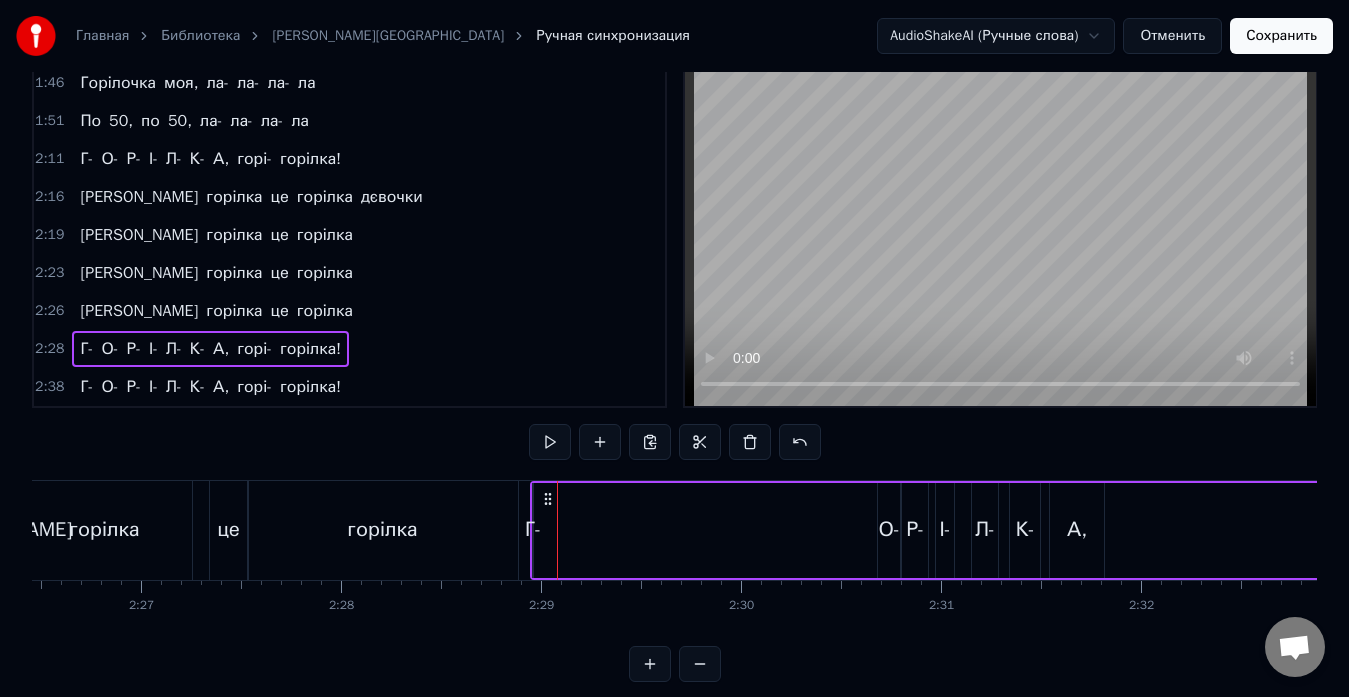 click on "Г-" at bounding box center (533, 530) 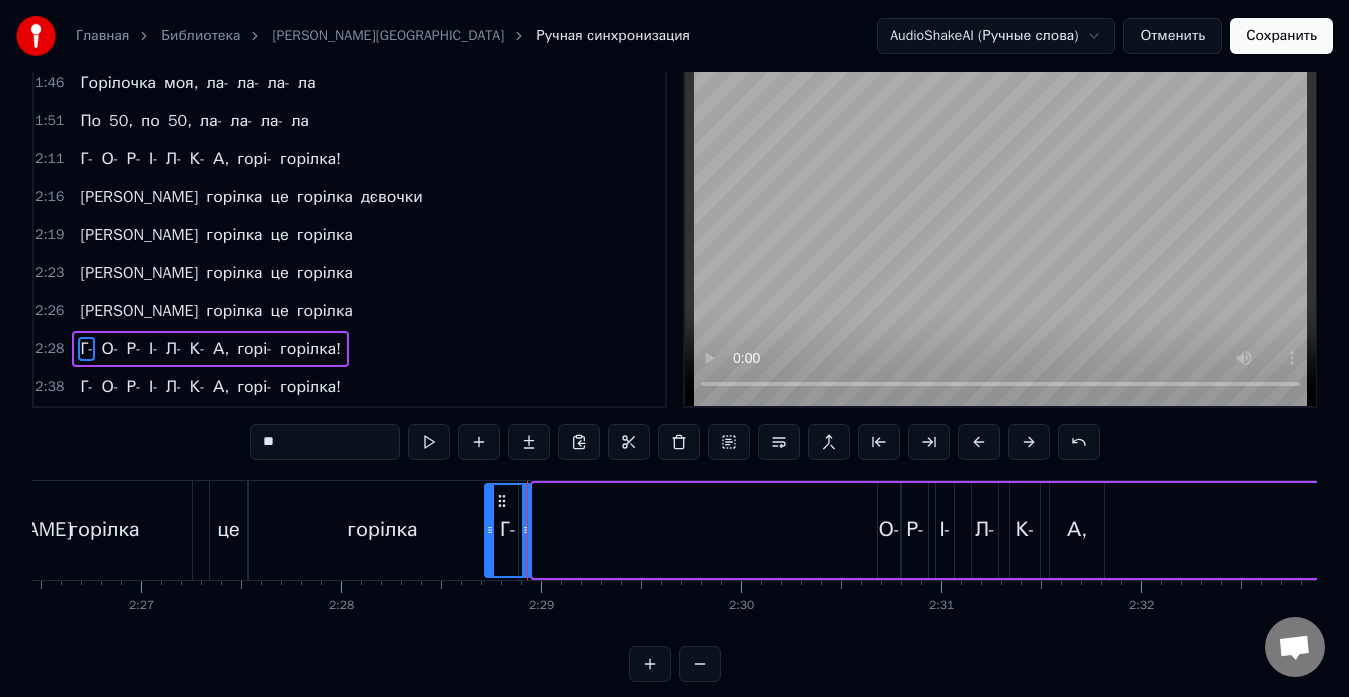 drag, startPoint x: 539, startPoint y: 533, endPoint x: 491, endPoint y: 541, distance: 48.6621 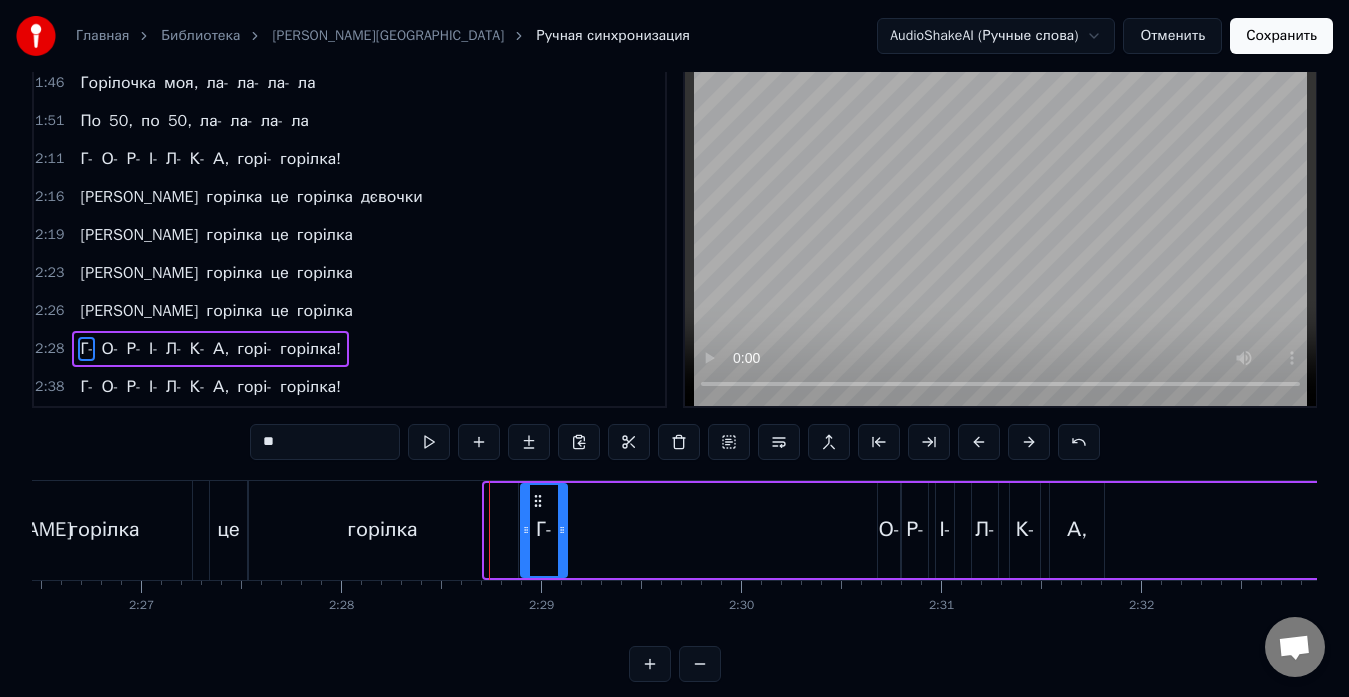 drag, startPoint x: 500, startPoint y: 503, endPoint x: 536, endPoint y: 503, distance: 36 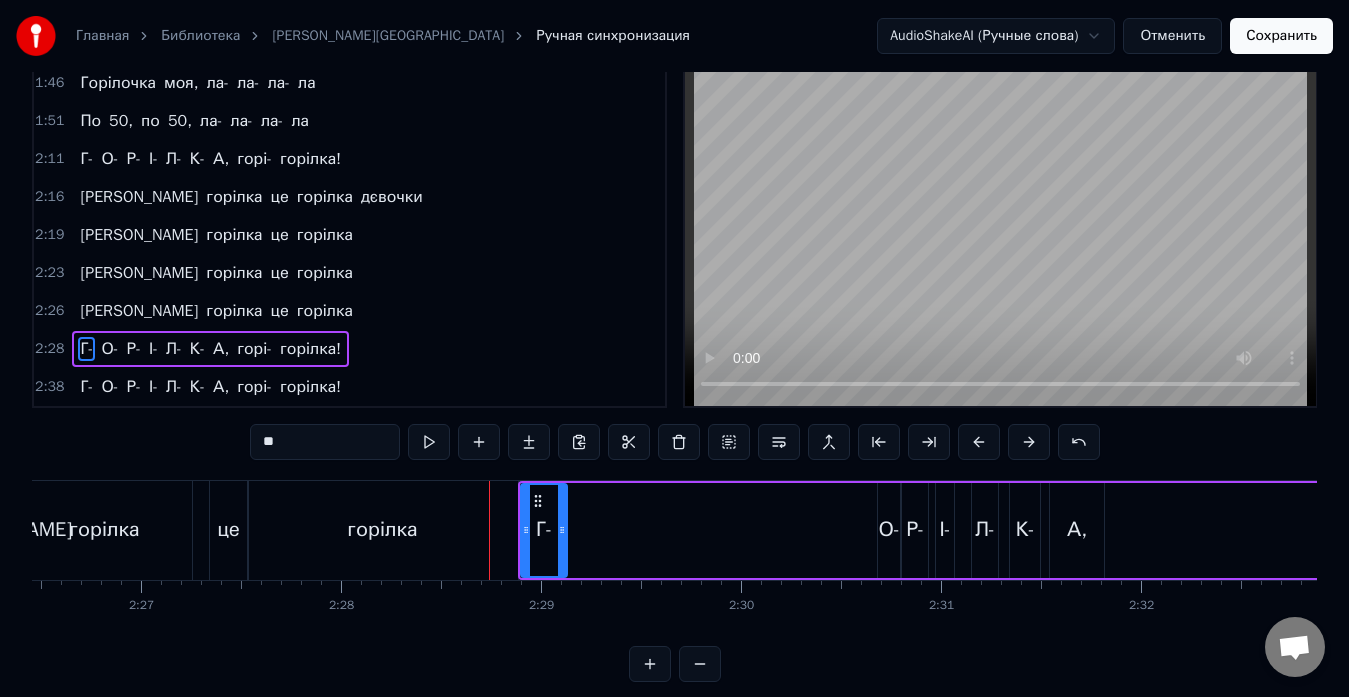 click on "О-" at bounding box center [888, 530] 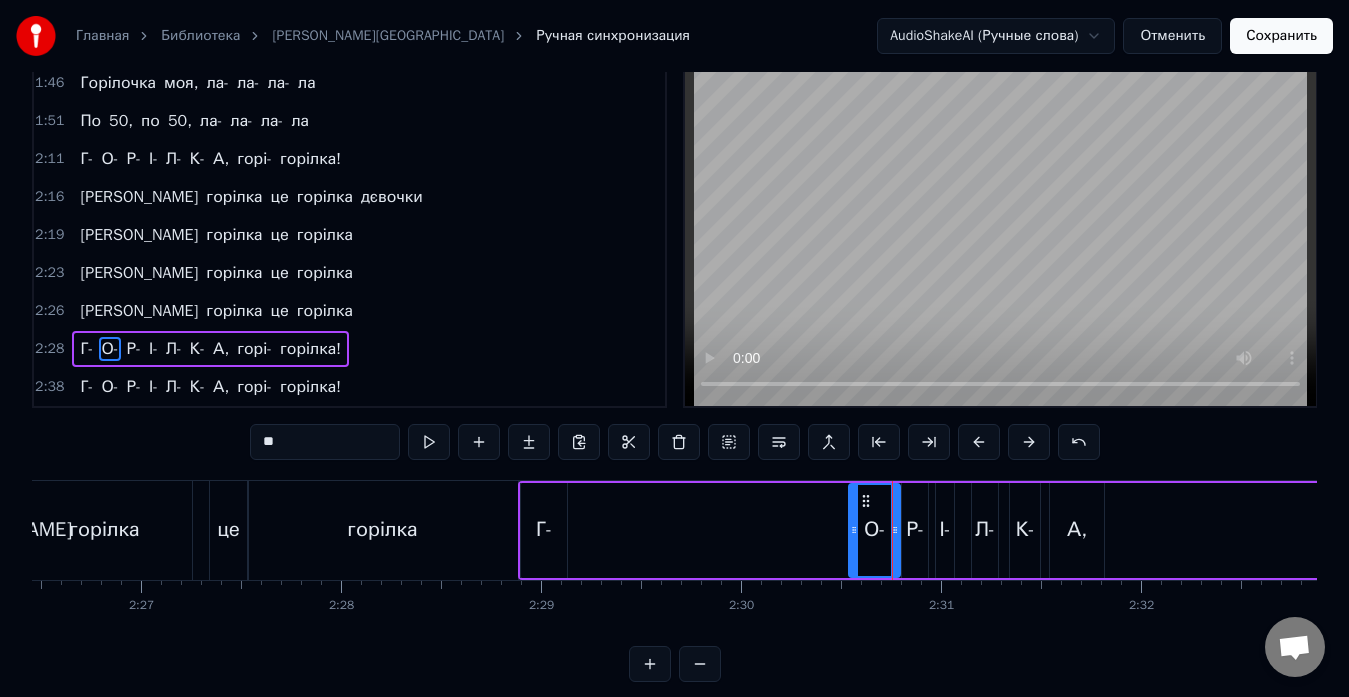 drag, startPoint x: 883, startPoint y: 525, endPoint x: 853, endPoint y: 529, distance: 30.265491 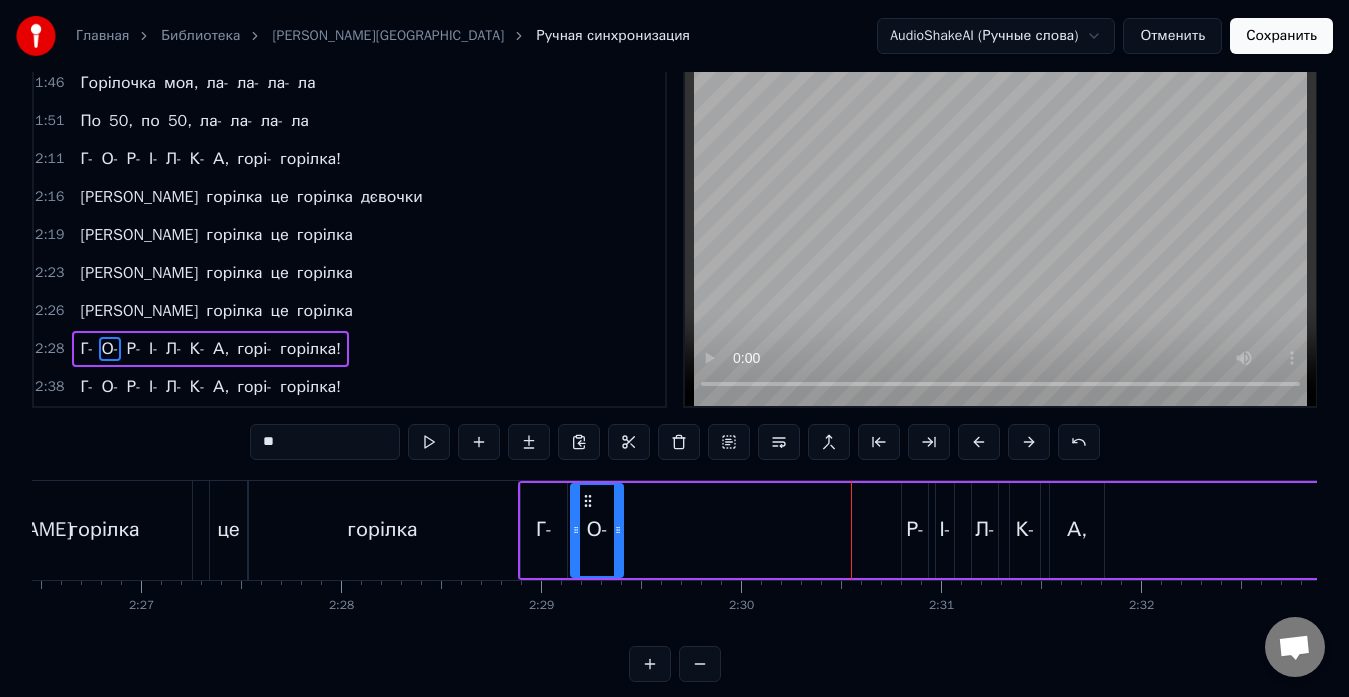 drag, startPoint x: 863, startPoint y: 502, endPoint x: 586, endPoint y: 502, distance: 277 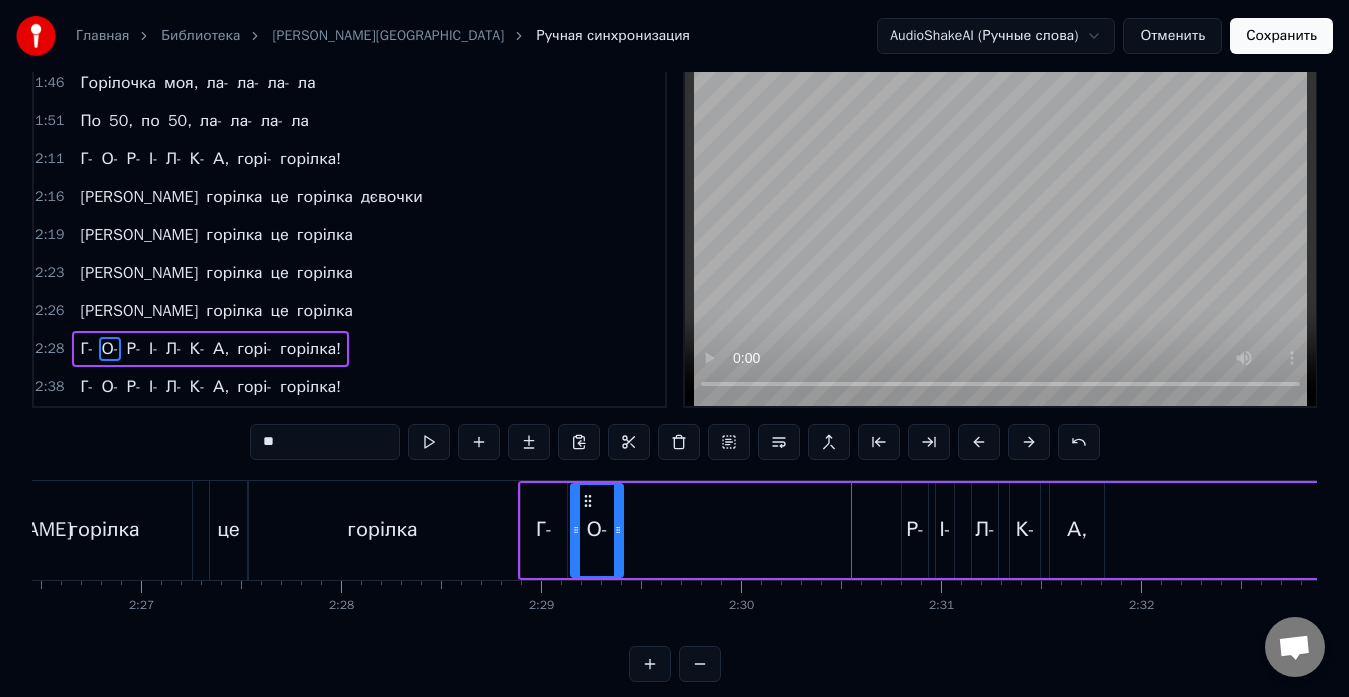 click on "Р-" at bounding box center (915, 530) 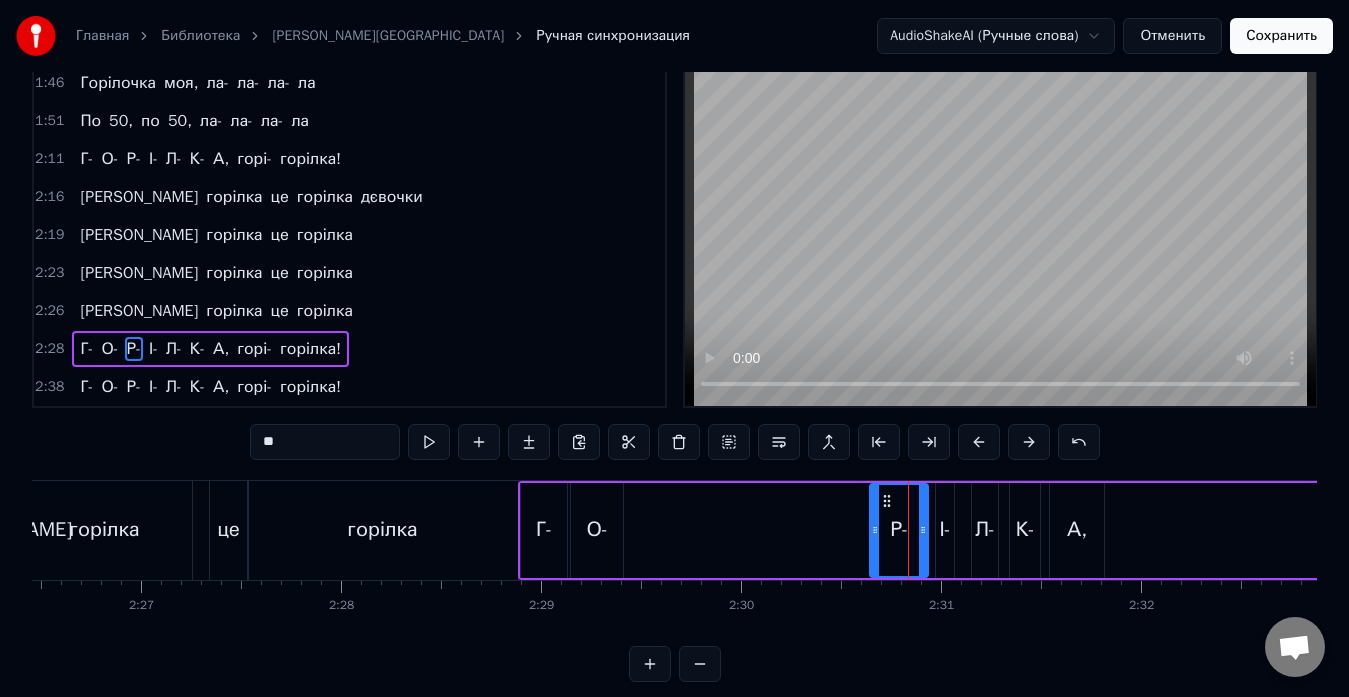 drag, startPoint x: 905, startPoint y: 515, endPoint x: 873, endPoint y: 520, distance: 32.38827 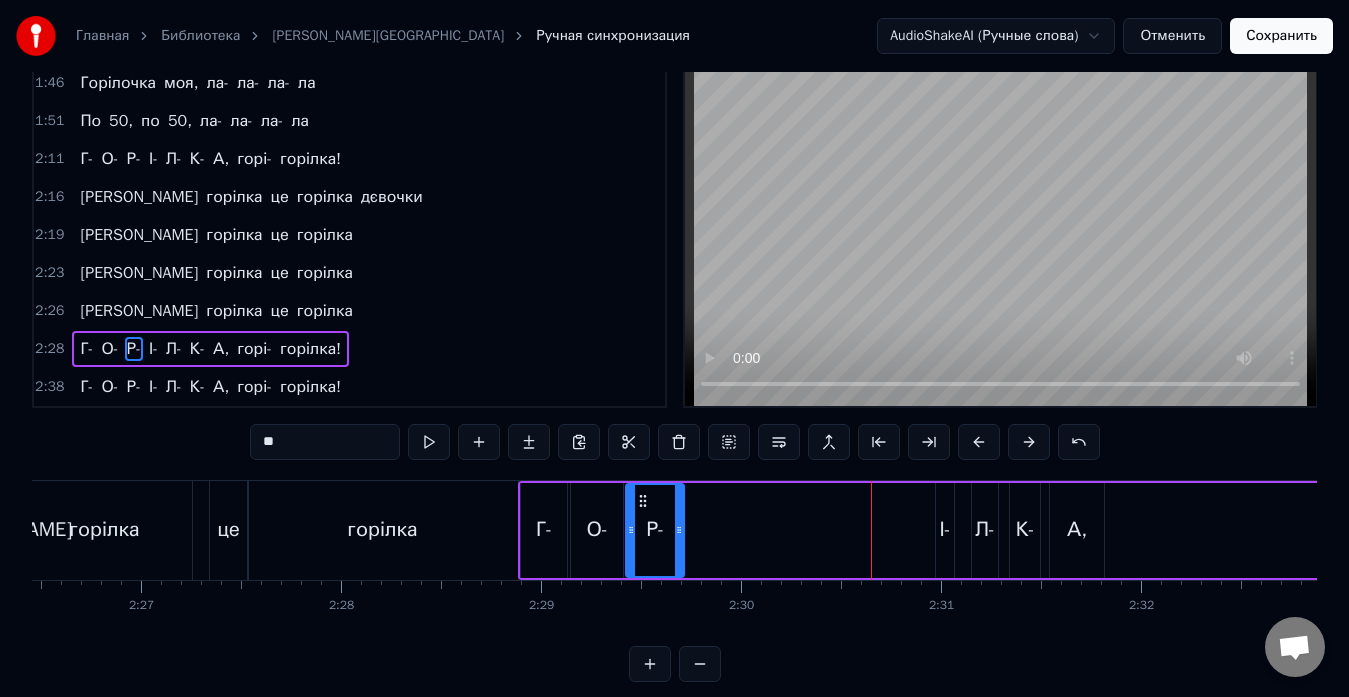 drag, startPoint x: 887, startPoint y: 502, endPoint x: 643, endPoint y: 510, distance: 244.13112 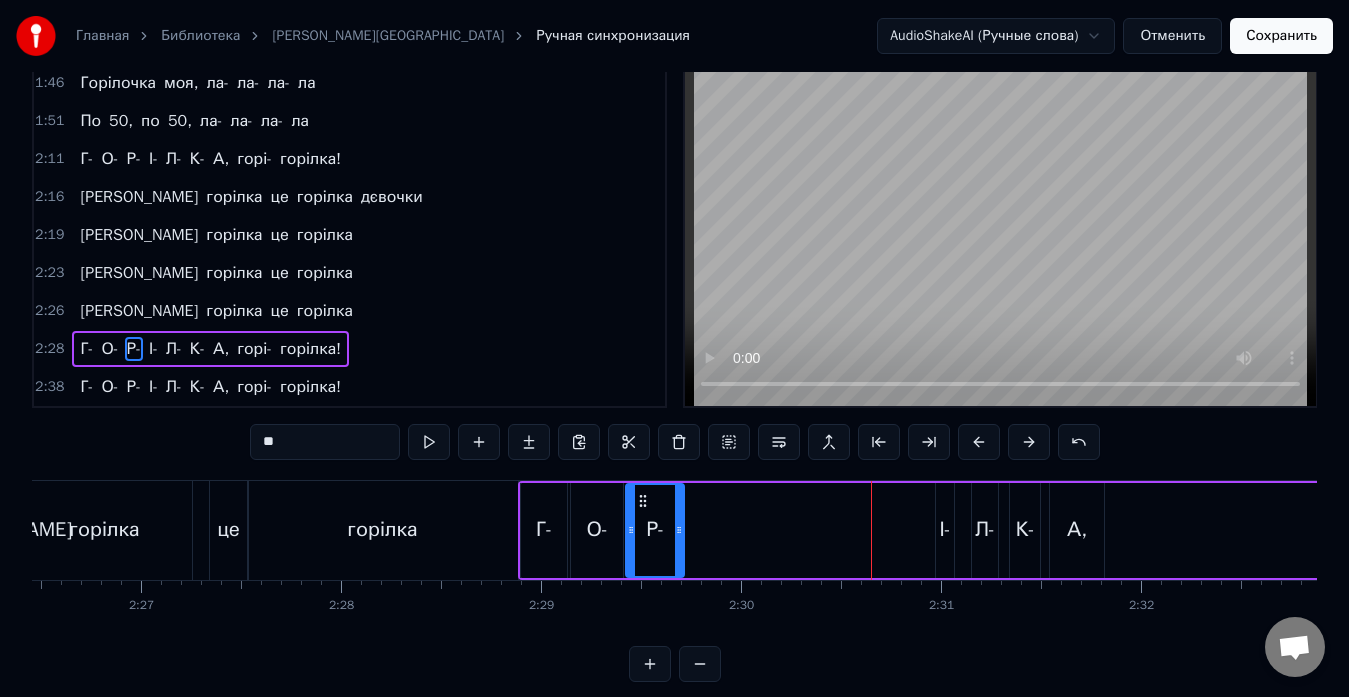 click on "І-" at bounding box center [945, 530] 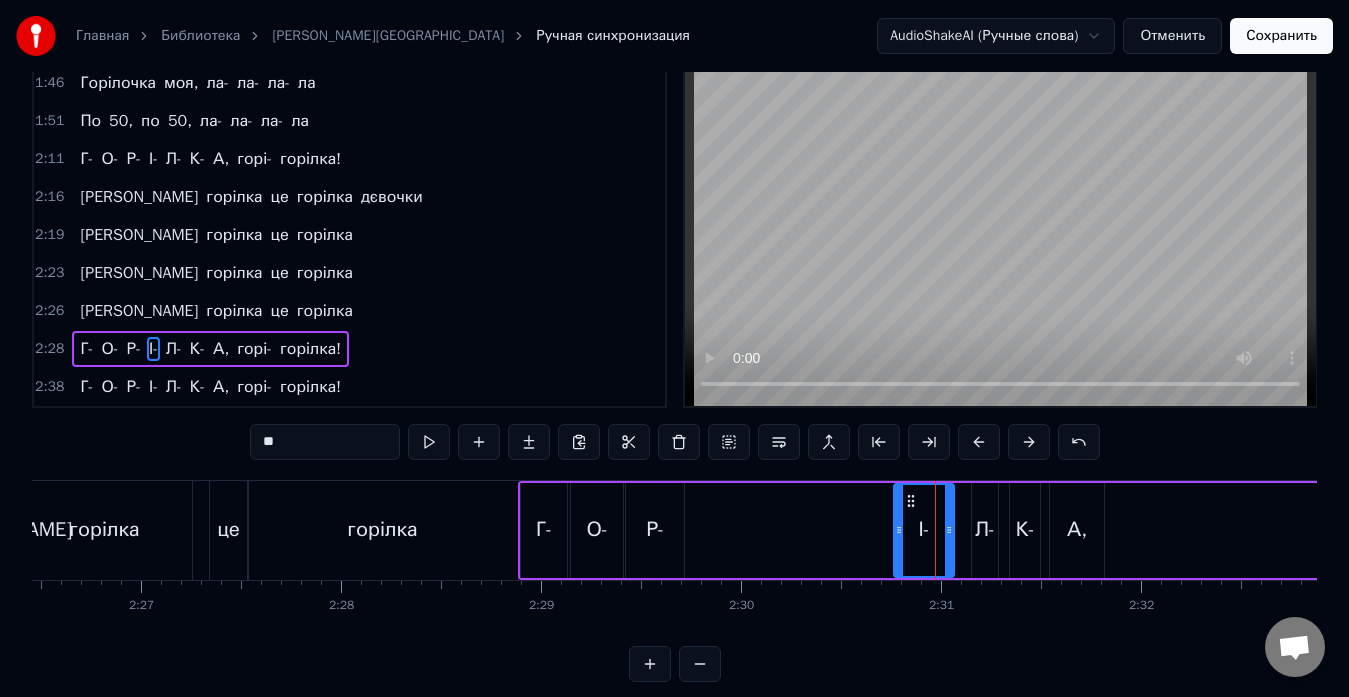 drag, startPoint x: 937, startPoint y: 508, endPoint x: 899, endPoint y: 516, distance: 38.832977 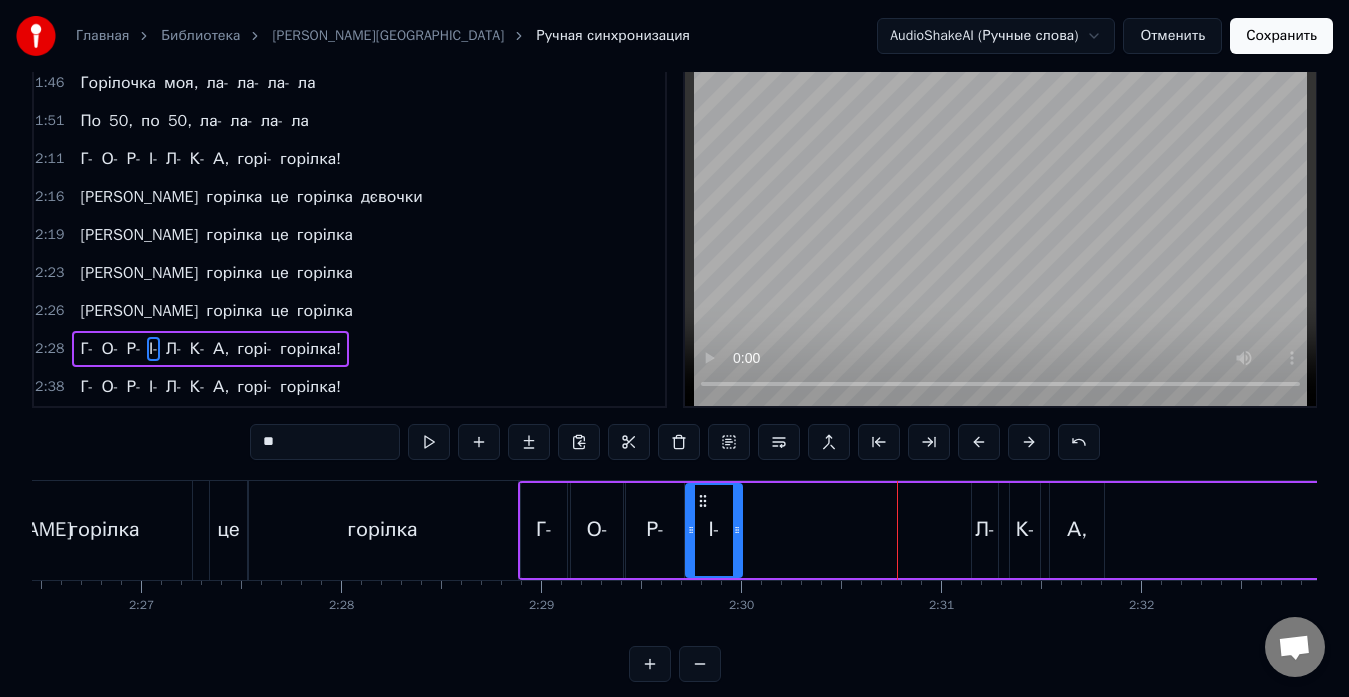 drag, startPoint x: 912, startPoint y: 501, endPoint x: 700, endPoint y: 520, distance: 212.84972 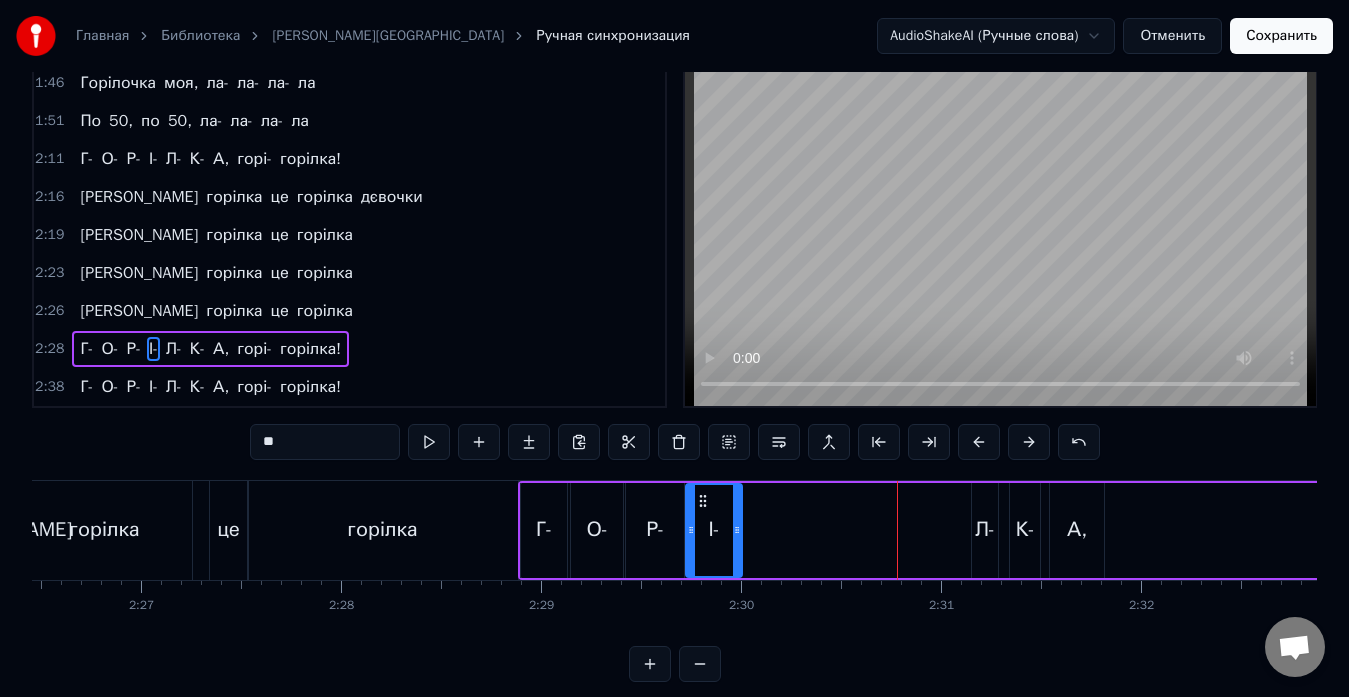 click on "Л-" at bounding box center (985, 530) 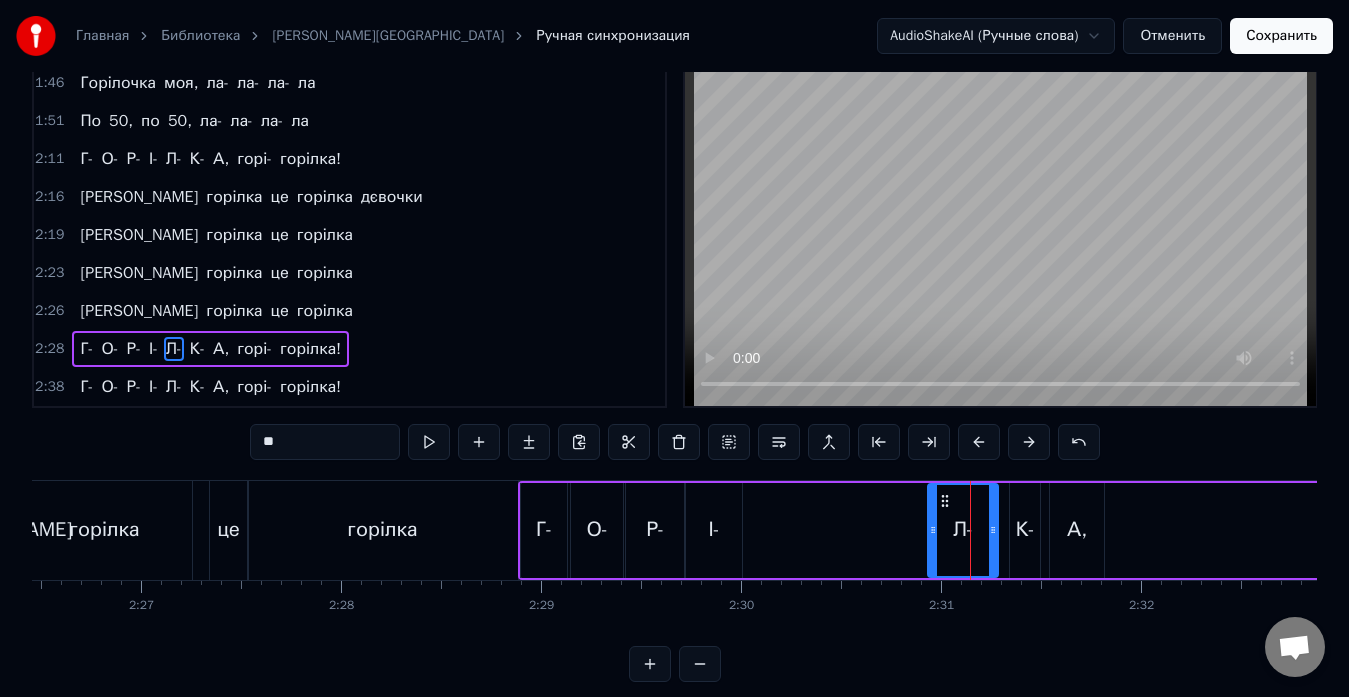 drag, startPoint x: 973, startPoint y: 510, endPoint x: 927, endPoint y: 519, distance: 46.872166 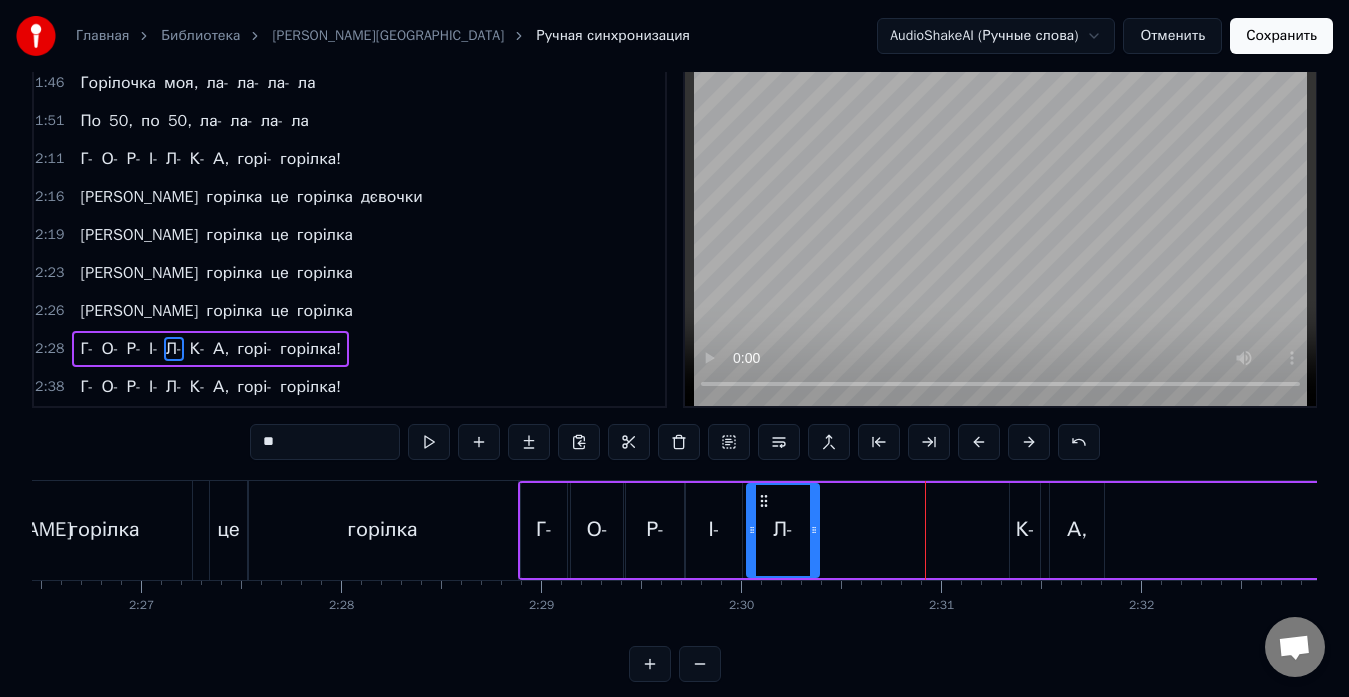 drag, startPoint x: 947, startPoint y: 506, endPoint x: 768, endPoint y: 522, distance: 179.71365 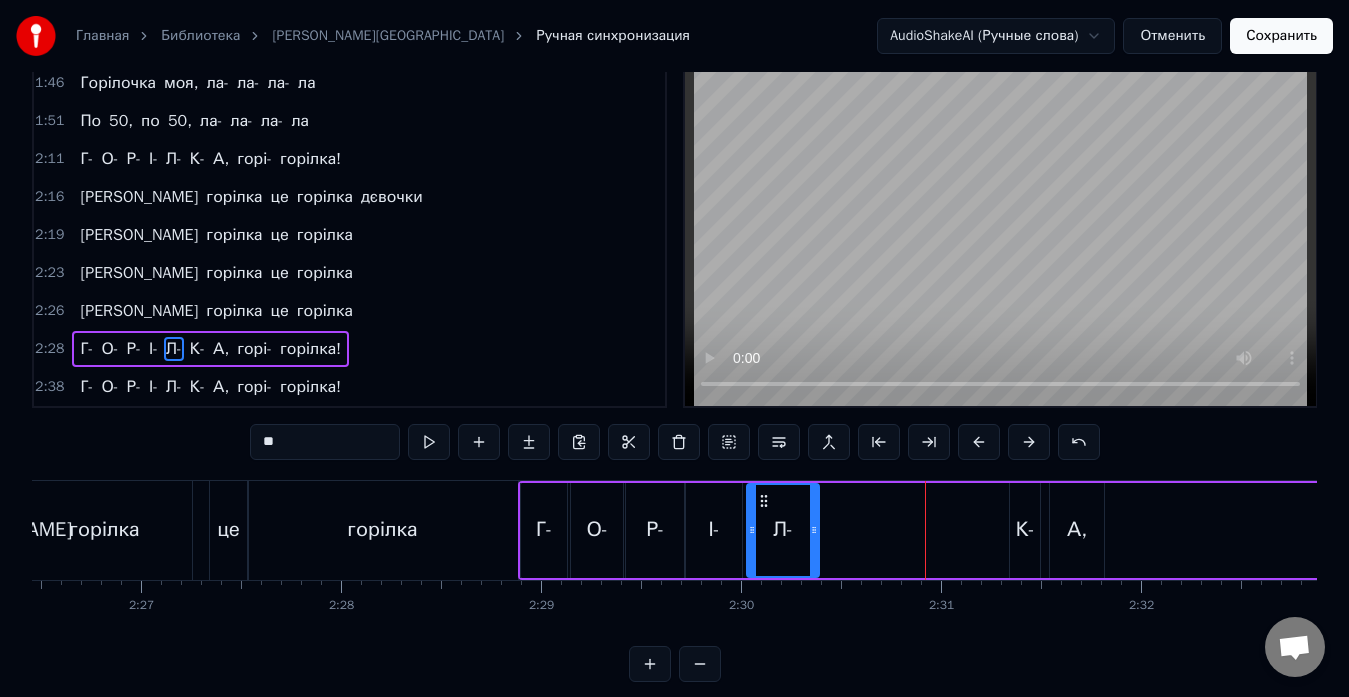 click on "К-" at bounding box center [1025, 530] 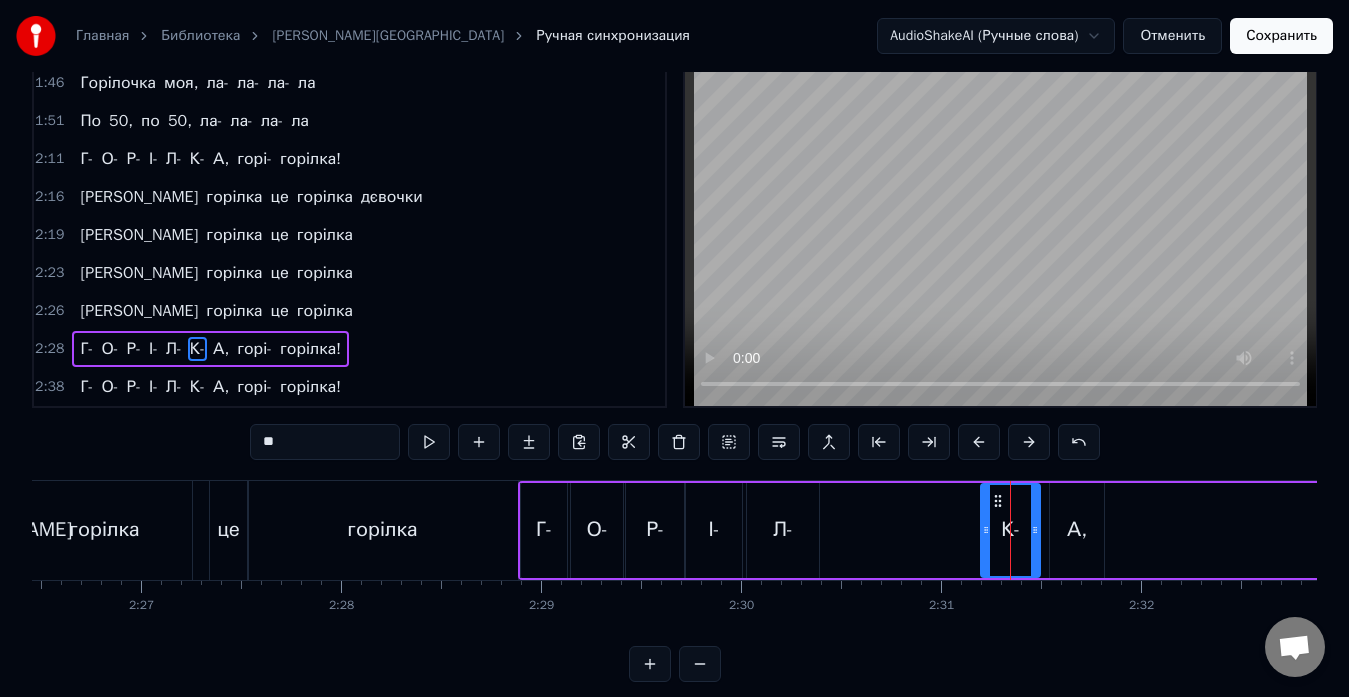 drag, startPoint x: 1011, startPoint y: 522, endPoint x: 982, endPoint y: 531, distance: 30.364452 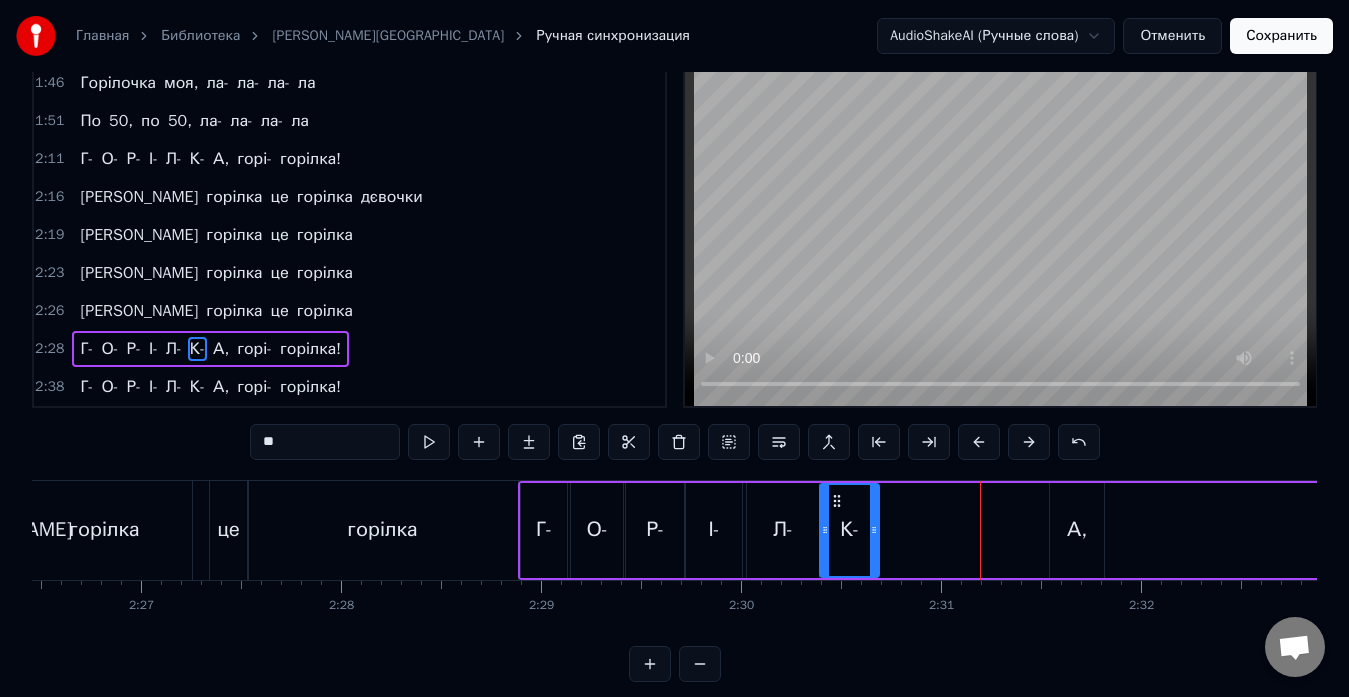 drag, startPoint x: 1000, startPoint y: 500, endPoint x: 839, endPoint y: 519, distance: 162.11725 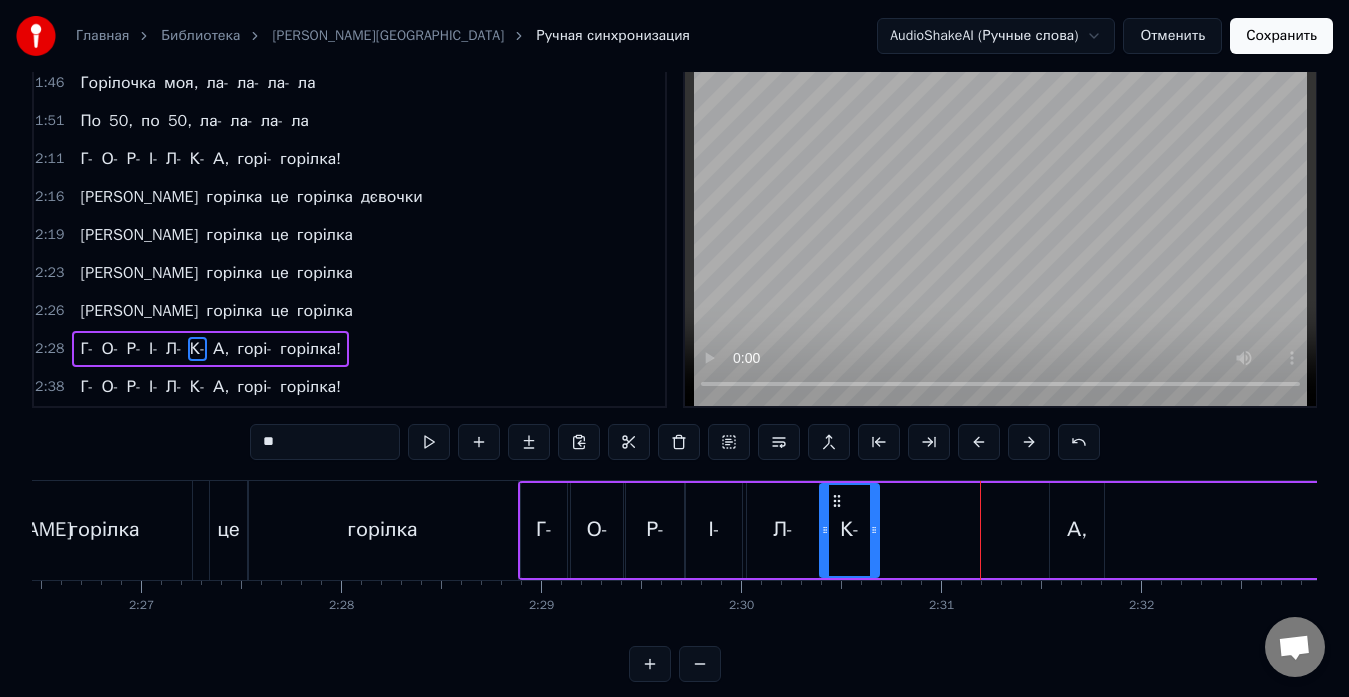 click on "А," at bounding box center [1077, 530] 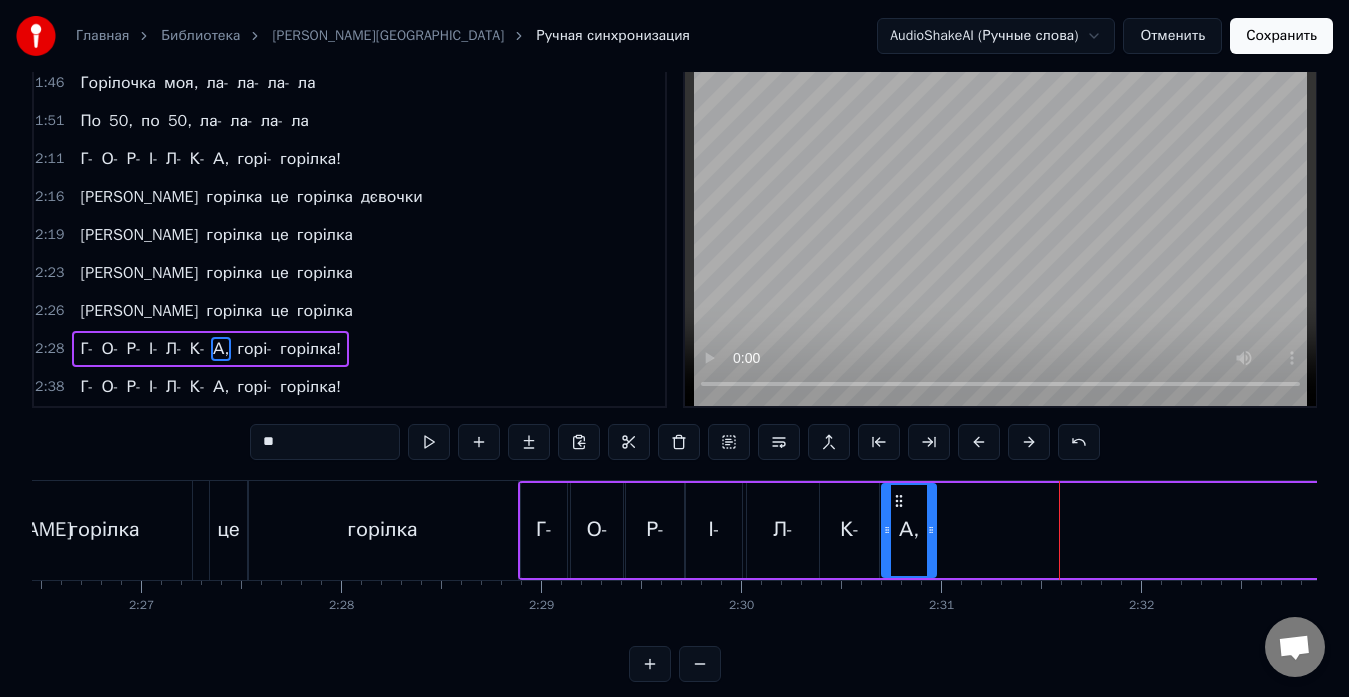 drag, startPoint x: 1068, startPoint y: 499, endPoint x: 900, endPoint y: 520, distance: 169.30742 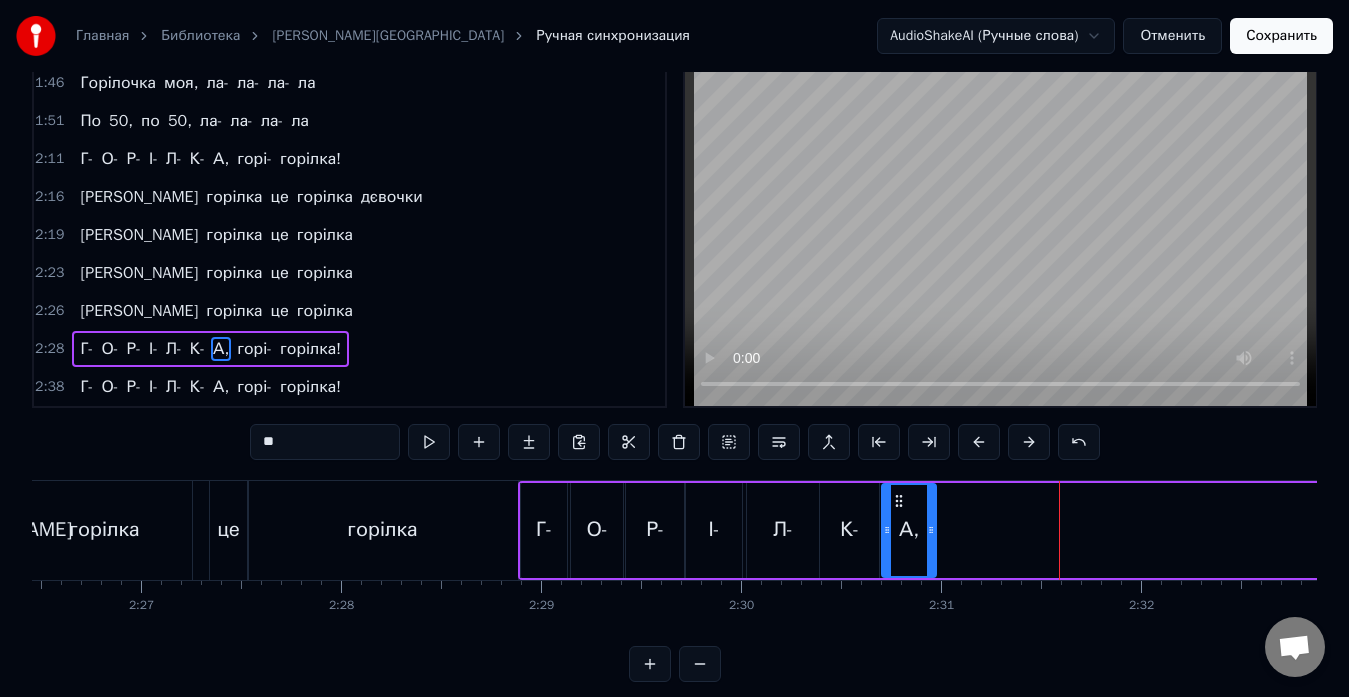click on "А горілка це горілка" at bounding box center (256, 530) 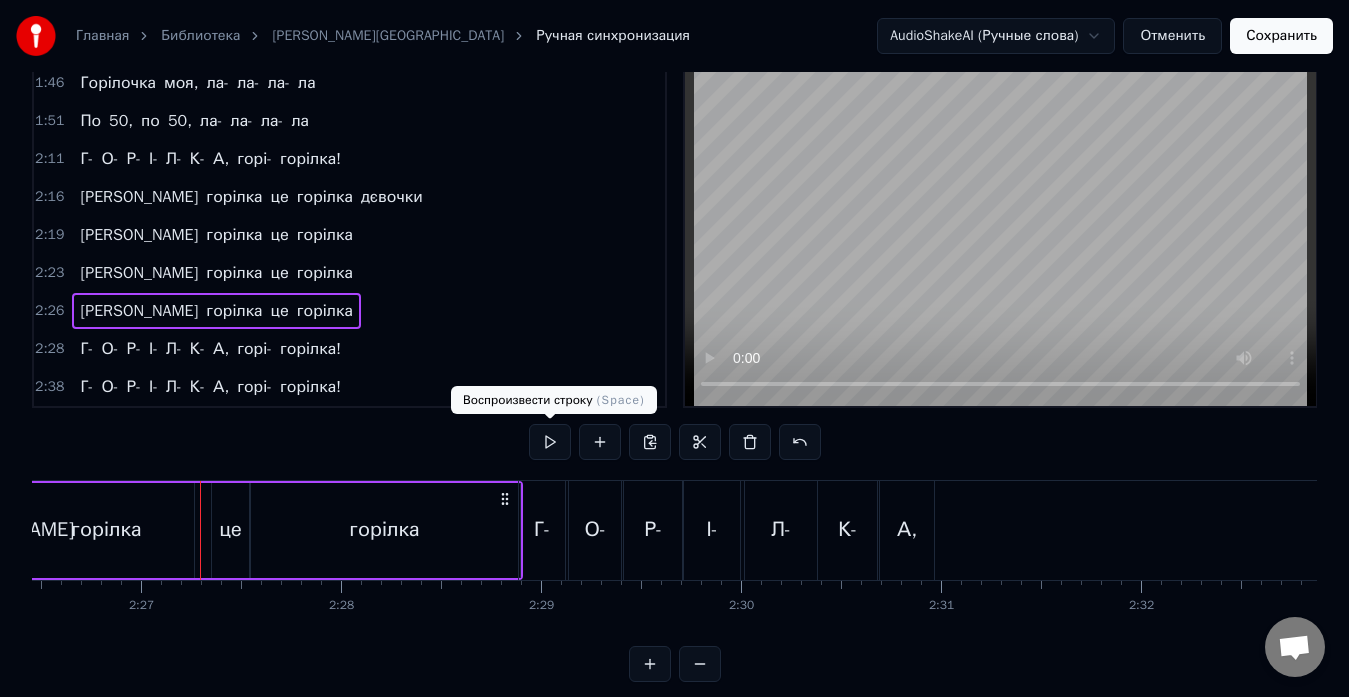 click at bounding box center [550, 442] 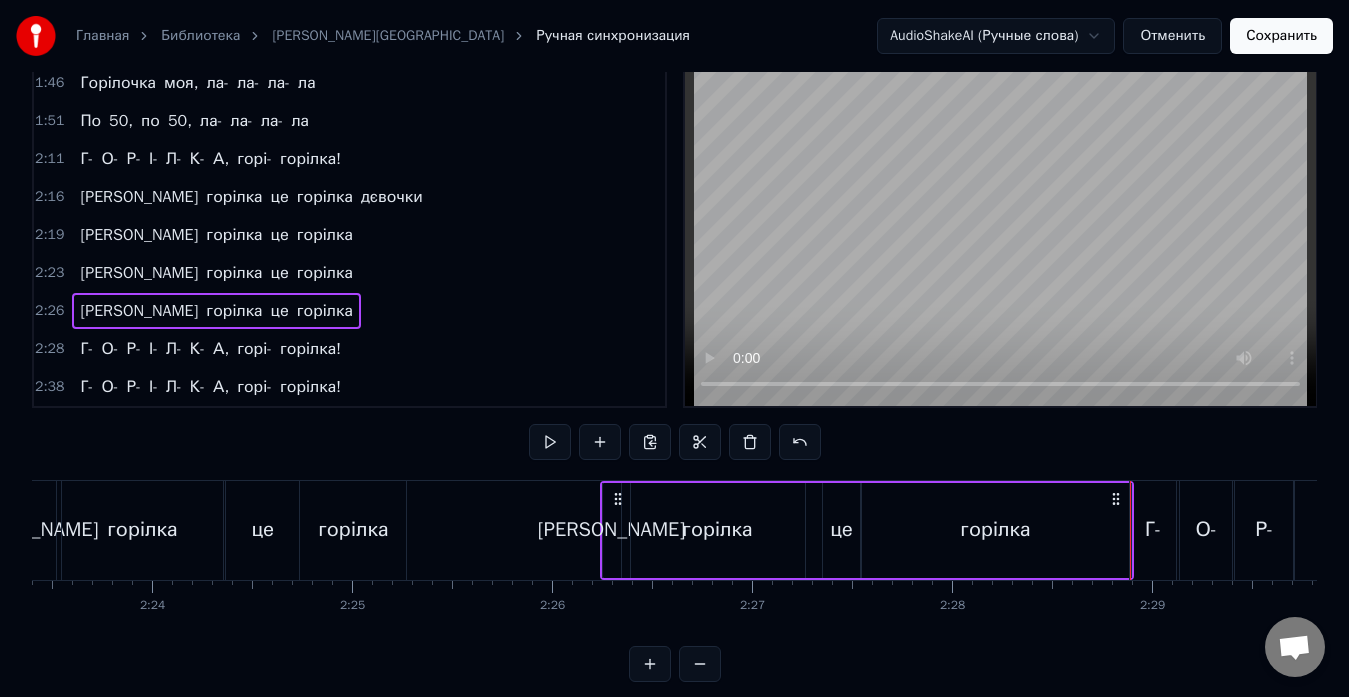 scroll, scrollTop: 0, scrollLeft: 28513, axis: horizontal 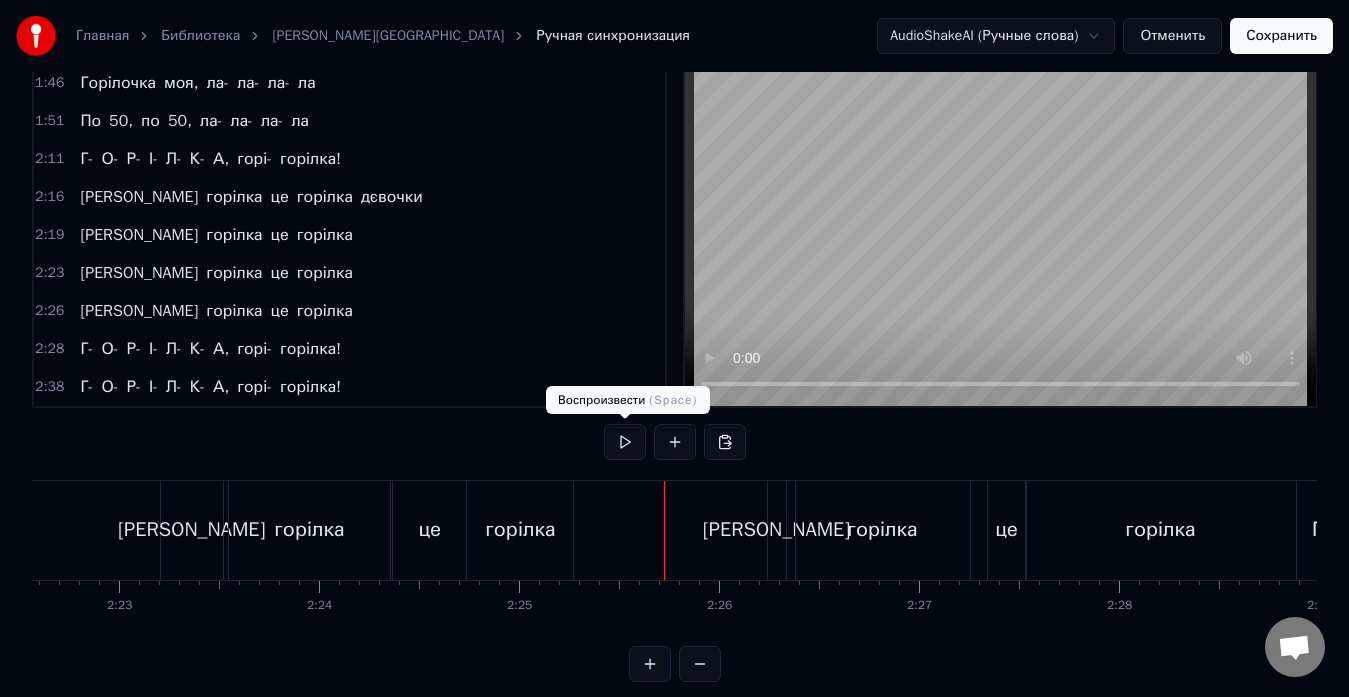 click at bounding box center (625, 442) 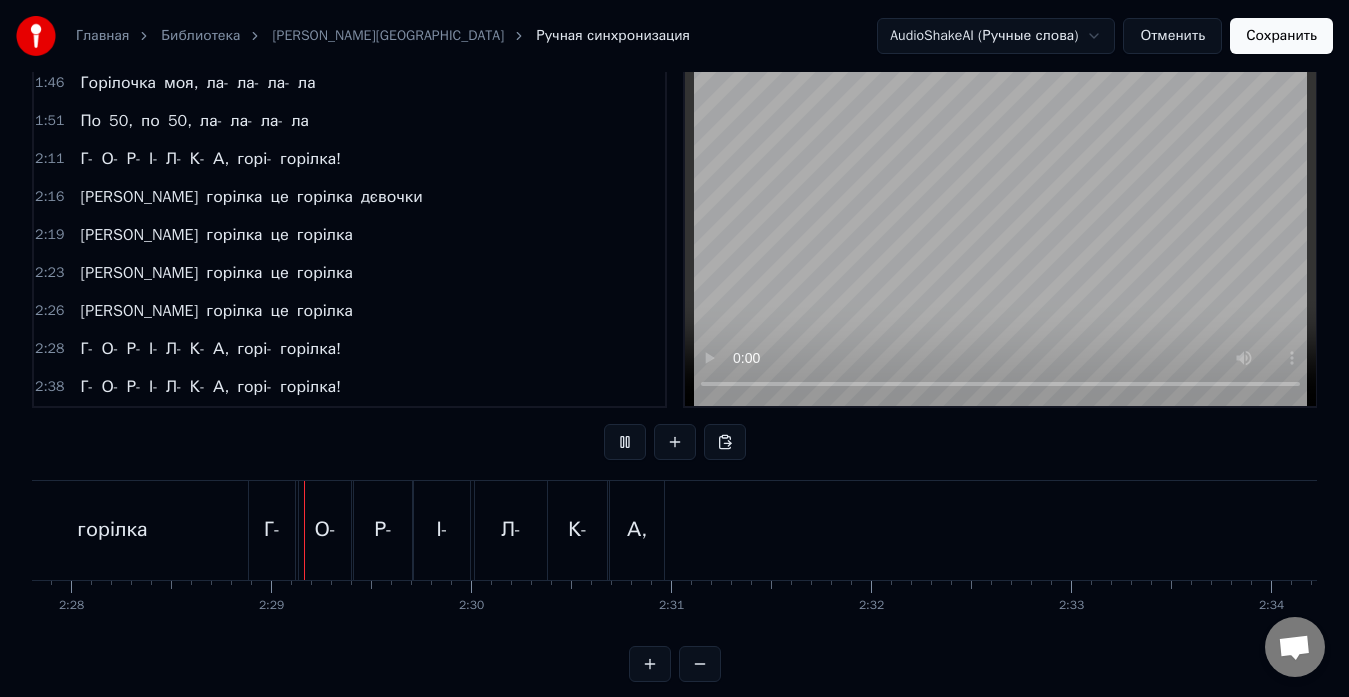 scroll, scrollTop: 0, scrollLeft: 29616, axis: horizontal 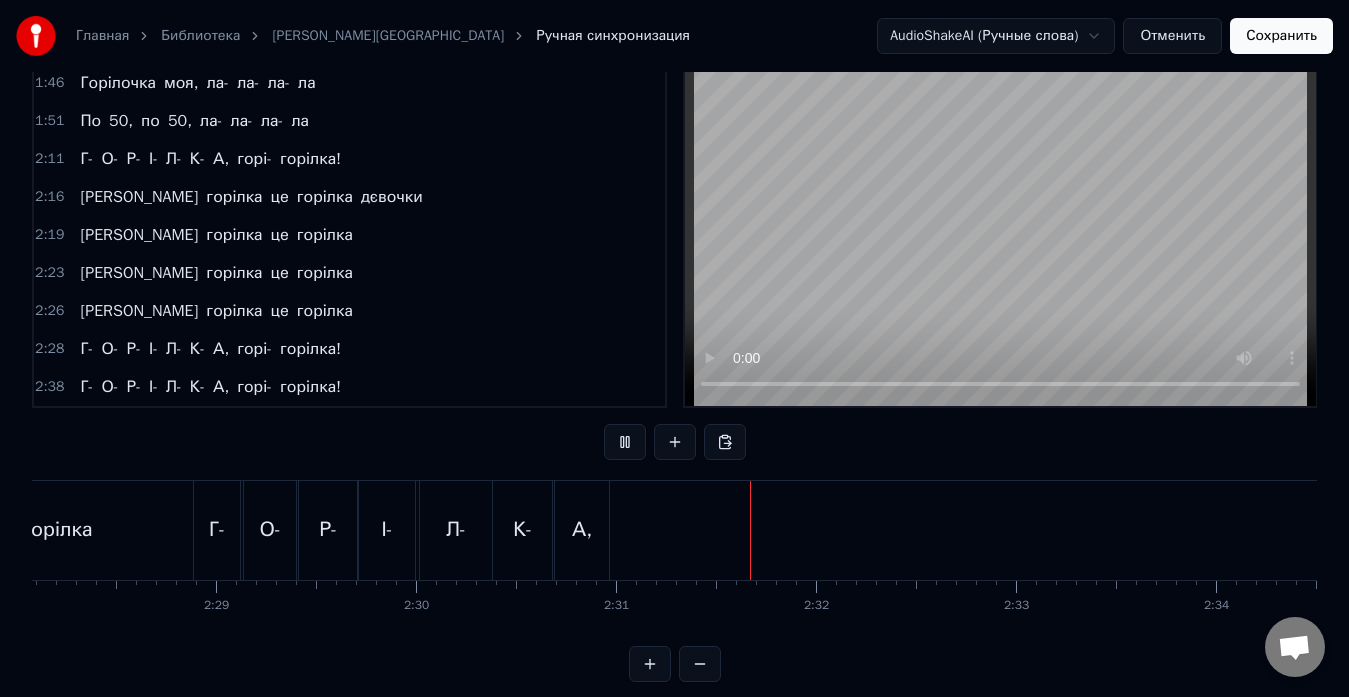 click at bounding box center [625, 442] 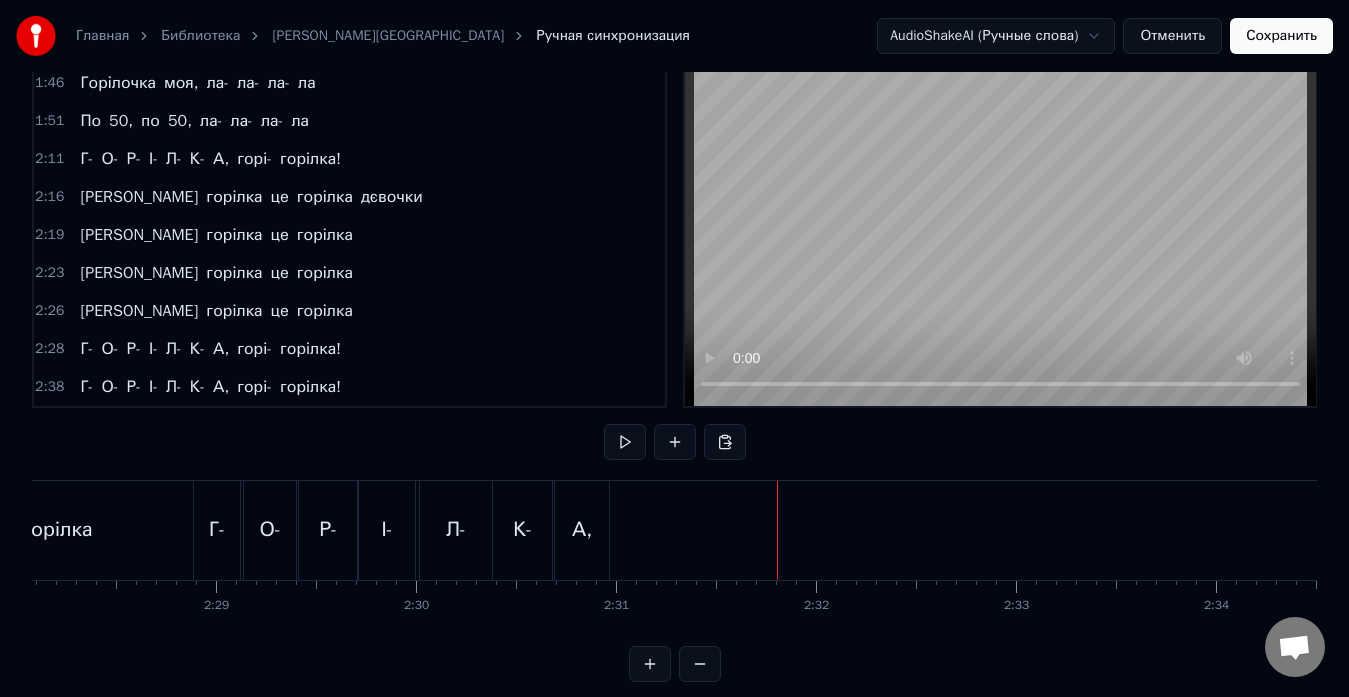 drag, startPoint x: 569, startPoint y: 520, endPoint x: 589, endPoint y: 532, distance: 23.323807 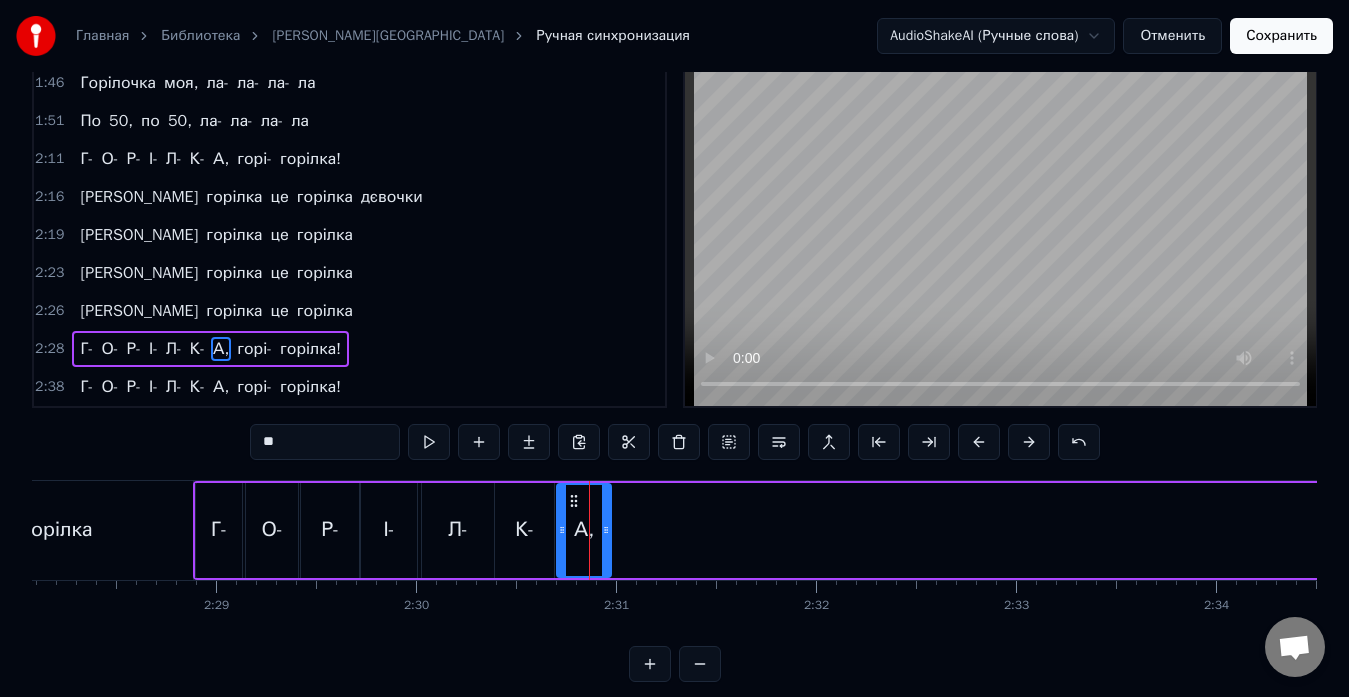 click at bounding box center [589, 530] 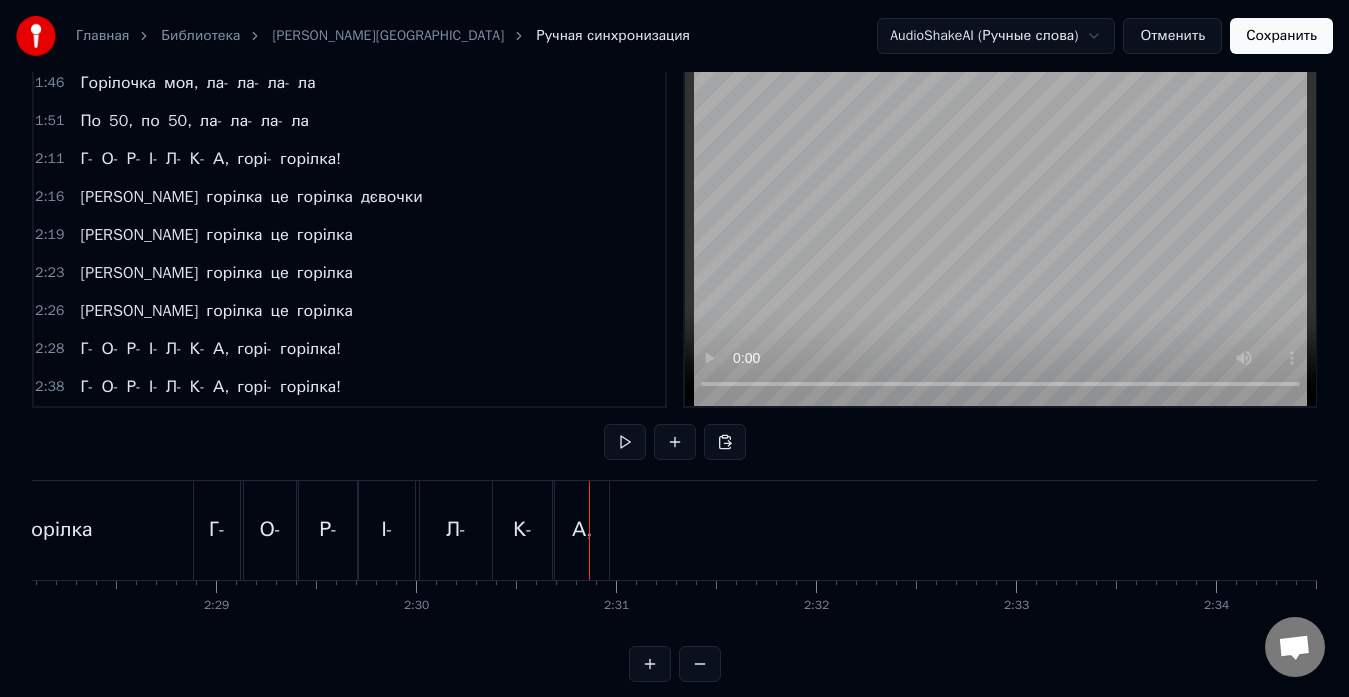 click on "А," at bounding box center (582, 530) 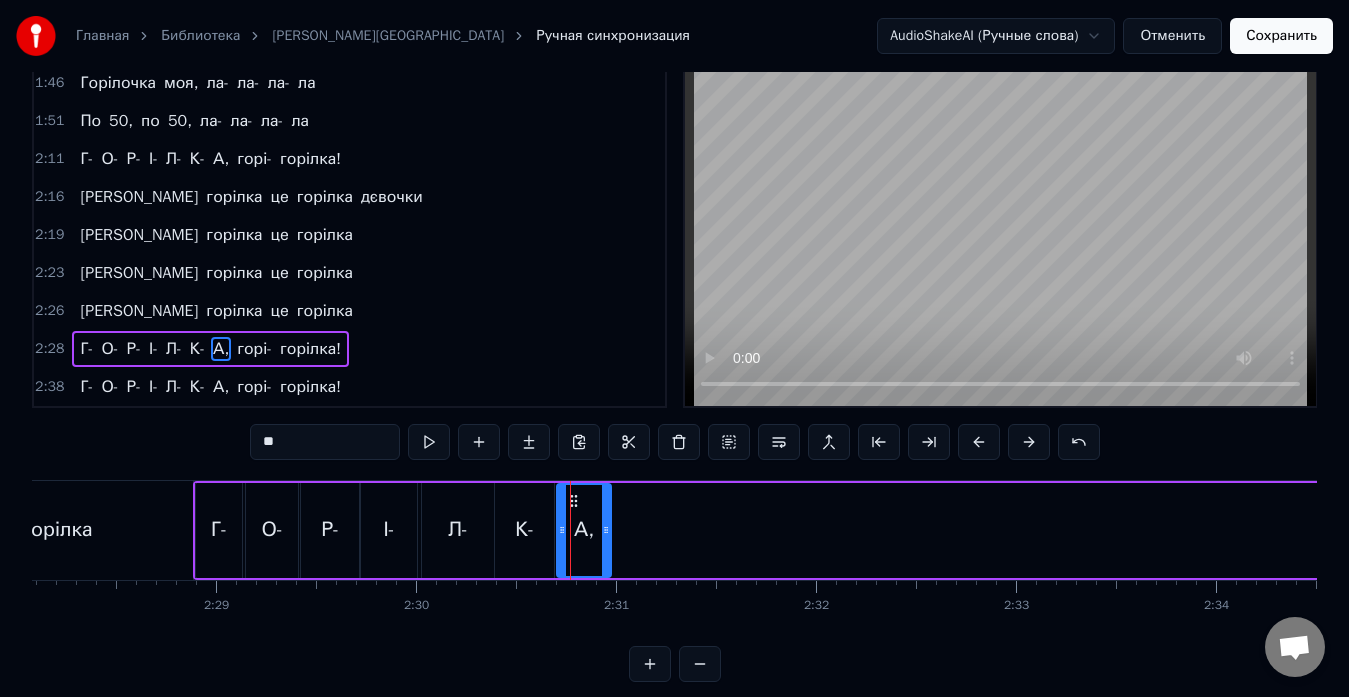 click on "Так, [PERSON_NAME], [PERSON_NAME] під баянчик Під баянчик чуть- чуть Ну, давай! Ну, [PERSON_NAME], ти можеш! Я сама недавно в місті я була Зайшла ж під вечір до друга по ділам Він налив мені шампанського вина Я подавилась - хімія одна А горілка це горілка А горілка це горілка А горілка це горілка А горілка це горілка [GEOGRAPHIC_DATA], горі- горілка! Ух! Давай! По 50, пригубим і все! Так от: Я сама недавно в місті була Зайшла під вечір до друга по ділам Те, да се, трохи чаю попила Так отравилась, чуть не померла А горілка є горілка А горілка є горілка А горілка цеж горілка А горілка це горілка [GEOGRAPHIC_DATA]" at bounding box center [-12198, 530] 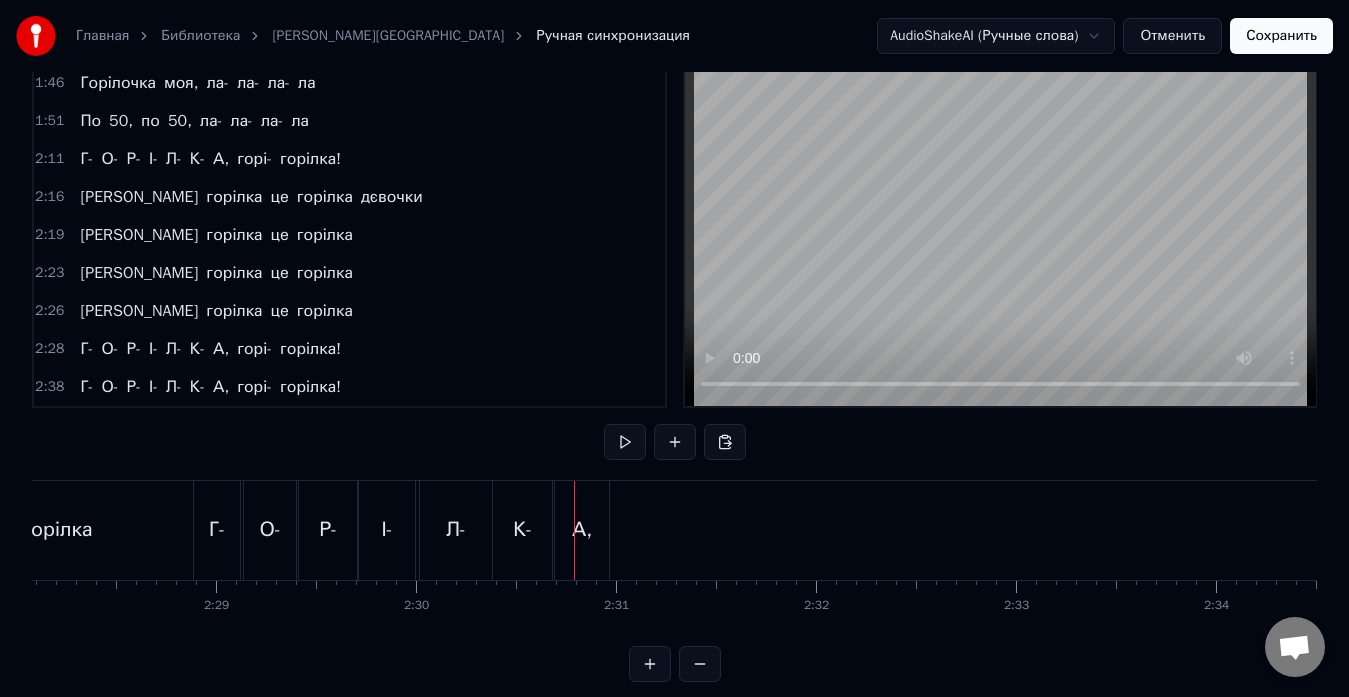 click on "А," at bounding box center [582, 530] 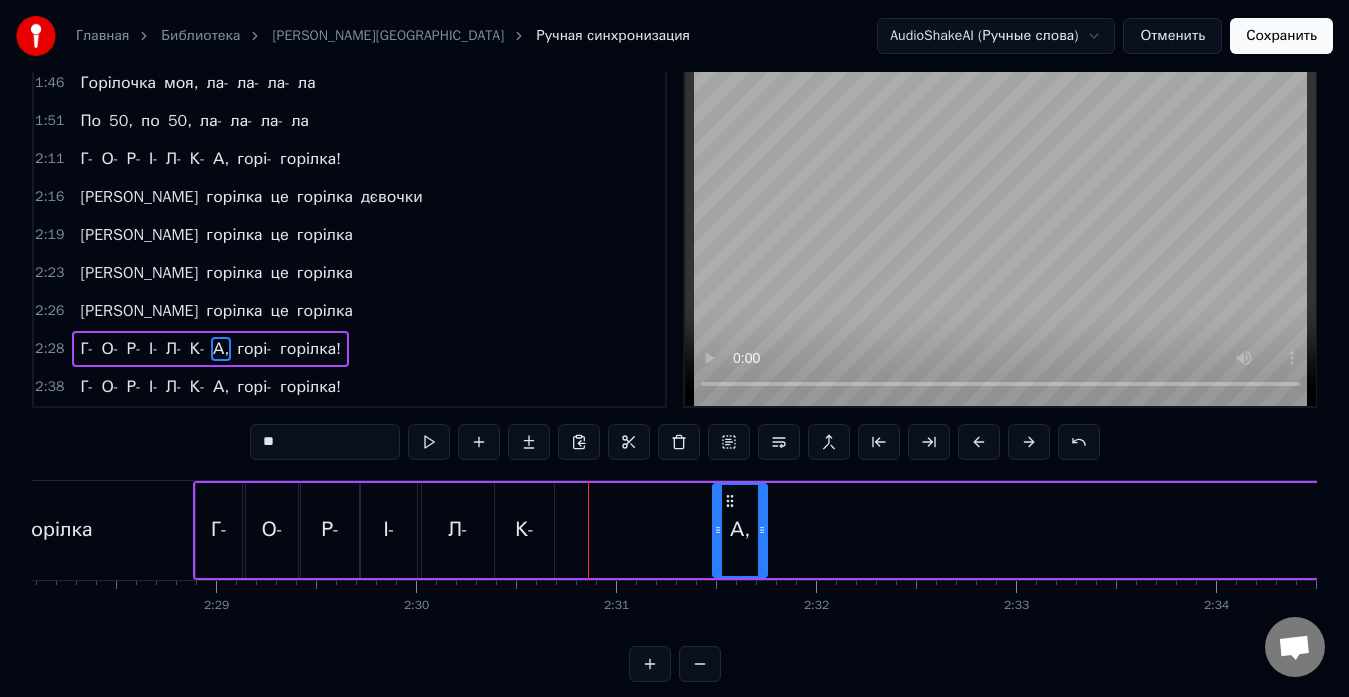 drag, startPoint x: 573, startPoint y: 500, endPoint x: 729, endPoint y: 498, distance: 156.01282 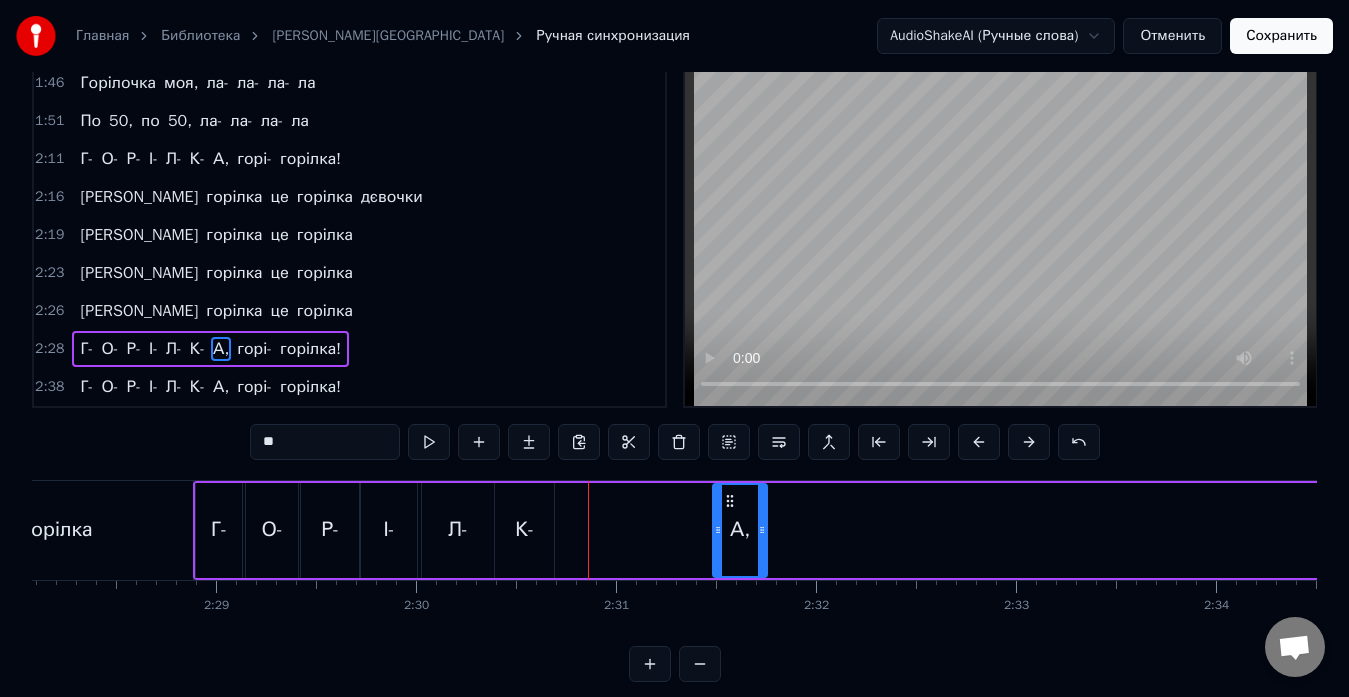 click on "К-" at bounding box center [524, 530] 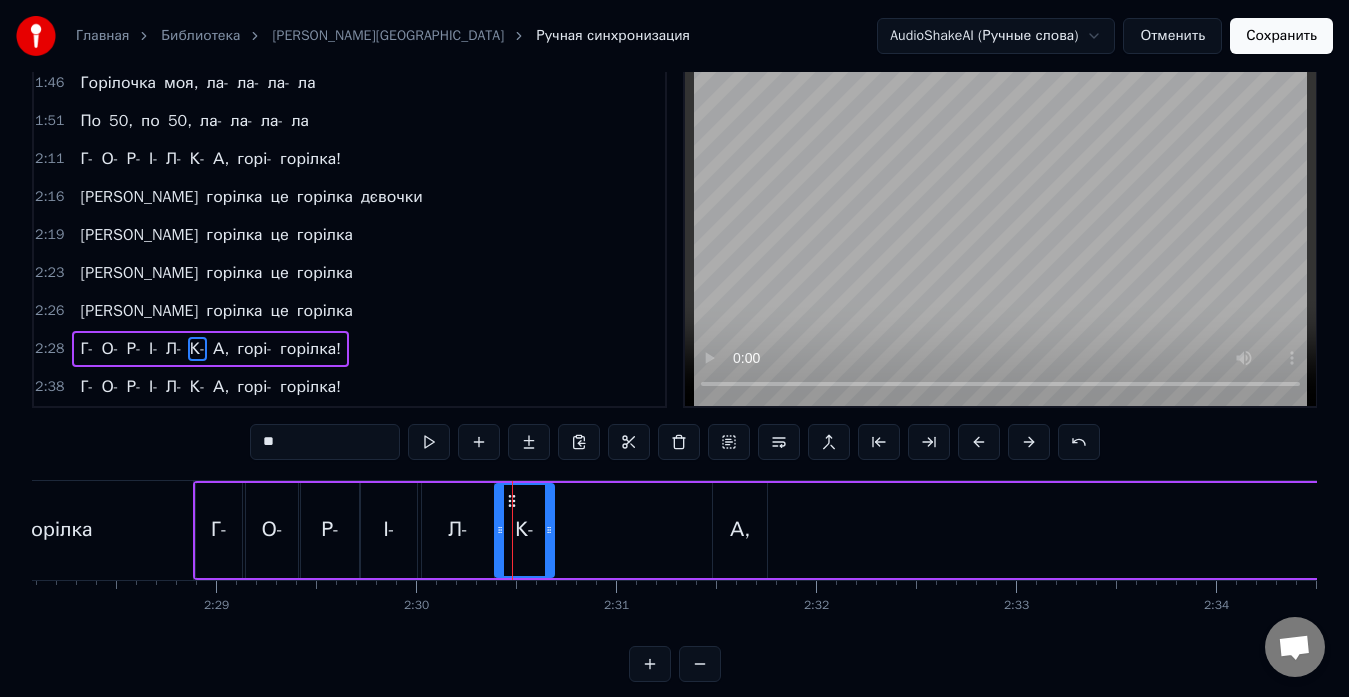click on "А," at bounding box center (740, 530) 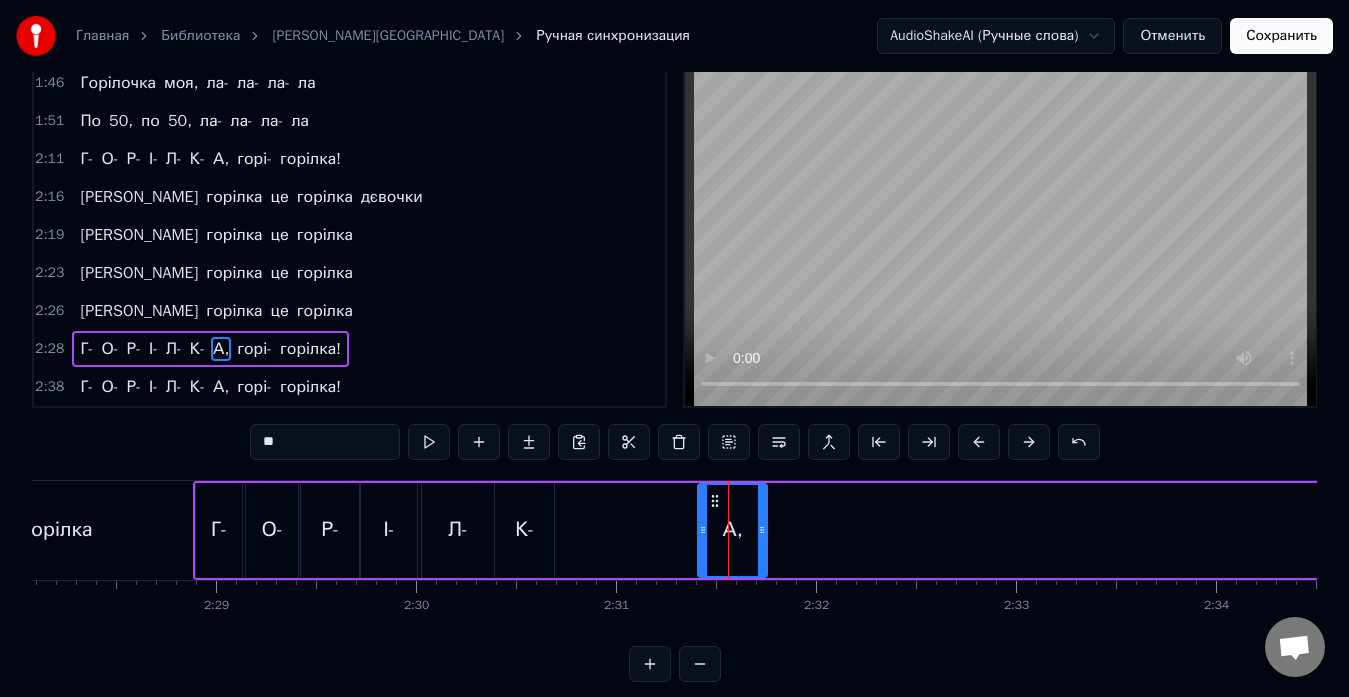 drag, startPoint x: 716, startPoint y: 527, endPoint x: 701, endPoint y: 530, distance: 15.297058 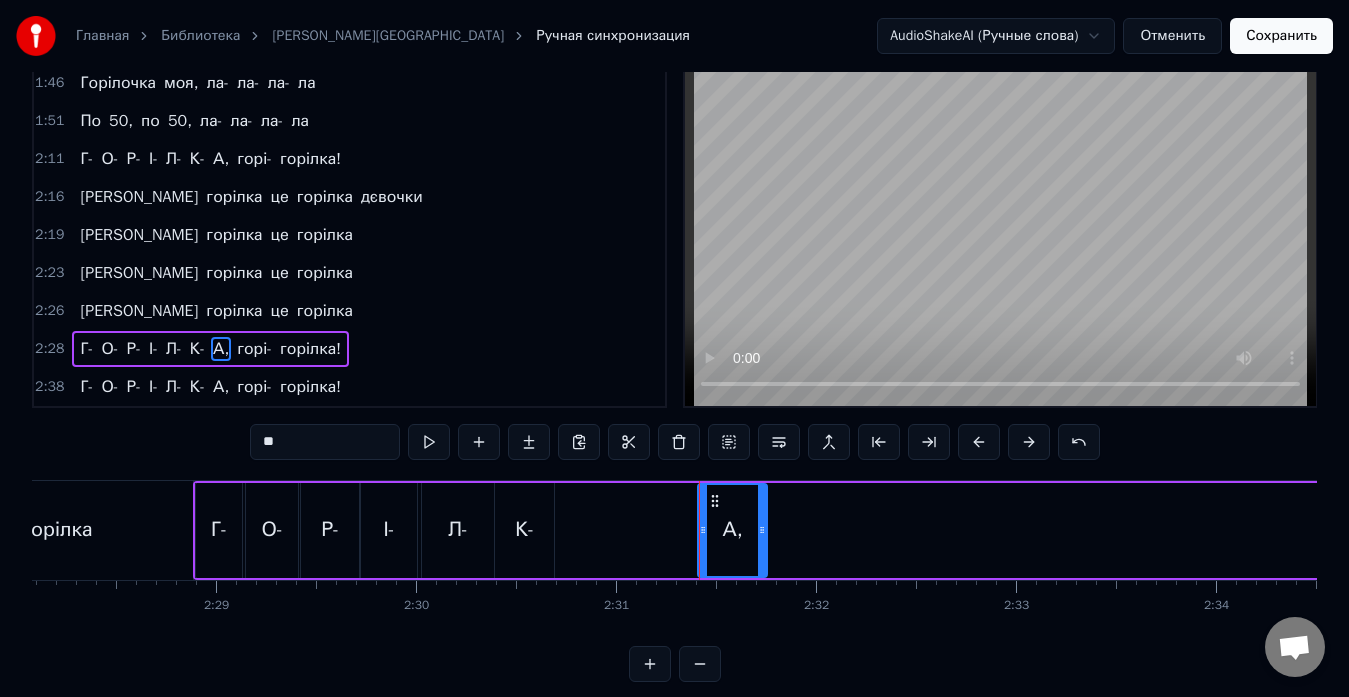 click on "К-" at bounding box center (524, 530) 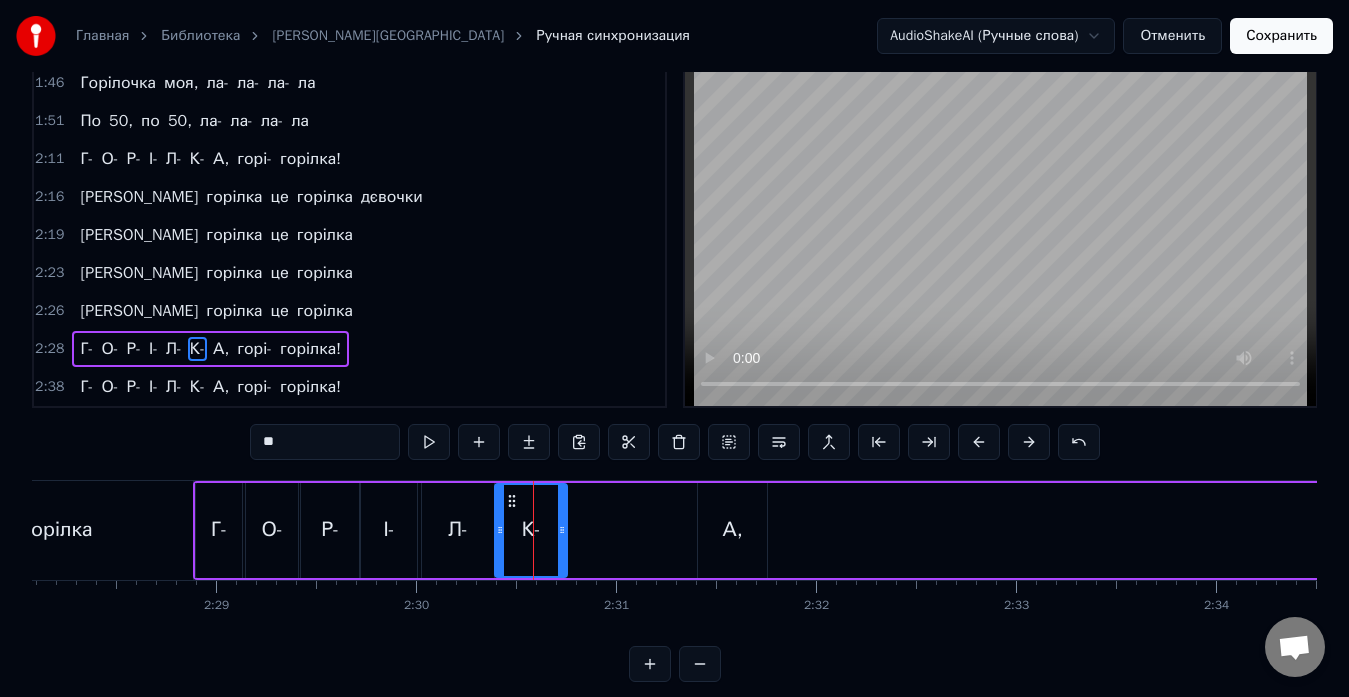 drag, startPoint x: 552, startPoint y: 530, endPoint x: 565, endPoint y: 533, distance: 13.341664 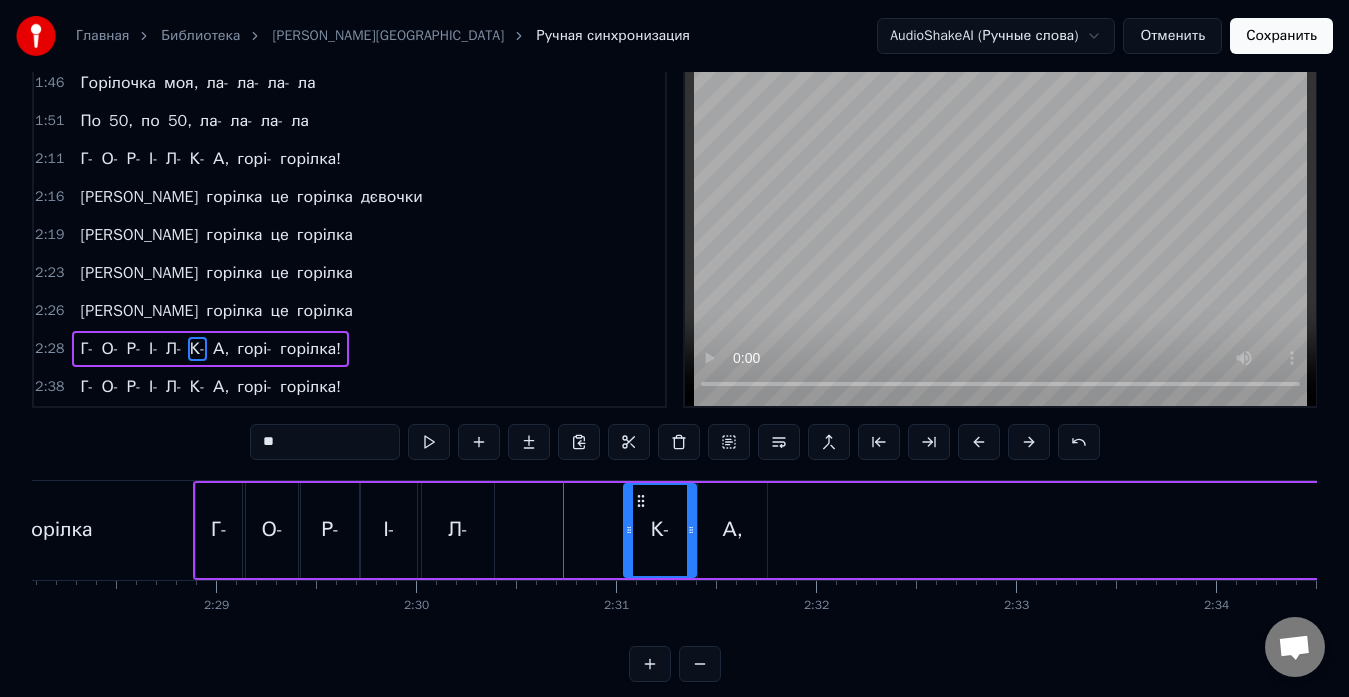 drag, startPoint x: 513, startPoint y: 499, endPoint x: 642, endPoint y: 498, distance: 129.00388 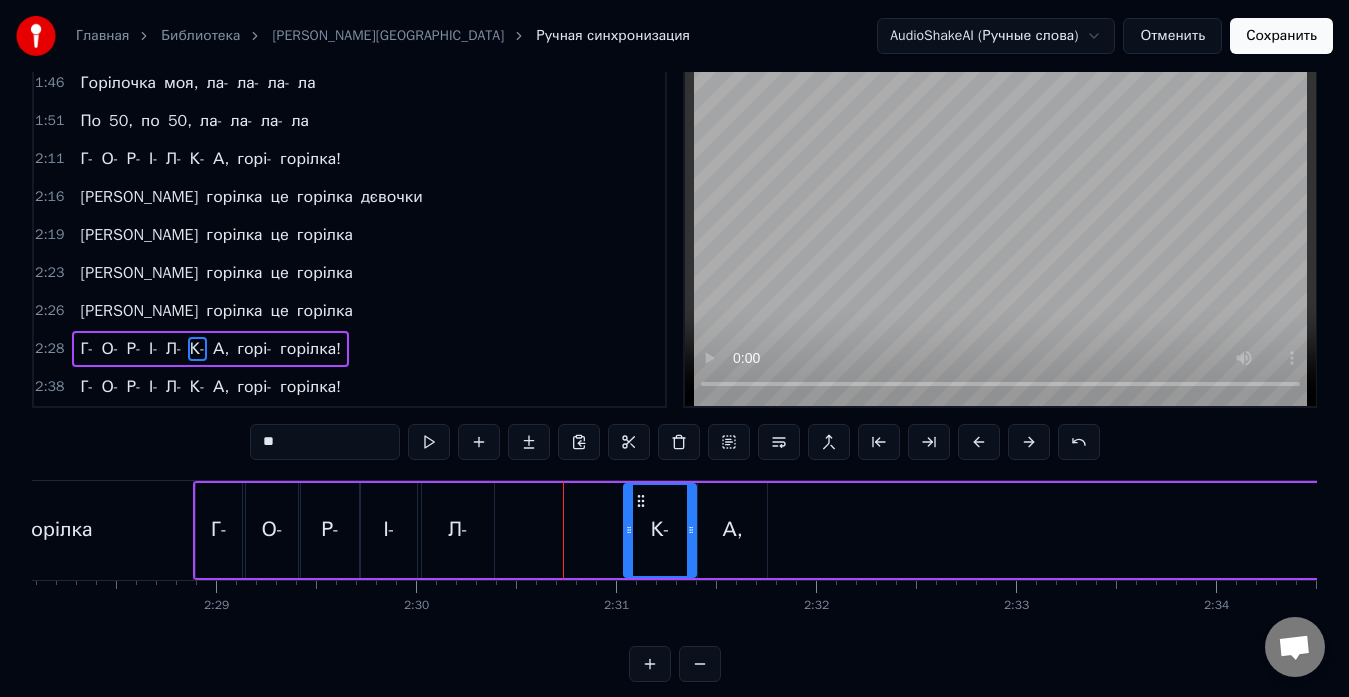 click on "Л-" at bounding box center (458, 530) 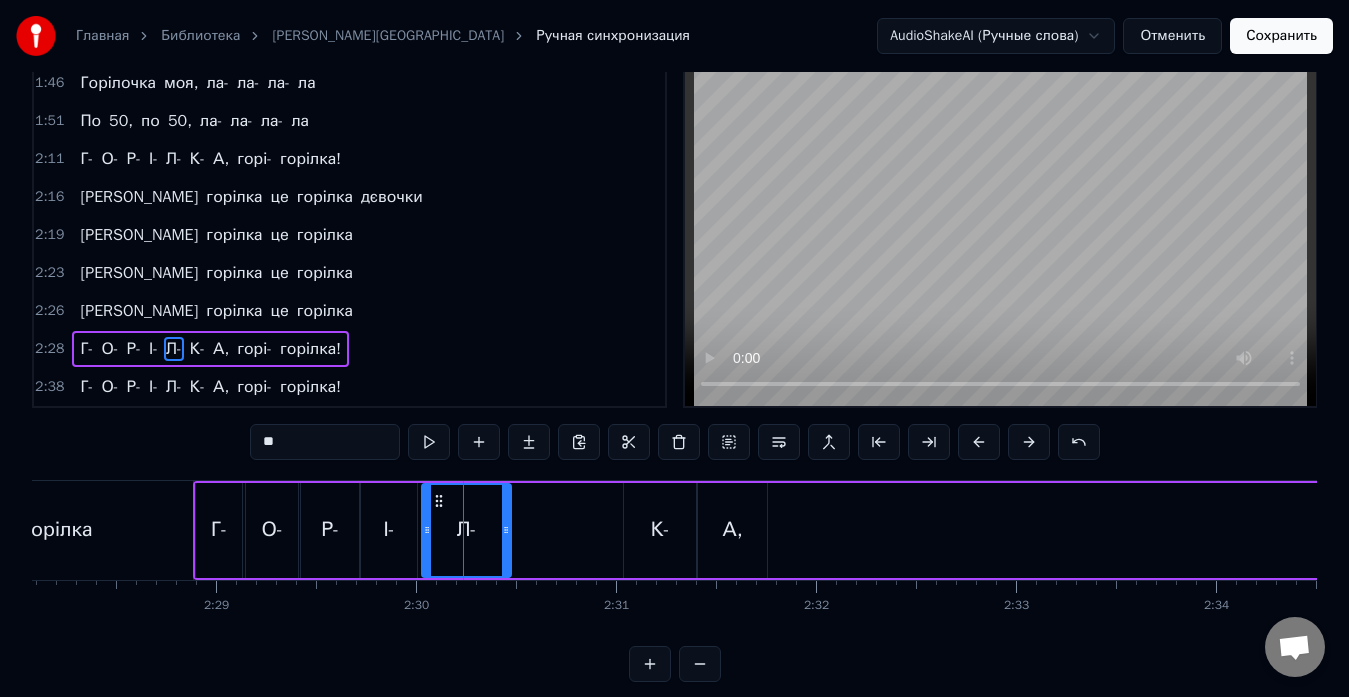 drag, startPoint x: 492, startPoint y: 510, endPoint x: 510, endPoint y: 514, distance: 18.439089 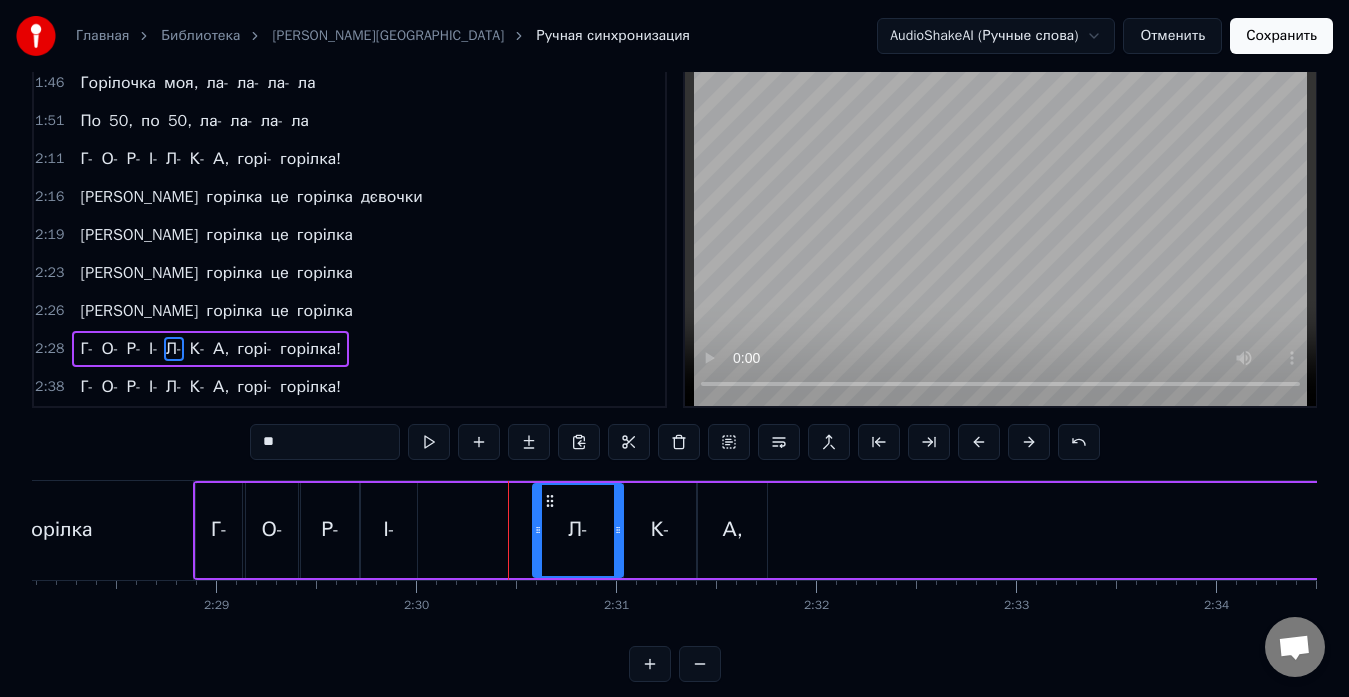 drag, startPoint x: 437, startPoint y: 502, endPoint x: 548, endPoint y: 502, distance: 111 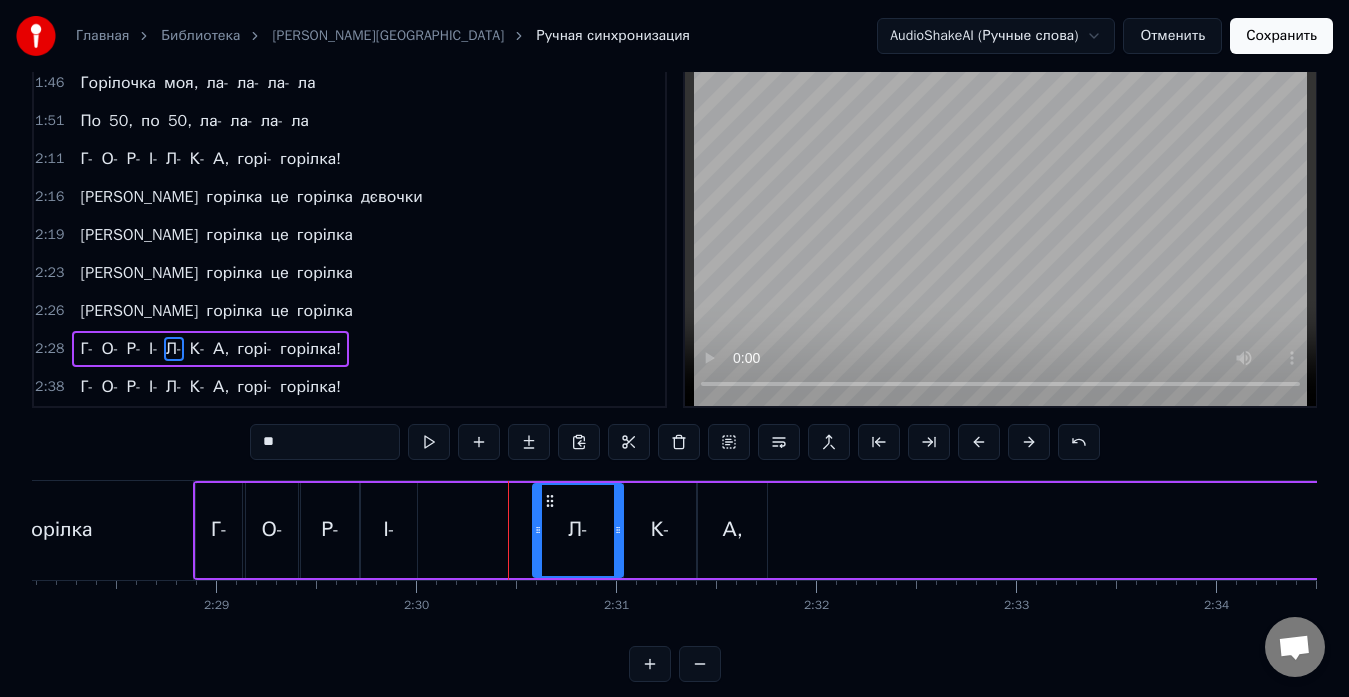 click on "І-" at bounding box center [389, 530] 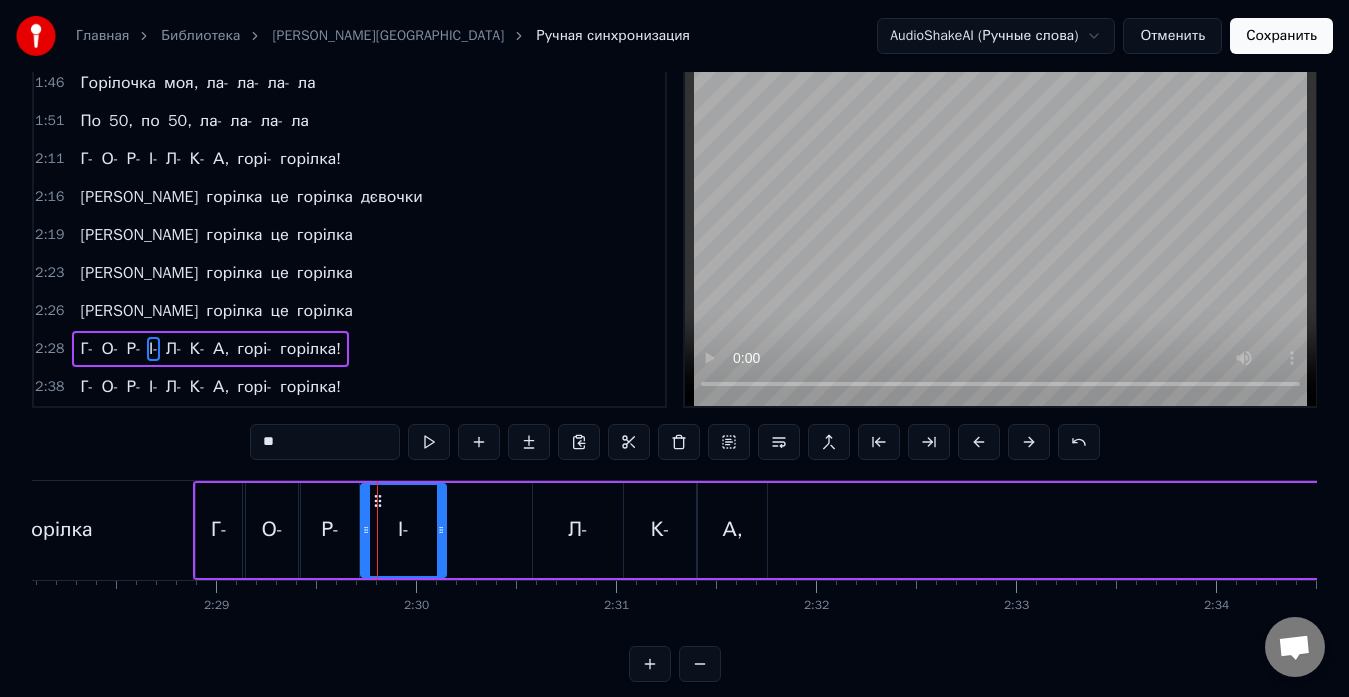 drag, startPoint x: 414, startPoint y: 505, endPoint x: 443, endPoint y: 515, distance: 30.675724 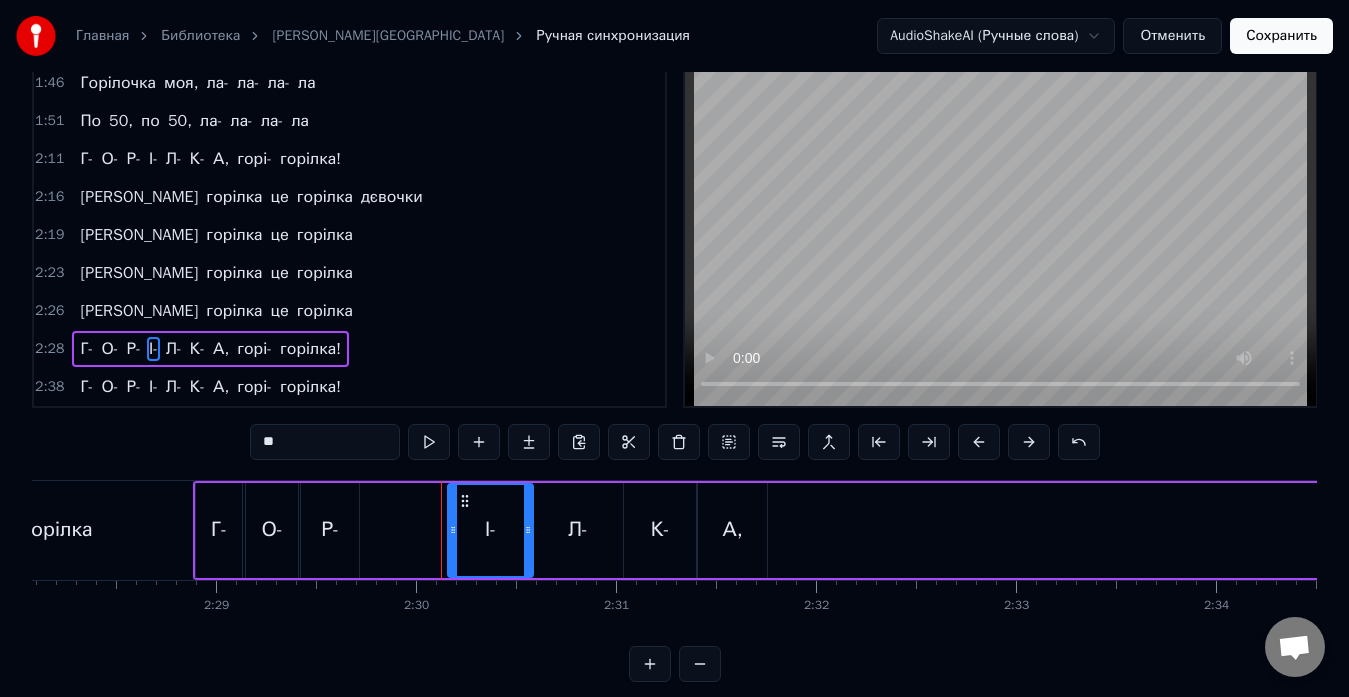 drag, startPoint x: 377, startPoint y: 500, endPoint x: 464, endPoint y: 497, distance: 87.05171 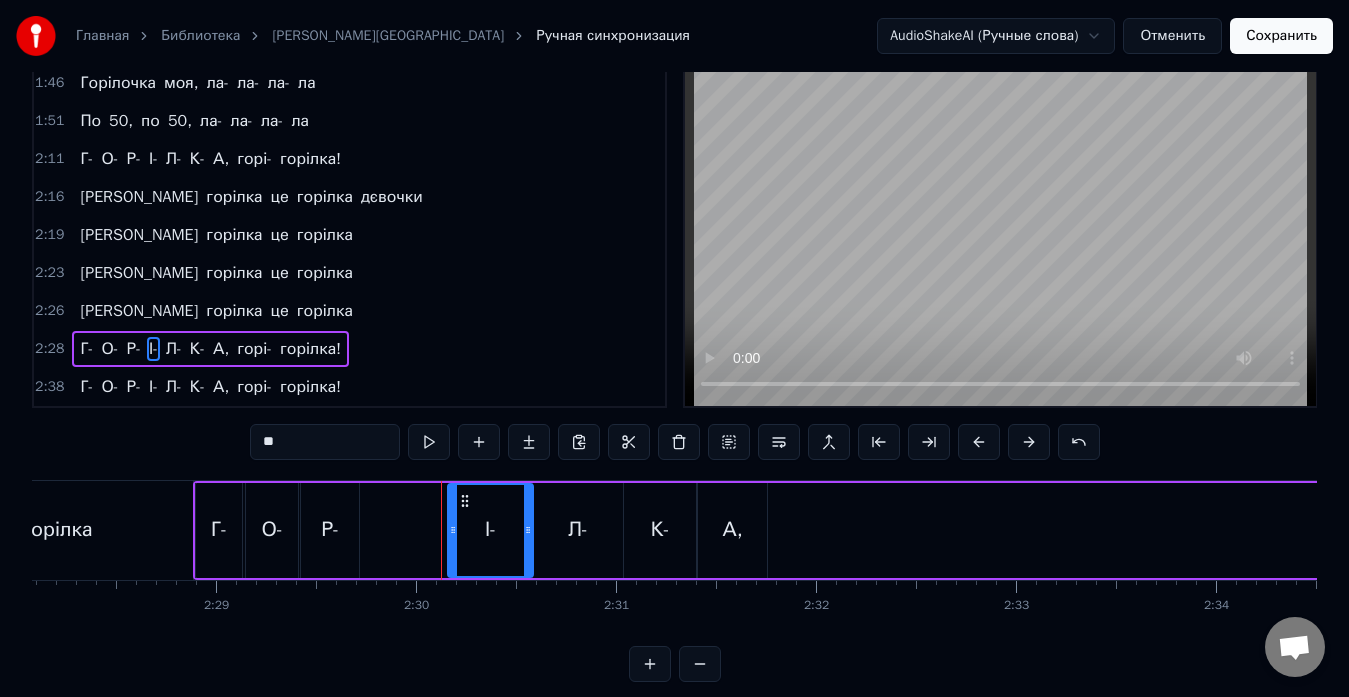 click on "Р-" at bounding box center [330, 530] 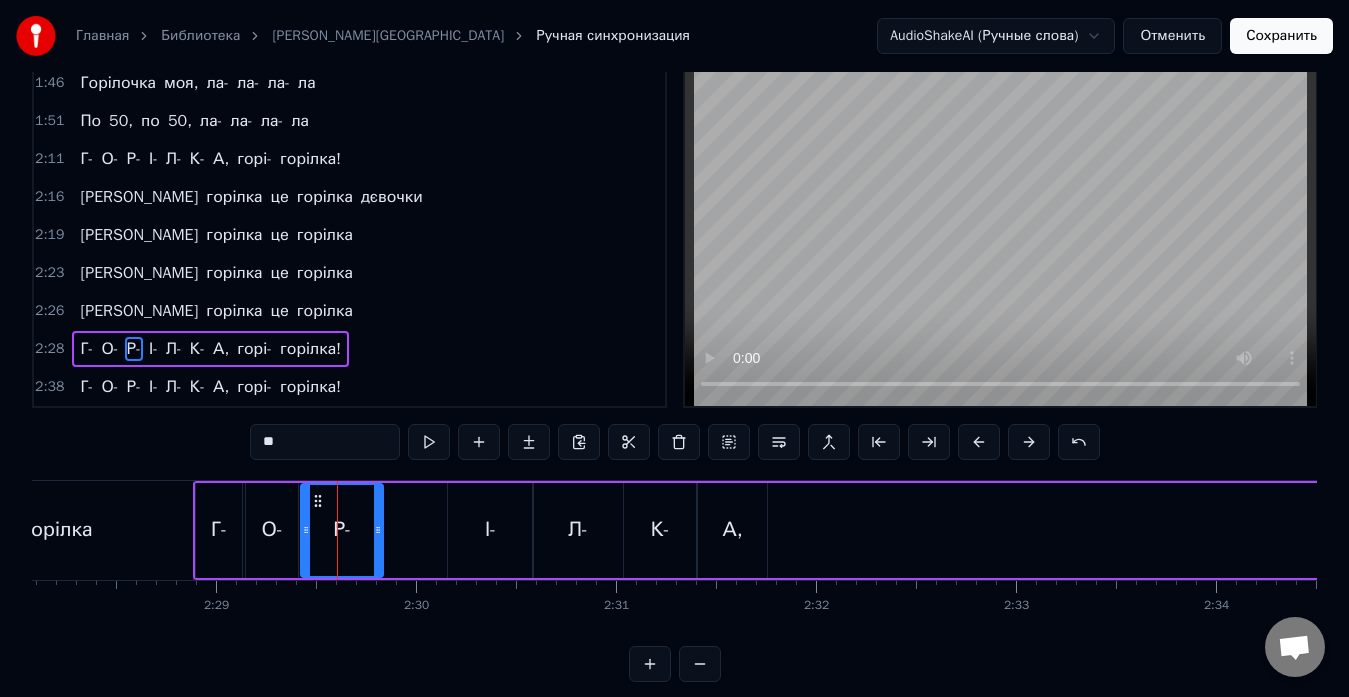 drag, startPoint x: 354, startPoint y: 507, endPoint x: 378, endPoint y: 513, distance: 24.738634 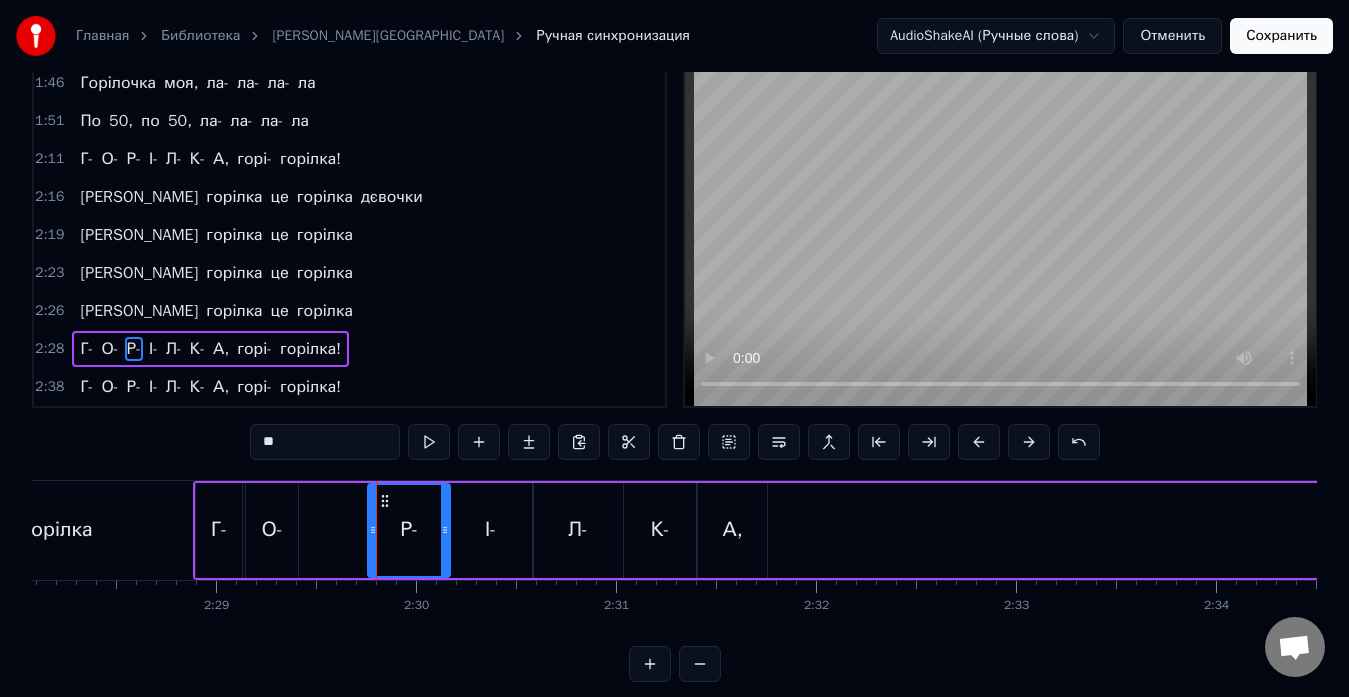 drag, startPoint x: 316, startPoint y: 505, endPoint x: 383, endPoint y: 509, distance: 67.11929 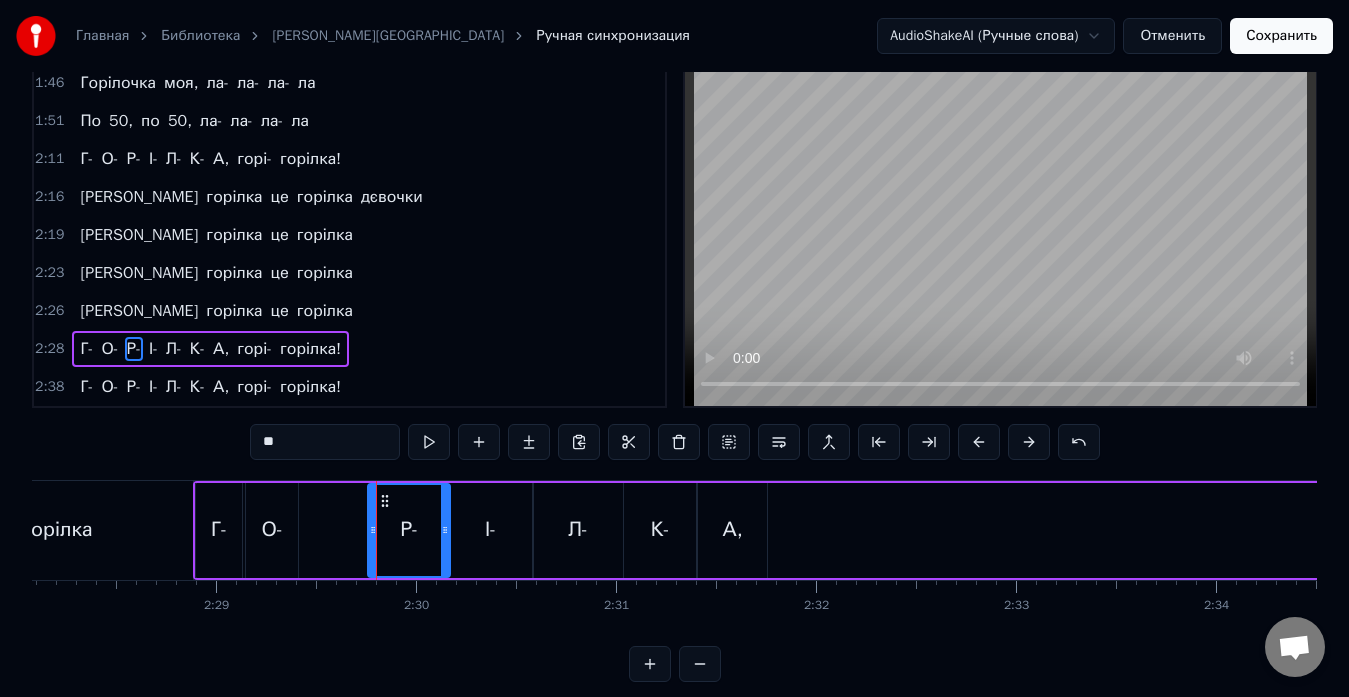 click on "О-" at bounding box center (271, 530) 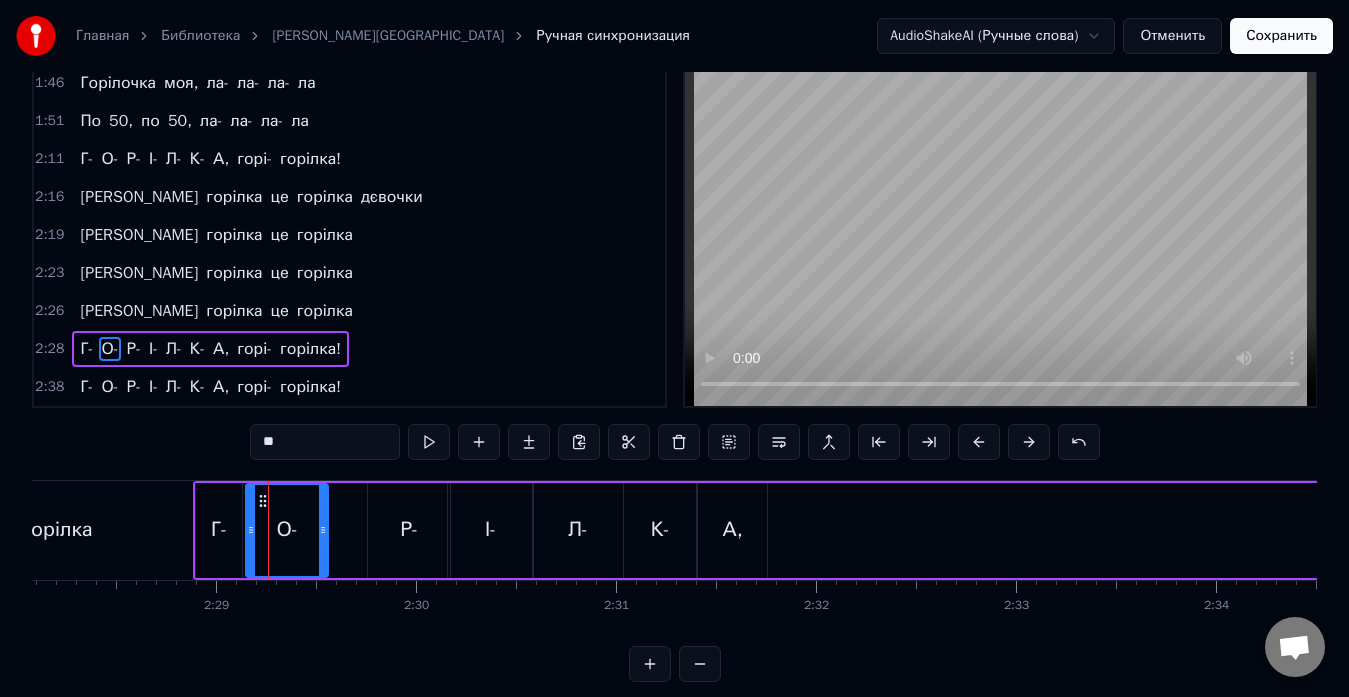 drag, startPoint x: 296, startPoint y: 508, endPoint x: 326, endPoint y: 517, distance: 31.320919 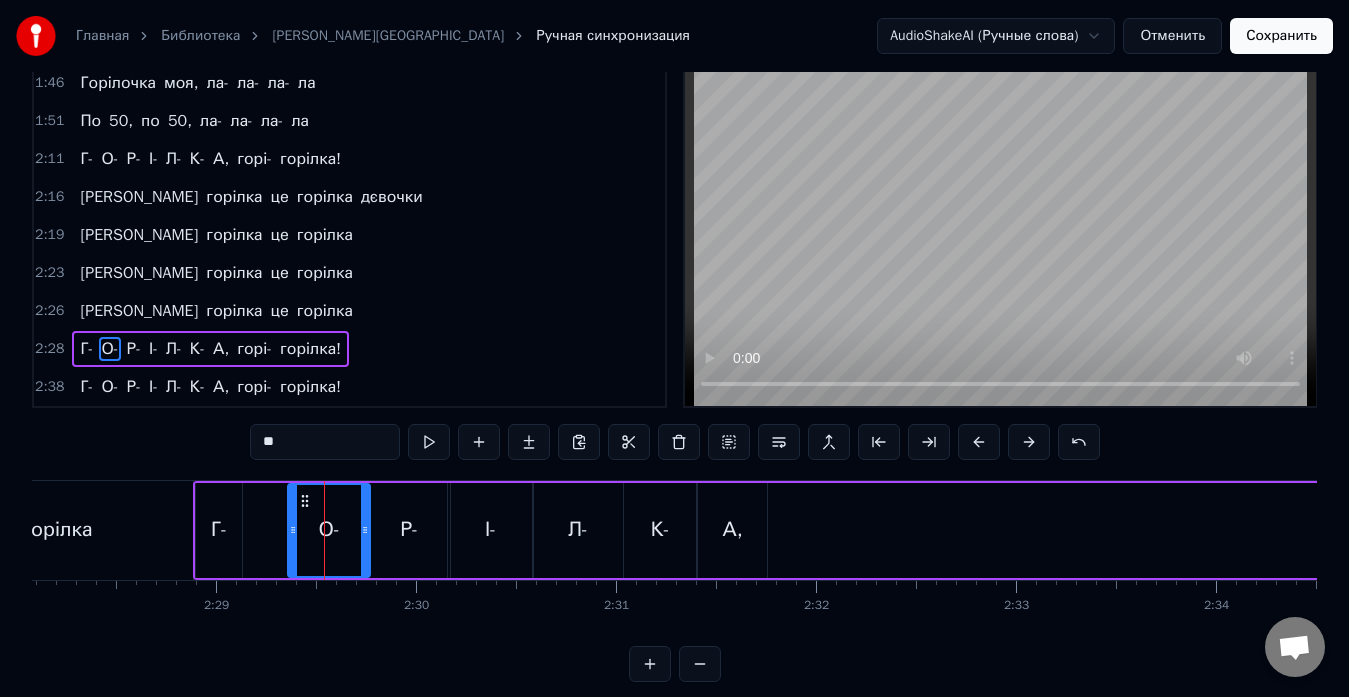 drag, startPoint x: 263, startPoint y: 504, endPoint x: 305, endPoint y: 511, distance: 42.579338 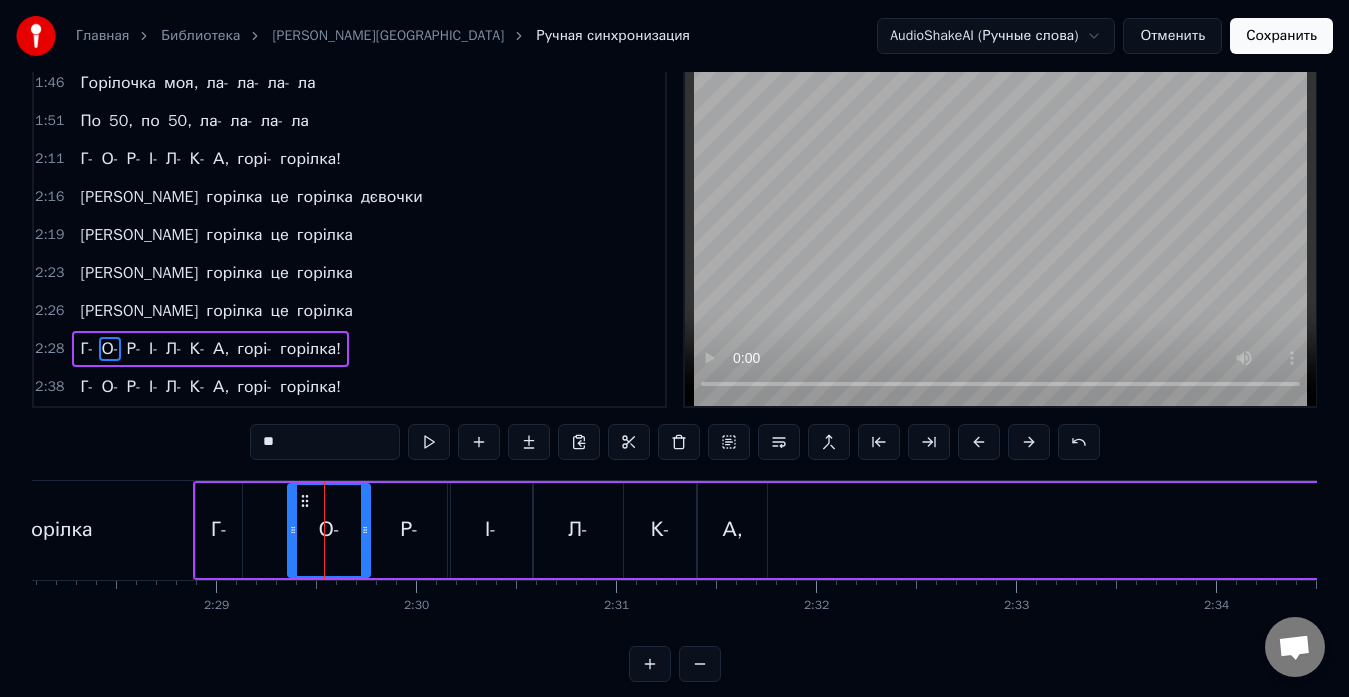 click on "Г-" at bounding box center [219, 530] 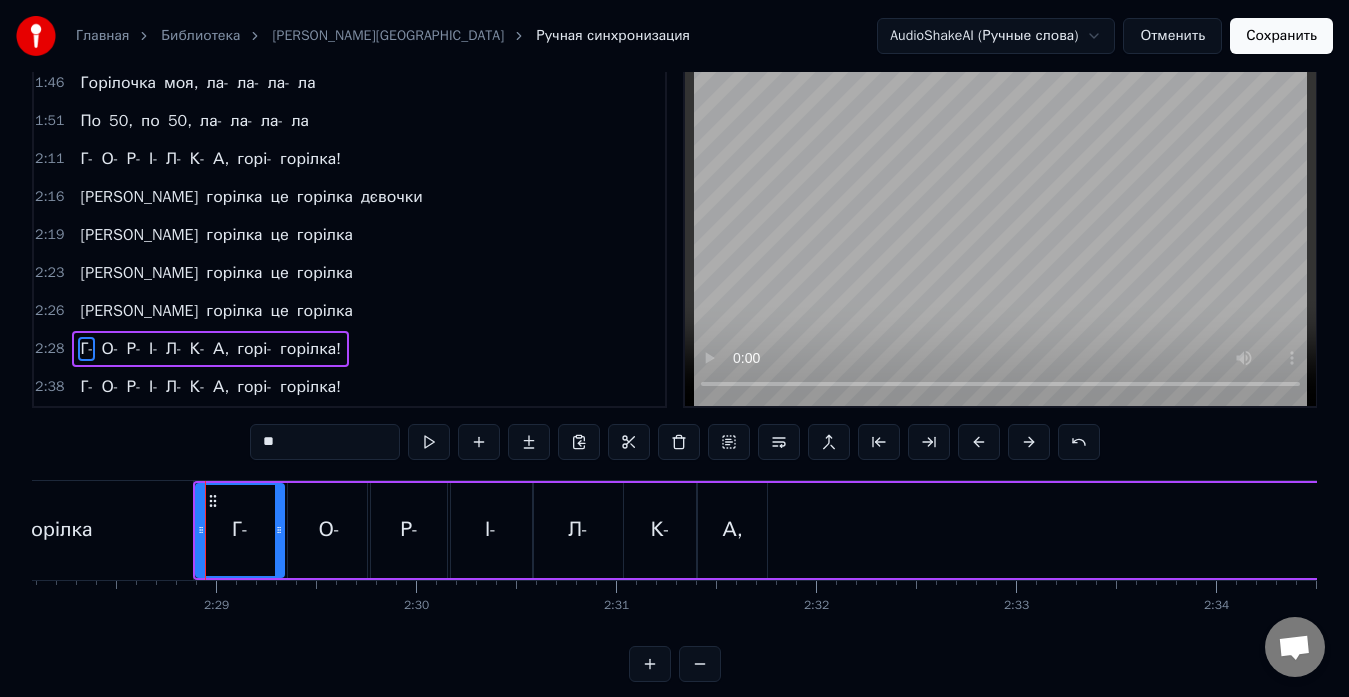 drag, startPoint x: 237, startPoint y: 513, endPoint x: 279, endPoint y: 521, distance: 42.755116 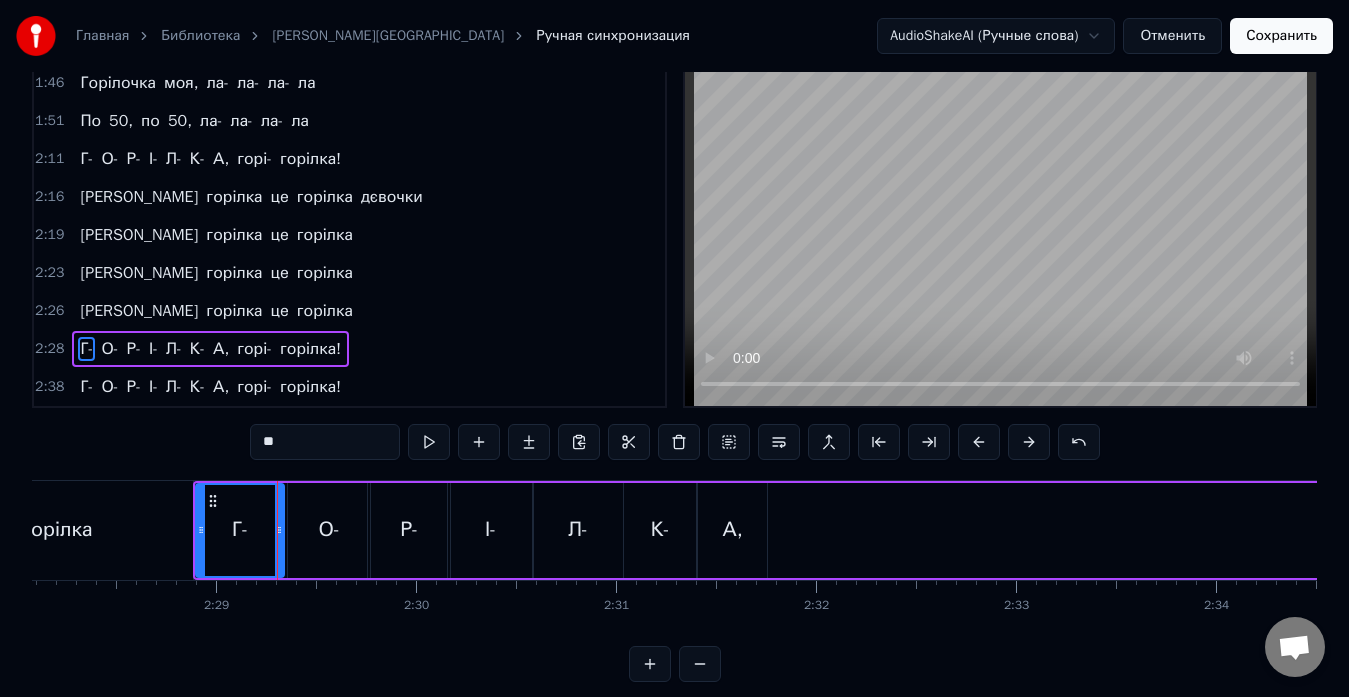 click on "горілка" at bounding box center [58, 530] 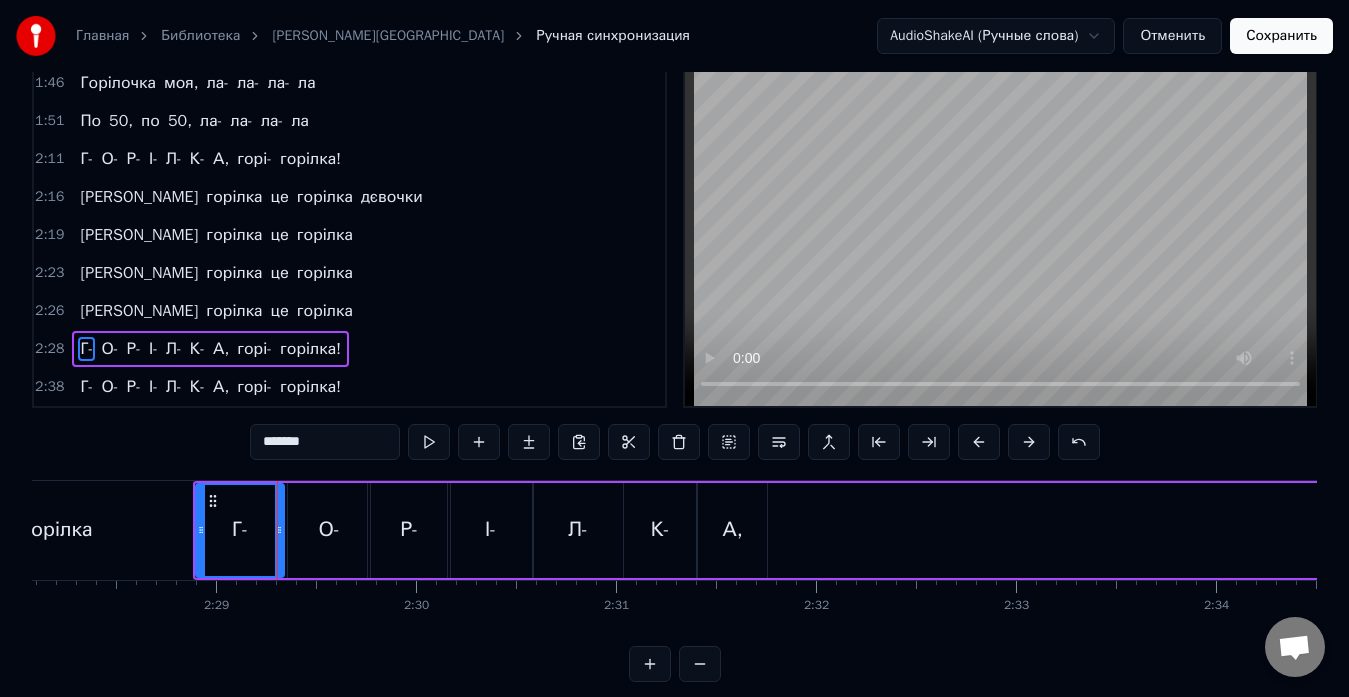 scroll, scrollTop: 36, scrollLeft: 0, axis: vertical 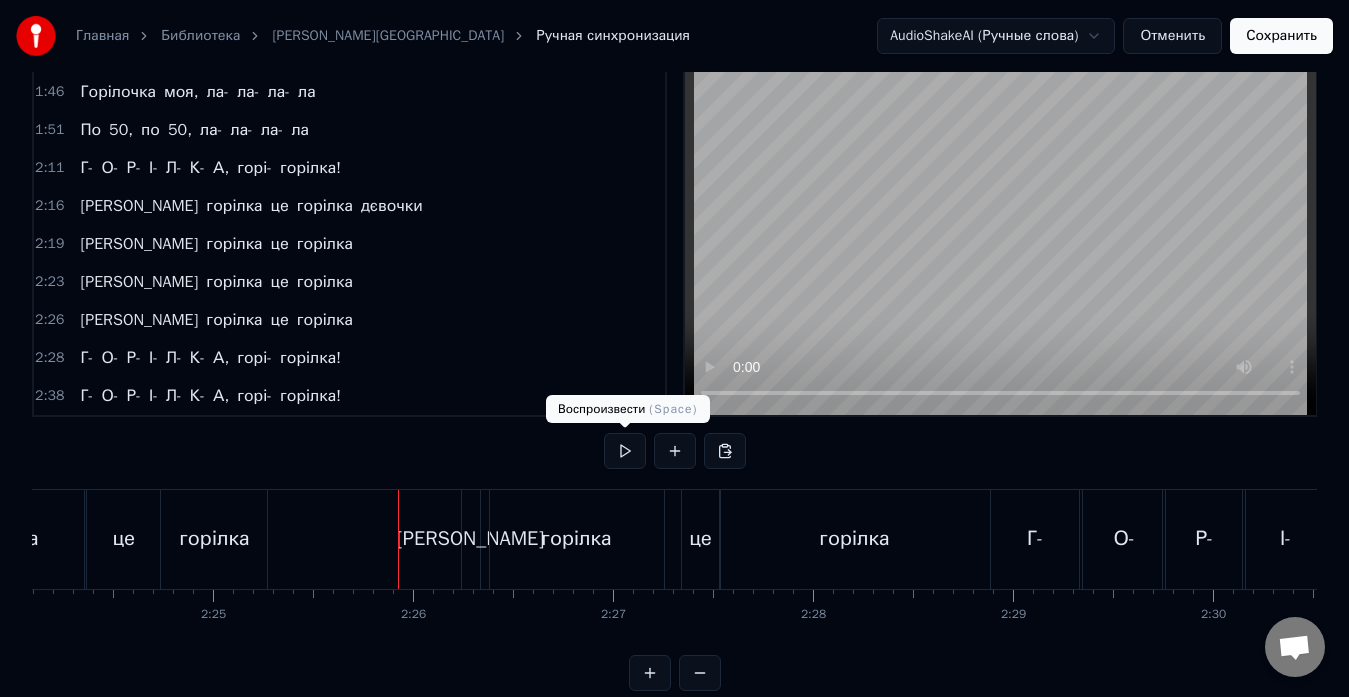 click at bounding box center (625, 451) 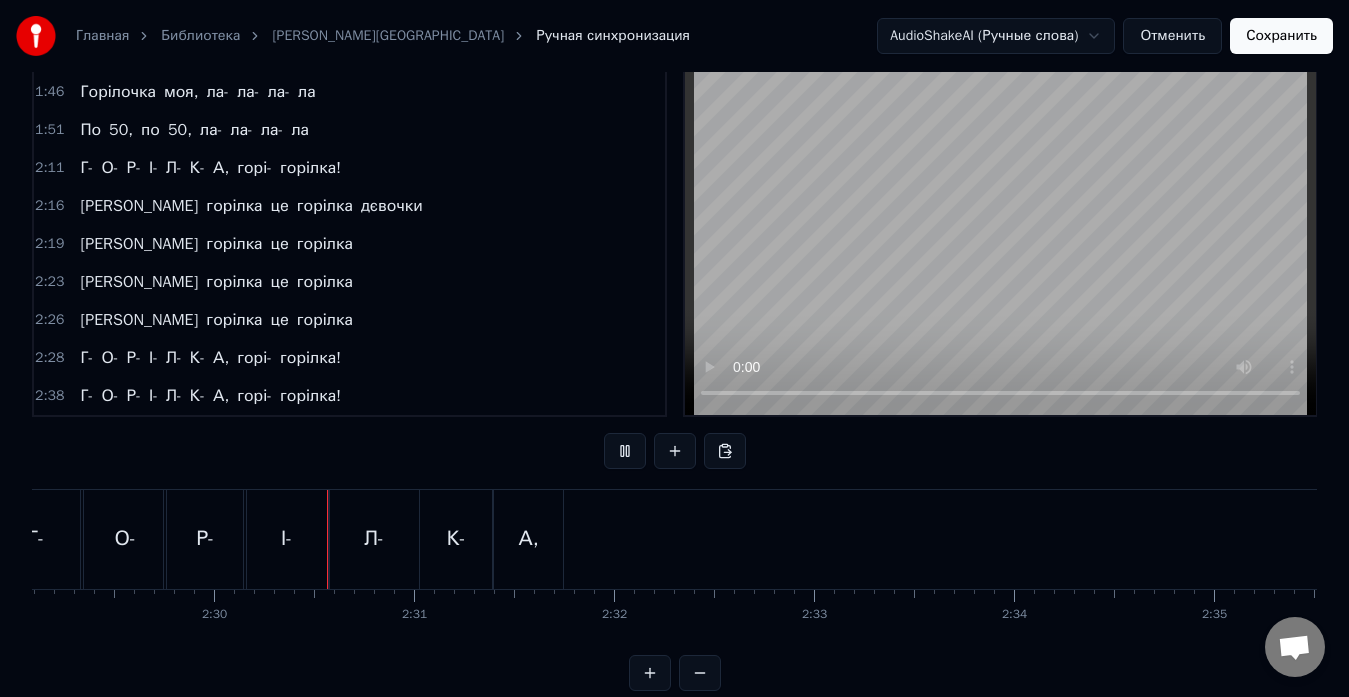 scroll, scrollTop: 0, scrollLeft: 29929, axis: horizontal 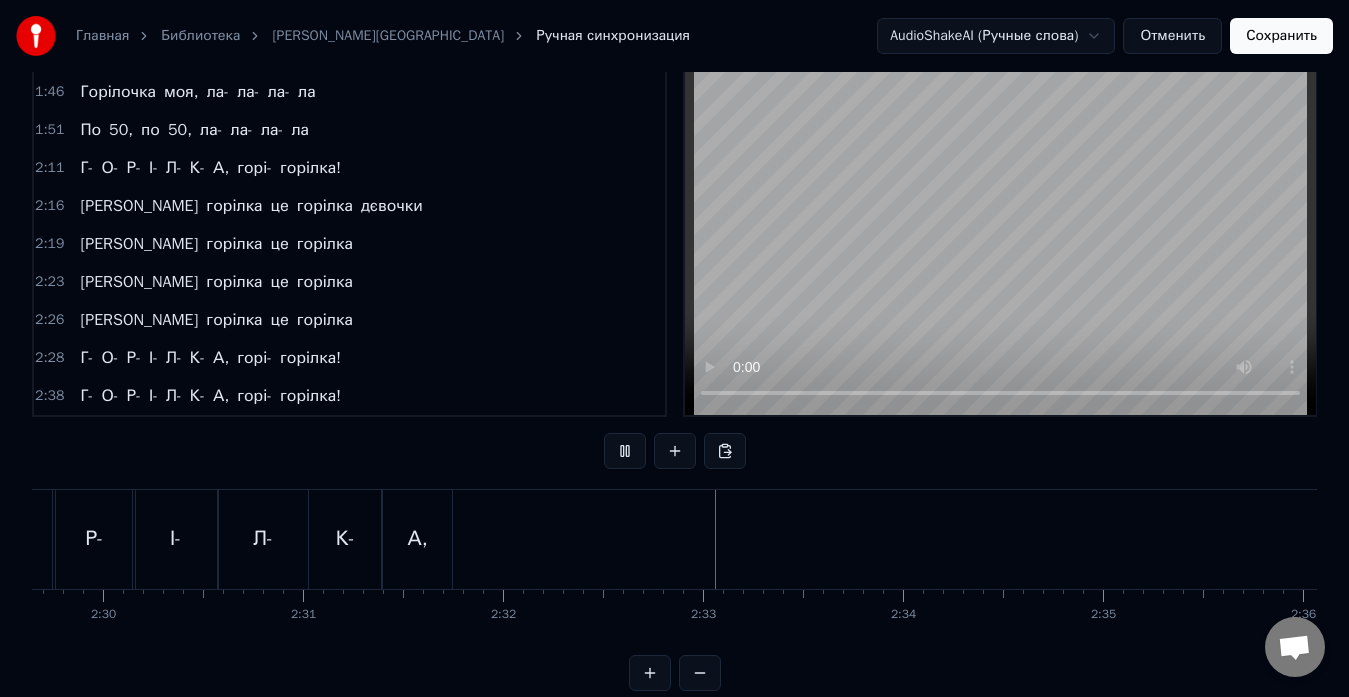click at bounding box center [625, 451] 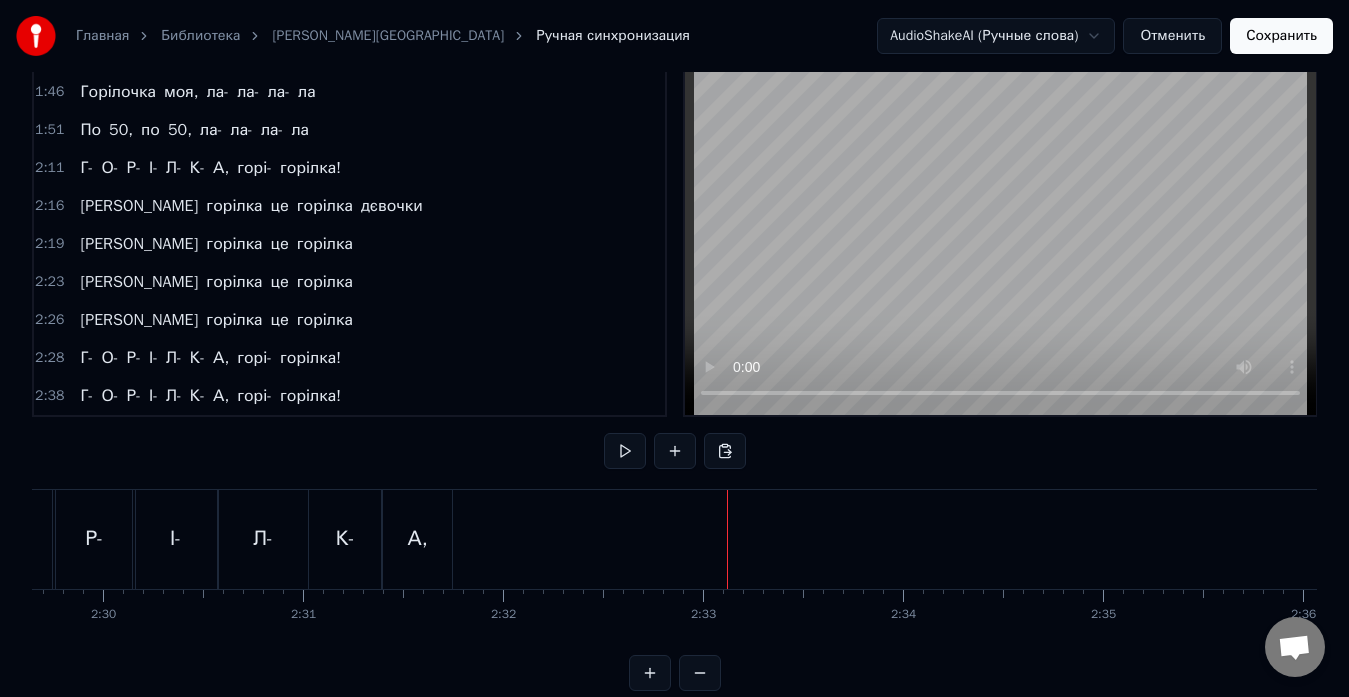 click on "Г- О- Р- І- Л- К- А, горі- горілка!" at bounding box center [820, 539] 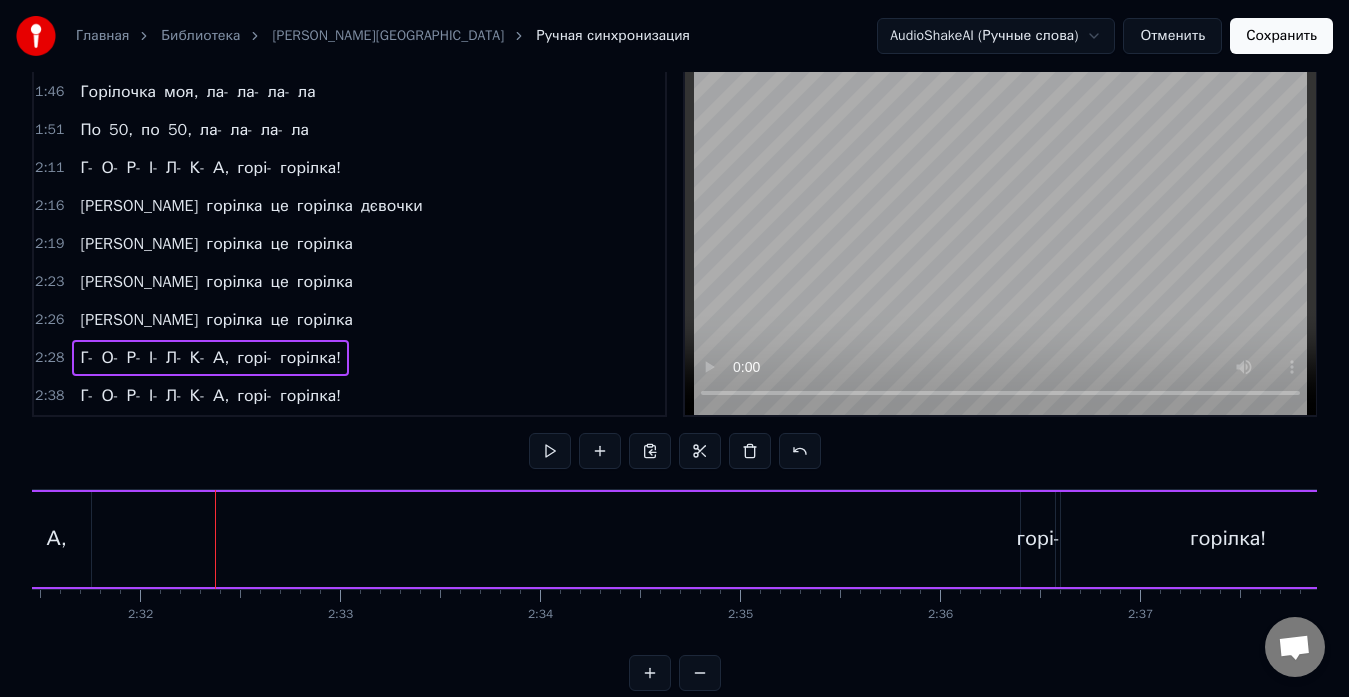 scroll, scrollTop: 0, scrollLeft: 30320, axis: horizontal 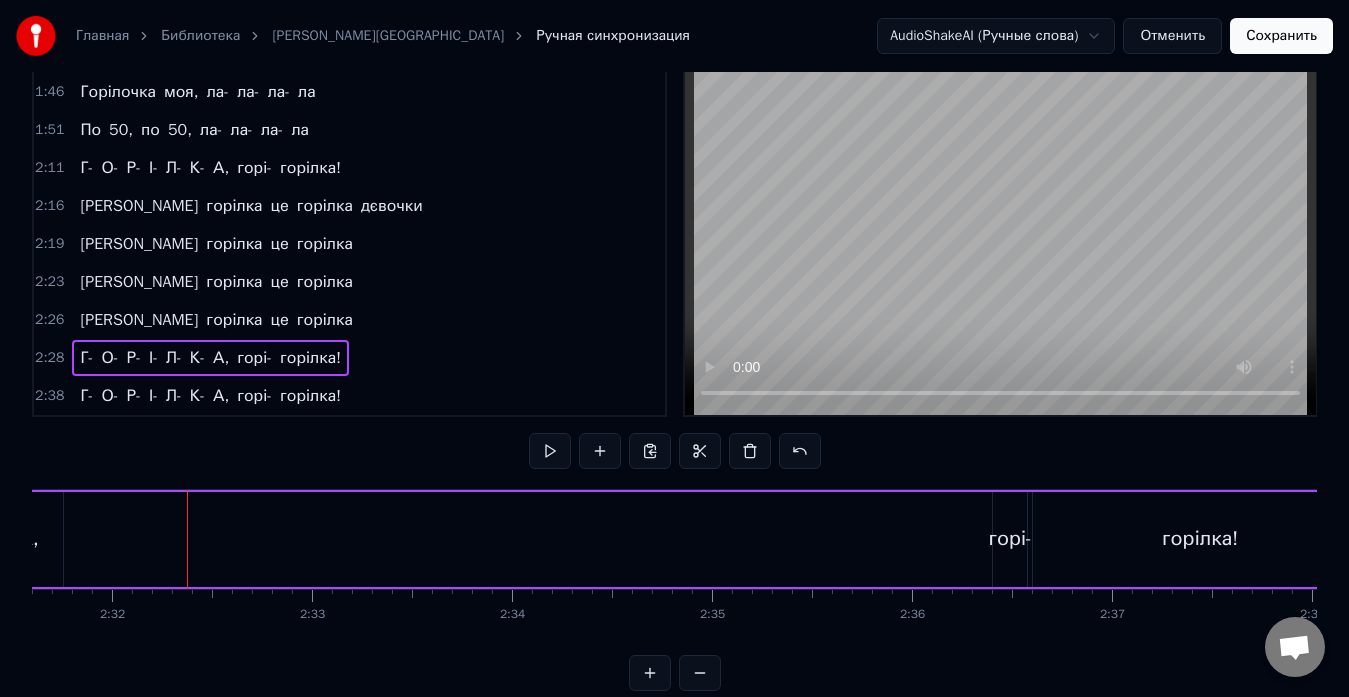 click on "горі-" at bounding box center [1010, 539] 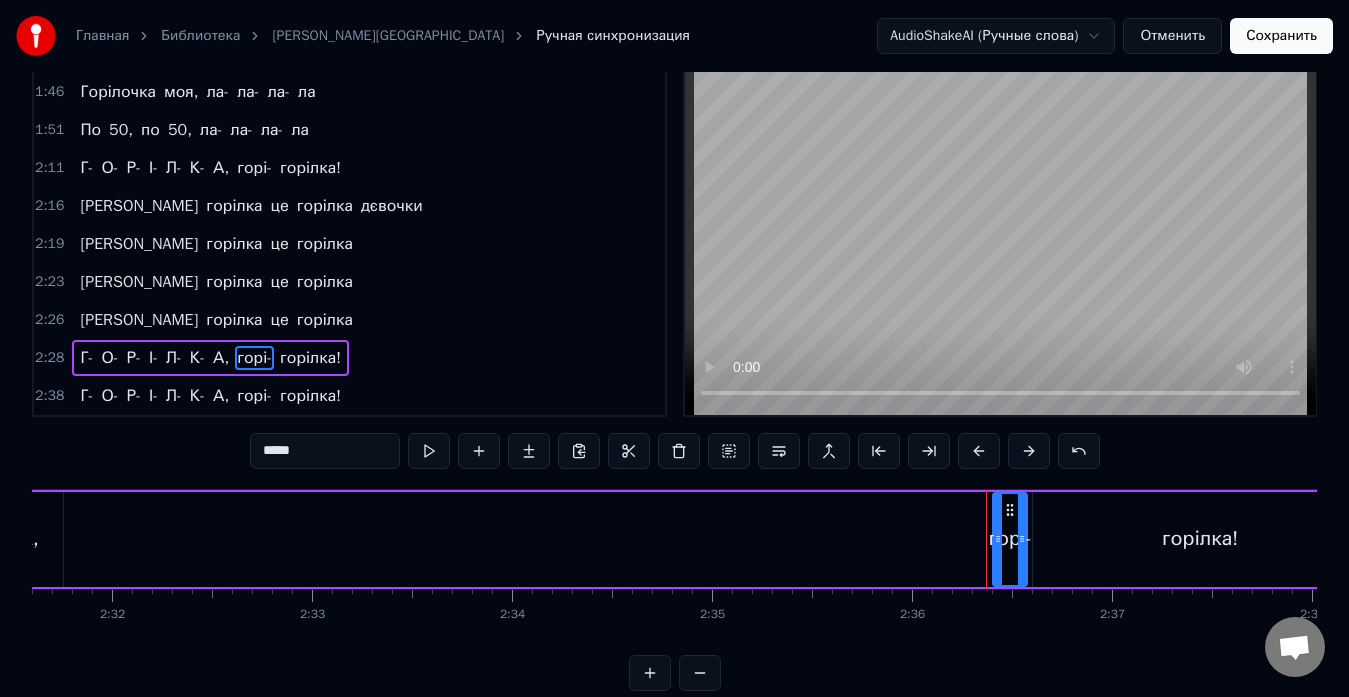 scroll, scrollTop: 45, scrollLeft: 0, axis: vertical 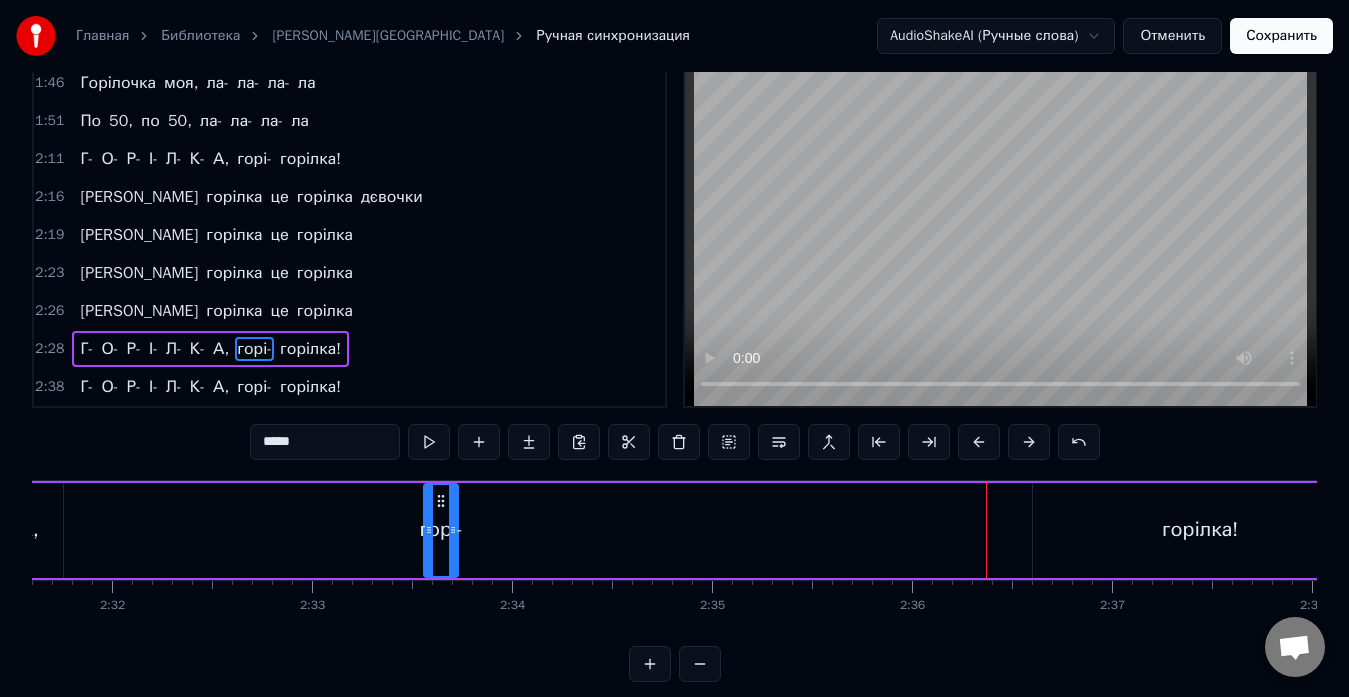 drag, startPoint x: 1008, startPoint y: 502, endPoint x: 415, endPoint y: 533, distance: 593.80975 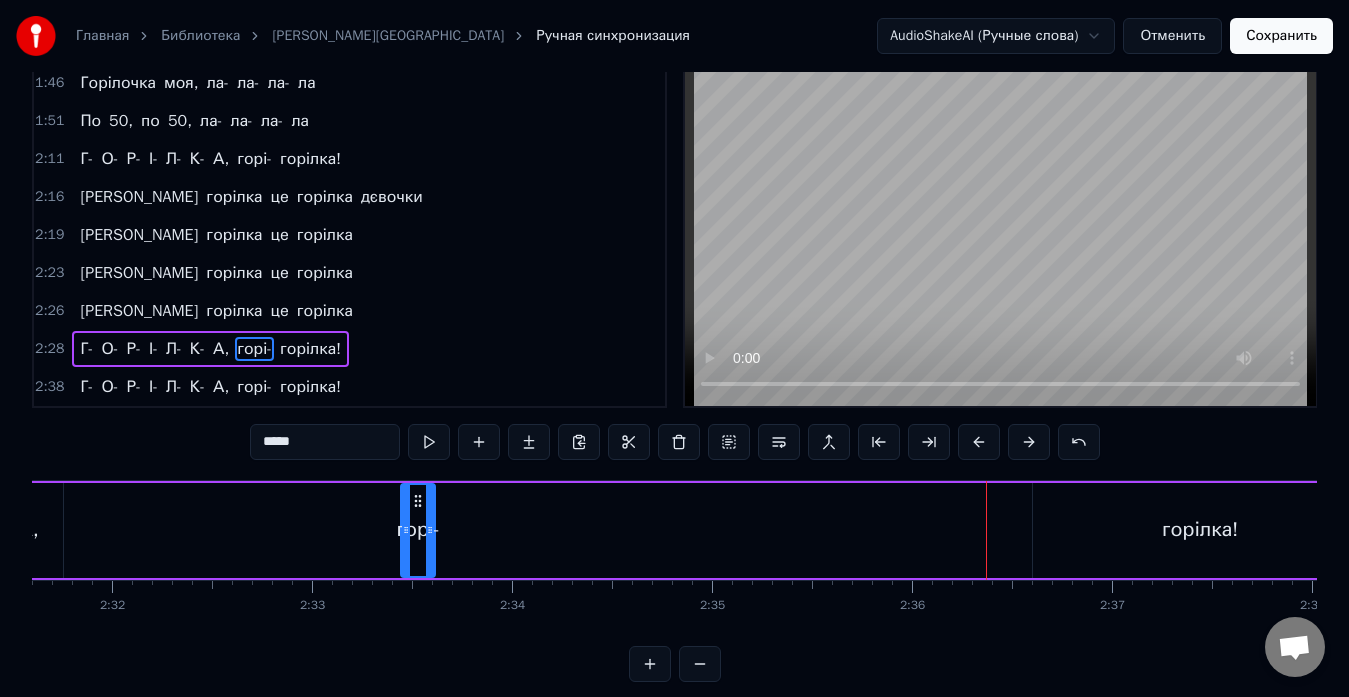 click 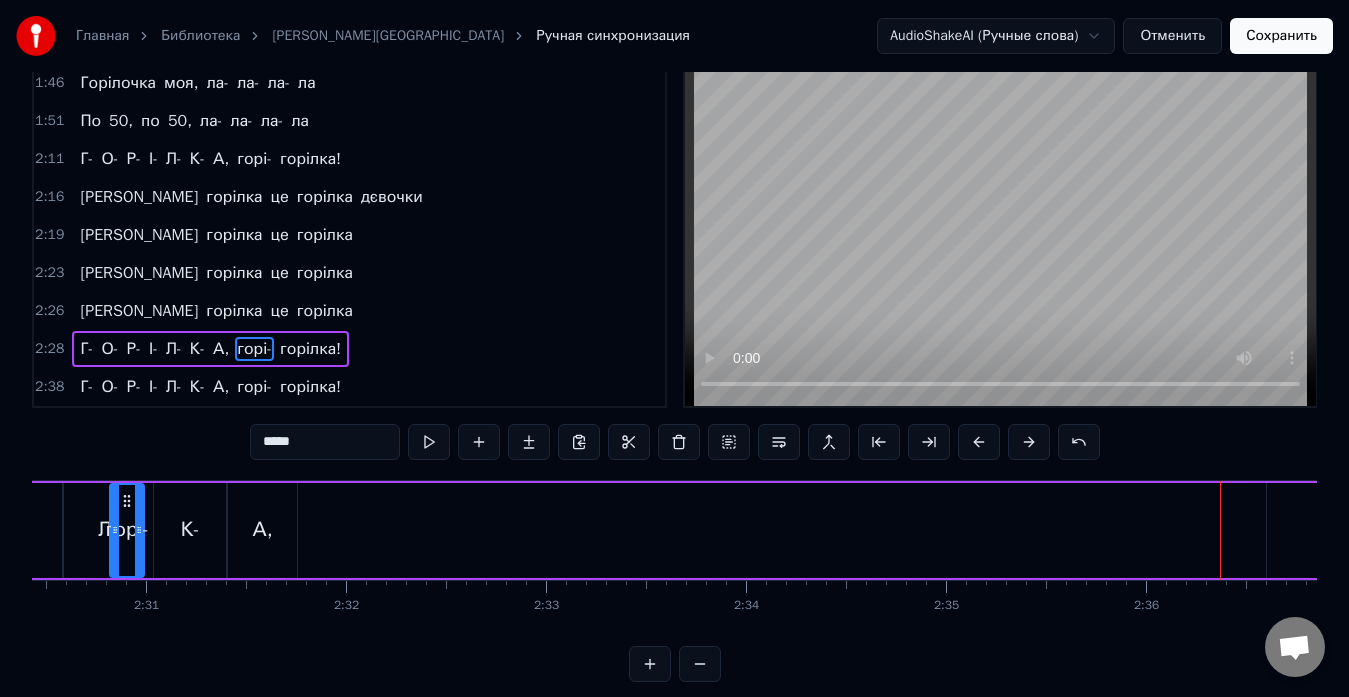 scroll, scrollTop: 0, scrollLeft: 29953, axis: horizontal 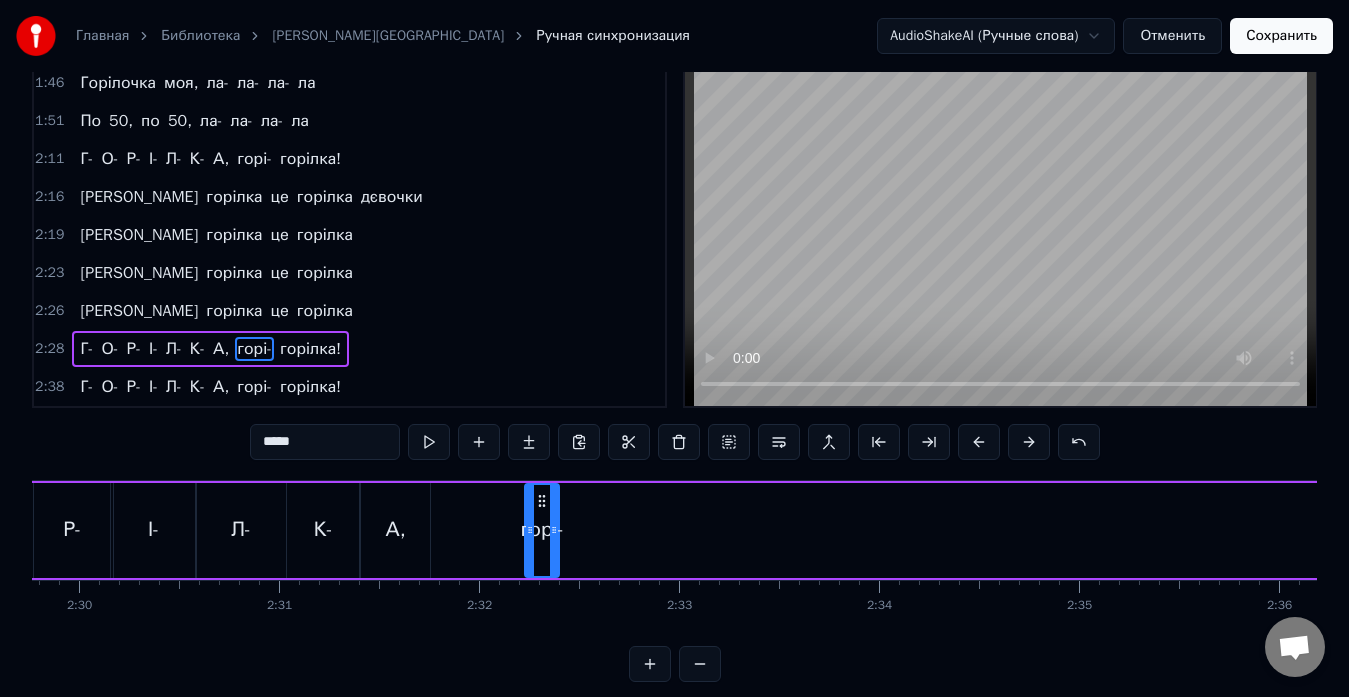drag, startPoint x: 418, startPoint y: 501, endPoint x: 542, endPoint y: 522, distance: 125.765656 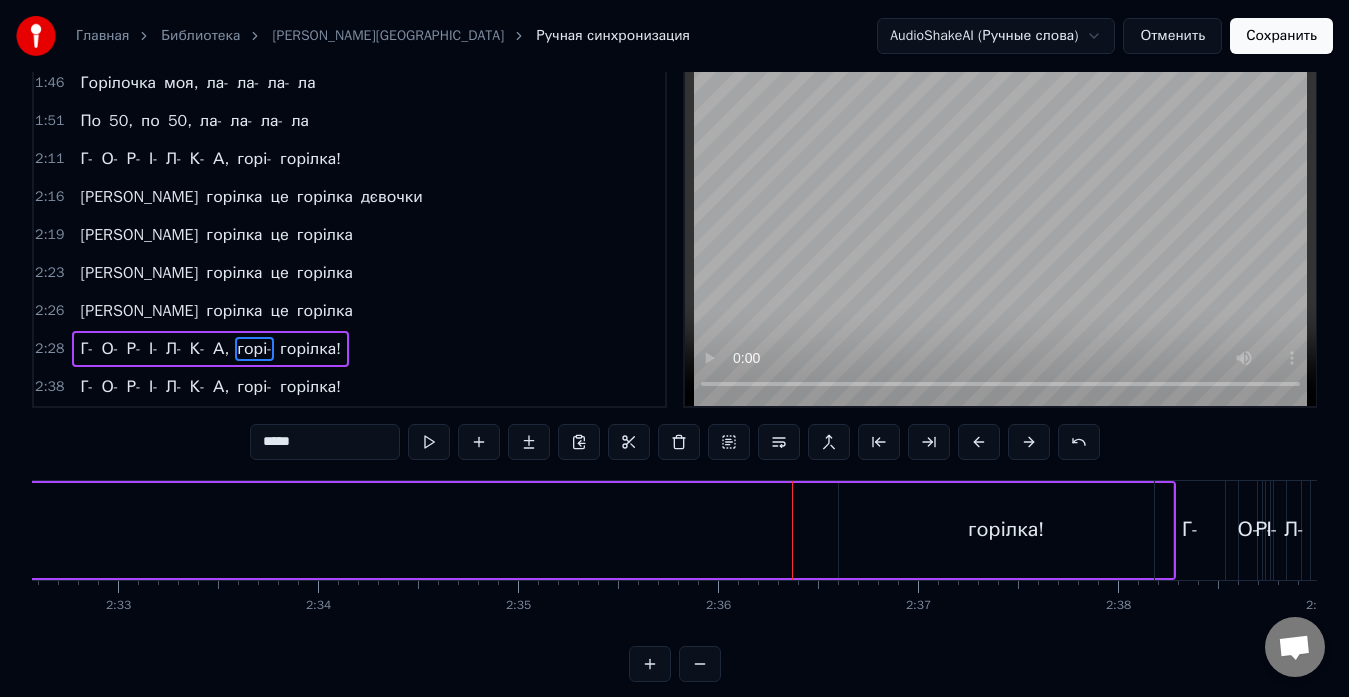 scroll, scrollTop: 0, scrollLeft: 30570, axis: horizontal 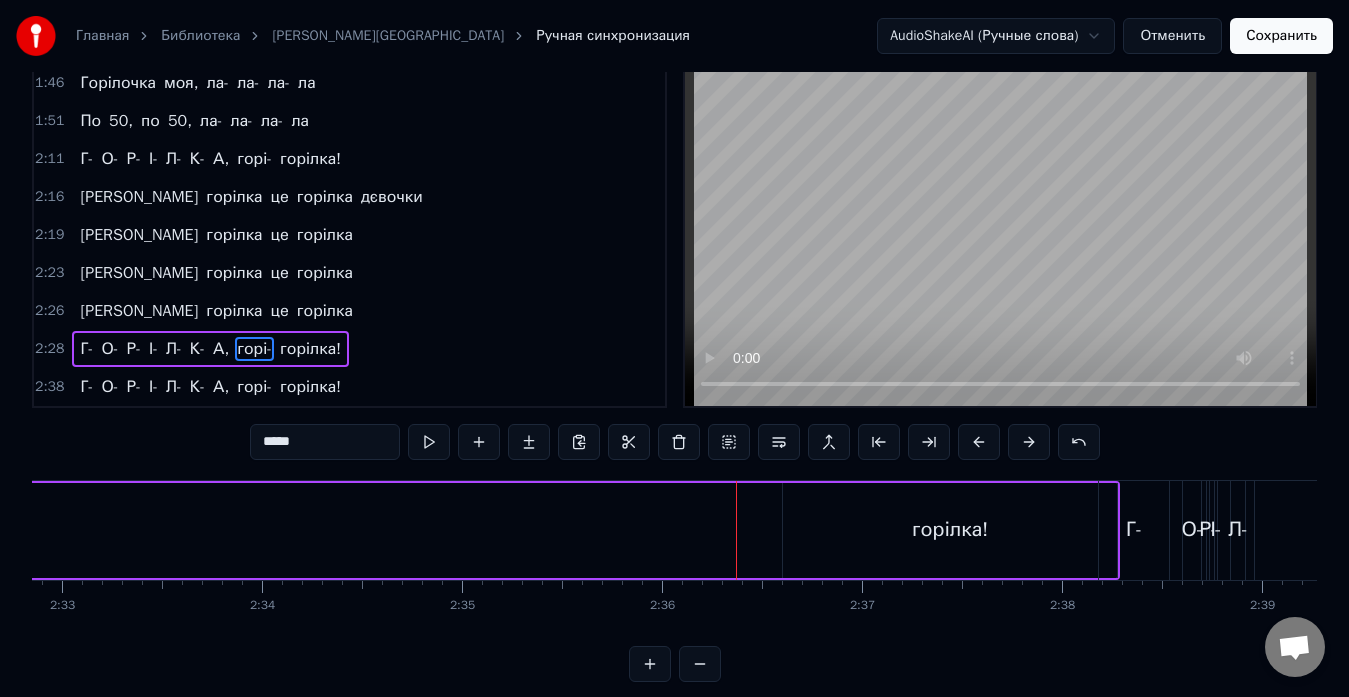 click on "горілка!" at bounding box center (950, 530) 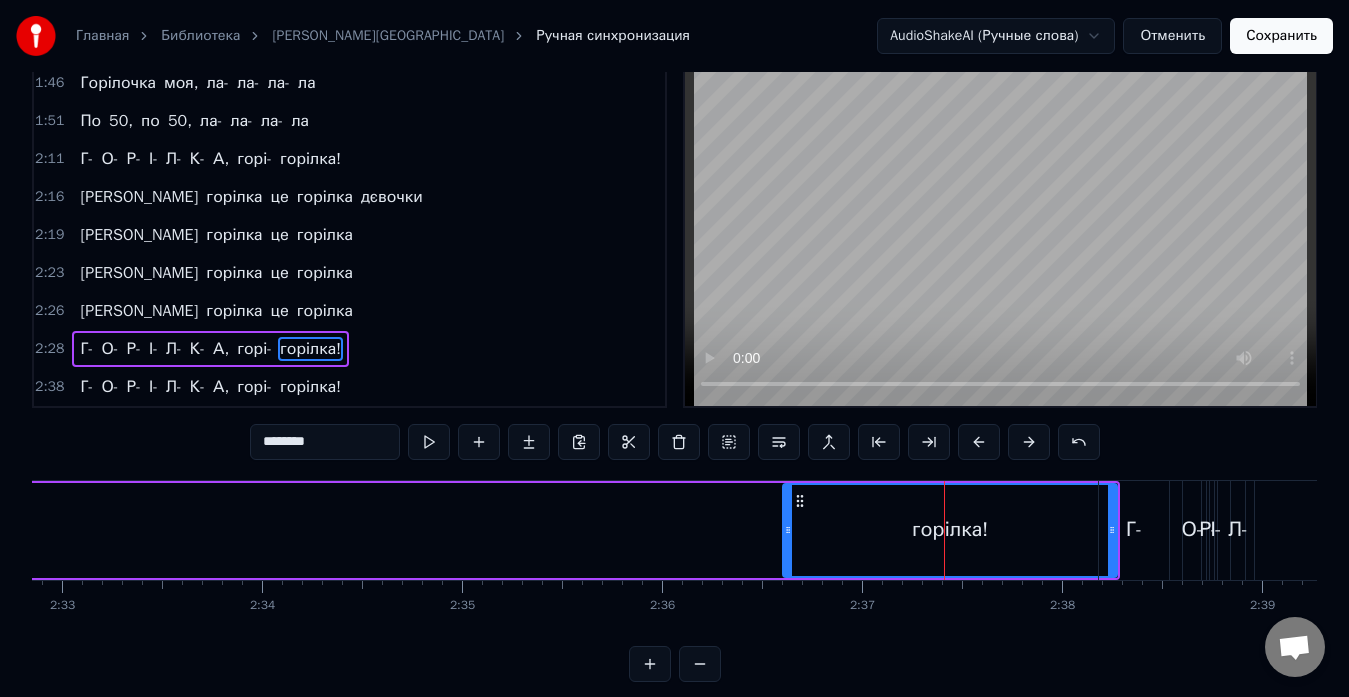 click 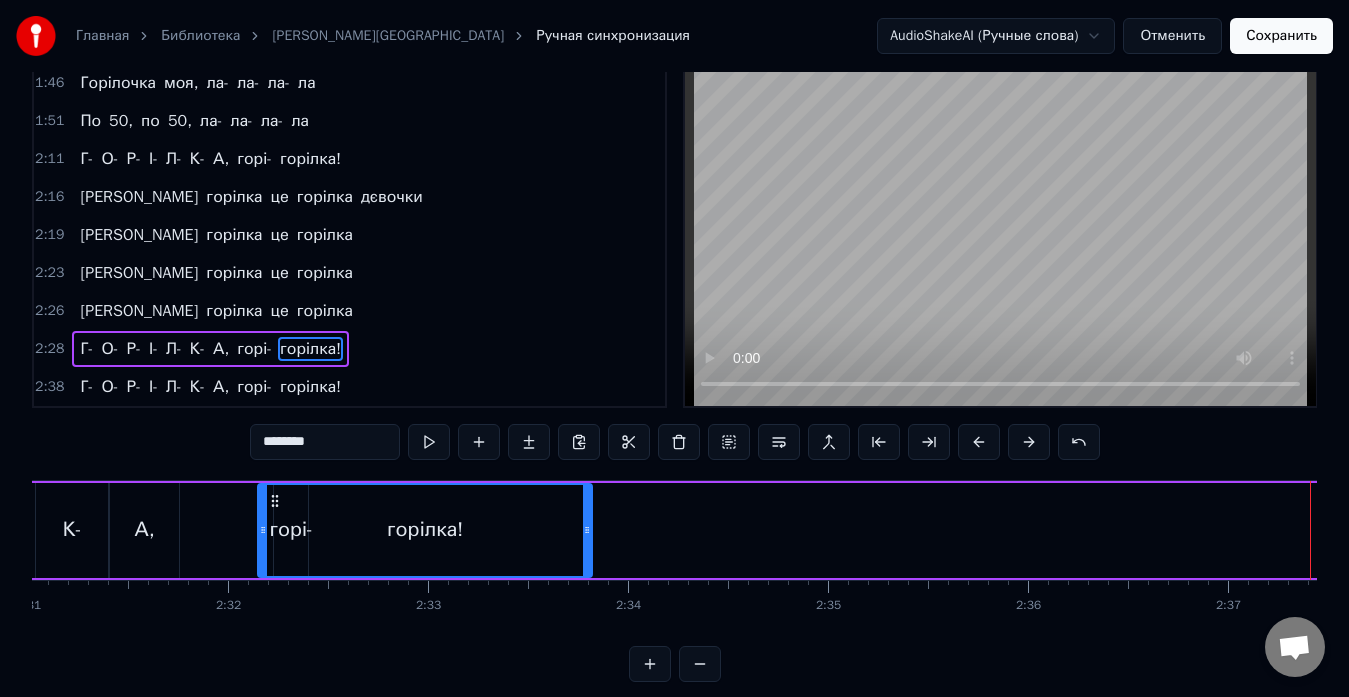 scroll, scrollTop: 0, scrollLeft: 30196, axis: horizontal 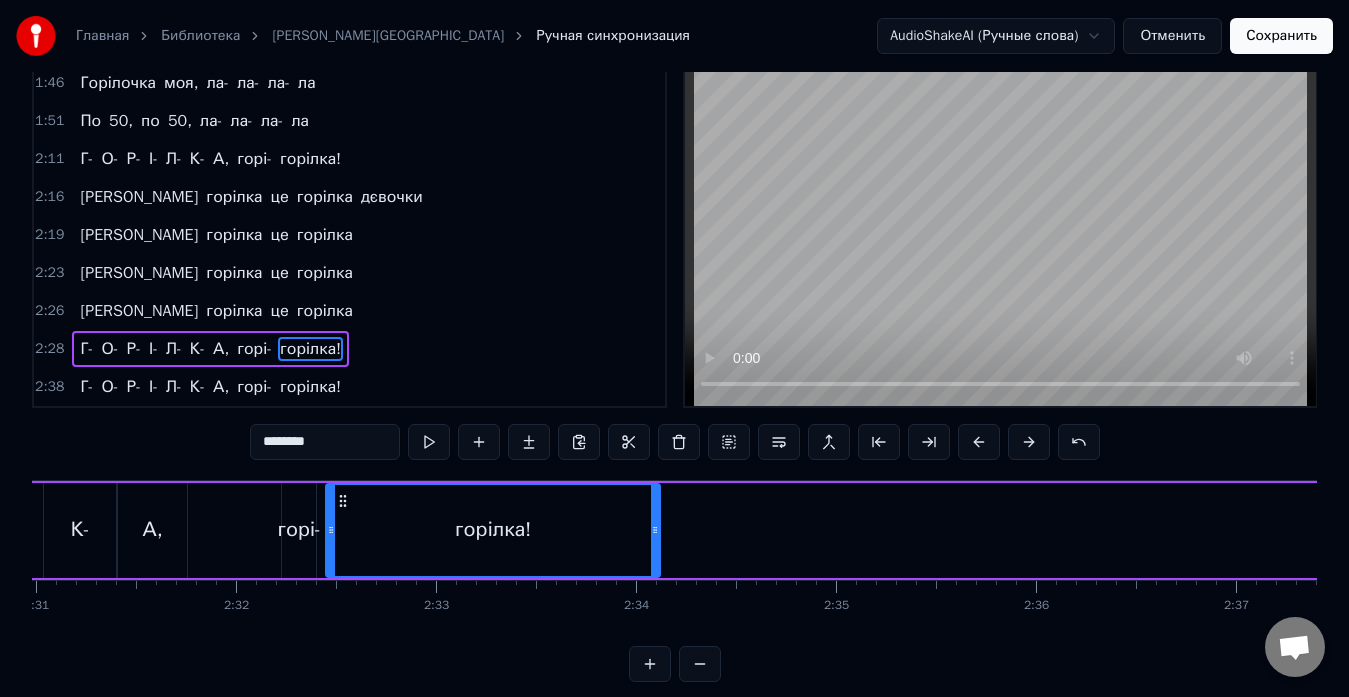 drag, startPoint x: 798, startPoint y: 503, endPoint x: 341, endPoint y: 500, distance: 457.00986 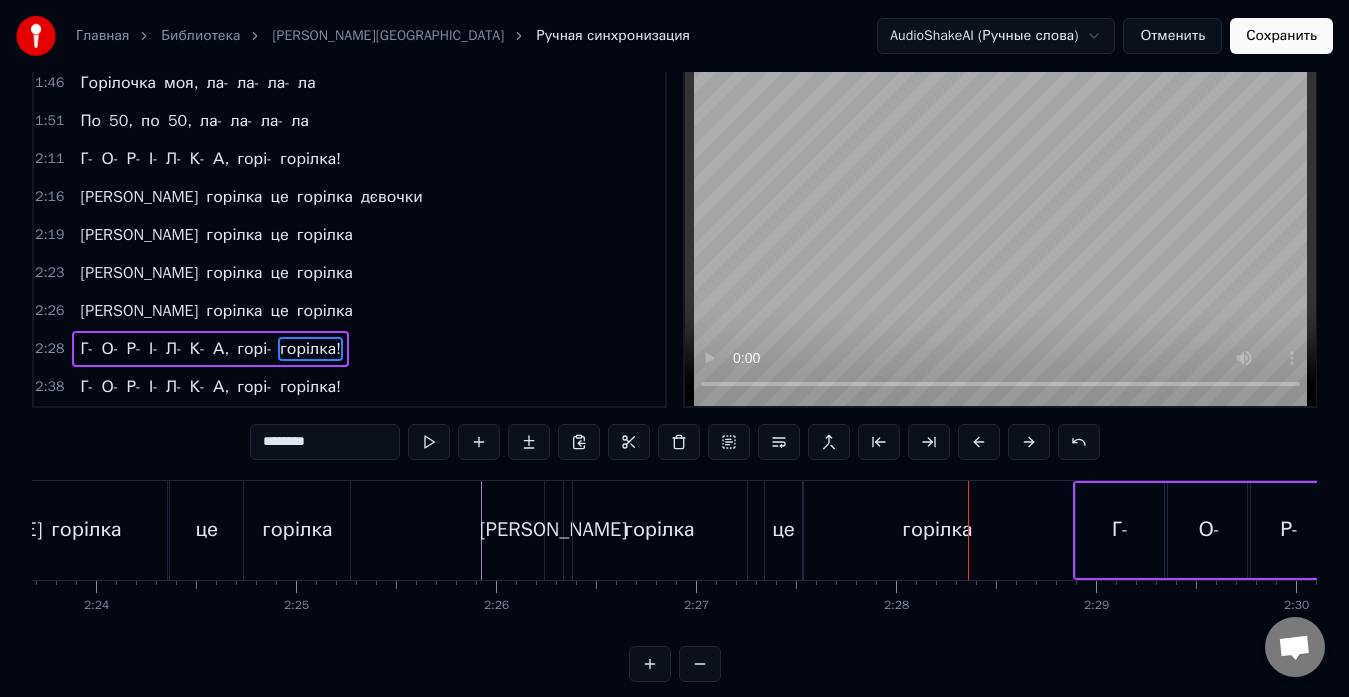scroll, scrollTop: 0, scrollLeft: 28680, axis: horizontal 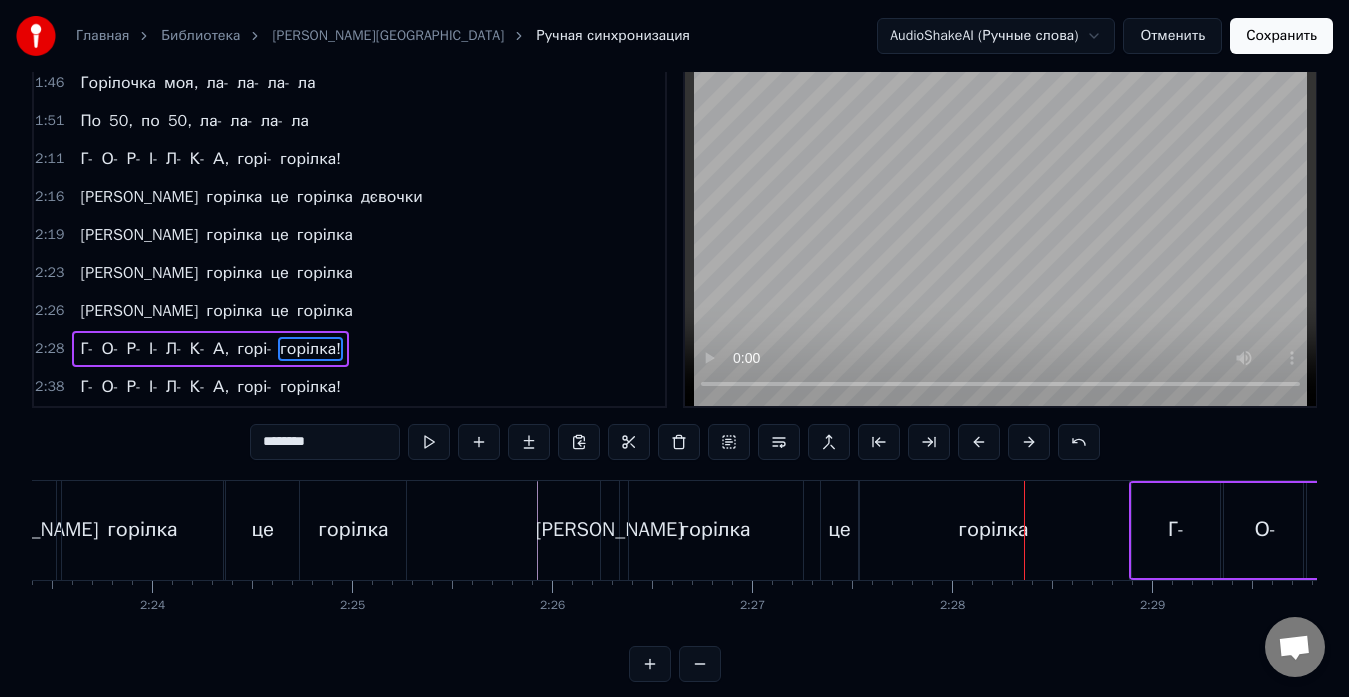 click at bounding box center (-11262, 530) 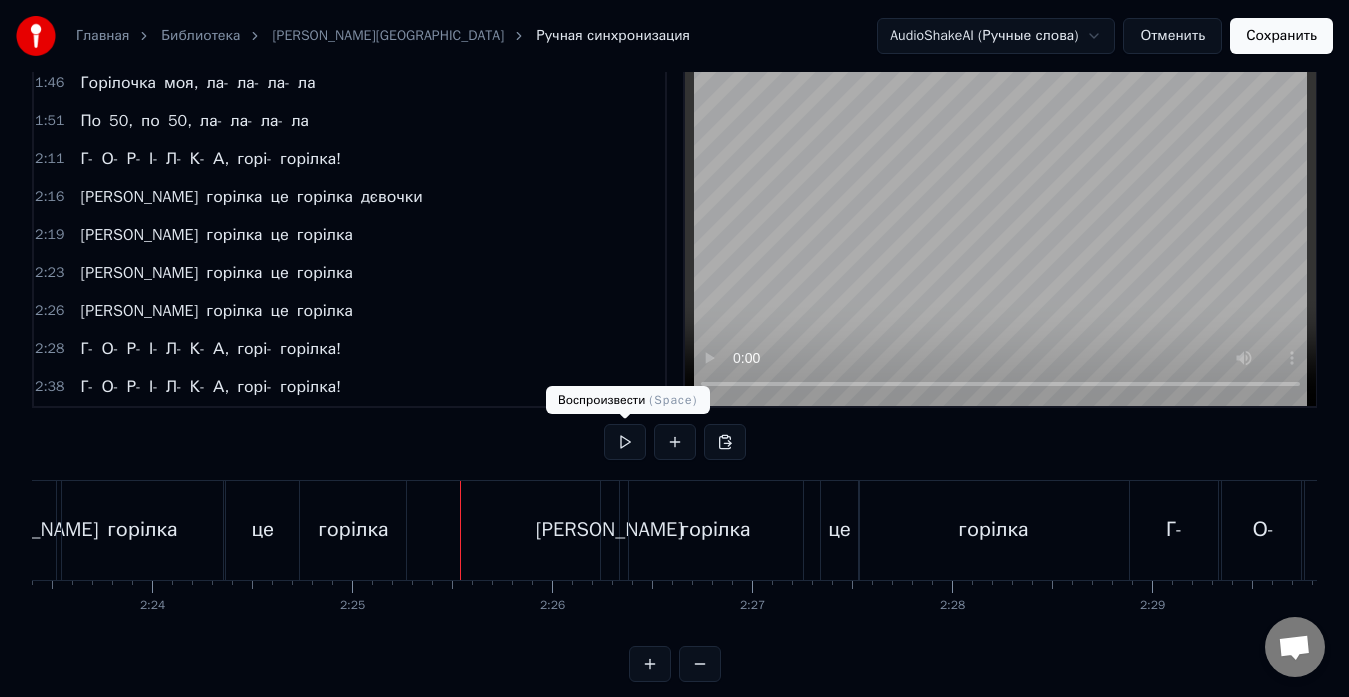 click at bounding box center [625, 442] 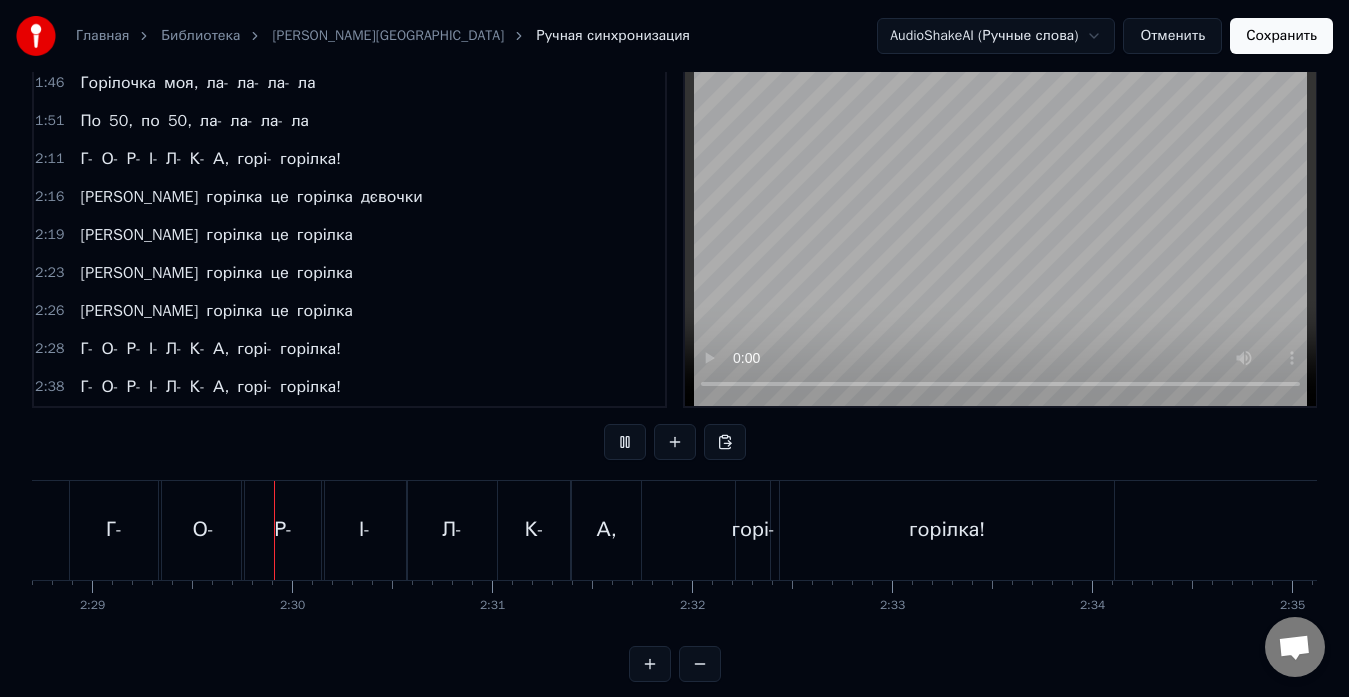 scroll, scrollTop: 0, scrollLeft: 29802, axis: horizontal 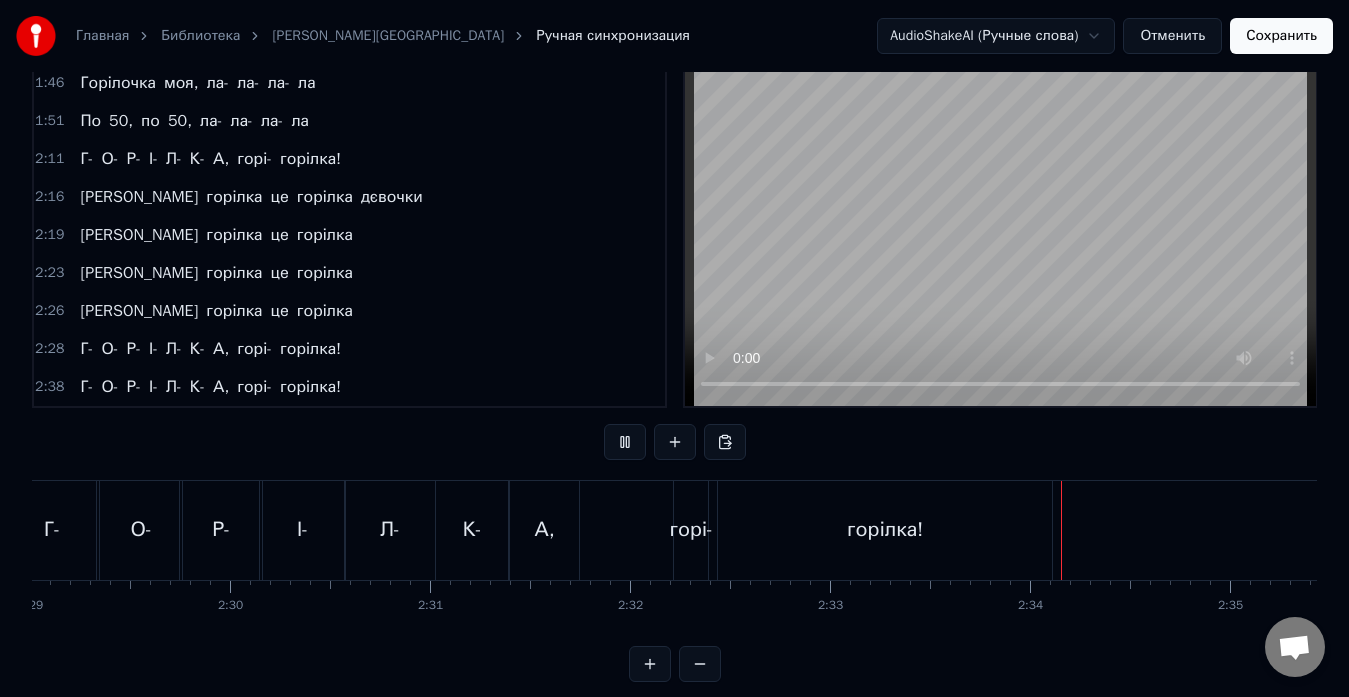 click at bounding box center (625, 442) 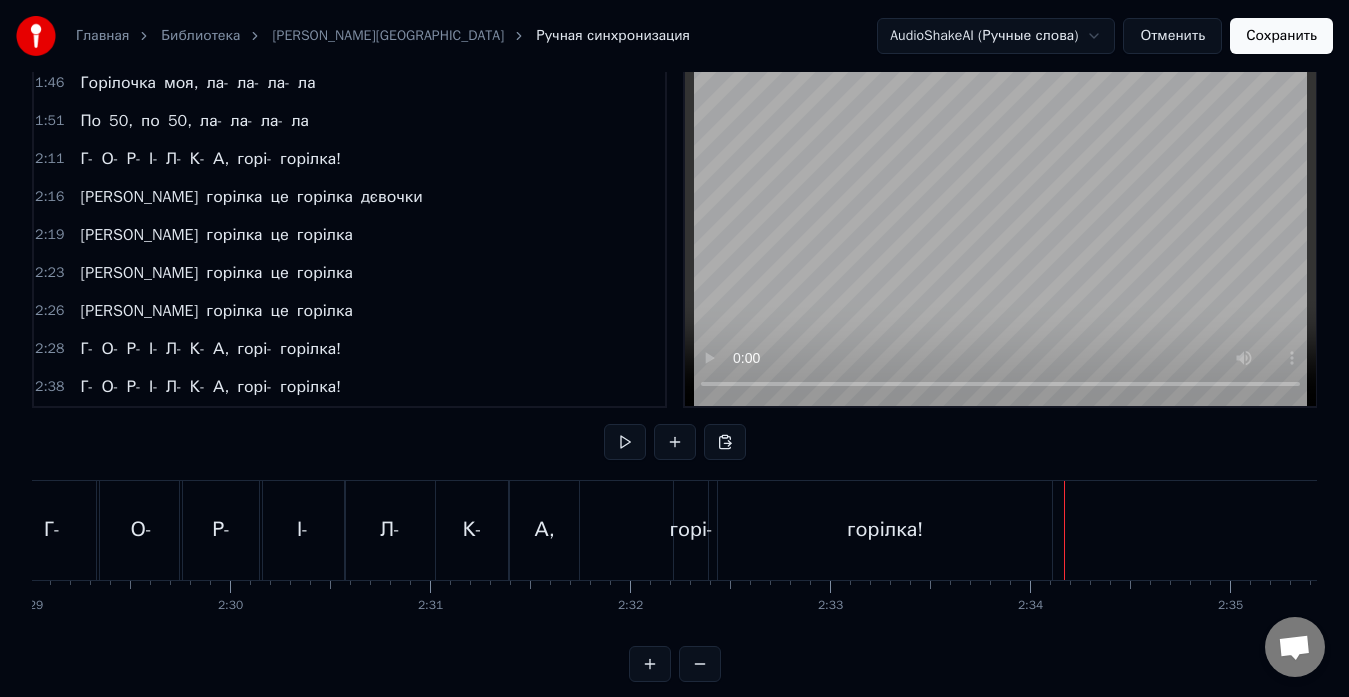 click on "горілка!" at bounding box center (885, 530) 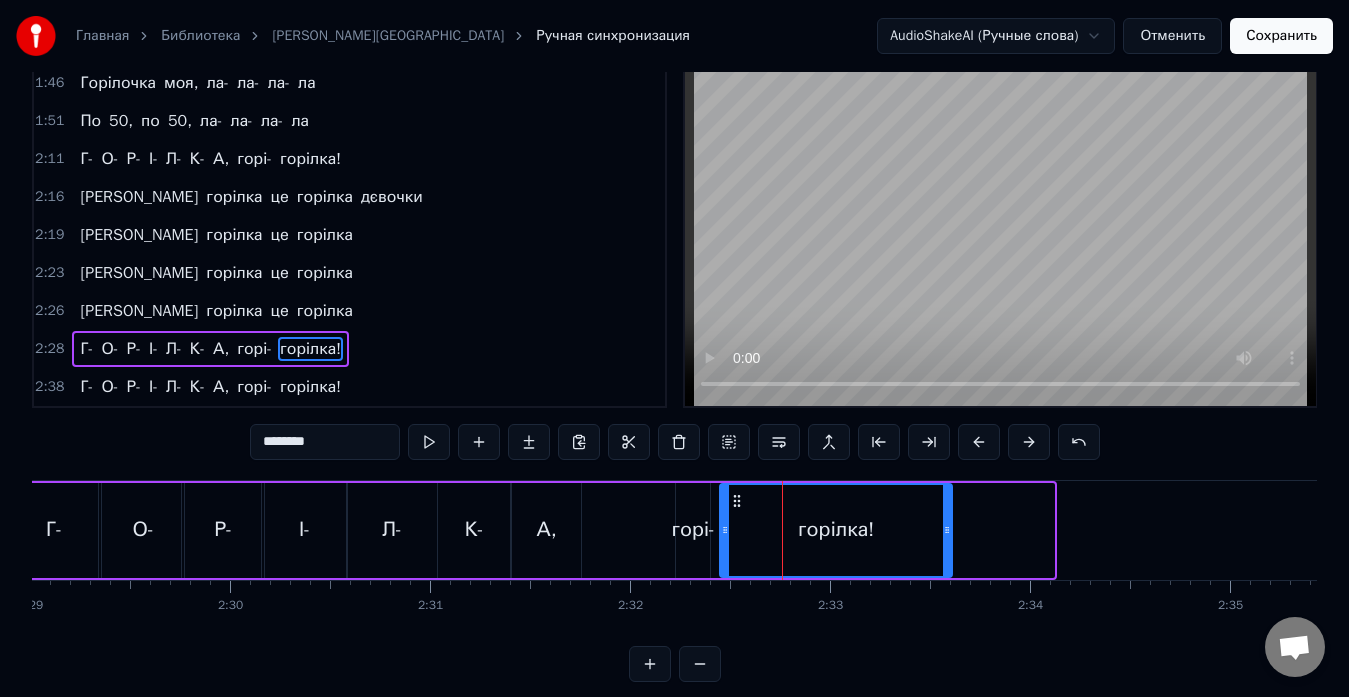 drag, startPoint x: 1049, startPoint y: 525, endPoint x: 944, endPoint y: 541, distance: 106.21205 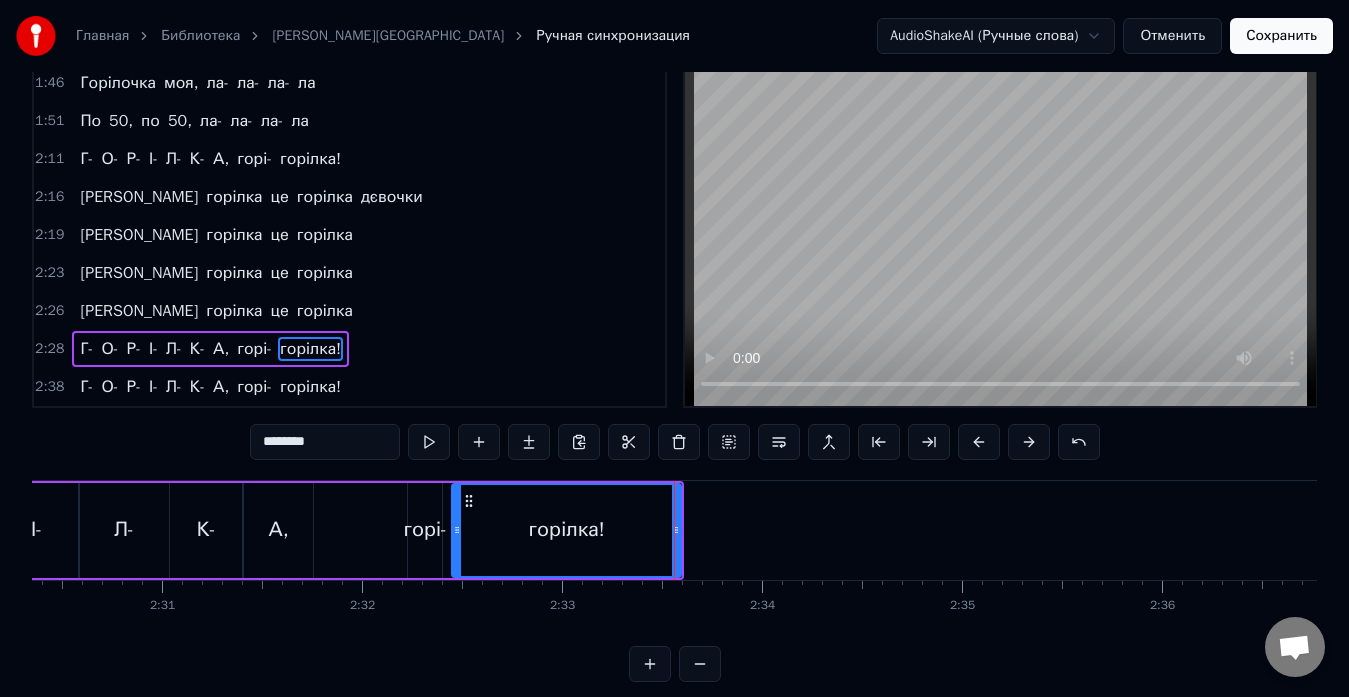 scroll, scrollTop: 0, scrollLeft: 30181, axis: horizontal 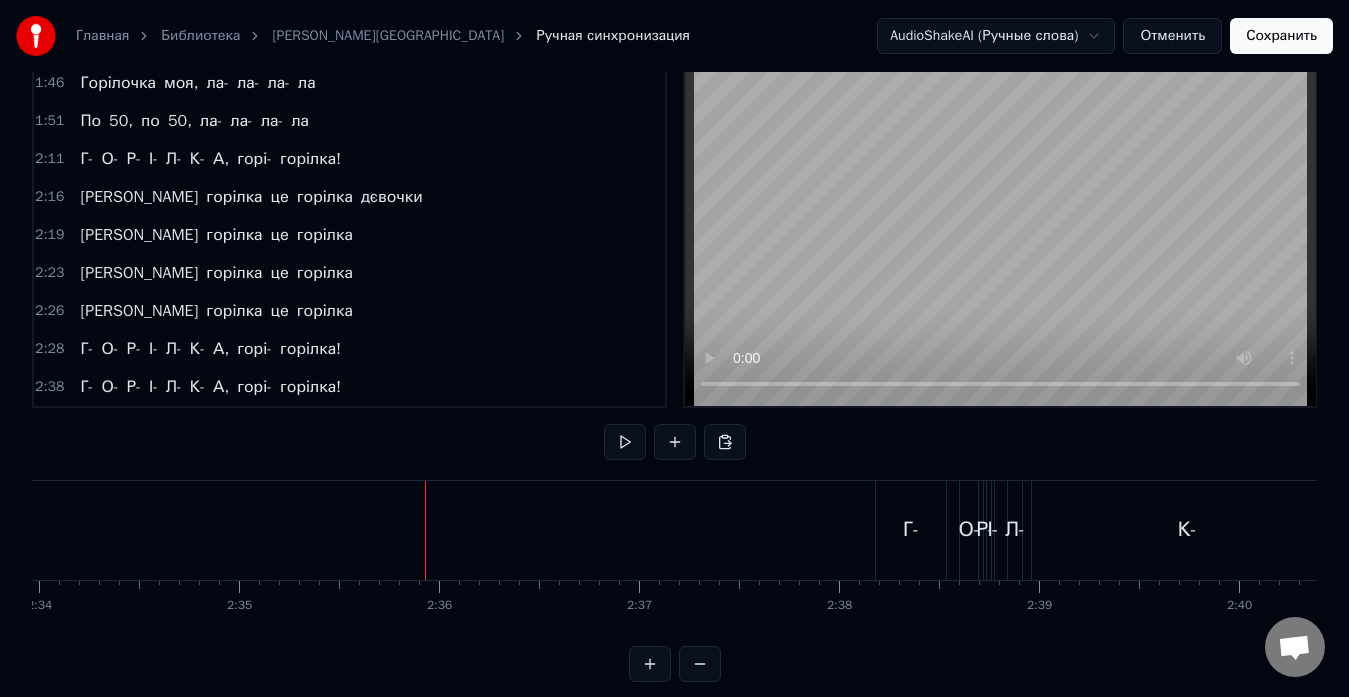 click on "Г-" at bounding box center [911, 530] 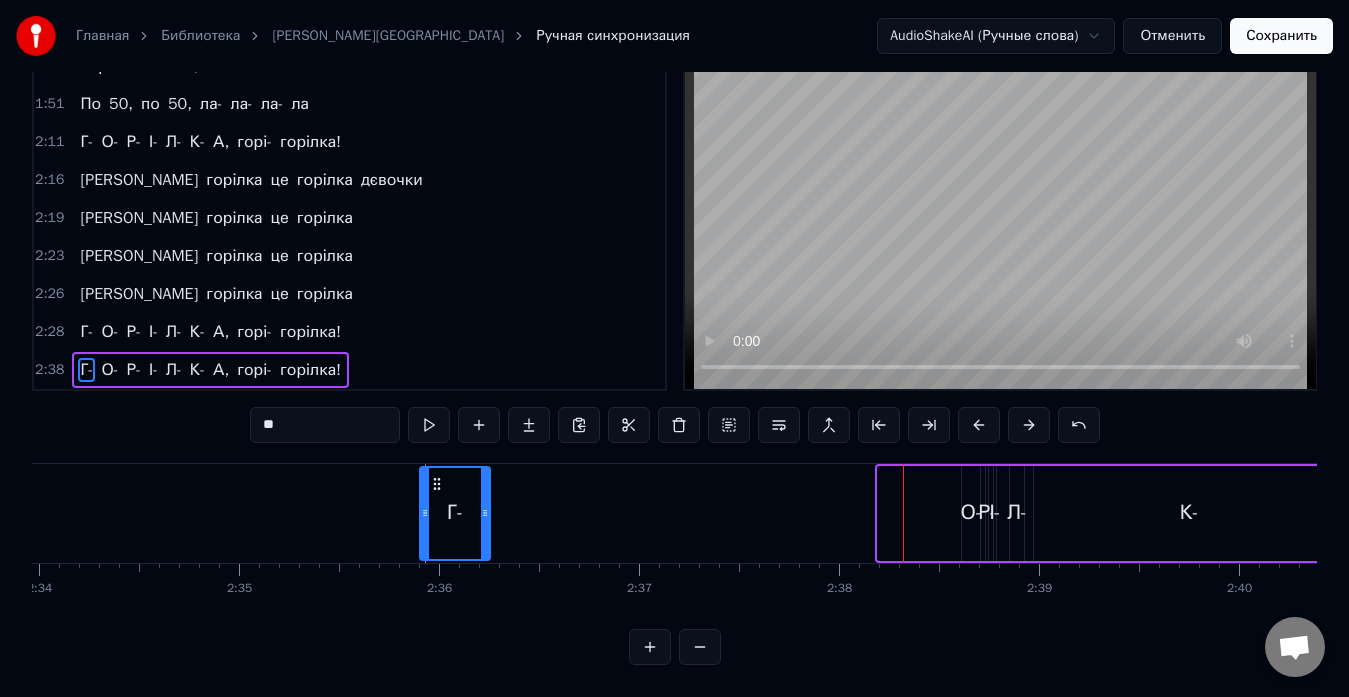 drag, startPoint x: 893, startPoint y: 466, endPoint x: 436, endPoint y: 479, distance: 457.18488 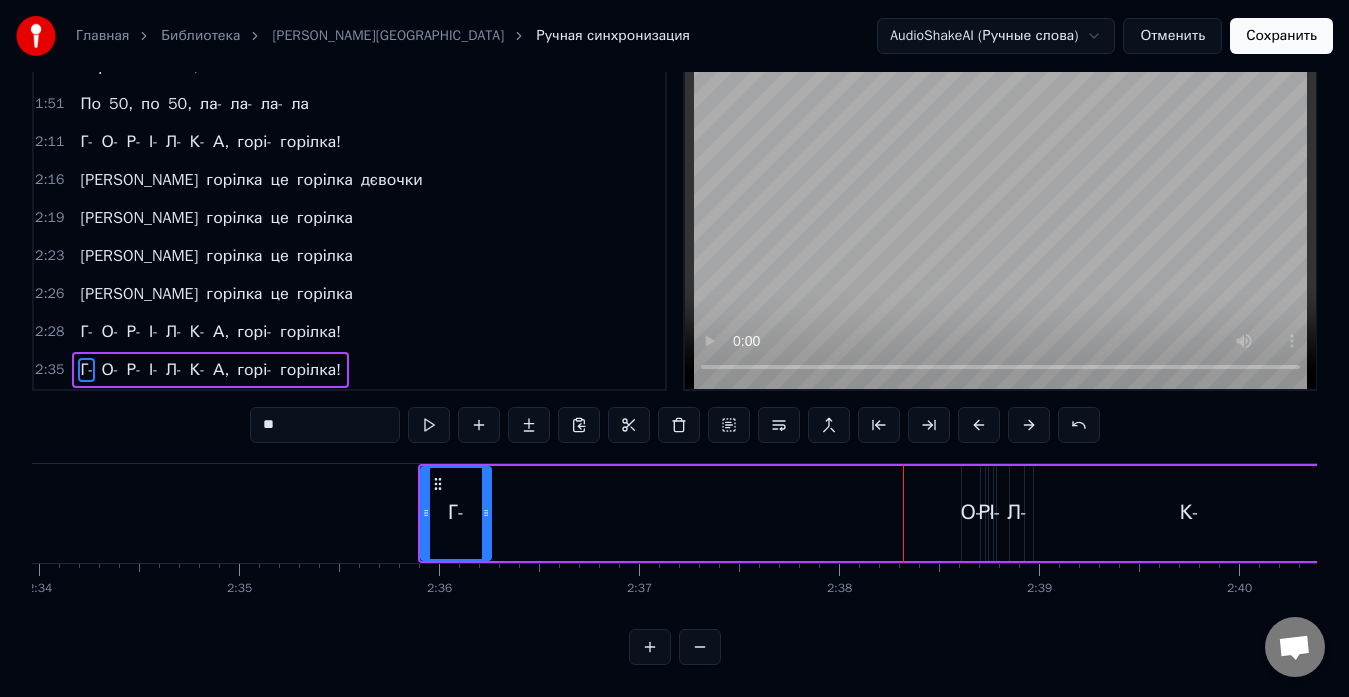 click on "О-" at bounding box center (970, 513) 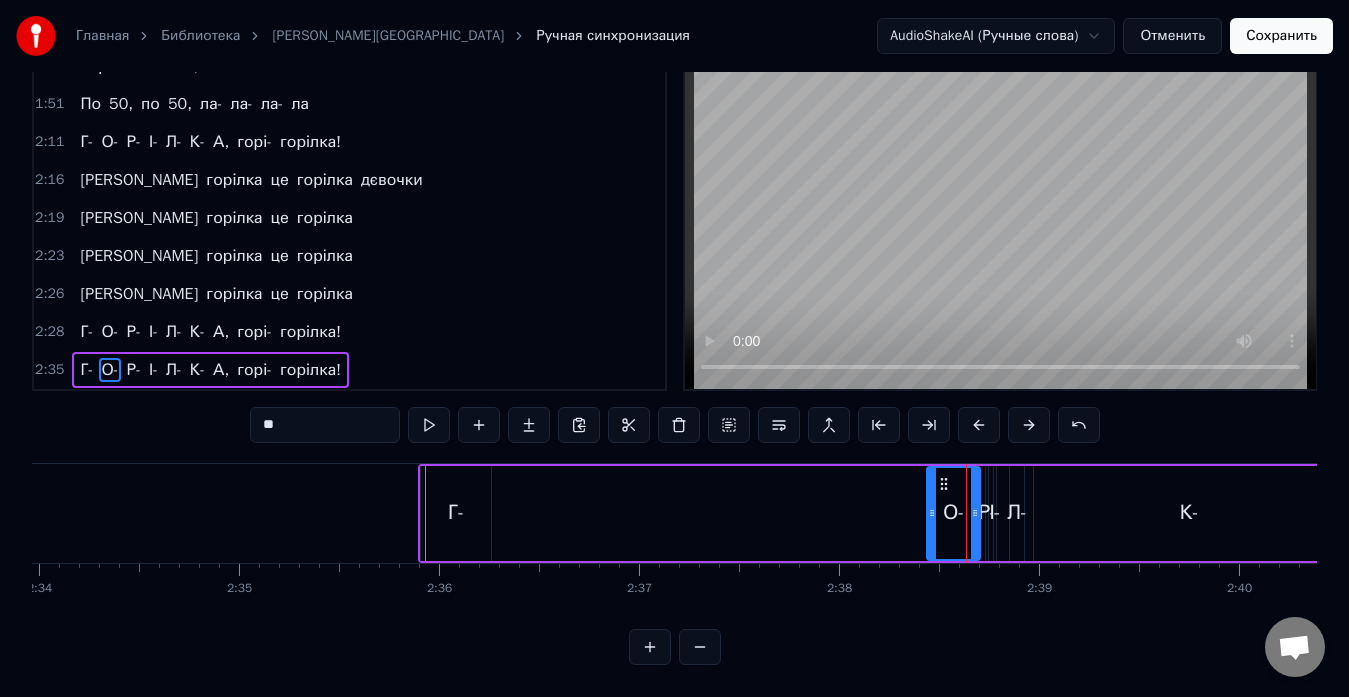 drag, startPoint x: 963, startPoint y: 495, endPoint x: 926, endPoint y: 498, distance: 37.12142 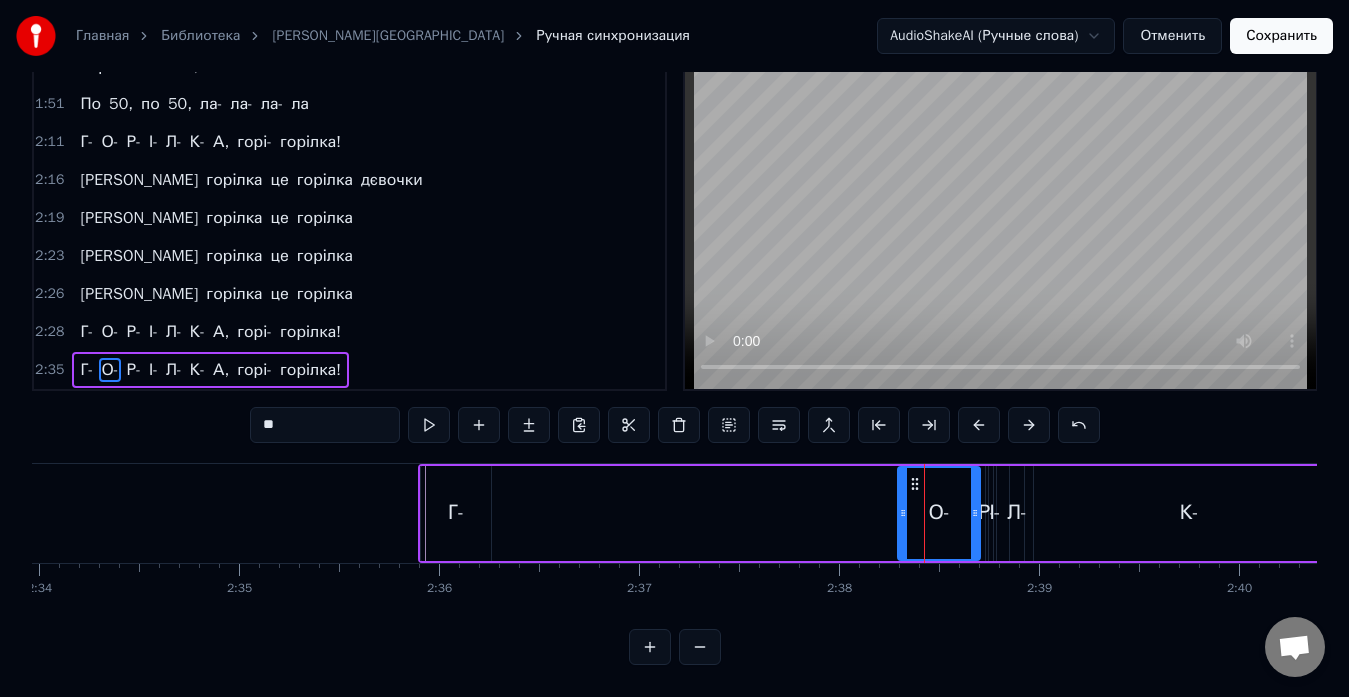 drag, startPoint x: 927, startPoint y: 513, endPoint x: 900, endPoint y: 517, distance: 27.294687 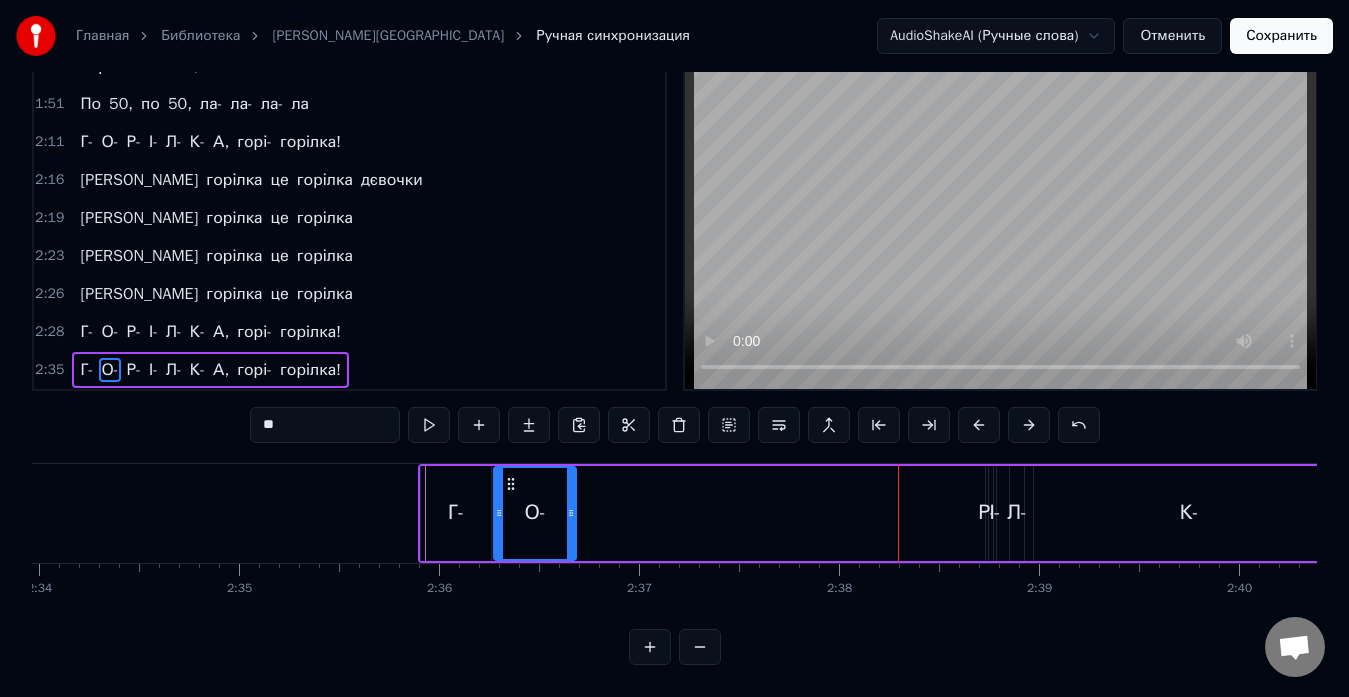 drag, startPoint x: 915, startPoint y: 471, endPoint x: 511, endPoint y: 459, distance: 404.1782 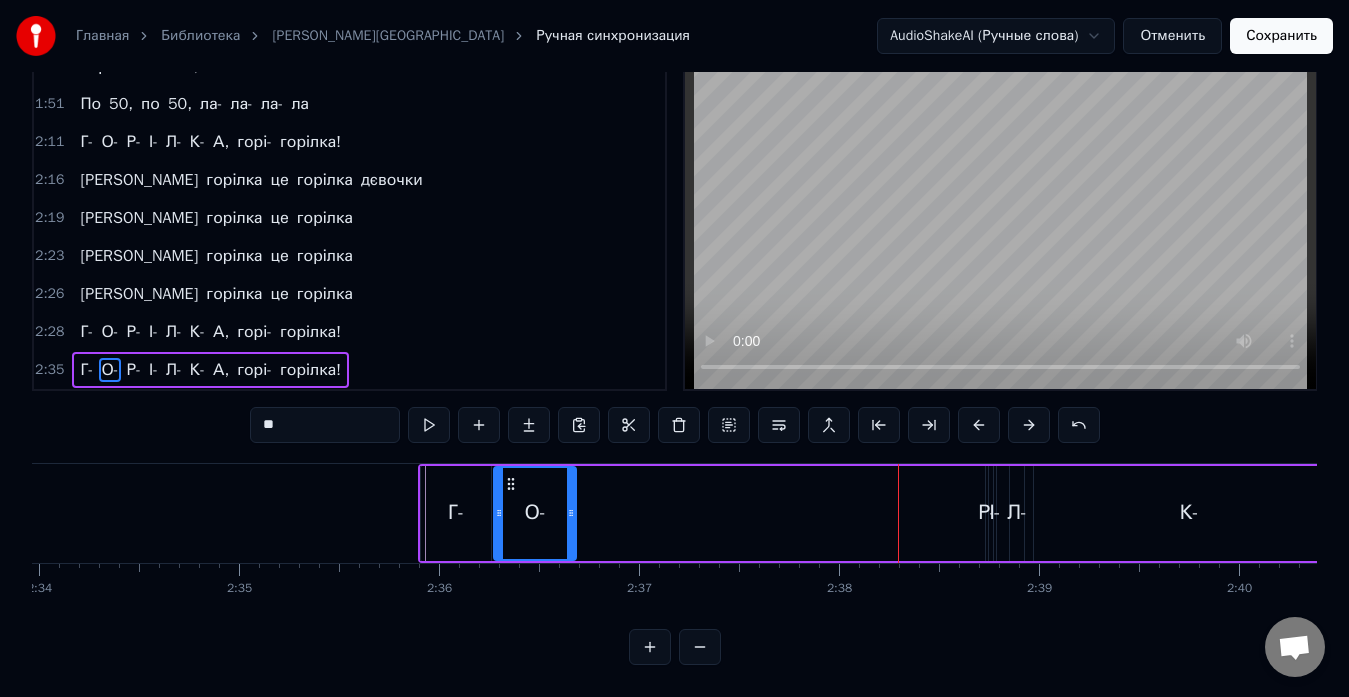 click on "Р-" at bounding box center [987, 513] 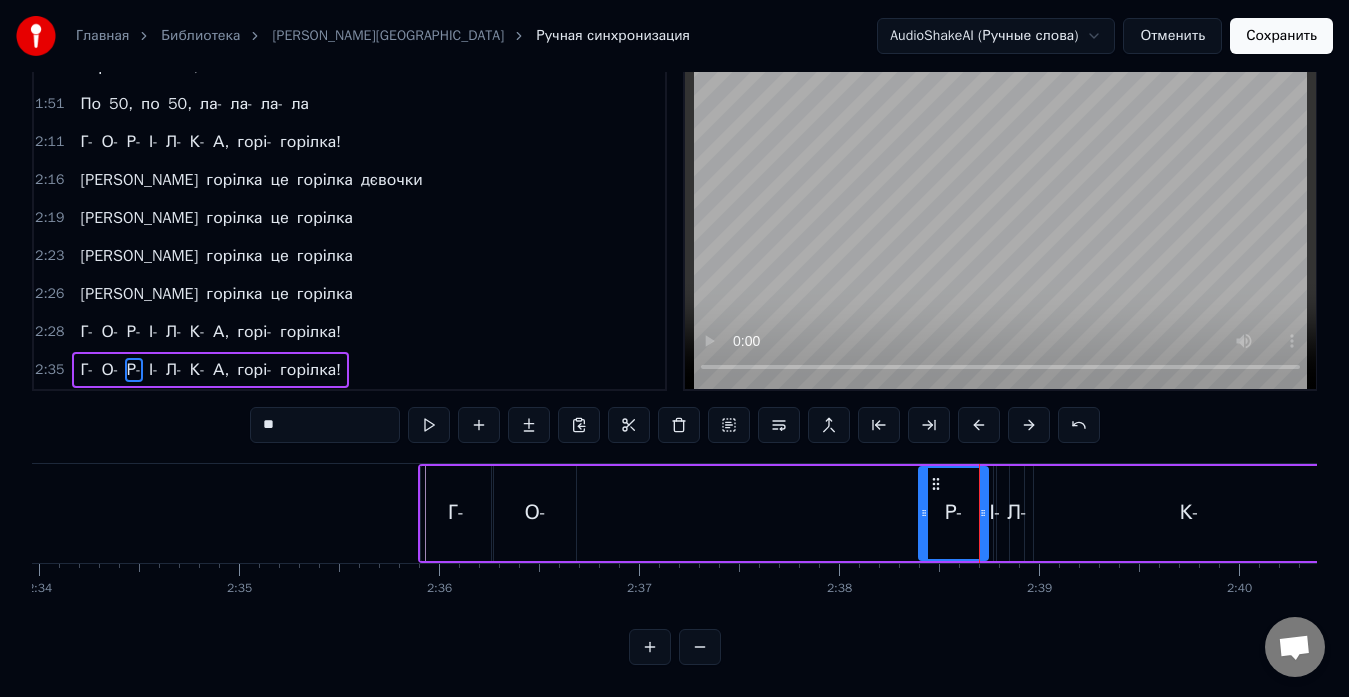 drag, startPoint x: 990, startPoint y: 500, endPoint x: 923, endPoint y: 504, distance: 67.11929 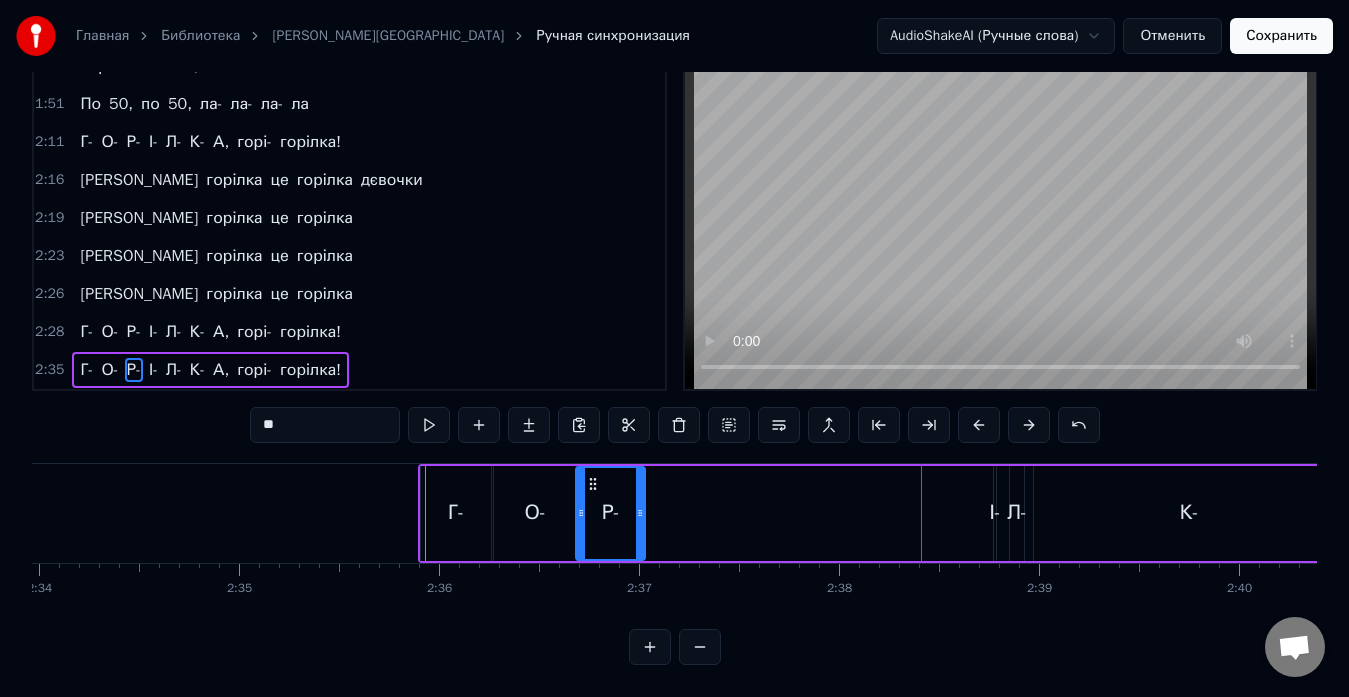 drag, startPoint x: 937, startPoint y: 465, endPoint x: 594, endPoint y: 489, distance: 343.83862 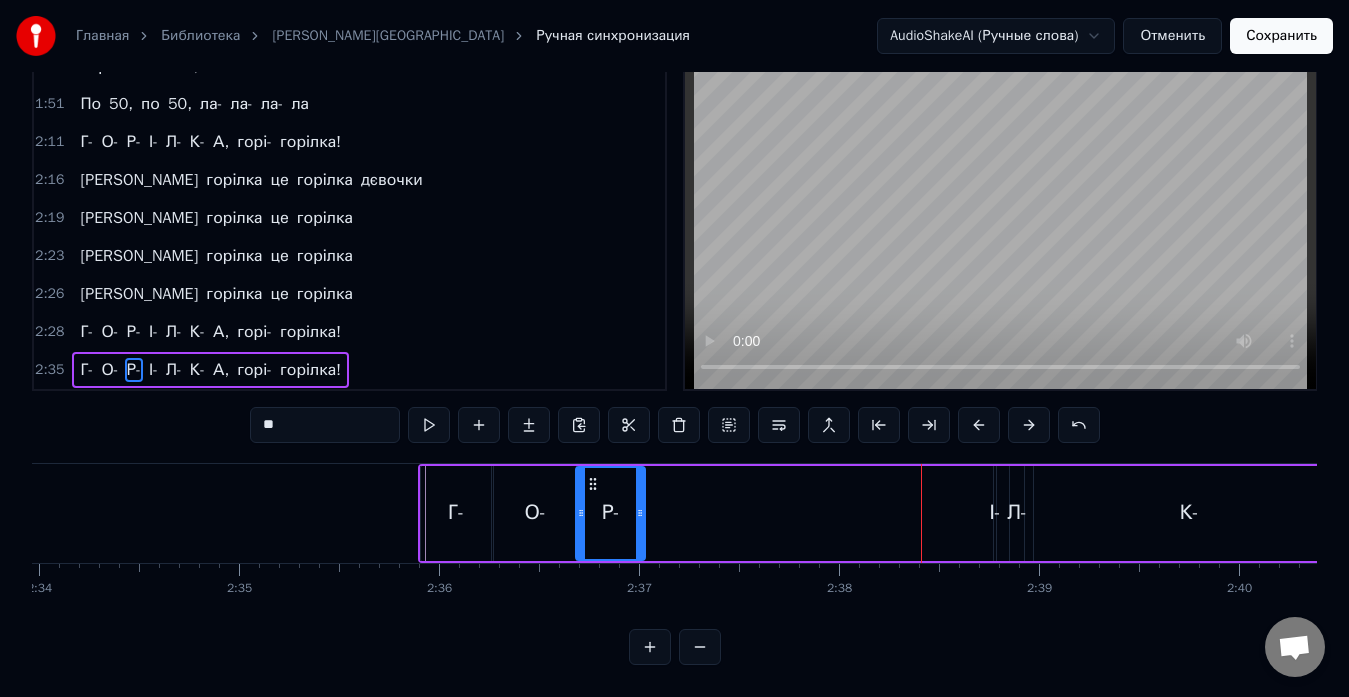 click on "І-" at bounding box center (995, 513) 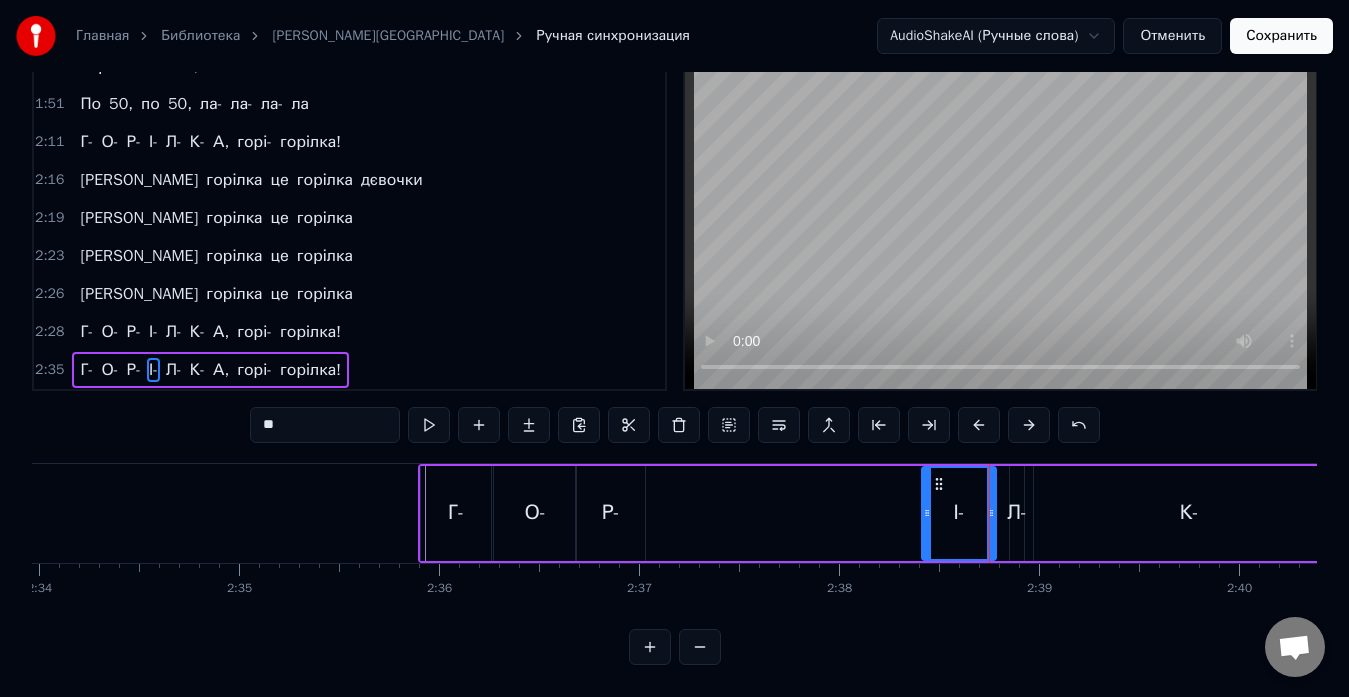 drag, startPoint x: 998, startPoint y: 503, endPoint x: 926, endPoint y: 519, distance: 73.756355 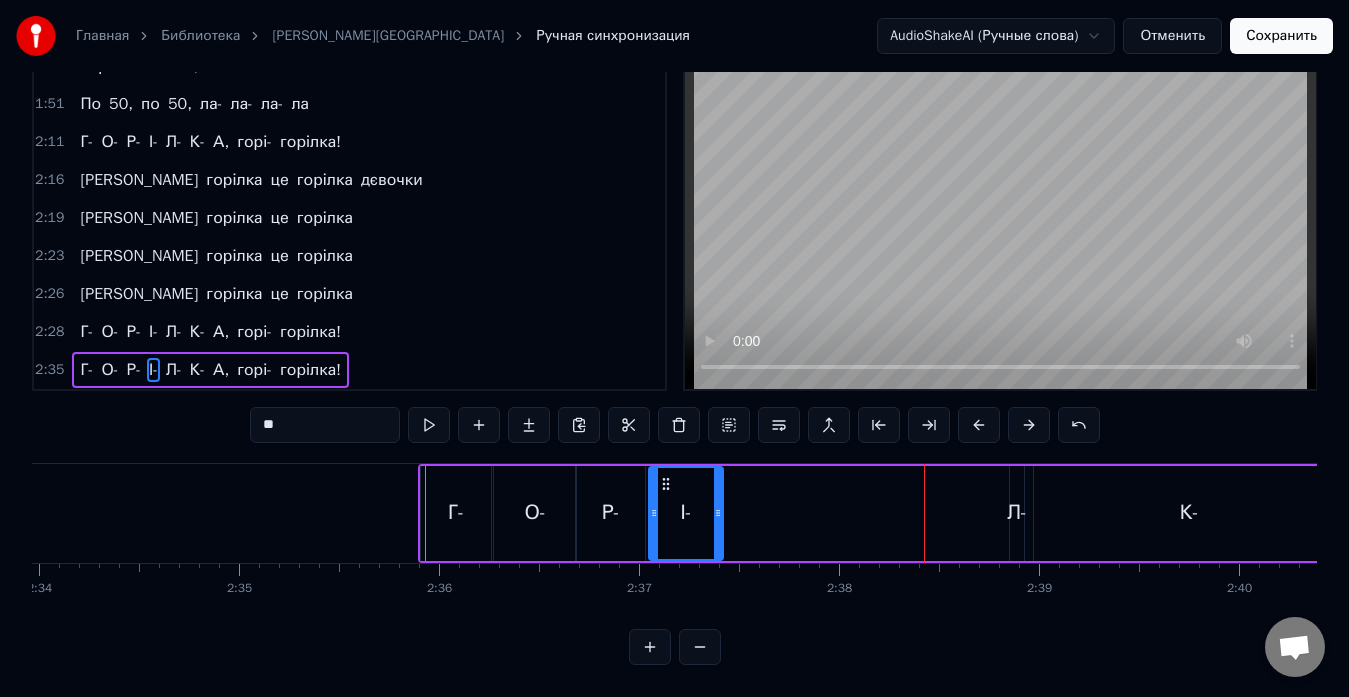 drag, startPoint x: 940, startPoint y: 468, endPoint x: 668, endPoint y: 490, distance: 272.88824 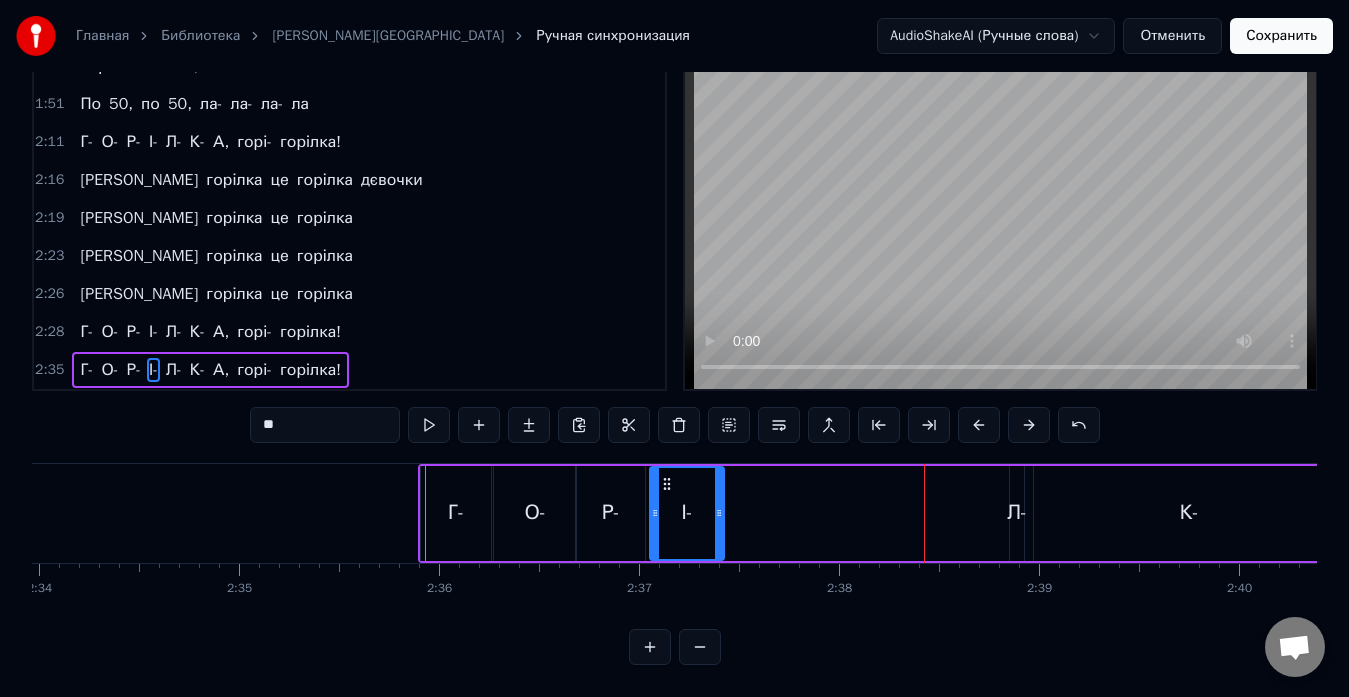 click on "Л-" at bounding box center (1017, 513) 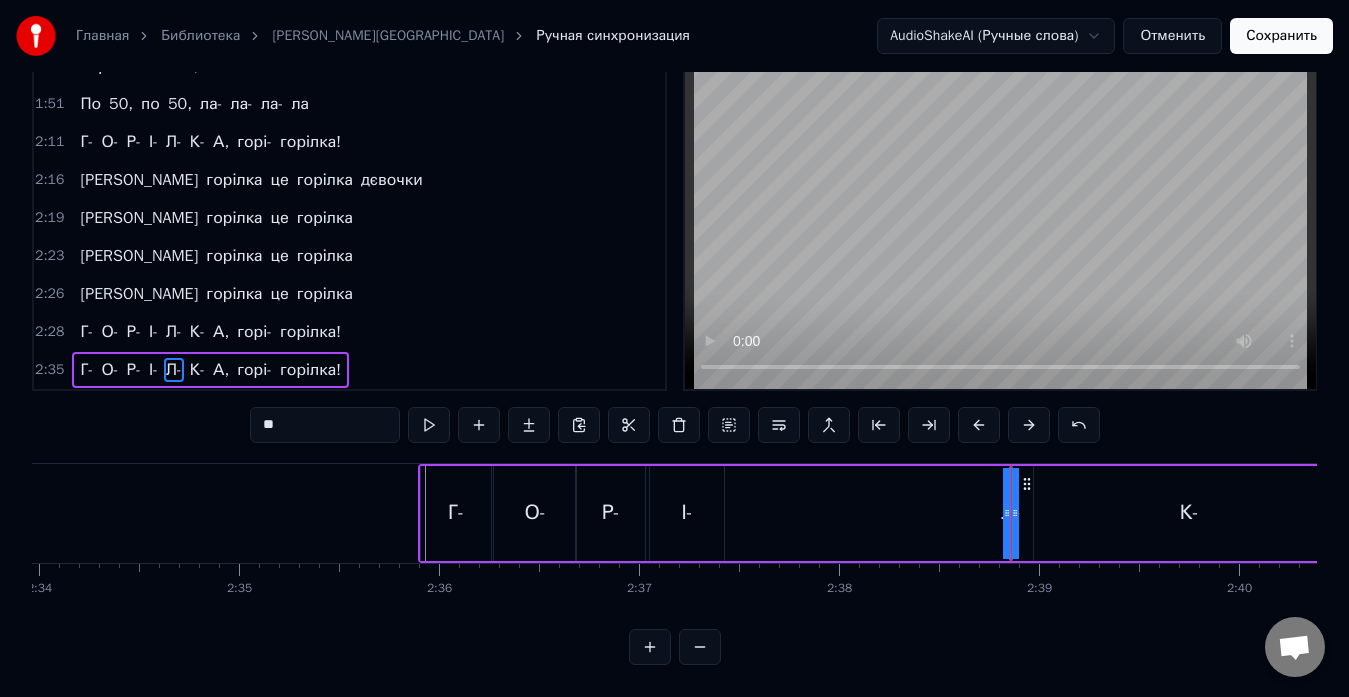 drag, startPoint x: 1018, startPoint y: 499, endPoint x: 933, endPoint y: 510, distance: 85.70881 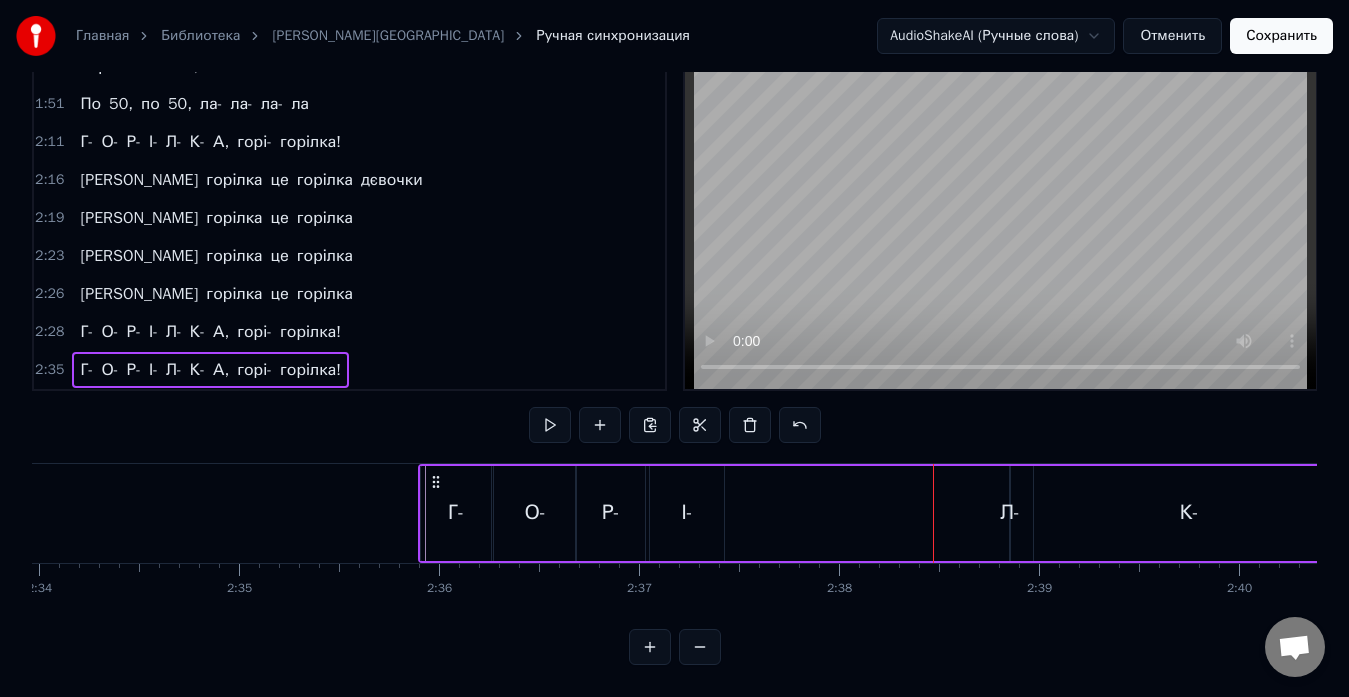 click on "Л-" at bounding box center (1010, 513) 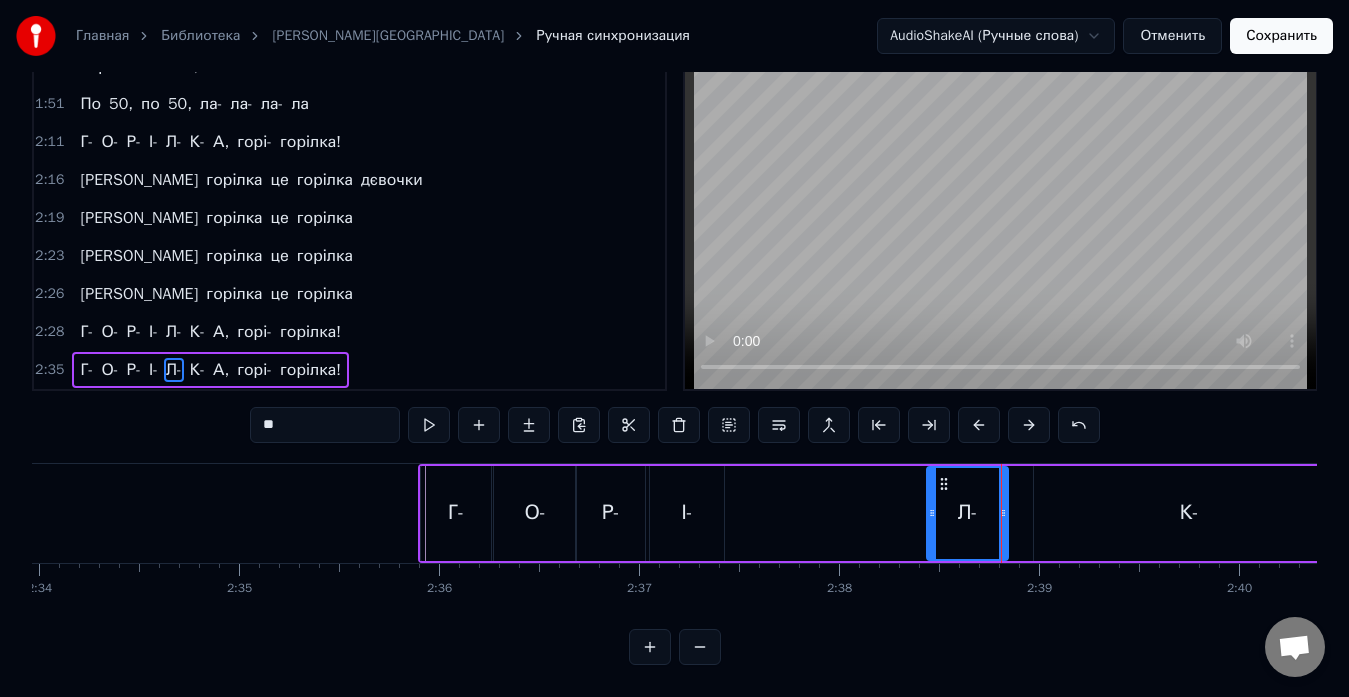 drag, startPoint x: 1016, startPoint y: 504, endPoint x: 933, endPoint y: 520, distance: 84.5281 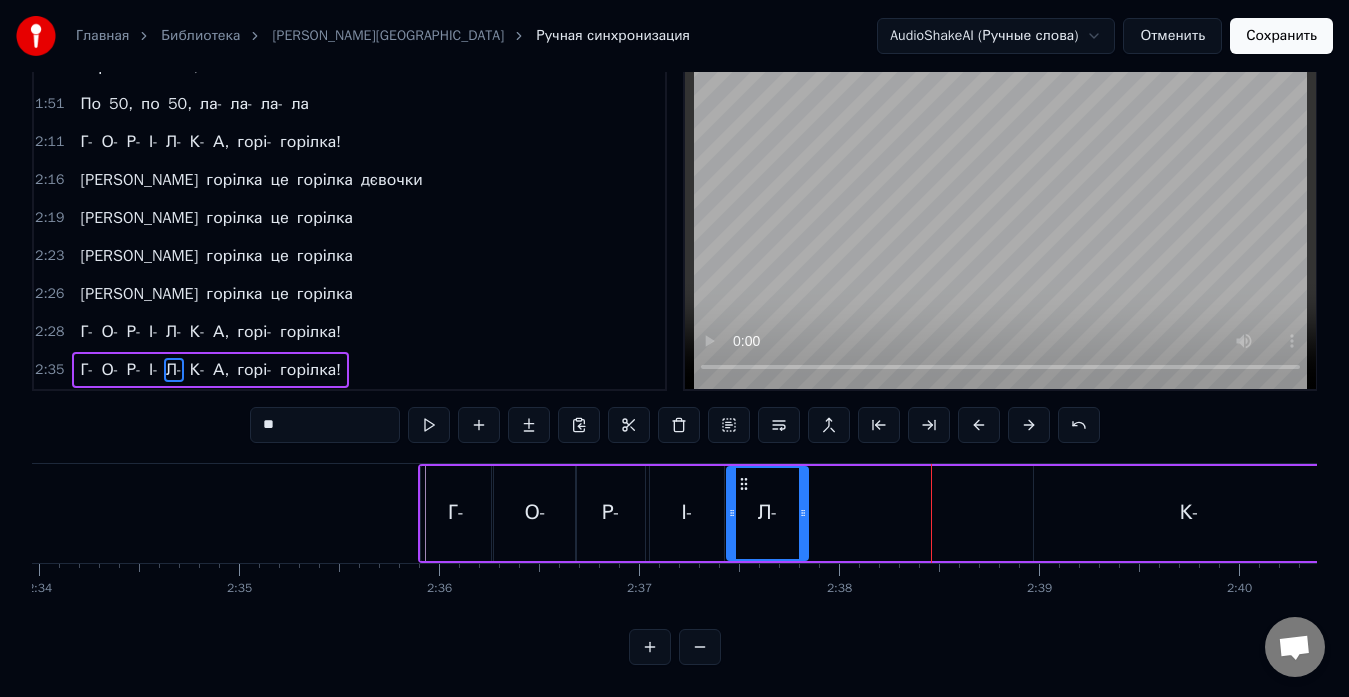 drag, startPoint x: 940, startPoint y: 467, endPoint x: 740, endPoint y: 485, distance: 200.80836 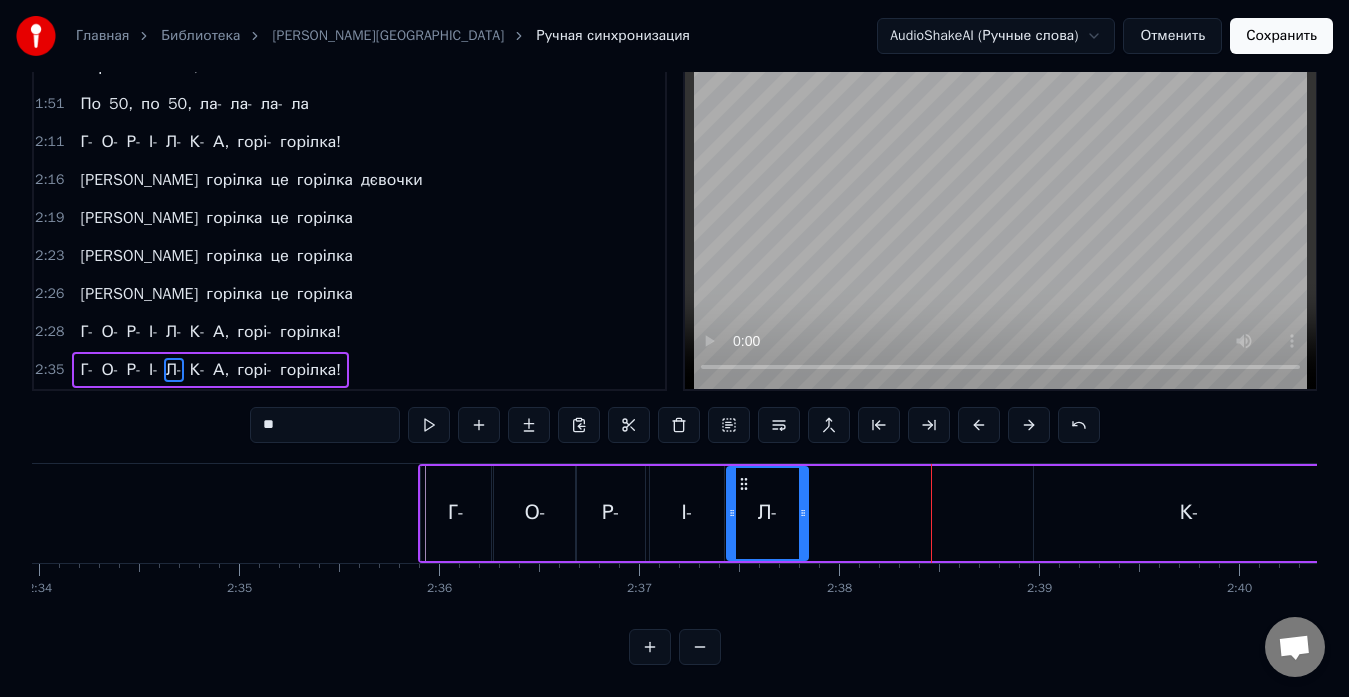 click on "К-" at bounding box center [1189, 513] 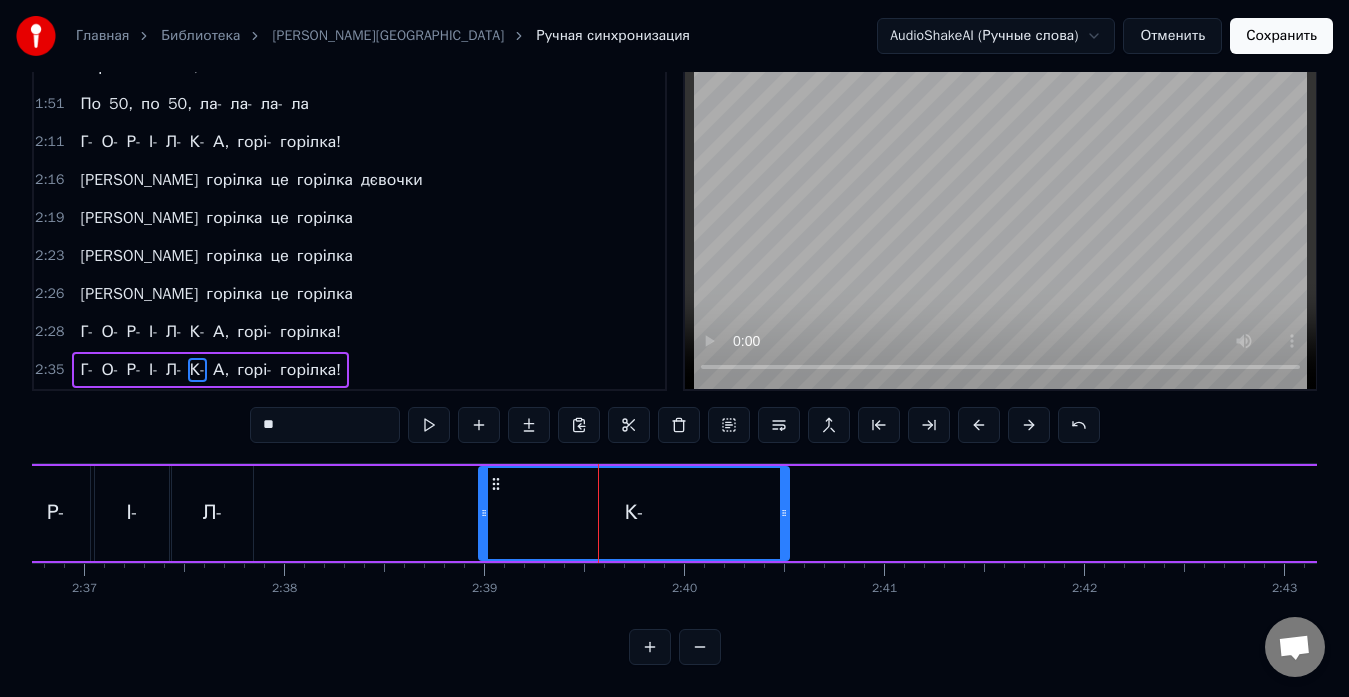 scroll, scrollTop: 0, scrollLeft: 31376, axis: horizontal 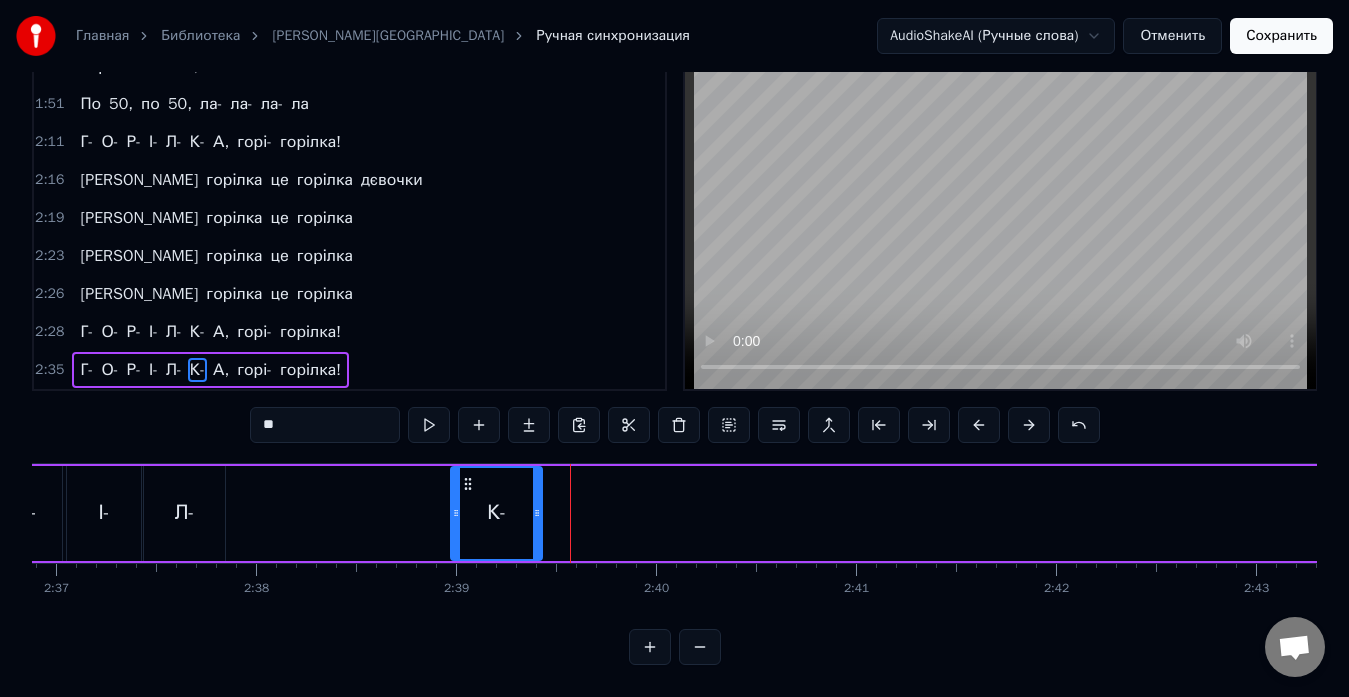 drag, startPoint x: 755, startPoint y: 500, endPoint x: 536, endPoint y: 519, distance: 219.82266 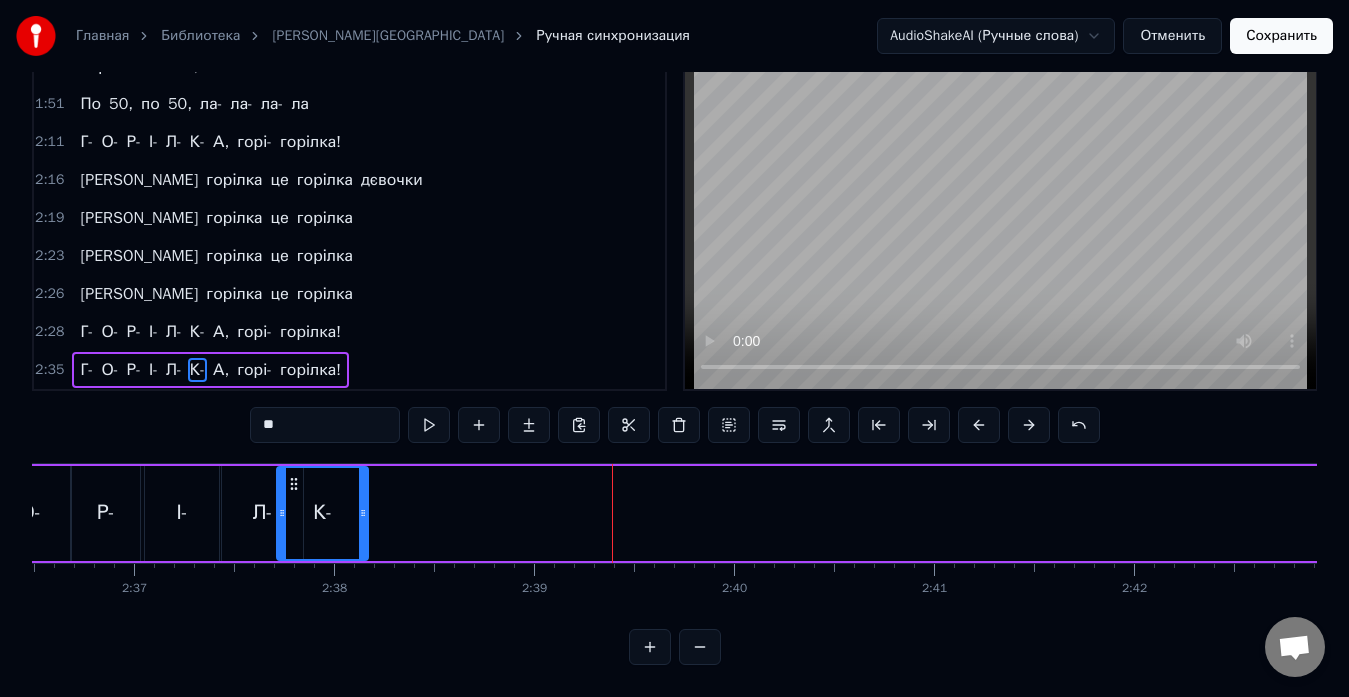 scroll, scrollTop: 0, scrollLeft: 31276, axis: horizontal 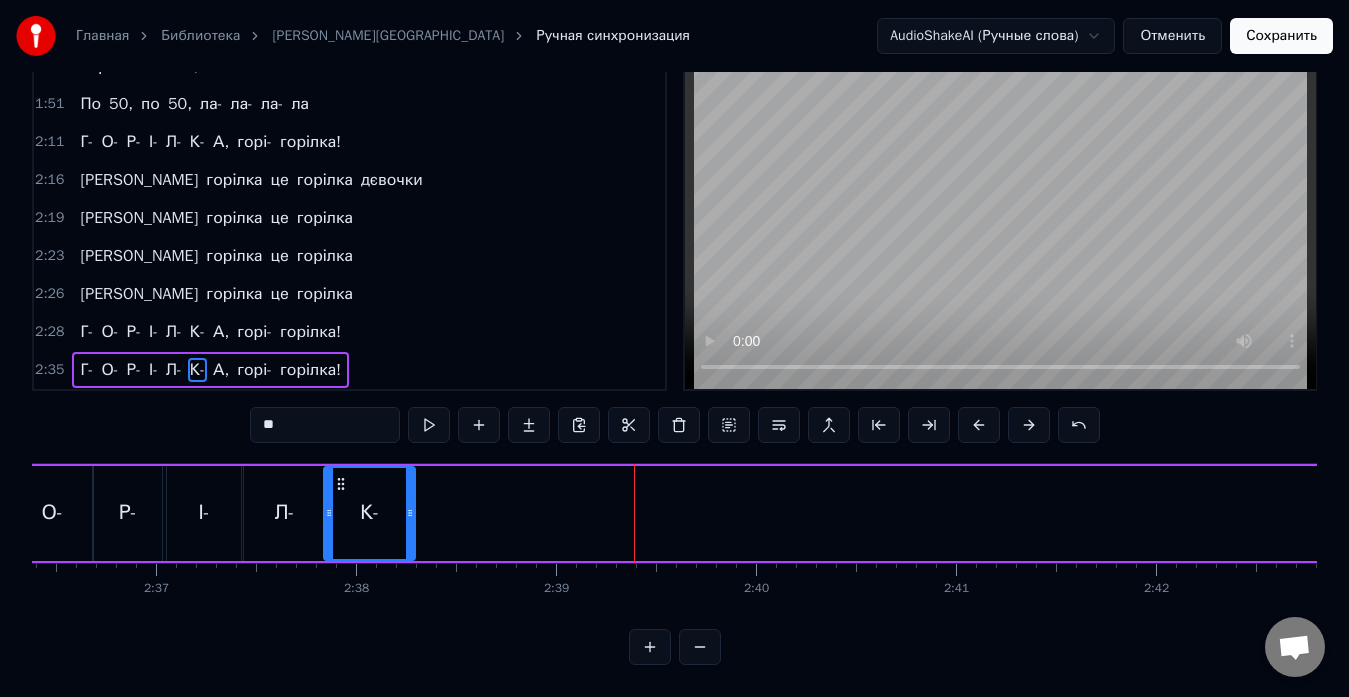 drag, startPoint x: 468, startPoint y: 467, endPoint x: 341, endPoint y: 485, distance: 128.26924 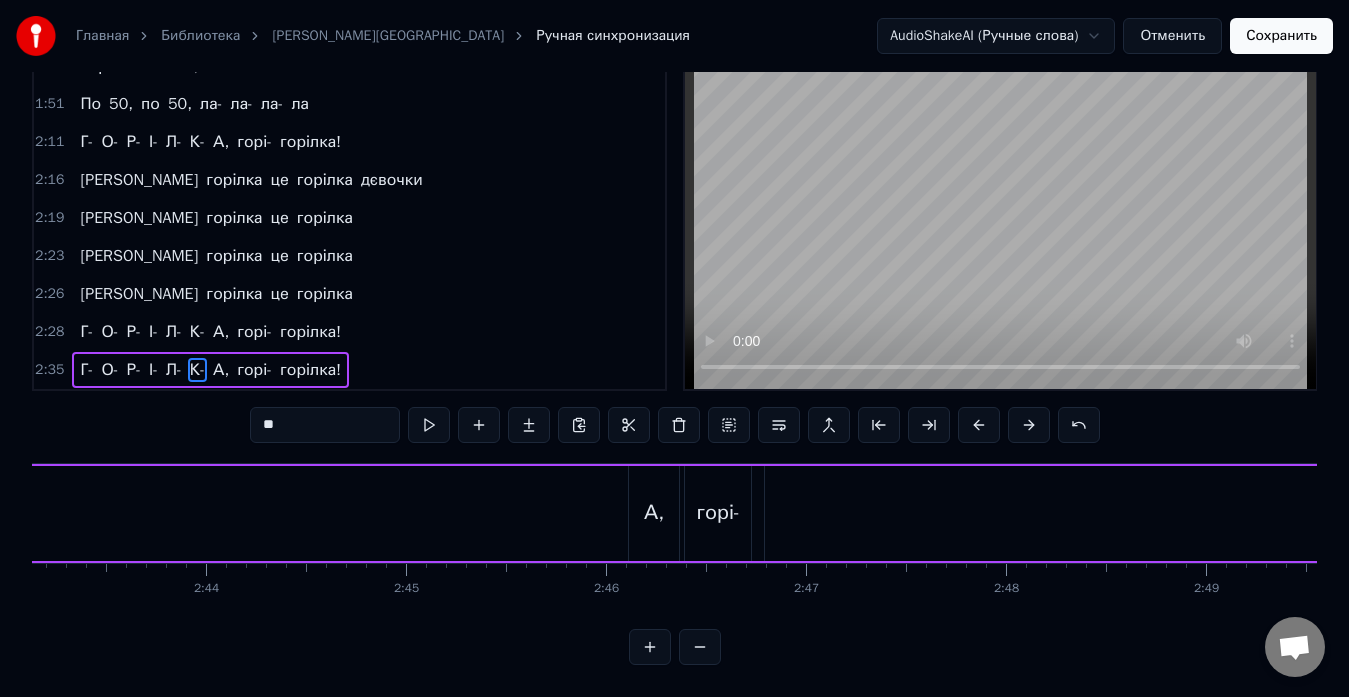 scroll, scrollTop: 0, scrollLeft: 32627, axis: horizontal 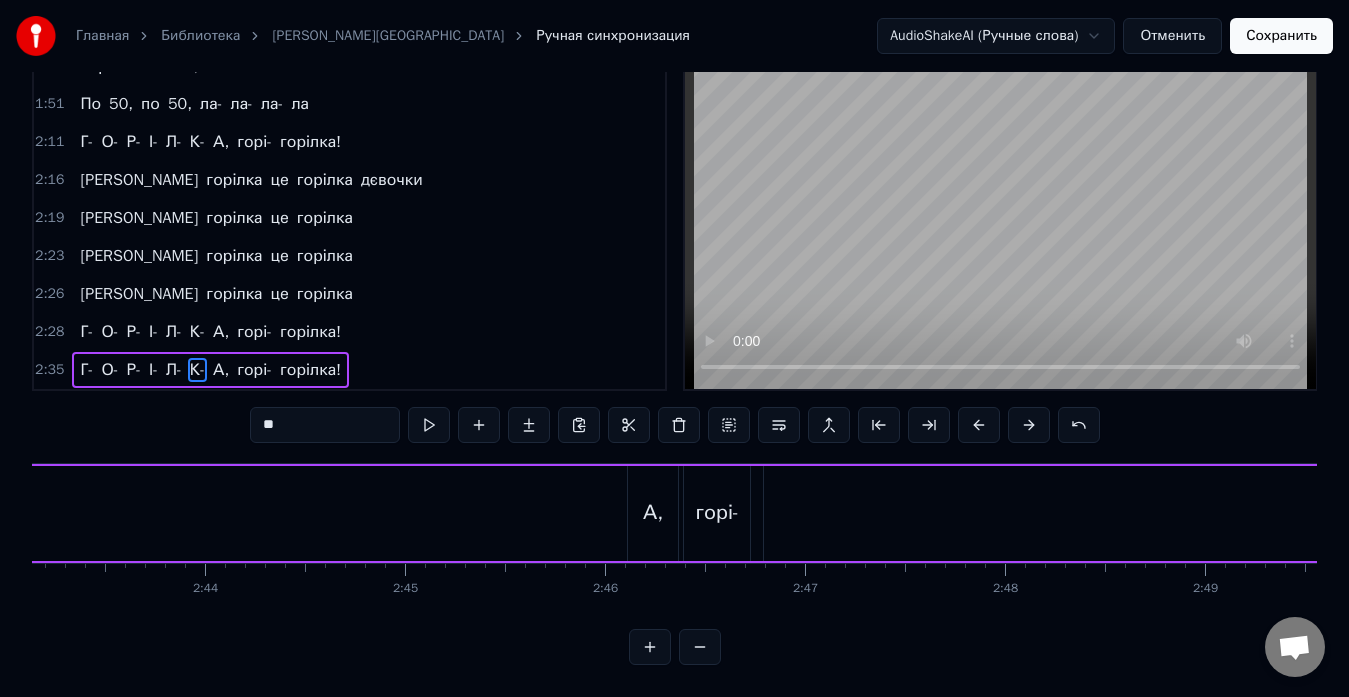 click on "А," at bounding box center (653, 513) 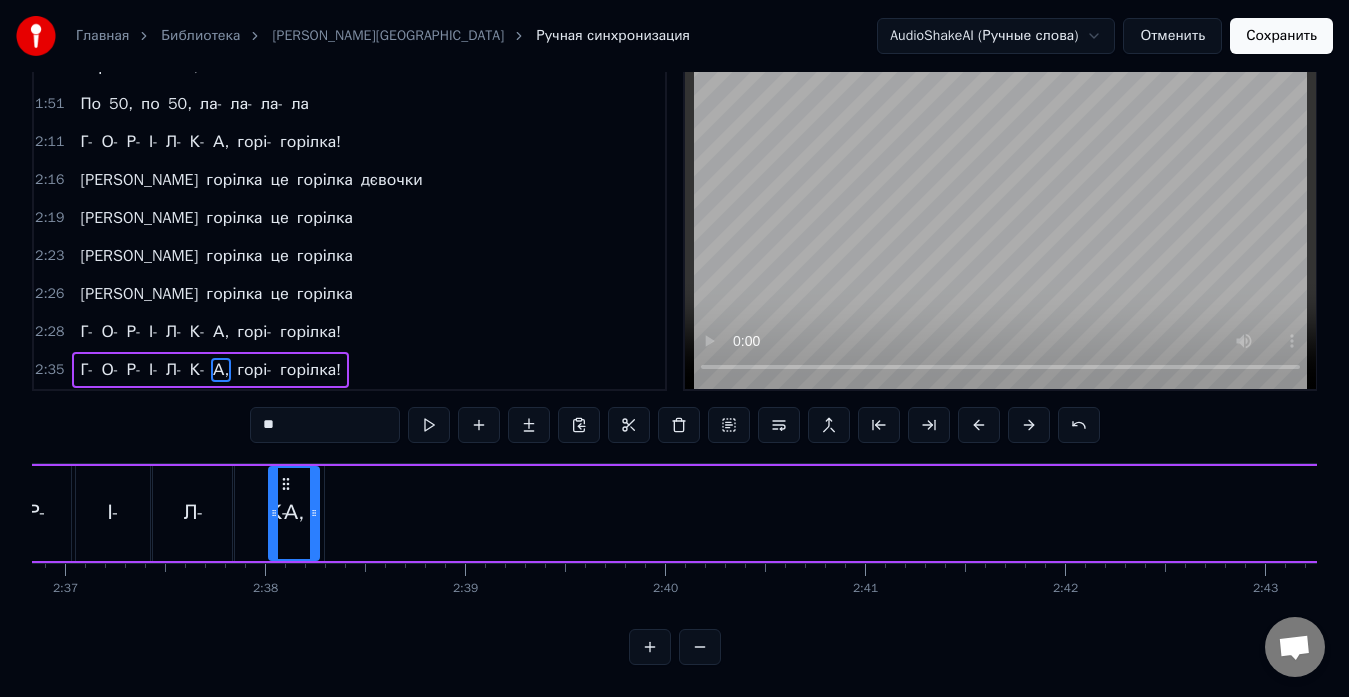 scroll, scrollTop: 0, scrollLeft: 31365, axis: horizontal 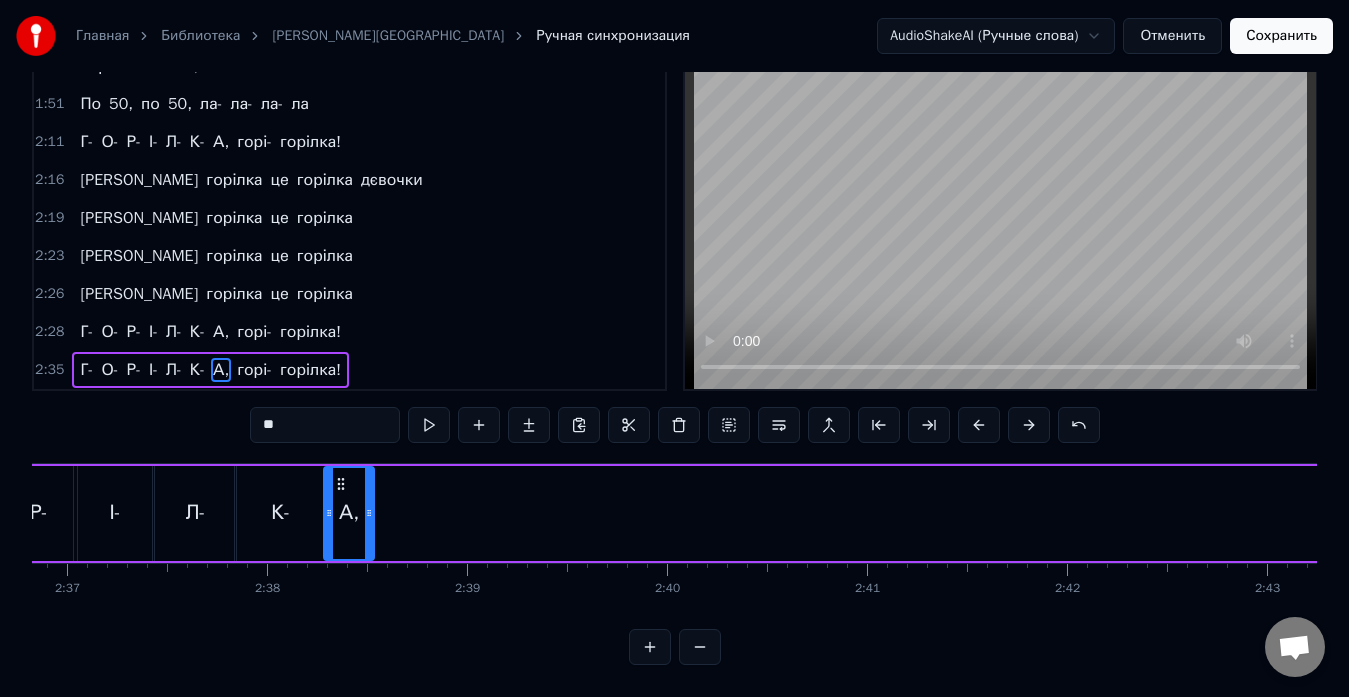 drag, startPoint x: 647, startPoint y: 469, endPoint x: 343, endPoint y: 468, distance: 304.00165 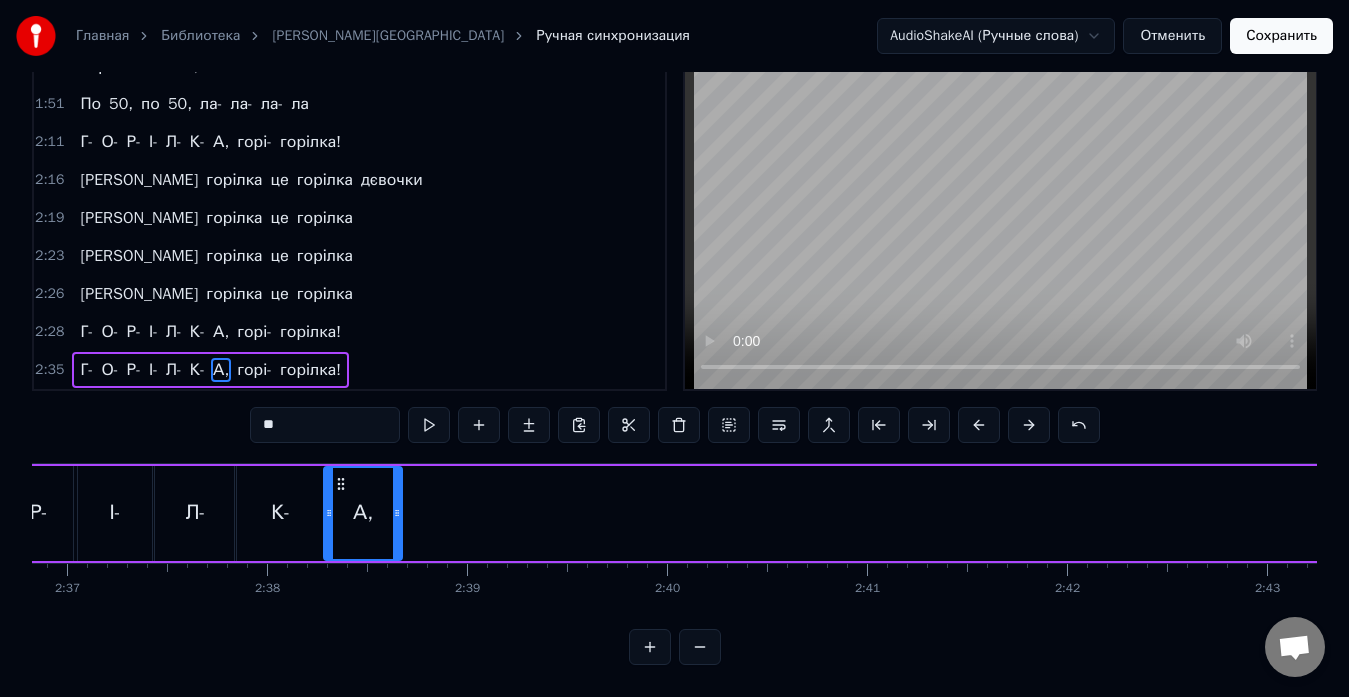 drag, startPoint x: 370, startPoint y: 494, endPoint x: 398, endPoint y: 502, distance: 29.12044 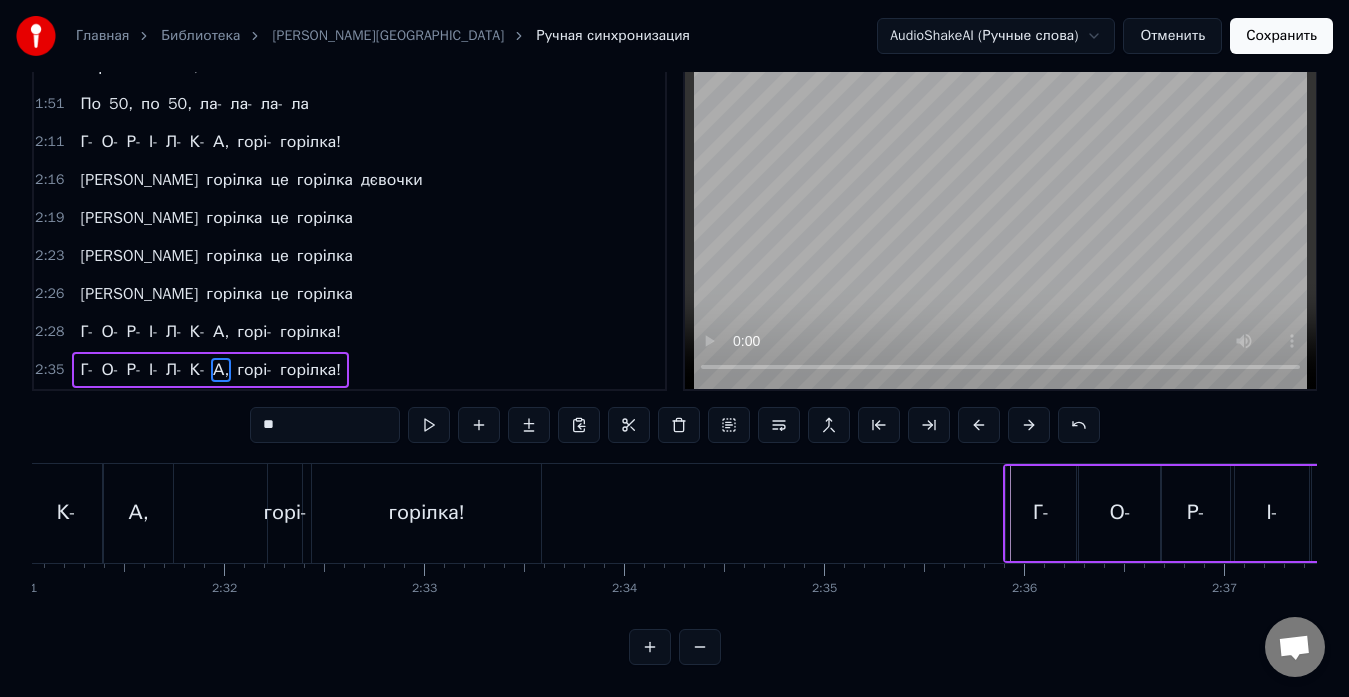 scroll, scrollTop: 0, scrollLeft: 30014, axis: horizontal 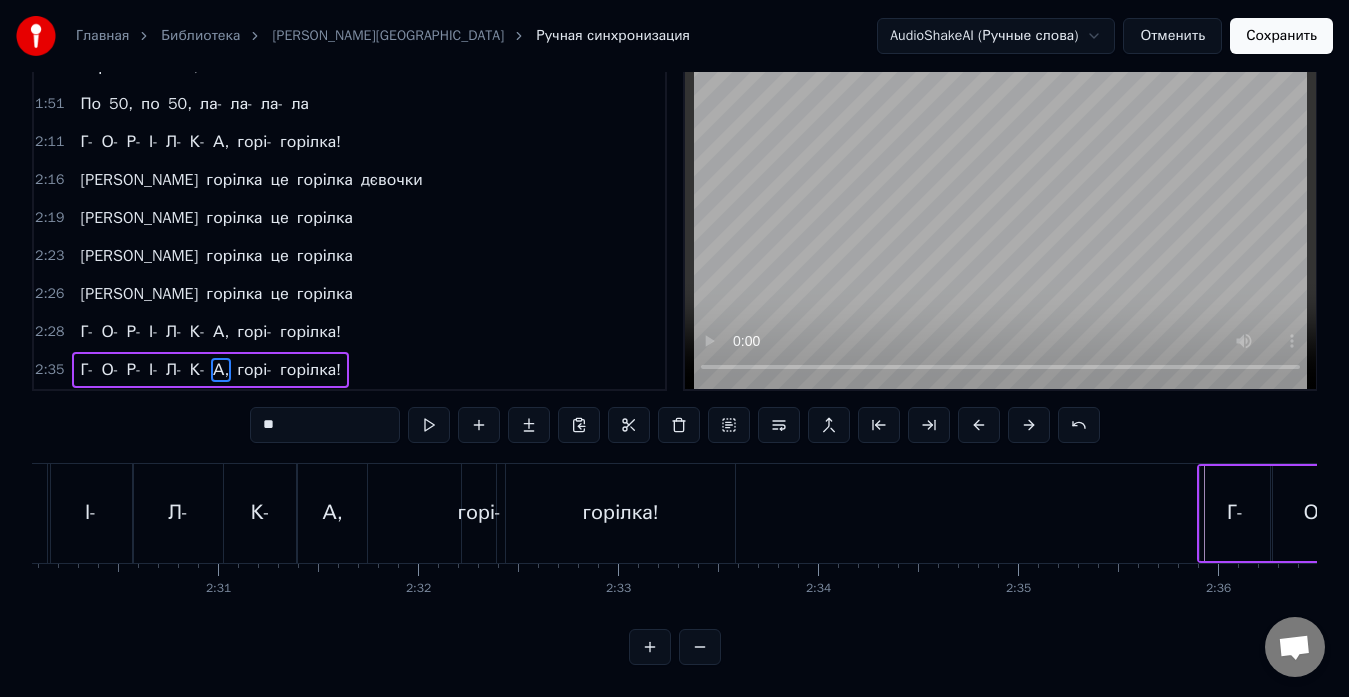 click at bounding box center [-12596, 513] 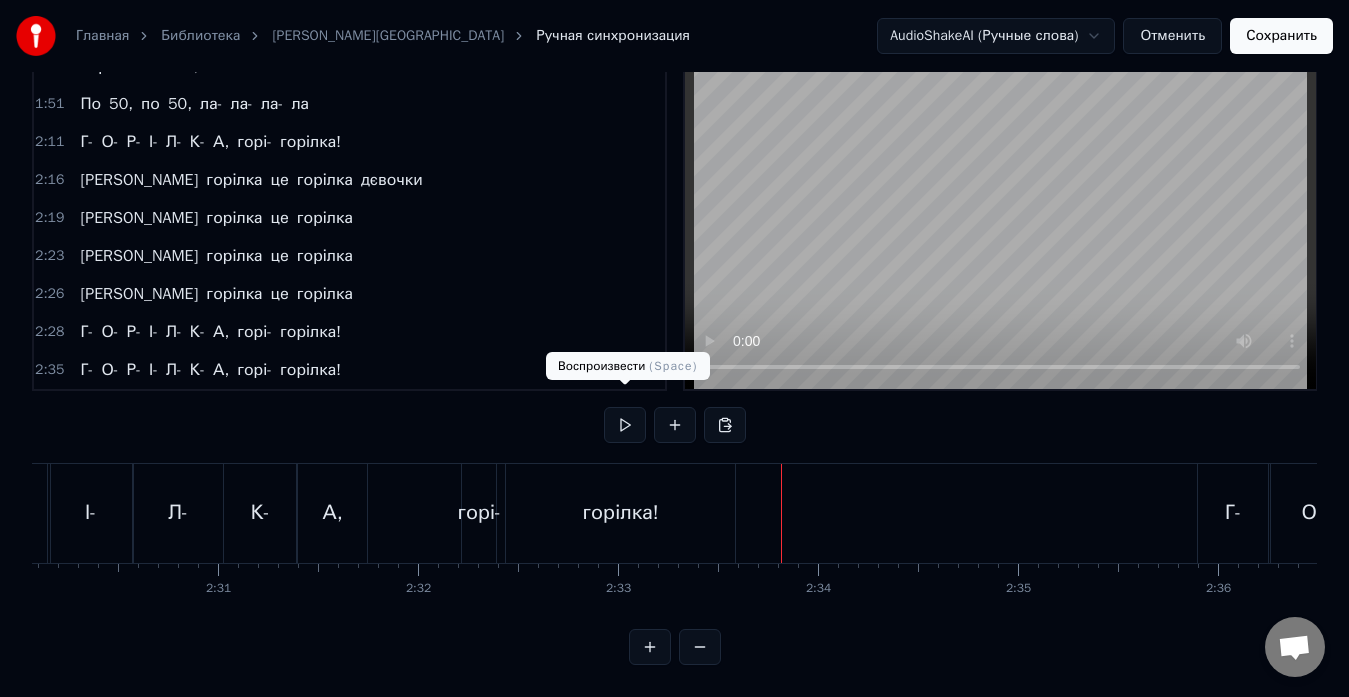 click at bounding box center (625, 425) 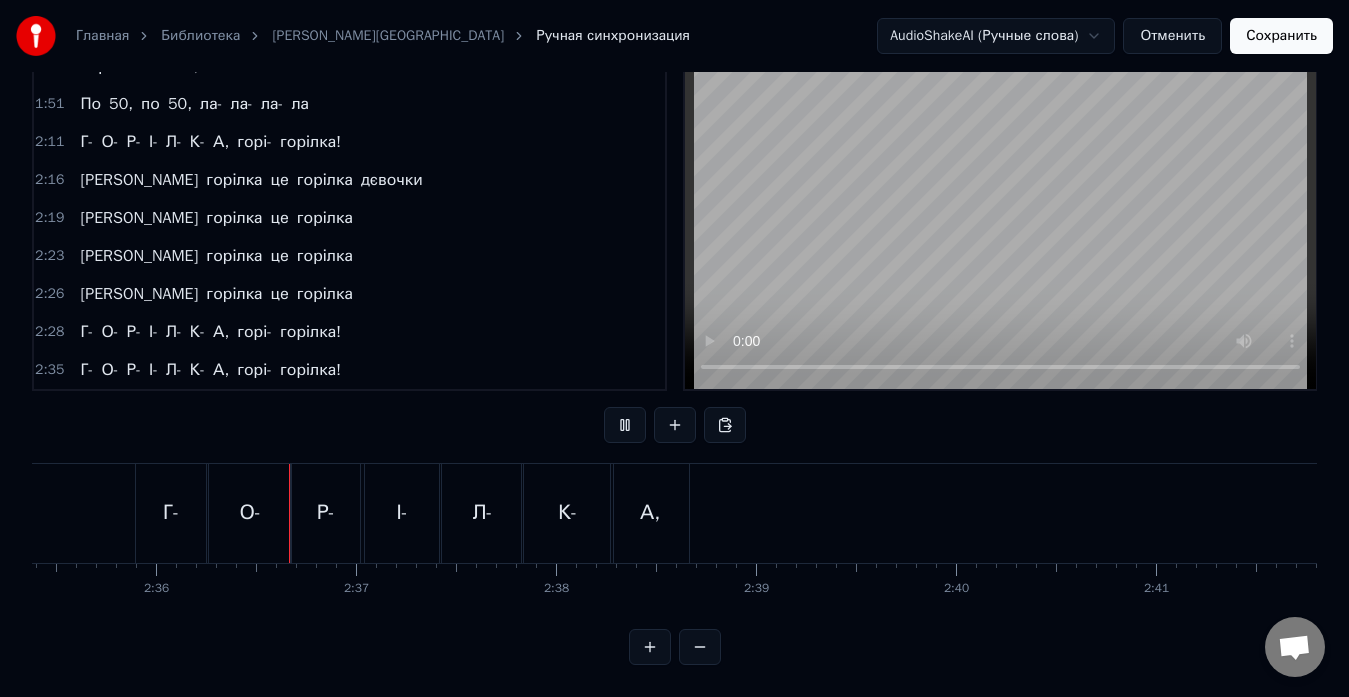 scroll, scrollTop: 0, scrollLeft: 31138, axis: horizontal 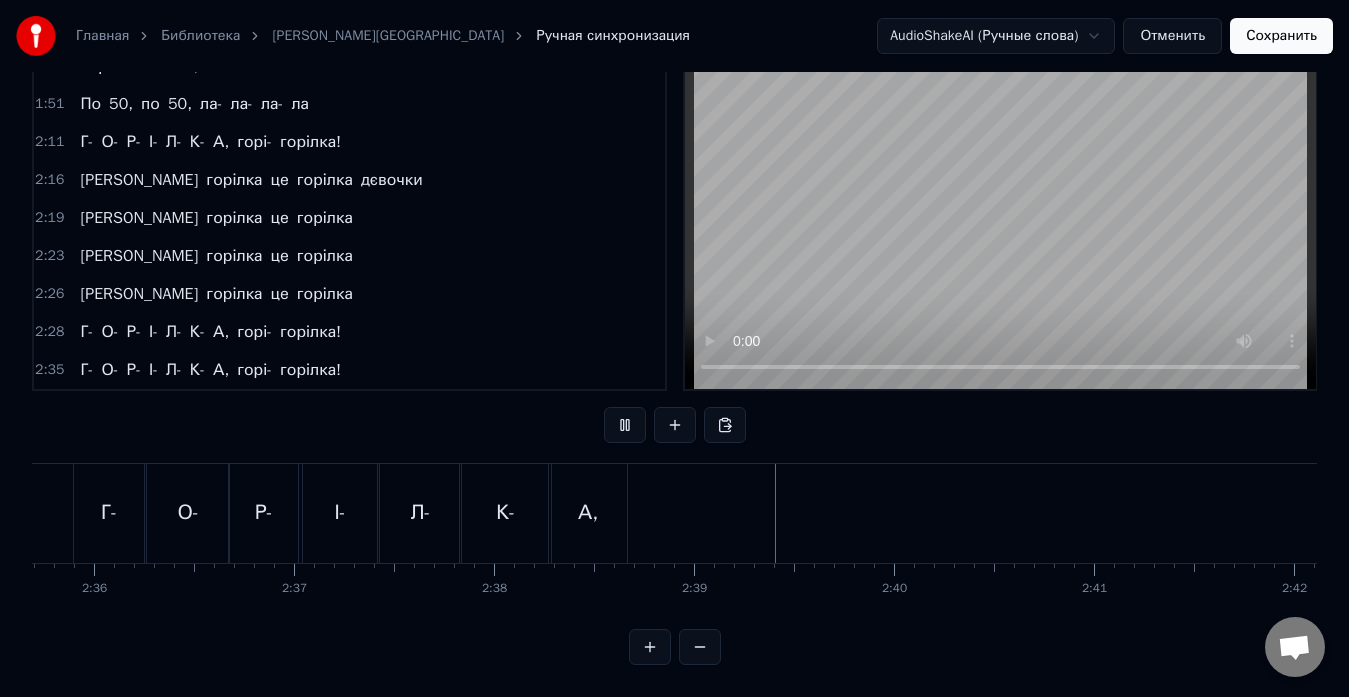 click at bounding box center (625, 425) 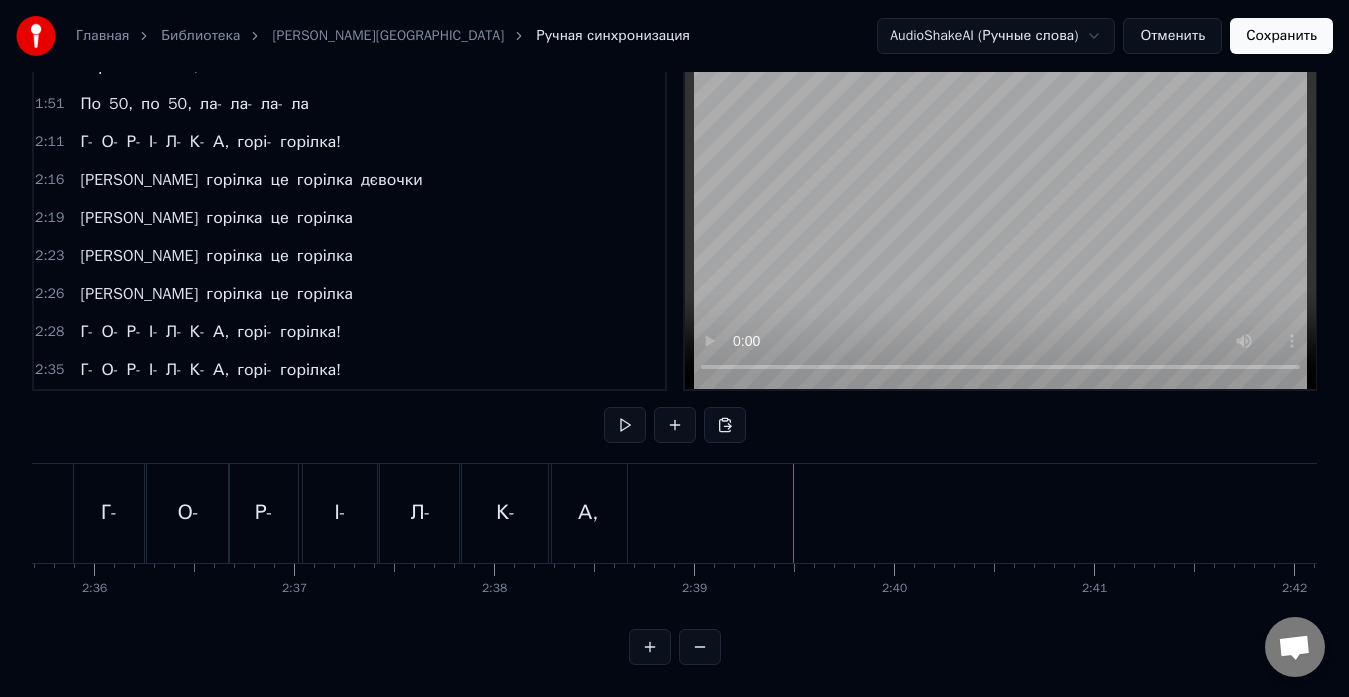 click on "Г-" at bounding box center (109, 513) 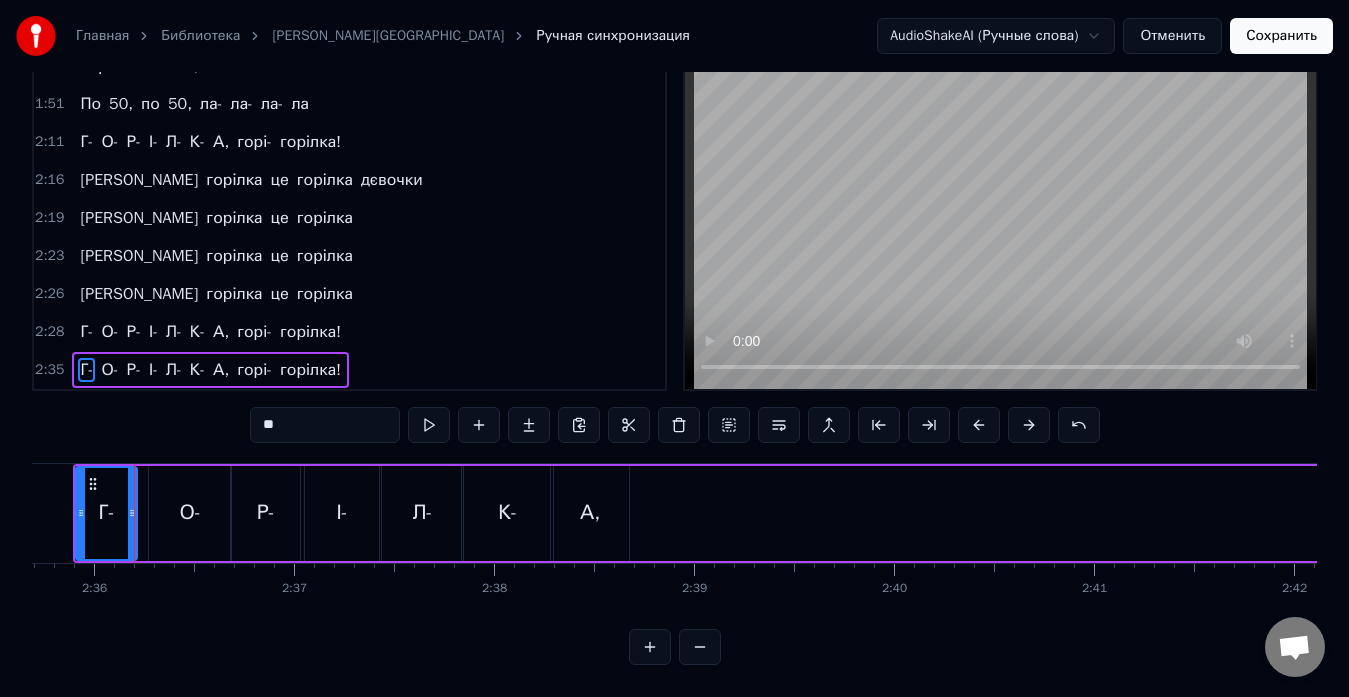 click on "Так, [PERSON_NAME], [PERSON_NAME] під баянчик Під баянчик чуть- чуть Ну, давай! Ну, [PERSON_NAME], ти можеш! Я сама недавно в місті я була Зайшла ж під вечір до друга по ділам Він налив мені шампанського вина Я подавилась - хімія одна А горілка це горілка А горілка це горілка А горілка це горілка А горілка це горілка [GEOGRAPHIC_DATA], горі- горілка! Ух! Давай! По 50, пригубим і все! Так от: Я сама недавно в місті була Зайшла під вечір до друга по ділам Те, да се, трохи чаю попила Так отравилась, чуть не померла А горілка є горілка А горілка є горілка А горілка цеж горілка А горілка це горілка [GEOGRAPHIC_DATA]" at bounding box center [-13720, 513] 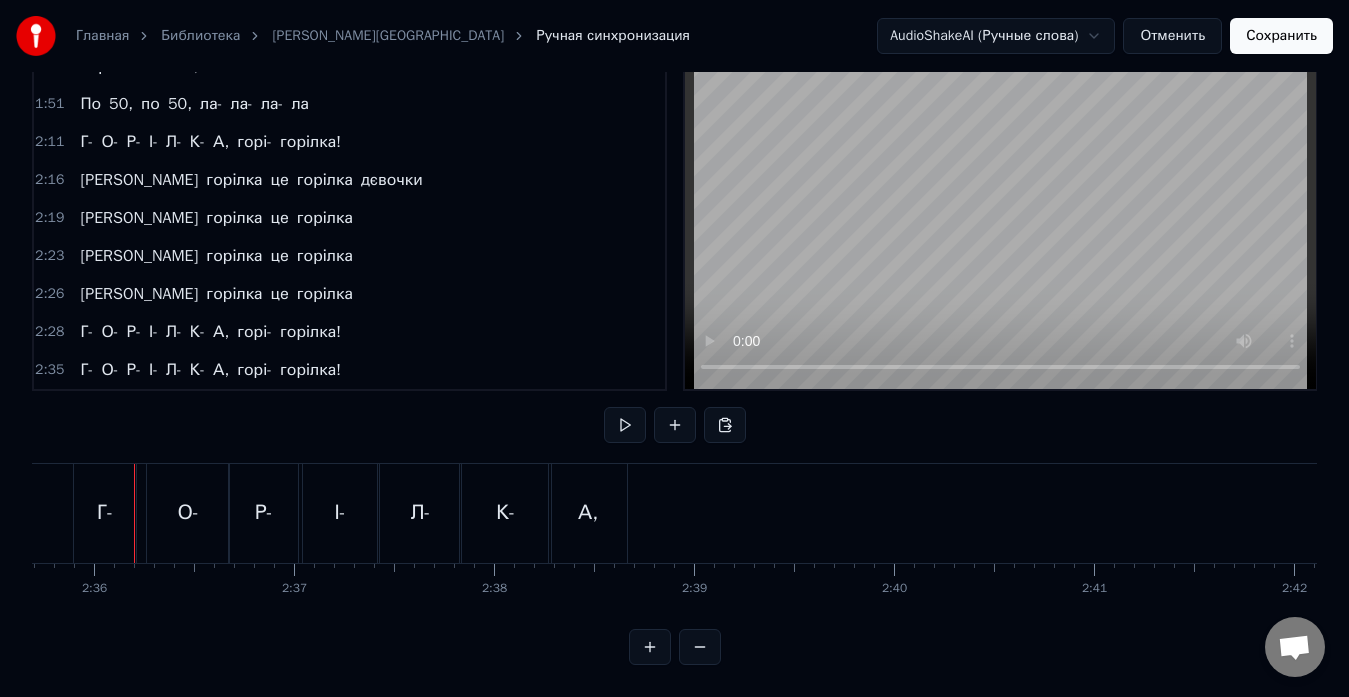 click on "О-" at bounding box center (188, 513) 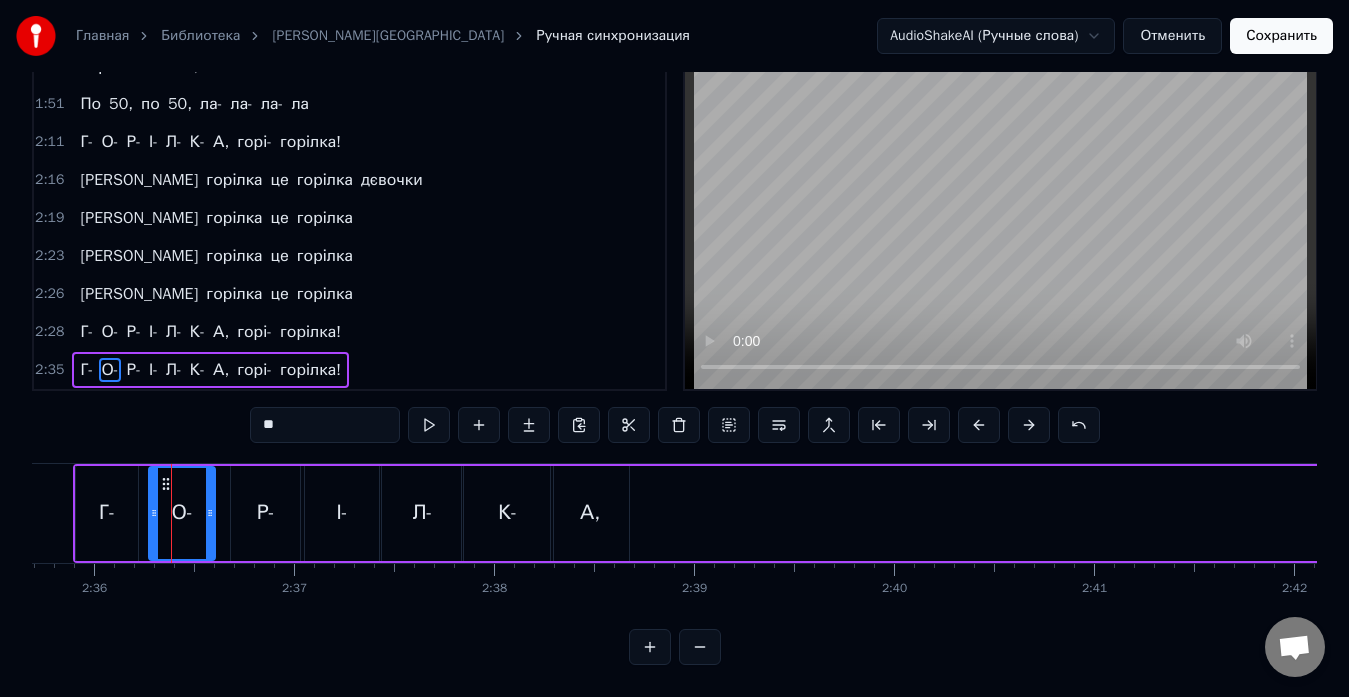 drag, startPoint x: 226, startPoint y: 493, endPoint x: 209, endPoint y: 498, distance: 17.720045 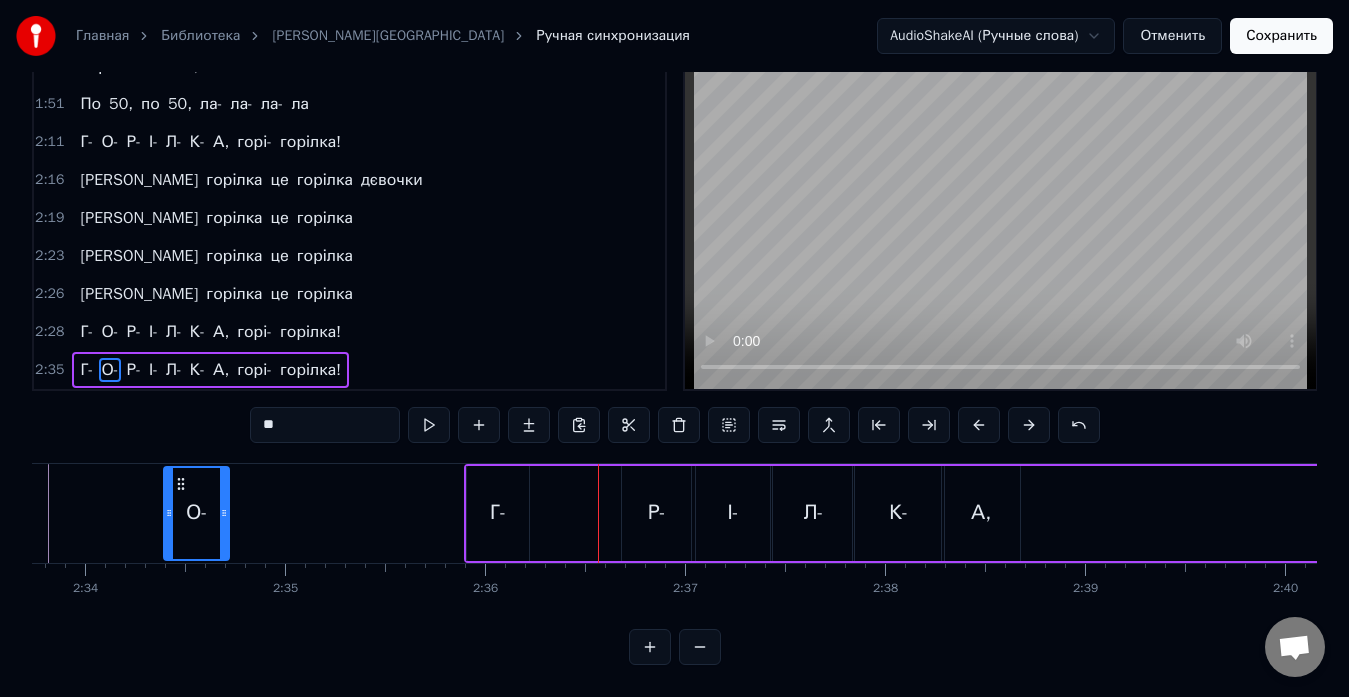scroll, scrollTop: 0, scrollLeft: 30718, axis: horizontal 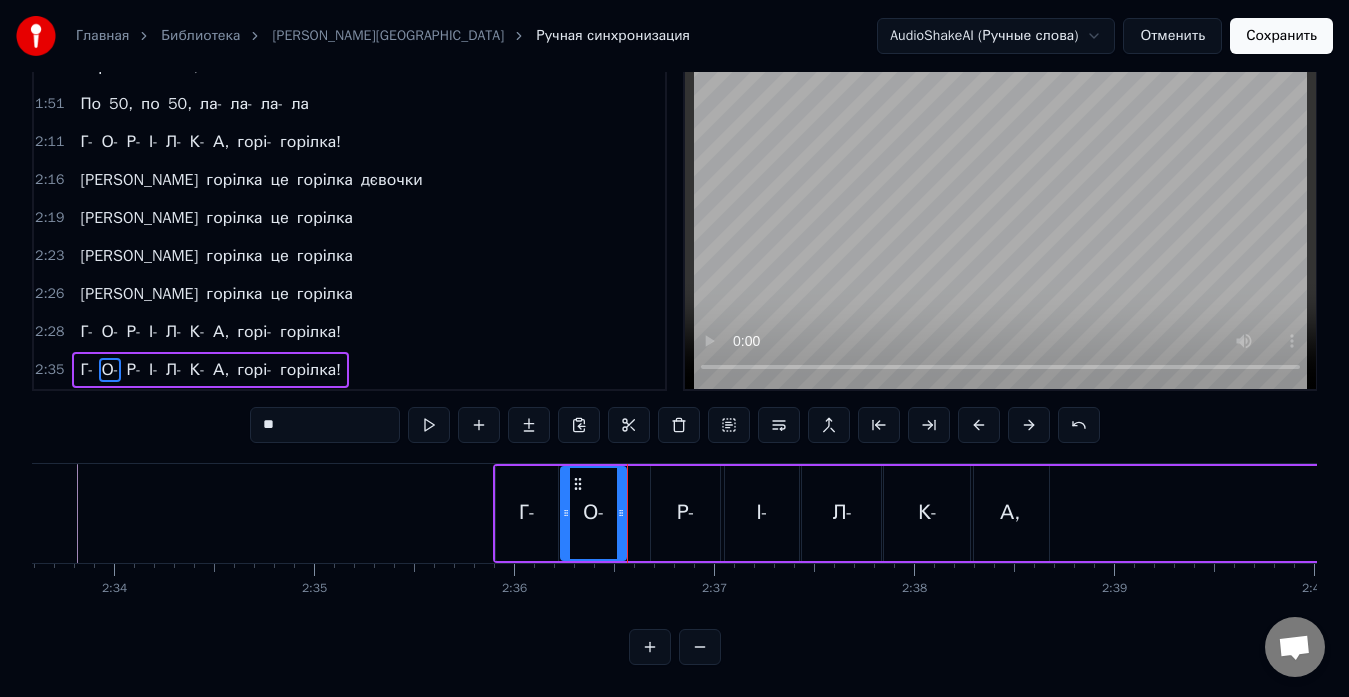drag, startPoint x: 165, startPoint y: 468, endPoint x: 577, endPoint y: 469, distance: 412.00122 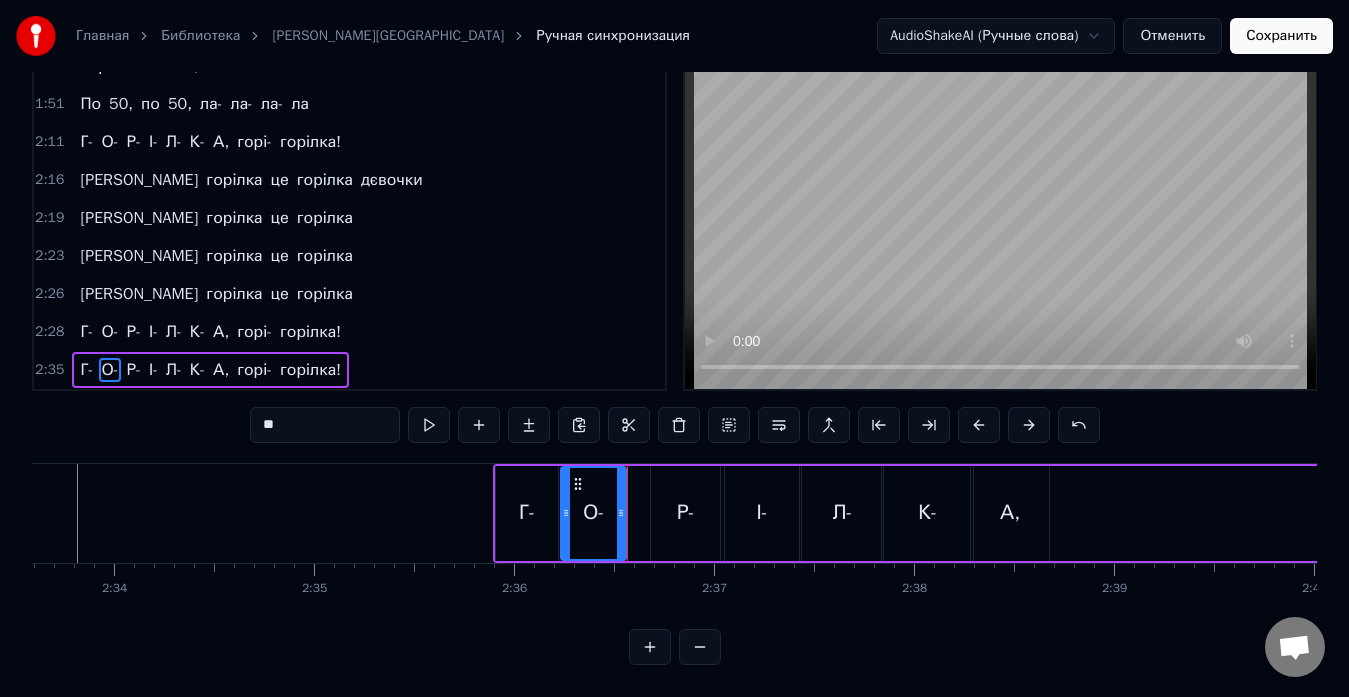 click on "Р-" at bounding box center [685, 513] 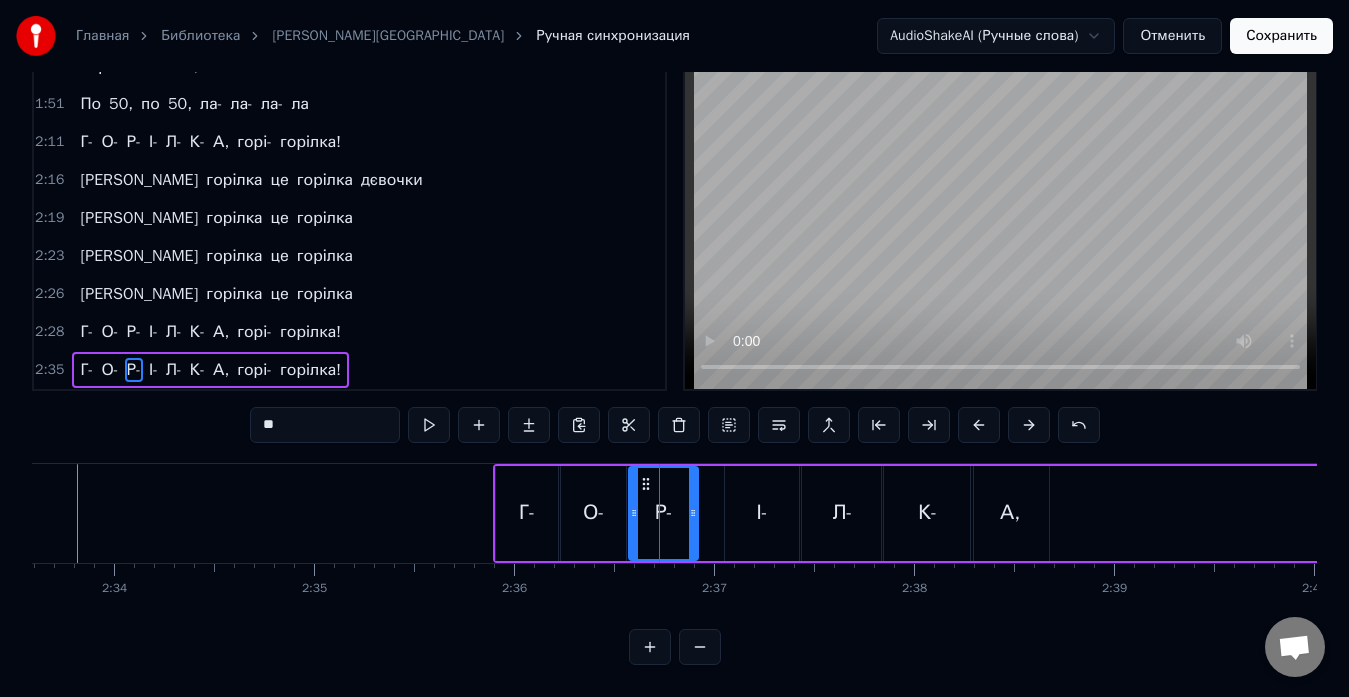 drag, startPoint x: 667, startPoint y: 465, endPoint x: 645, endPoint y: 466, distance: 22.022715 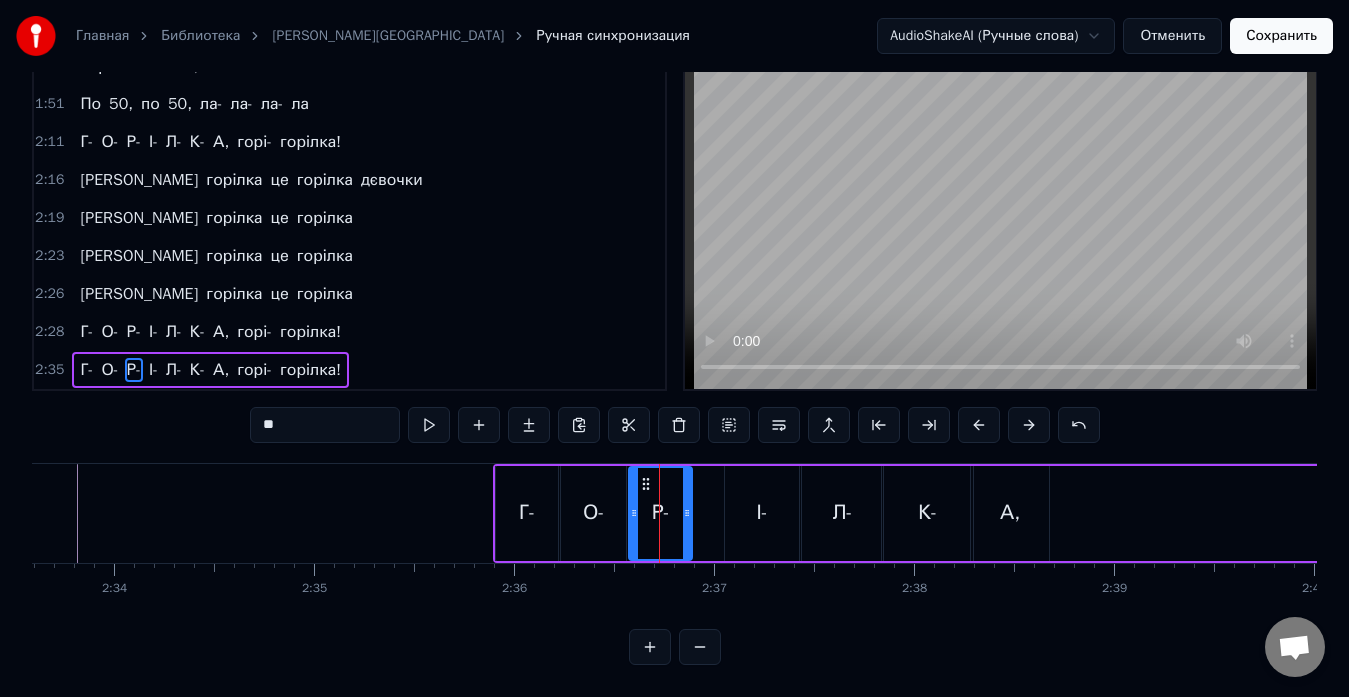 click at bounding box center [687, 513] 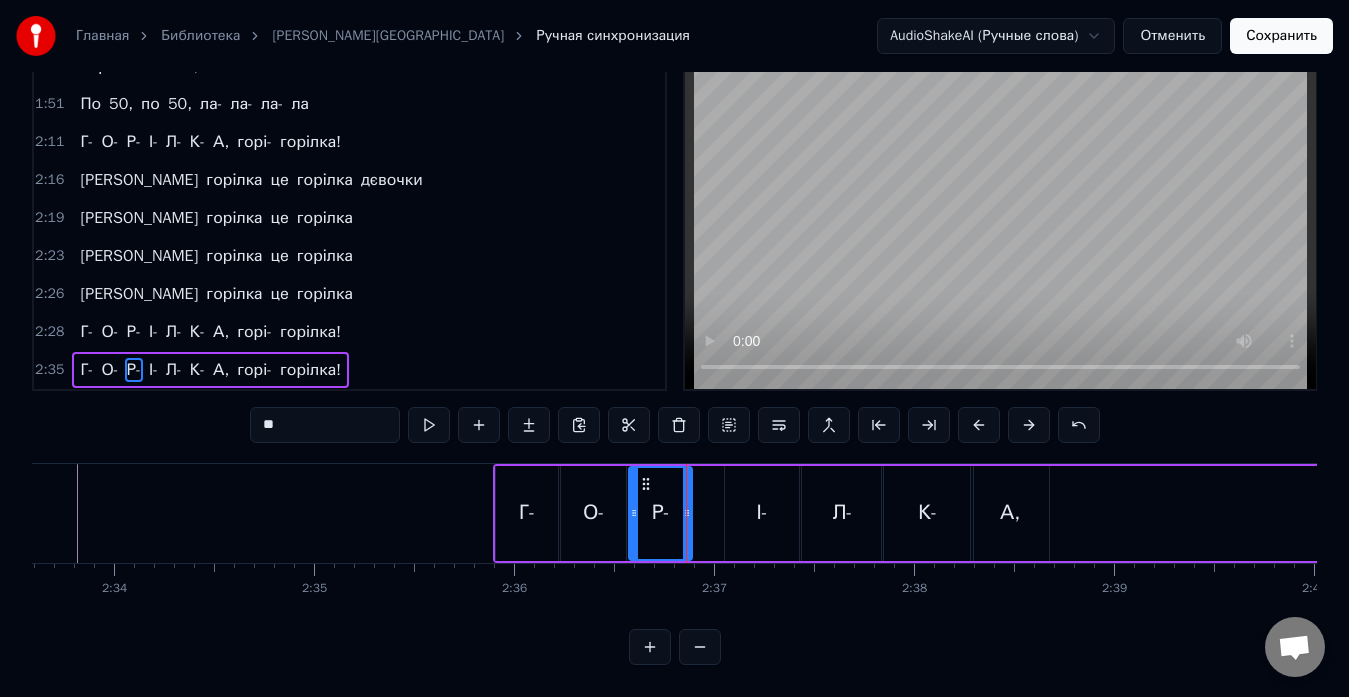 click on "І-" at bounding box center (762, 513) 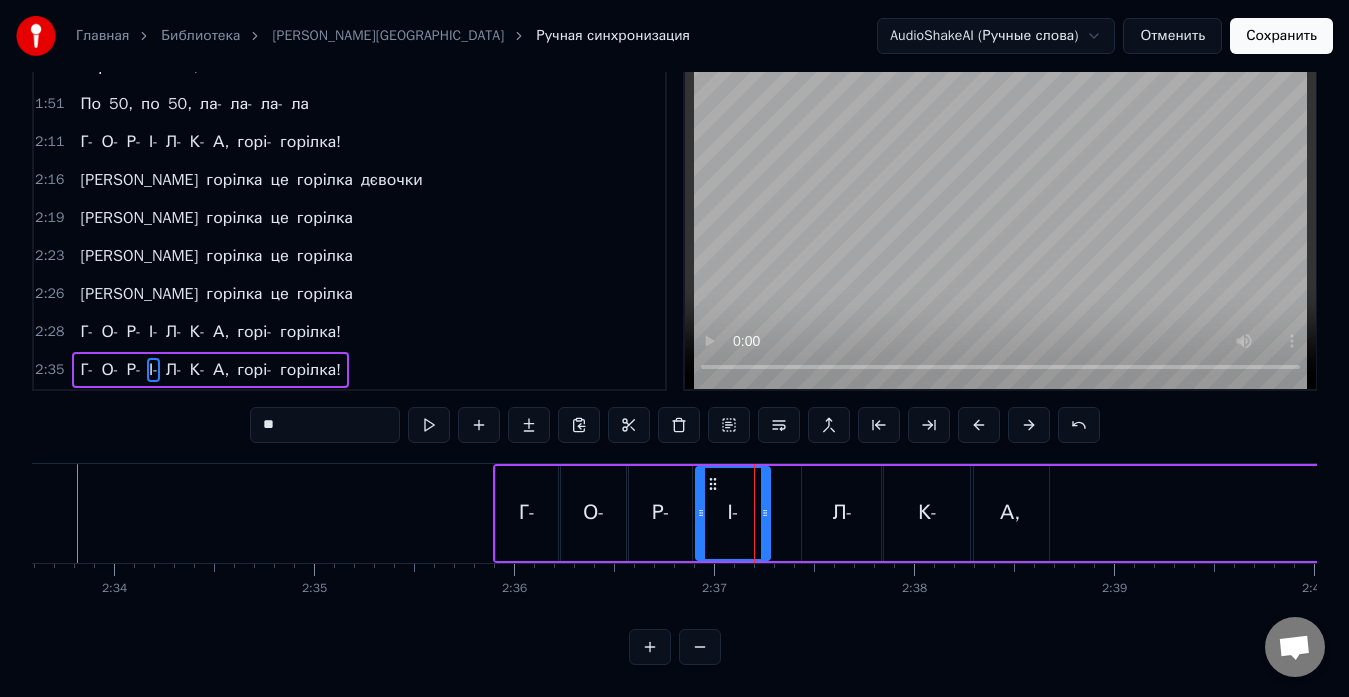 drag, startPoint x: 741, startPoint y: 465, endPoint x: 712, endPoint y: 467, distance: 29.068884 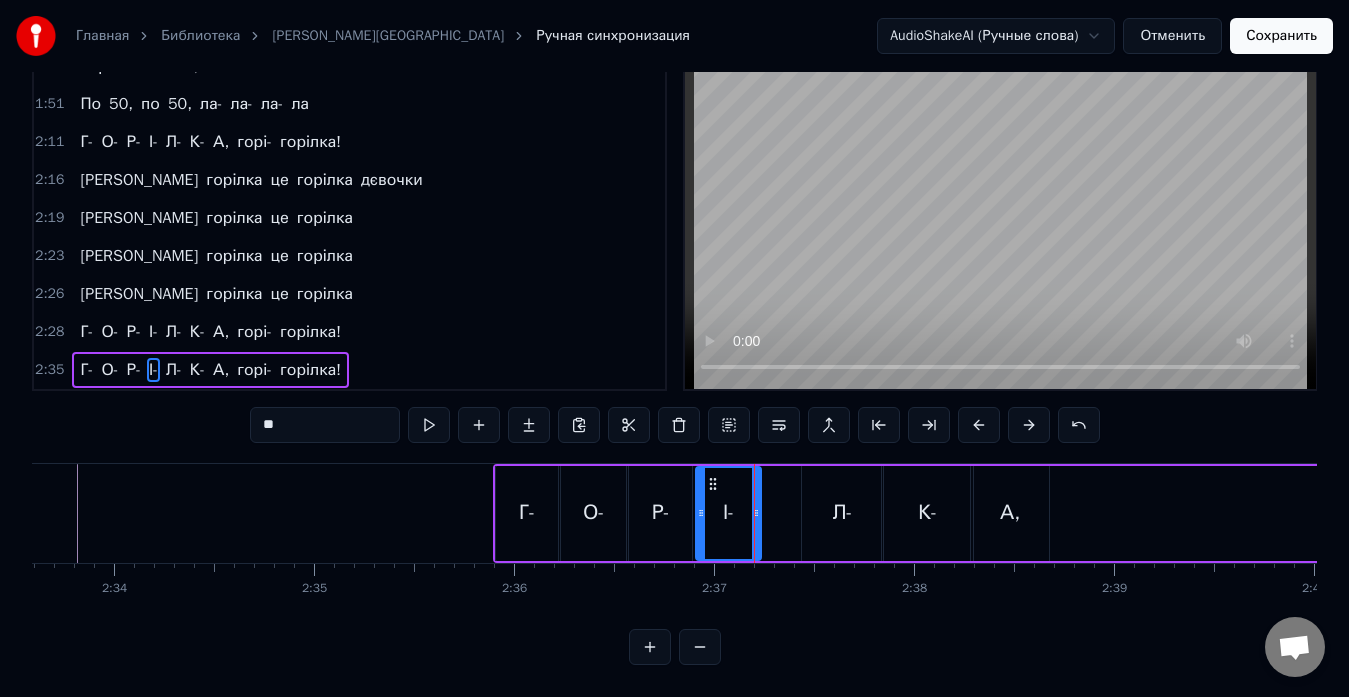 click on "Так, [PERSON_NAME], [PERSON_NAME] під баянчик Під баянчик чуть- чуть Ну, давай! Ну, [PERSON_NAME], ти можеш! Я сама недавно в місті я була Зайшла ж під вечір до друга по ділам Він налив мені шампанського вина Я подавилась - хімія одна А горілка це горілка А горілка це горілка А горілка це горілка А горілка це горілка [GEOGRAPHIC_DATA], горі- горілка! Ух! Давай! По 50, пригубим і все! Так от: Я сама недавно в місті була Зайшла під вечір до друга по ділам Те, да се, трохи чаю попила Так отравилась, чуть не померла А горілка є горілка А горілка є горілка А горілка цеж горілка А горілка це горілка [GEOGRAPHIC_DATA]" at bounding box center [-13300, 513] 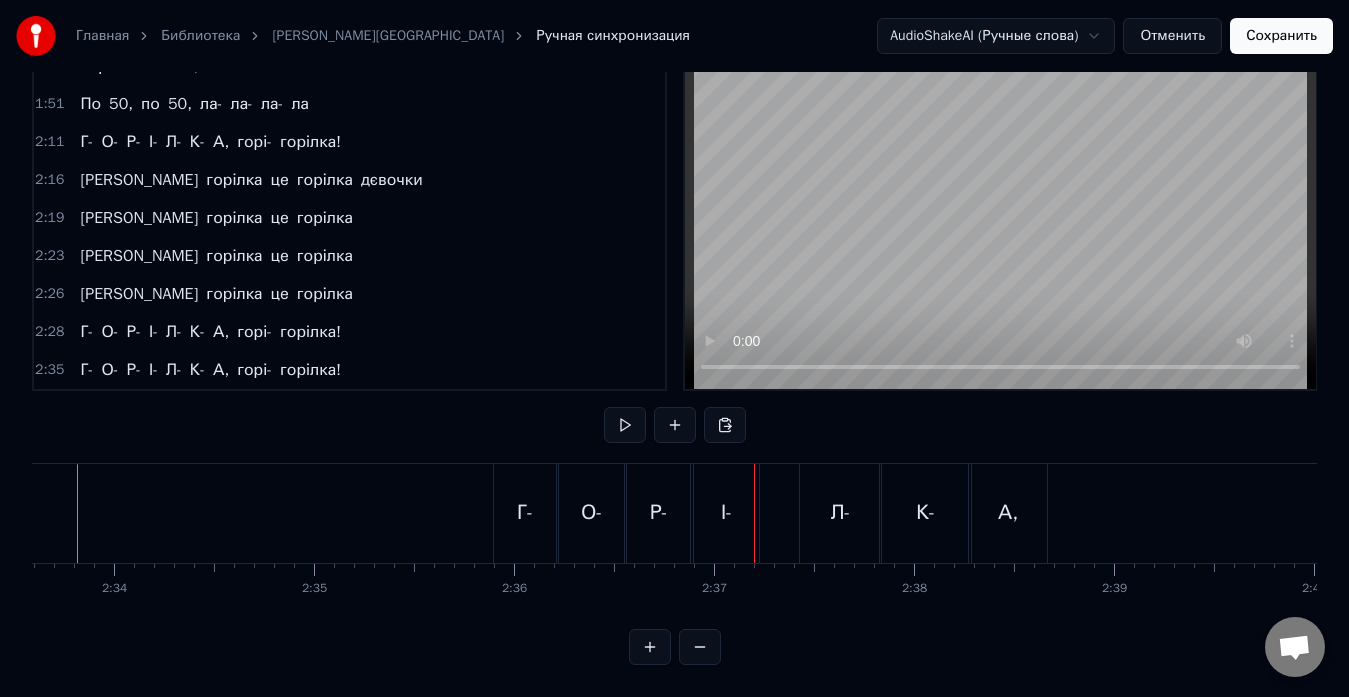 click on "Л-" at bounding box center [841, 513] 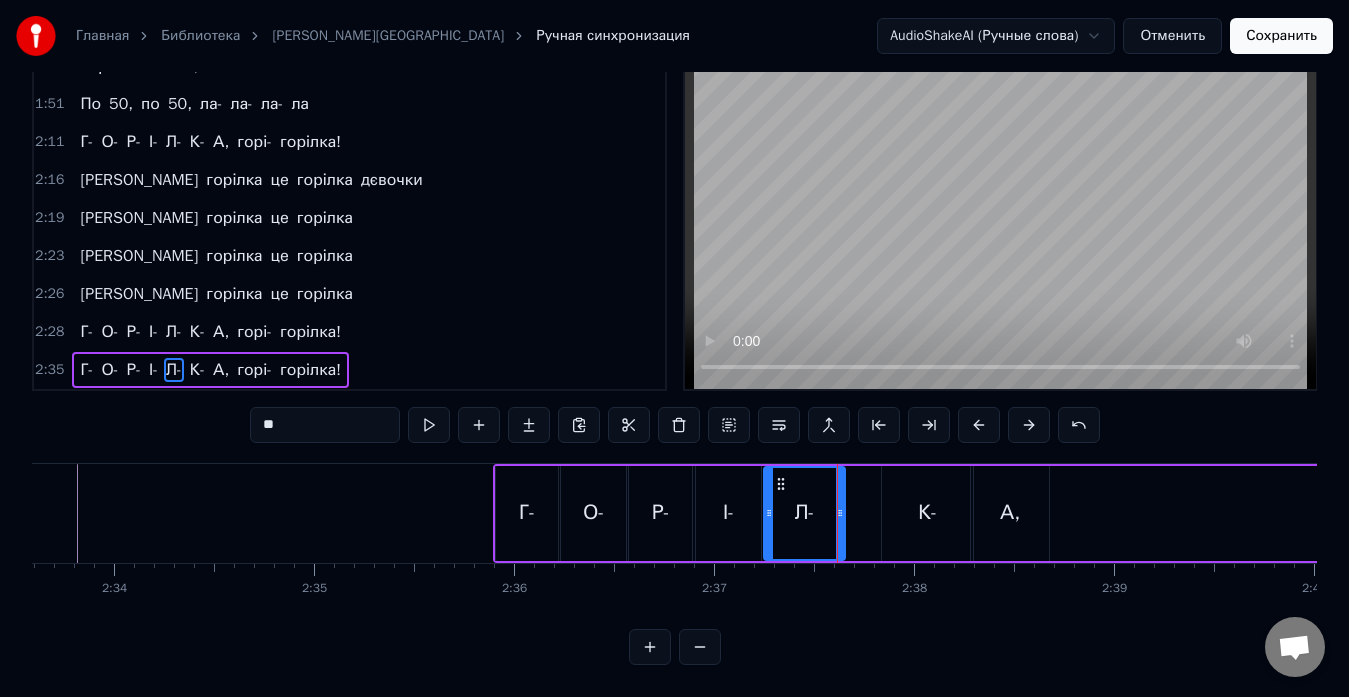 drag, startPoint x: 820, startPoint y: 466, endPoint x: 781, endPoint y: 479, distance: 41.109608 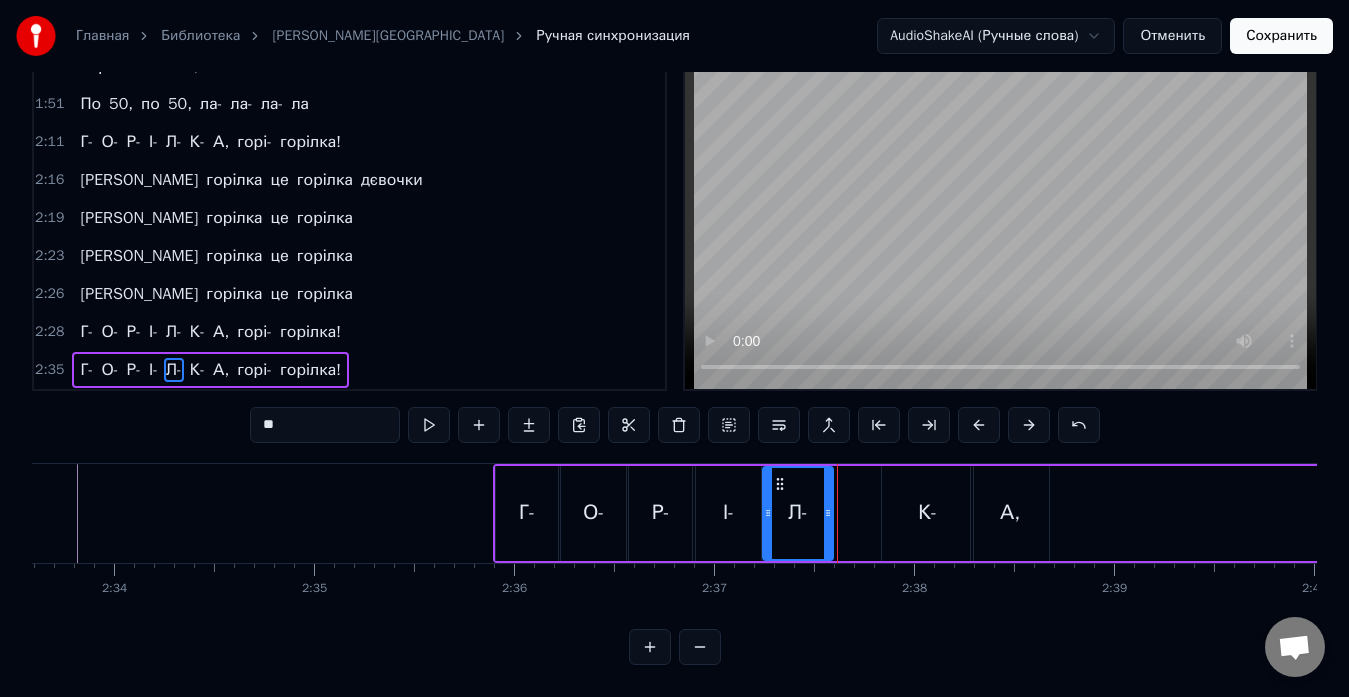drag, startPoint x: 839, startPoint y: 492, endPoint x: 828, endPoint y: 496, distance: 11.7046995 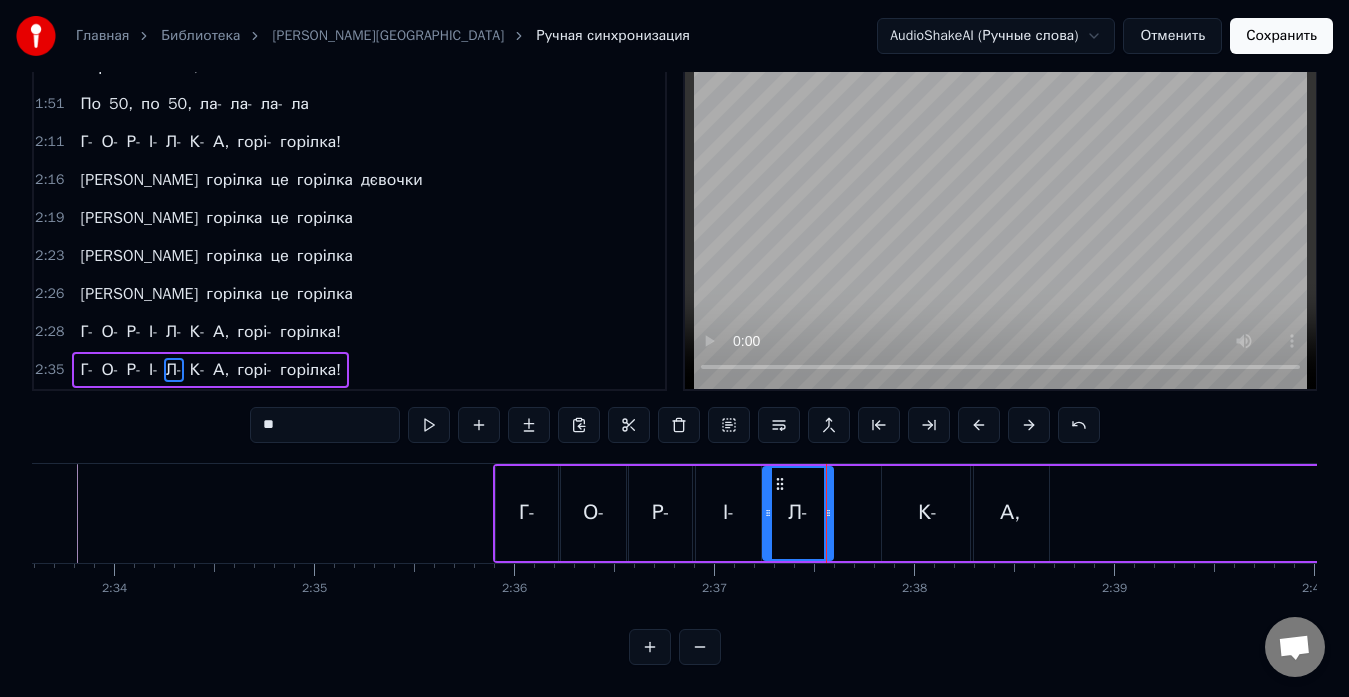 click on "К-" at bounding box center [927, 513] 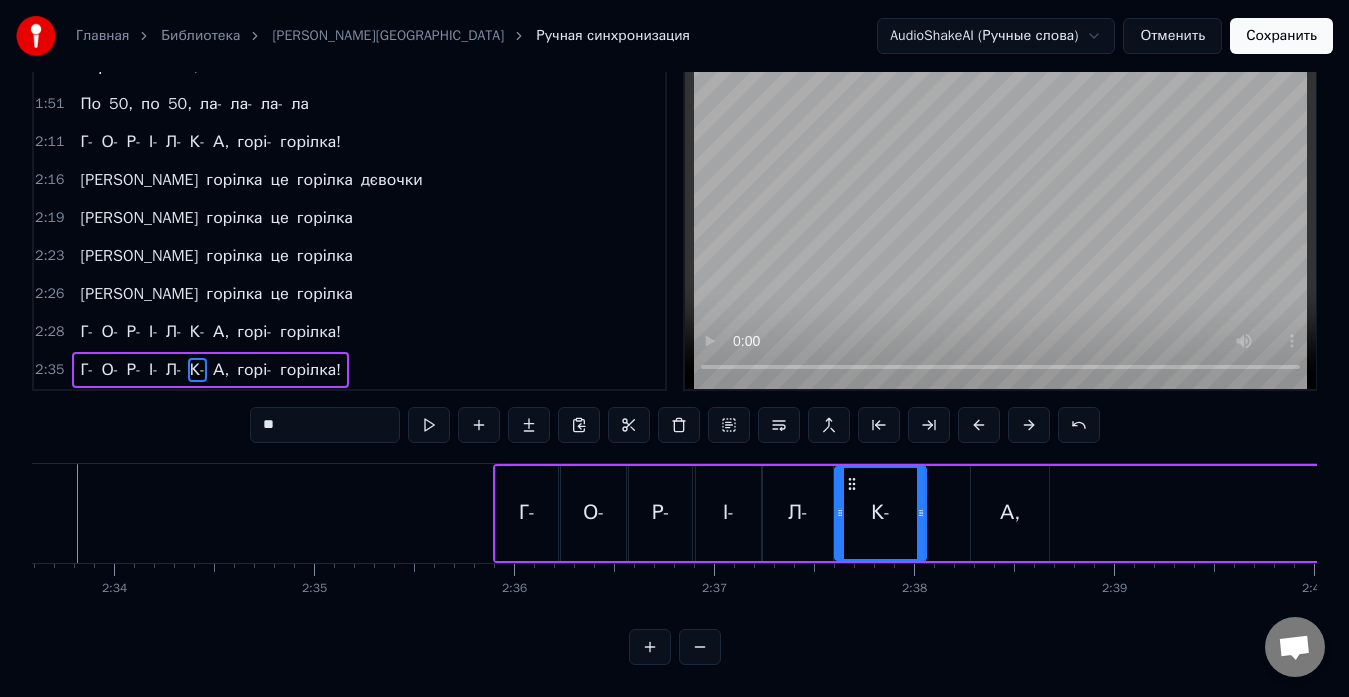 drag, startPoint x: 901, startPoint y: 467, endPoint x: 854, endPoint y: 469, distance: 47.042534 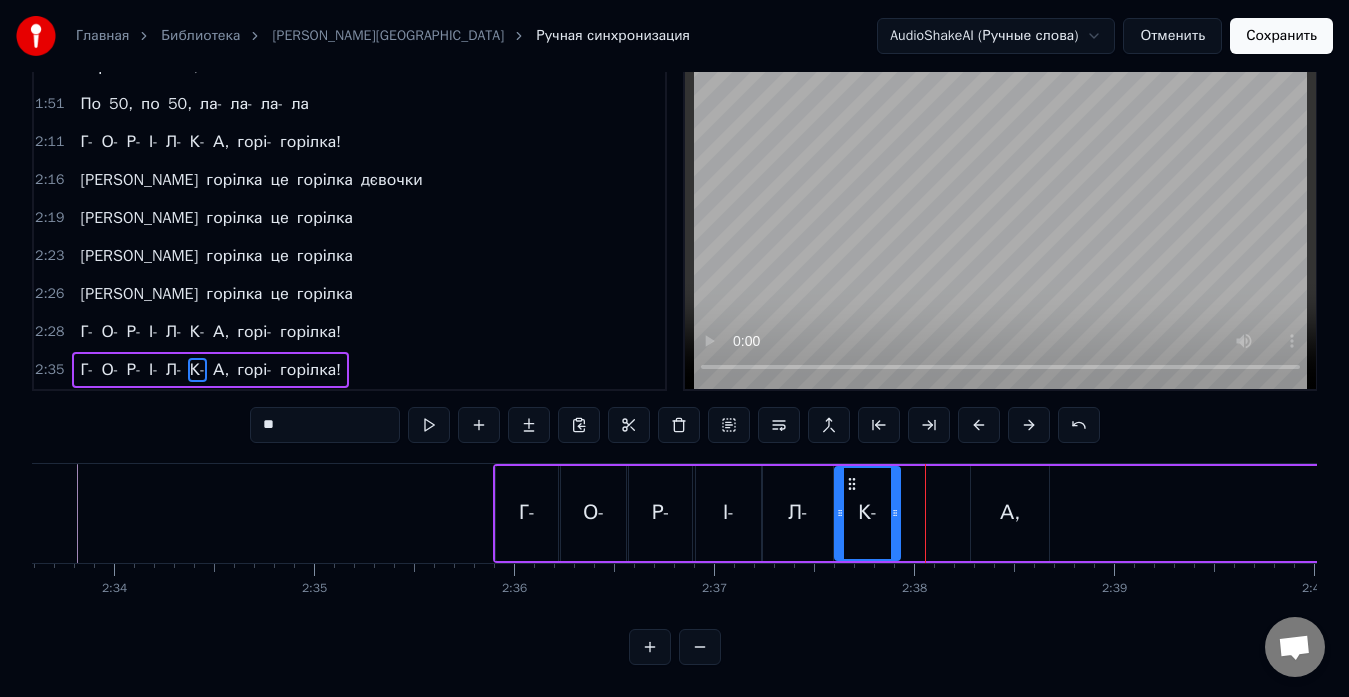 drag, startPoint x: 920, startPoint y: 486, endPoint x: 896, endPoint y: 494, distance: 25.298222 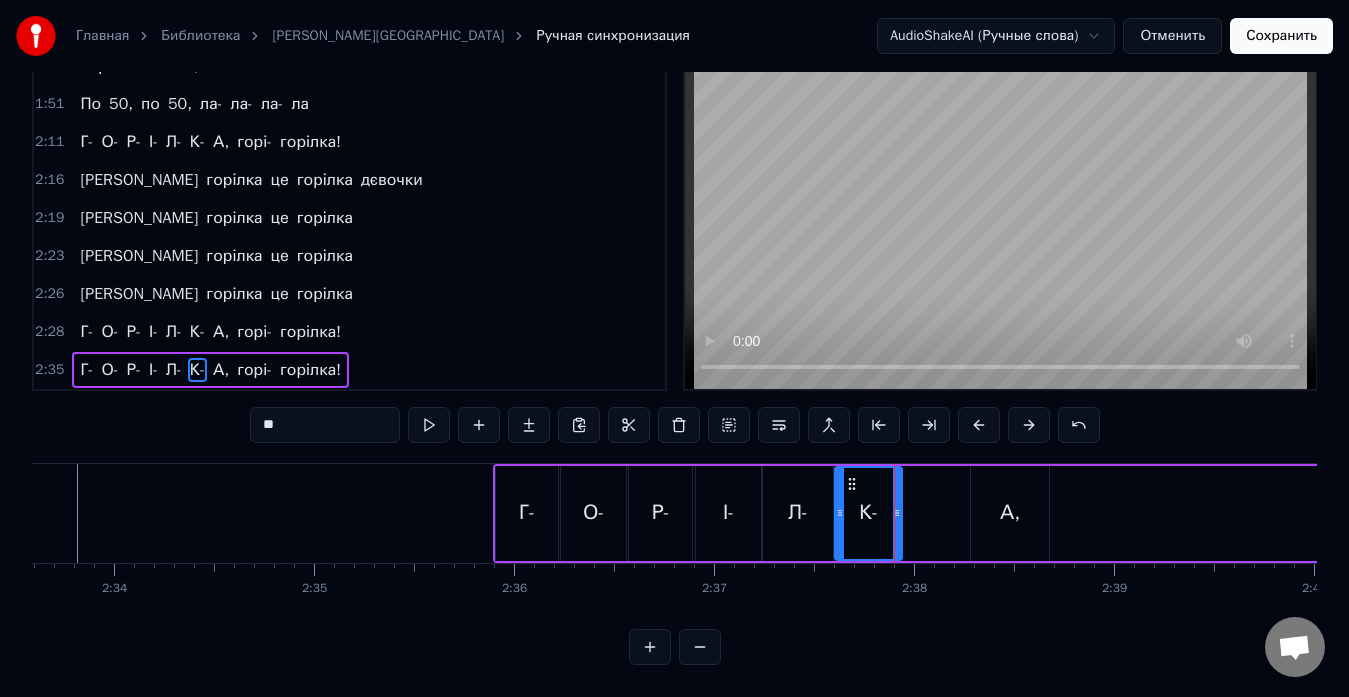 click on "А," at bounding box center (1010, 513) 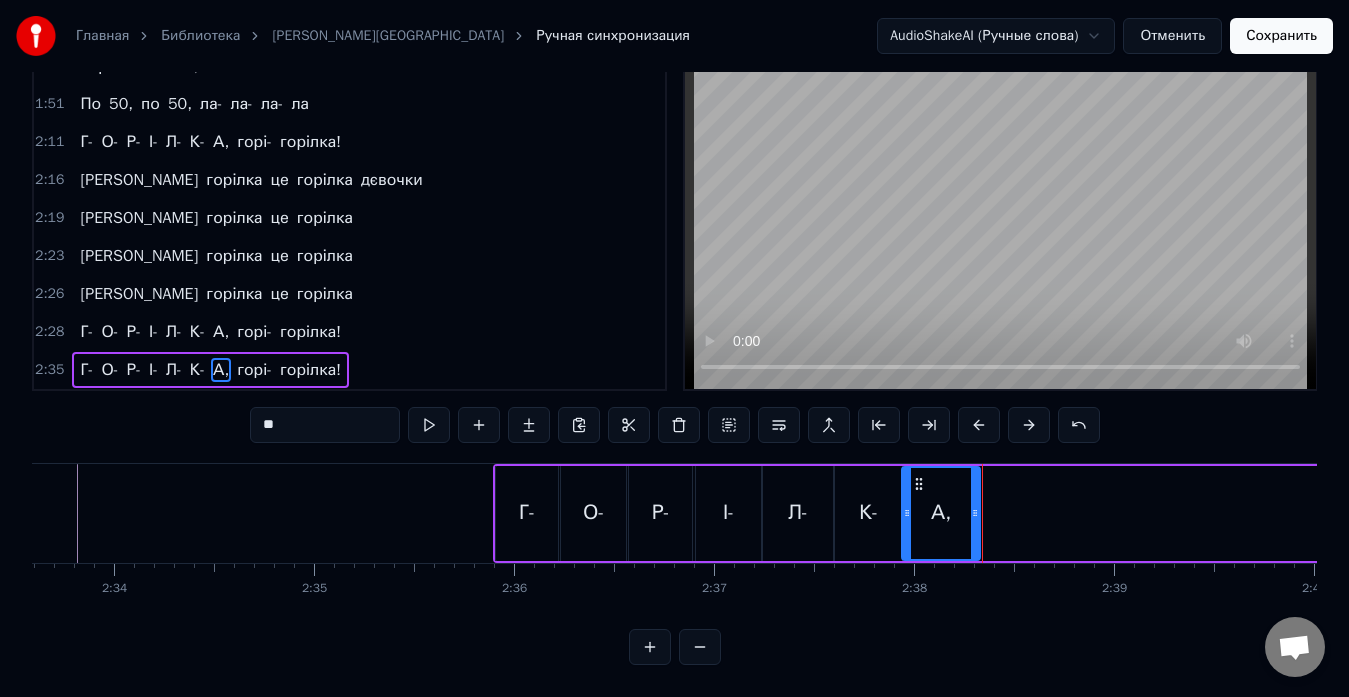 drag, startPoint x: 986, startPoint y: 467, endPoint x: 917, endPoint y: 477, distance: 69.72087 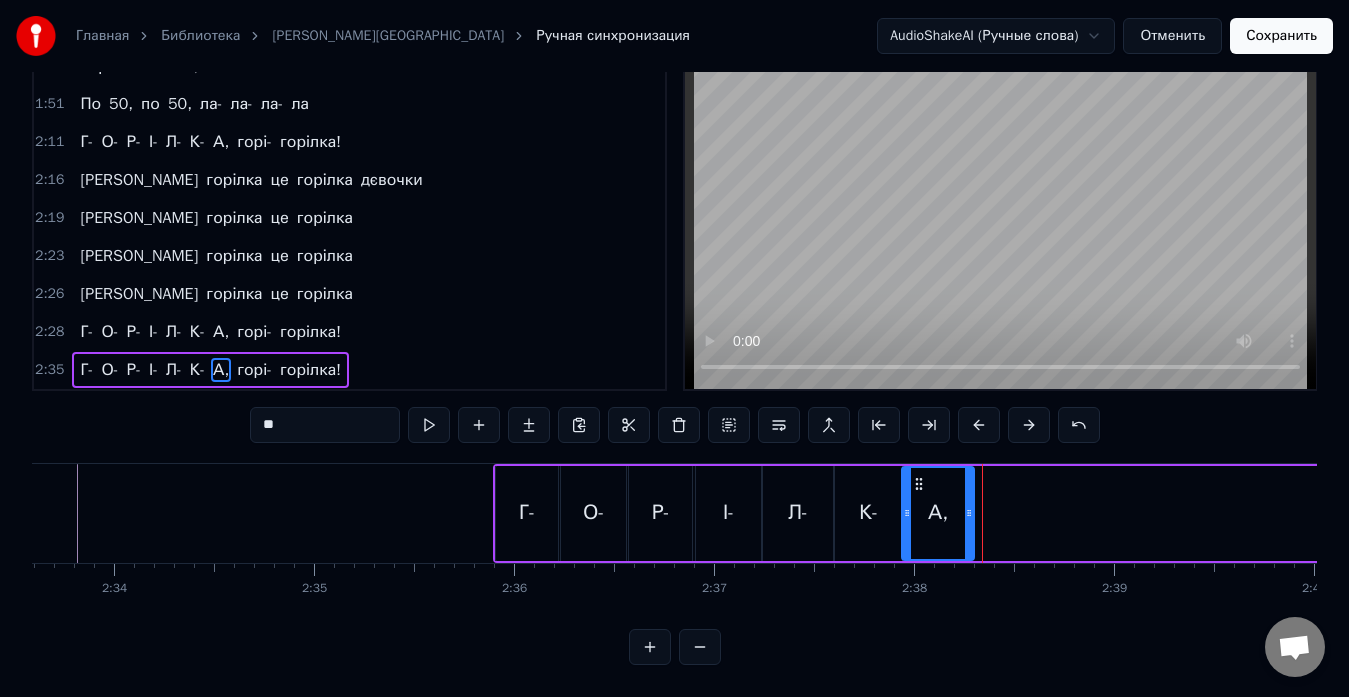 click 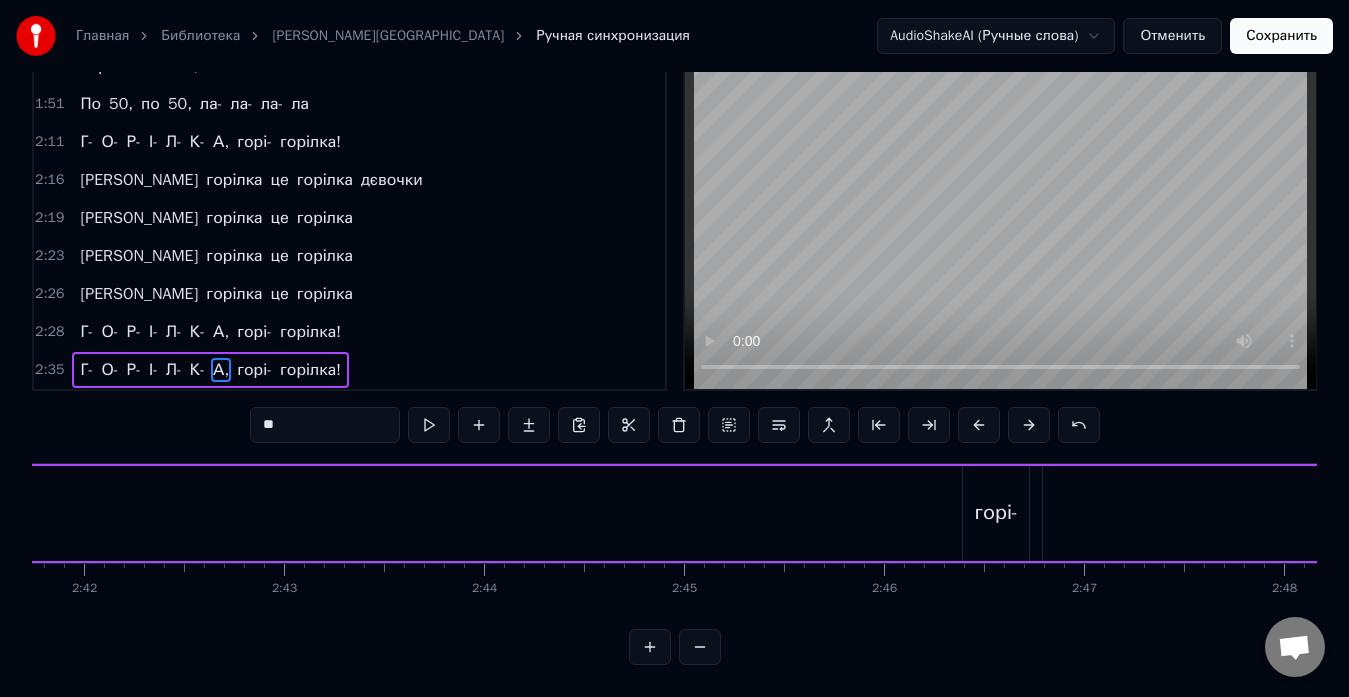 scroll, scrollTop: 0, scrollLeft: 32293, axis: horizontal 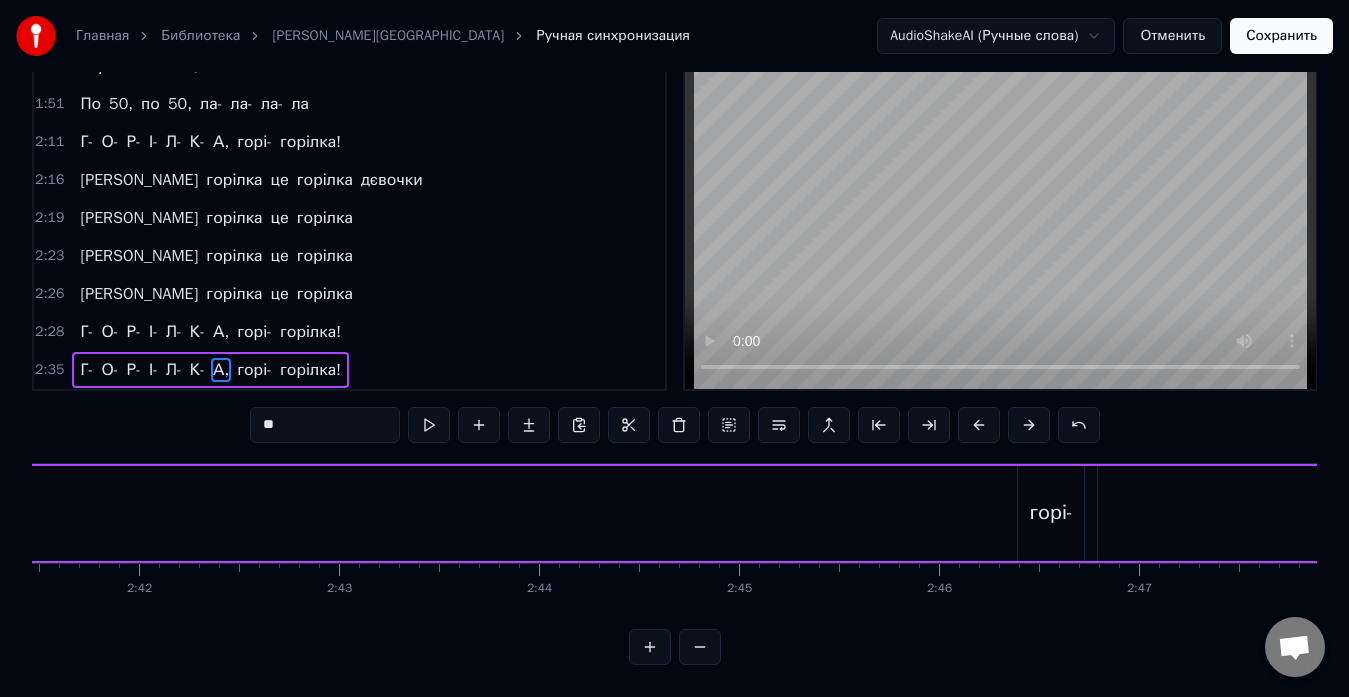 click on "горі-" at bounding box center [1051, 513] 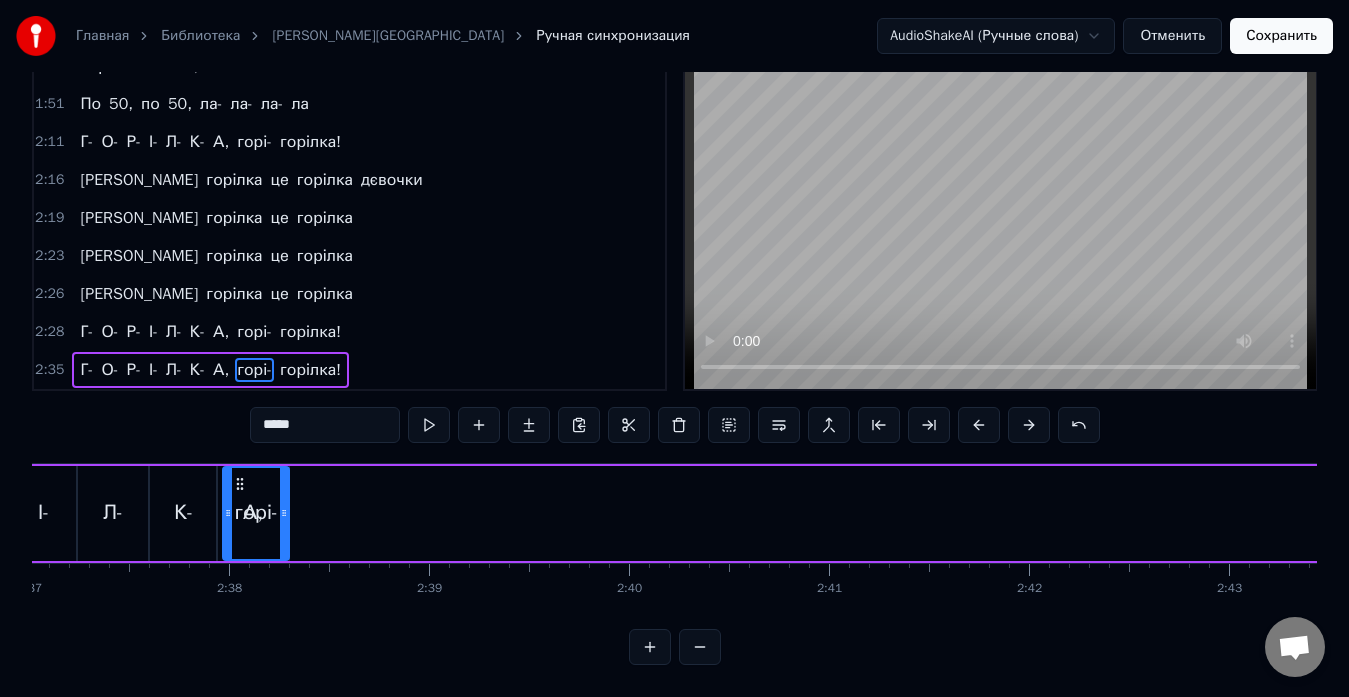 scroll, scrollTop: 0, scrollLeft: 31370, axis: horizontal 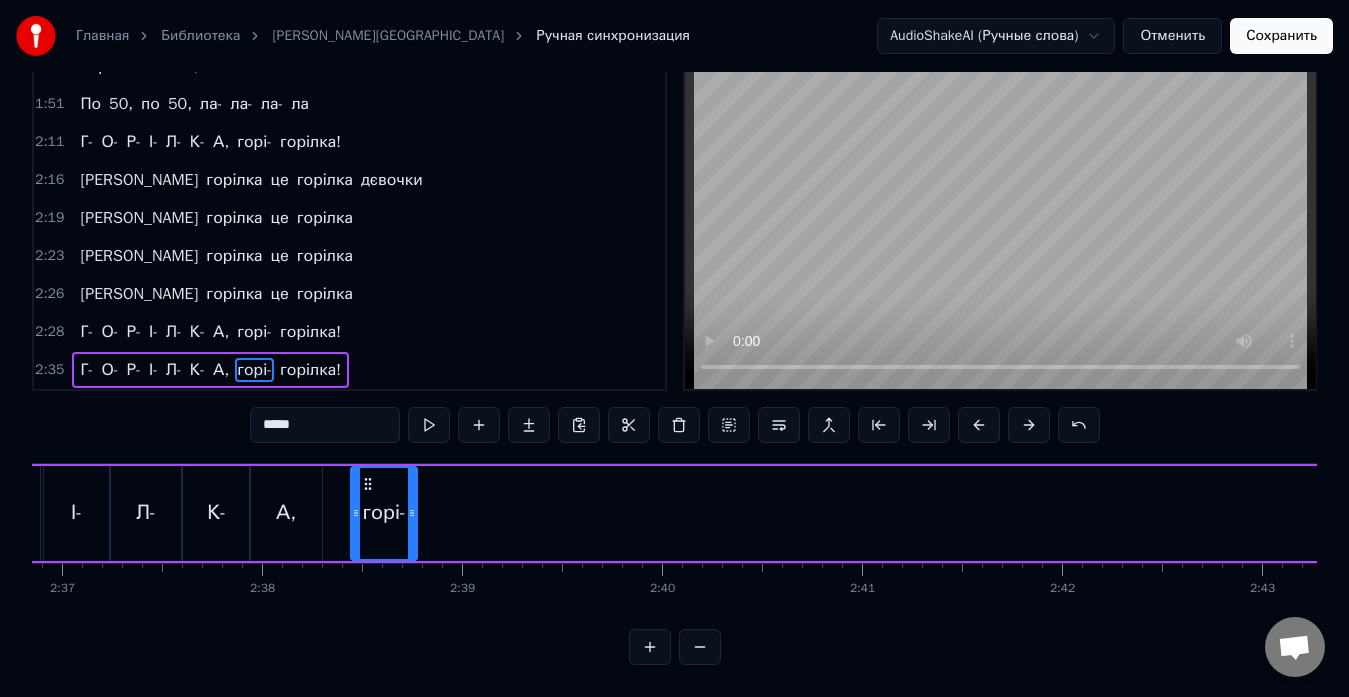 drag, startPoint x: 1035, startPoint y: 470, endPoint x: 368, endPoint y: 487, distance: 667.2166 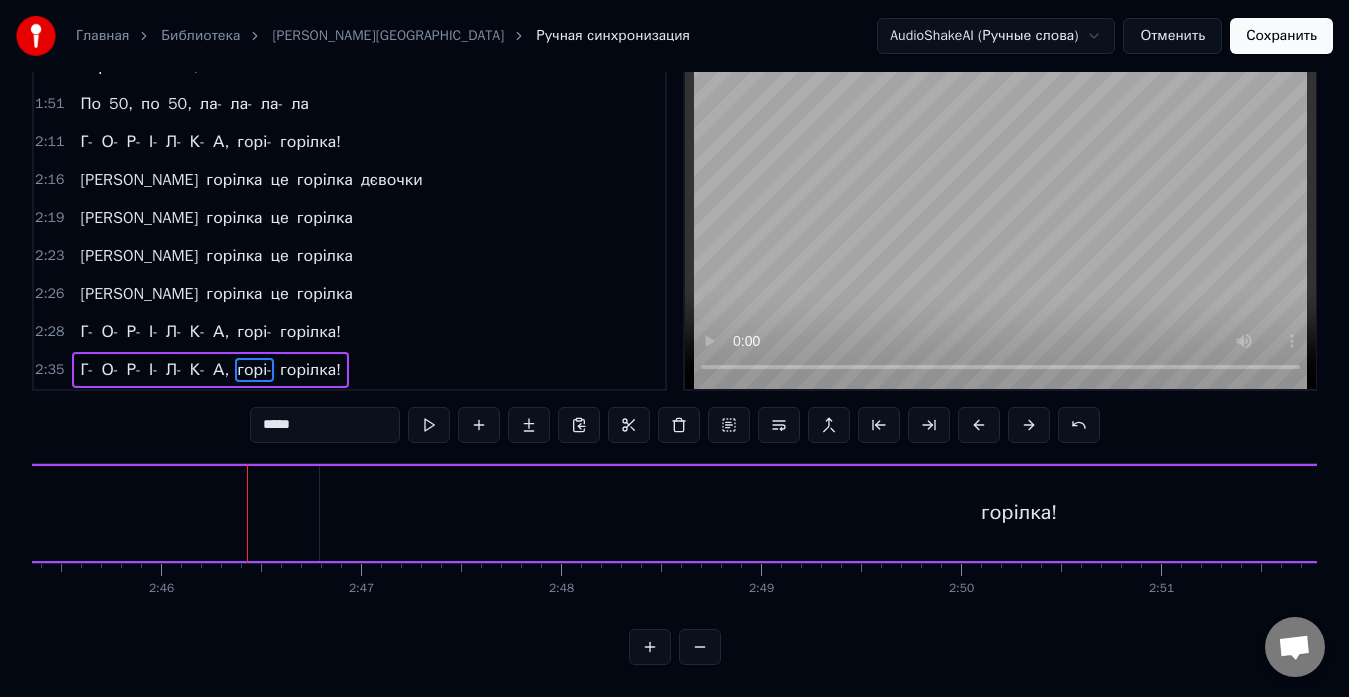 scroll, scrollTop: 0, scrollLeft: 33238, axis: horizontal 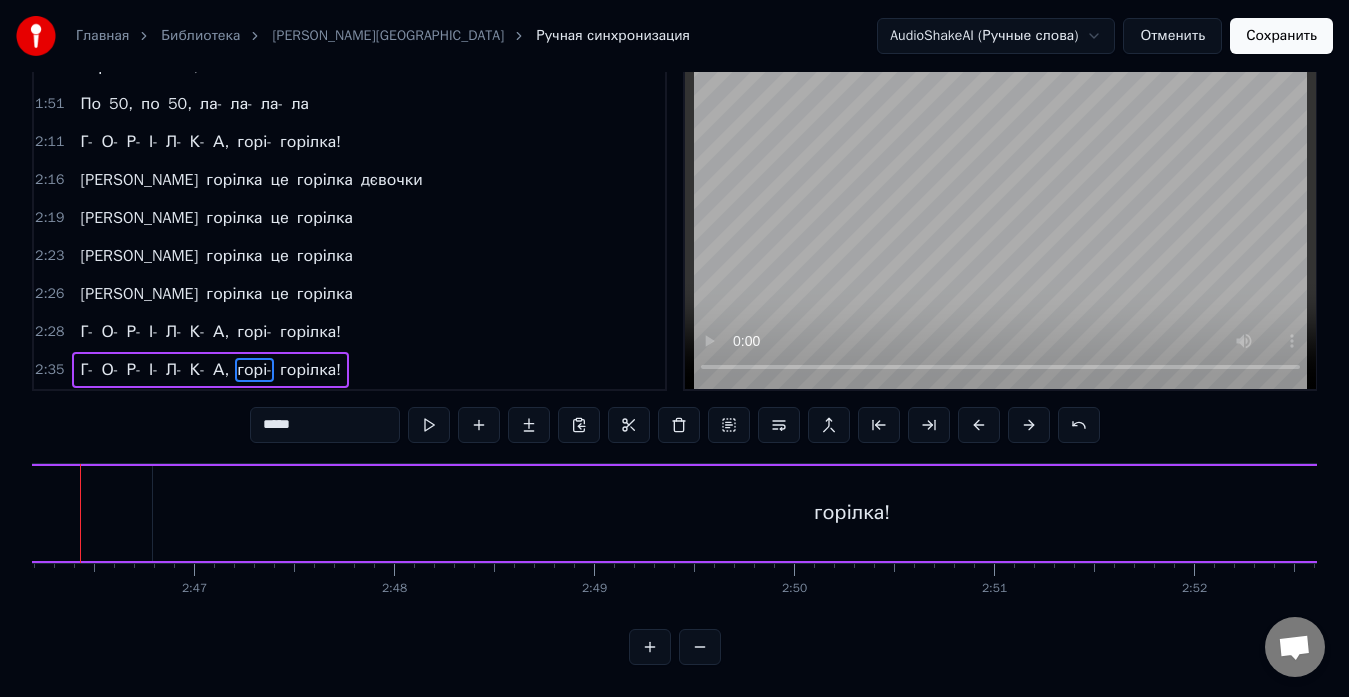 click on "горілка!" at bounding box center [852, 513] 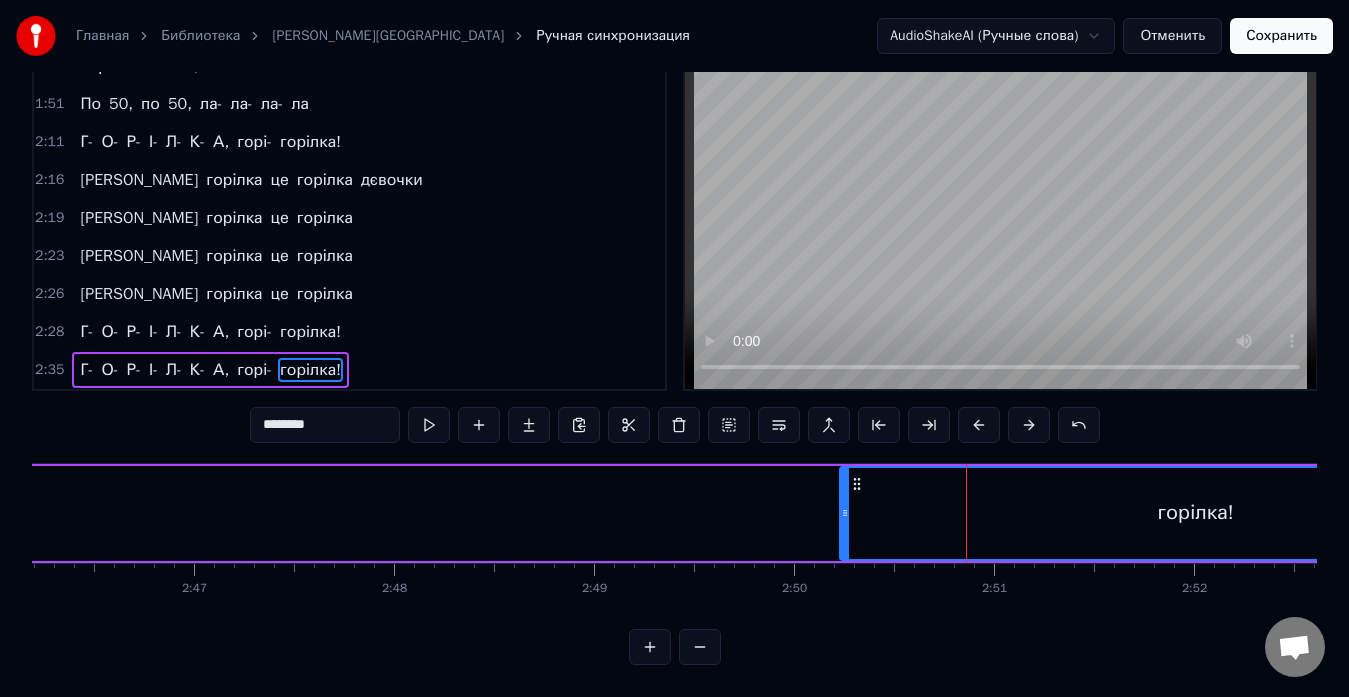 drag, startPoint x: 160, startPoint y: 495, endPoint x: 938, endPoint y: 489, distance: 778.02313 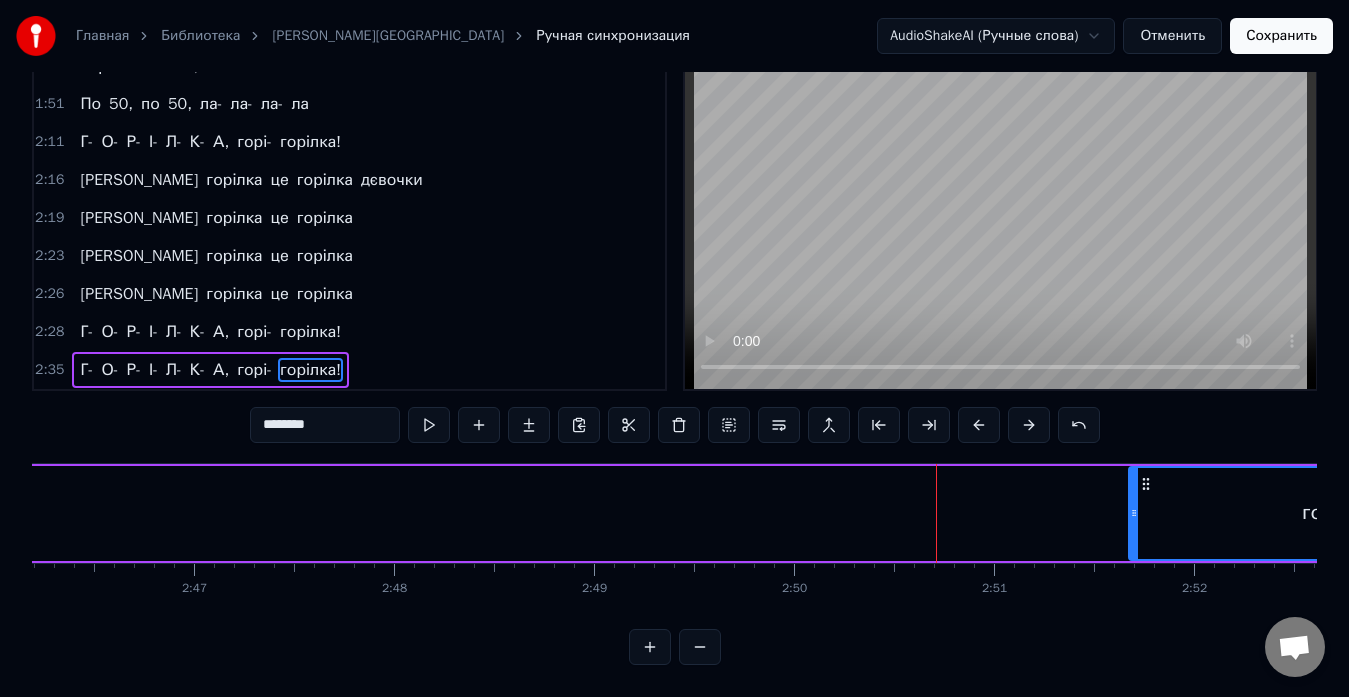 drag, startPoint x: 938, startPoint y: 489, endPoint x: 1205, endPoint y: 493, distance: 267.02997 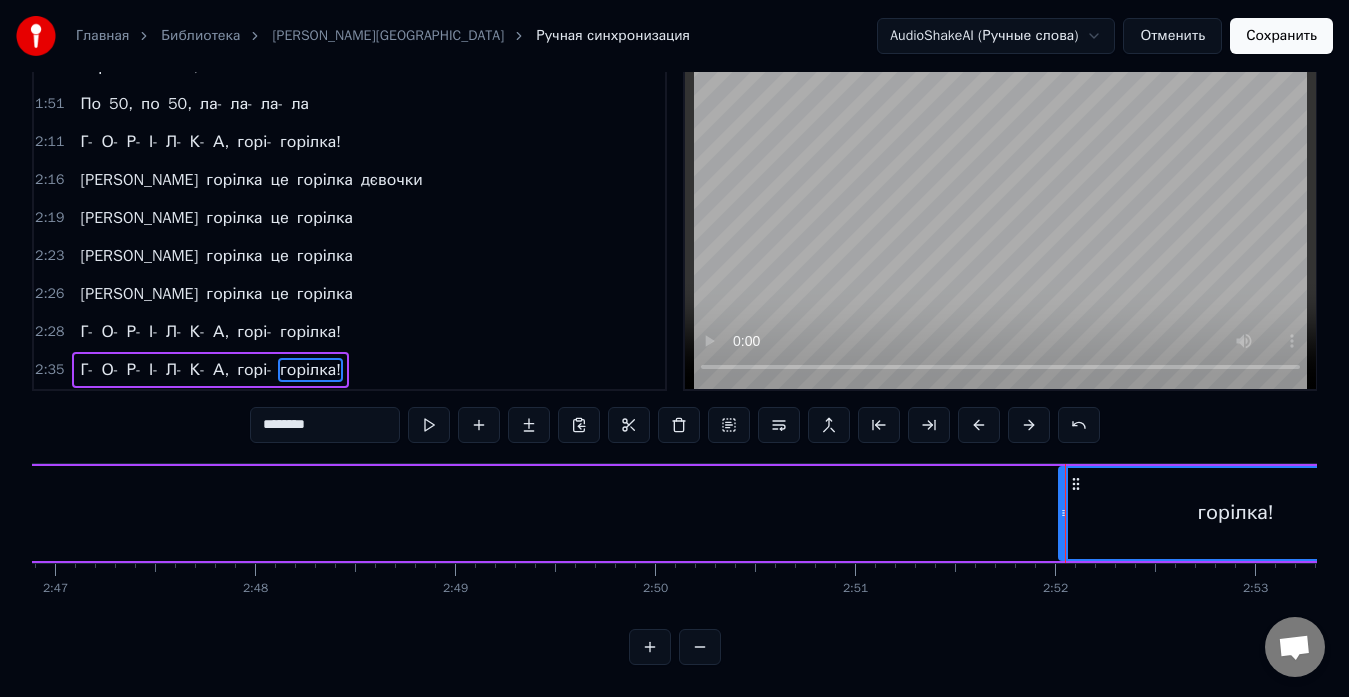 scroll, scrollTop: 0, scrollLeft: 33488, axis: horizontal 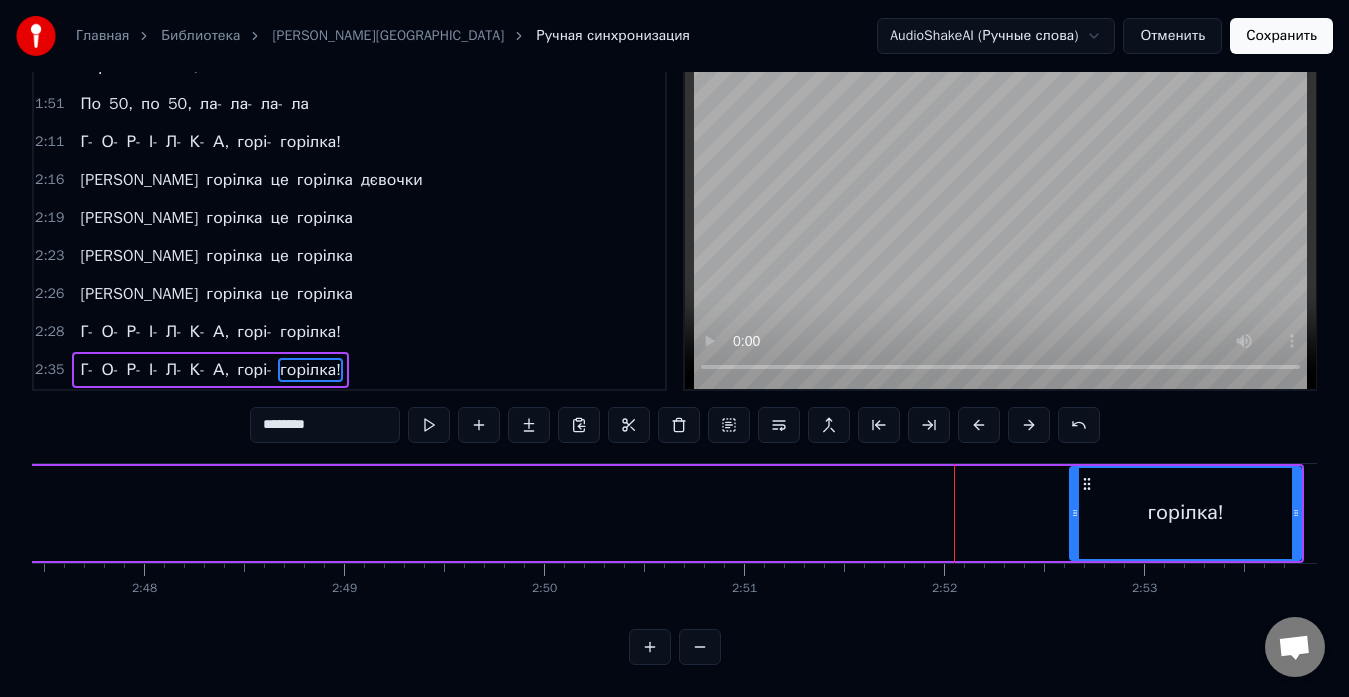 drag, startPoint x: 951, startPoint y: 488, endPoint x: 1075, endPoint y: 500, distance: 124.57929 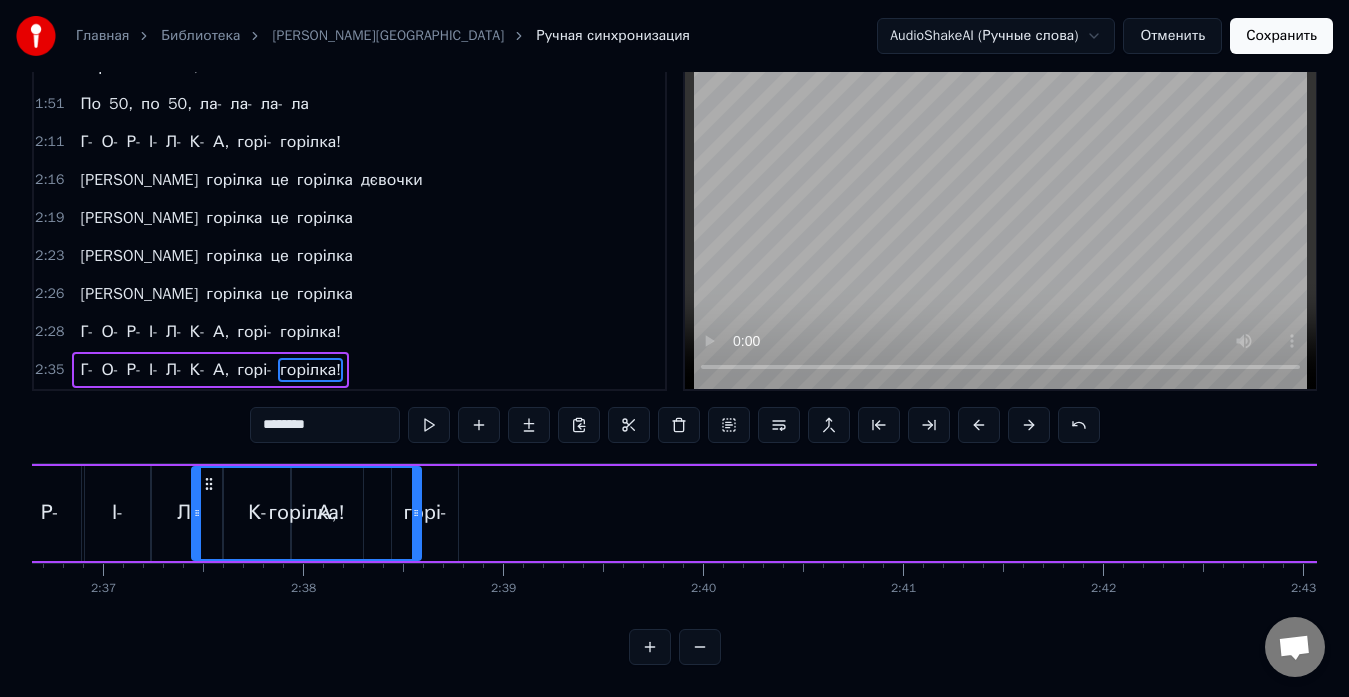 scroll, scrollTop: 0, scrollLeft: 31328, axis: horizontal 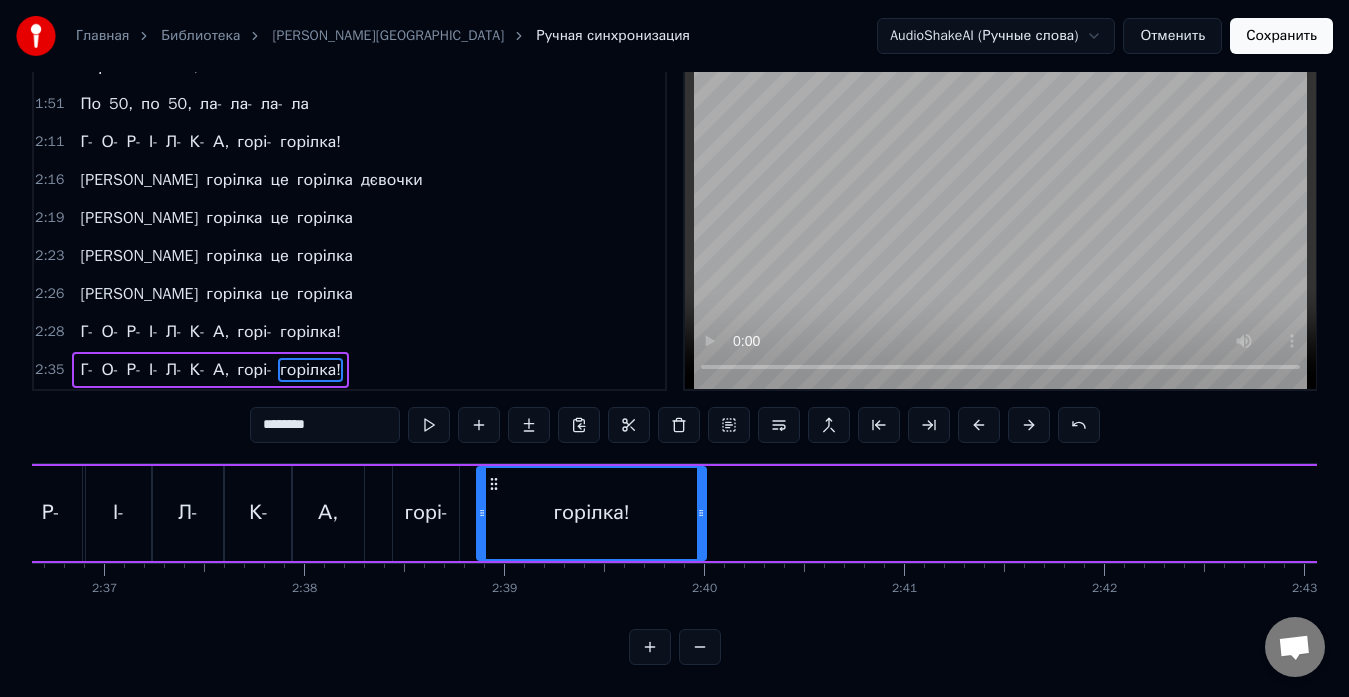 drag, startPoint x: 1089, startPoint y: 468, endPoint x: 491, endPoint y: 495, distance: 598.6092 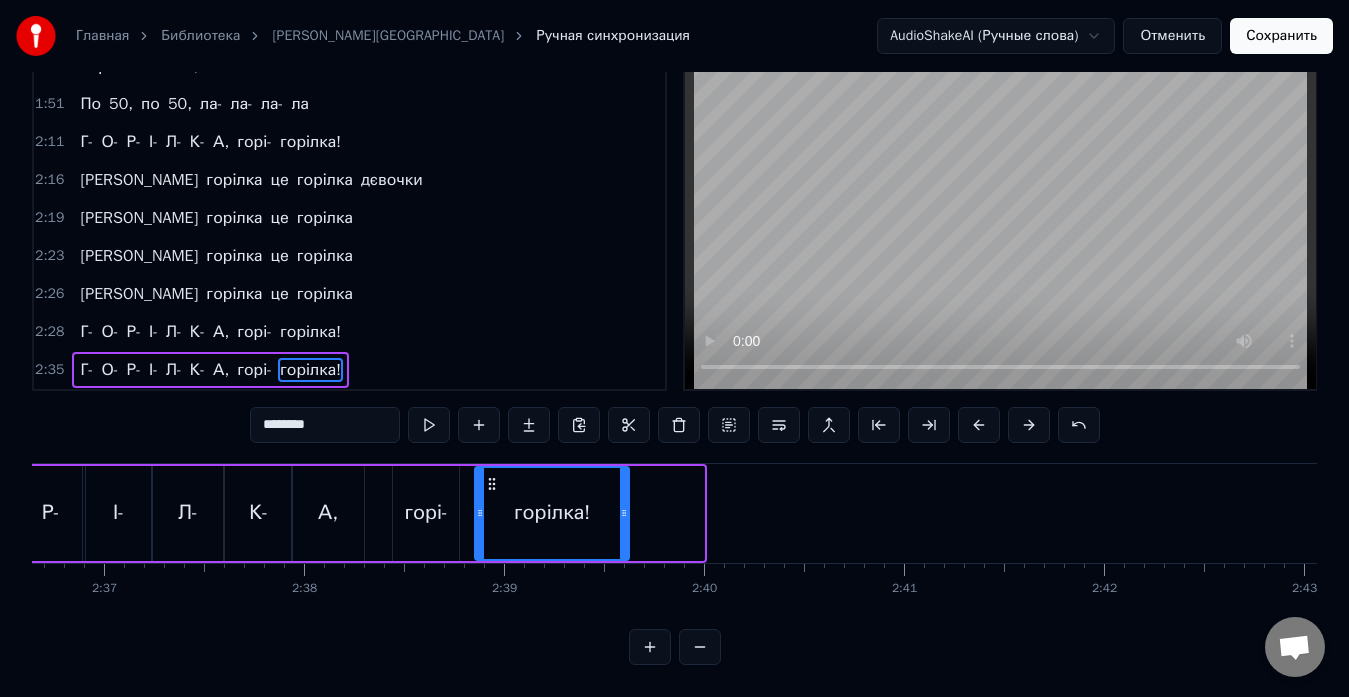 drag, startPoint x: 700, startPoint y: 498, endPoint x: 625, endPoint y: 506, distance: 75.42546 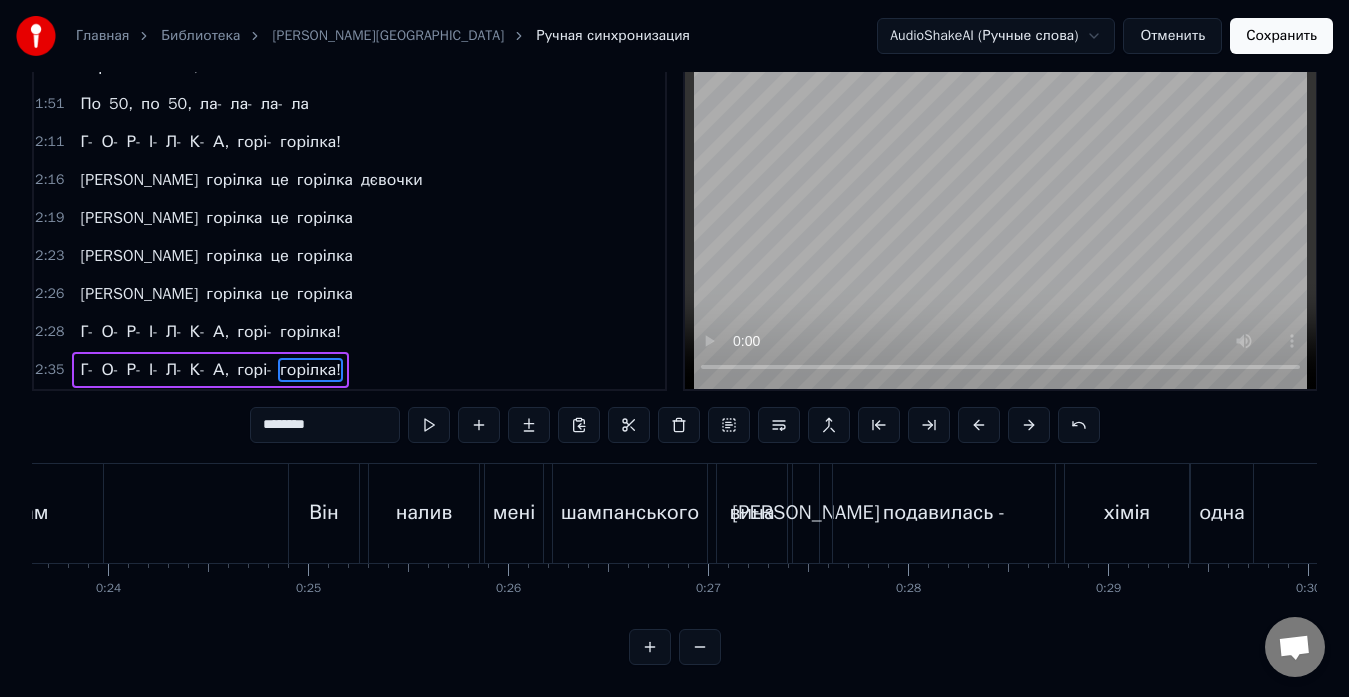 scroll, scrollTop: 0, scrollLeft: 4613, axis: horizontal 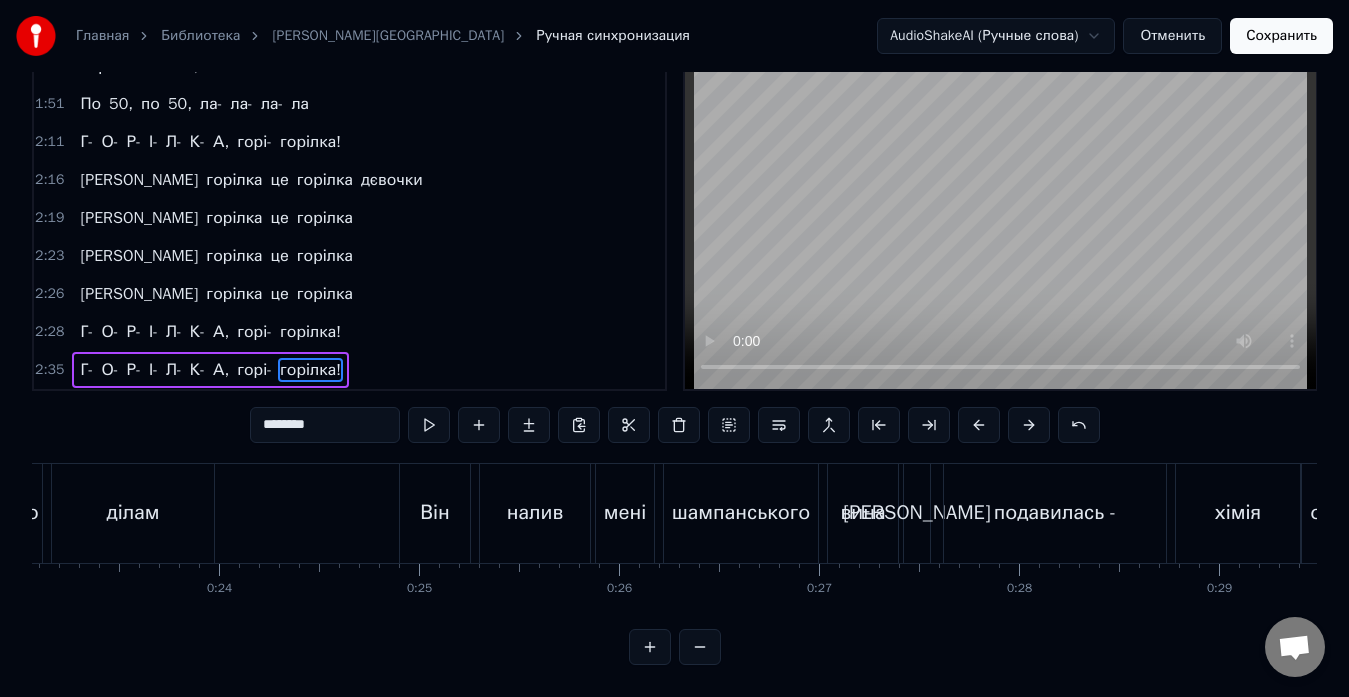 click on "0:00 Так, [PERSON_NAME], [PERSON_NAME] під баянчик 0:02 Під баянчик чуть- чуть 0:04 Ну, давай! Ну, [PERSON_NAME], ти можеш! 0:18 Я сама недавно в місті я була 0:21 Зайшла ж під вечір до друга по ділам 0:24 Він налив мені шампанського вина 0:27 Я подавилась - хімія одна 0:30 А горілка це горілка 0:33 А горілка це горілка 0:36 А горілка це горілка 0:39 А горілка це горілка 0:43 Г- [GEOGRAPHIC_DATA], горі- горілка! Ух! 0:49 Давай! 0:51 По 50, пригубим і все! 0:54 Так от: 0:56 Я сама недавно в місті була 0:58 Зайшла під вечір до друга по ділам 1:02 Те, да се, трохи чаю попила 1:04 Так отравилась, чуть не померла 1:07 А горілка є горілка 1:11 А горілка є А" at bounding box center (674, 353) 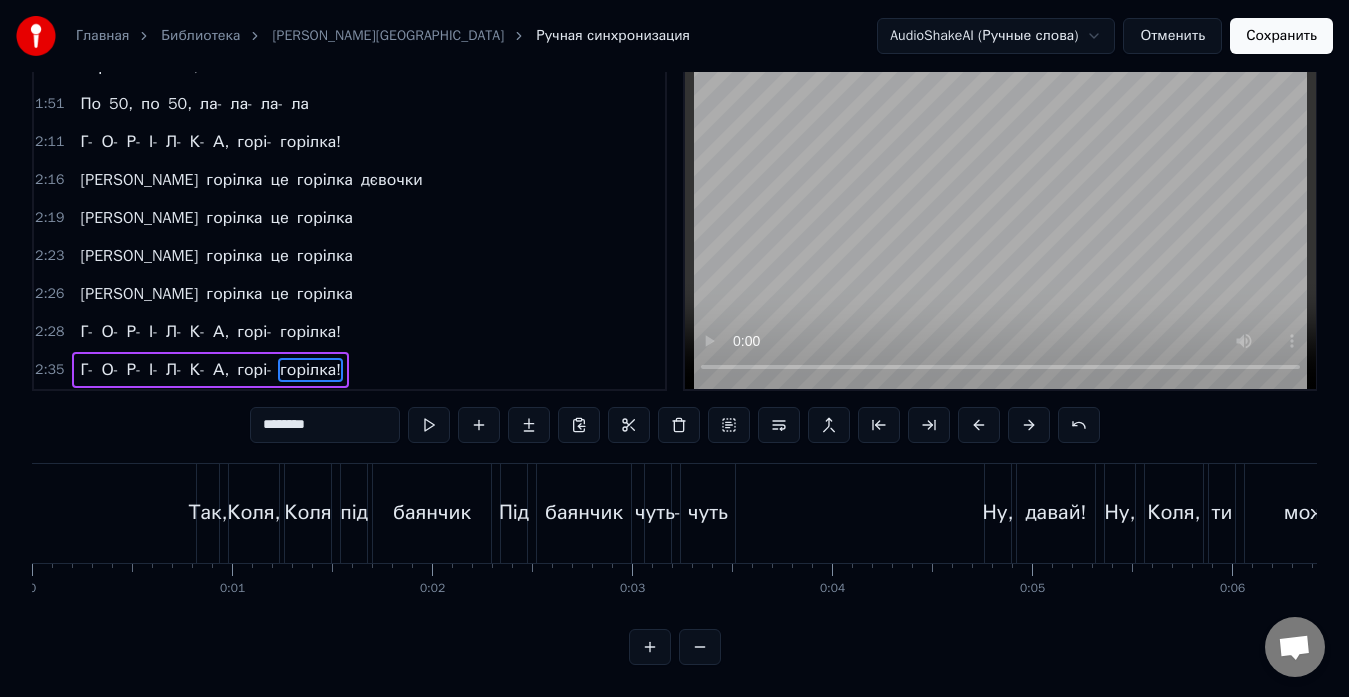 click at bounding box center [17418, 513] 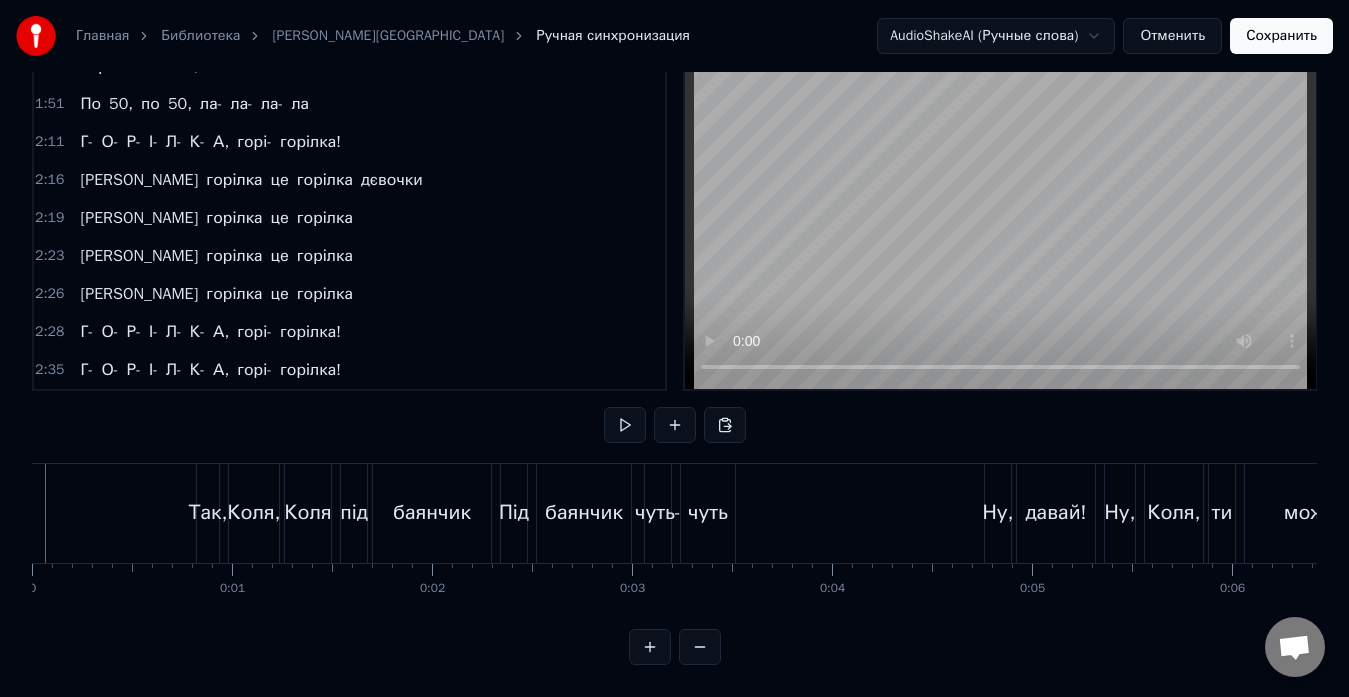 click at bounding box center [625, 425] 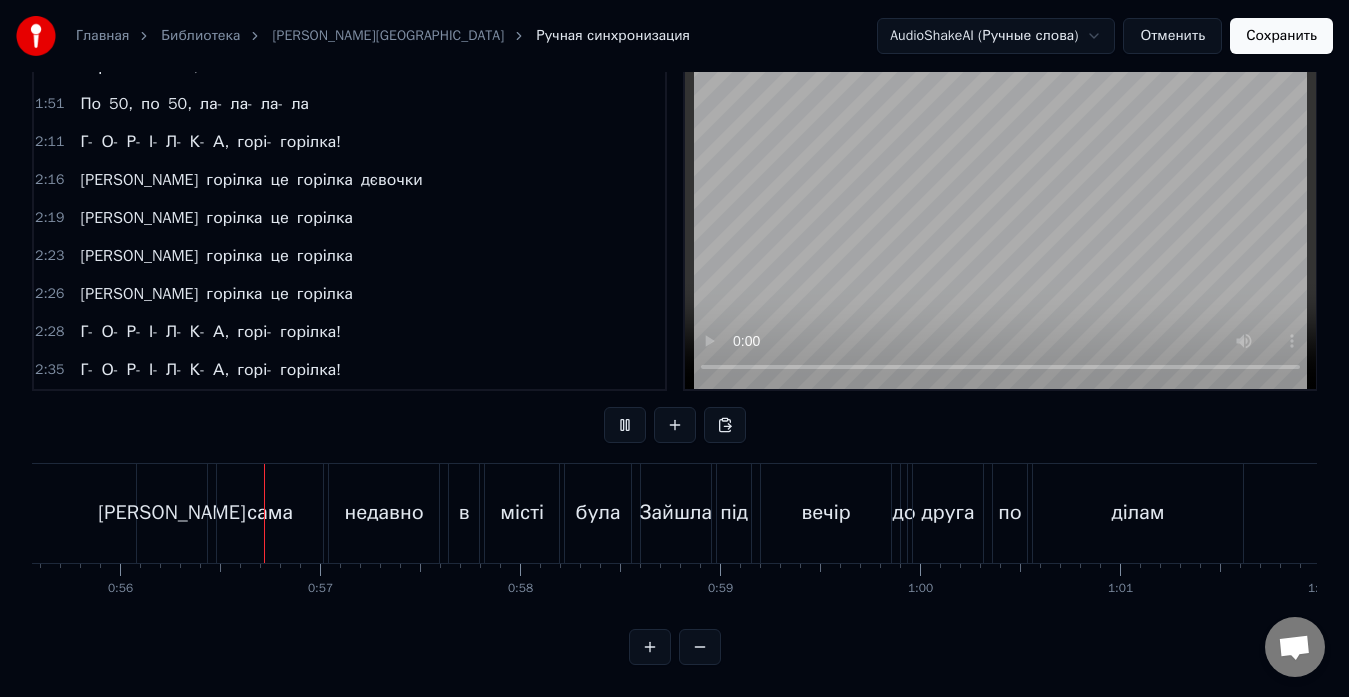 scroll, scrollTop: 0, scrollLeft: 11171, axis: horizontal 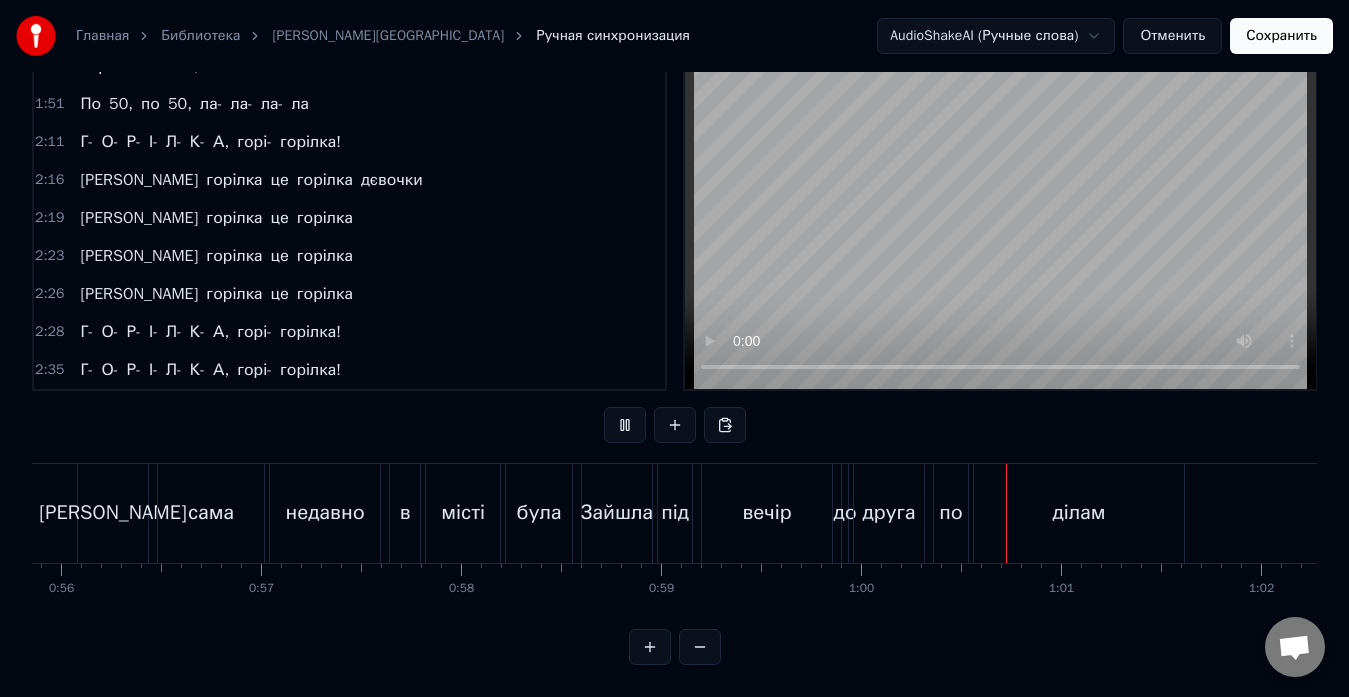 click at bounding box center [625, 425] 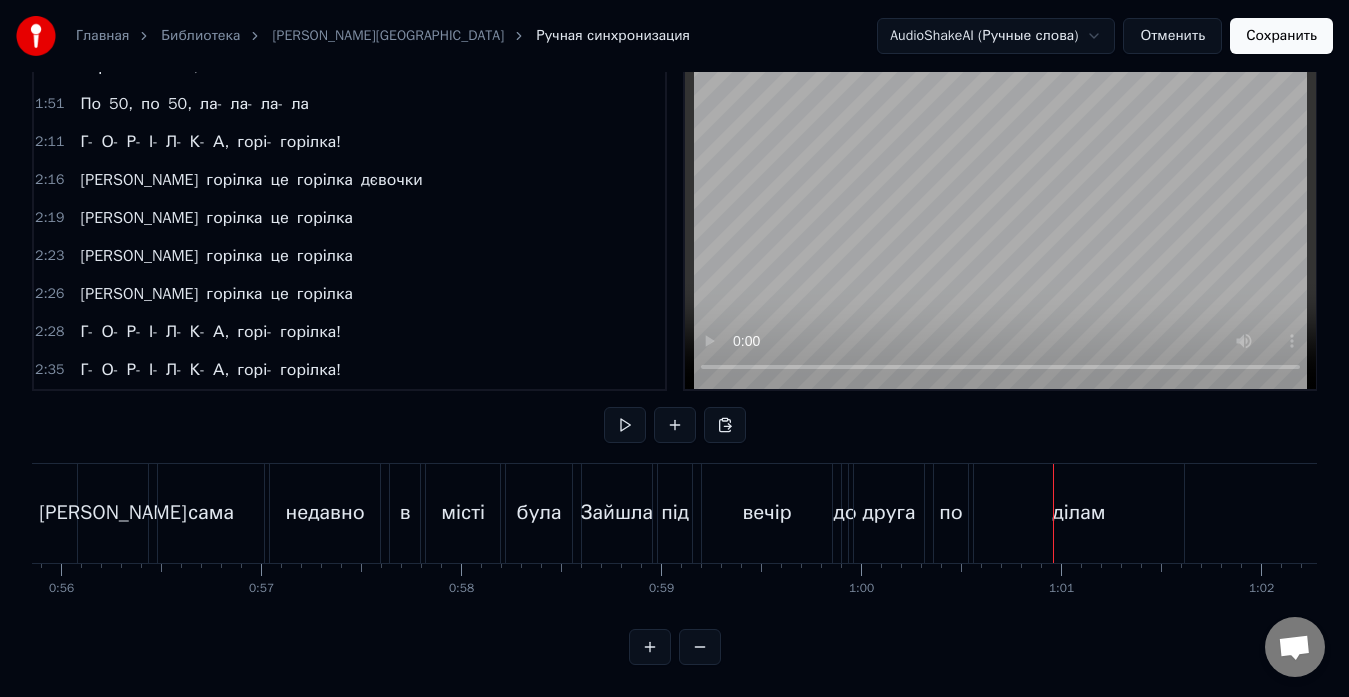 click at bounding box center [625, 425] 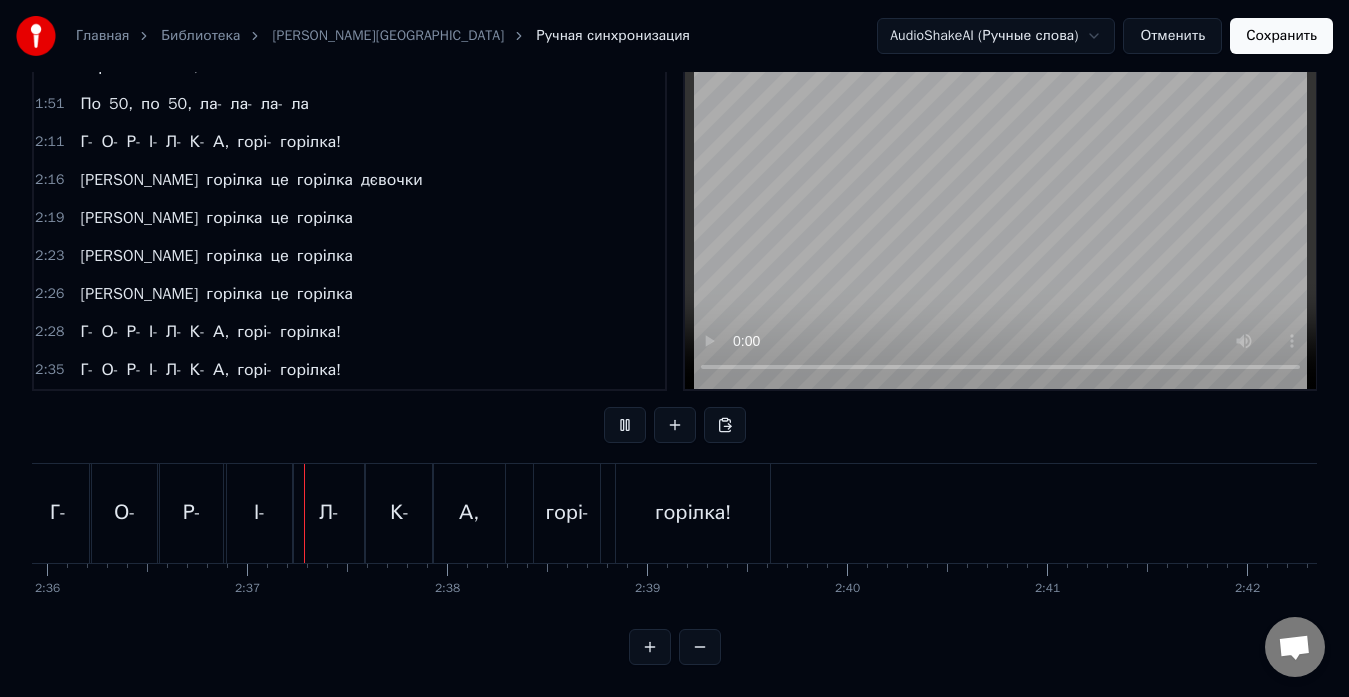 scroll, scrollTop: 0, scrollLeft: 31269, axis: horizontal 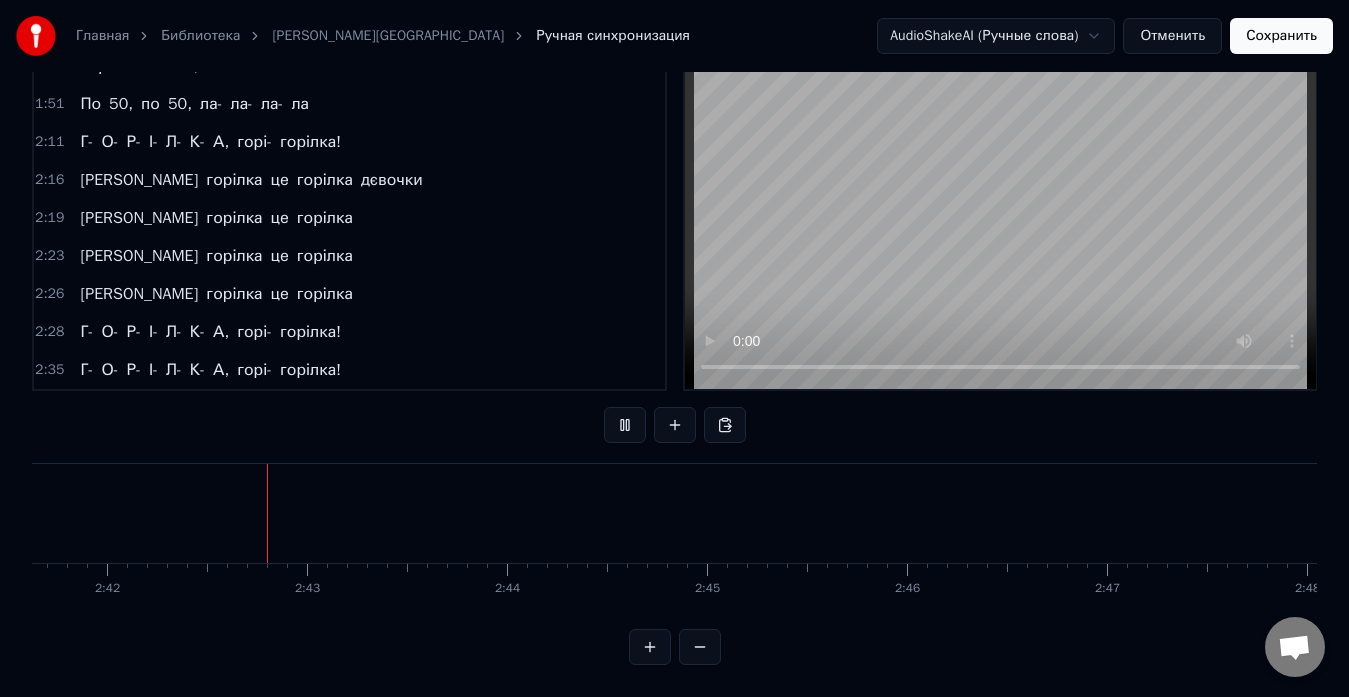 click on "Сохранить" at bounding box center [1281, 36] 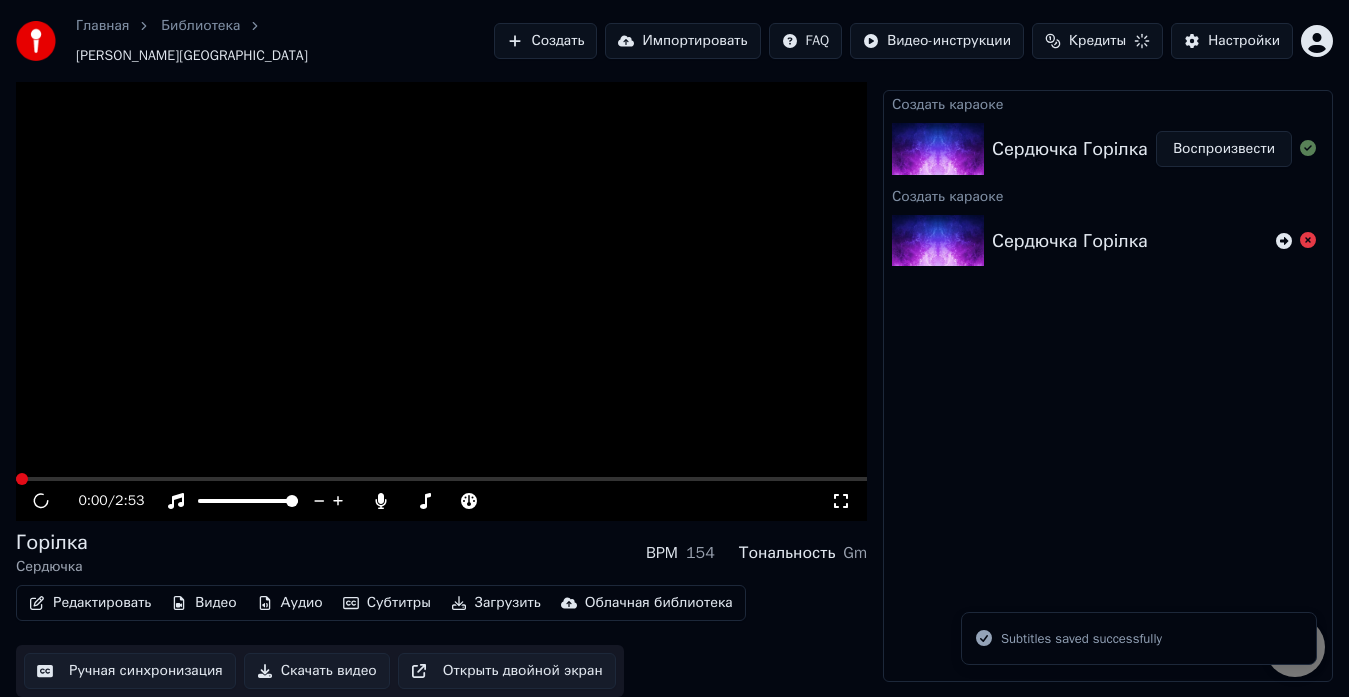 scroll, scrollTop: 30, scrollLeft: 0, axis: vertical 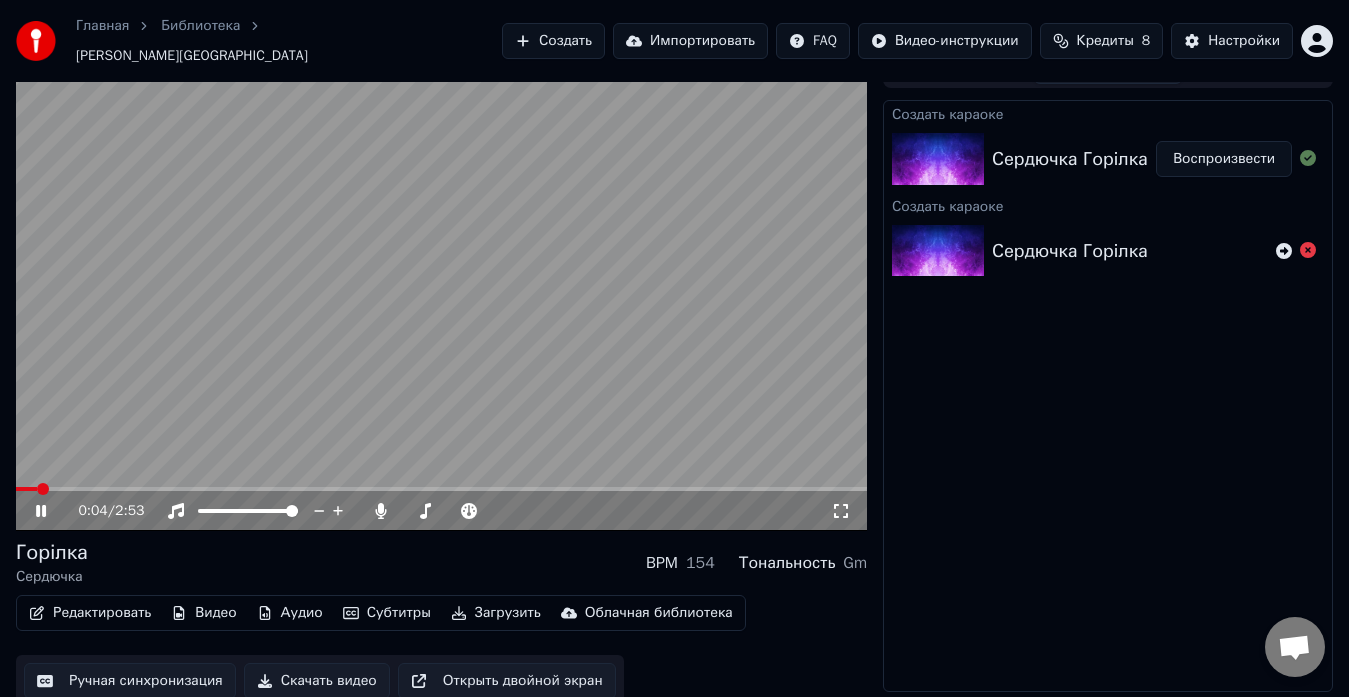 click 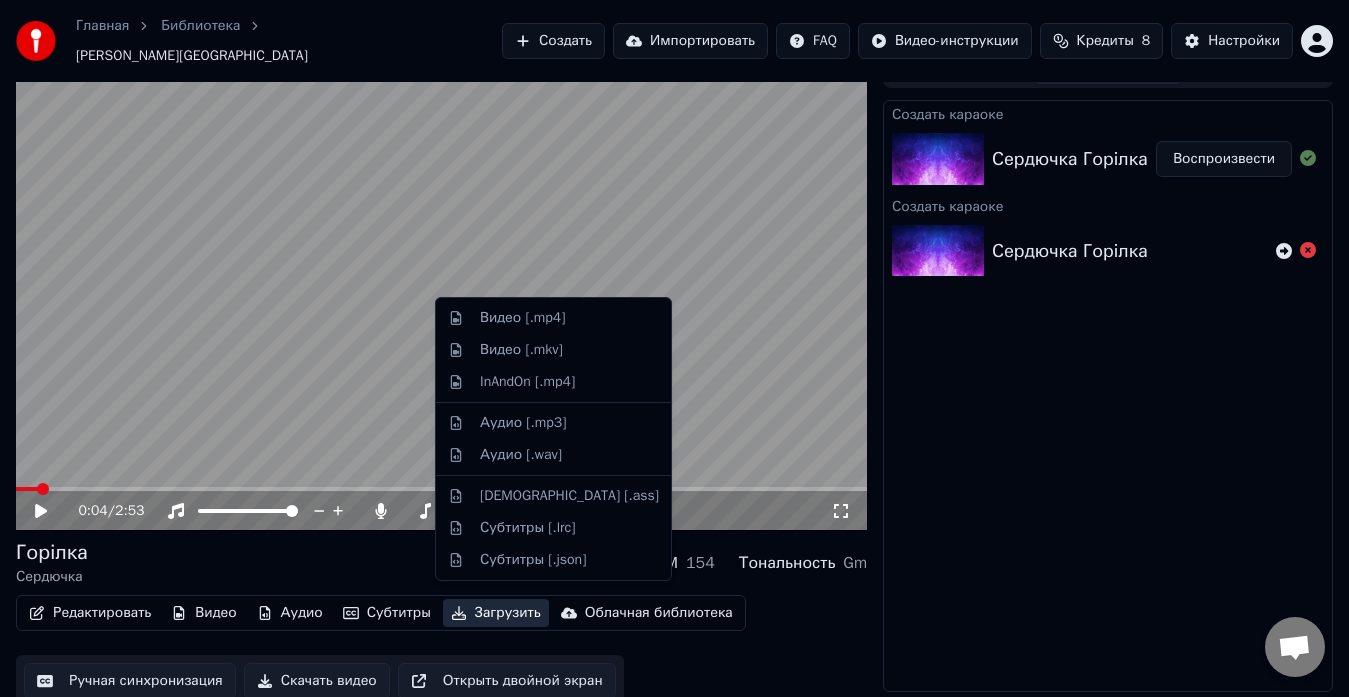 click on "Загрузить" at bounding box center [496, 613] 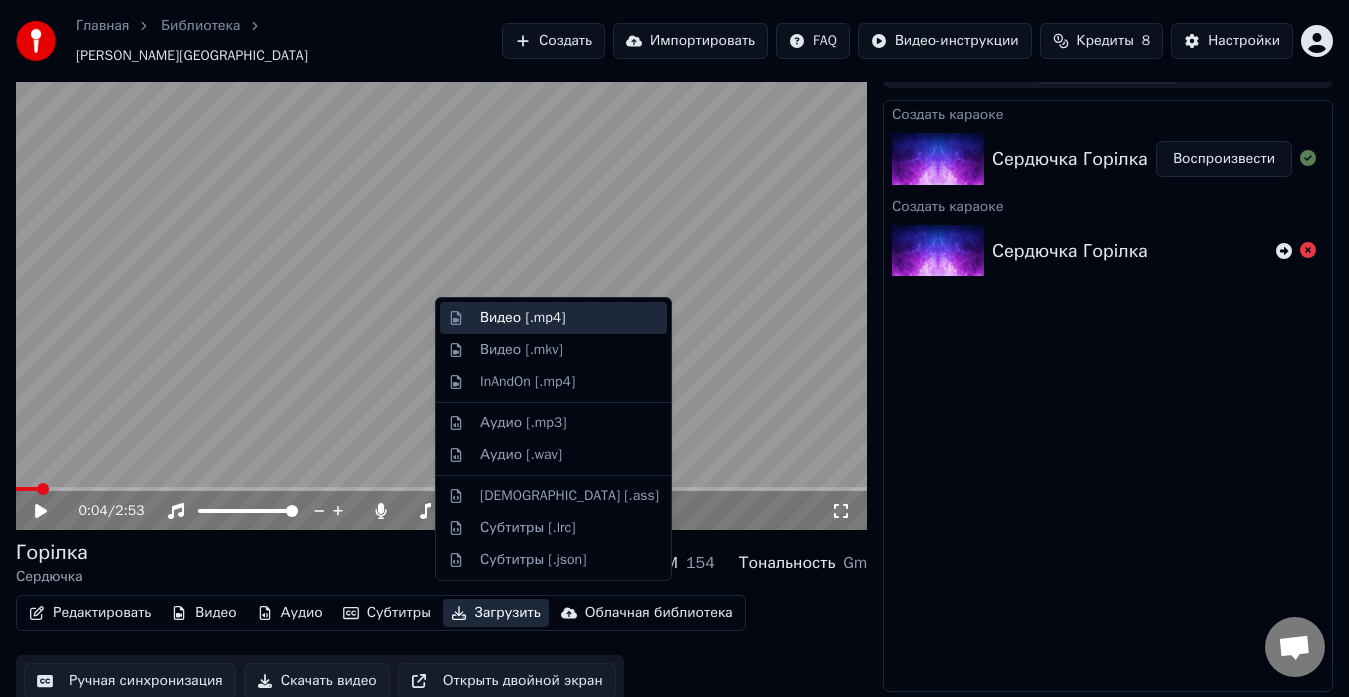 click on "Видео [.mp4]" at bounding box center (522, 318) 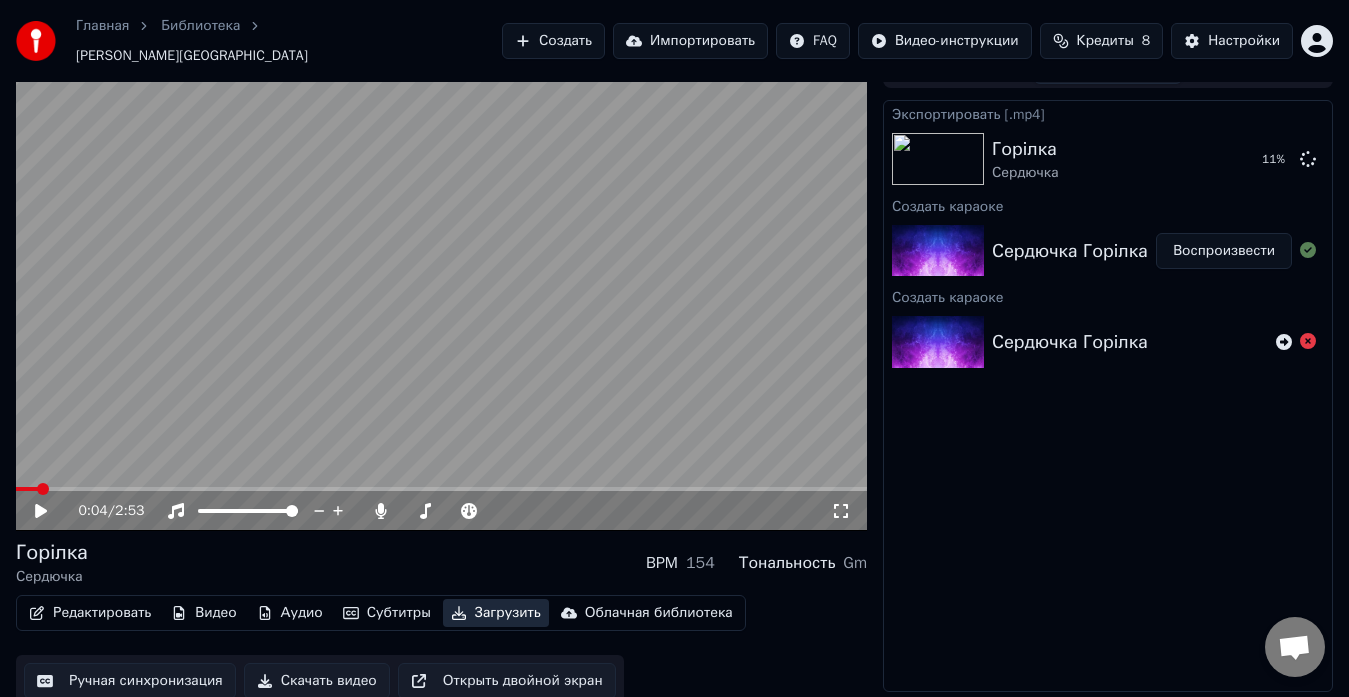 scroll, scrollTop: 40, scrollLeft: 0, axis: vertical 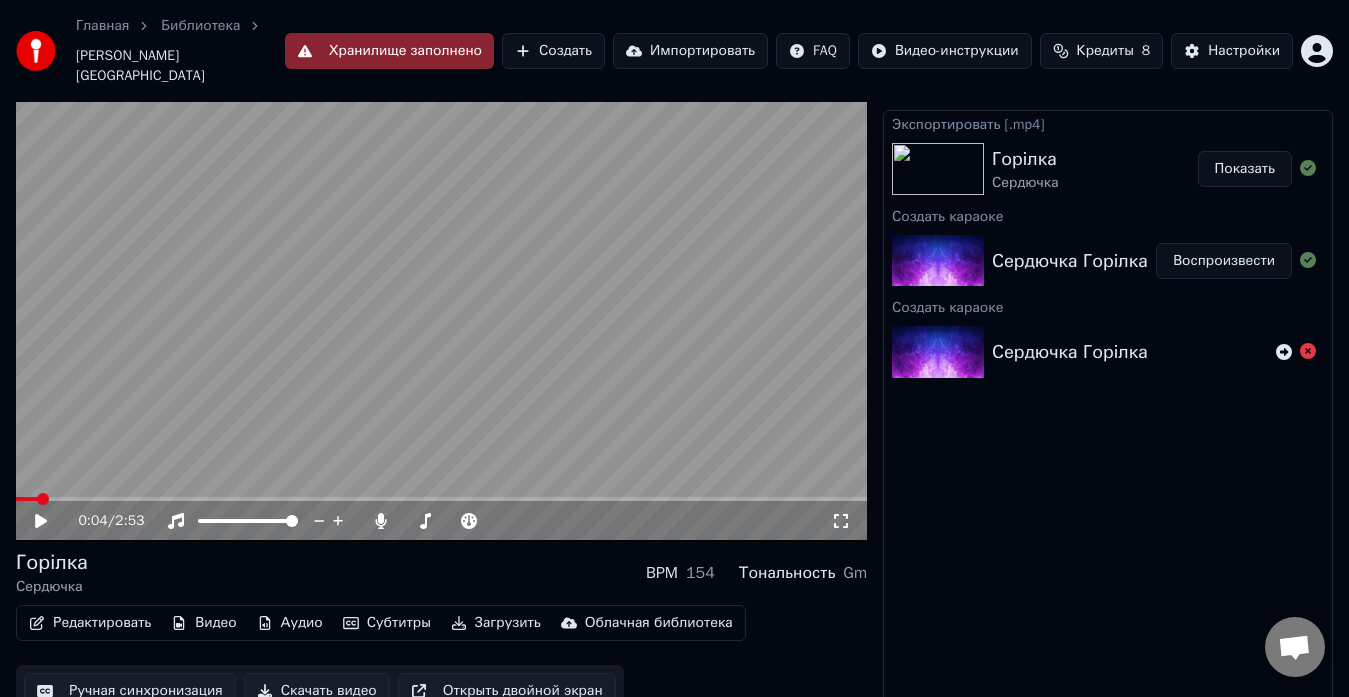 click on "Показать" at bounding box center (1245, 169) 